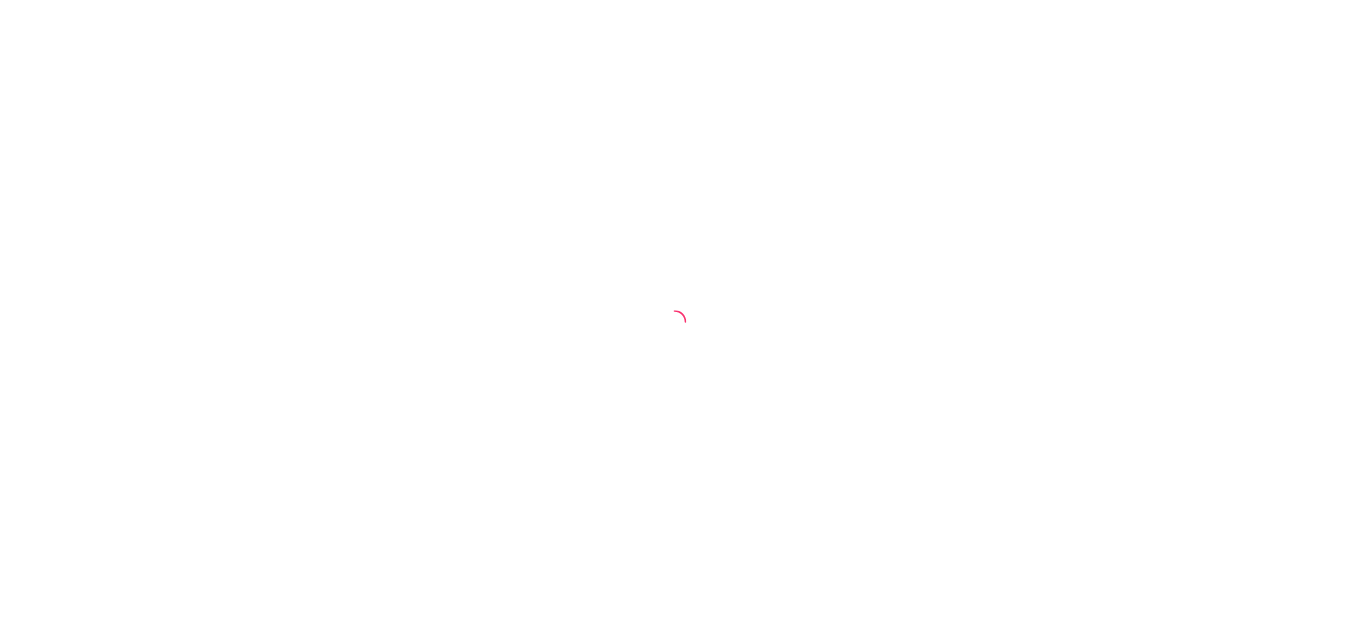 scroll, scrollTop: 0, scrollLeft: 0, axis: both 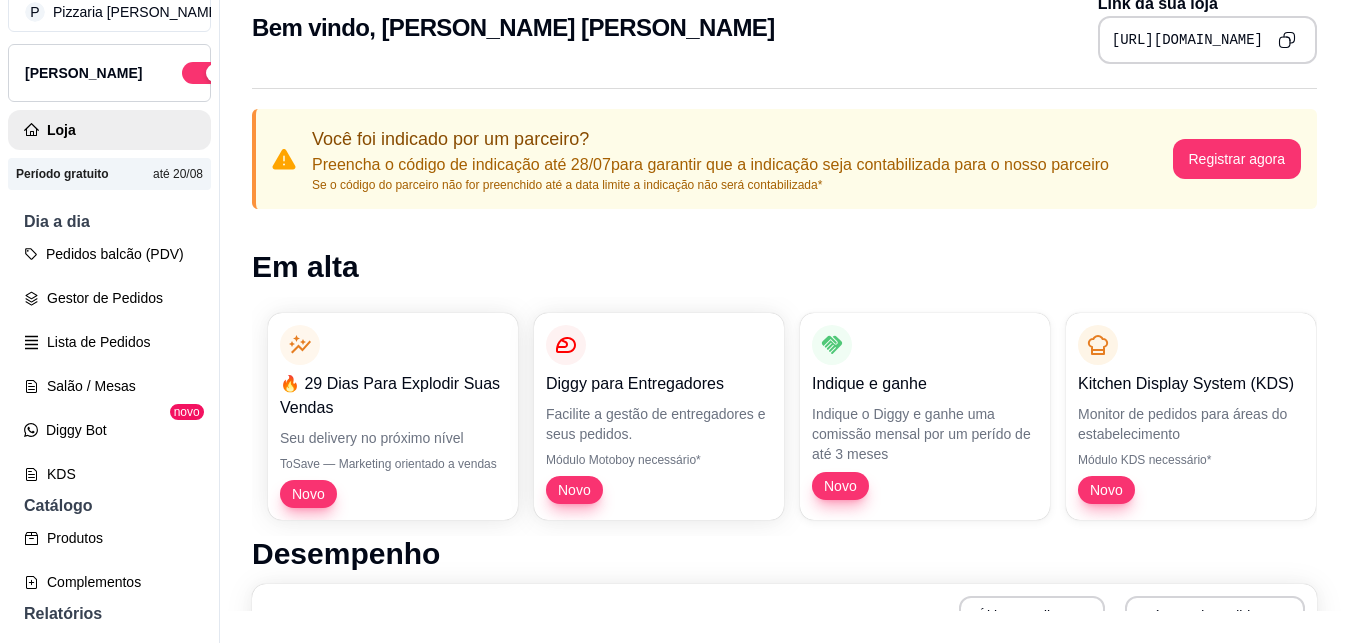 click on "Em alta" at bounding box center [784, 267] 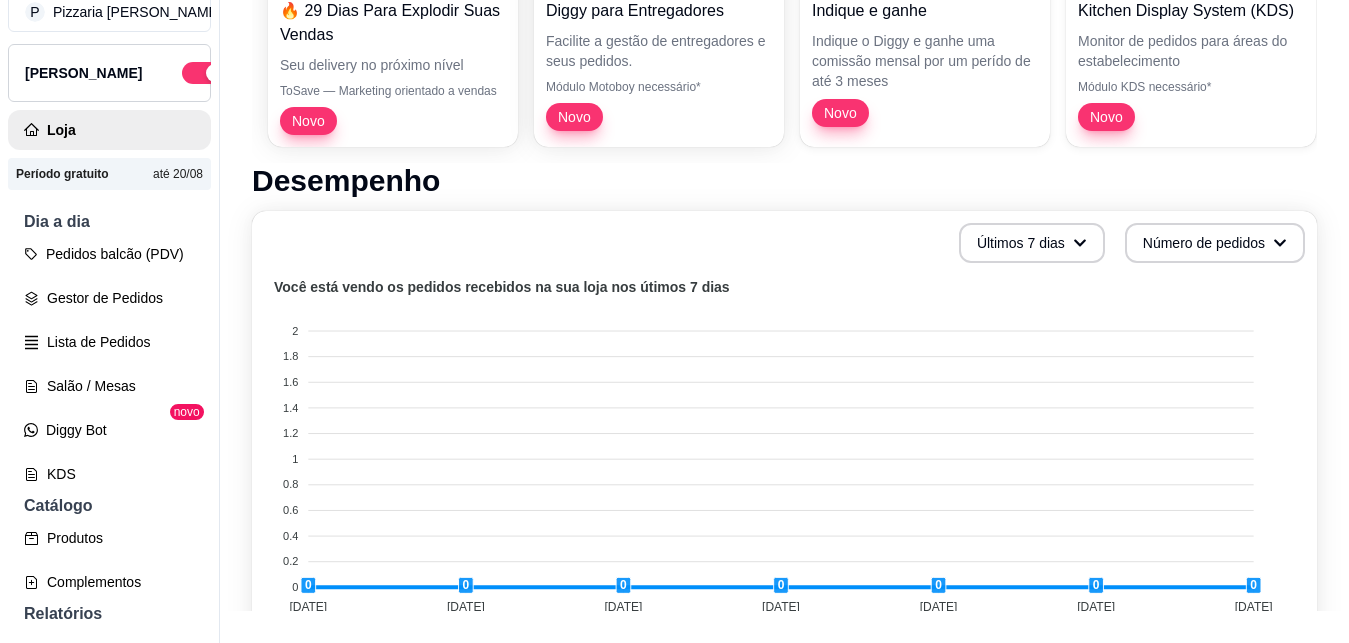 scroll, scrollTop: 441, scrollLeft: 0, axis: vertical 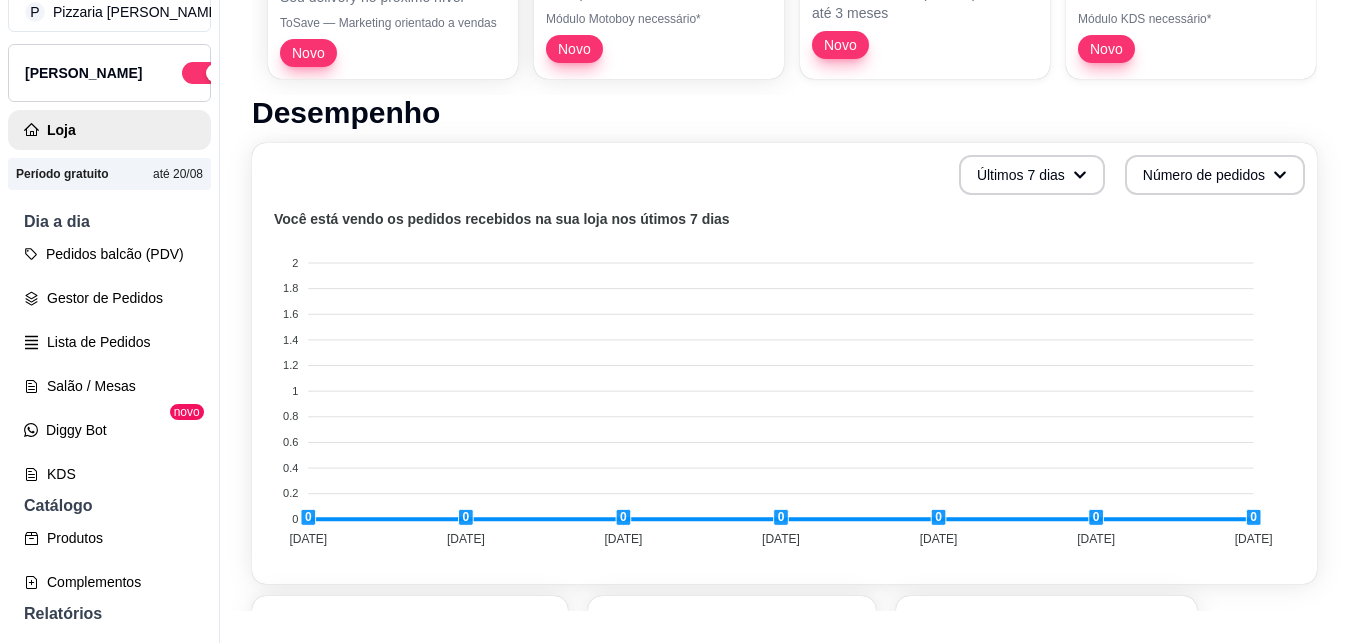 click on "Você foi indicado por um parceiro? Preencha o código de indicação até   28/07  para garantir que a indicação seja contabilizada para o nosso parceiro Se o código do parceiro não for preenchido até a data limite a indicação não será contabilizada* Registrar agora Em alta 🔥 29 Dias Para Explodir Suas Vendas Seu delivery no próximo nível   ToSave — Marketing orientado a vendas Novo Diggy para Entregadores Facilite a gestão de entregadores e seus pedidos. Módulo Motoboy necessário* Novo Indique e ganhe Indique o Diggy e ganhe uma comissão mensal por um perído de até 3 meses Novo Kitchen Display System (KDS) Monitor de pedidos para áreas do estabelecimento Módulo KDS necessário* Novo Nota Fiscal (NFC-e) Emita notas fiscais (NFC-e) do seus pedidos do Diggy Módulo fiscal necessário* Novo Controle de Fiado Registre as suas vendas em fiado e tenha o controle das contas de cada cliente Novo Robô de Atendimento Otimize o atendimento dos seus pedidos vindos do WhatsApp com nosso robô 2 2" at bounding box center [784, 505] 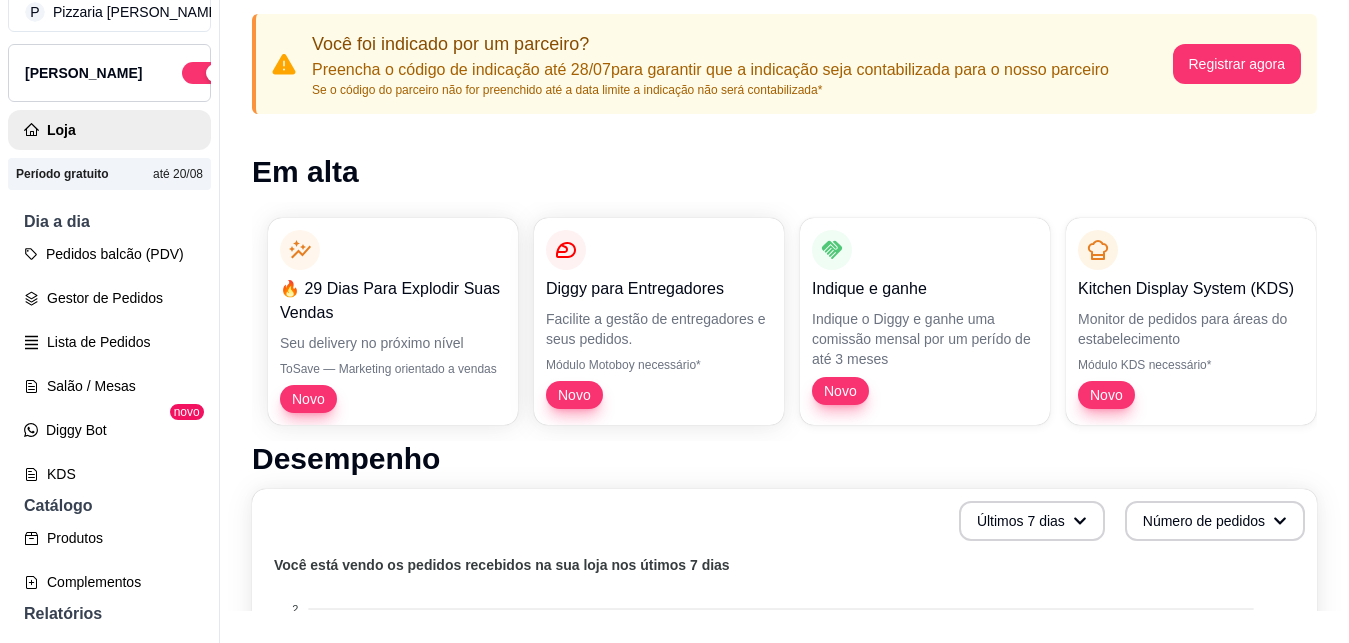 scroll, scrollTop: 0, scrollLeft: 0, axis: both 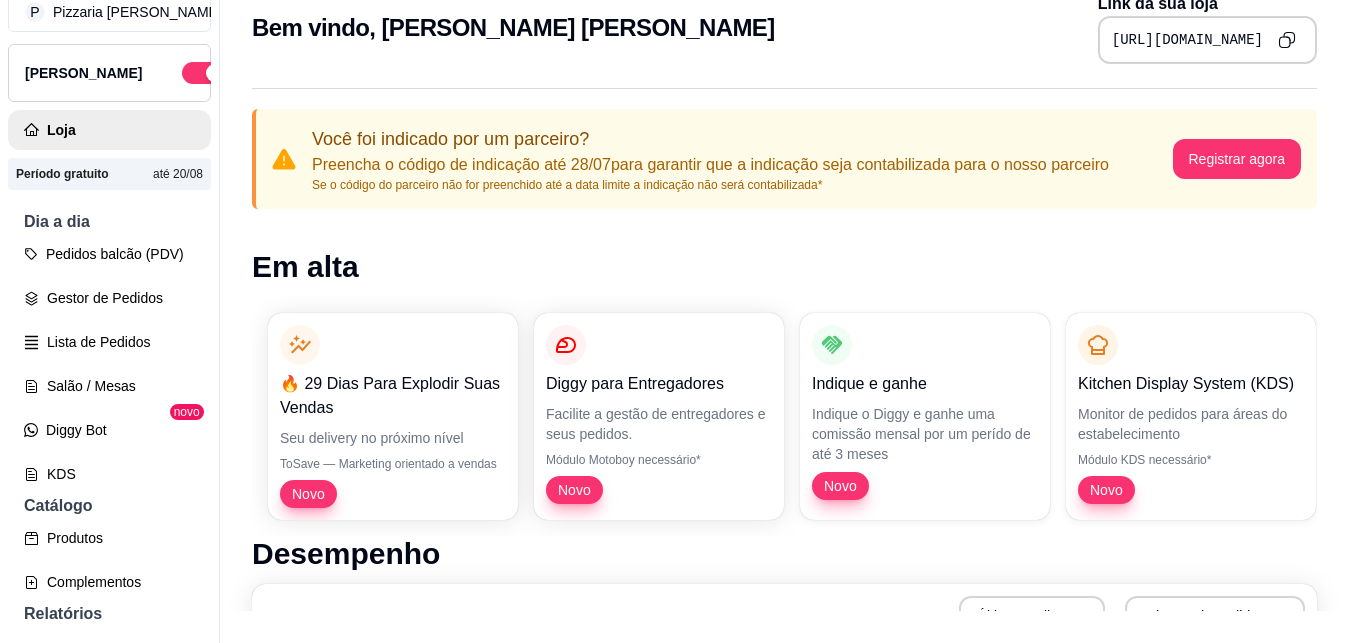 click on "🔥 29 Dias Para Explodir Suas Vendas Seu delivery no próximo nível   ToSave — Marketing orientado a vendas Novo Diggy para Entregadores Facilite a gestão de entregadores e seus pedidos. Módulo Motoboy necessário* Novo Indique e ganhe Indique o Diggy e ganhe uma comissão mensal por um perído de até 3 meses Novo Kitchen Display System (KDS) Monitor de pedidos para áreas do estabelecimento Módulo KDS necessário* Novo Nota Fiscal (NFC-e) Emita notas fiscais (NFC-e) do seus pedidos do Diggy Módulo fiscal necessário* Novo Controle de Fiado Registre as suas vendas em fiado e tenha o controle das contas de cada cliente Novo Robô de Atendimento Otimize o atendimento dos seus pedidos vindos do WhatsApp com nosso robô Disponível para Windows 10 ou superior" at bounding box center (784, 416) 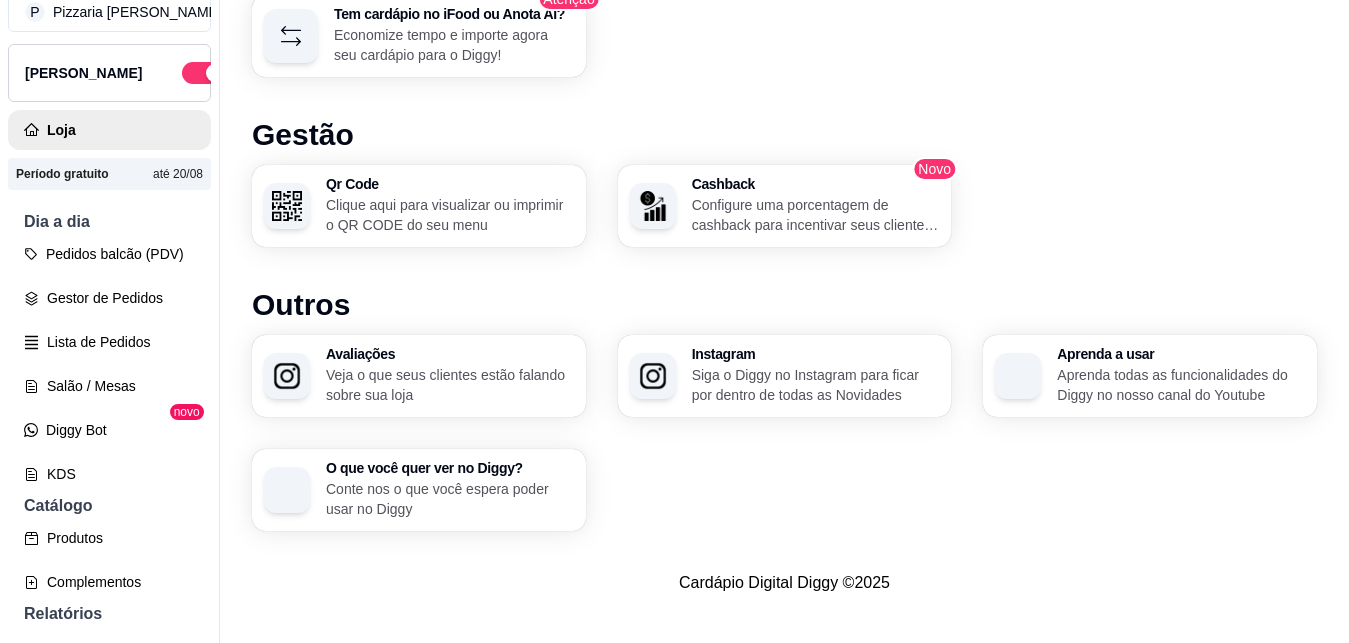 scroll, scrollTop: 1278, scrollLeft: 0, axis: vertical 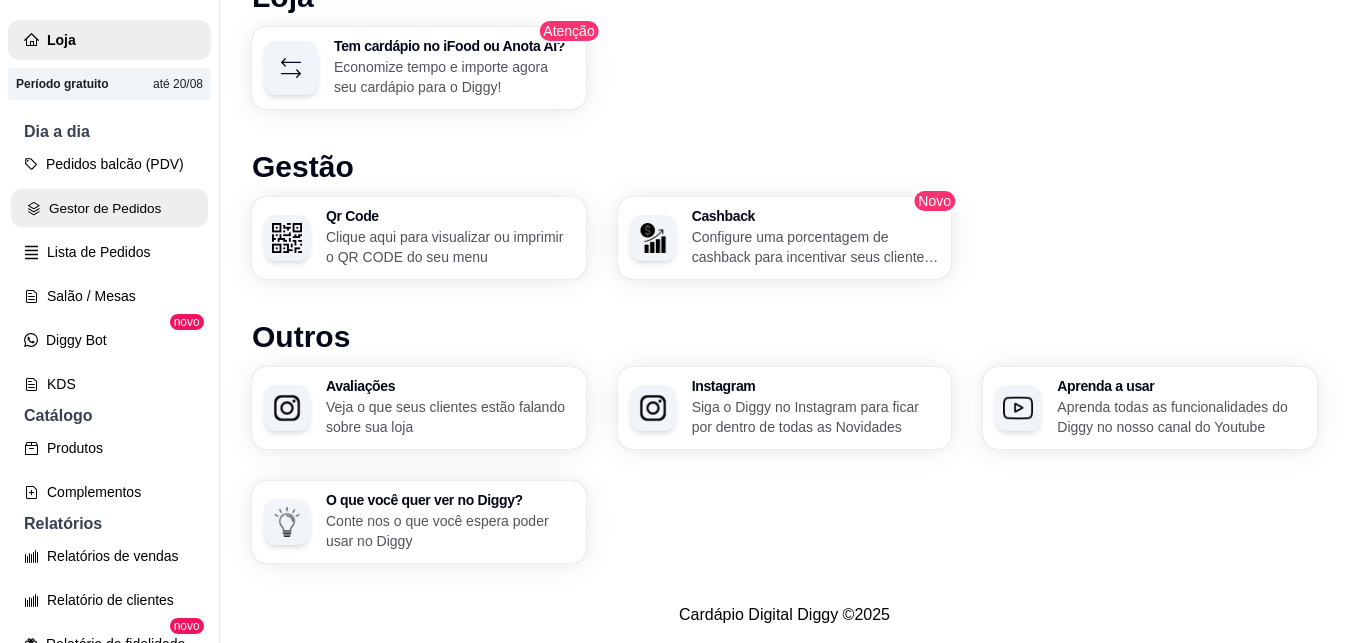 click on "Gestor de Pedidos" at bounding box center [109, 208] 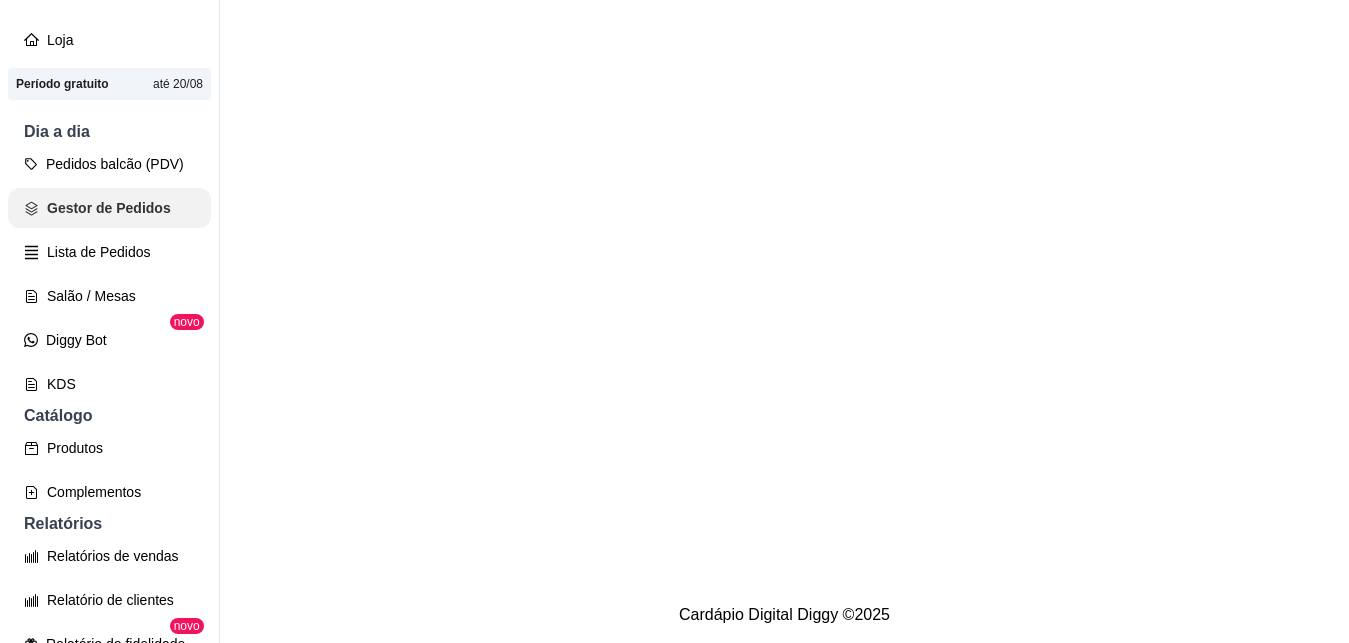 scroll, scrollTop: 0, scrollLeft: 0, axis: both 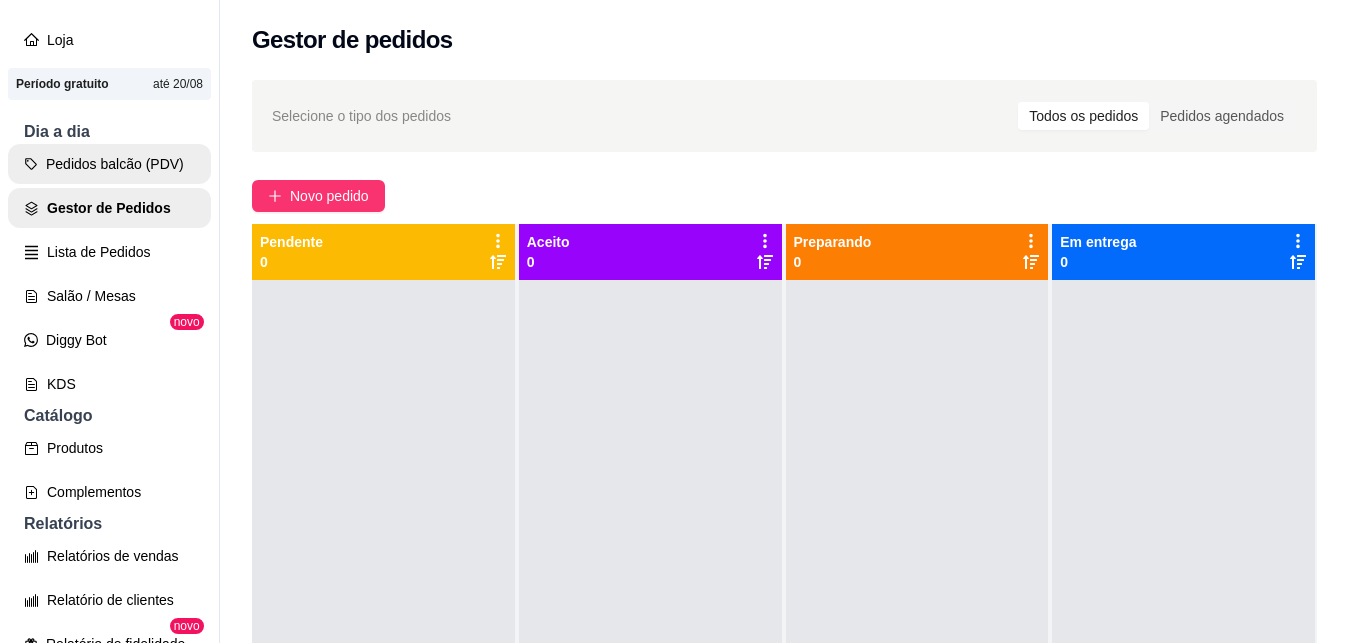 click on "Pedidos balcão (PDV)" at bounding box center (109, 164) 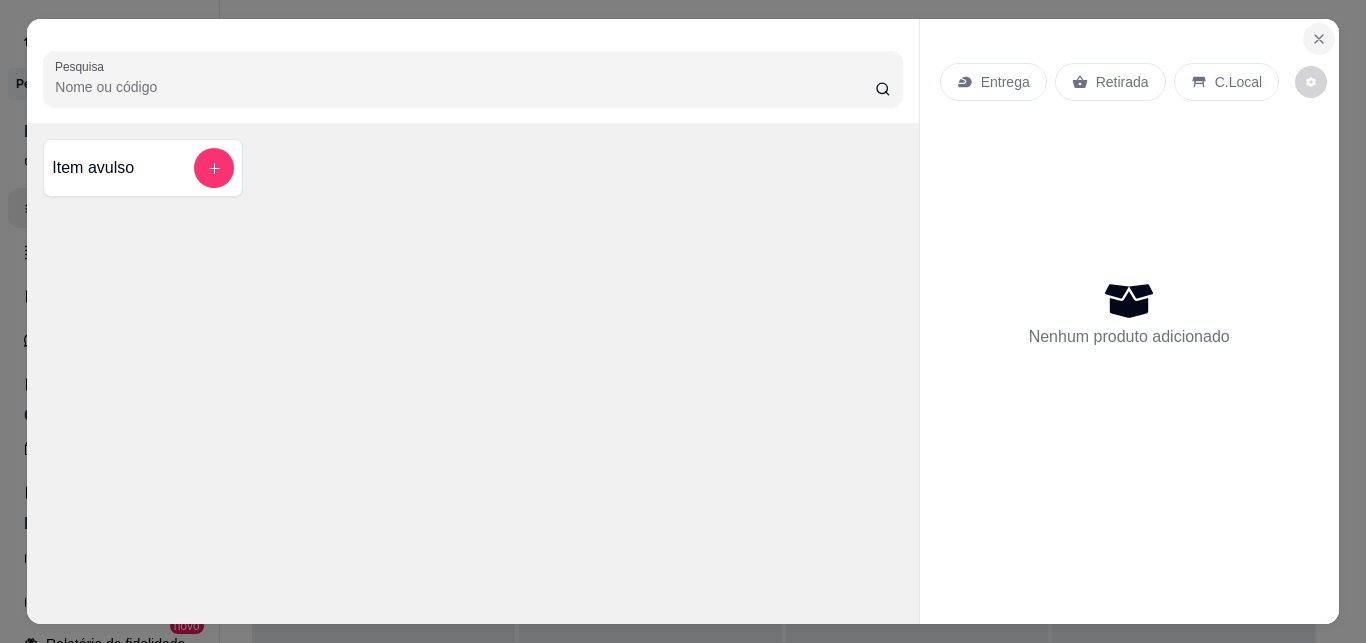 click 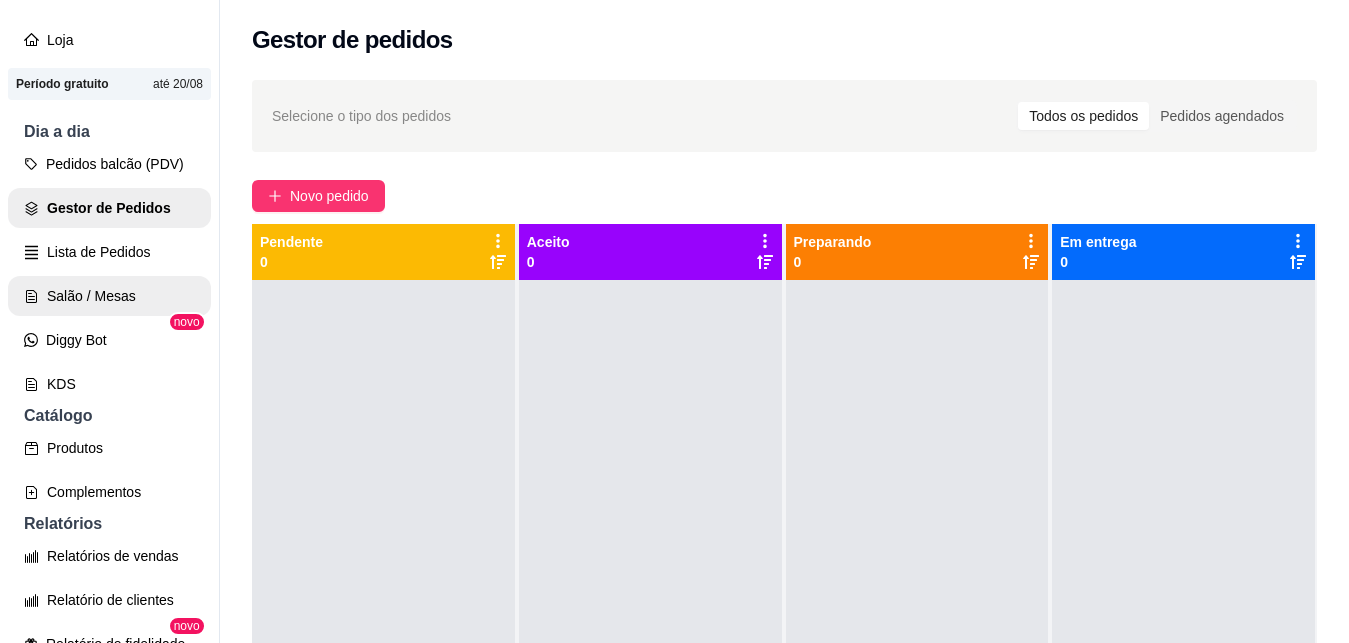 click on "Salão / Mesas" at bounding box center [109, 296] 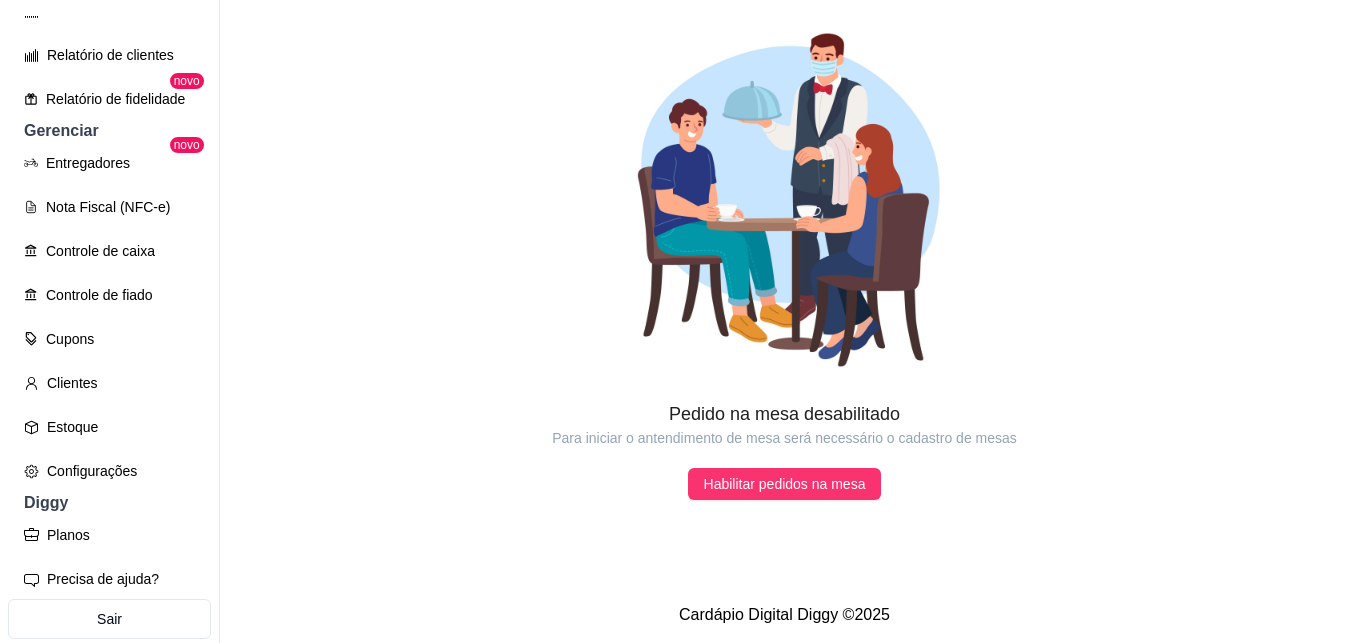 scroll, scrollTop: 538, scrollLeft: 0, axis: vertical 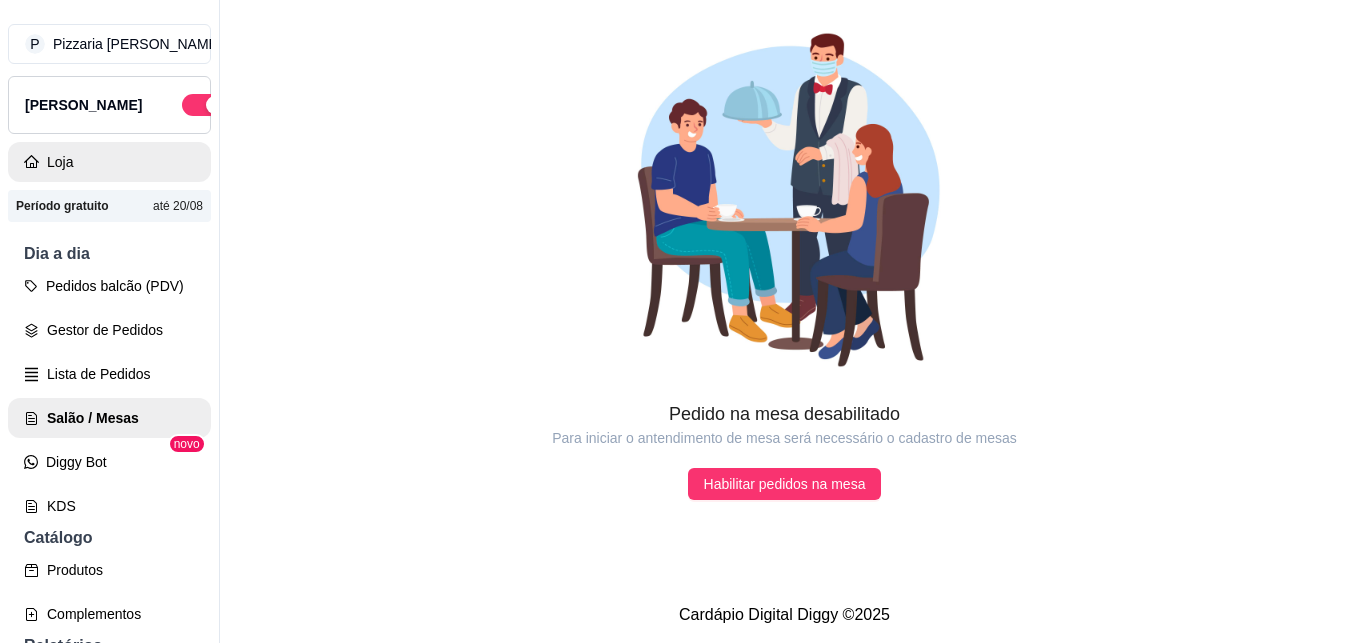 click on "Loja" at bounding box center (109, 162) 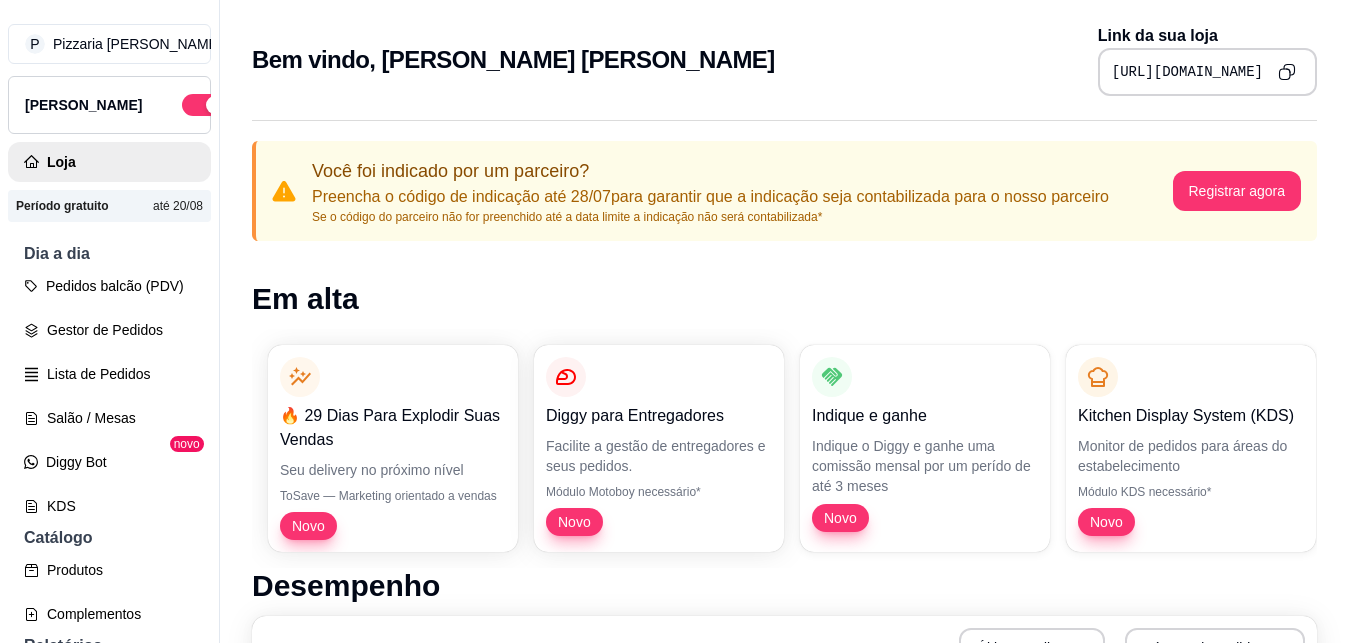 click on "Período gratuito" at bounding box center (62, 206) 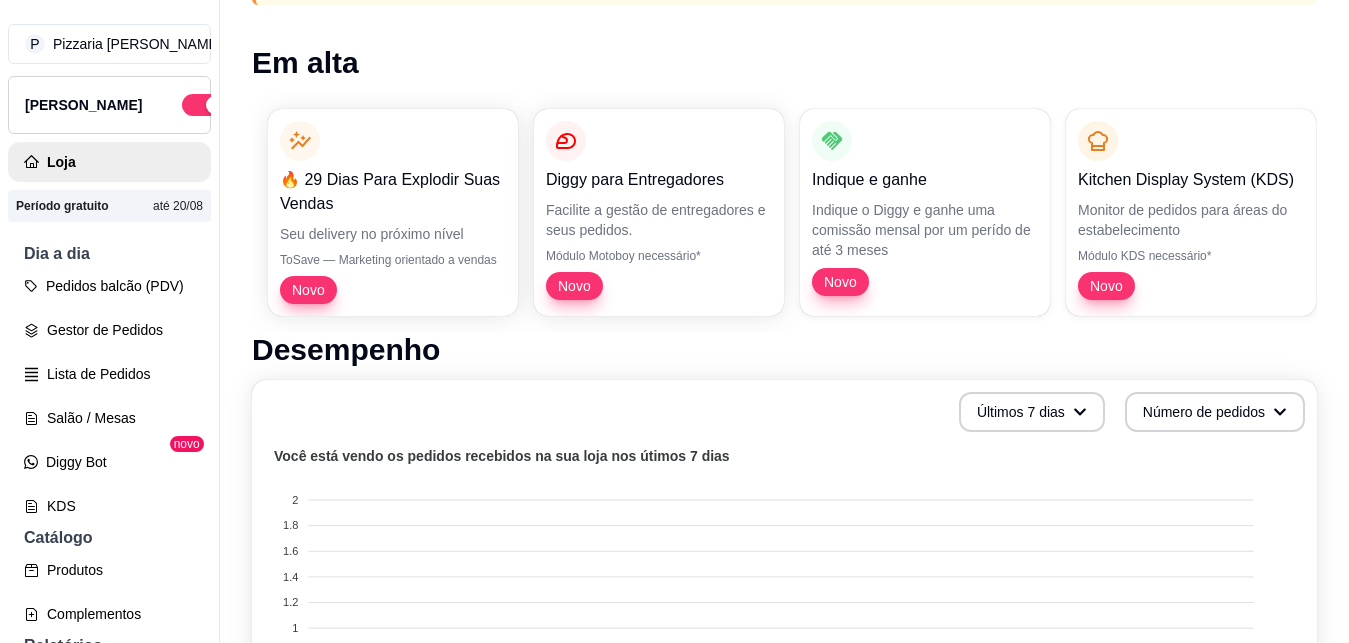 scroll, scrollTop: 239, scrollLeft: 0, axis: vertical 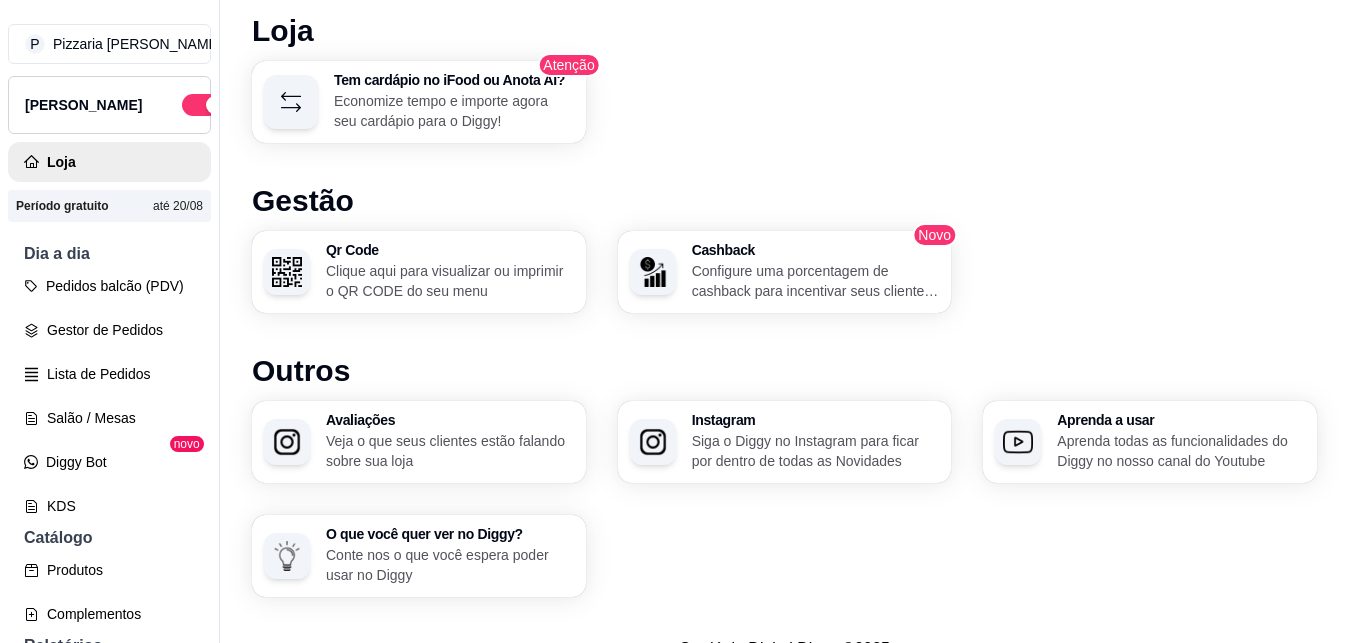 click on "Desempenho Últimos 7 dias Número de pedidos Você está vendo os pedidos recebidos na sua loja nos útimos 7 dias 2 2 1.8 1.8 1.6 1.6 1.4 1.4 1.2 1.2 1 1 0.8 0.8 0.6 0.6 0.4 0.4 0.2 0.2 0 0 0 0 0 0 0 0 0 [DATE] [DATE] [DATE] [DATE] [DATE] [DATE] [DATE] [DATE] [DATE] [DATE] [DATE] [DATE] [DATE] [DATE] acessos ao seu menu nos últimos   7  dias 0 vendas realizadas nos últimos   7  dias 0 recebeu em vendas nos últimos   7  dias R$ 0,00 Loja Tem cardápio no iFood ou Anota AI? Economize tempo e importe agora seu cardápio para o Diggy! Atenção Gestão Qr Code Clique aqui para visualizar ou imprimir o QR CODE do seu menu Cashback Configure uma porcentagem de cashback para incentivar seus clientes a comprarem em sua loja Novo Outros Avaliações Veja o que seus clientes estão falando sobre sua loja Instagram Siga o Diggy no Instagram para ficar por dentro de todas as Novidades Aprenda a usar Aprenda todas as funcionalidades do Diggy no nosso canal do Youtube" at bounding box center (784, -32) 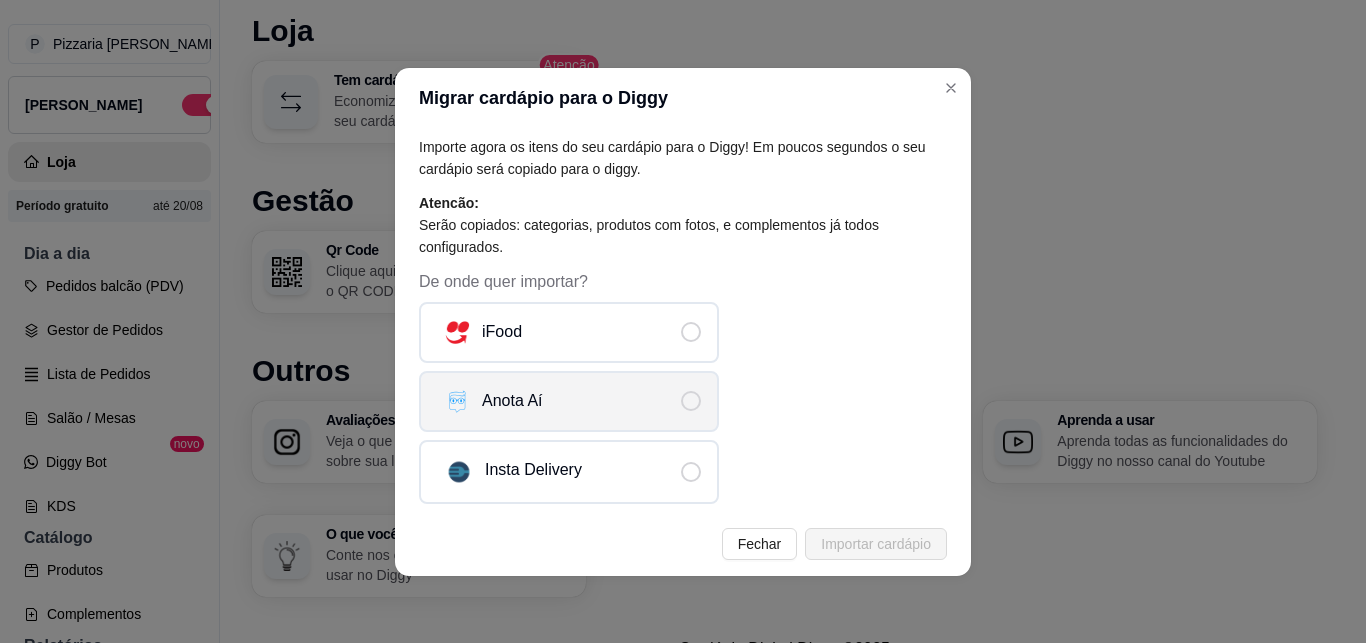 click on "Anota Aí" at bounding box center (569, 401) 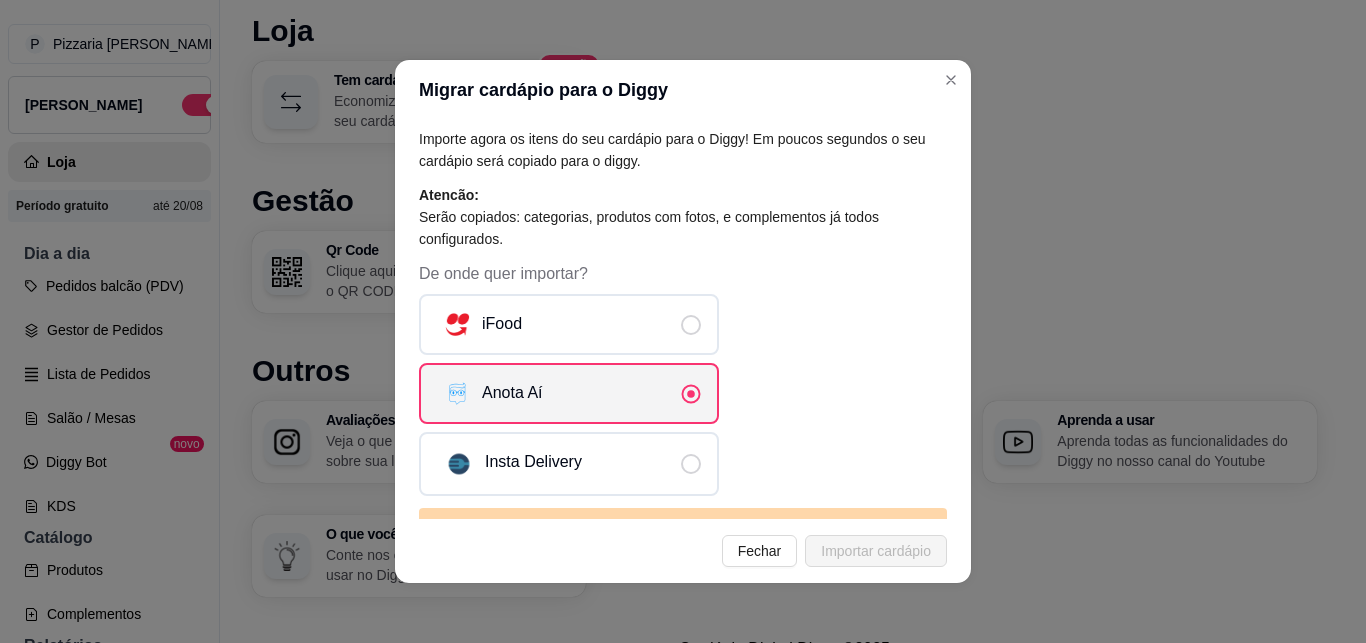 click at bounding box center (691, 393) 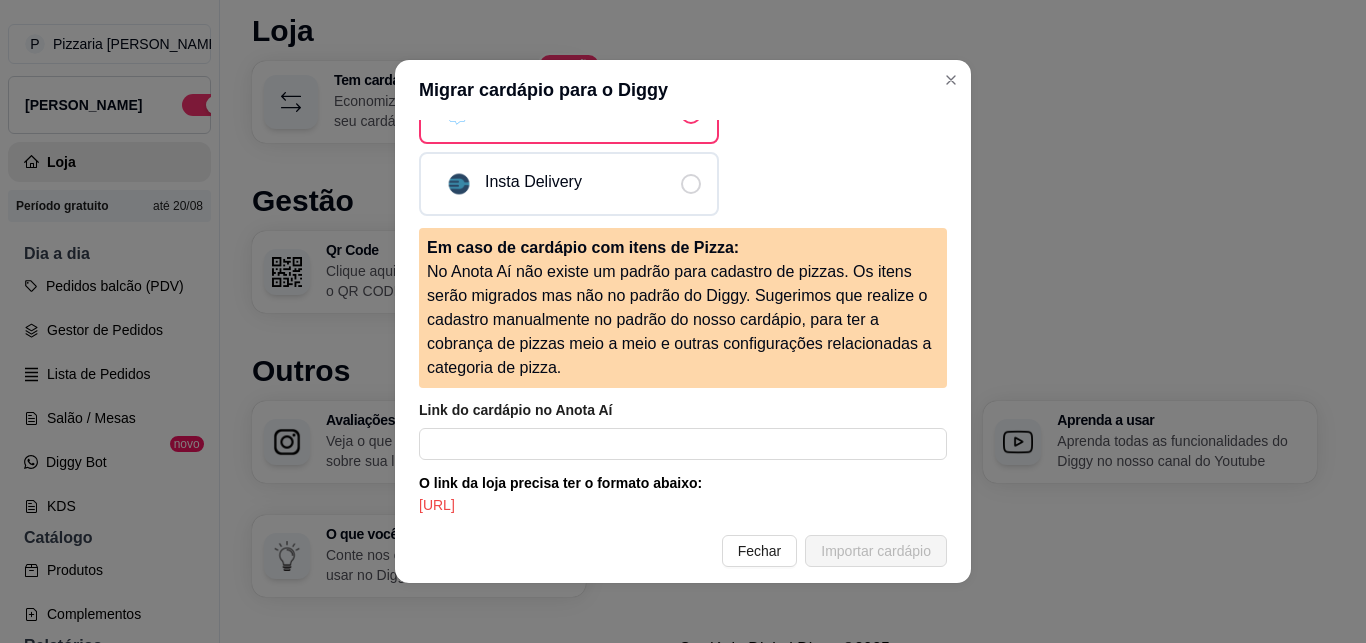 scroll, scrollTop: 289, scrollLeft: 0, axis: vertical 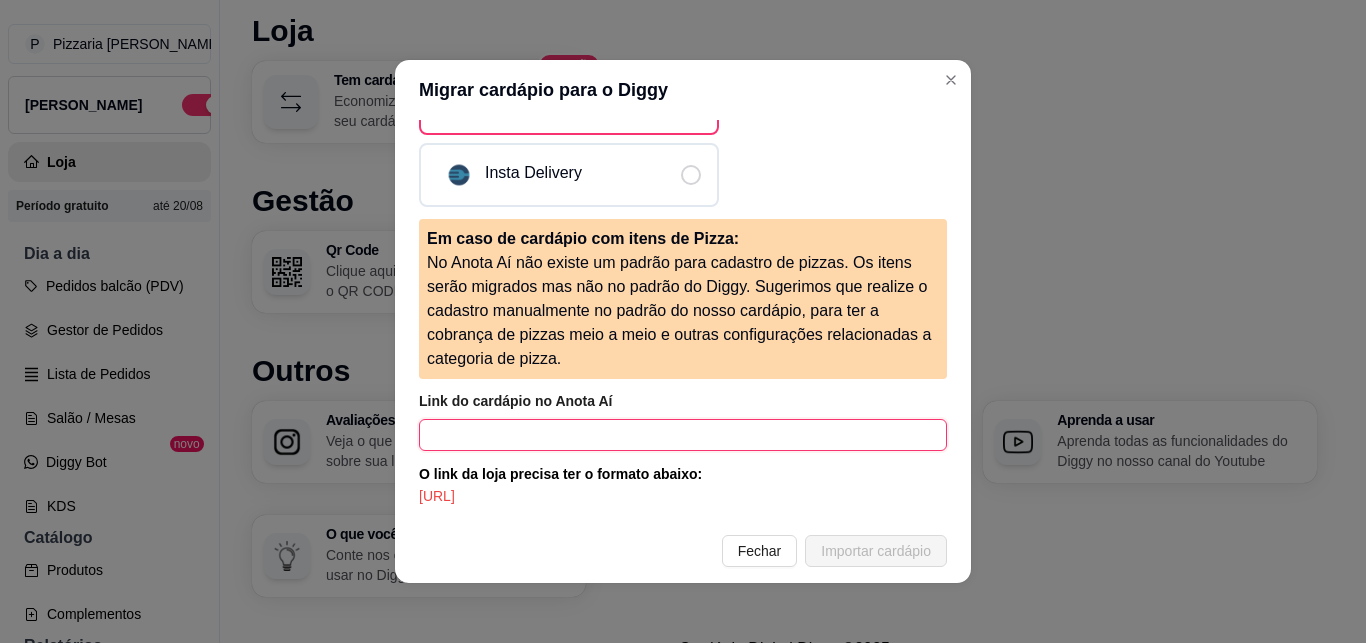 click at bounding box center [683, 435] 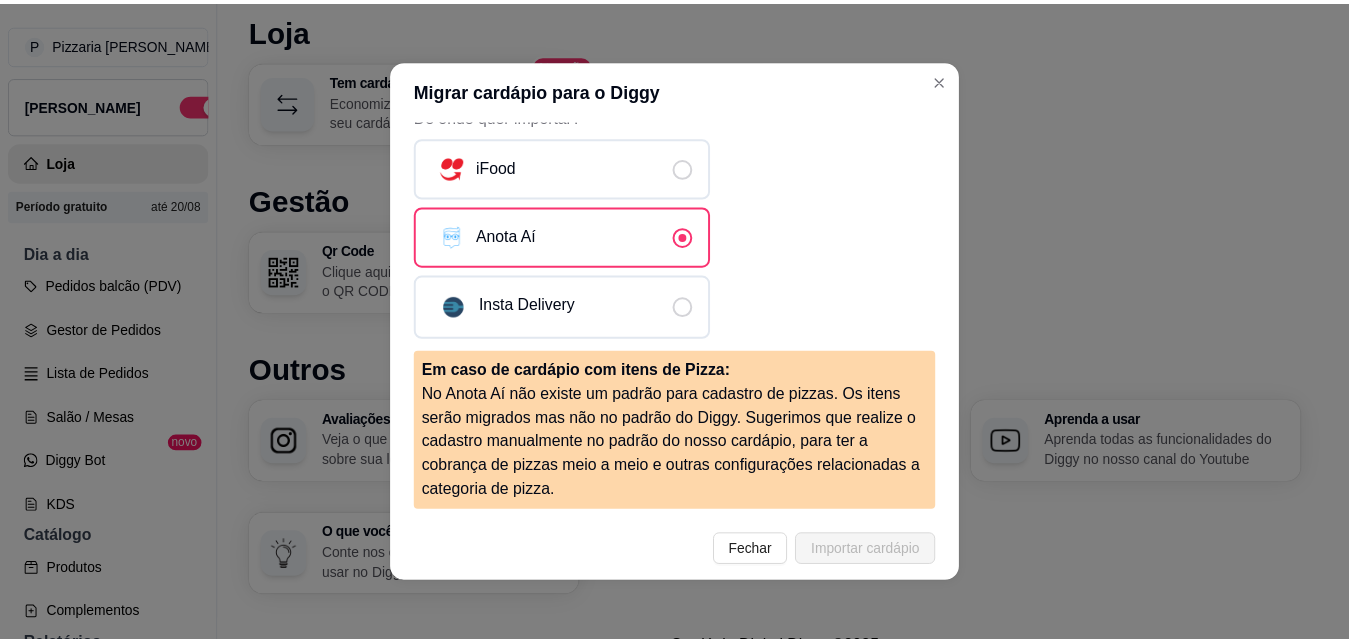 scroll, scrollTop: 103, scrollLeft: 0, axis: vertical 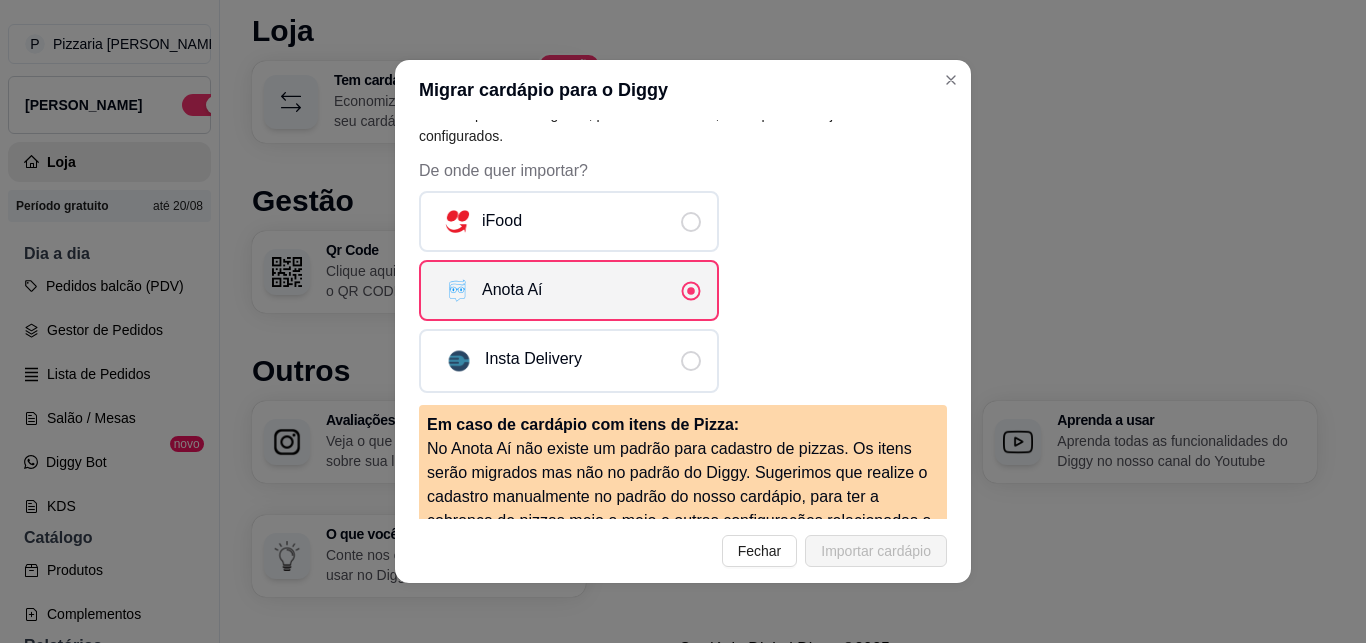 click at bounding box center [691, 290] 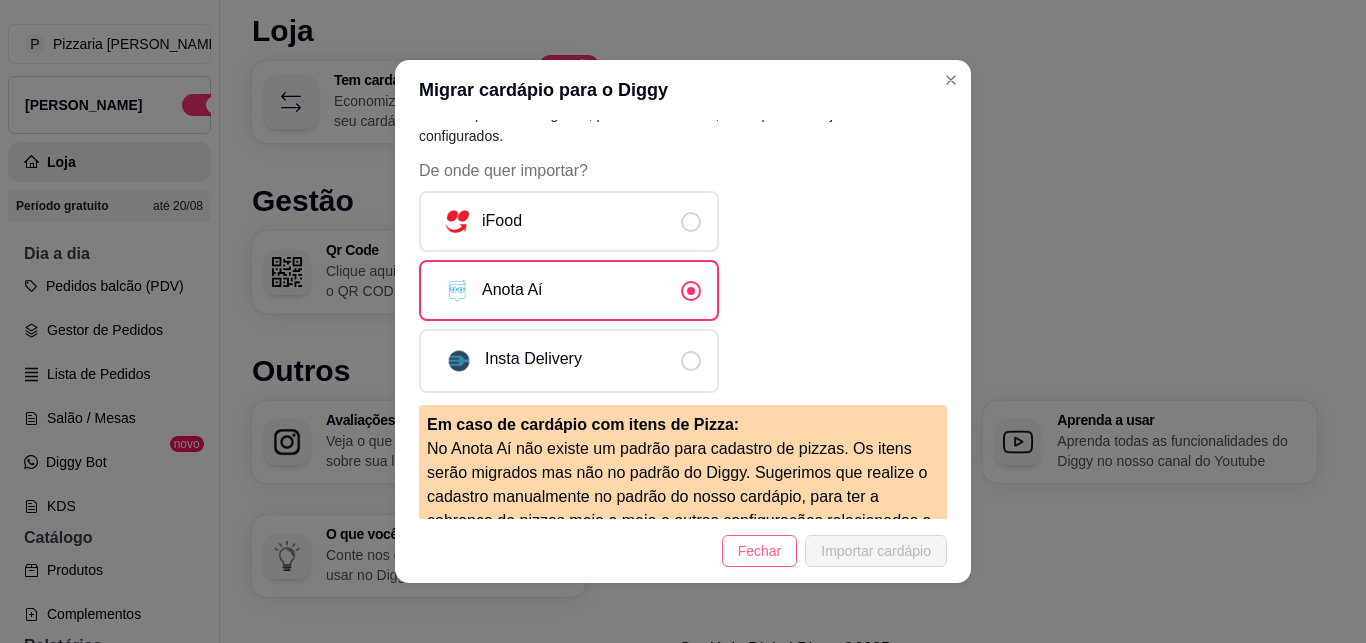 click on "Fechar" at bounding box center (760, 551) 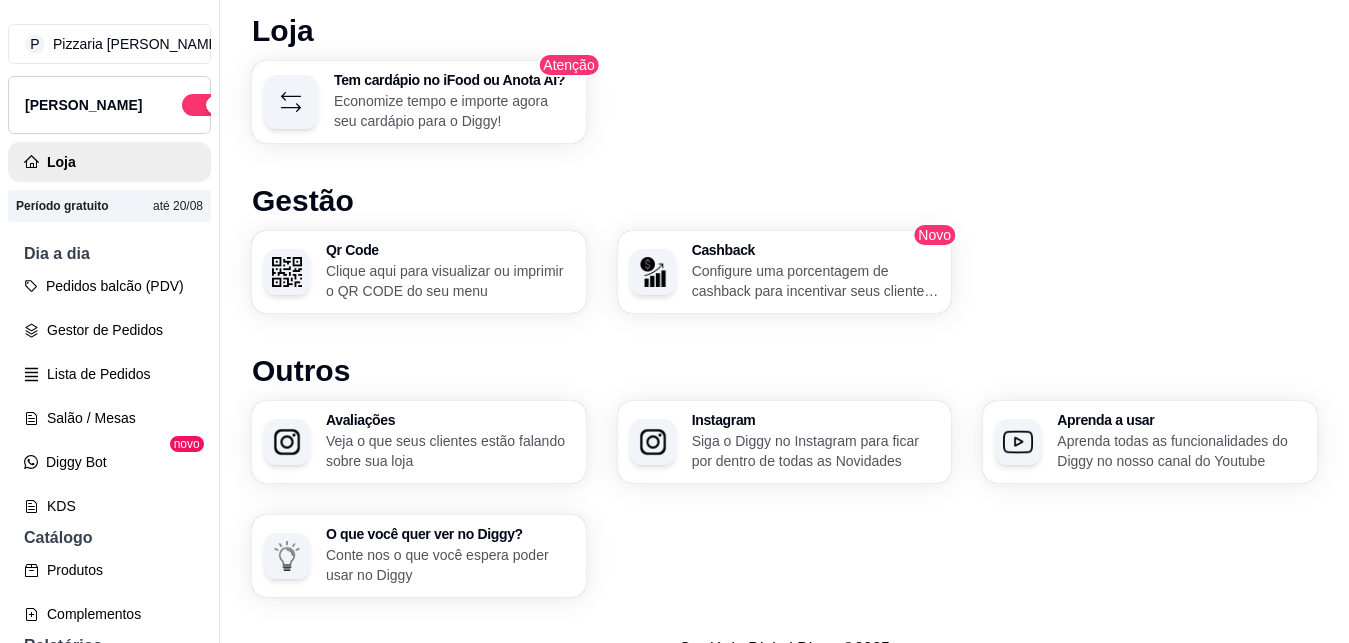 scroll, scrollTop: 1278, scrollLeft: 0, axis: vertical 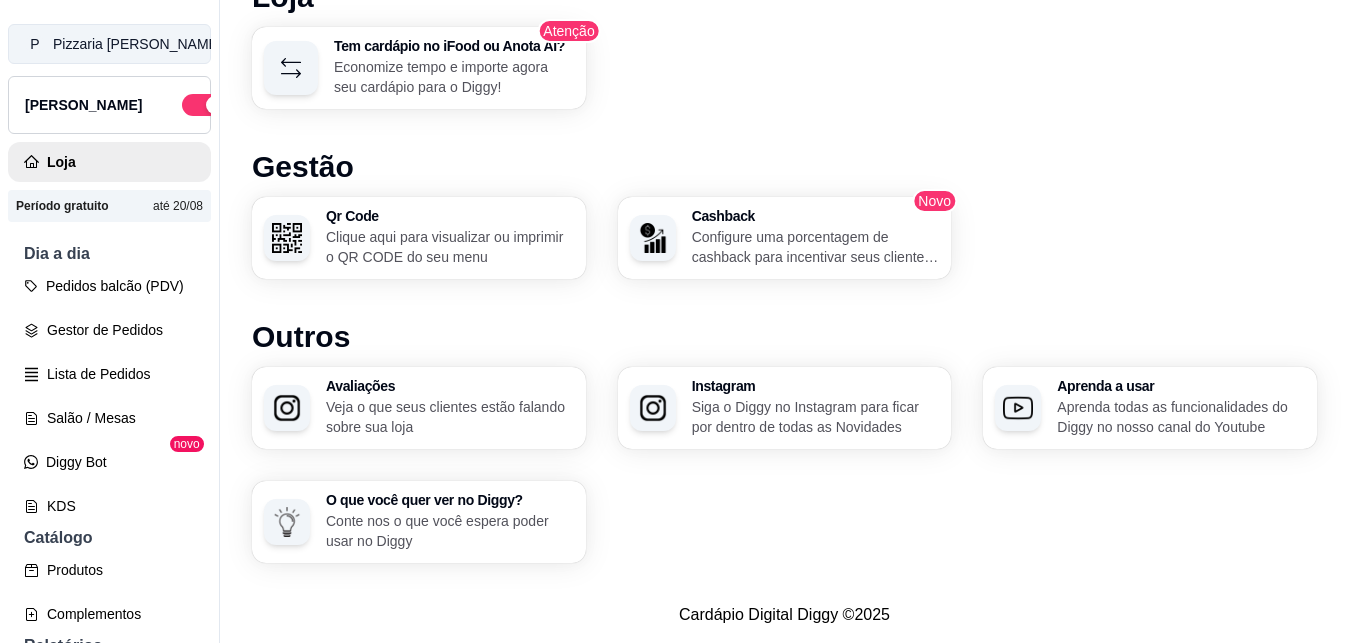 click on "[PERSON_NAME] ..." at bounding box center [143, 44] 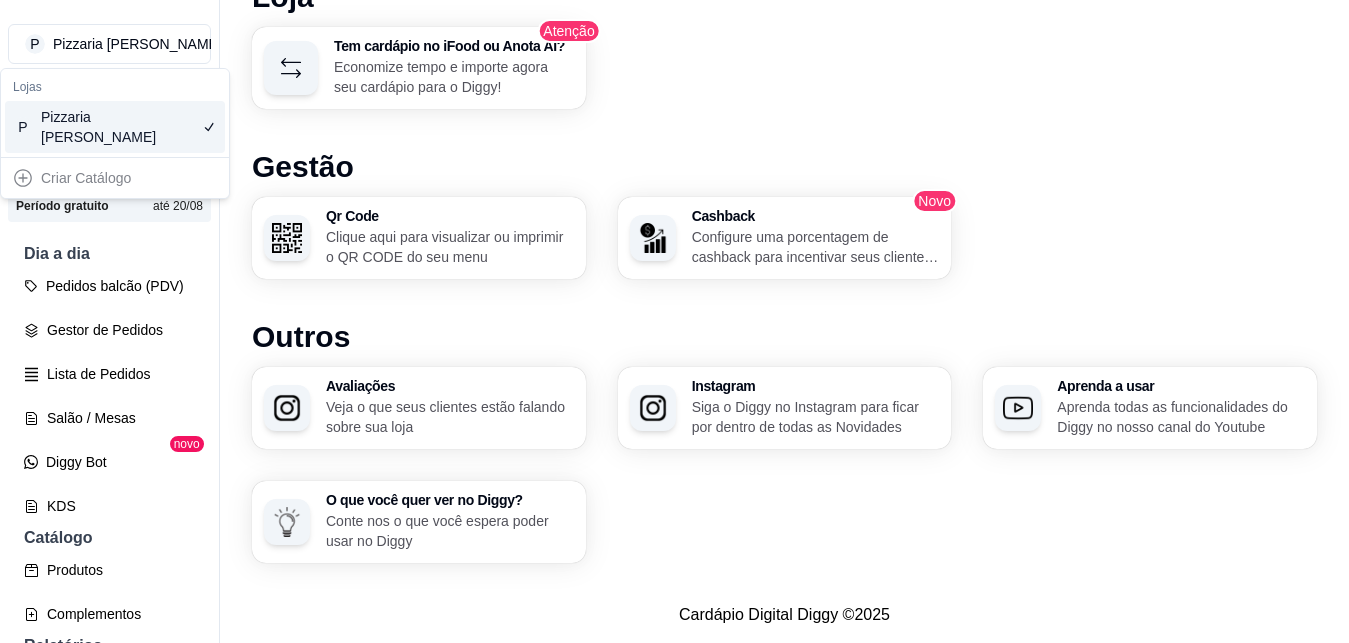 click on "Pizzaria [PERSON_NAME]" at bounding box center [86, 127] 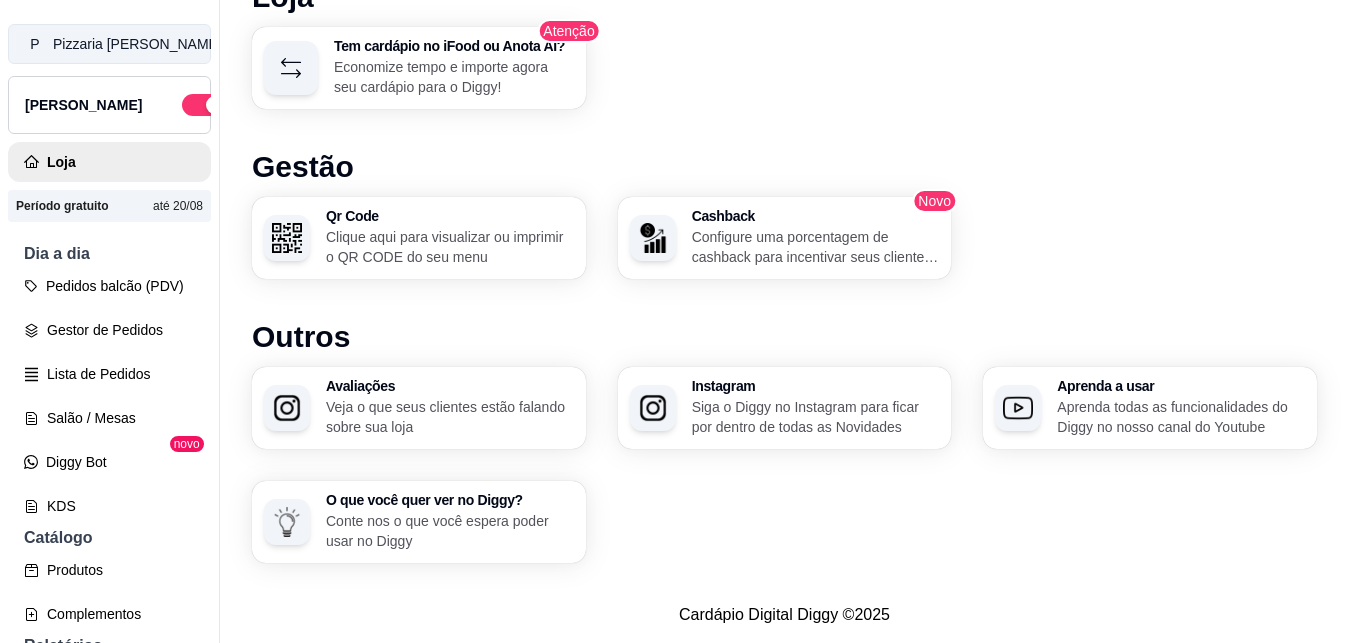 click on "P" at bounding box center (35, 44) 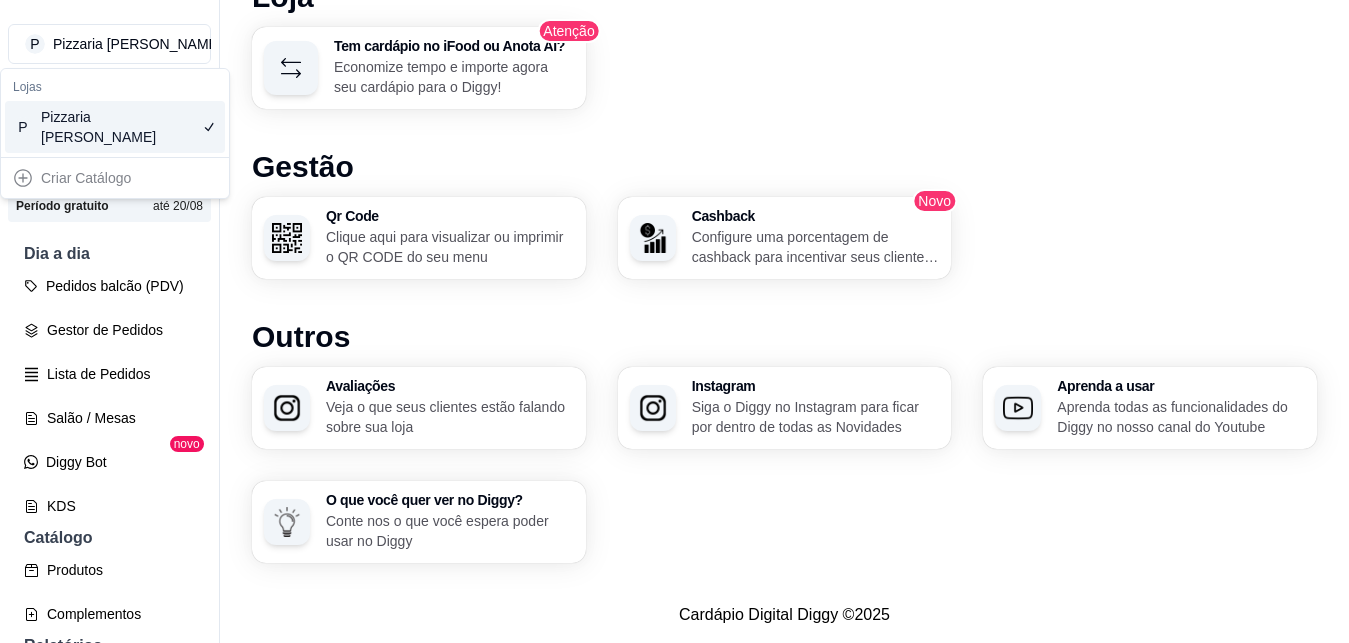 click on "Criar Catálogo" at bounding box center (115, 178) 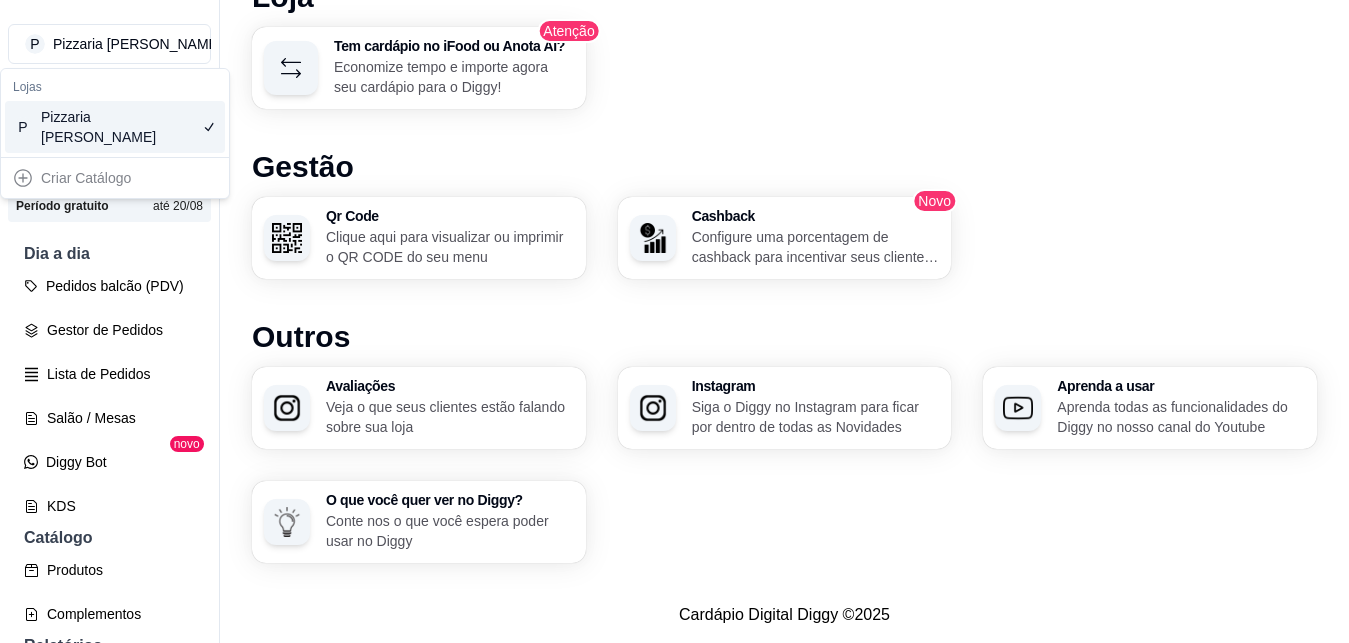 click on "Tem cardápio no iFood ou Anota AI? Economize tempo e importe agora seu cardápio para o Diggy! Atenção" at bounding box center (784, 68) 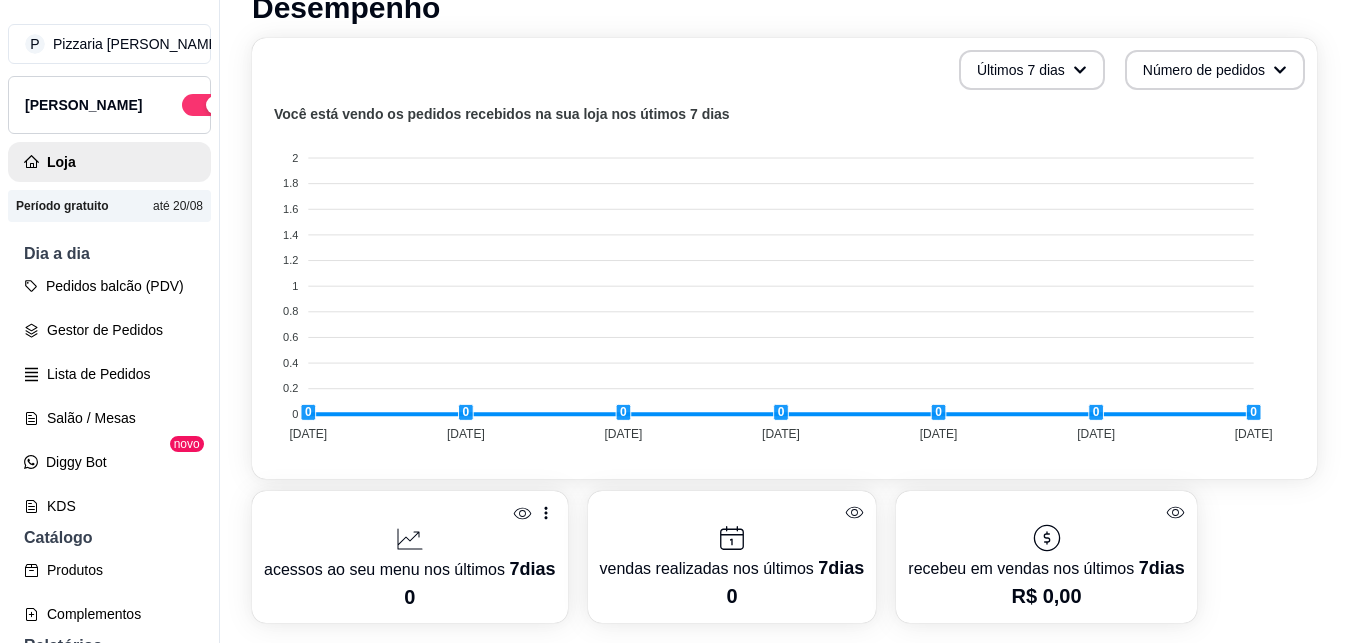 scroll, scrollTop: 0, scrollLeft: 0, axis: both 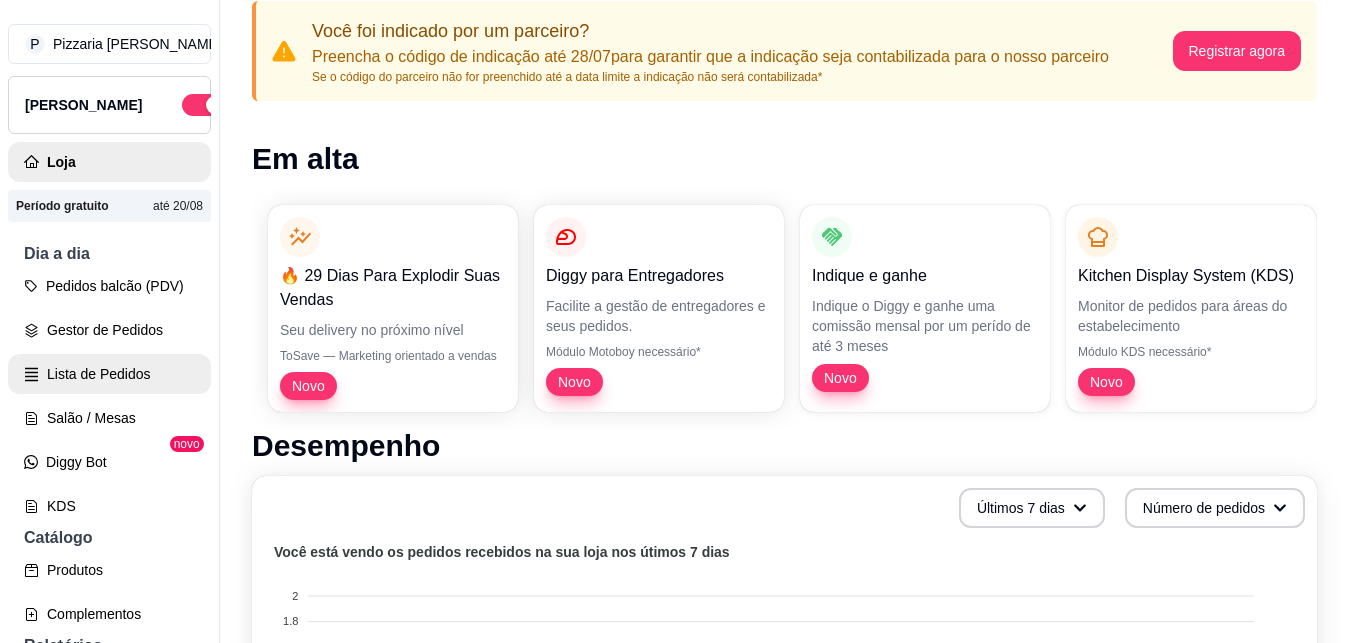 click on "Lista de Pedidos" at bounding box center [109, 374] 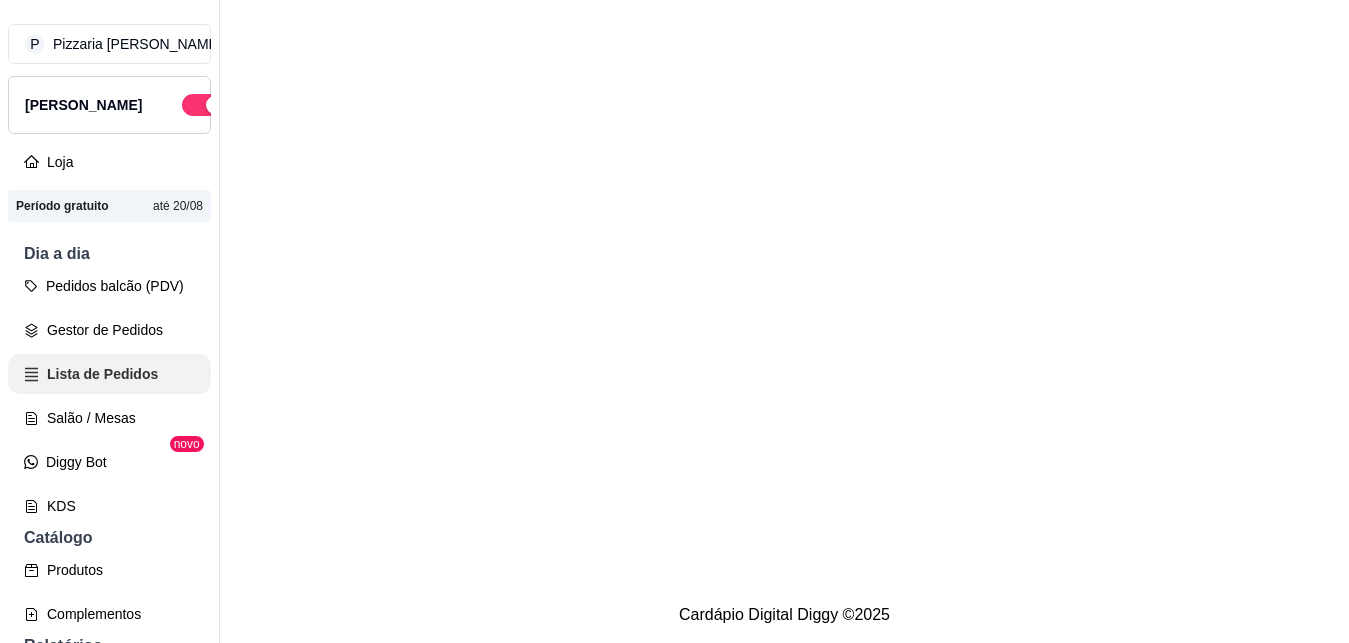 scroll, scrollTop: 0, scrollLeft: 0, axis: both 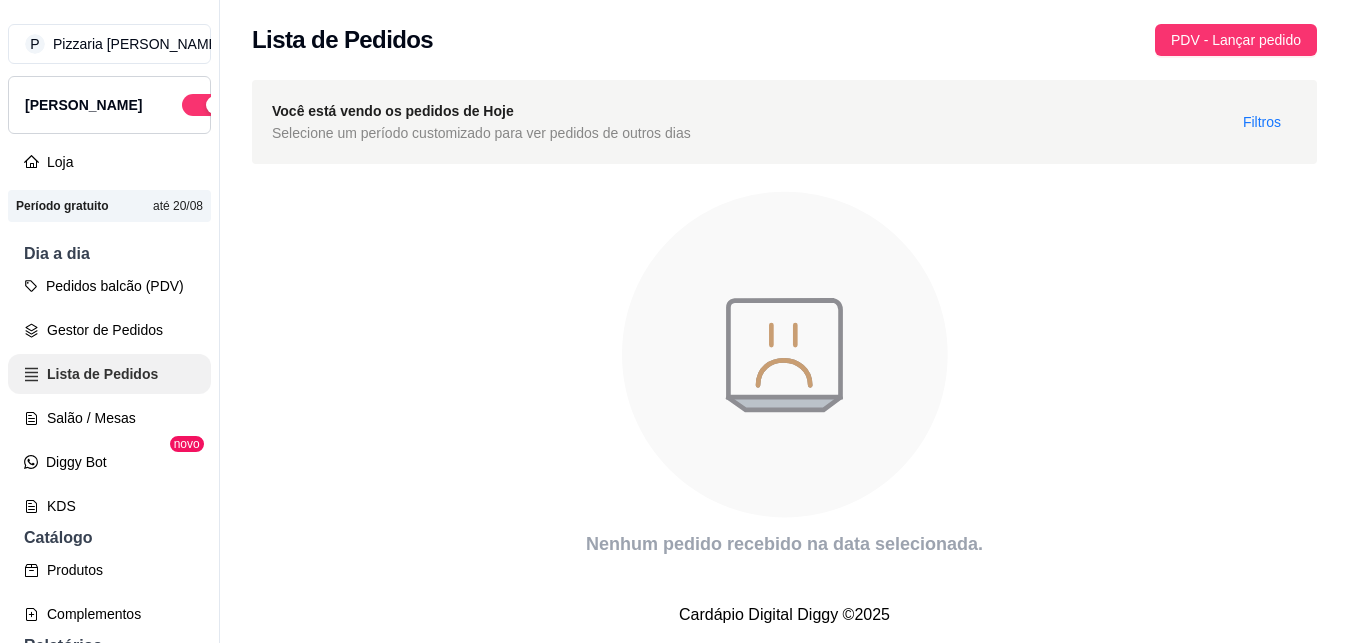 click on "Lista de Pedidos" at bounding box center (109, 374) 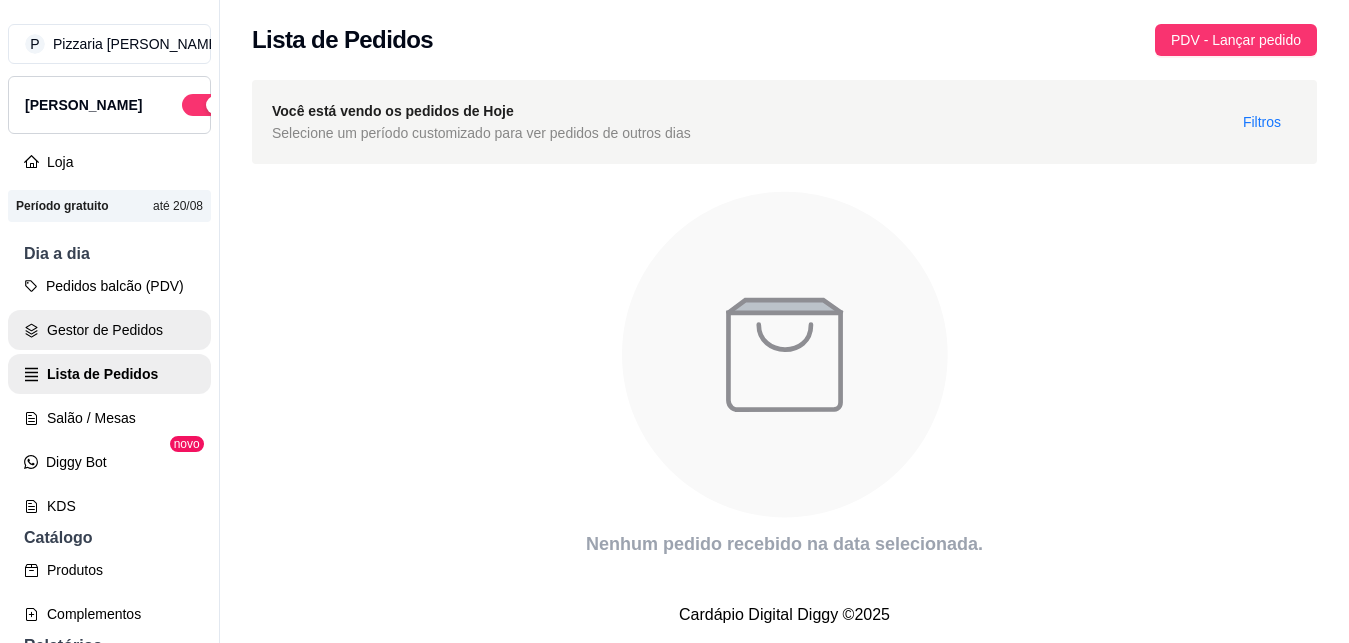 click on "Gestor de Pedidos" at bounding box center (109, 330) 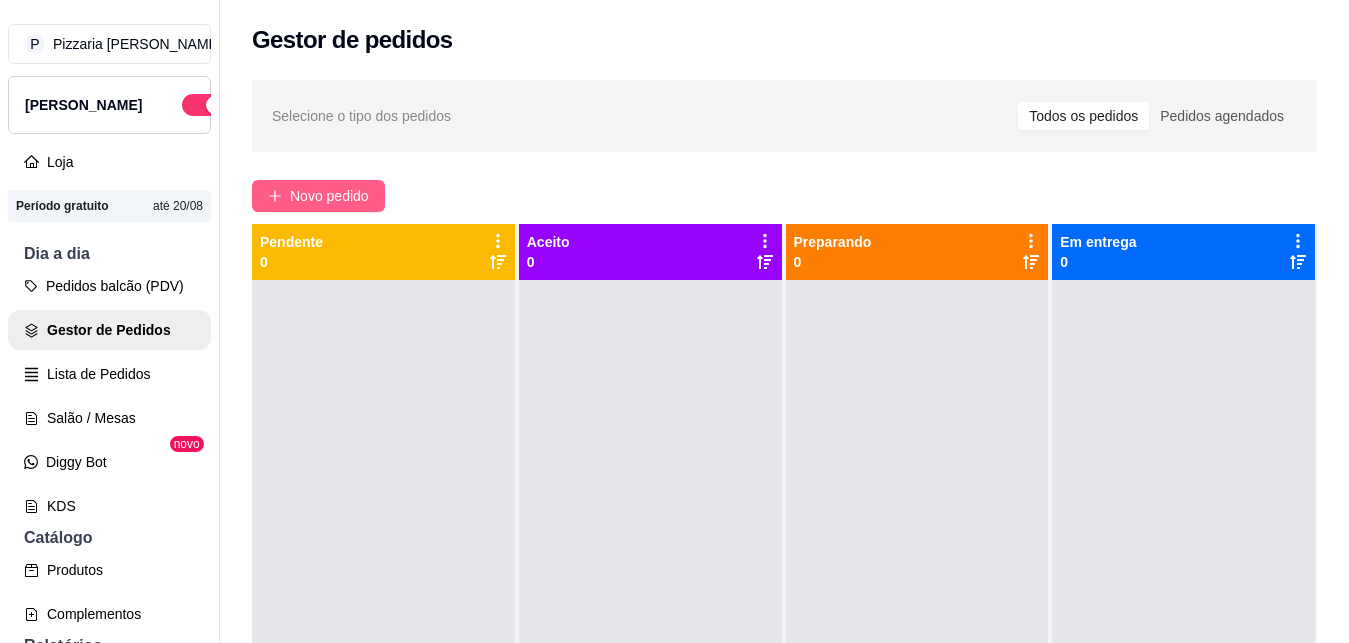 click on "Novo pedido" at bounding box center (329, 196) 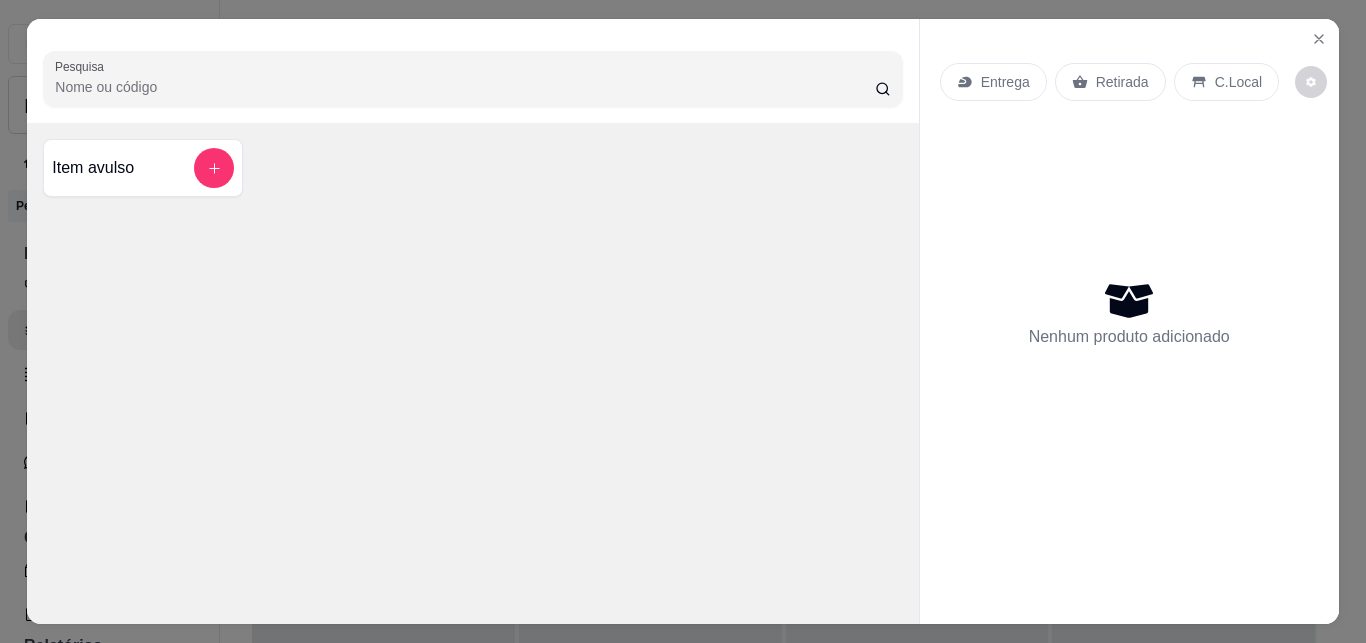 click on "Entrega" at bounding box center (1005, 82) 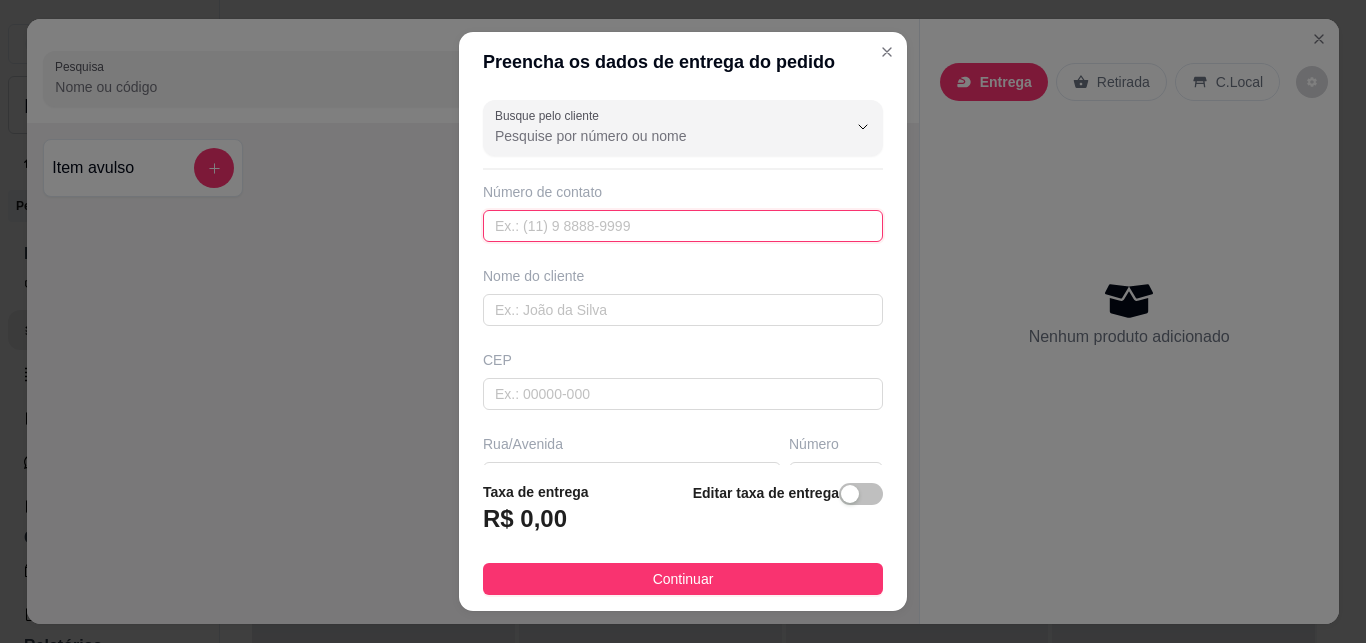click at bounding box center [683, 226] 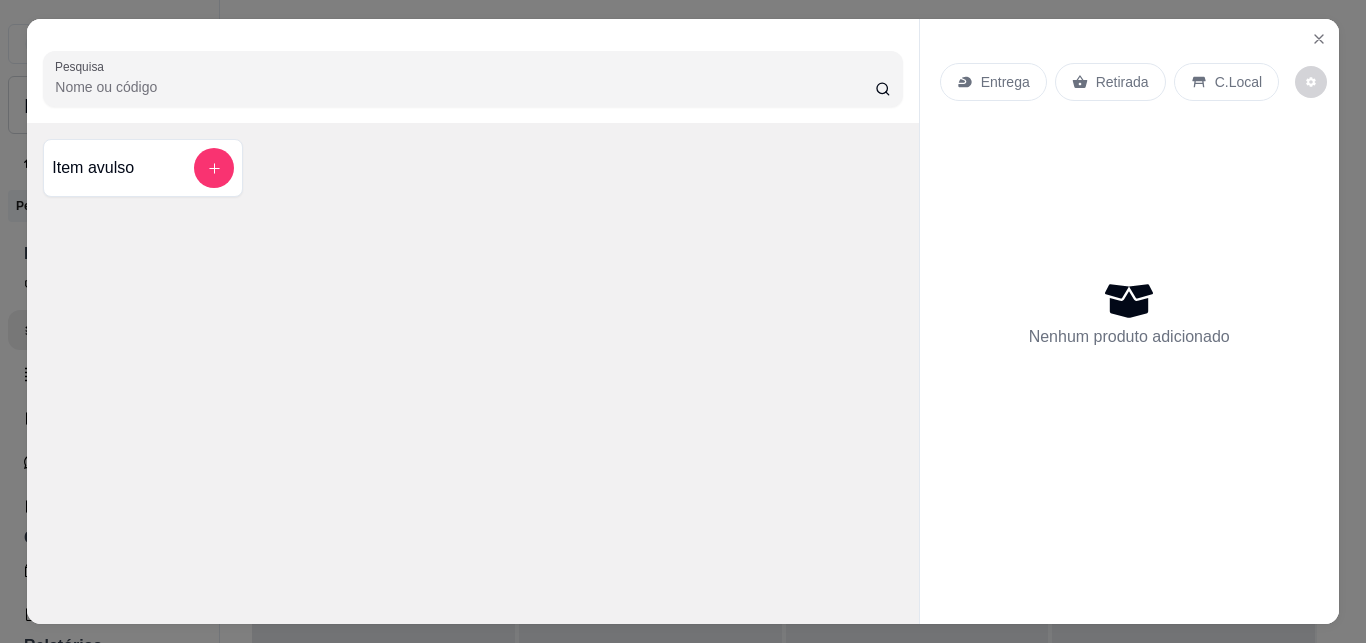 click on "Retirada" at bounding box center (1122, 82) 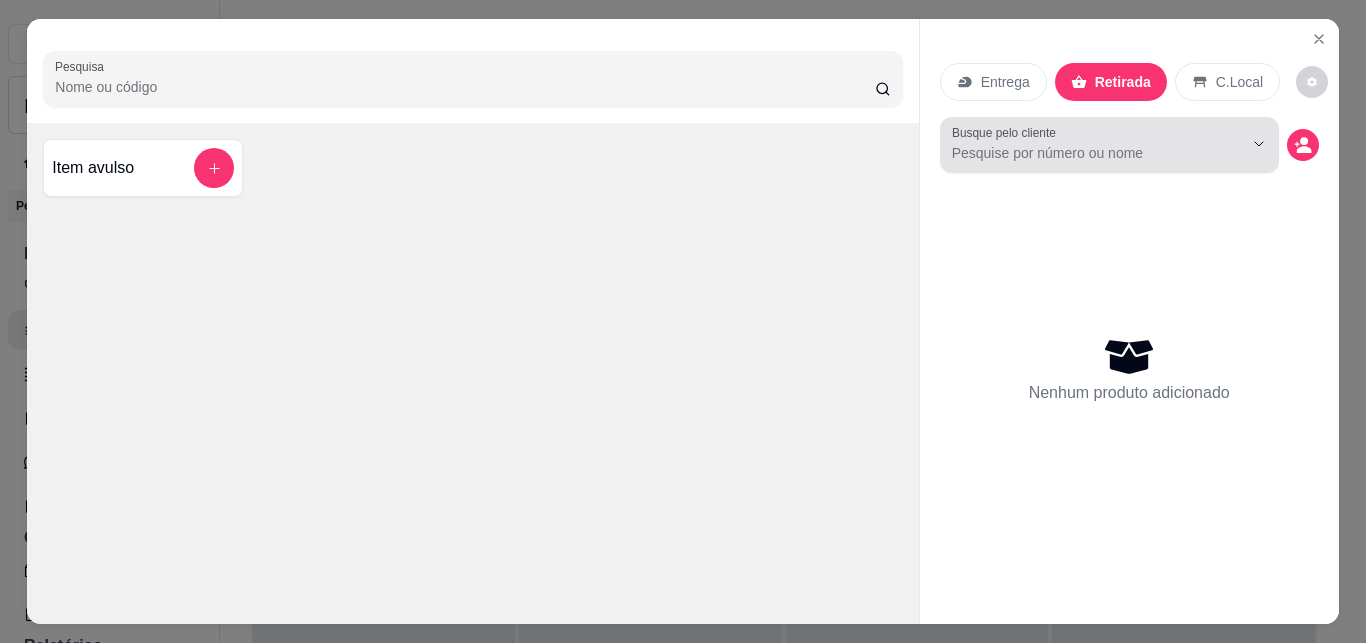 click on "Busque pelo cliente" at bounding box center [1081, 153] 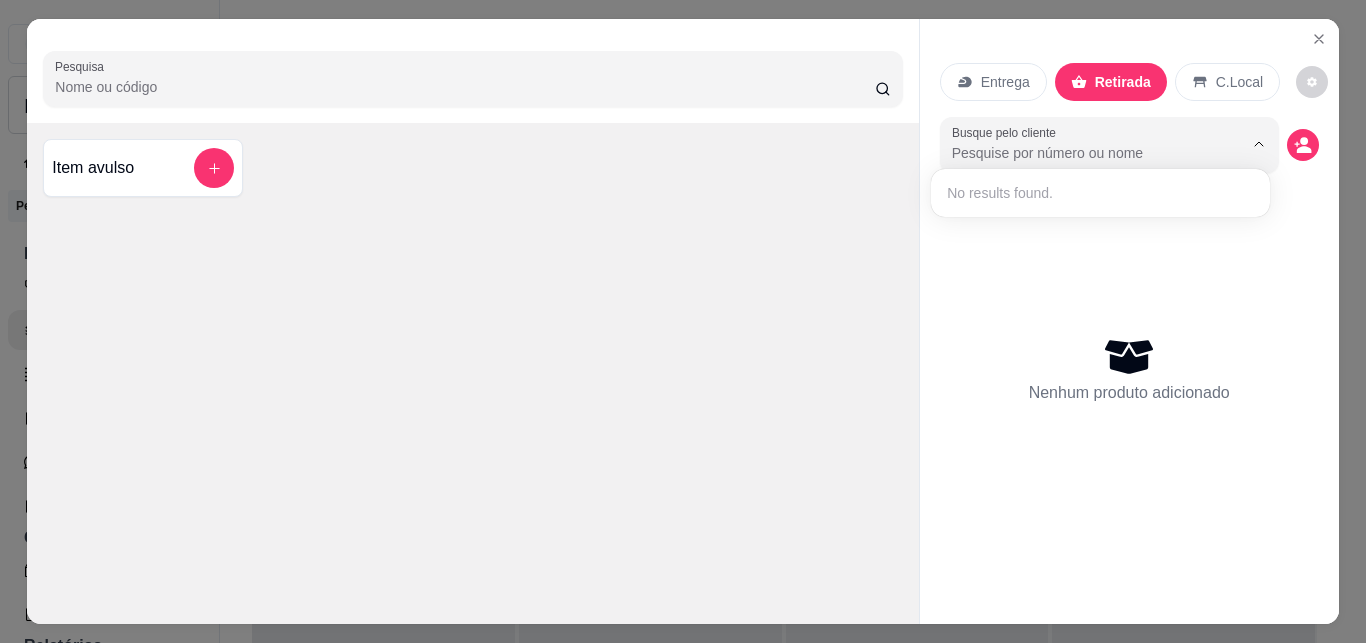 click on "No results found." at bounding box center (1100, 193) 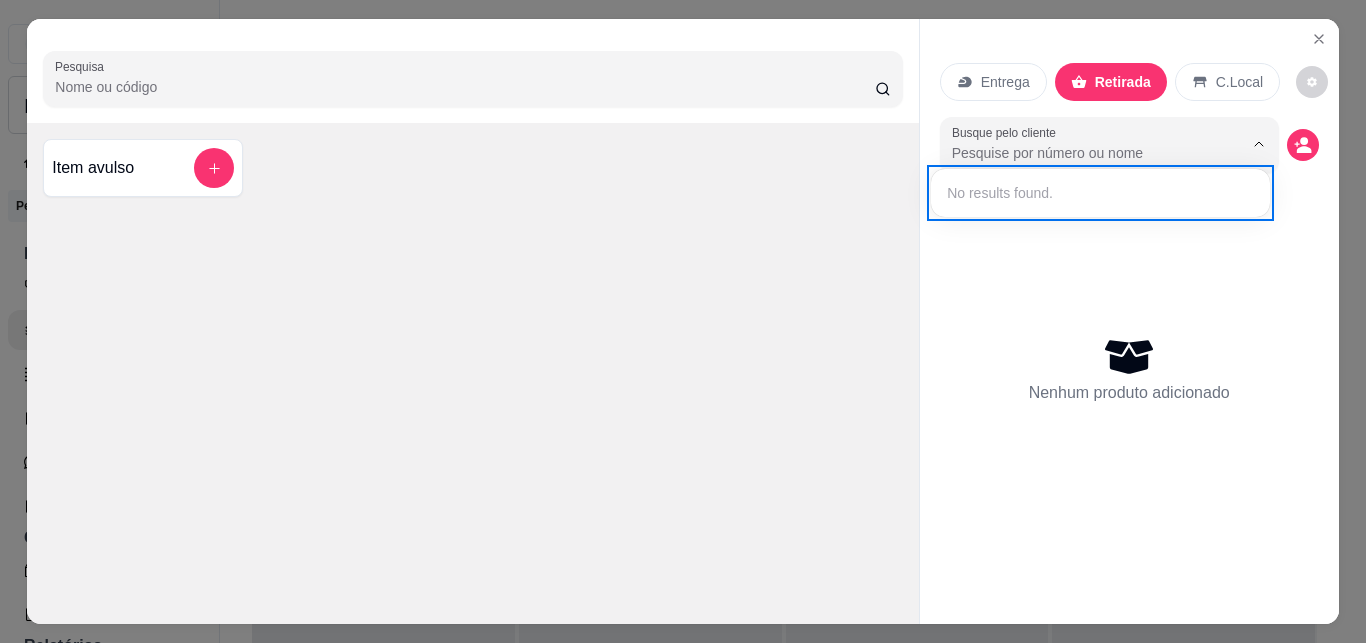 click on "No results found." at bounding box center [1100, 193] 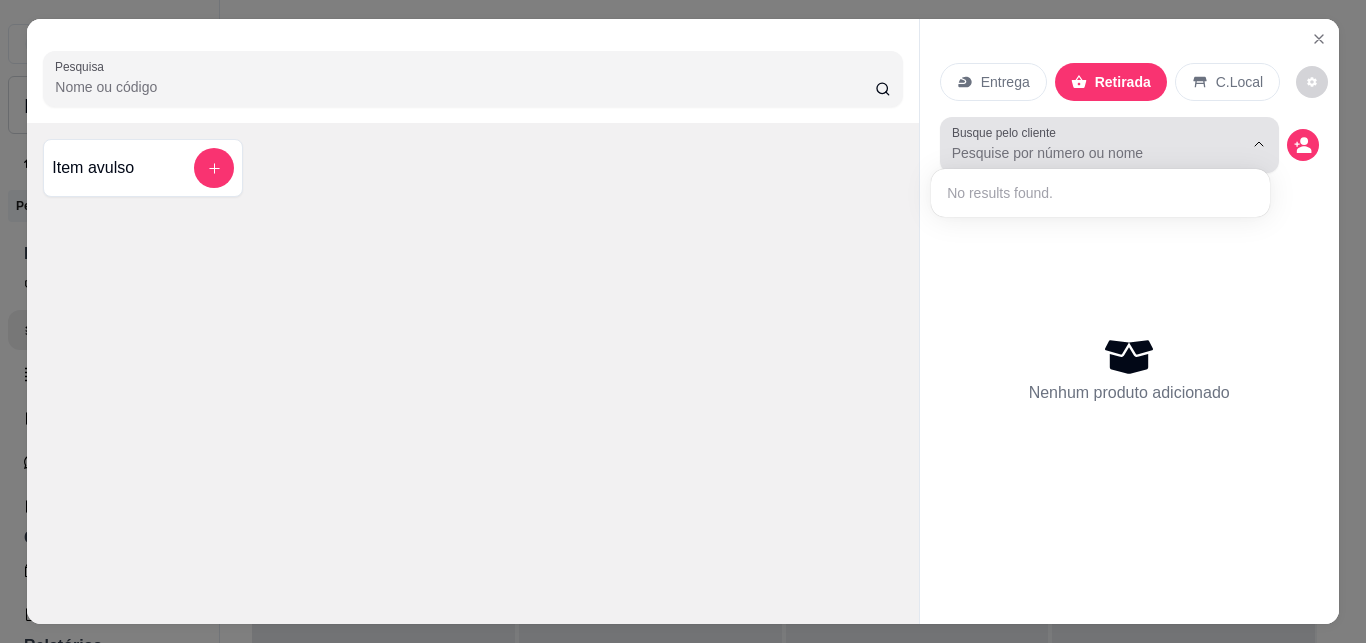 click at bounding box center [1109, 145] 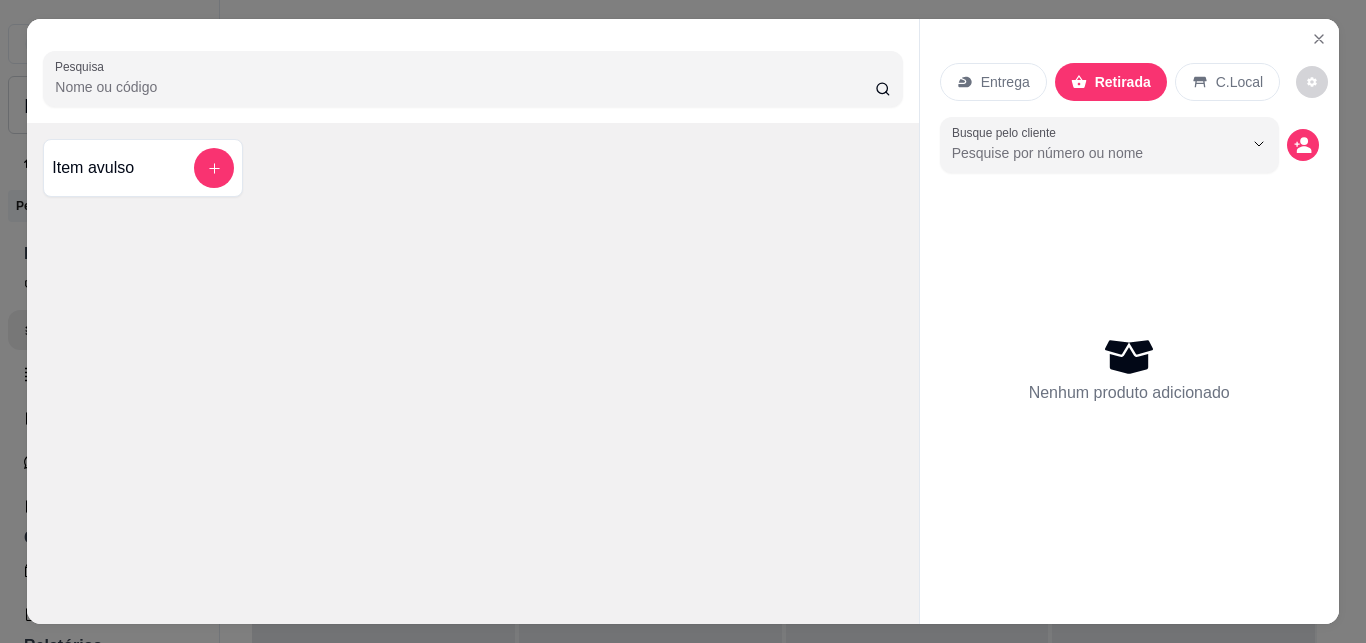 click on "Entrega" at bounding box center [1005, 82] 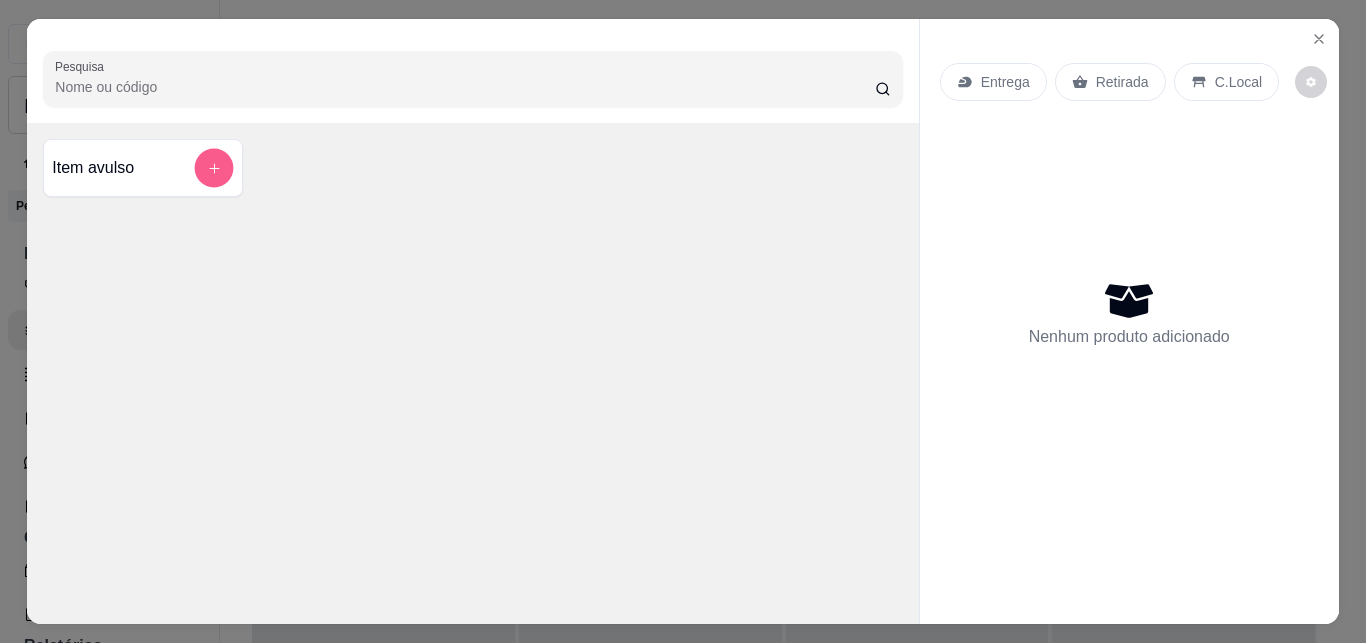 click at bounding box center [214, 168] 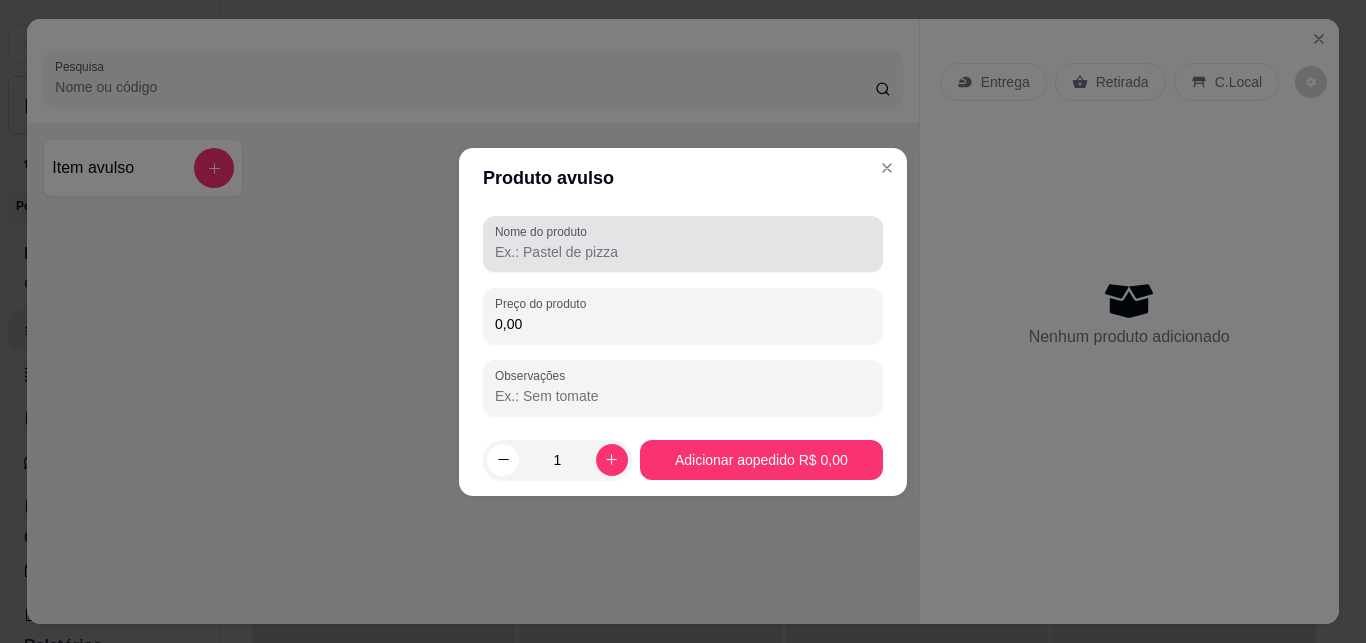 click on "Nome do produto" at bounding box center [683, 252] 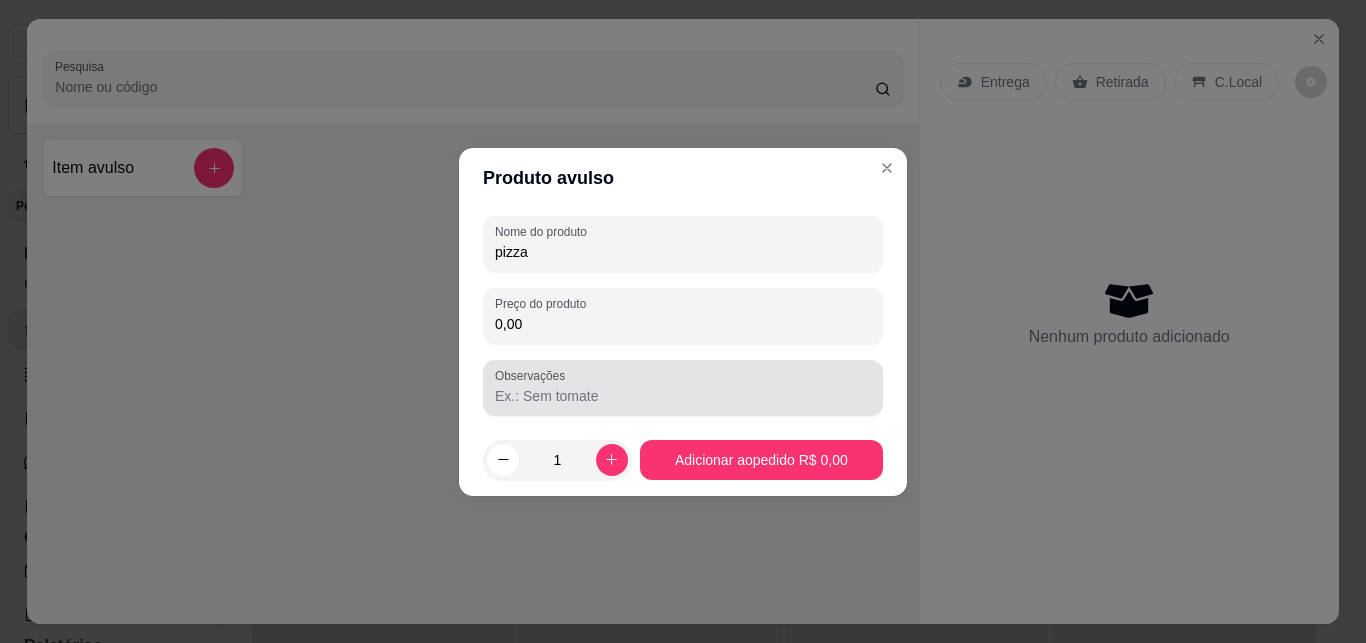 type on "pizza" 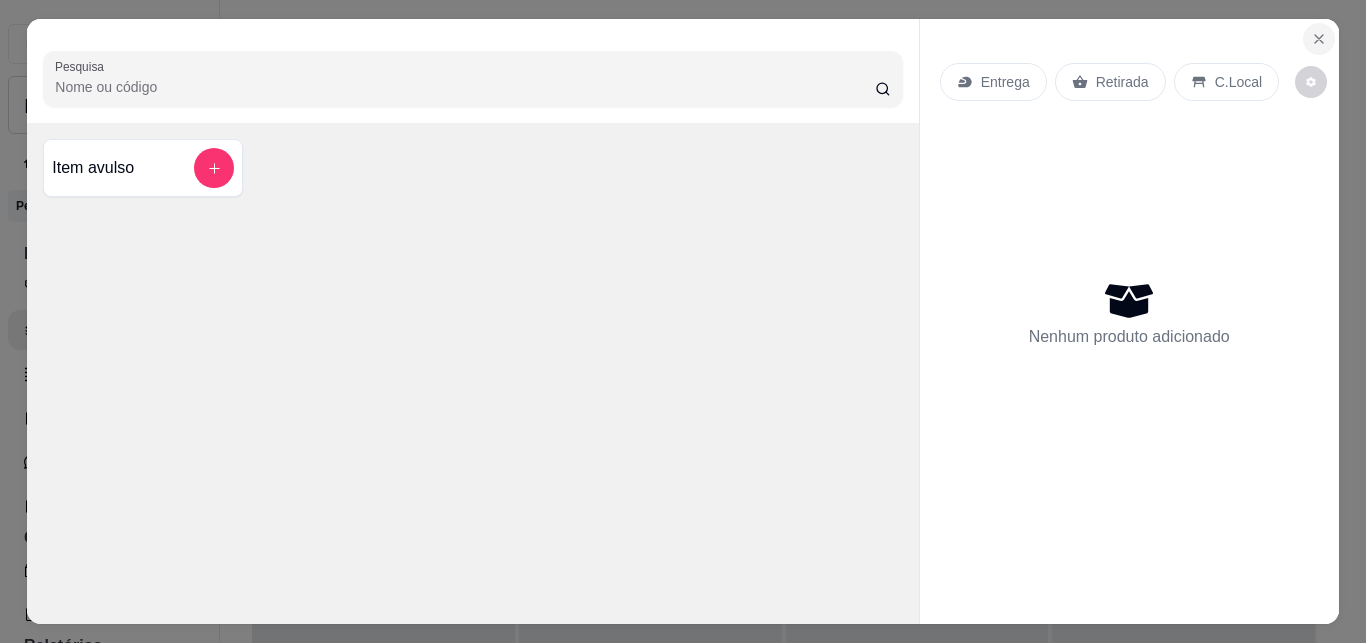 click 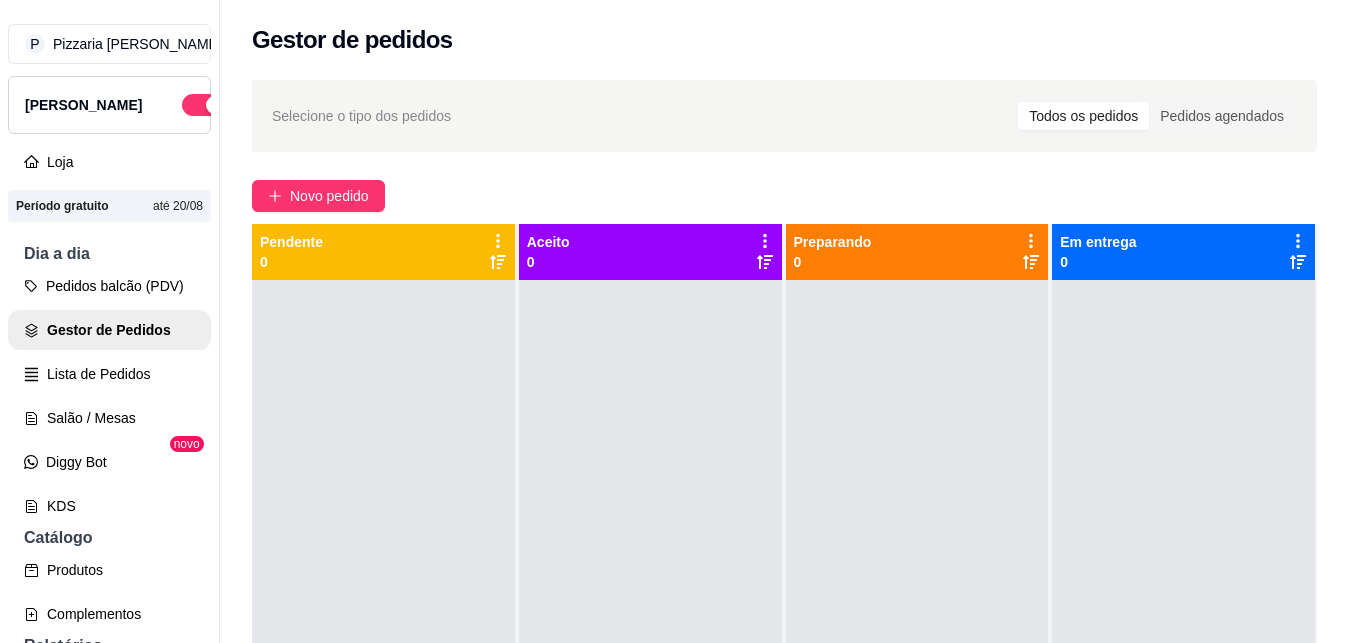 click on "Selecione o tipo dos pedidos" at bounding box center [361, 116] 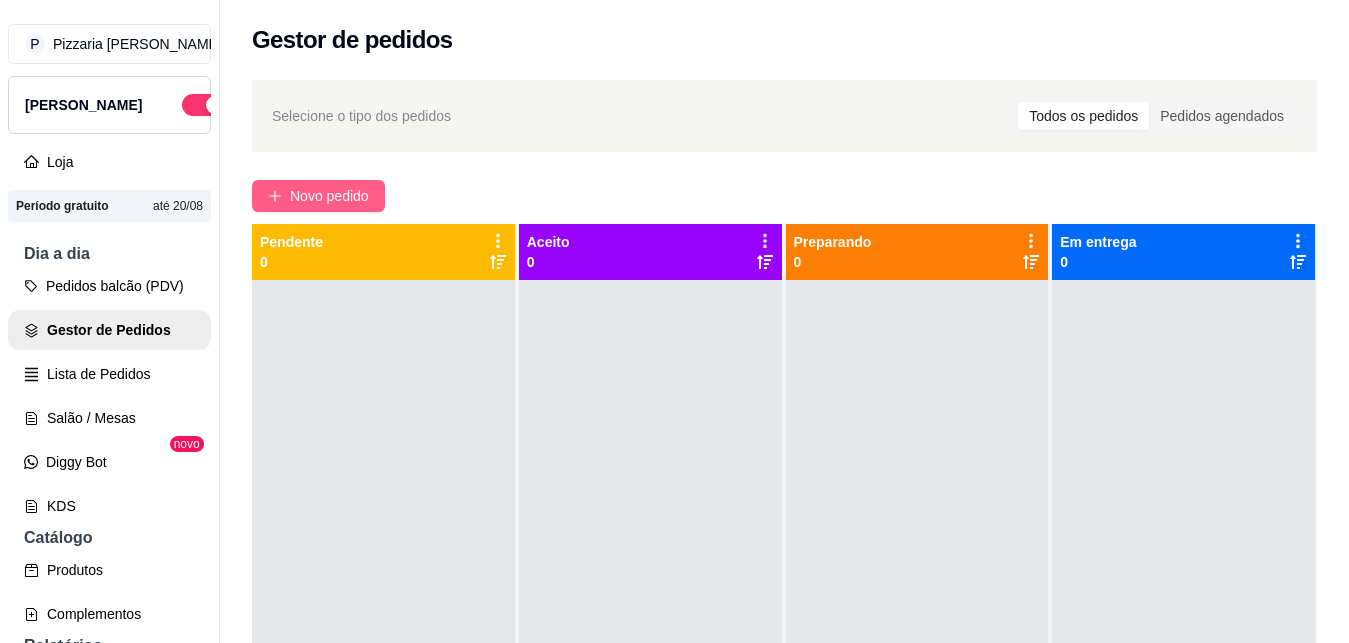 click on "Novo pedido" at bounding box center [318, 196] 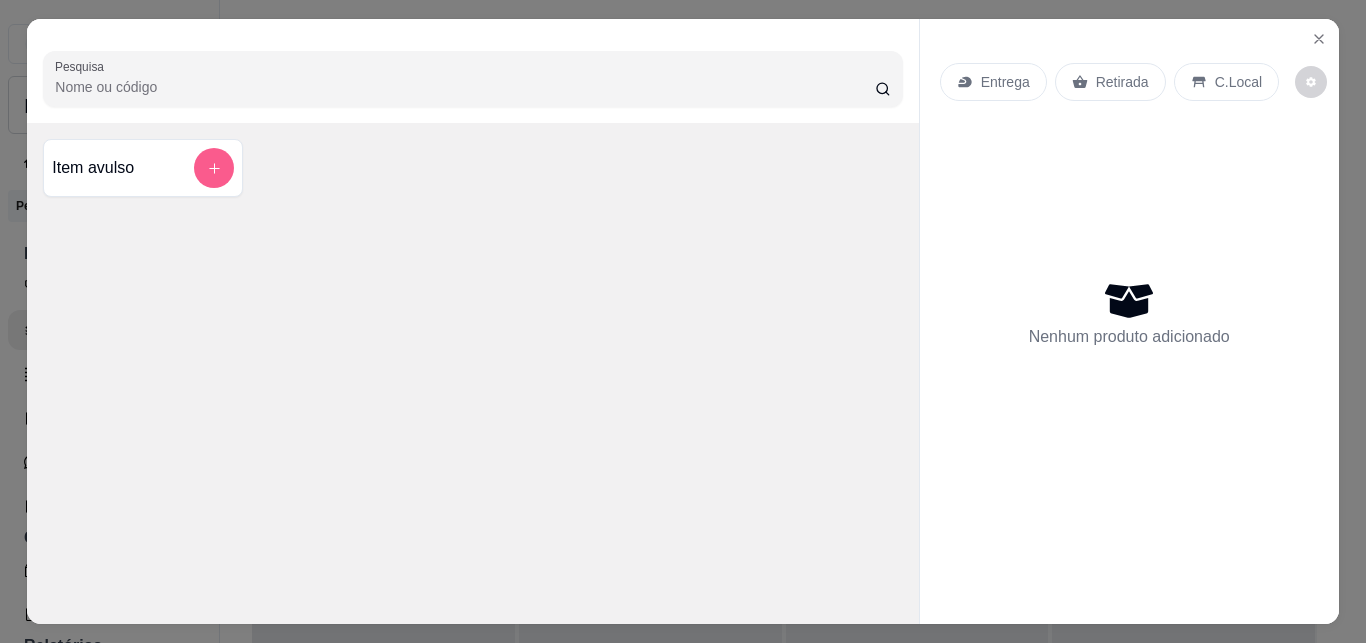 click 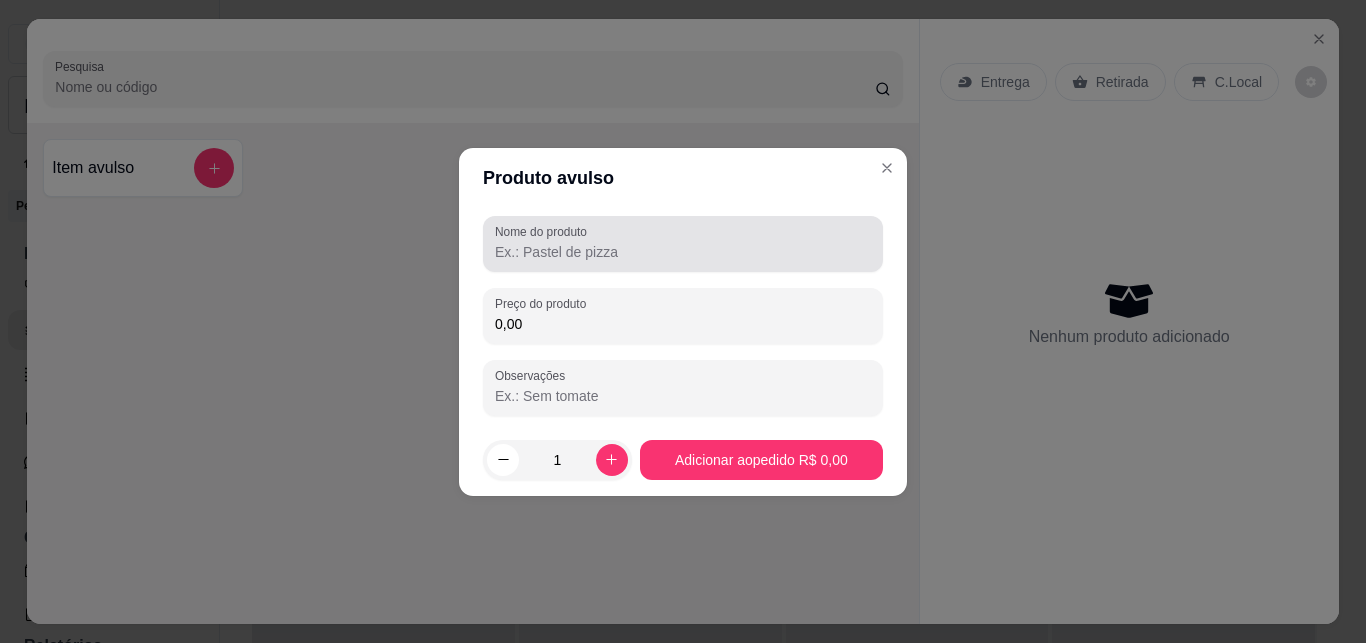 click on "Nome do produto" at bounding box center [683, 252] 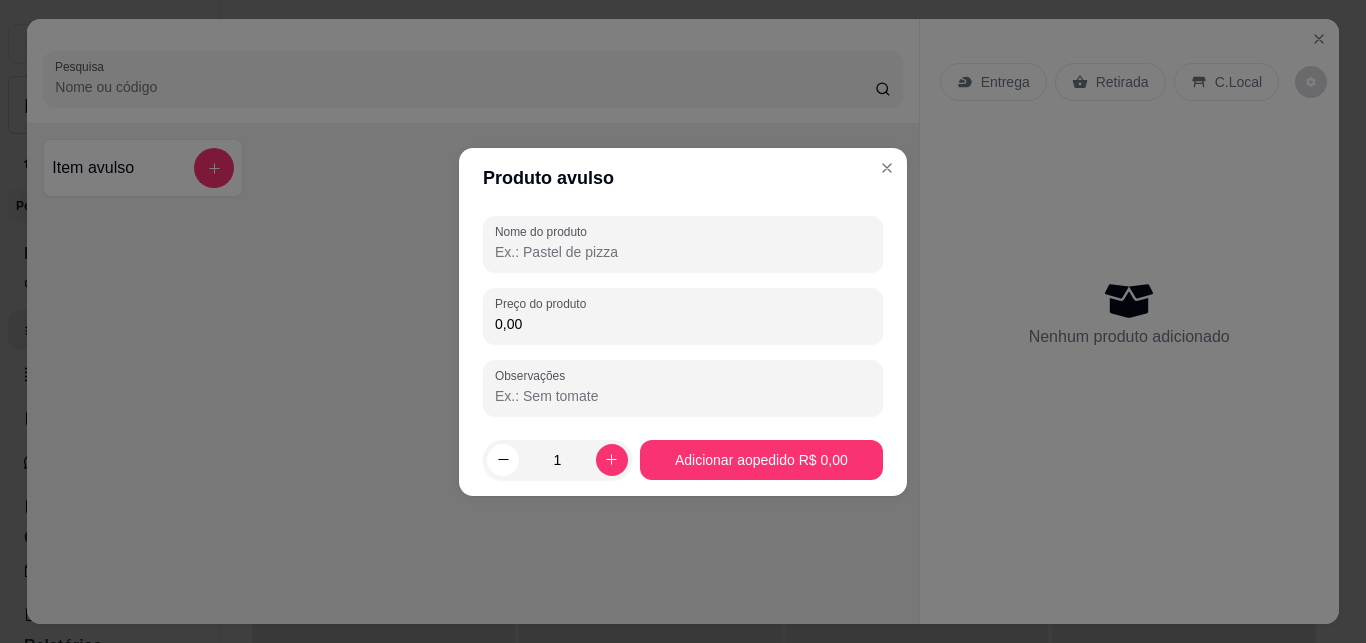 type on "3" 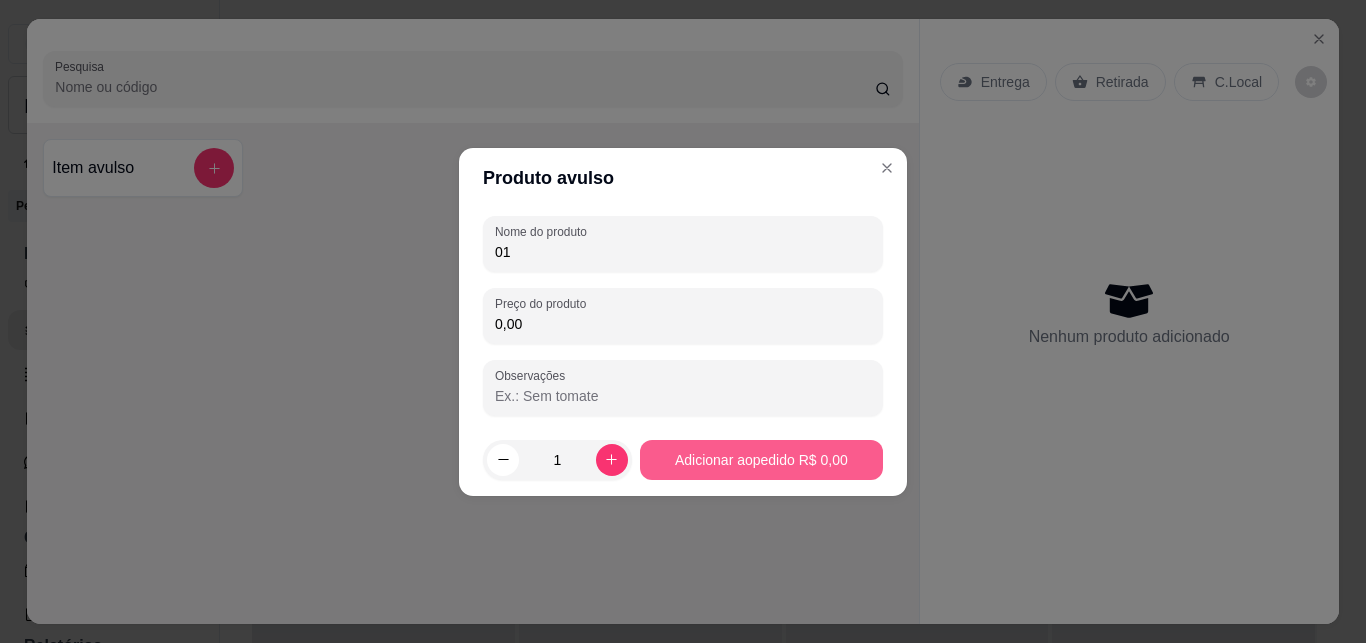 type on "01" 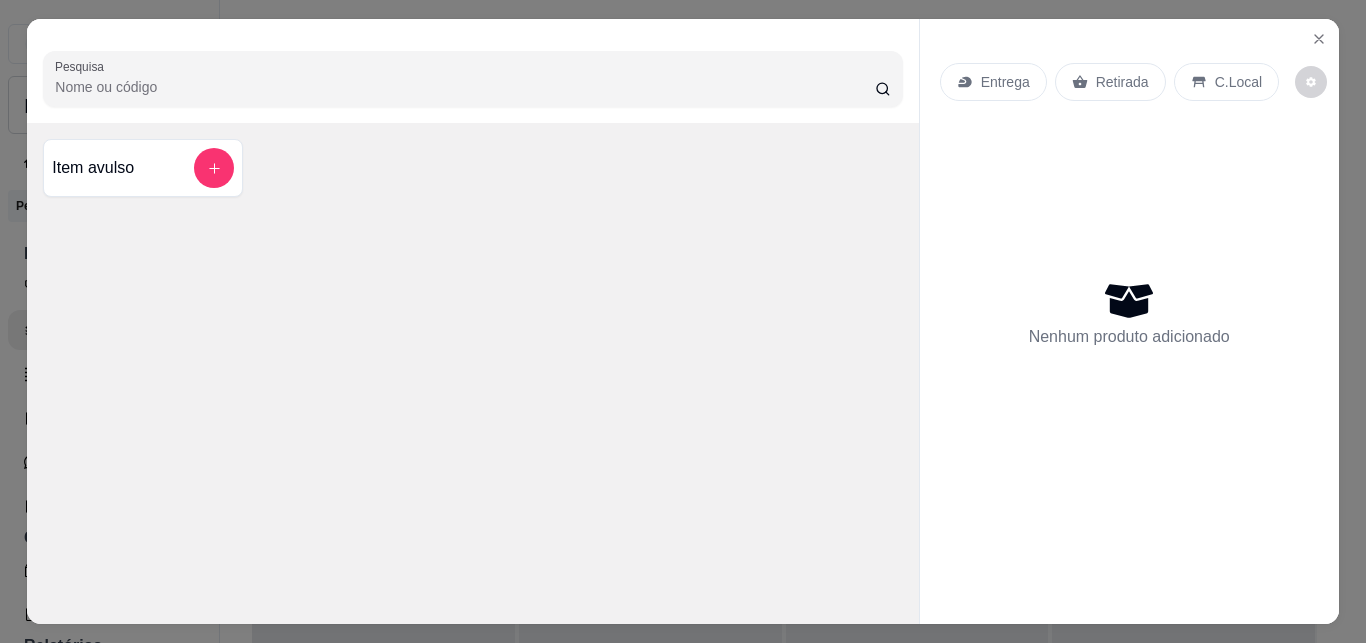 click on "Pesquisa" at bounding box center (465, 87) 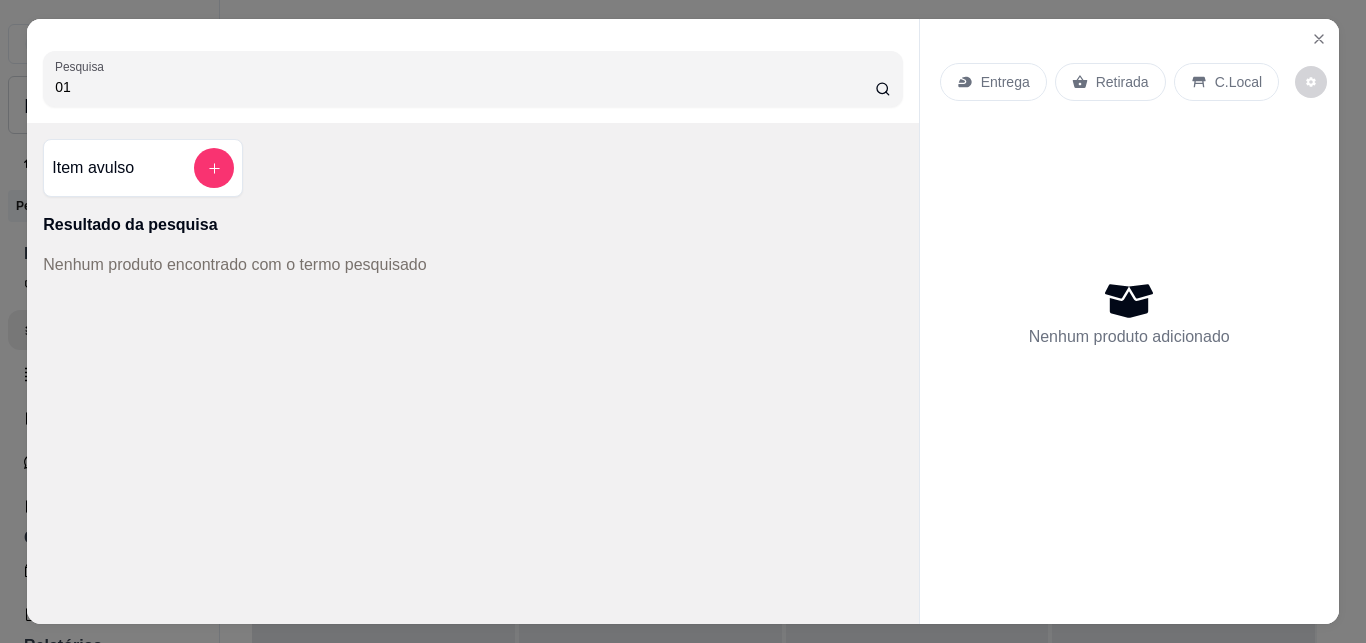type on "01" 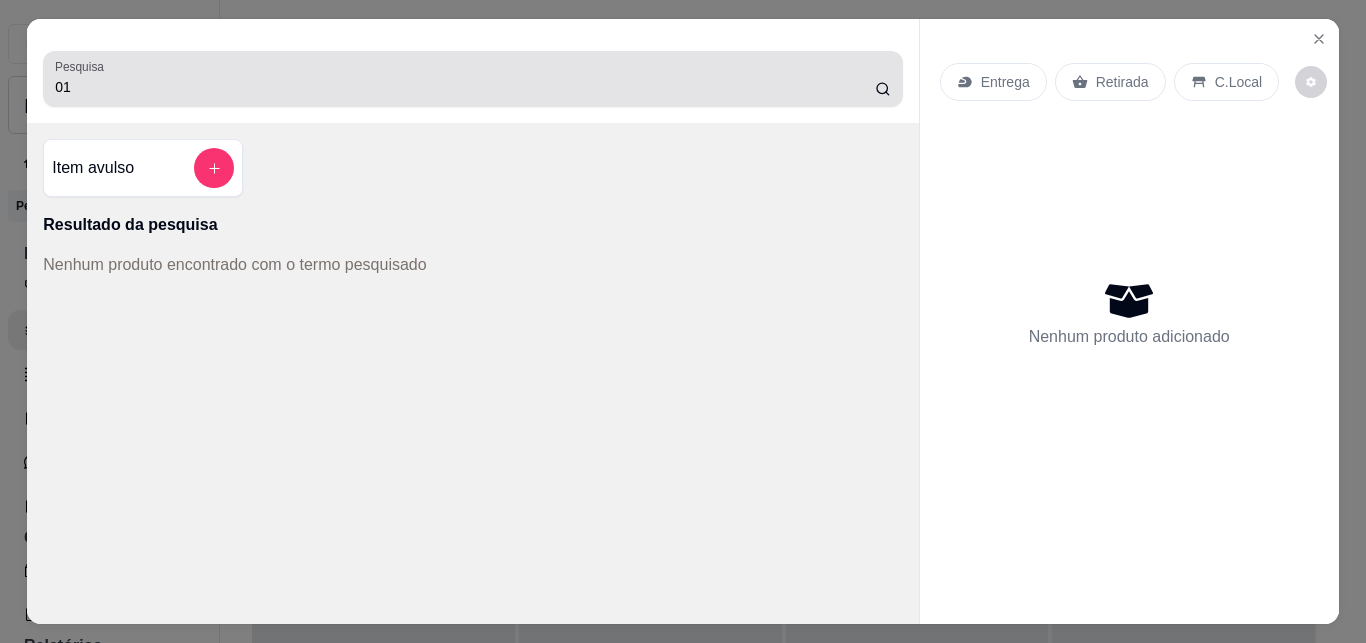 click 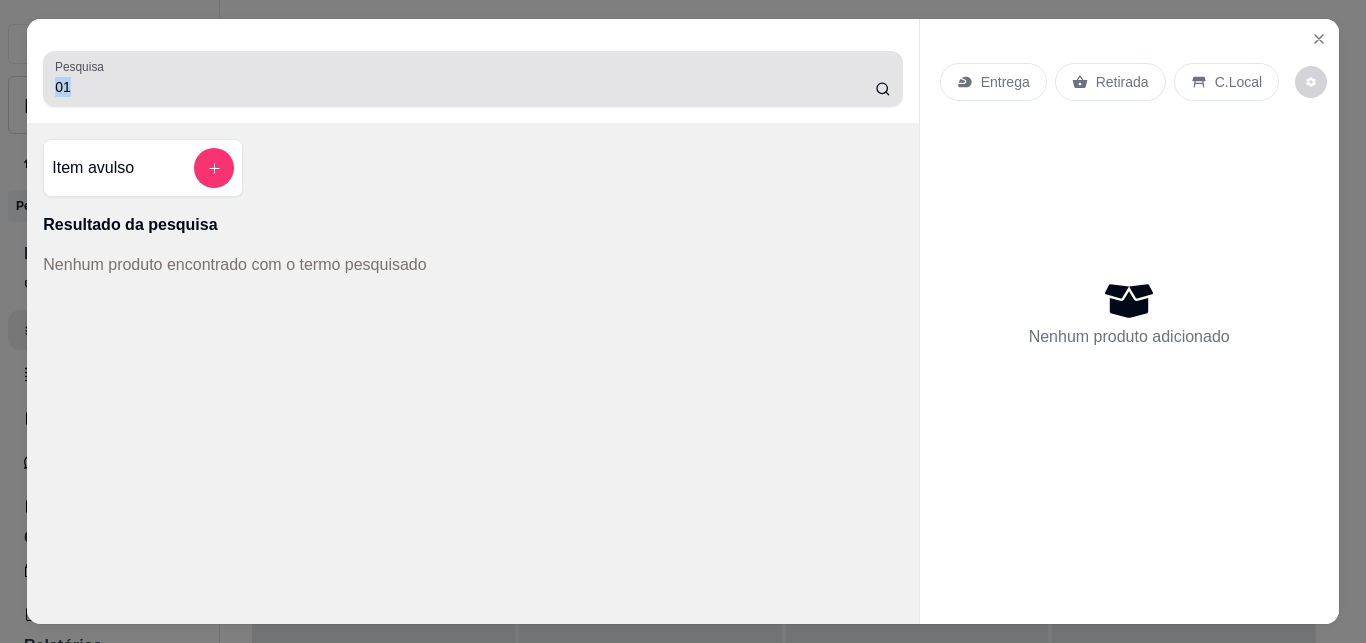 click 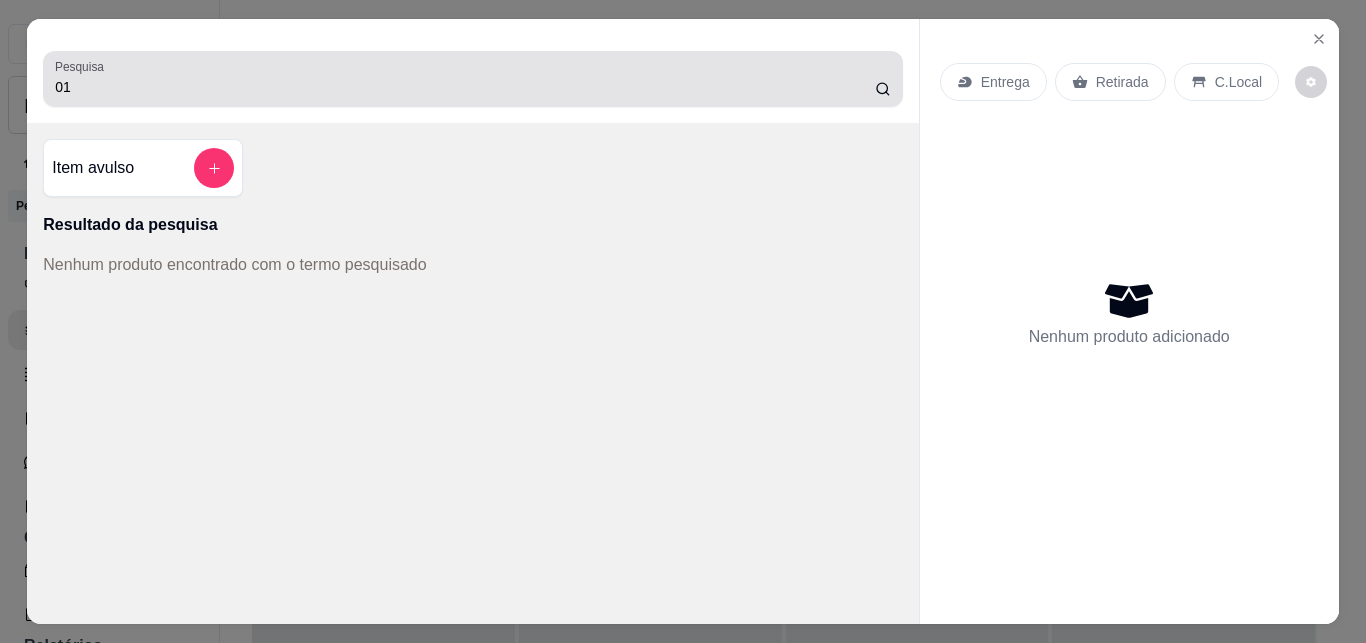 click 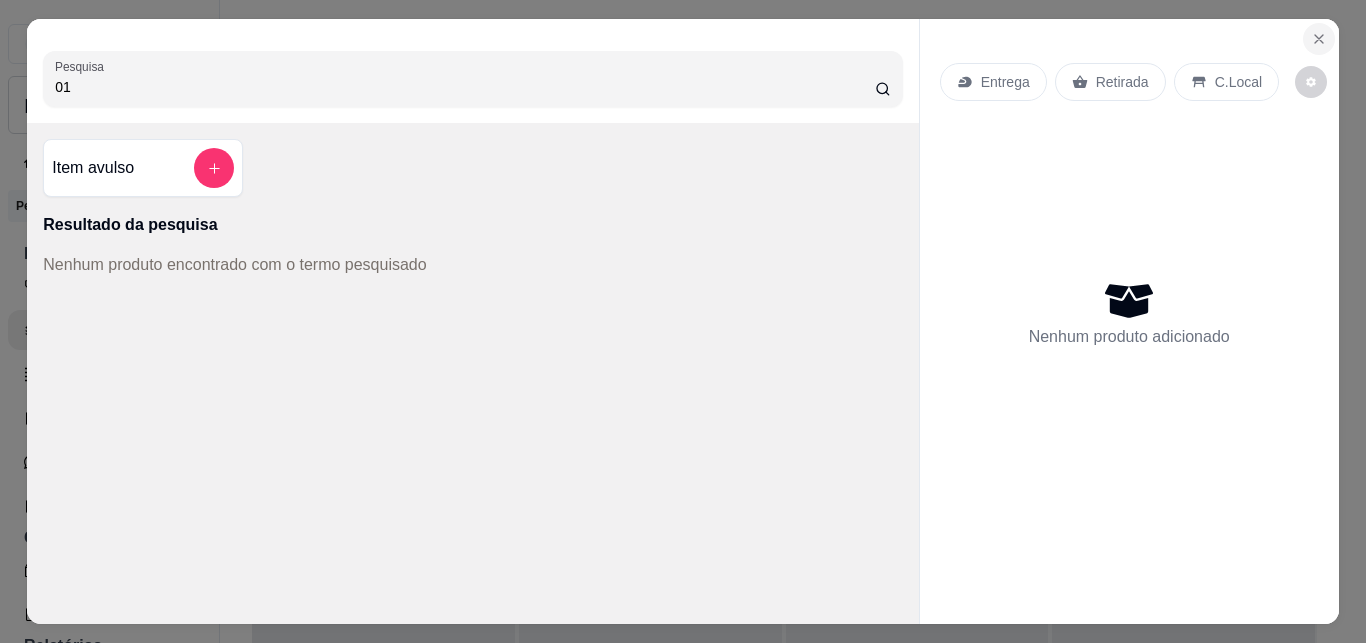 click at bounding box center (1319, 39) 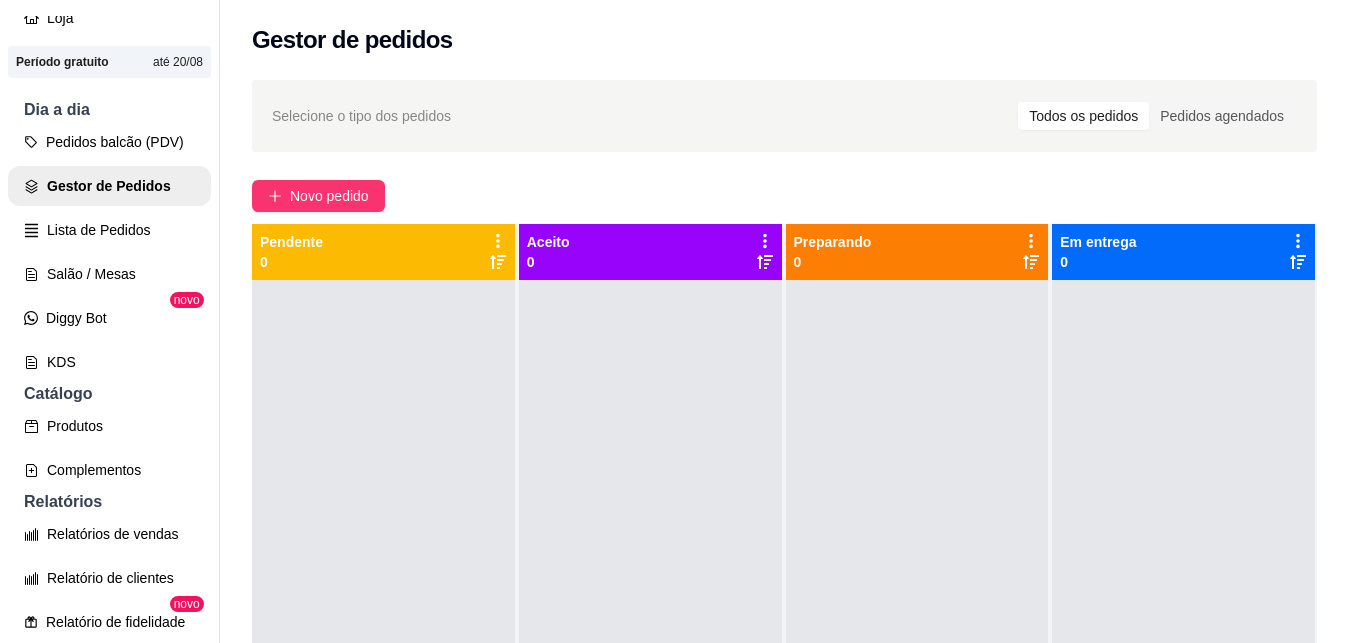 scroll, scrollTop: 146, scrollLeft: 0, axis: vertical 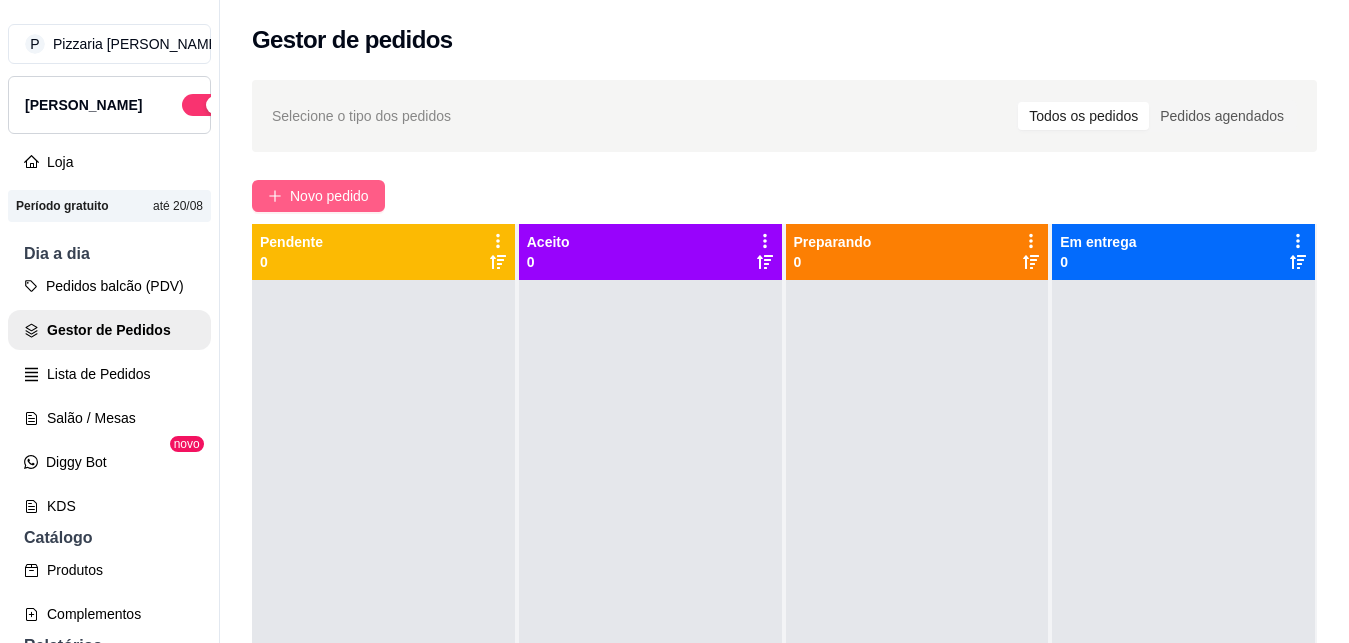 click on "Novo pedido" at bounding box center [329, 196] 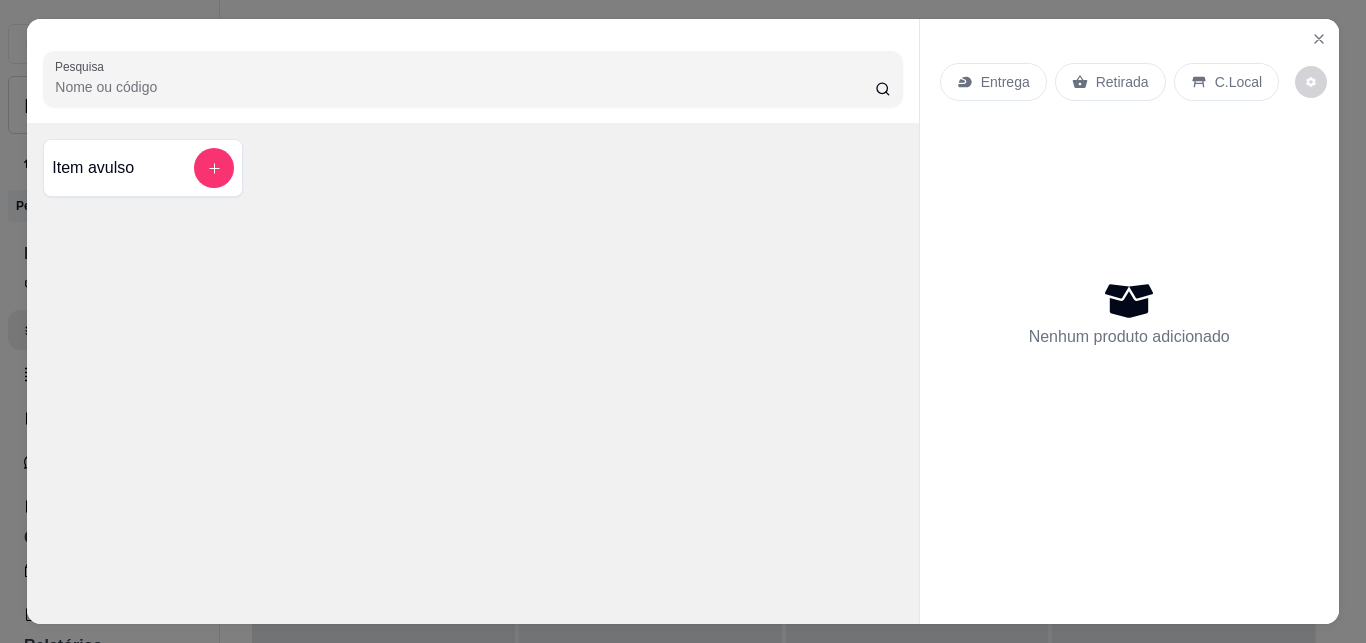 click on "Pesquisa" at bounding box center [465, 87] 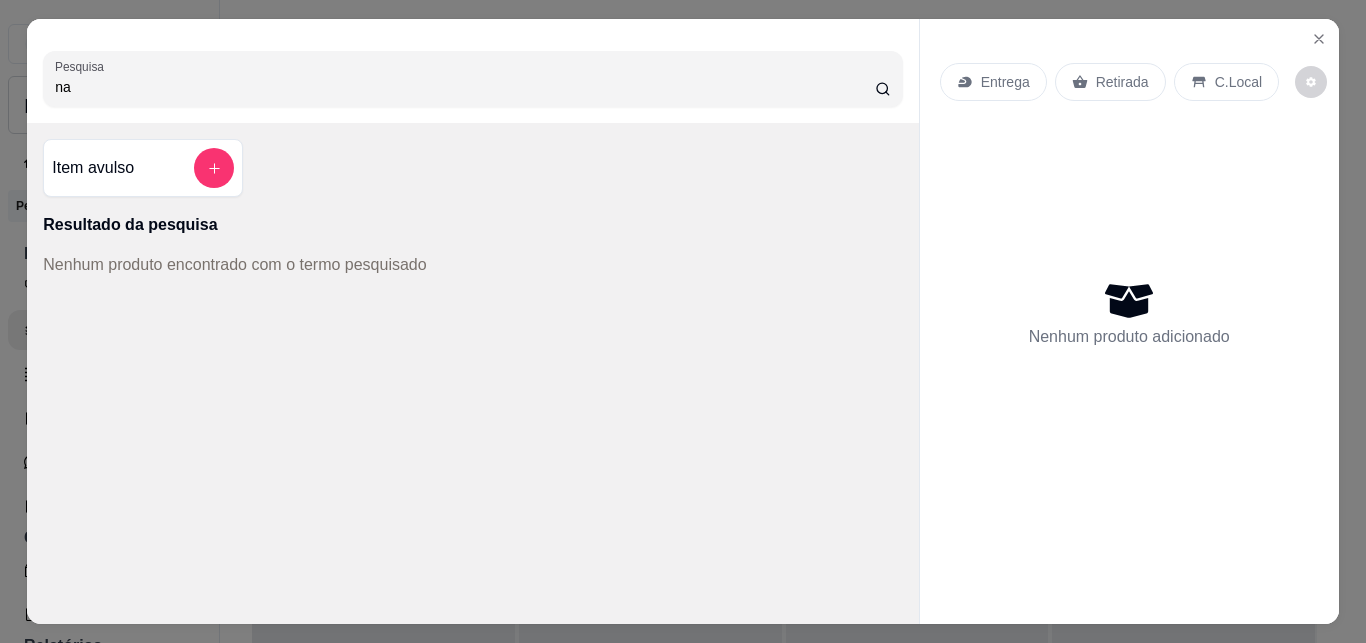 click on "na" at bounding box center [465, 87] 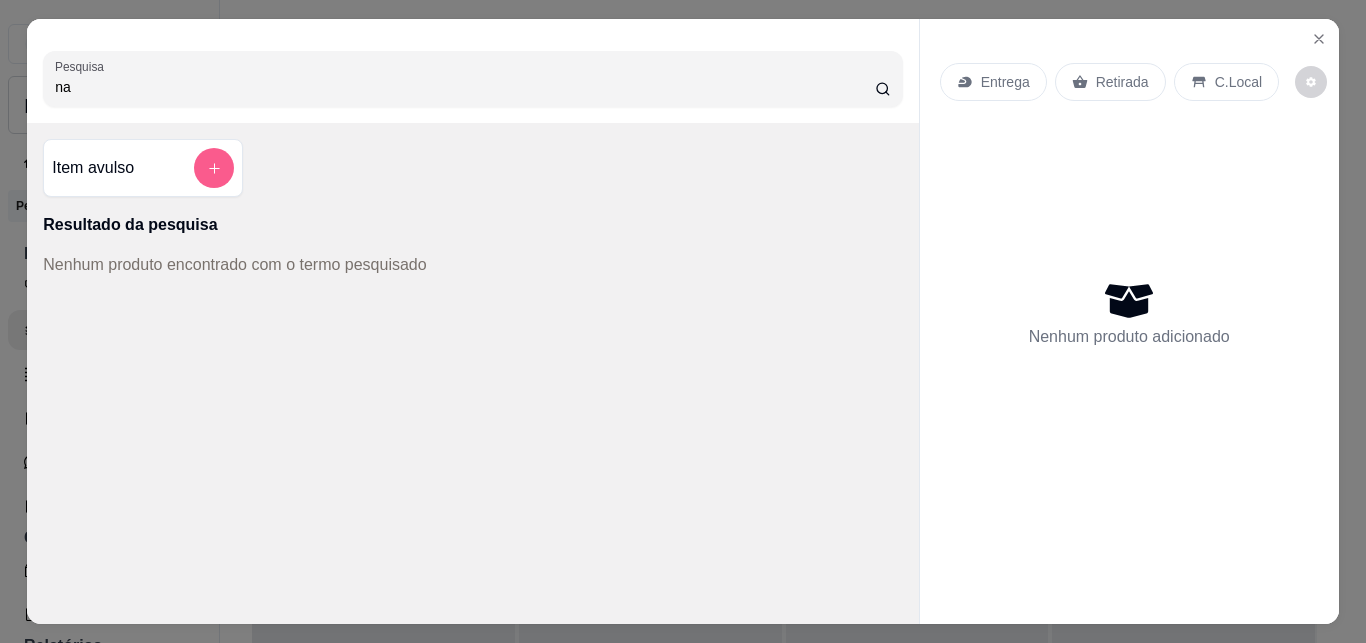 type on "na" 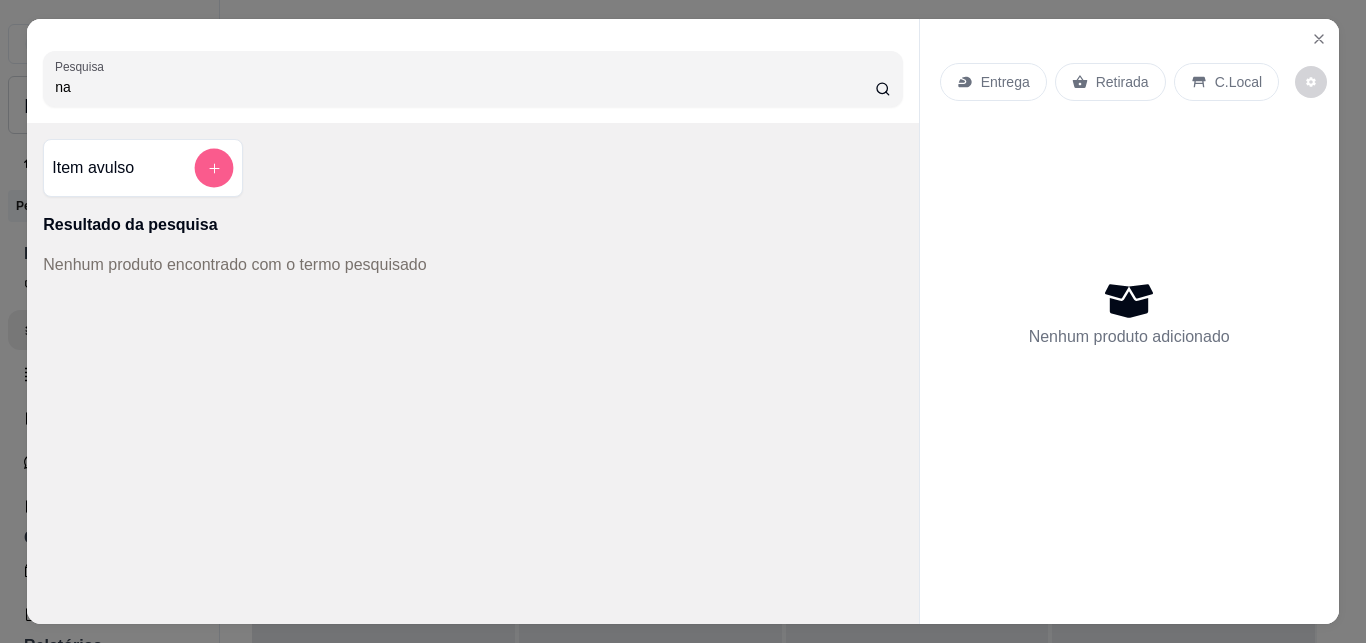 click at bounding box center (214, 168) 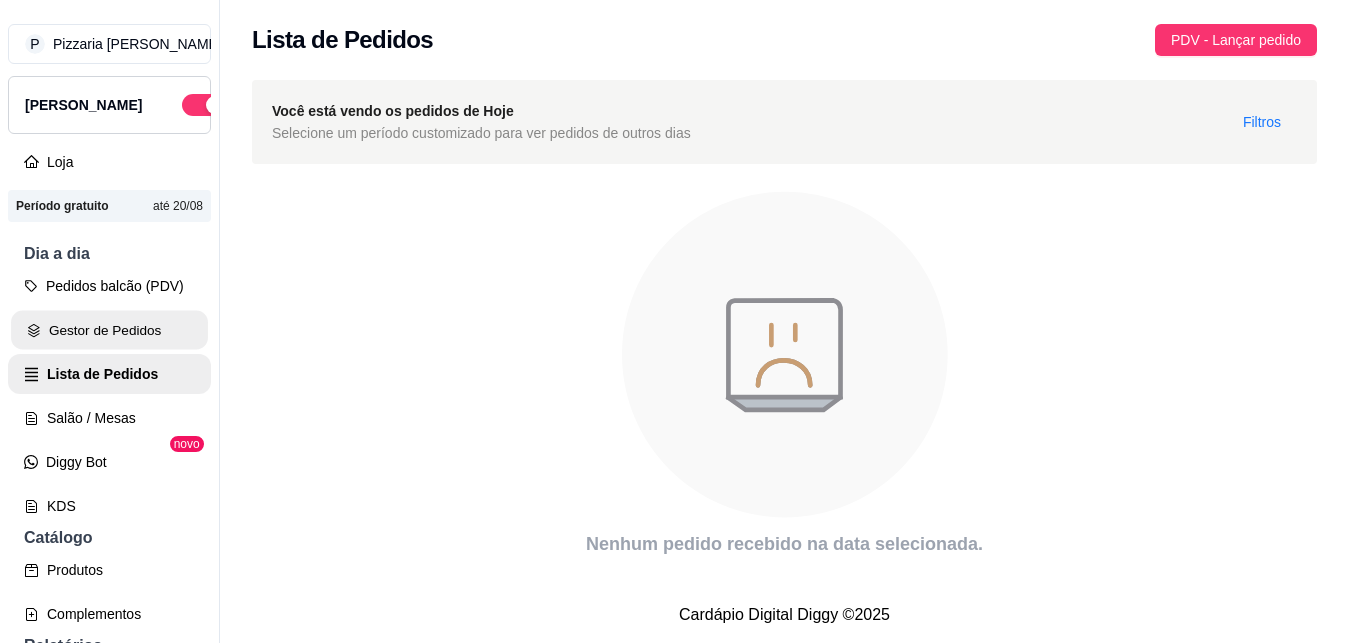 click on "Gestor de Pedidos" at bounding box center [109, 330] 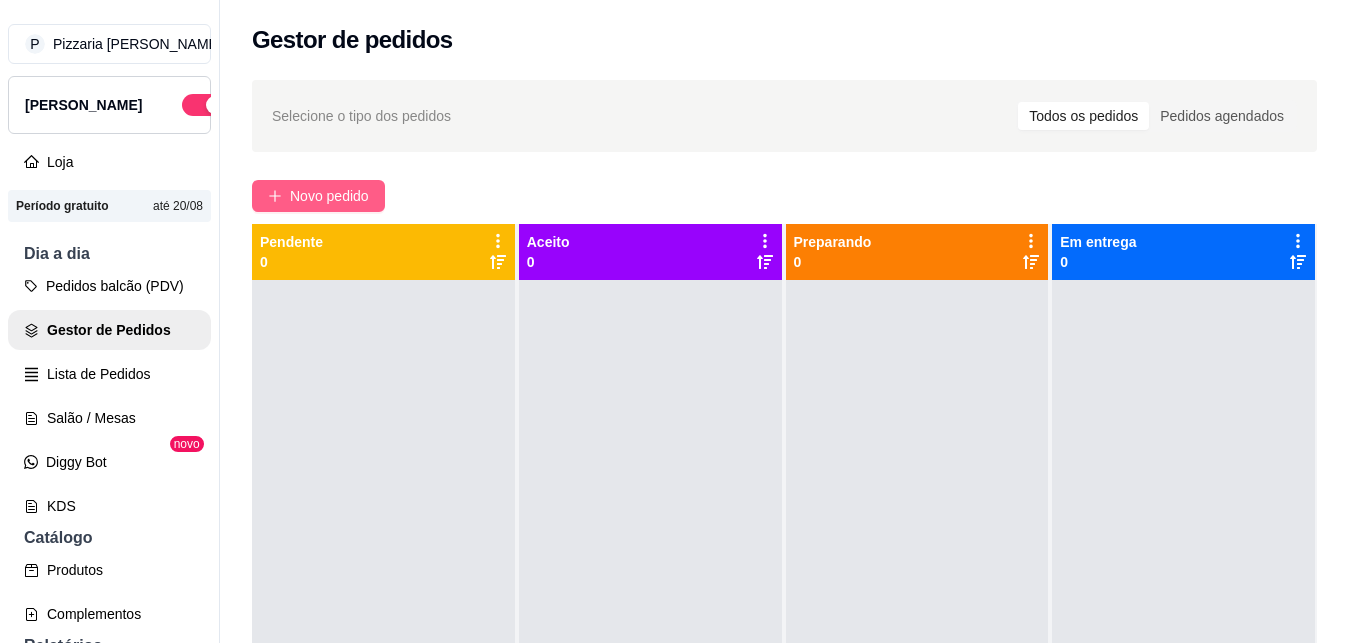 click on "Novo pedido" at bounding box center [318, 196] 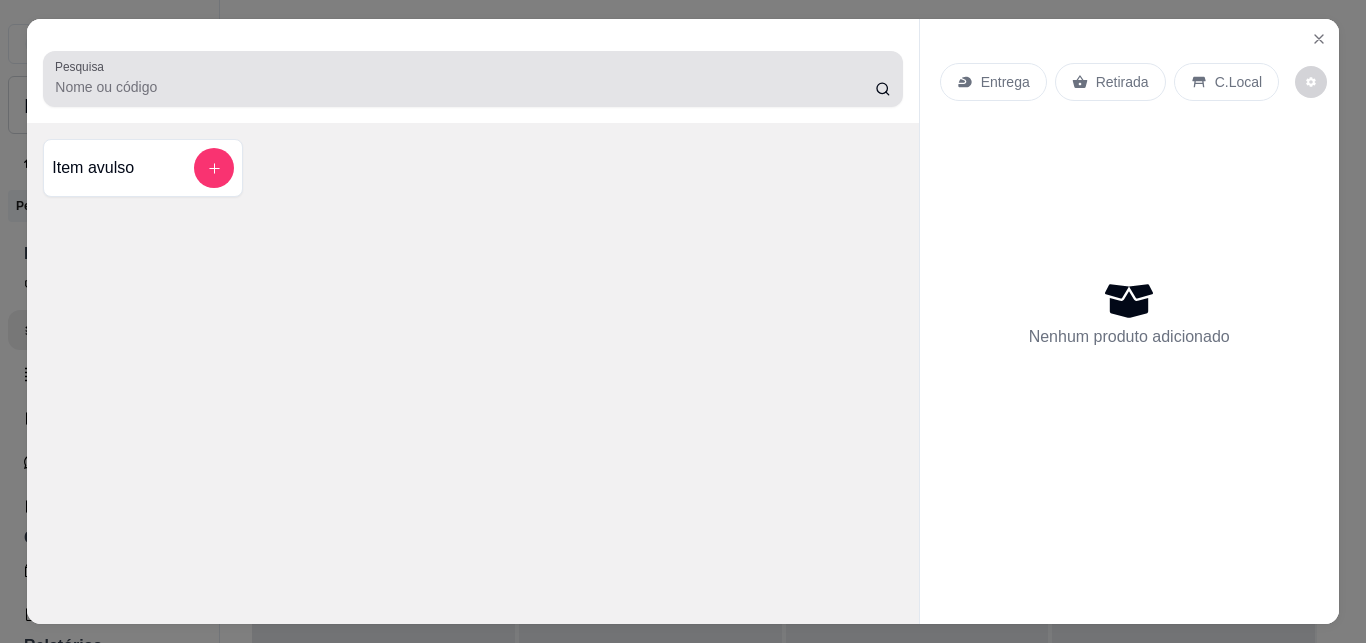 click on "Pesquisa" at bounding box center [465, 87] 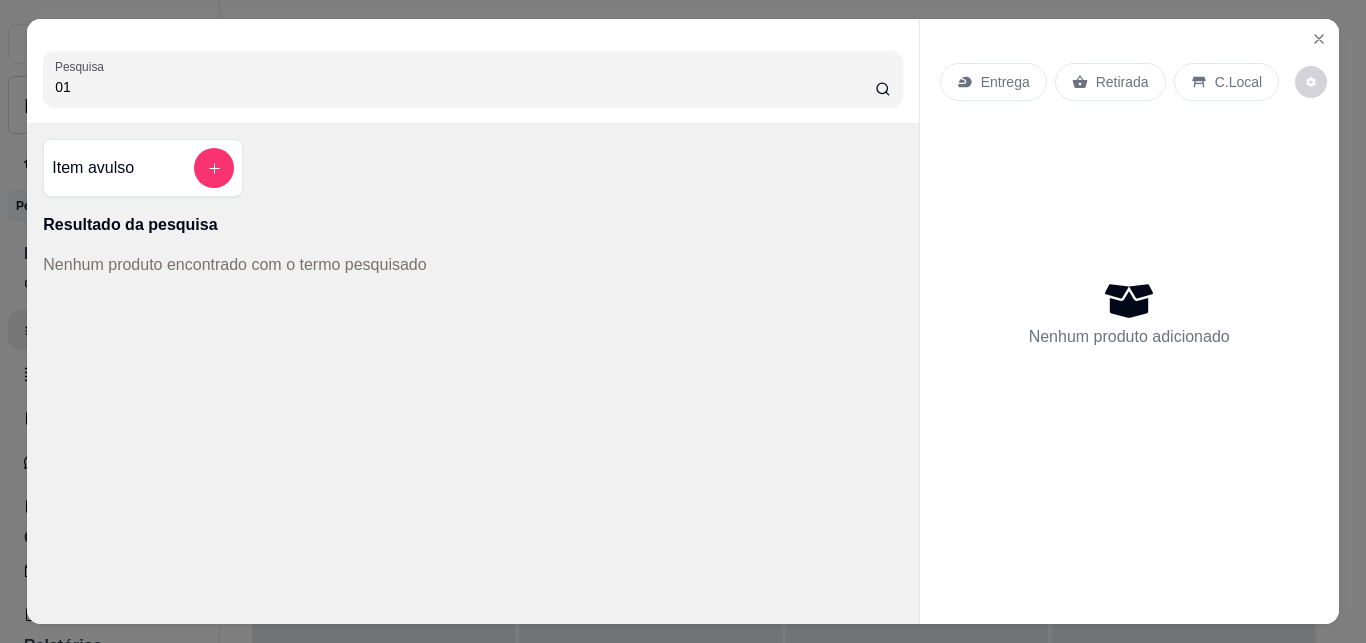type on "01" 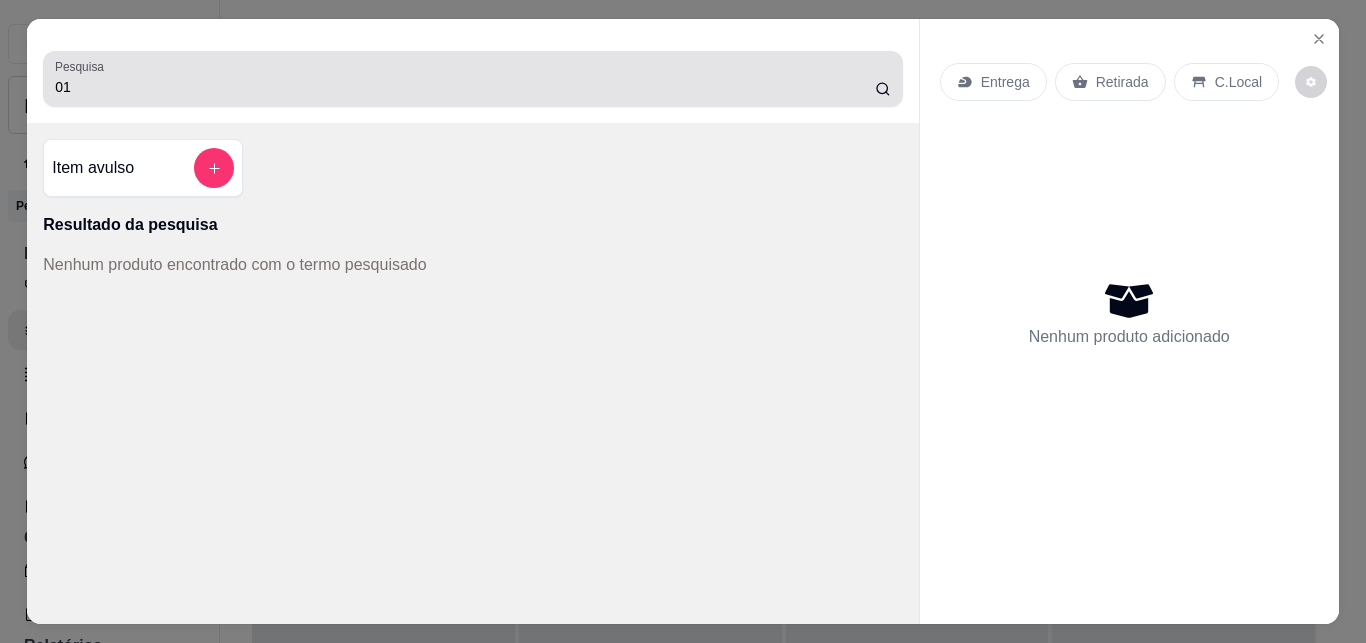 click on "Pesquisa 01" at bounding box center (472, 79) 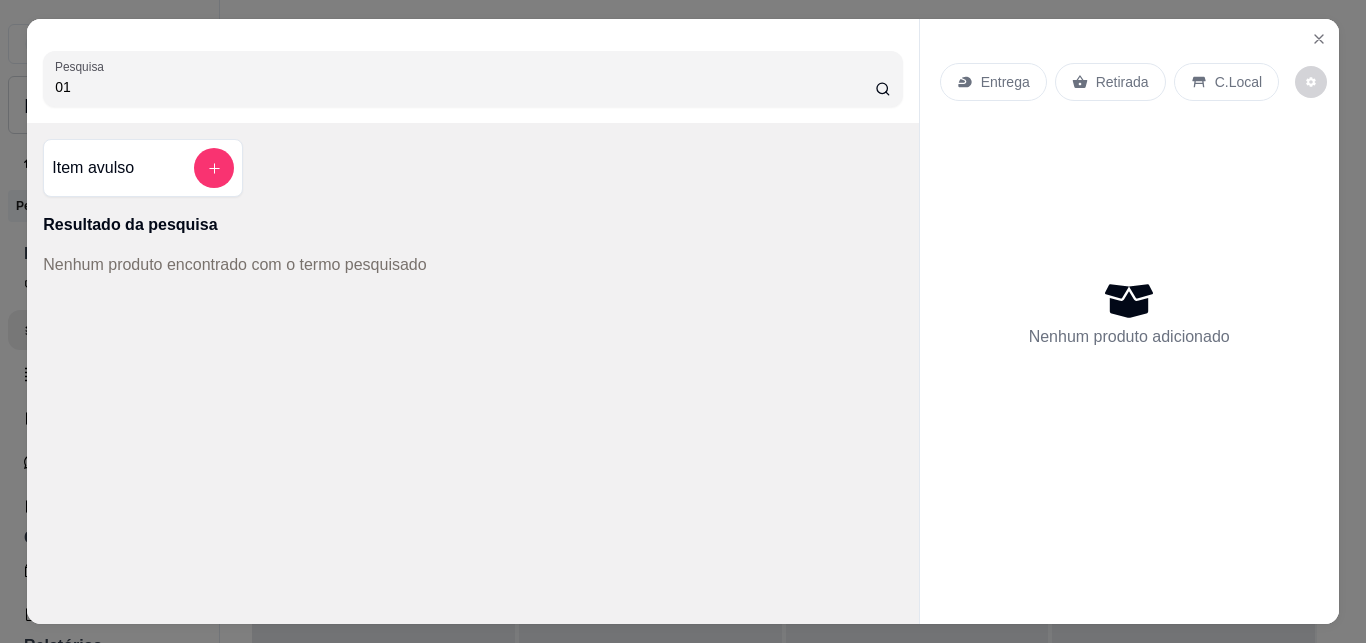 click 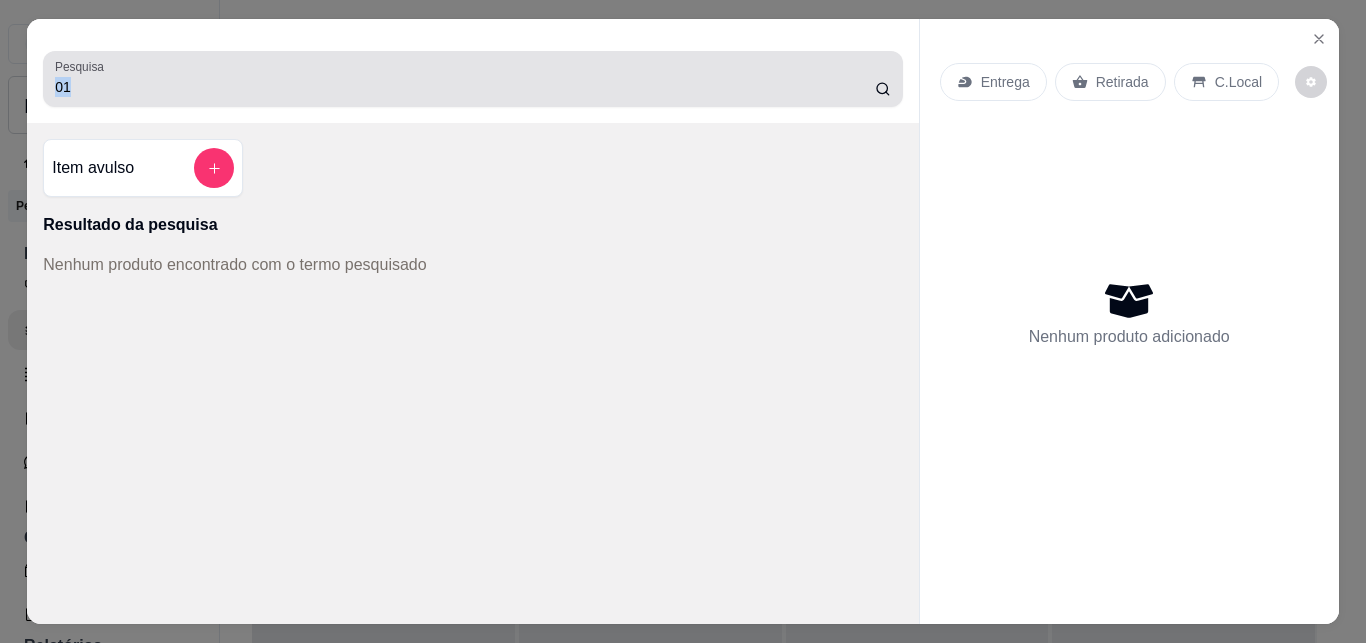click 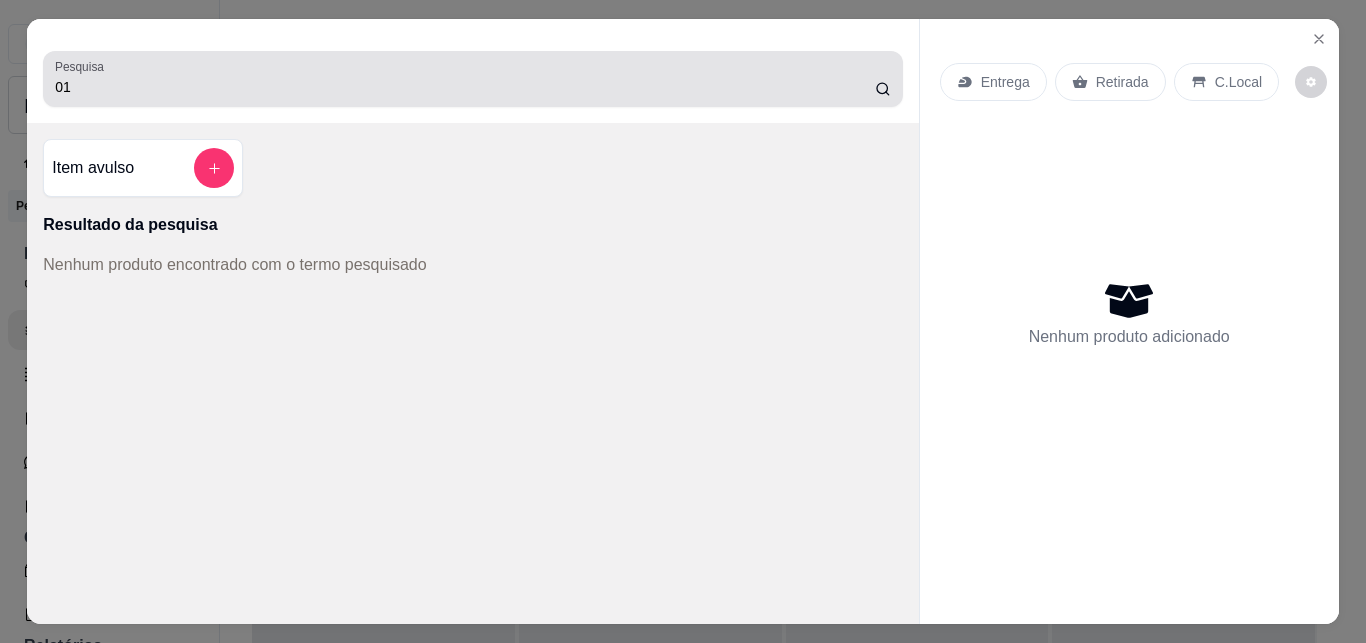 click 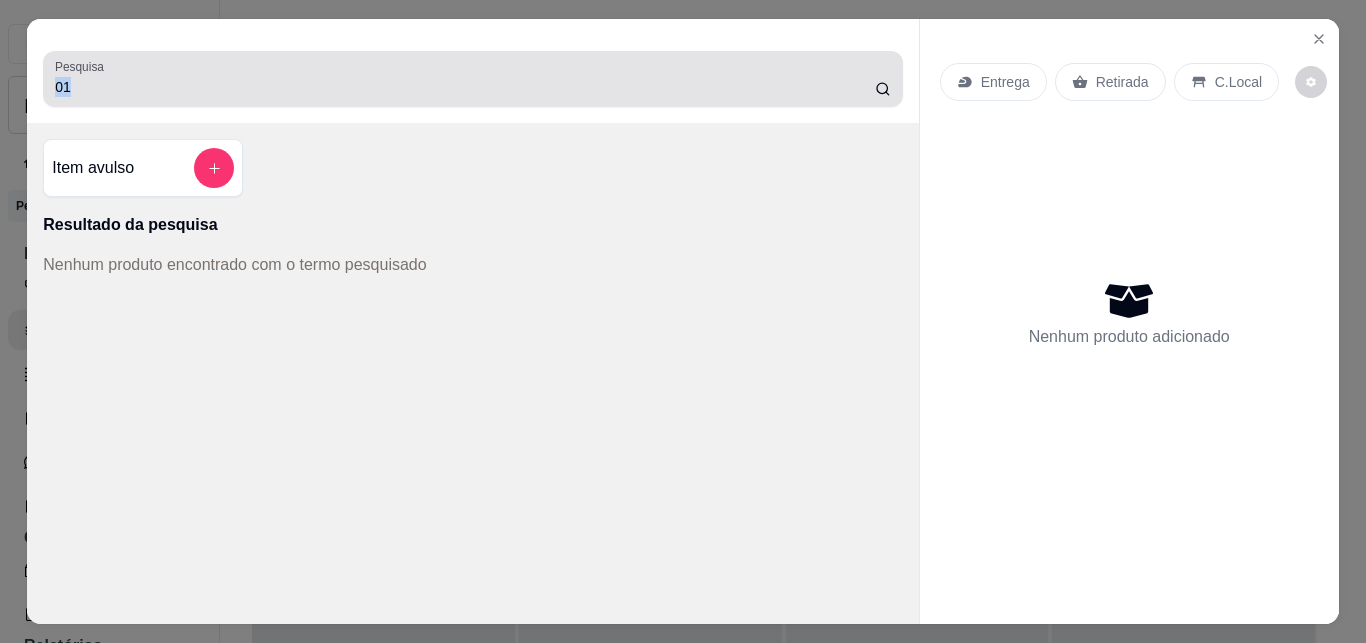 click 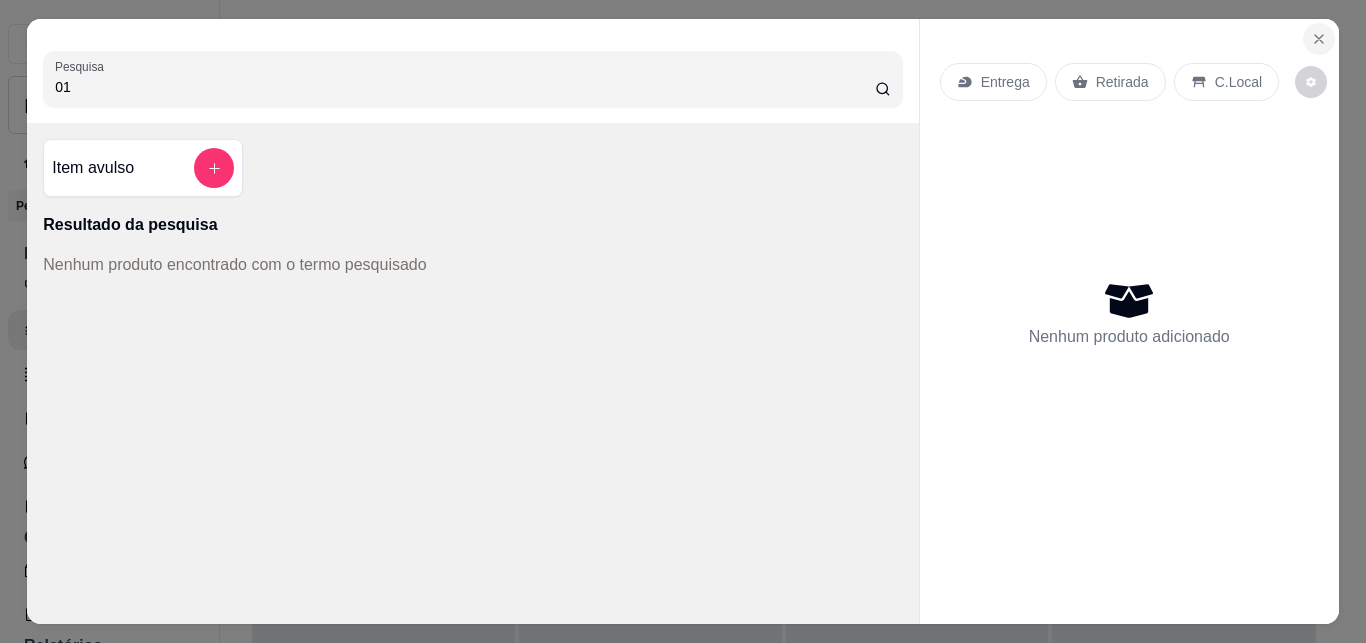 click at bounding box center (1319, 39) 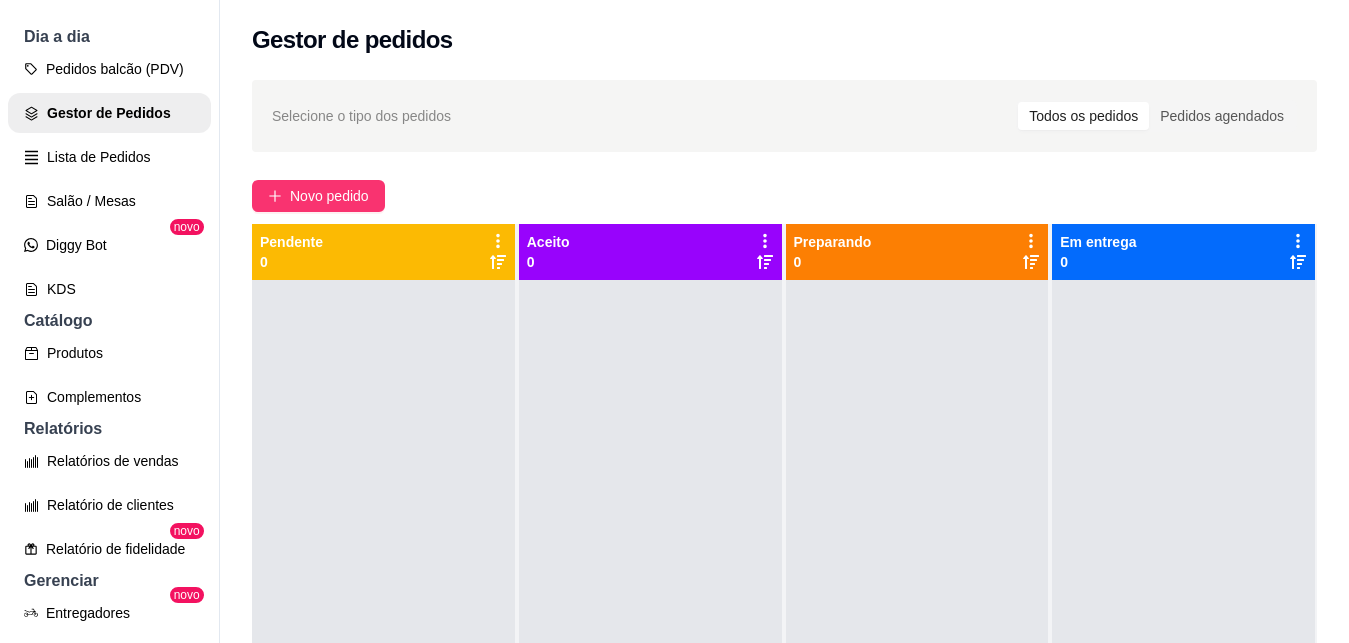 scroll, scrollTop: 223, scrollLeft: 0, axis: vertical 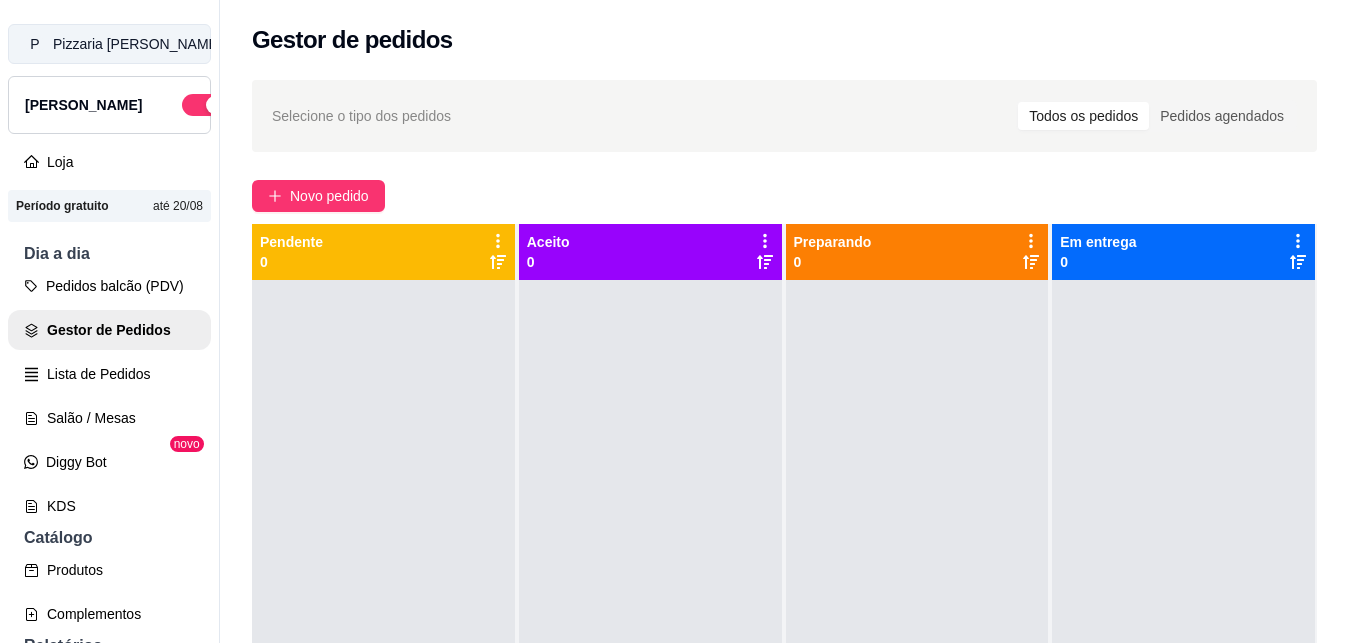 click on "P" at bounding box center (35, 44) 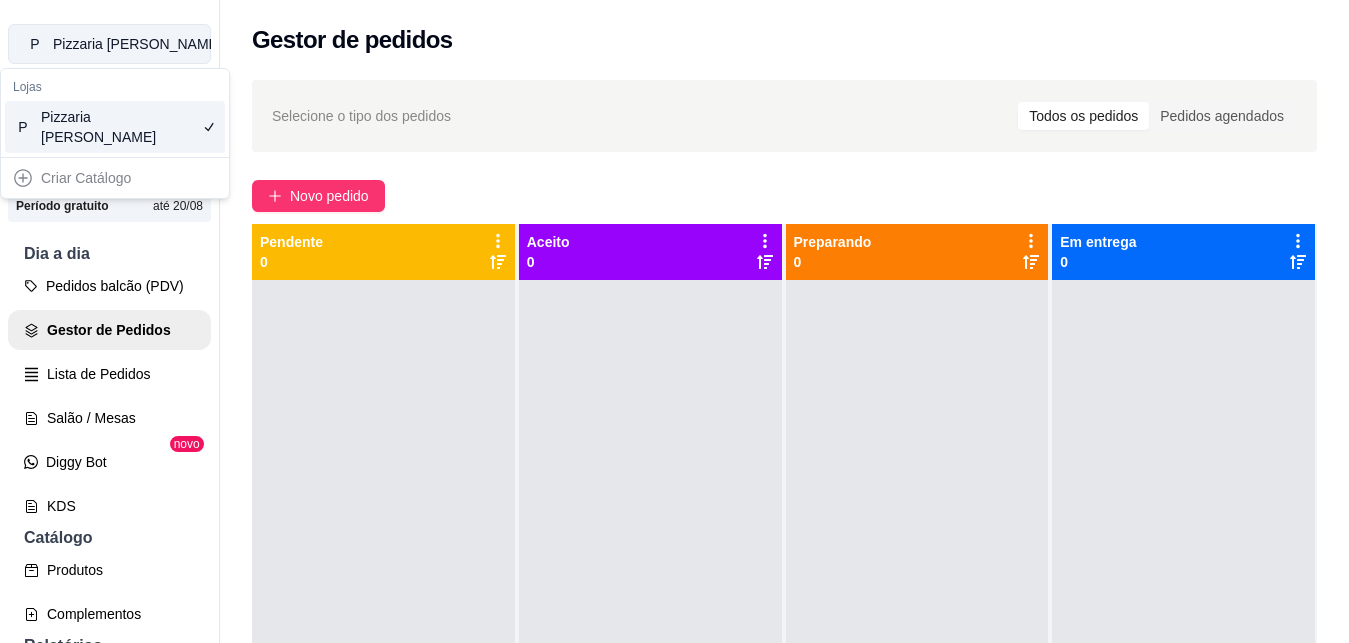 click on "P" at bounding box center [35, 44] 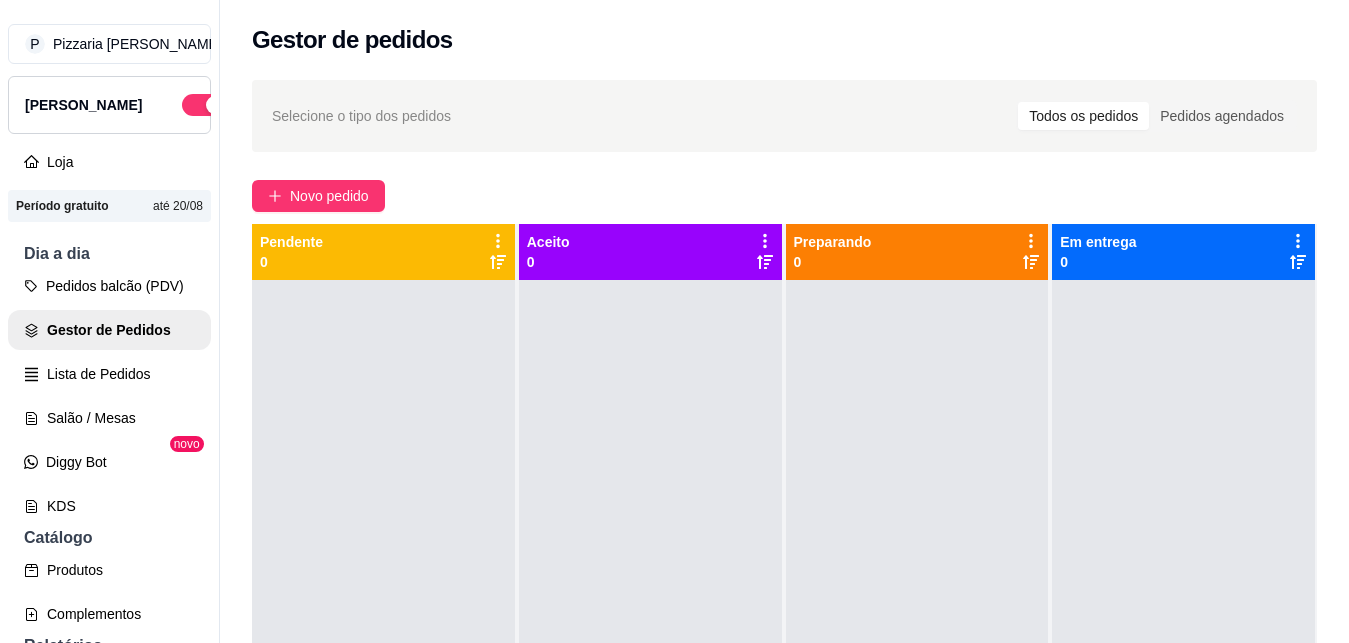 click on "[PERSON_NAME]" at bounding box center [109, 105] 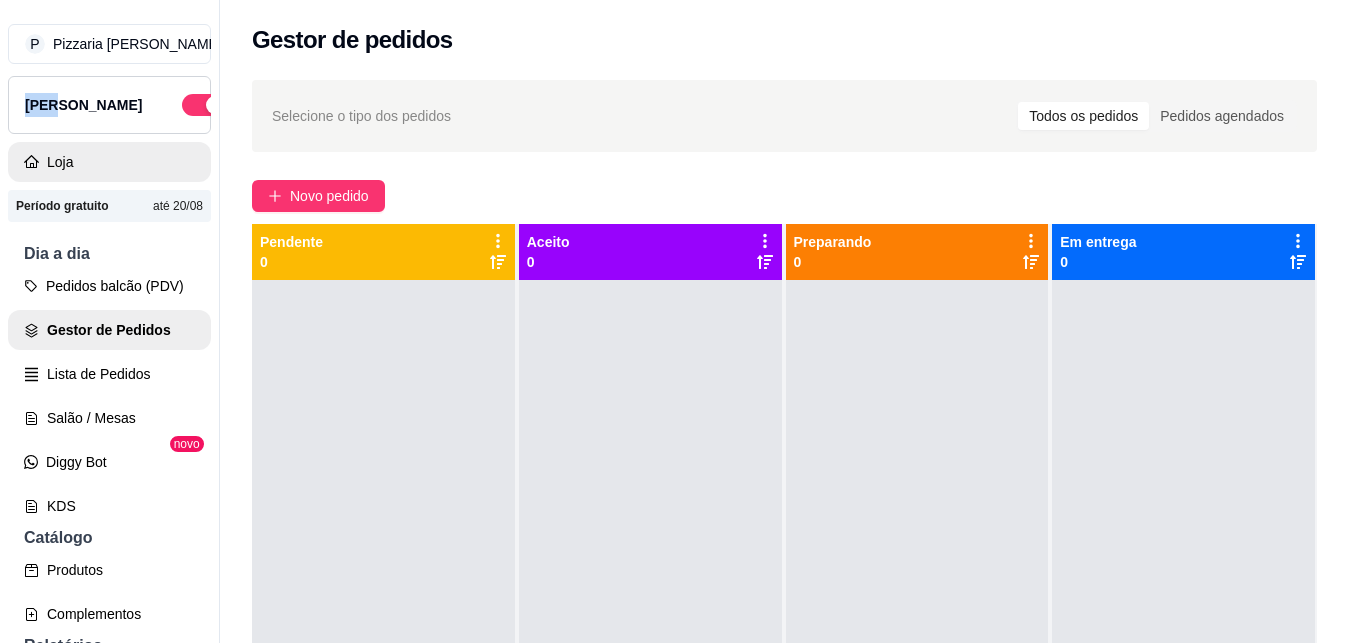 click on "Loja" at bounding box center [109, 162] 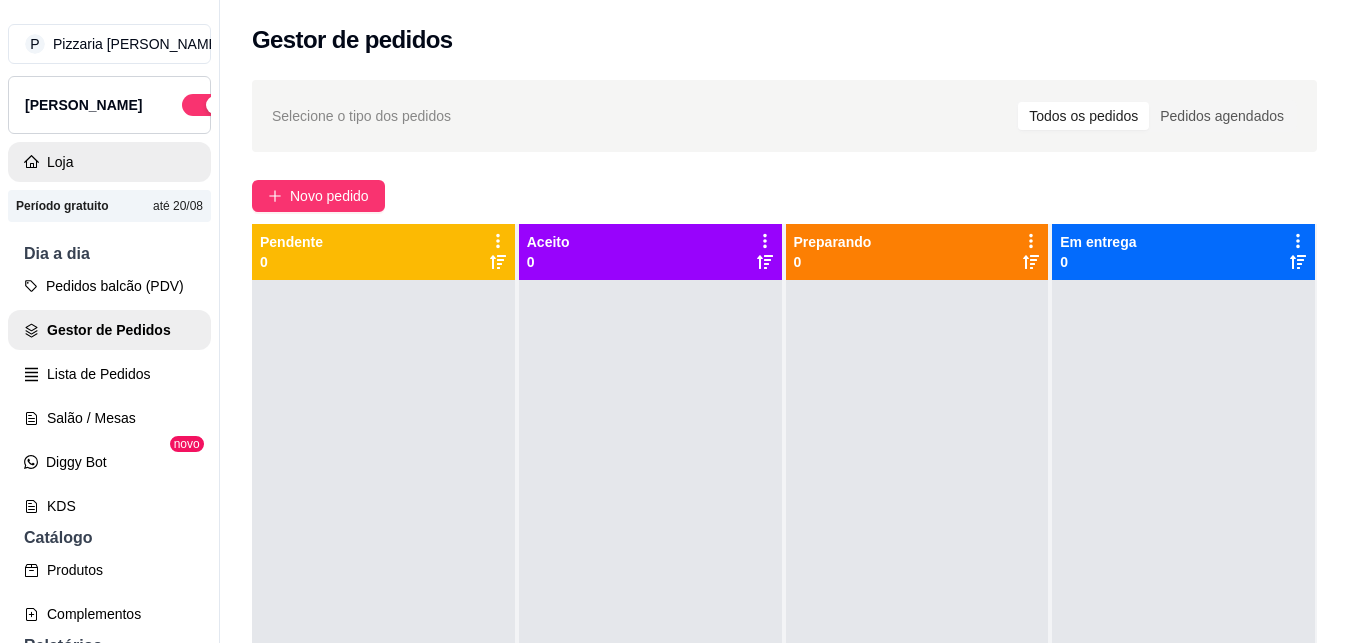 click on "Loja" at bounding box center [109, 162] 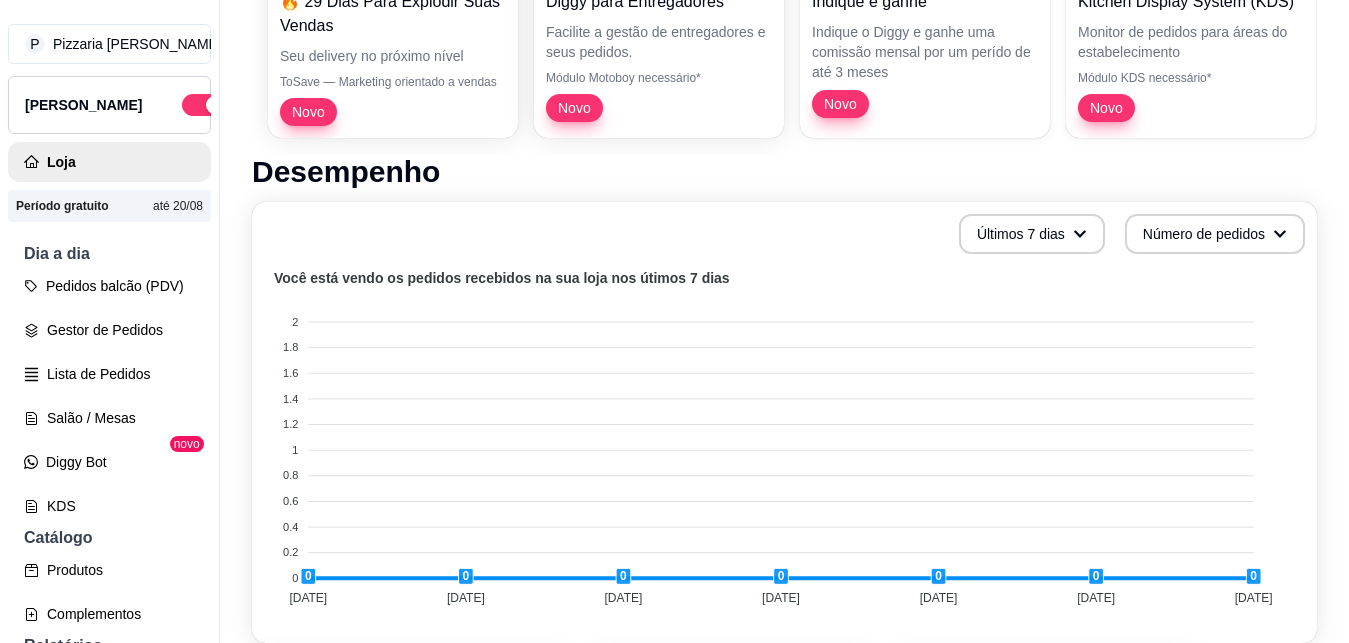 scroll, scrollTop: 417, scrollLeft: 0, axis: vertical 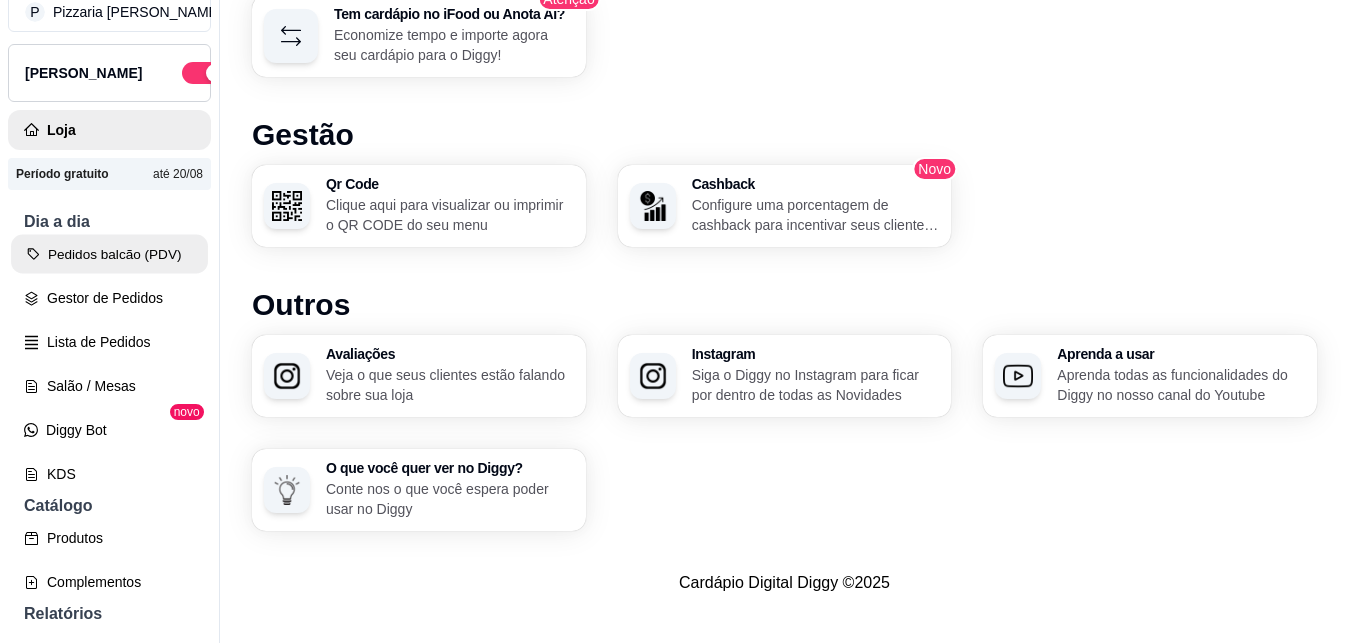 click on "Pedidos balcão (PDV)" at bounding box center (109, 254) 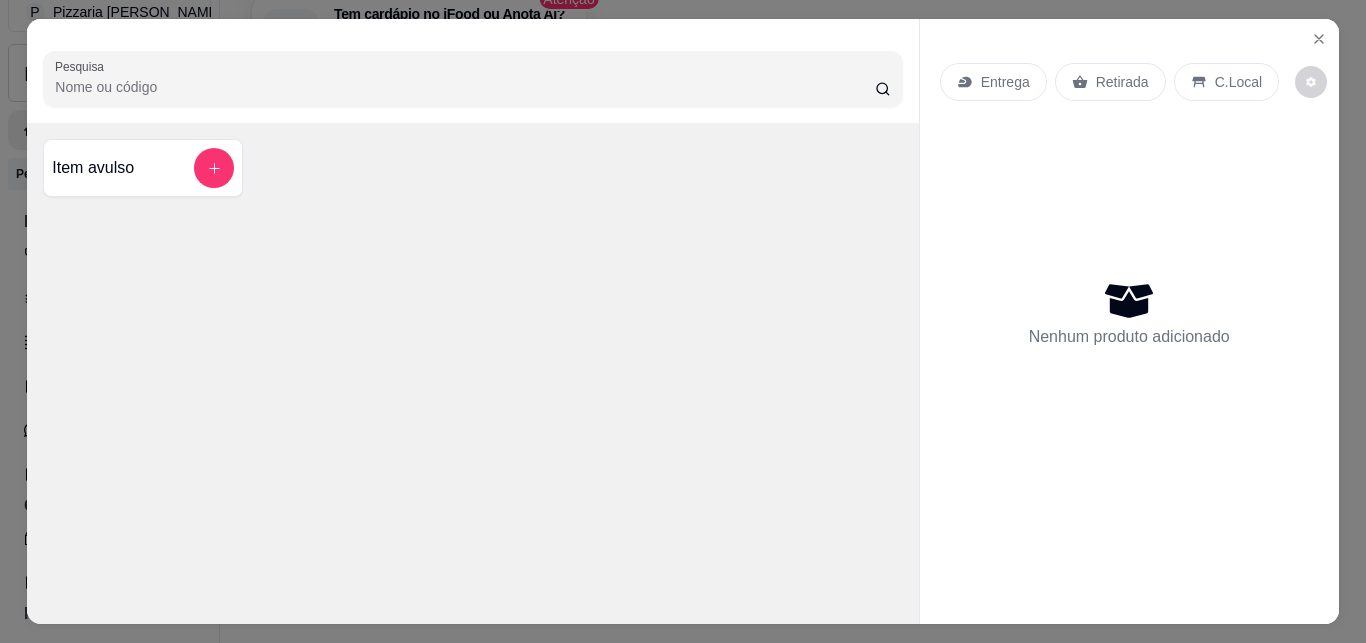 click on "Entrega" at bounding box center (1005, 82) 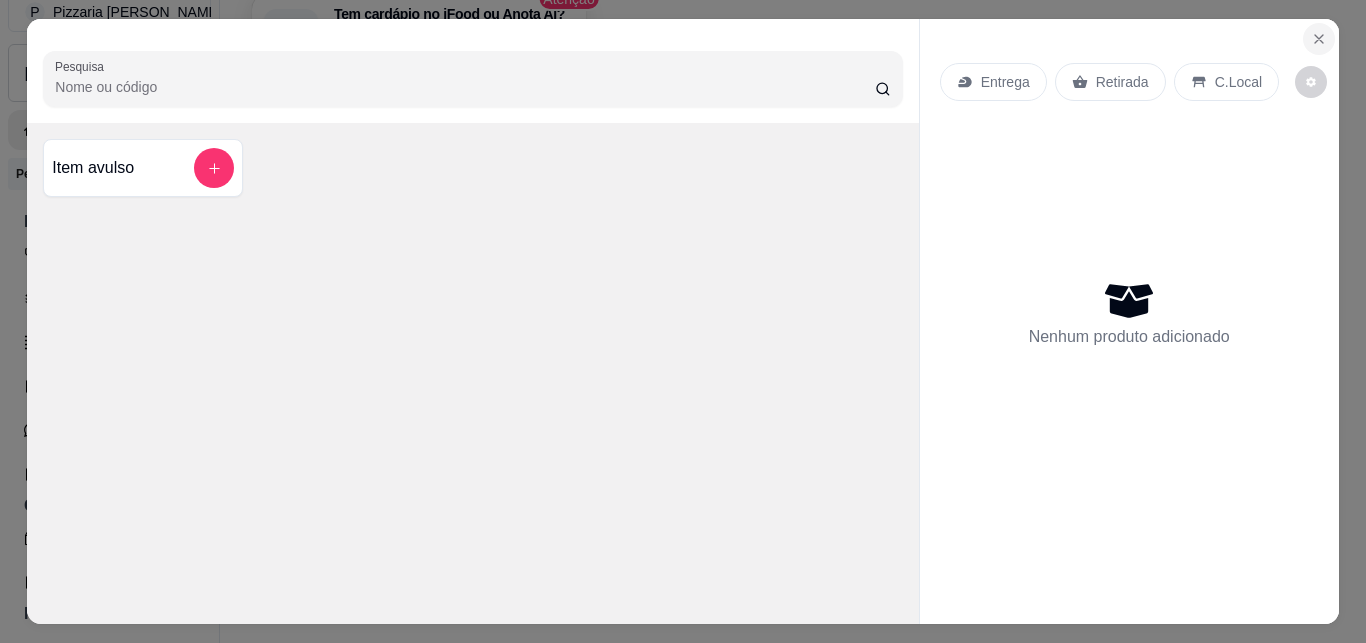 click 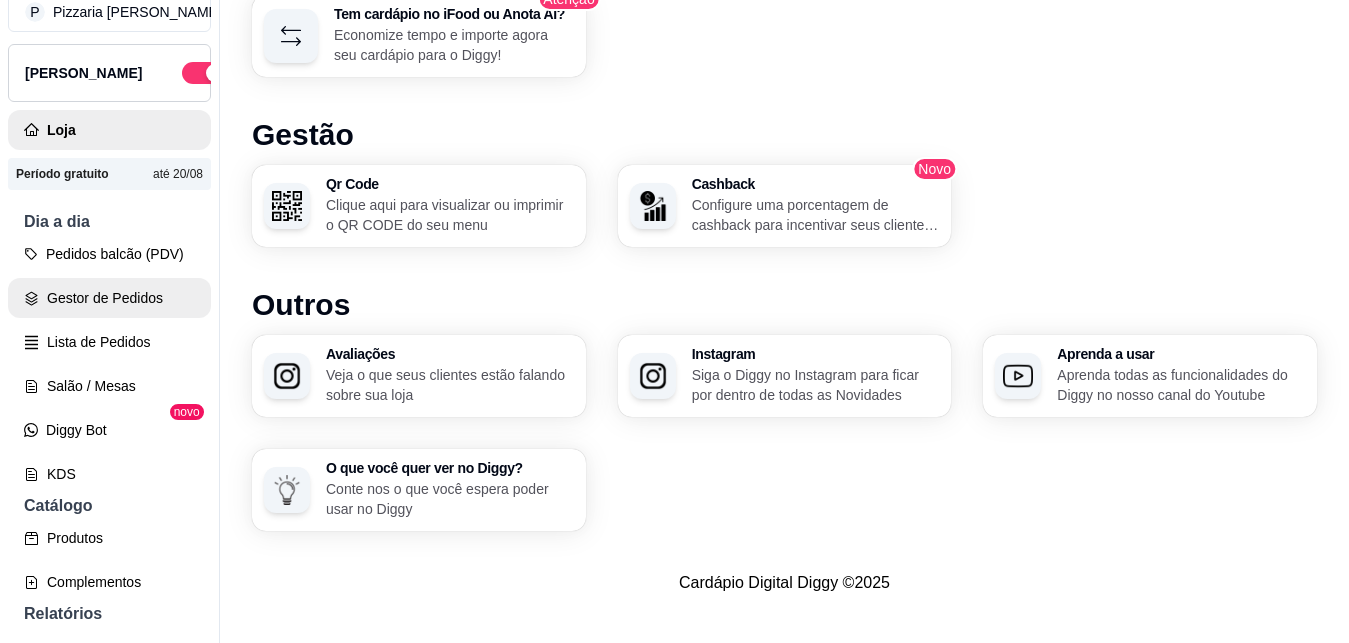 click on "Gestor de Pedidos" at bounding box center [109, 298] 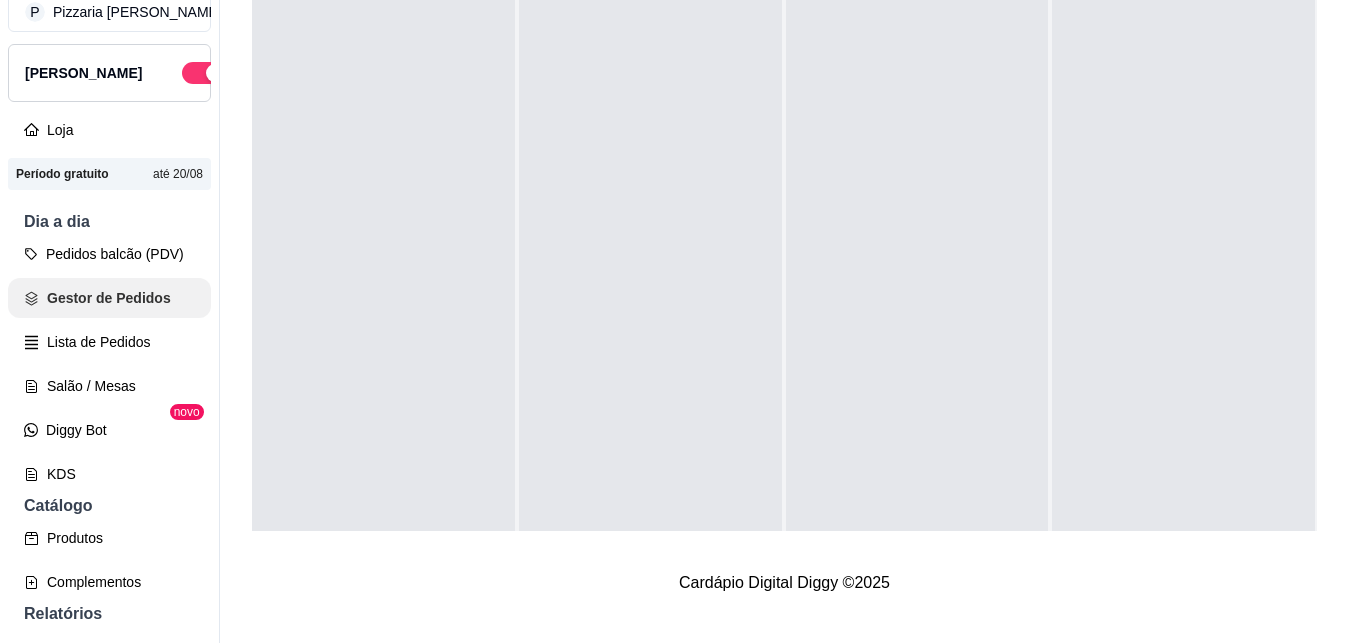 scroll, scrollTop: 0, scrollLeft: 0, axis: both 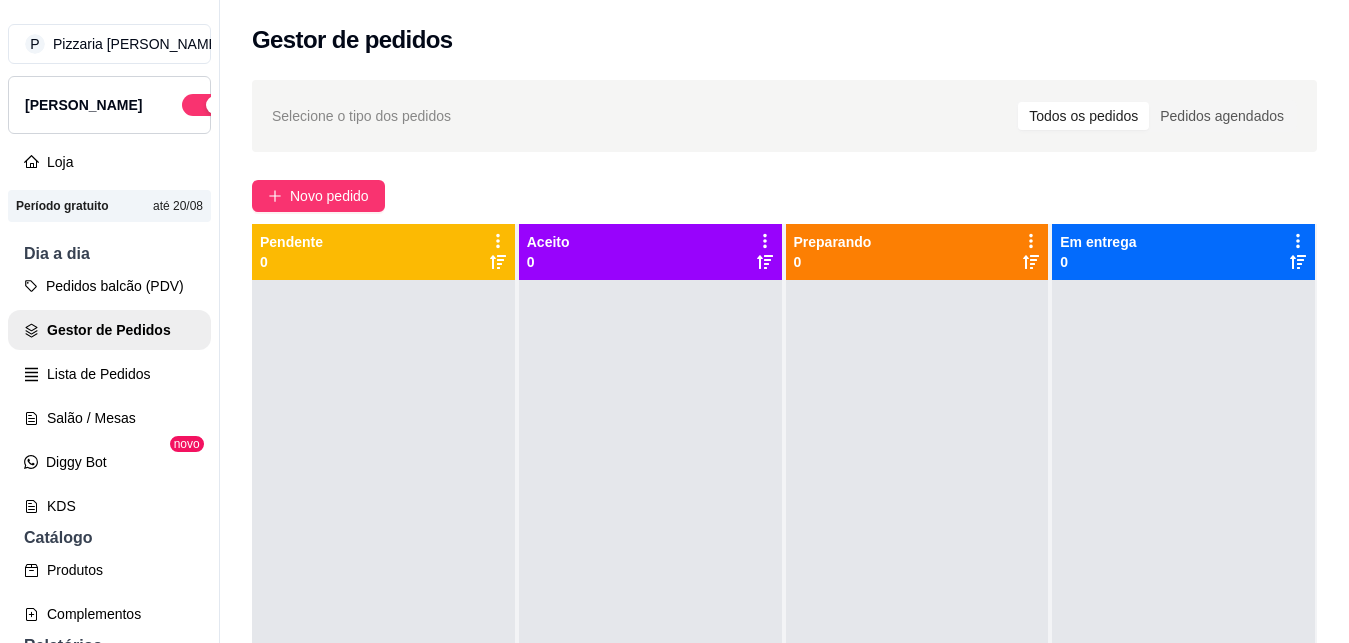 click on "0" at bounding box center (291, 262) 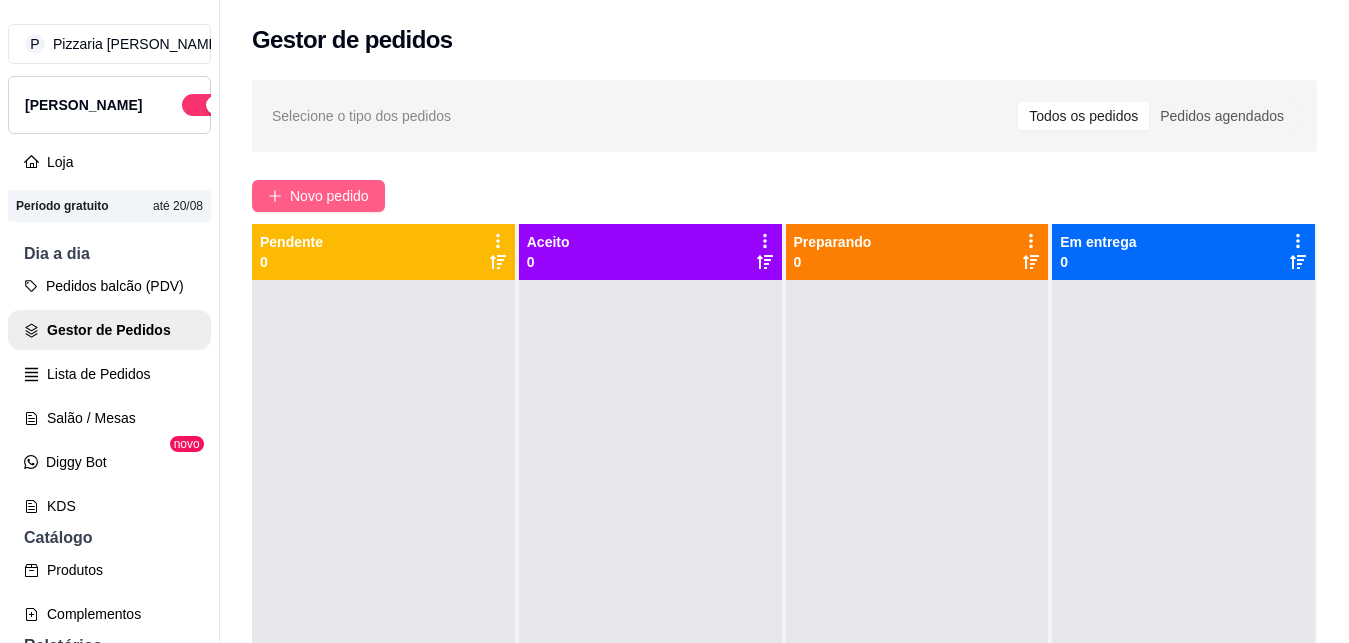 click on "Novo pedido" at bounding box center (329, 196) 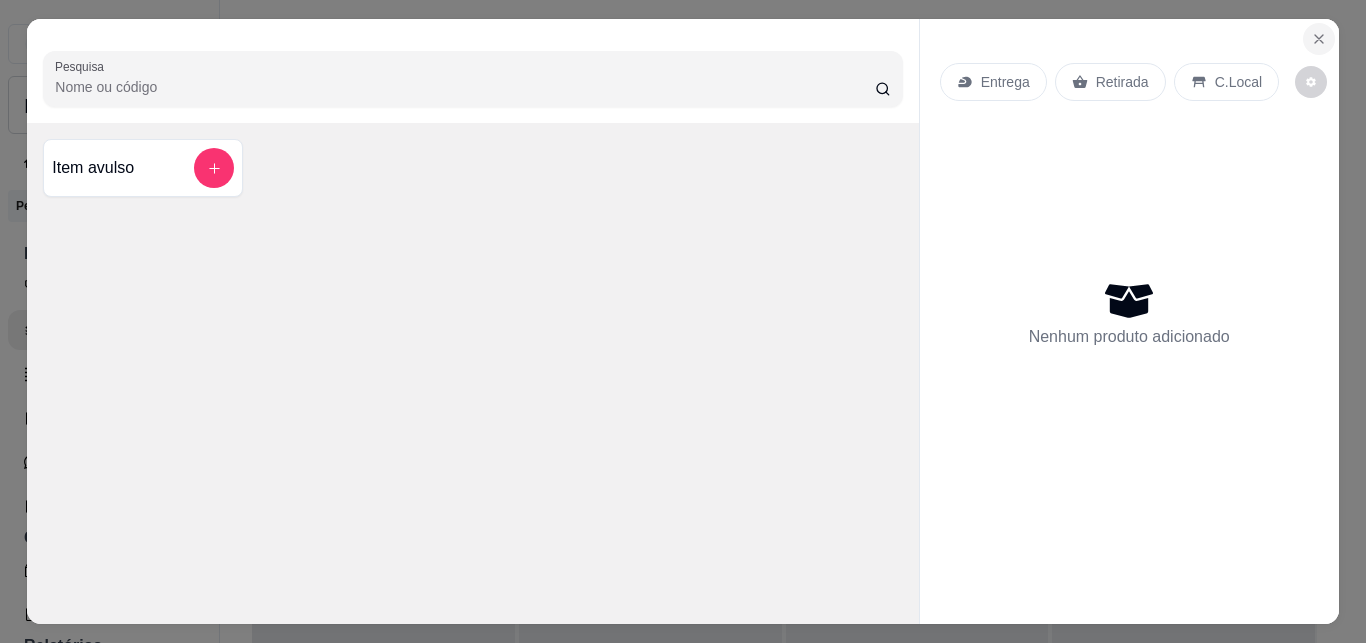click 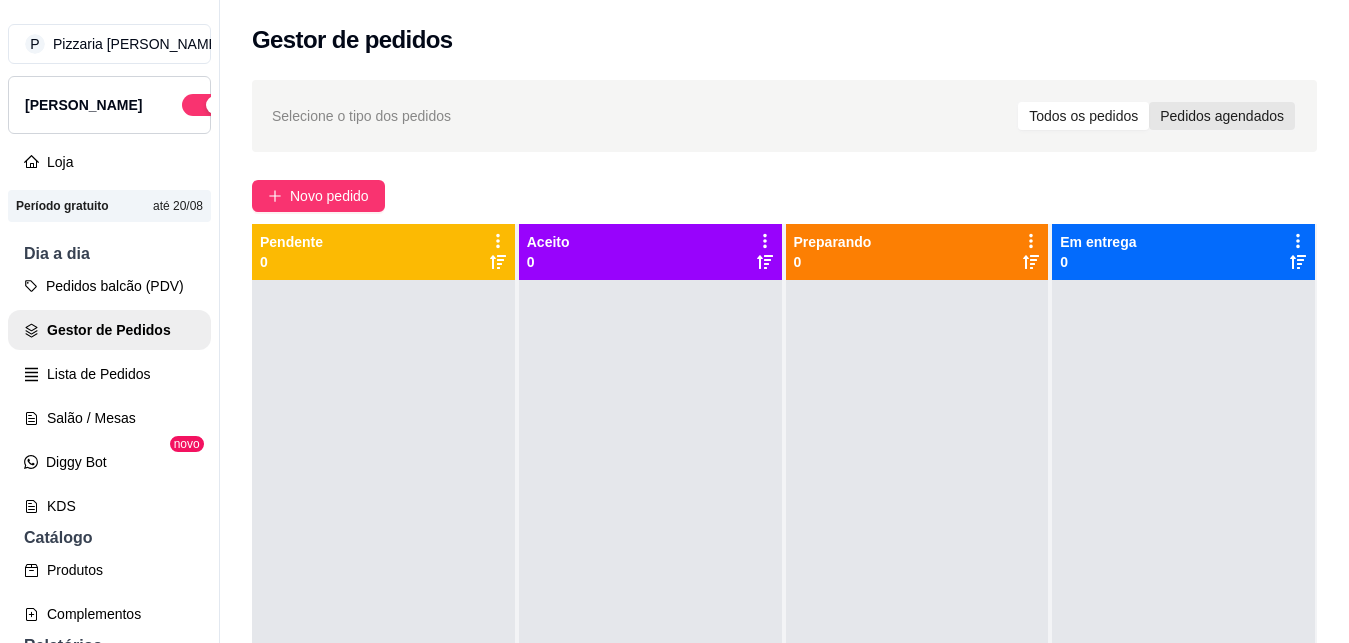 click on "Pedidos agendados" at bounding box center [1222, 116] 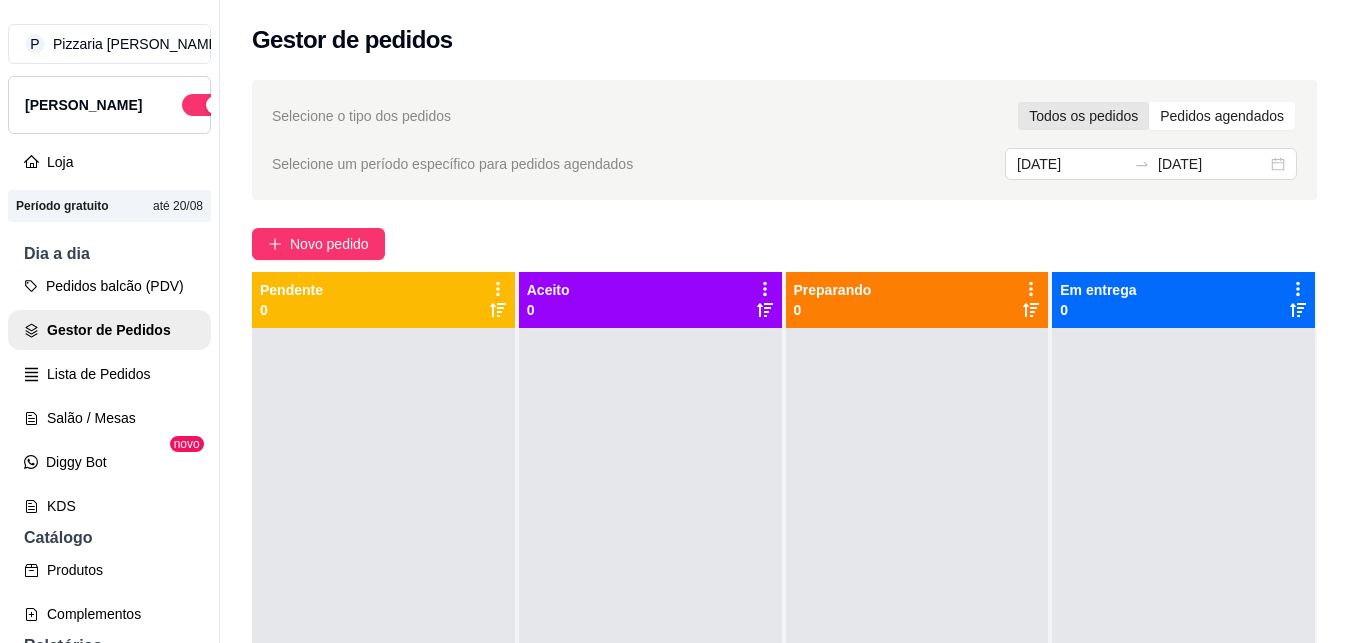 click on "Todos os pedidos" at bounding box center (1083, 116) 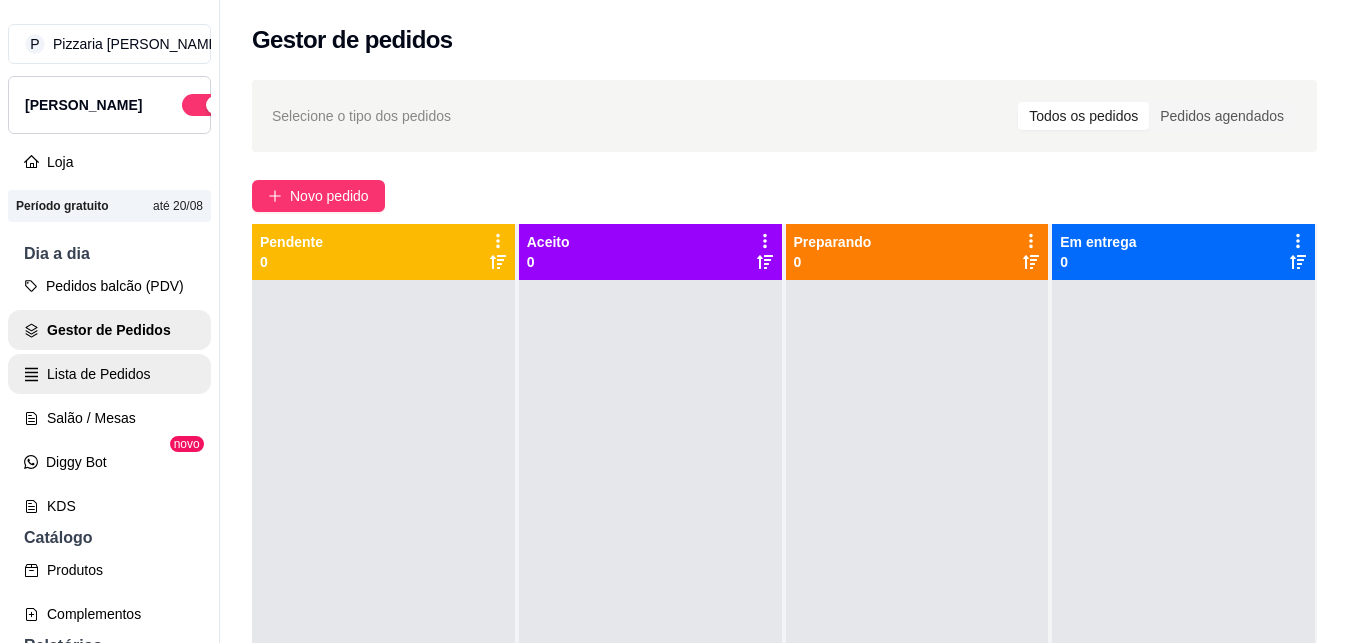 click on "Lista de Pedidos" at bounding box center [109, 374] 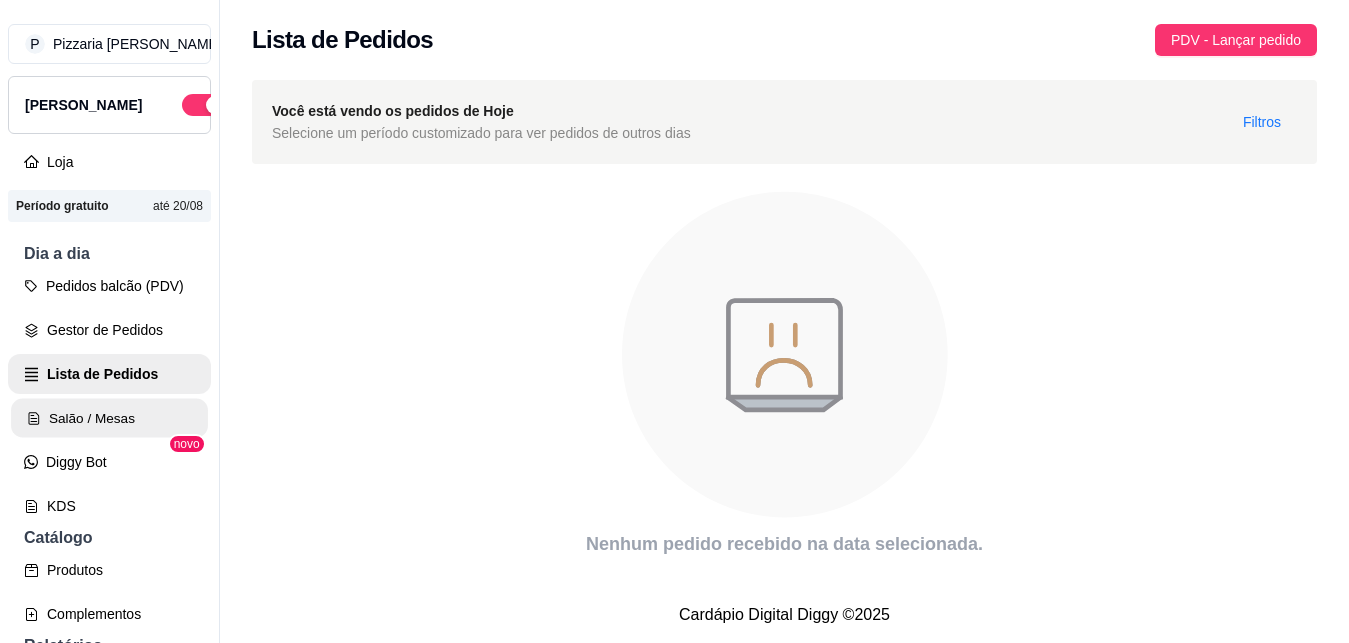click on "Salão / Mesas" at bounding box center (109, 418) 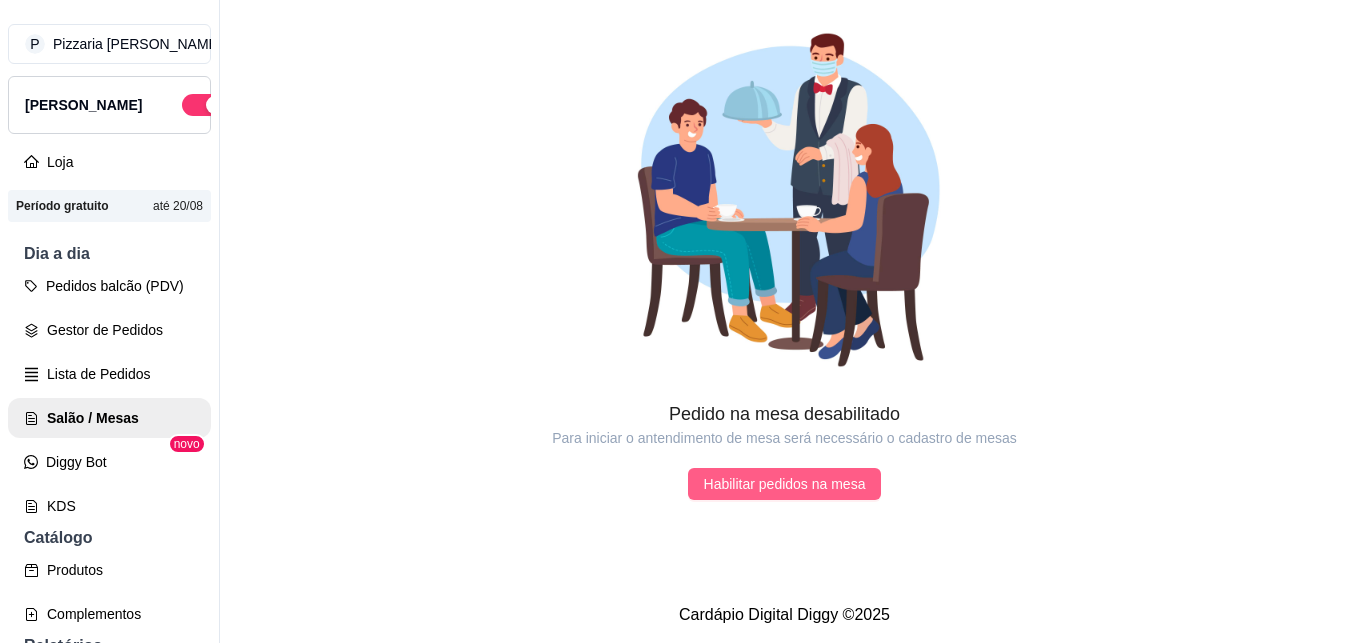 click on "Habilitar pedidos na mesa" at bounding box center [785, 484] 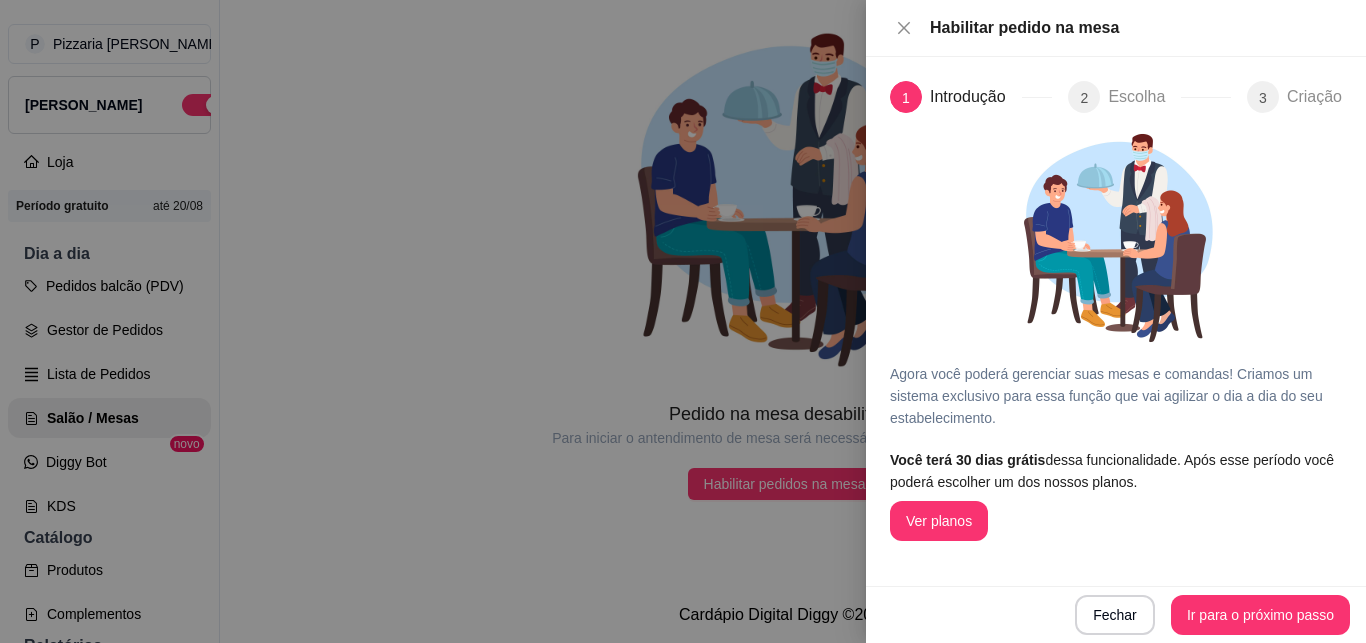 click at bounding box center [683, 321] 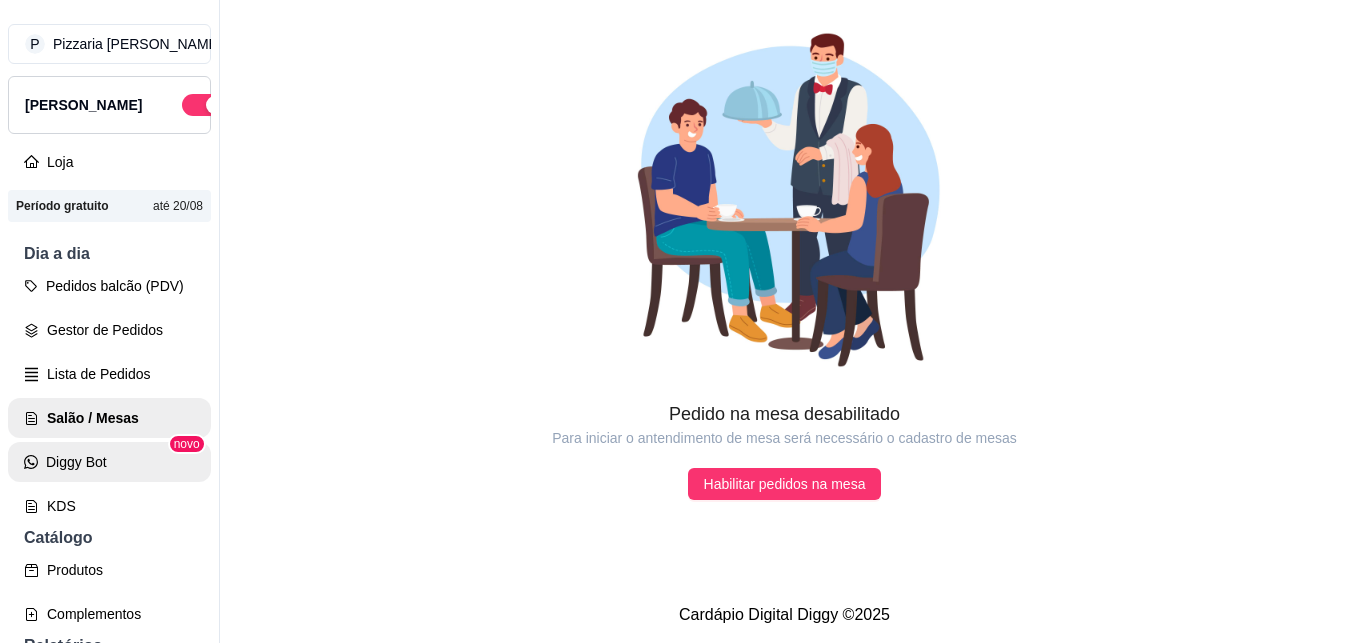 click on "Diggy Bot" at bounding box center [109, 462] 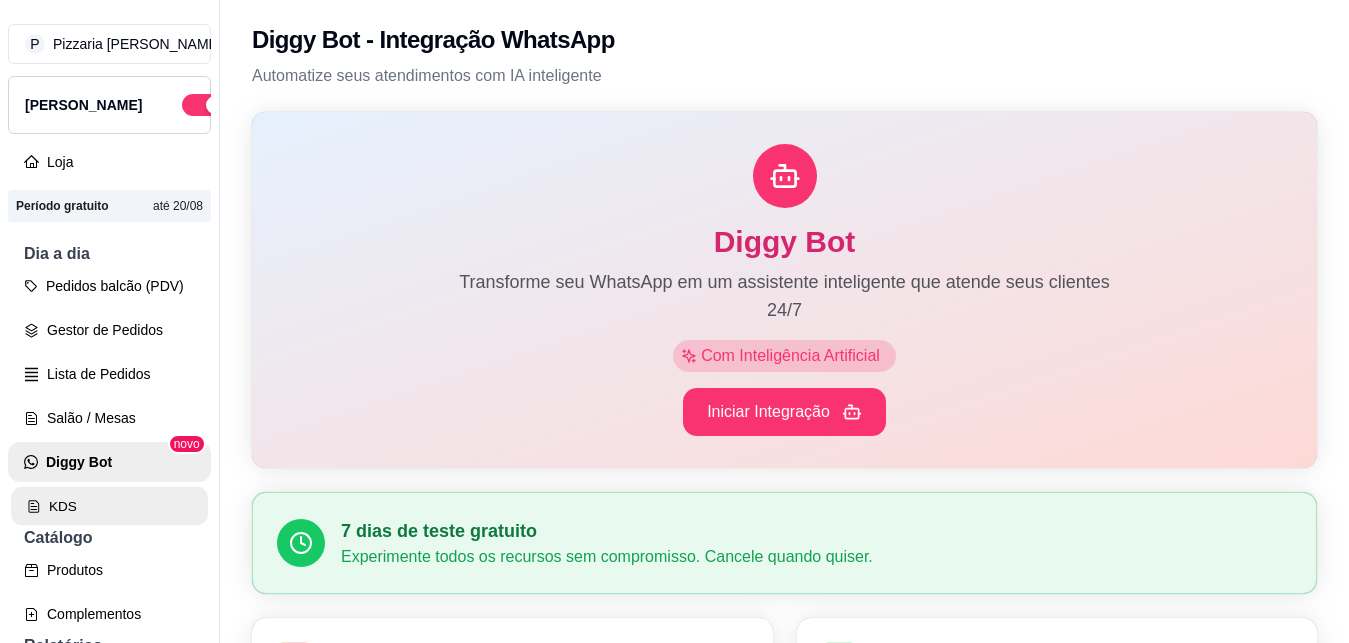 click on "KDS" at bounding box center [109, 506] 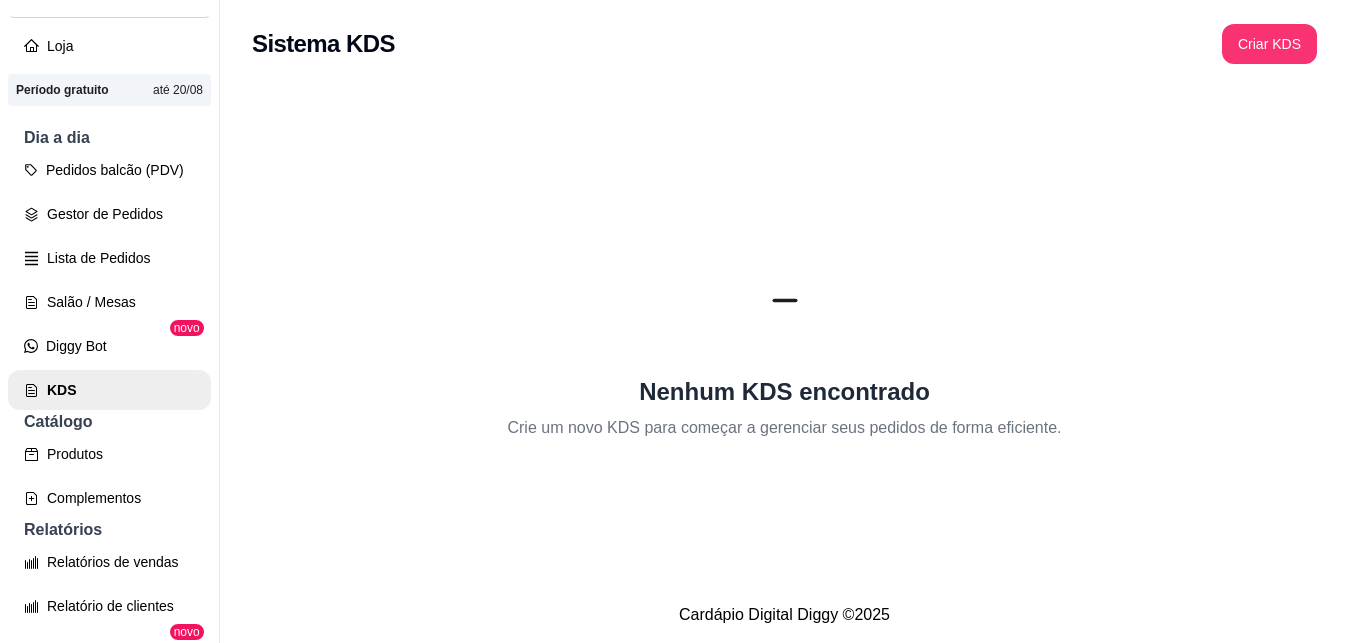 scroll, scrollTop: 120, scrollLeft: 0, axis: vertical 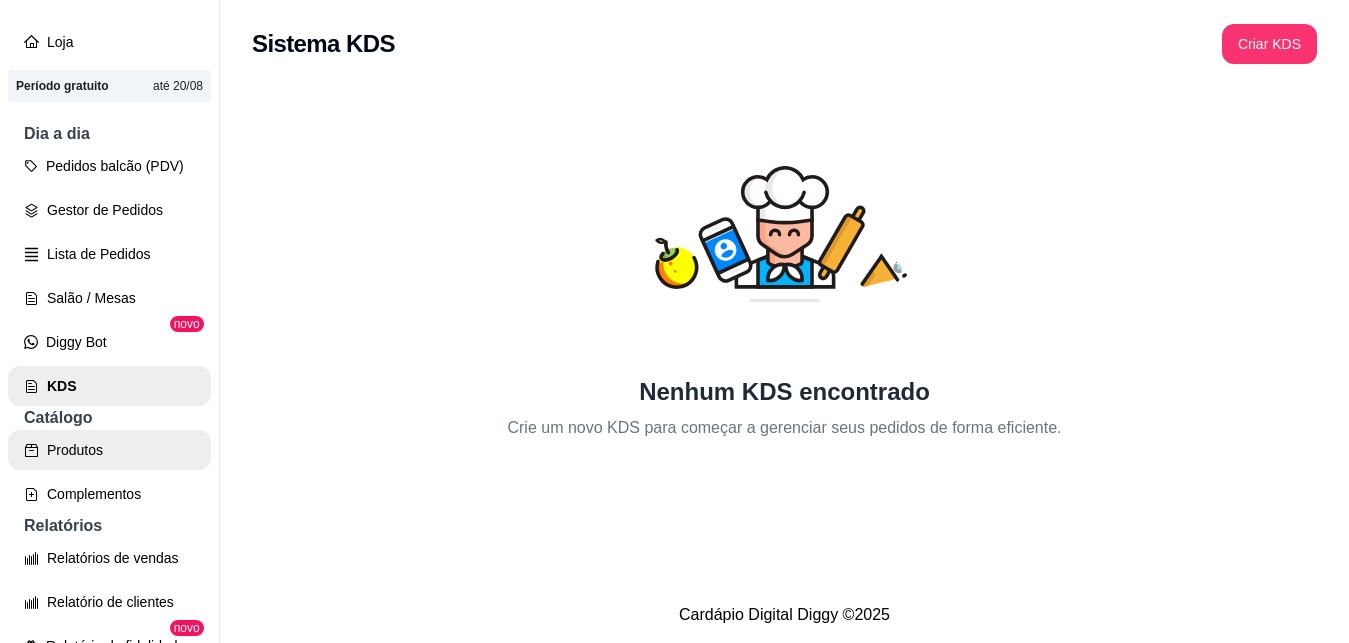 click on "Produtos" at bounding box center [109, 450] 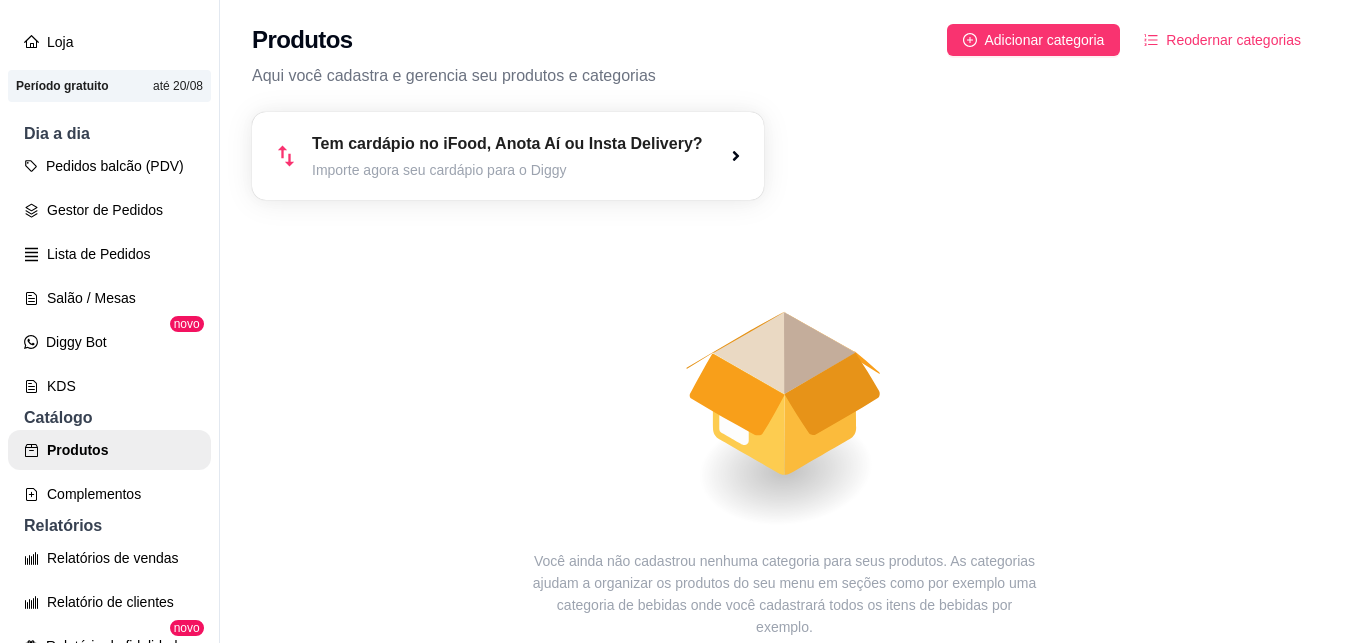 click on "Tem cardápio no iFood, Anota Aí ou Insta Delivery?" at bounding box center (507, 144) 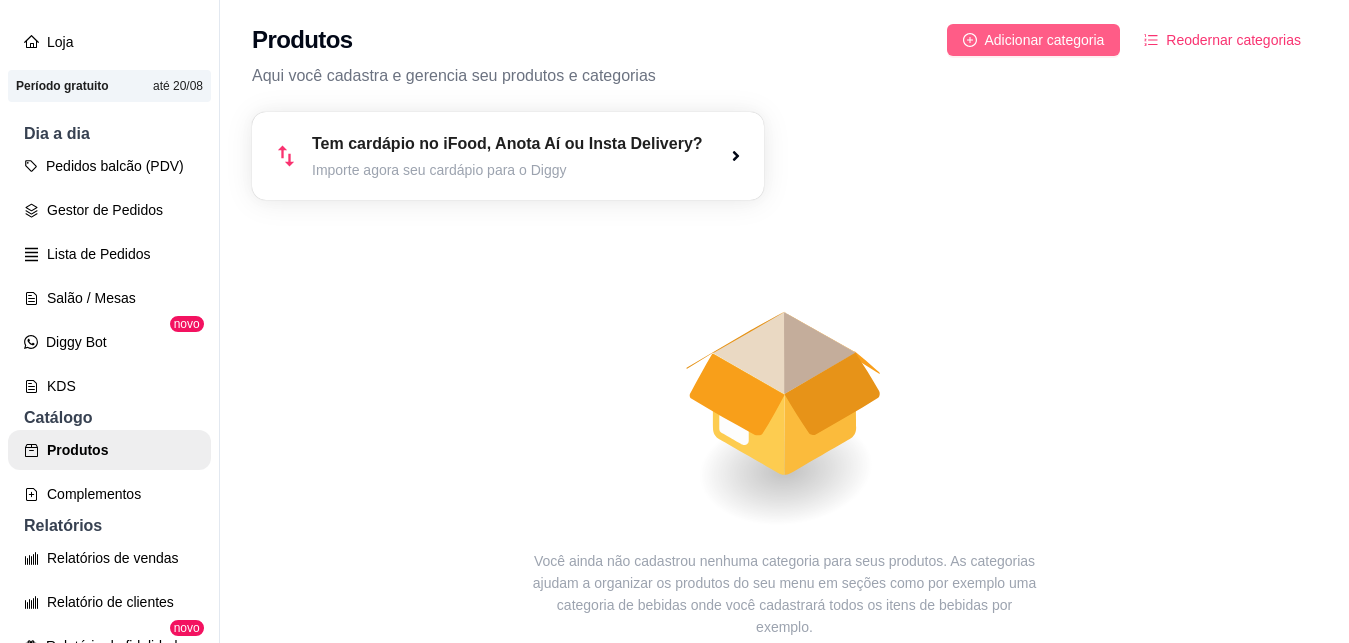 click on "Adicionar categoria" at bounding box center [1034, 40] 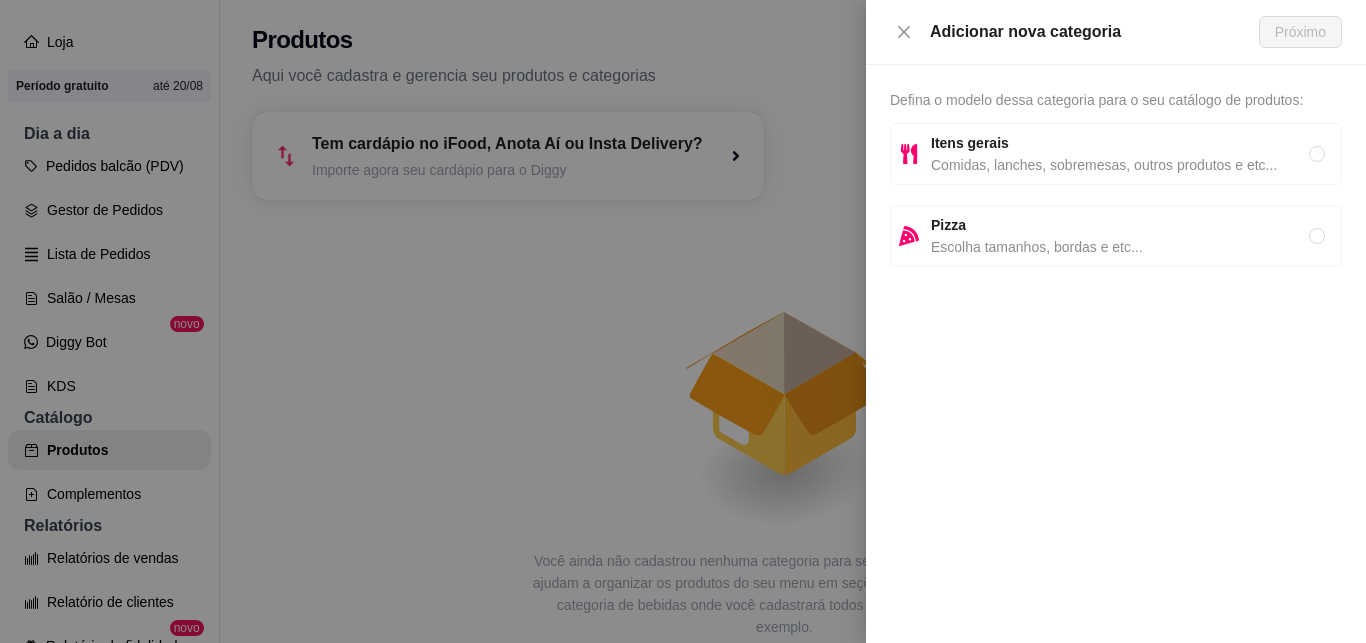 click on "Itens gerais" at bounding box center [970, 143] 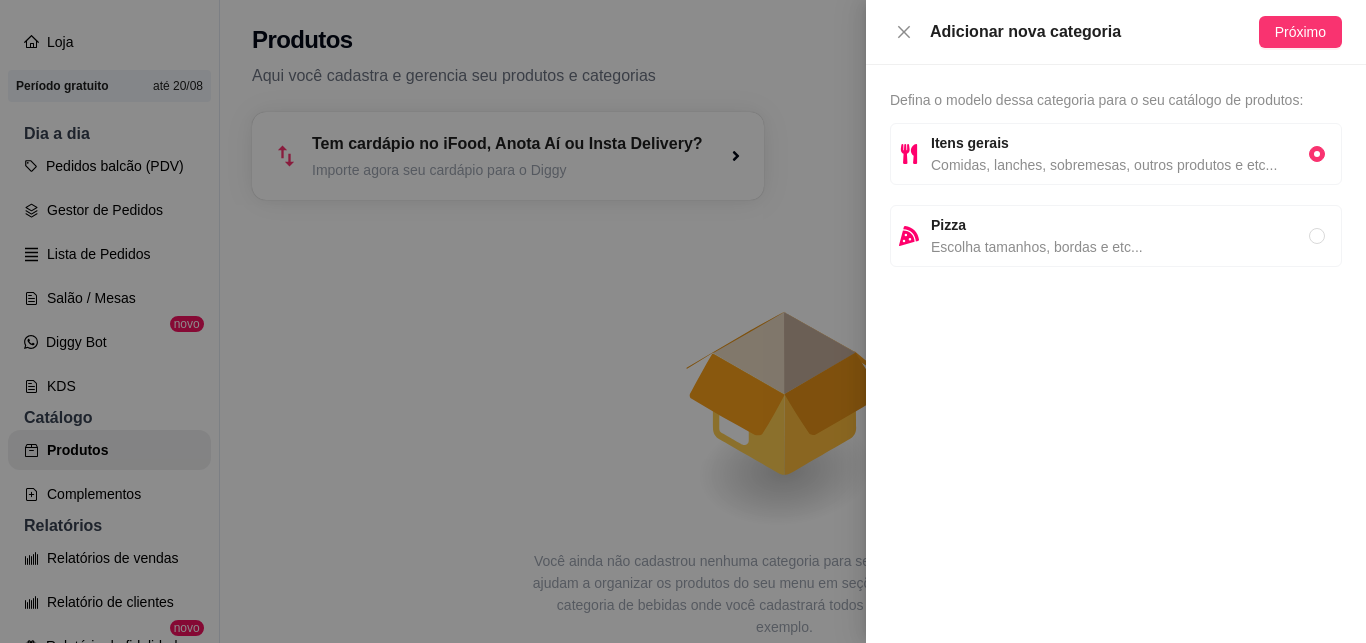 click on "Itens gerais" at bounding box center [970, 143] 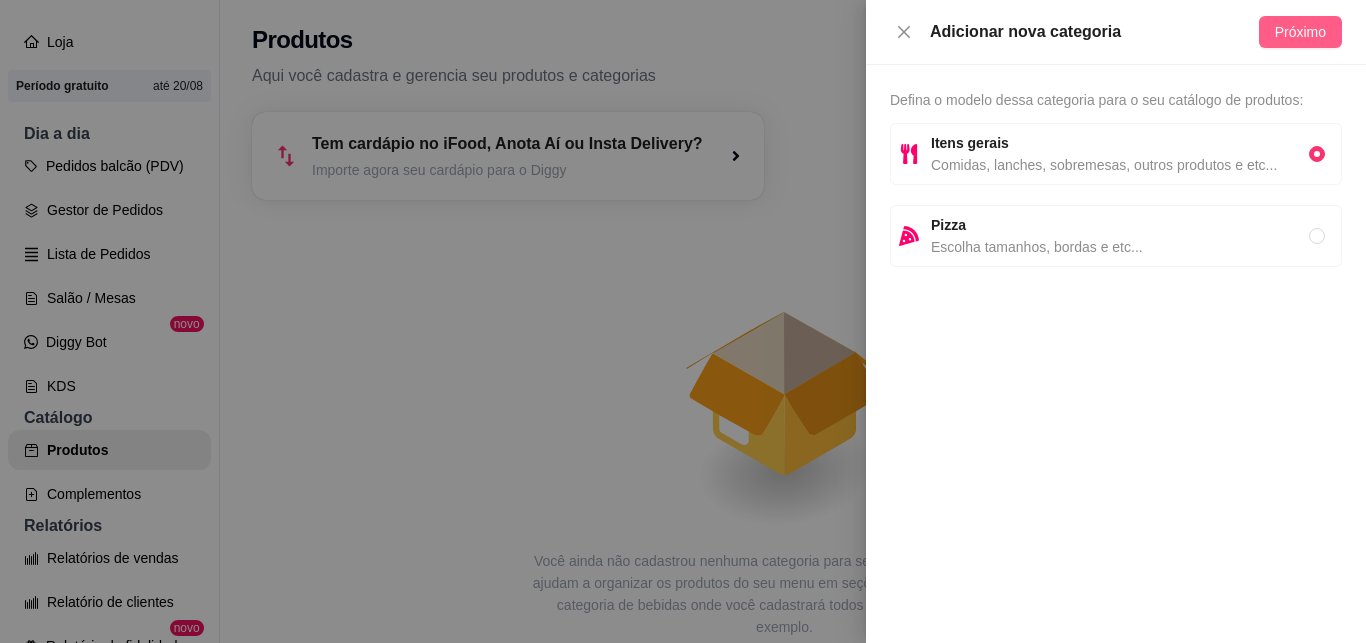 click on "Próximo" at bounding box center [1300, 32] 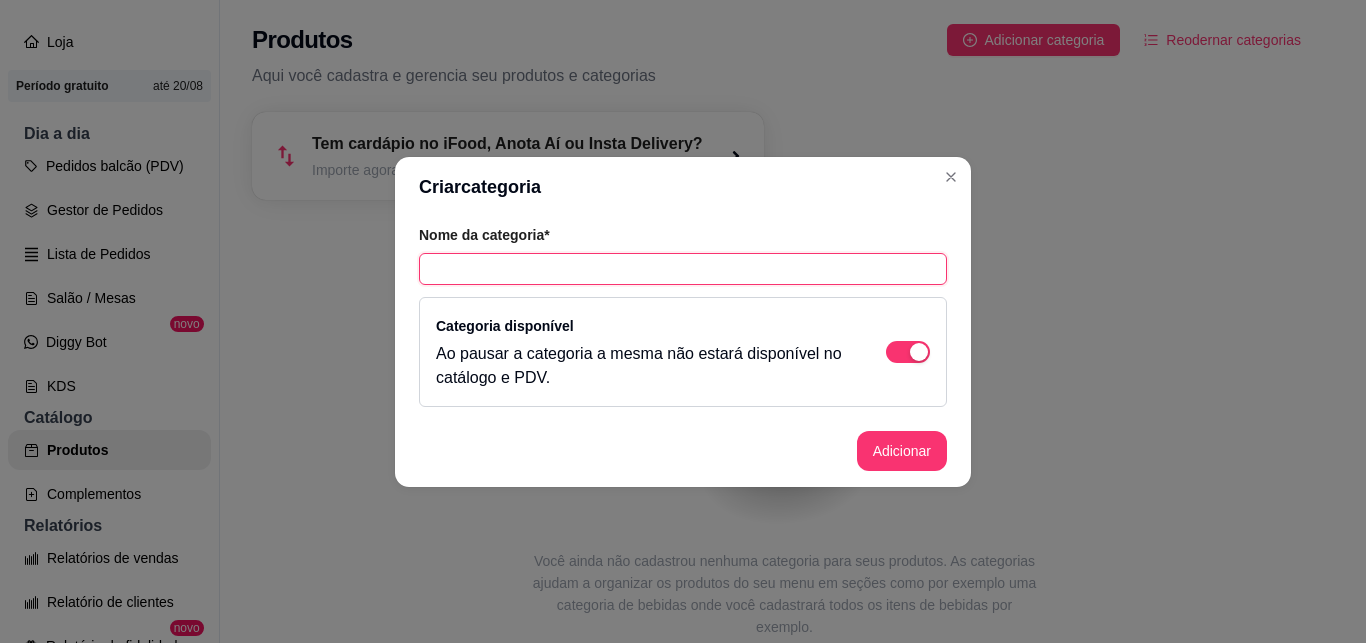 click at bounding box center (683, 269) 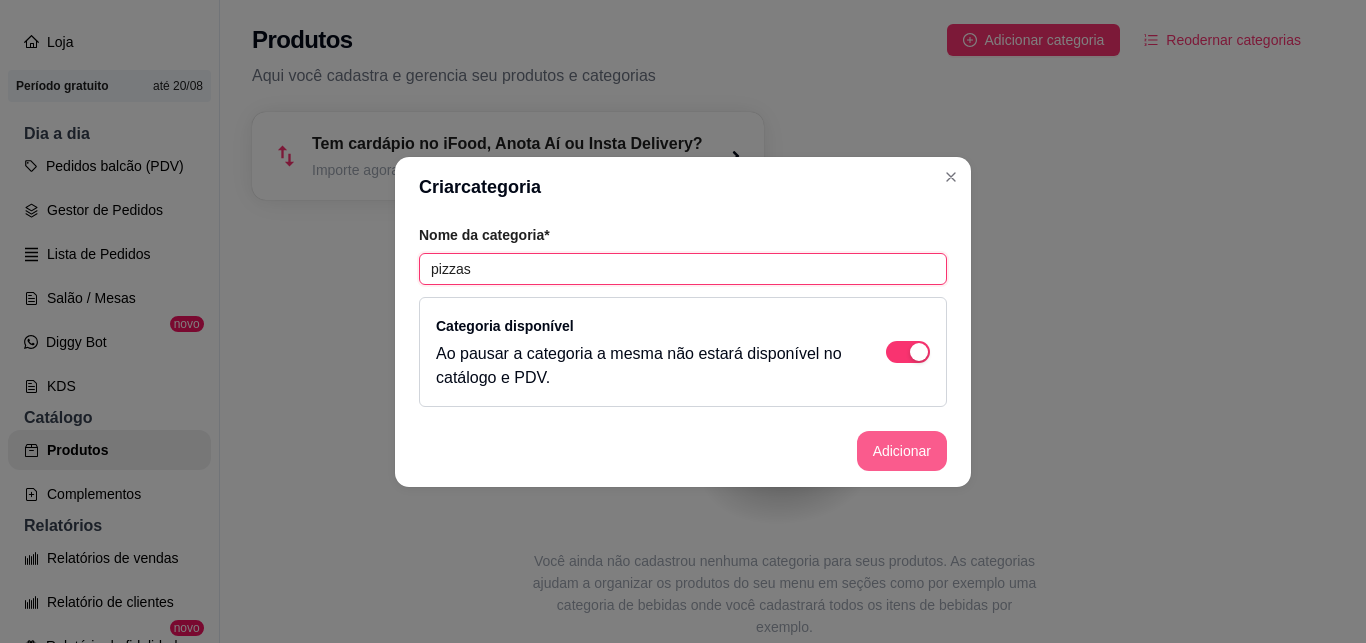 type on "pizzas" 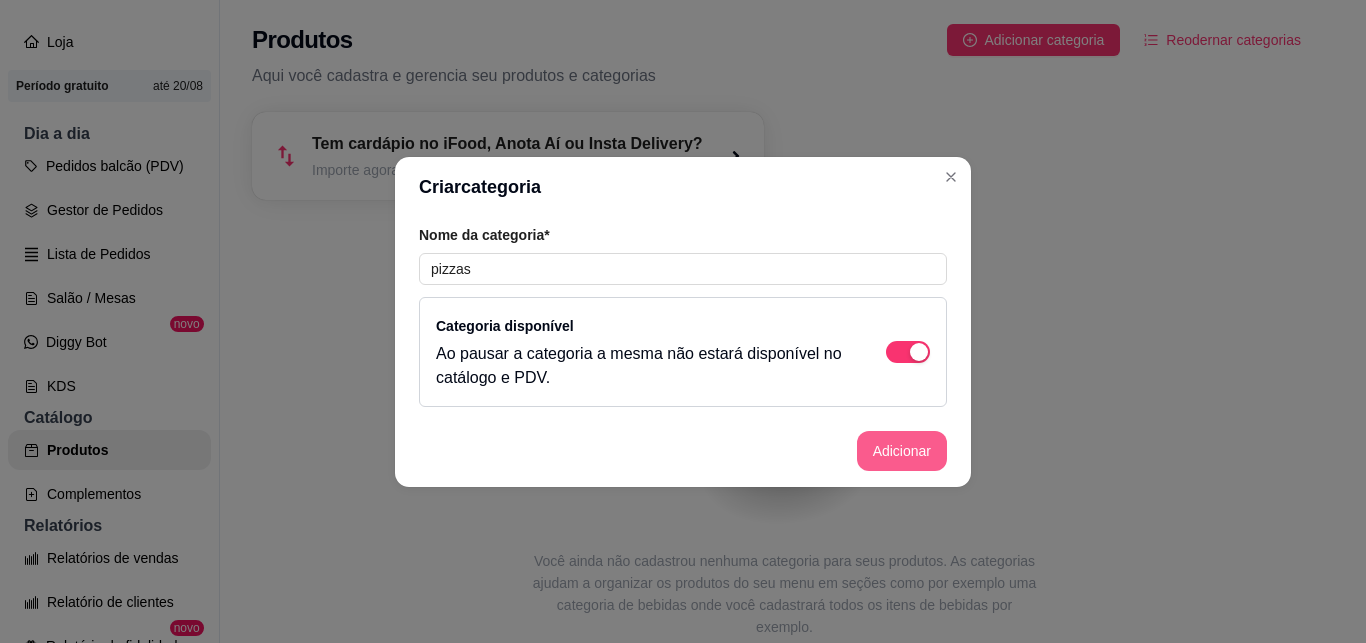 click on "Adicionar" at bounding box center [902, 451] 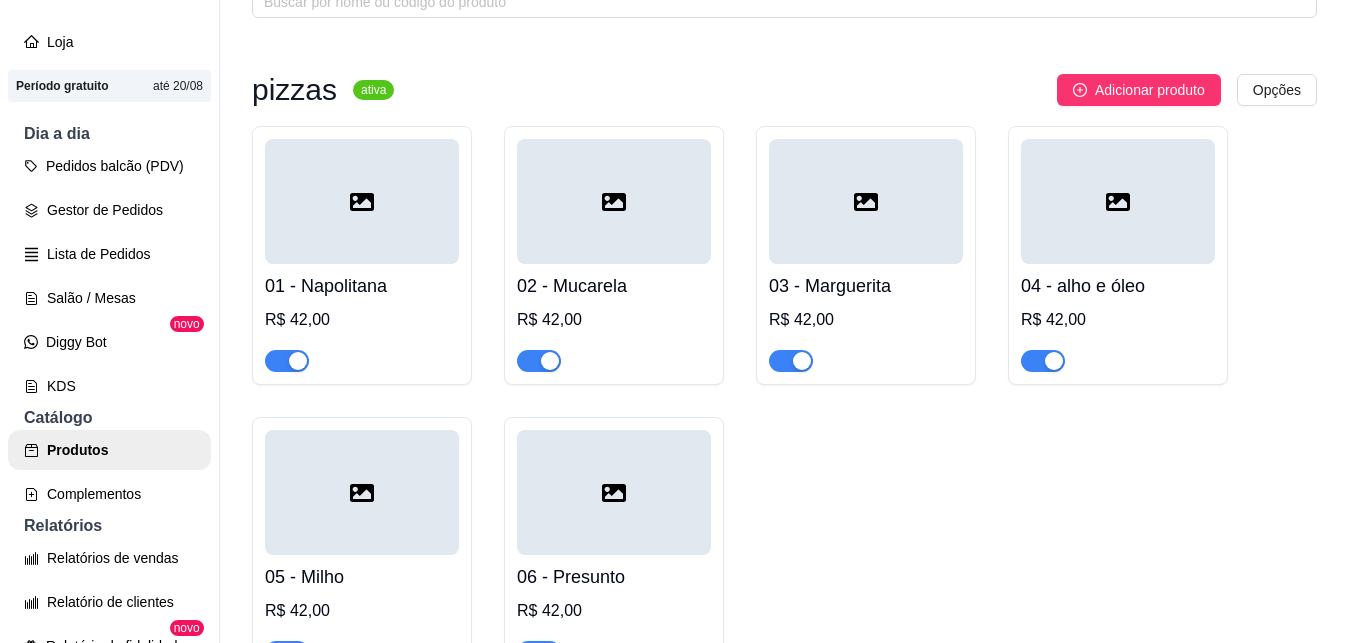 scroll, scrollTop: 210, scrollLeft: 0, axis: vertical 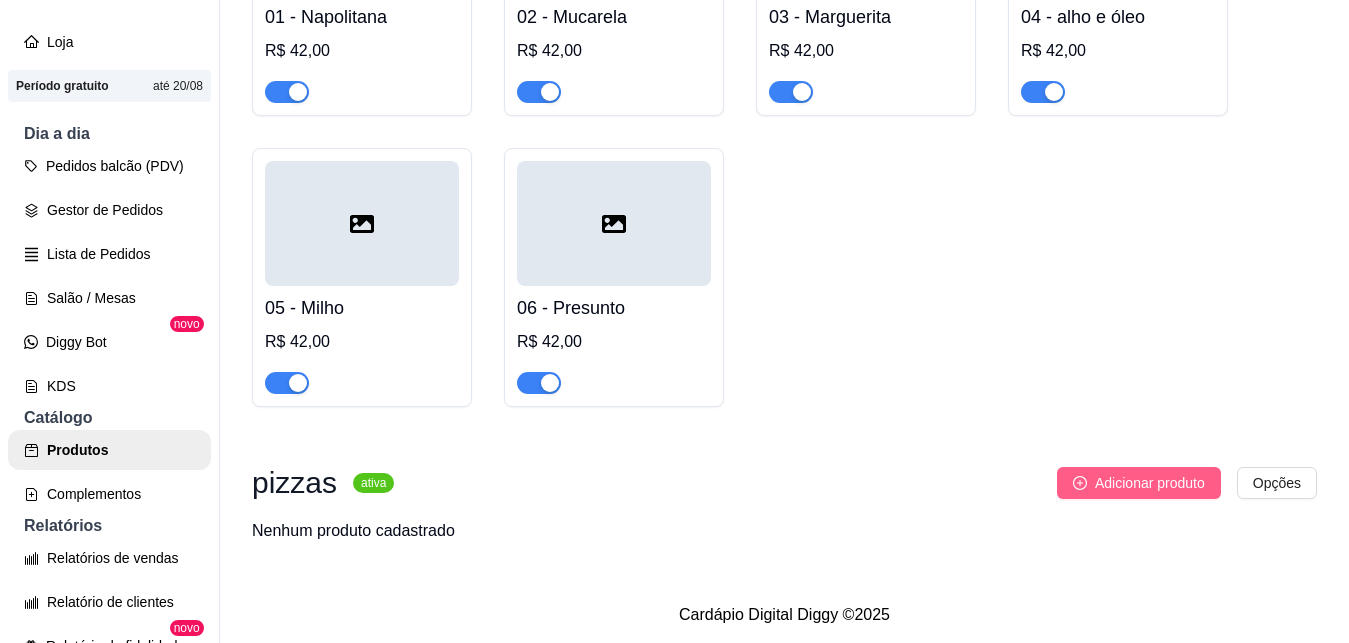 click on "Adicionar produto" at bounding box center (1150, 483) 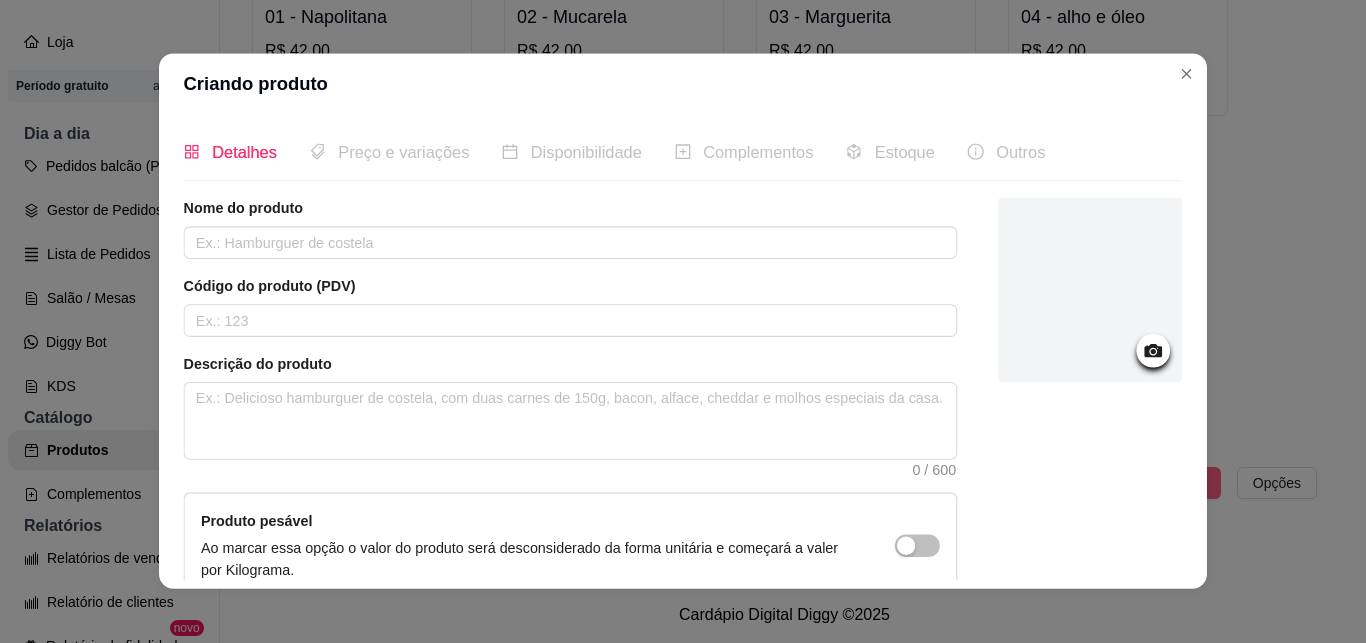 type 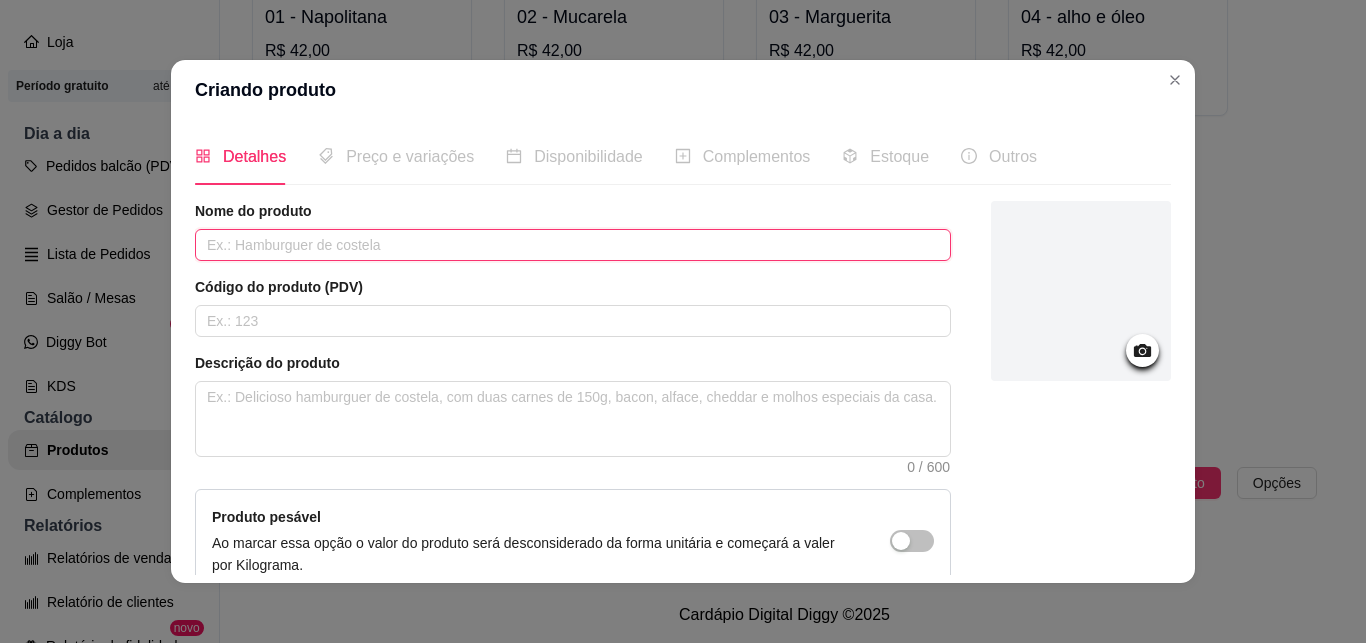click at bounding box center (573, 245) 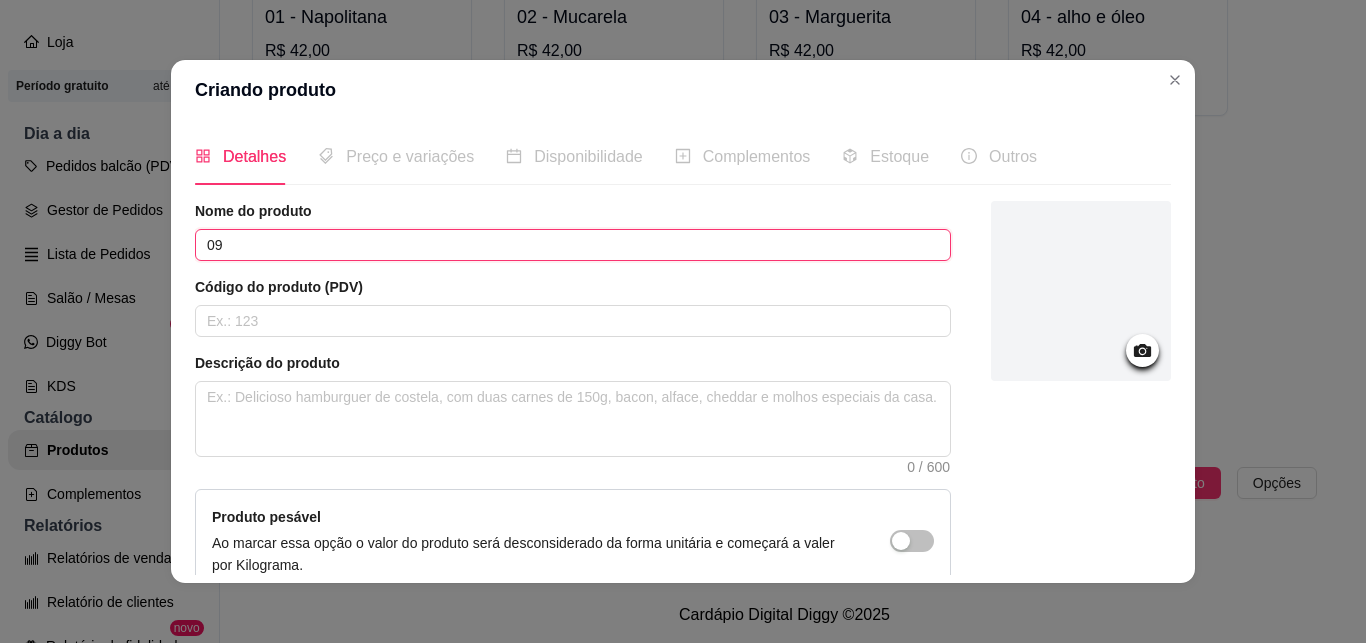 type on "0" 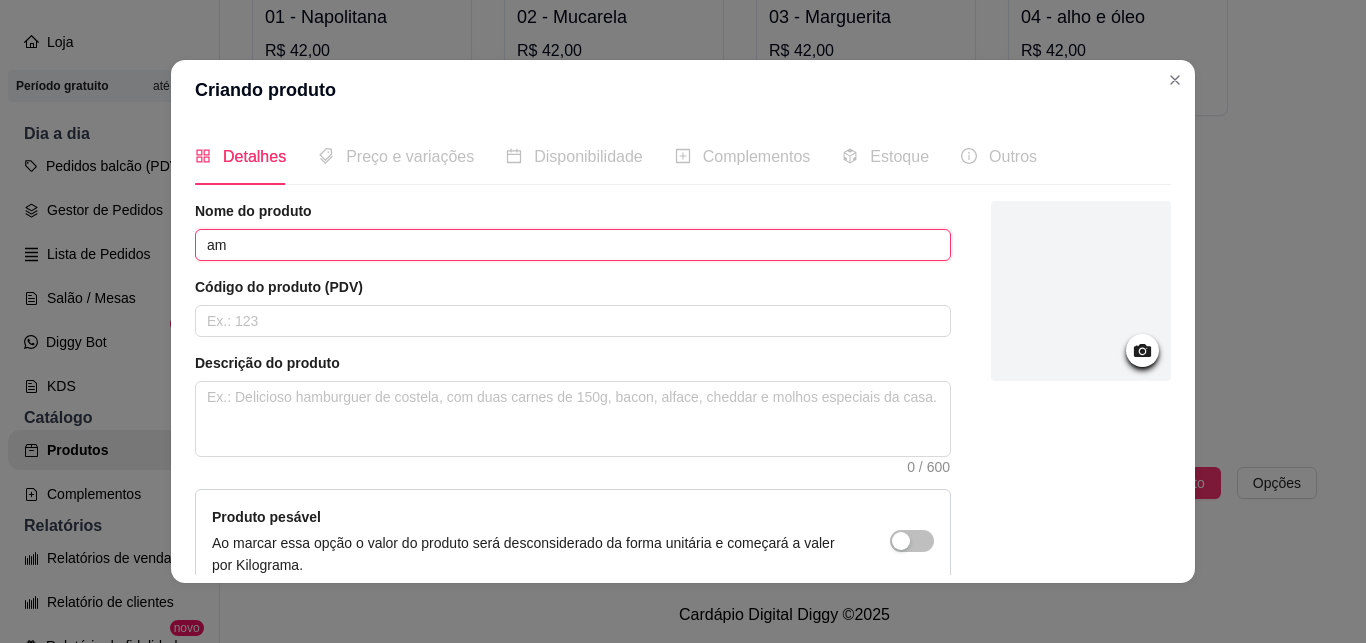 type on "a" 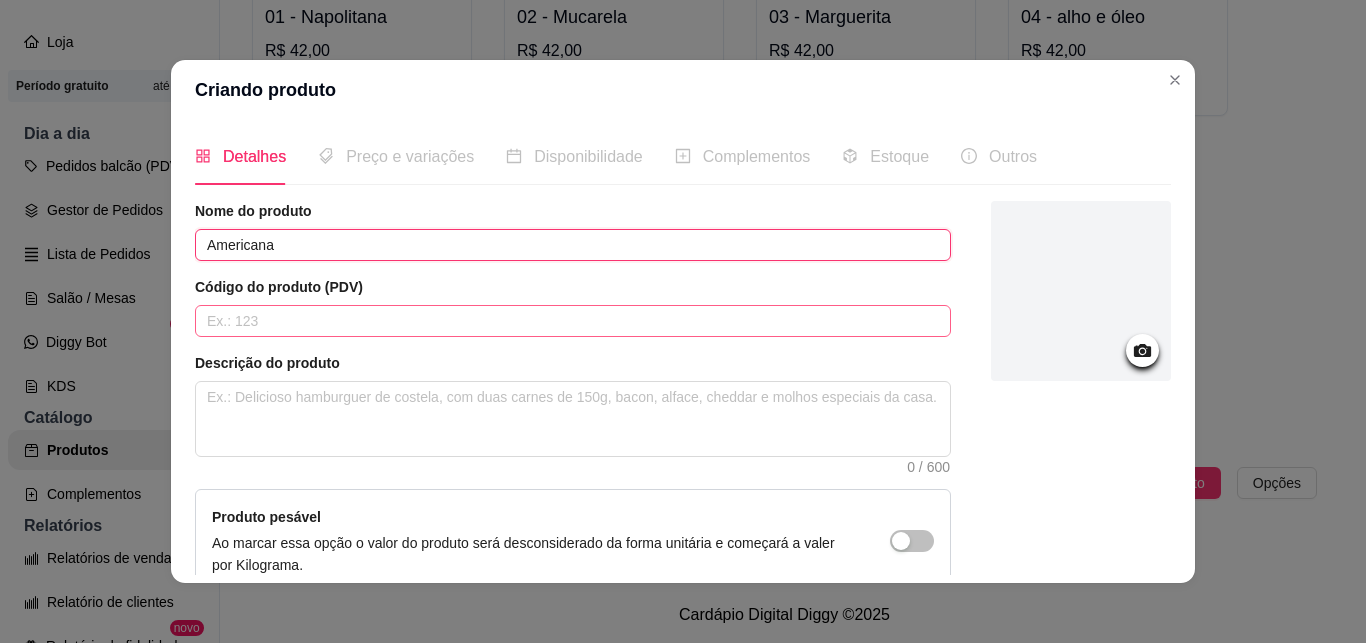 type on "Americana" 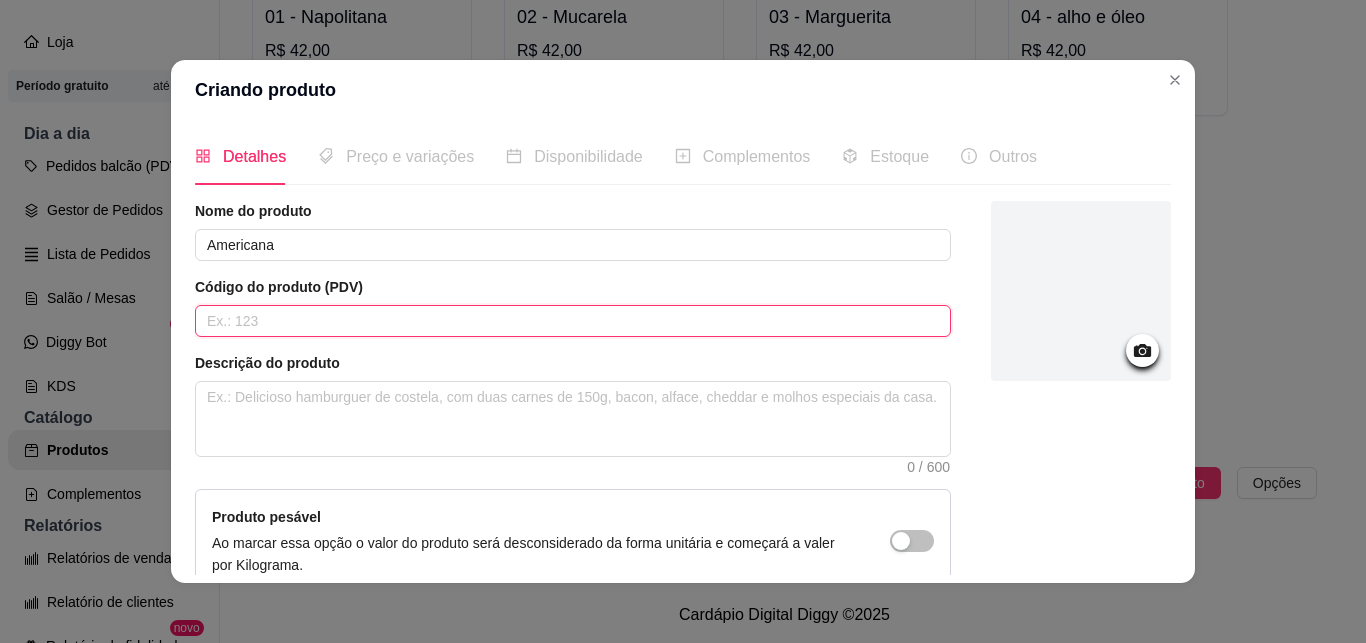 click at bounding box center (573, 321) 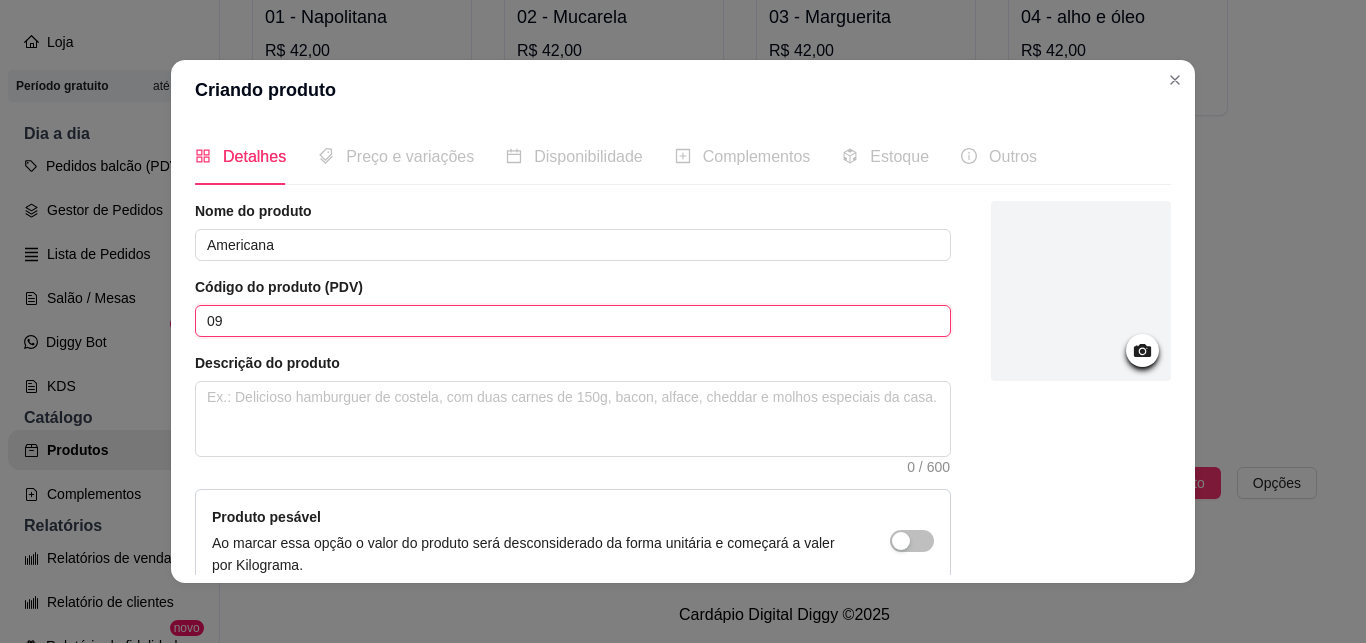 type on "09" 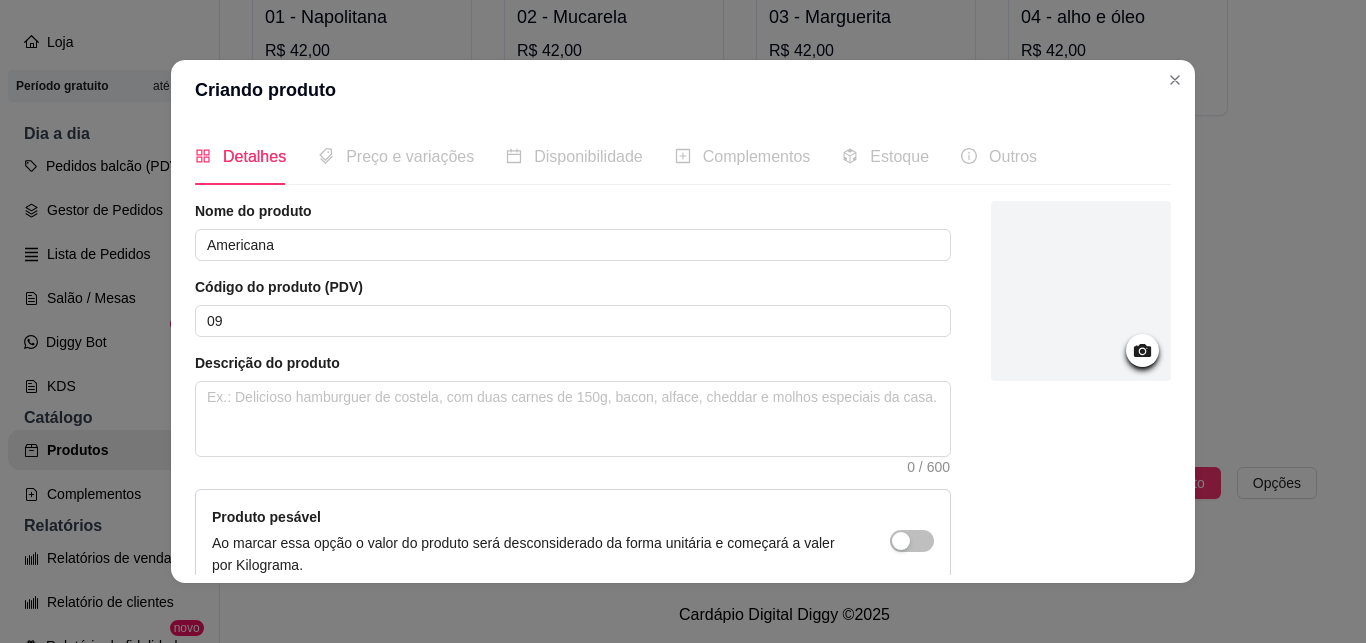scroll, scrollTop: 205, scrollLeft: 0, axis: vertical 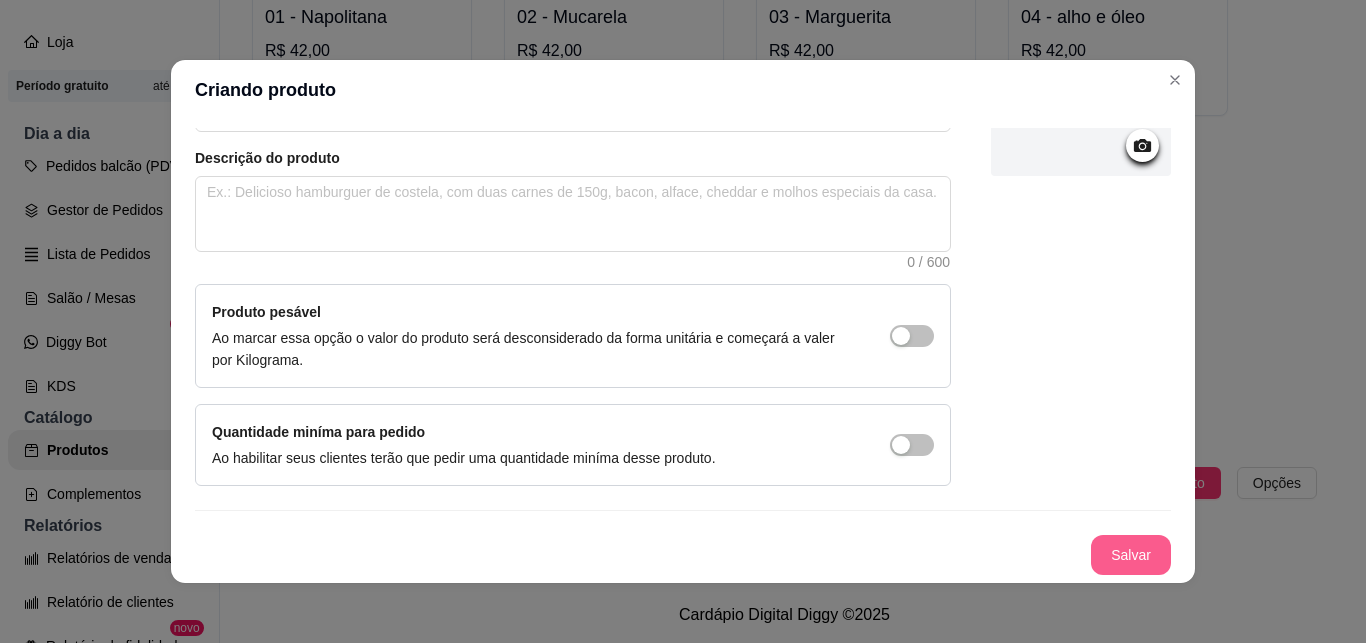 click on "Salvar" at bounding box center (1131, 555) 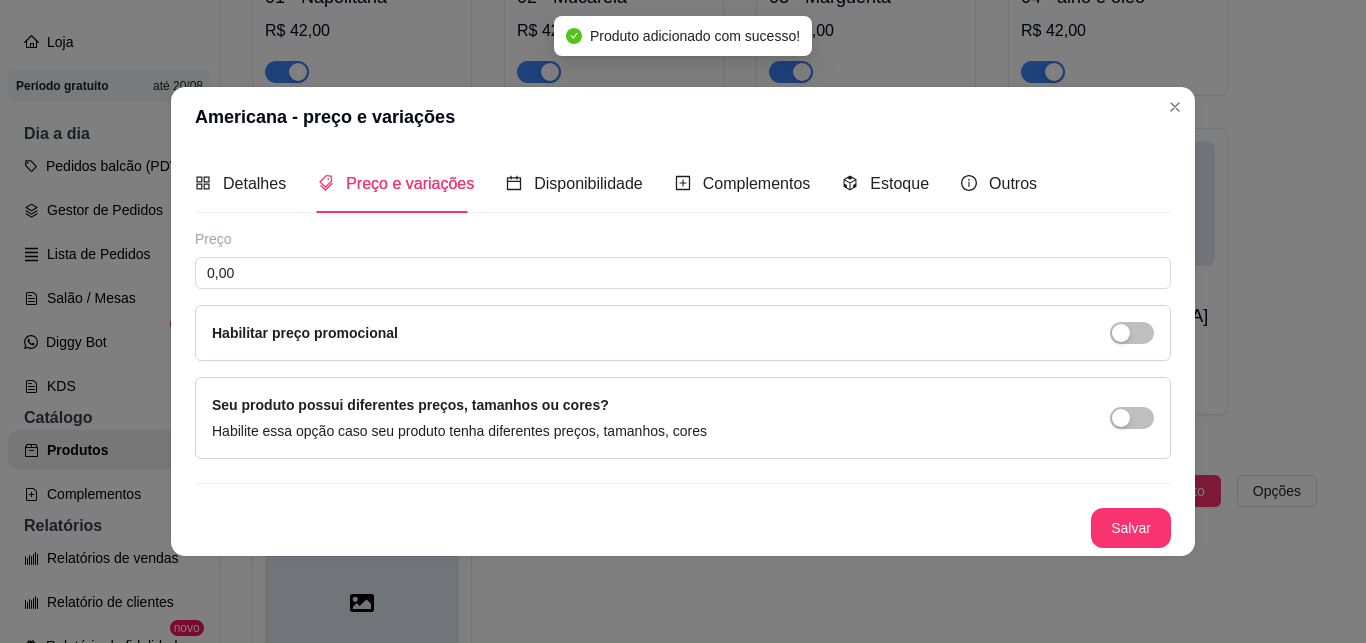 type 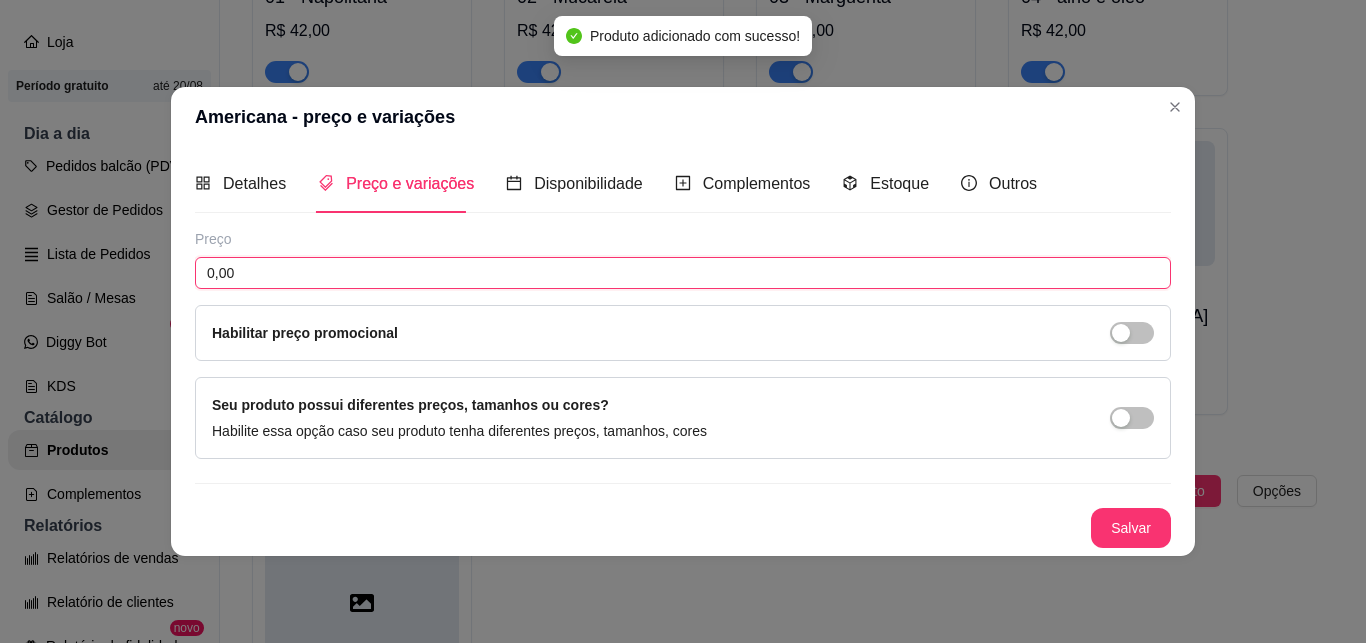 click on "0,00" at bounding box center [683, 273] 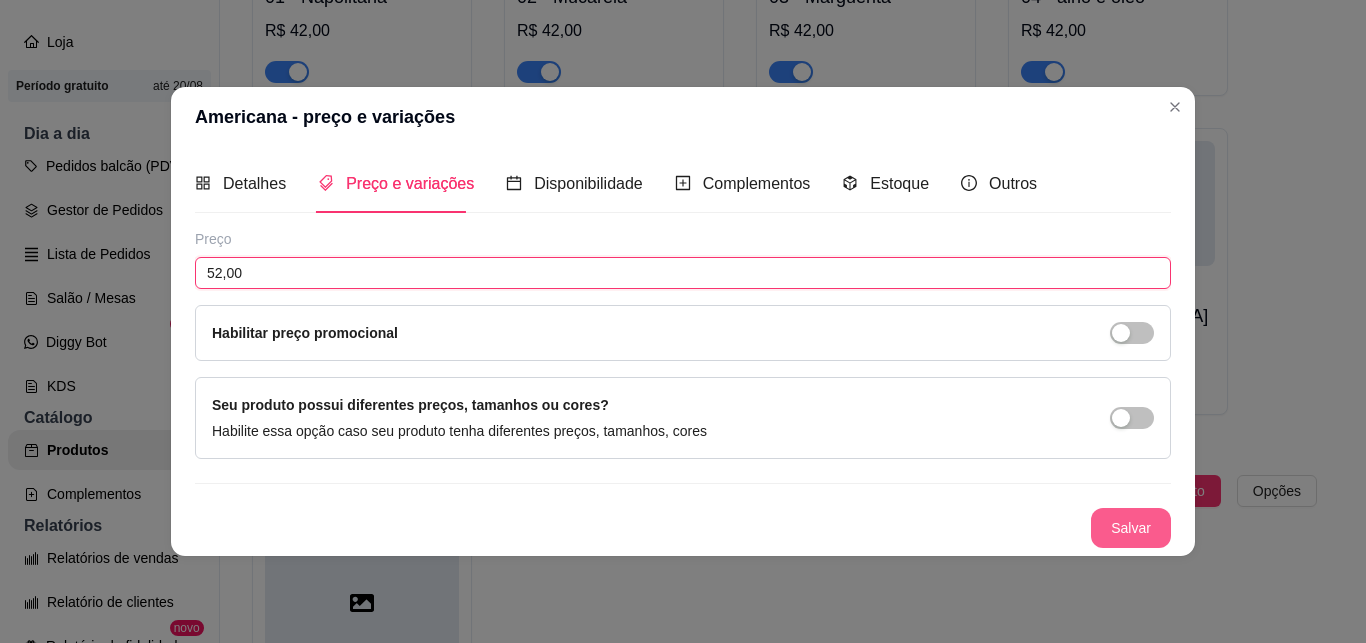 type on "52,00" 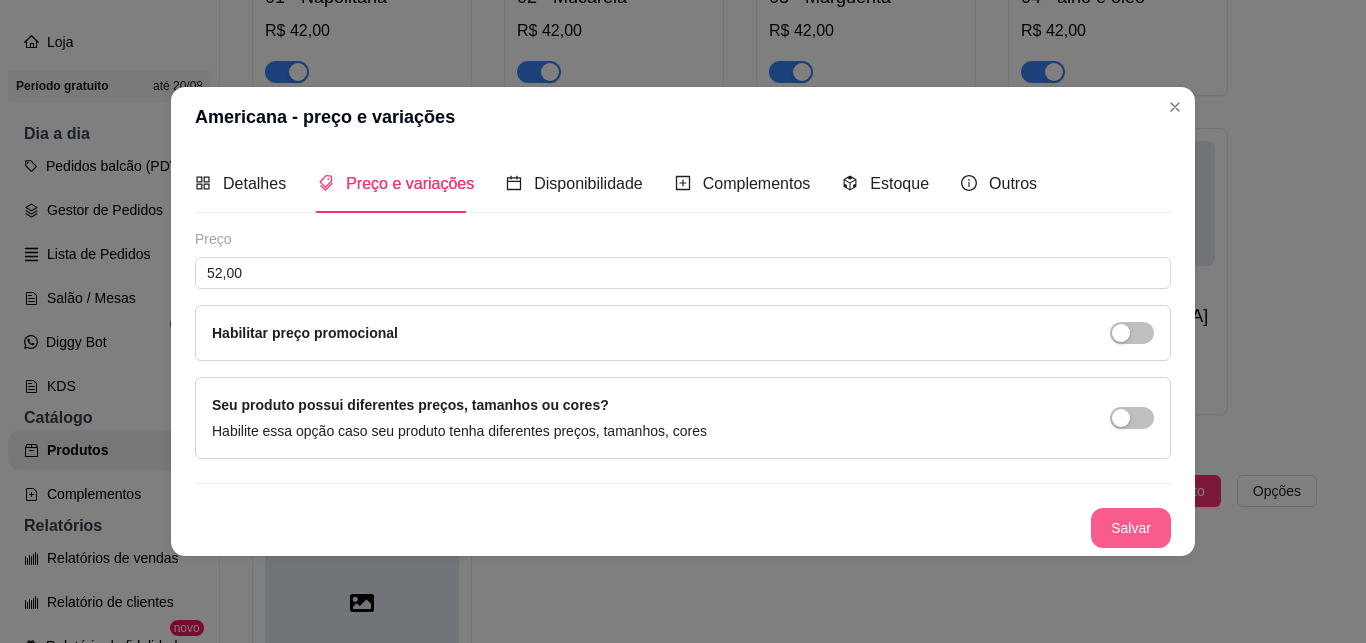 click on "Salvar" at bounding box center [1131, 528] 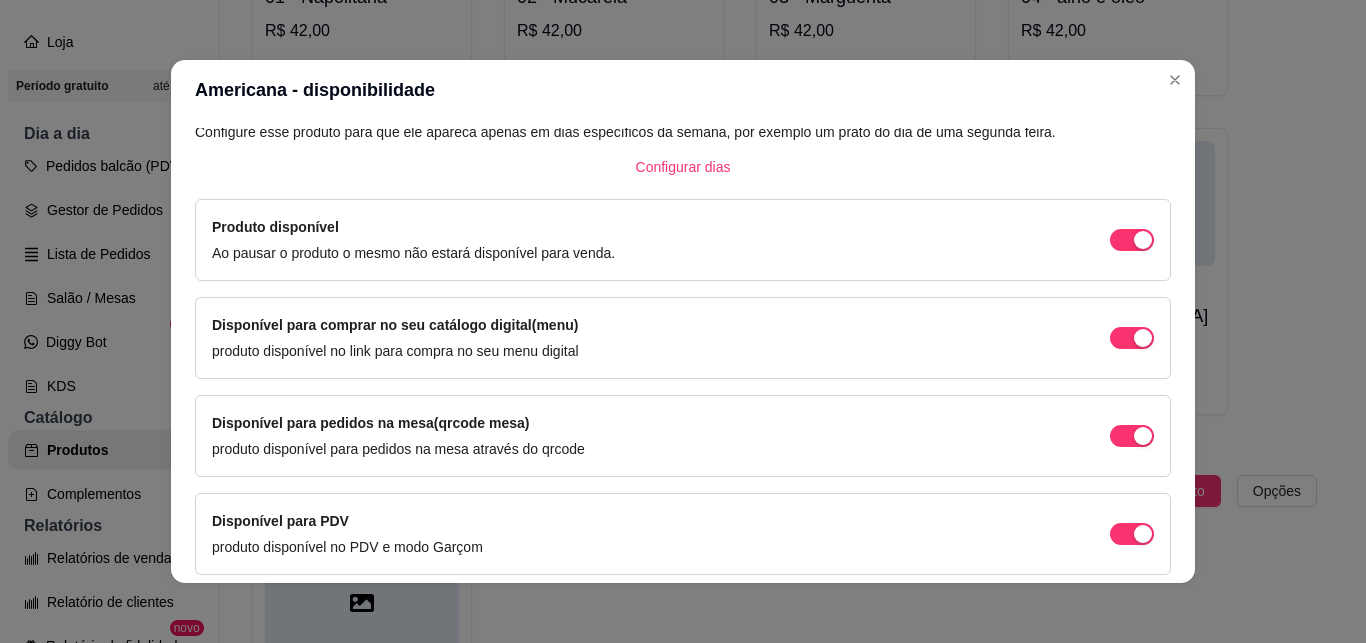 scroll, scrollTop: 135, scrollLeft: 0, axis: vertical 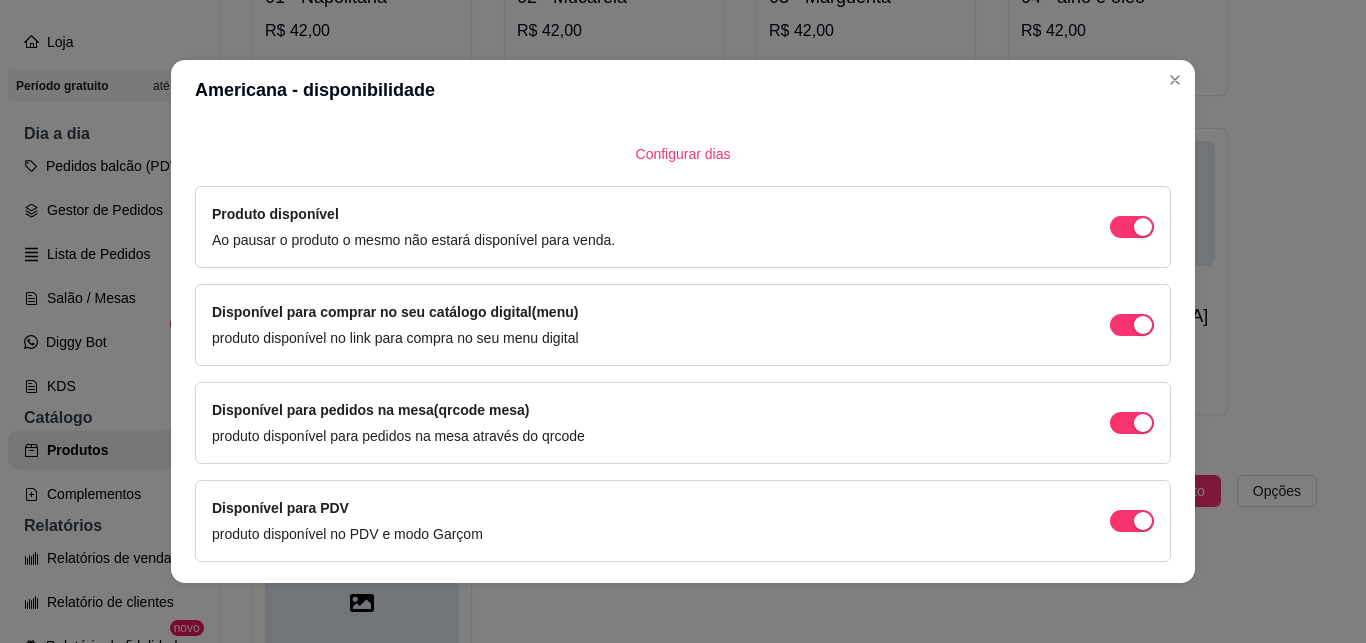 drag, startPoint x: 1155, startPoint y: 155, endPoint x: 1162, endPoint y: 335, distance: 180.13606 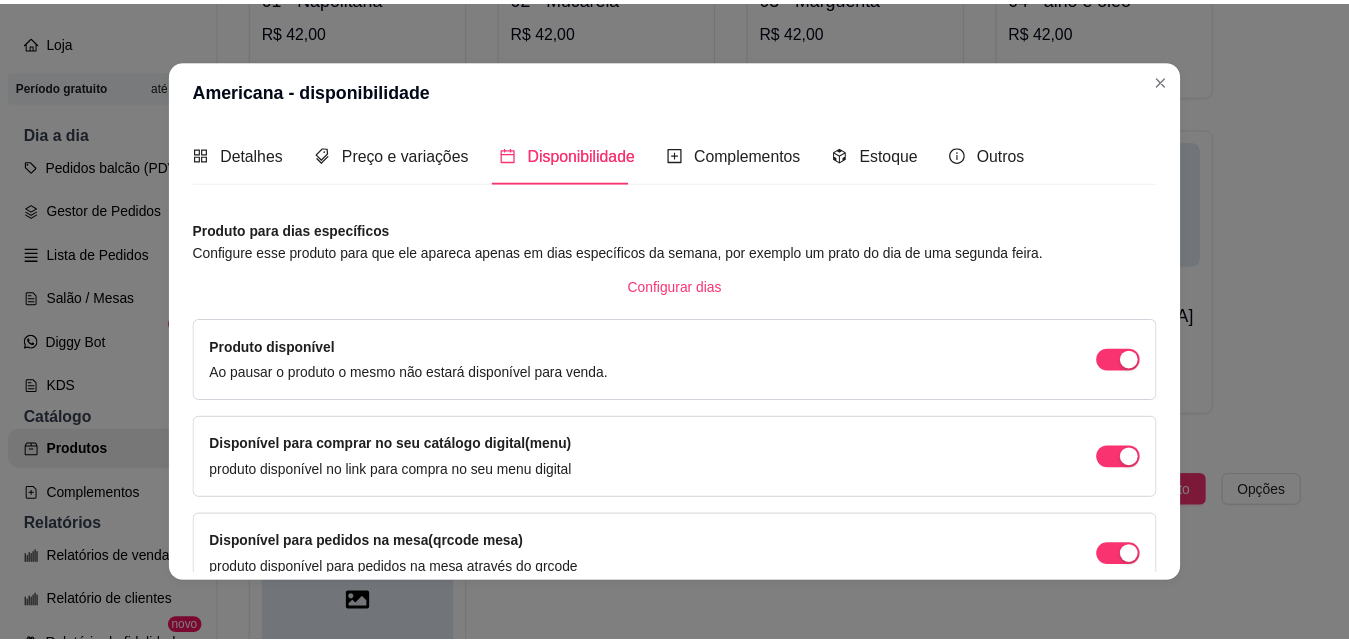 scroll, scrollTop: 0, scrollLeft: 0, axis: both 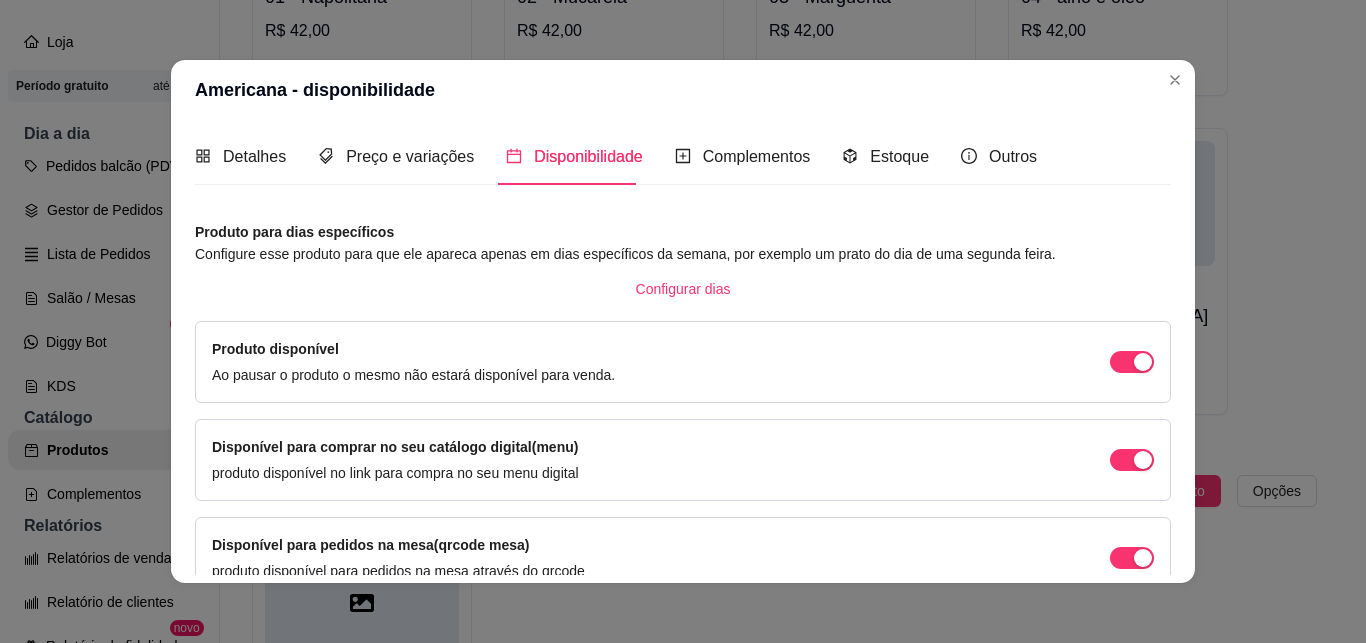click on "Detalhes Preço e variações Disponibilidade Complementos Estoque Outros" at bounding box center [683, 156] 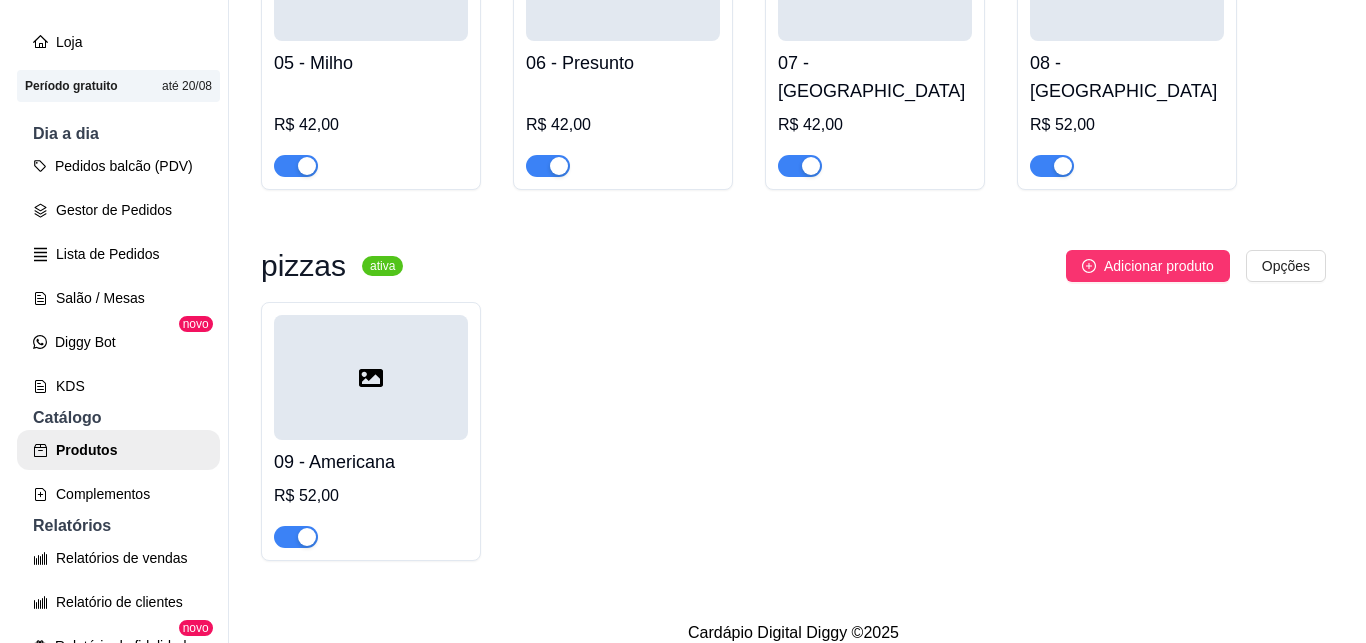 scroll, scrollTop: 652, scrollLeft: 0, axis: vertical 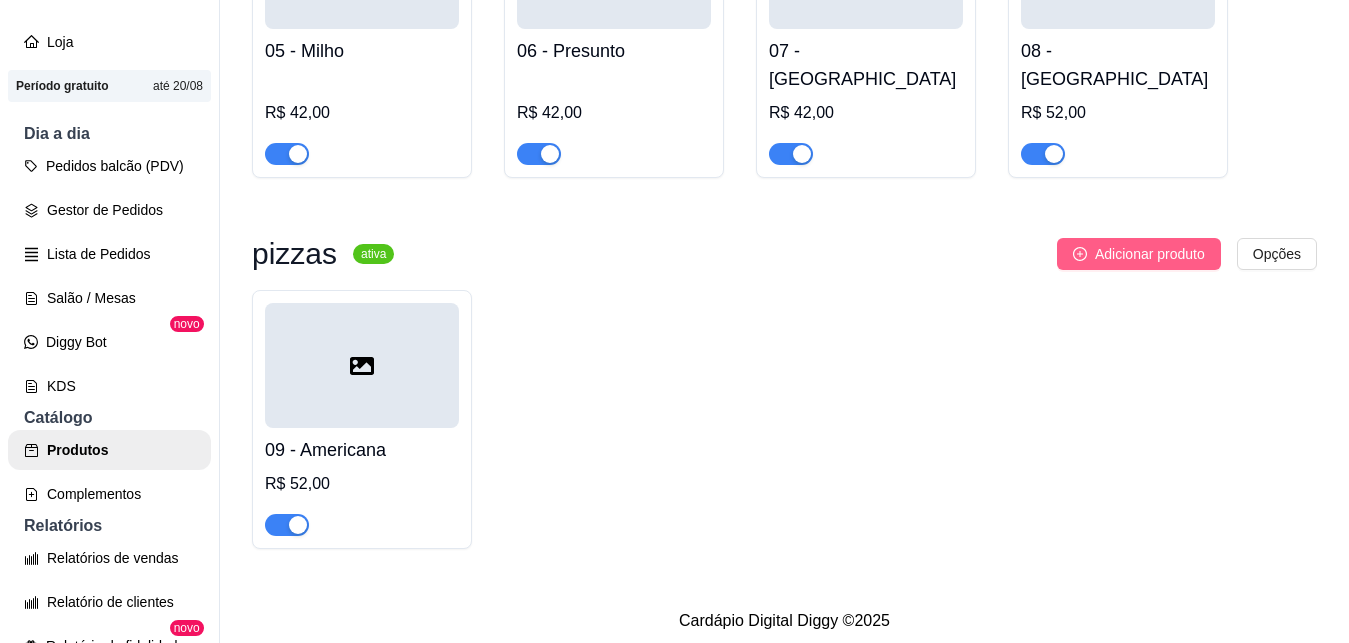 click on "Adicionar produto" at bounding box center (1150, 254) 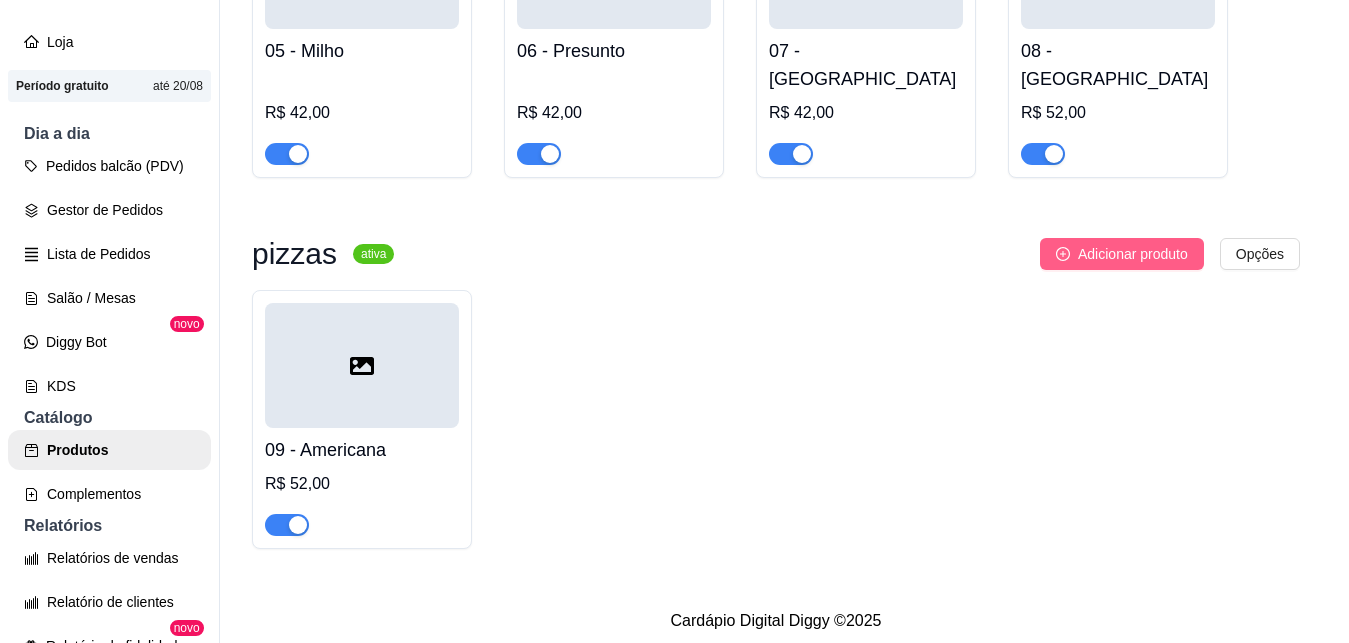 type 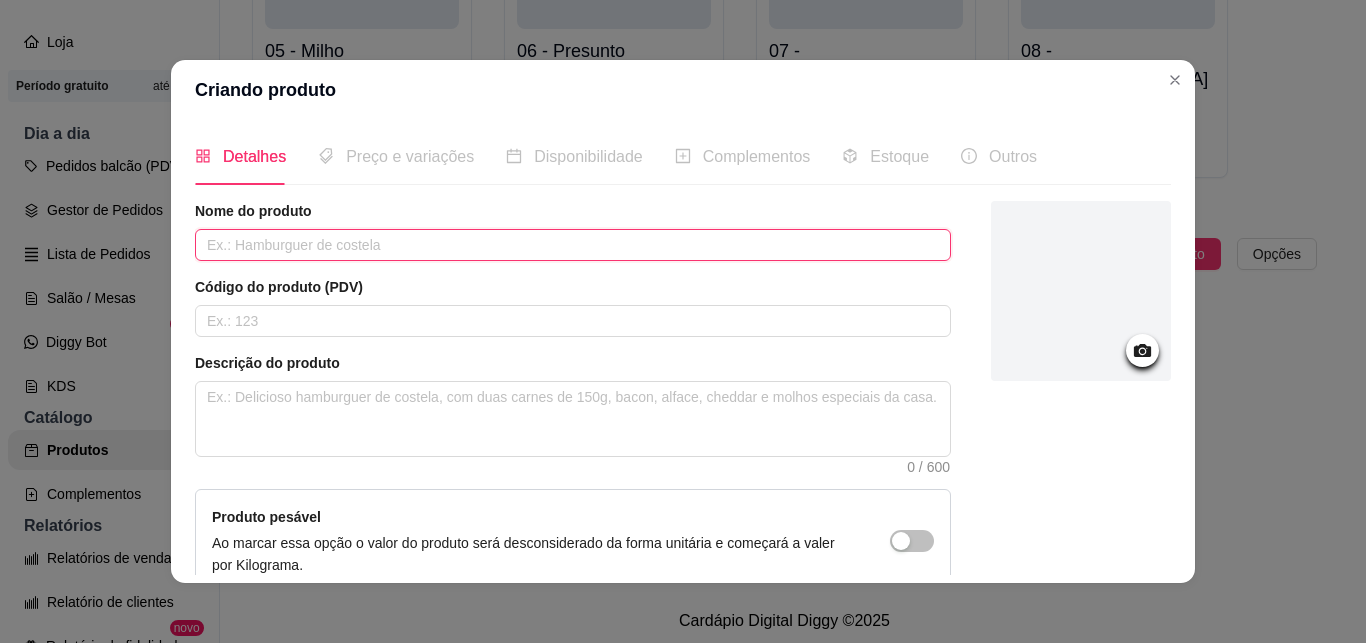 click at bounding box center (573, 245) 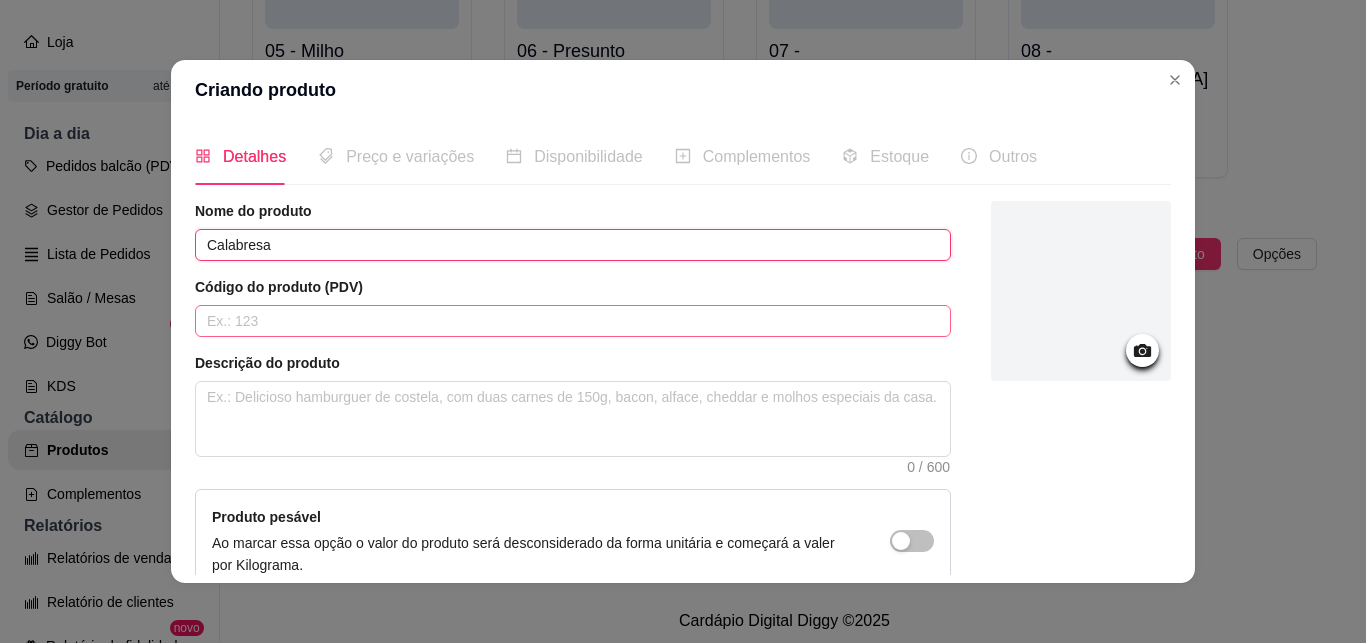type on "Calabresa" 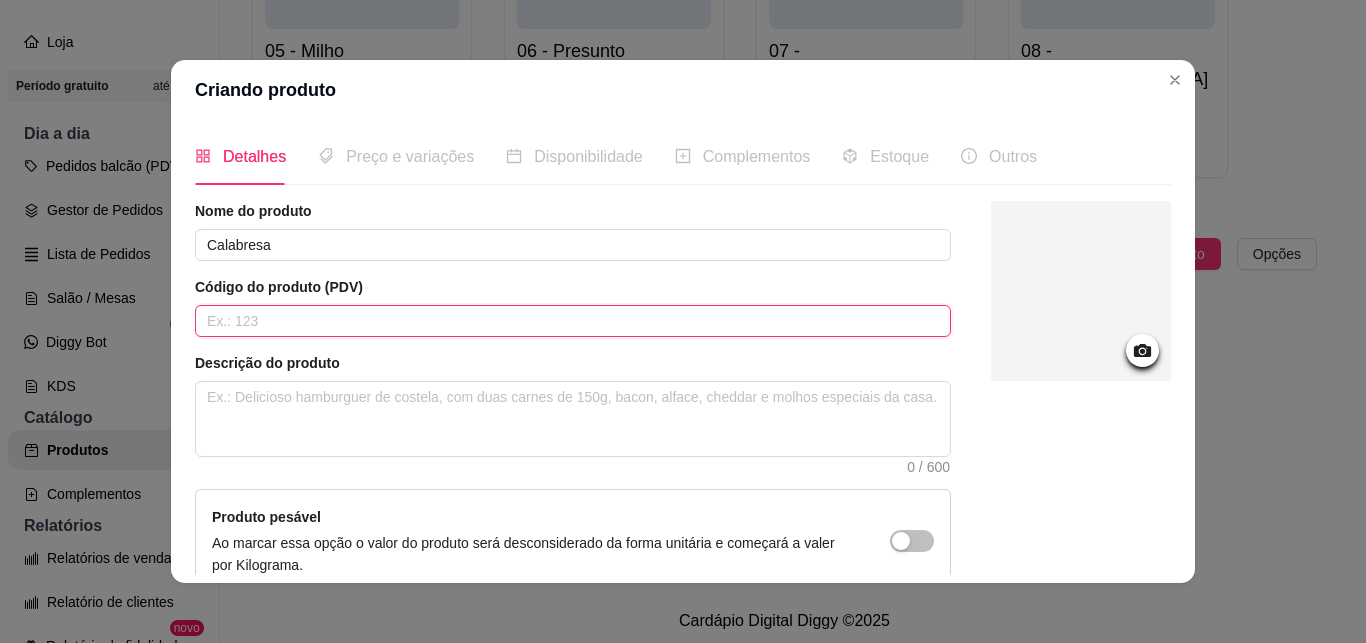 click at bounding box center (573, 321) 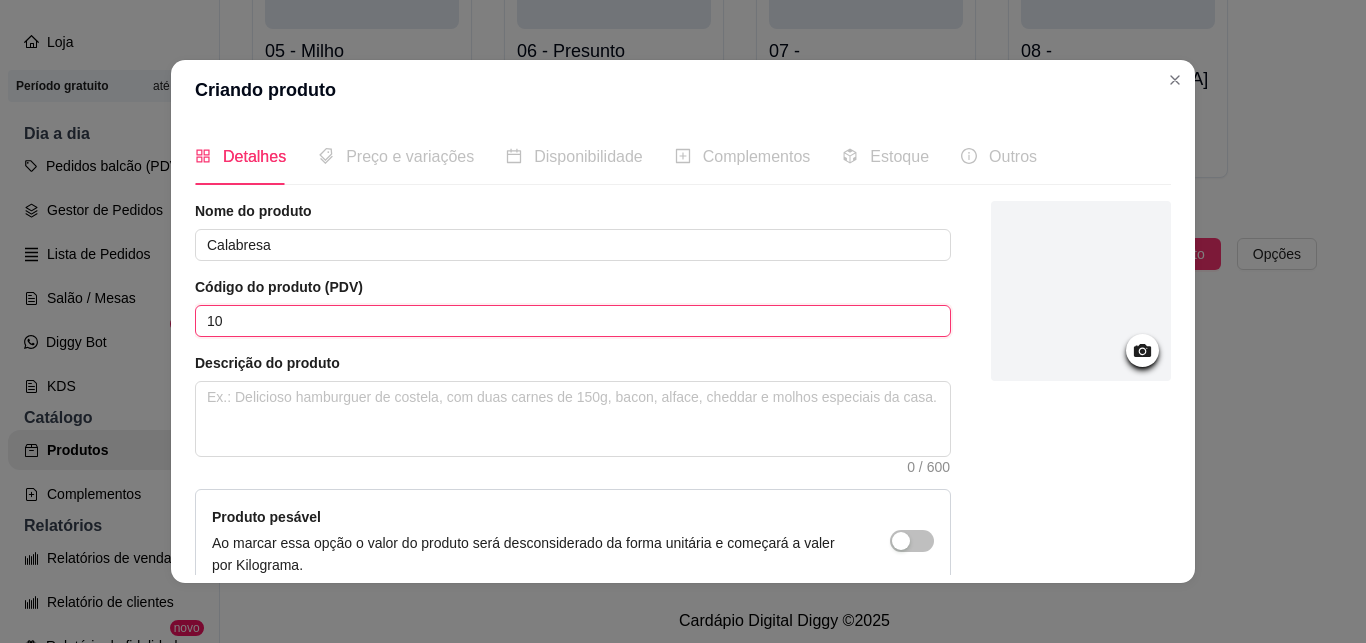 type on "10" 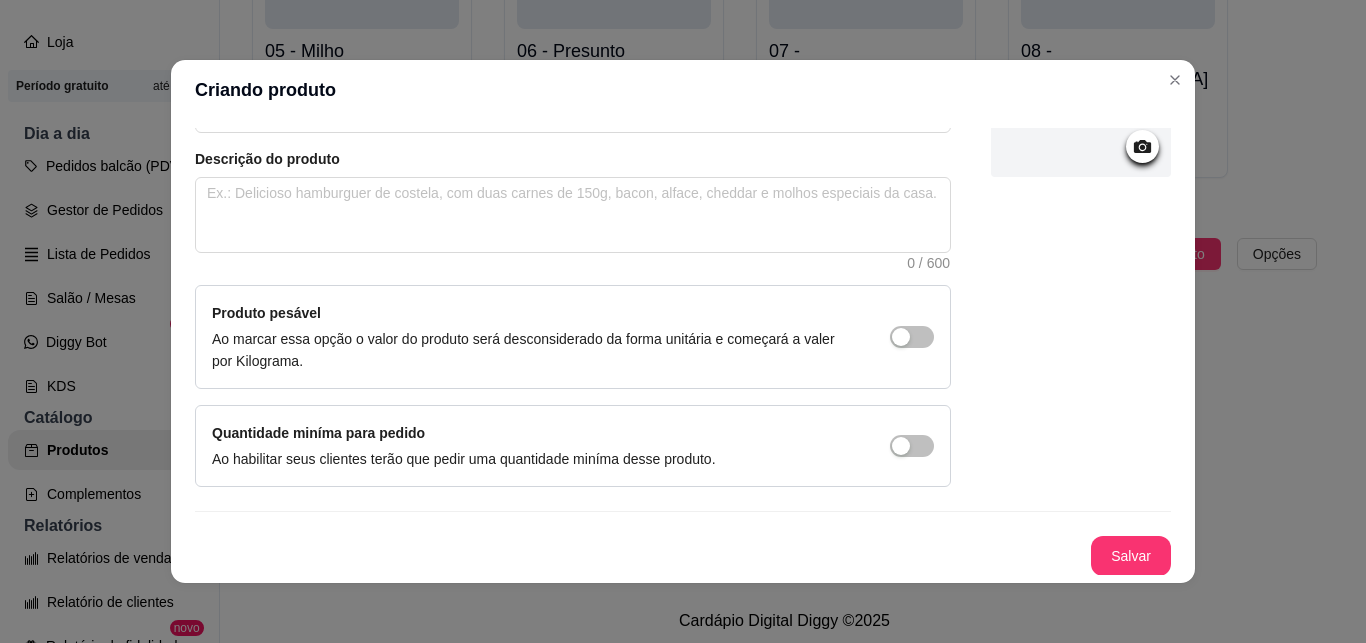 scroll, scrollTop: 205, scrollLeft: 0, axis: vertical 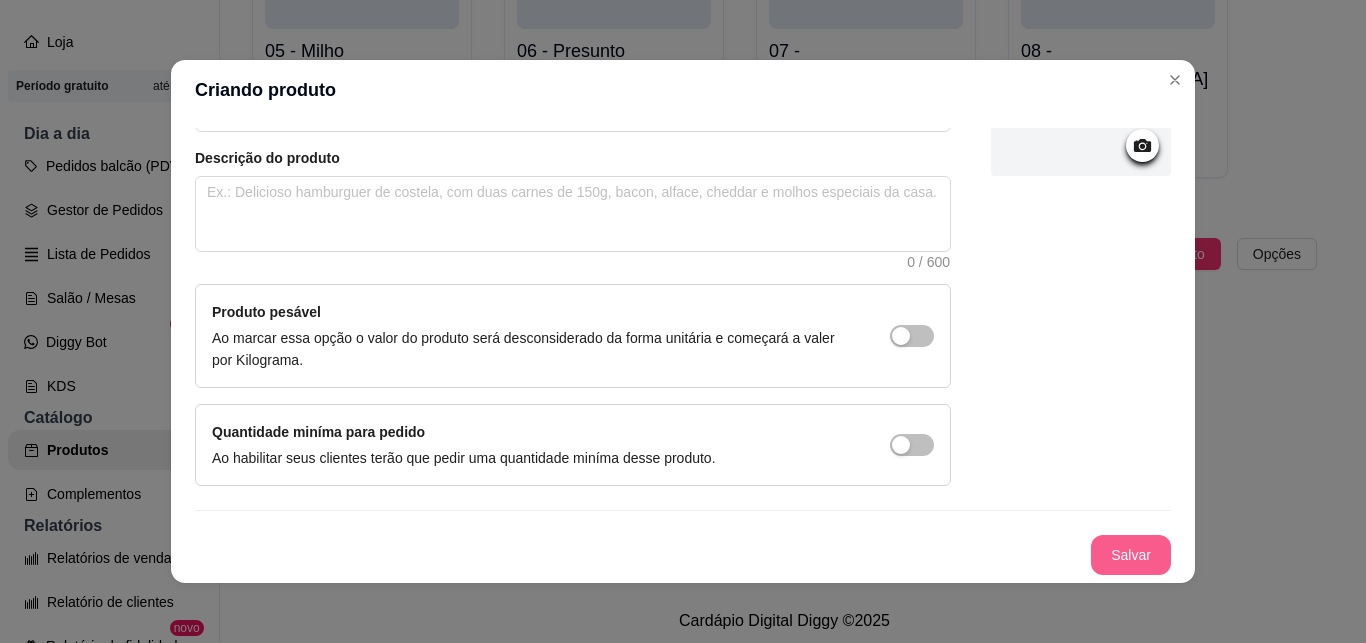 click on "Salvar" at bounding box center (1131, 555) 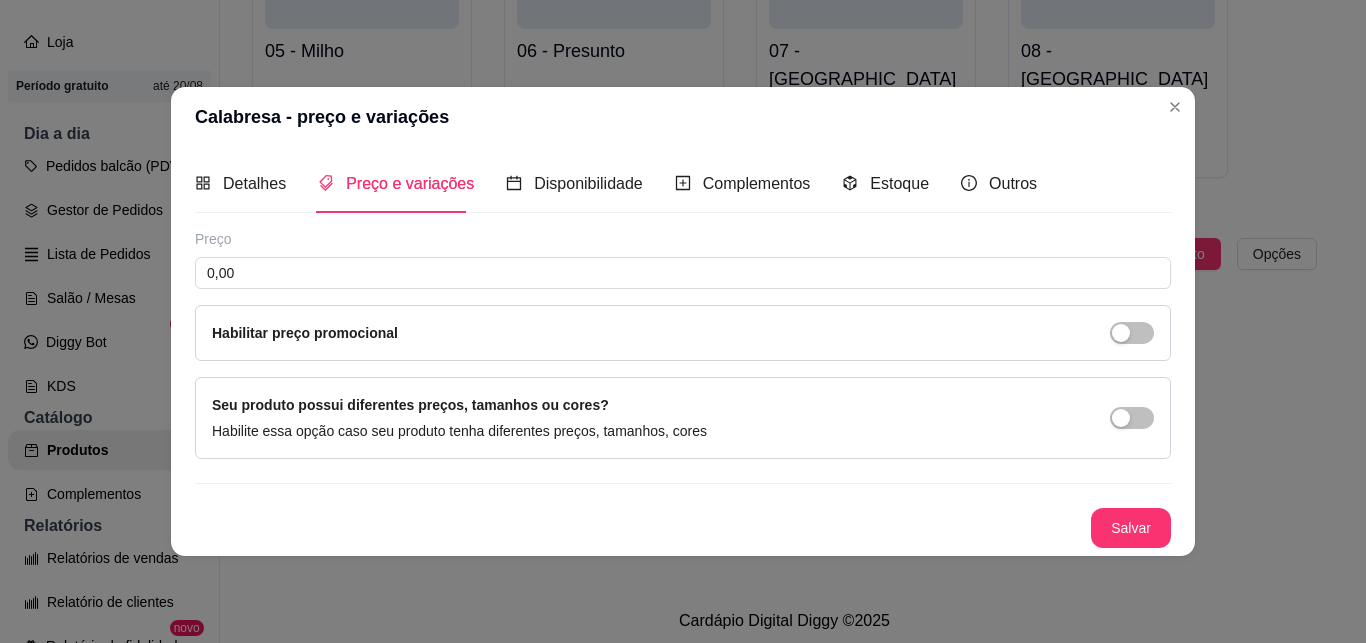 type 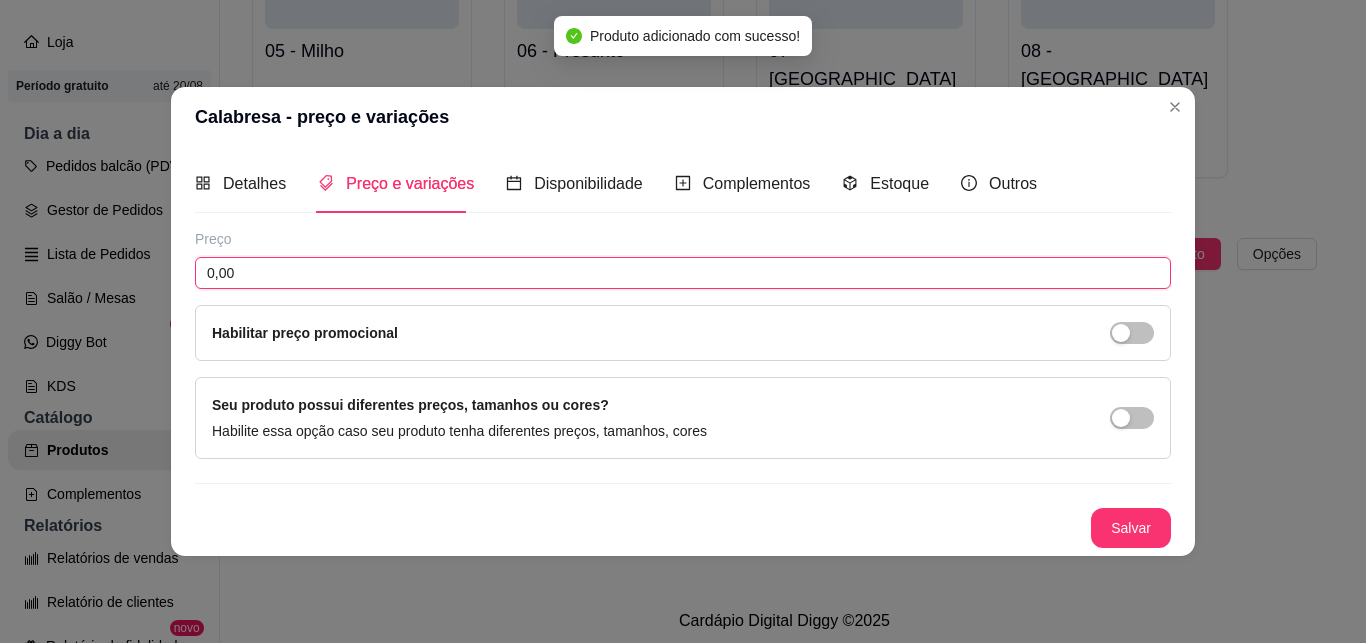 click on "0,00" at bounding box center (683, 273) 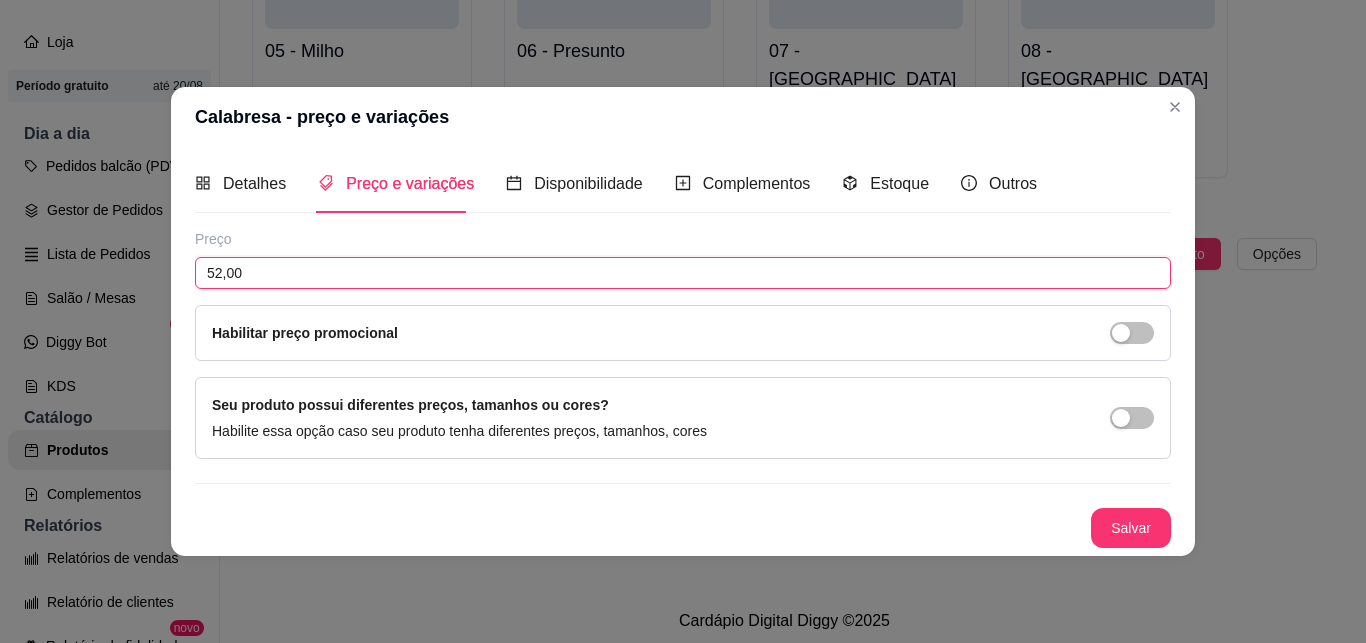 type on "52,00" 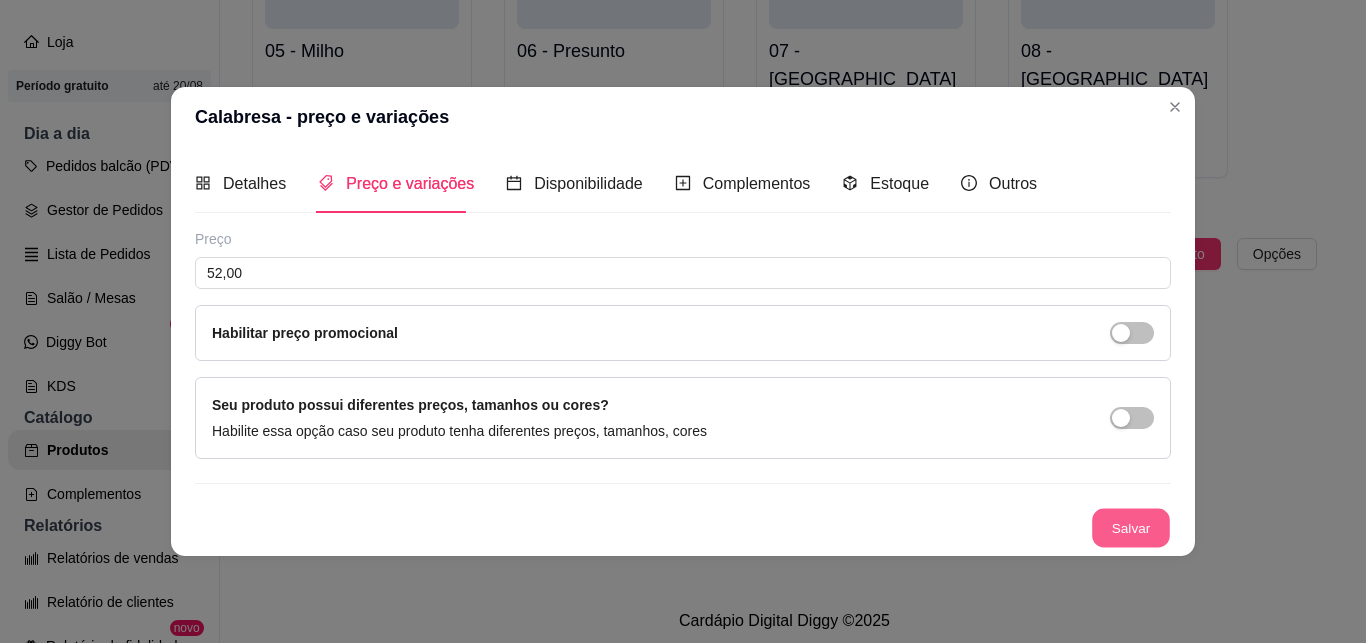 click on "Salvar" at bounding box center (1131, 527) 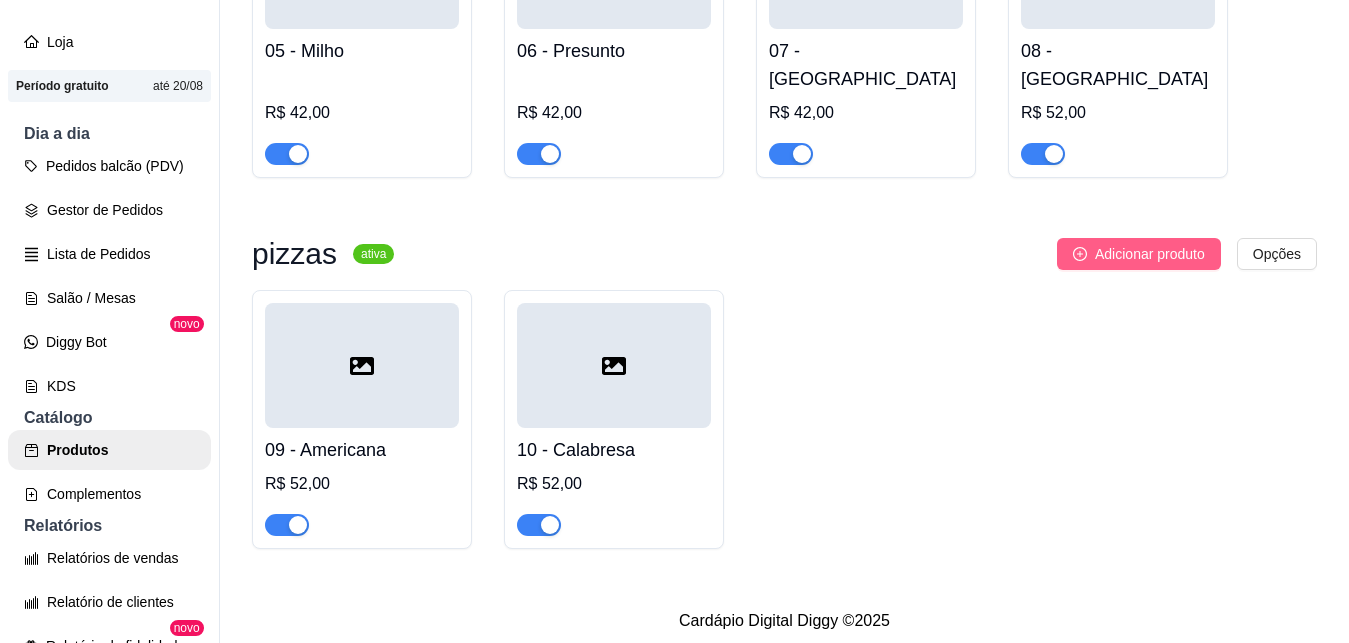 click on "Adicionar produto" at bounding box center [1150, 254] 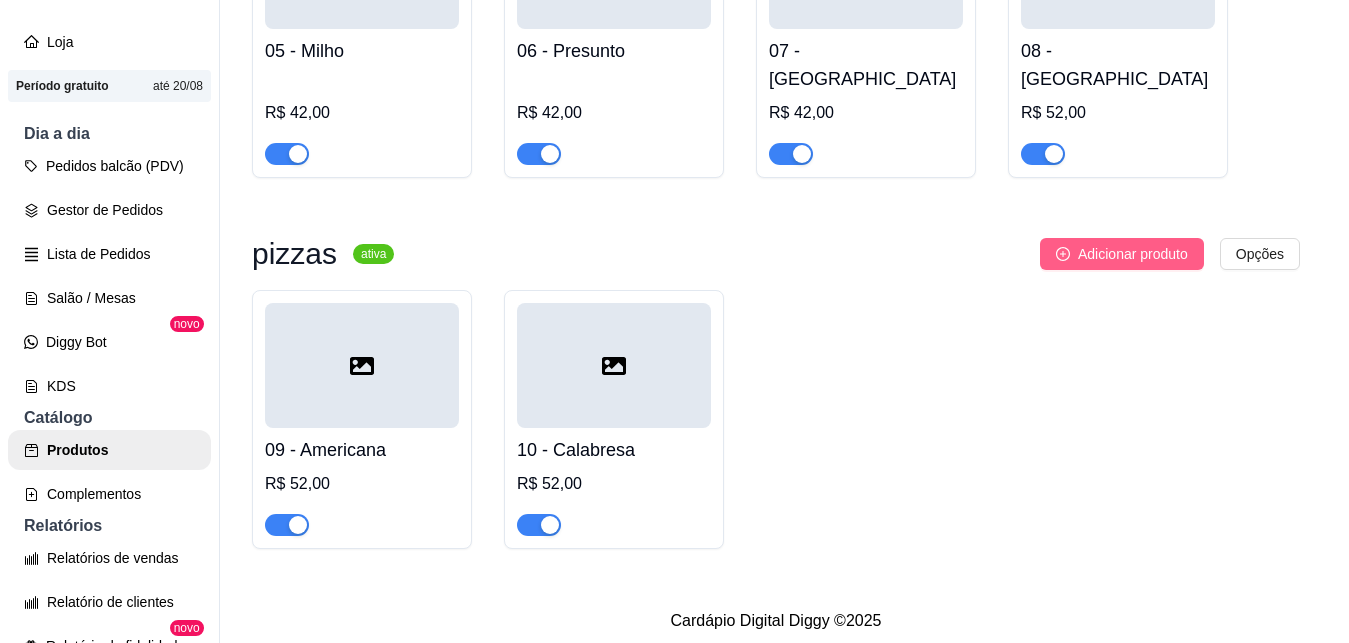 type 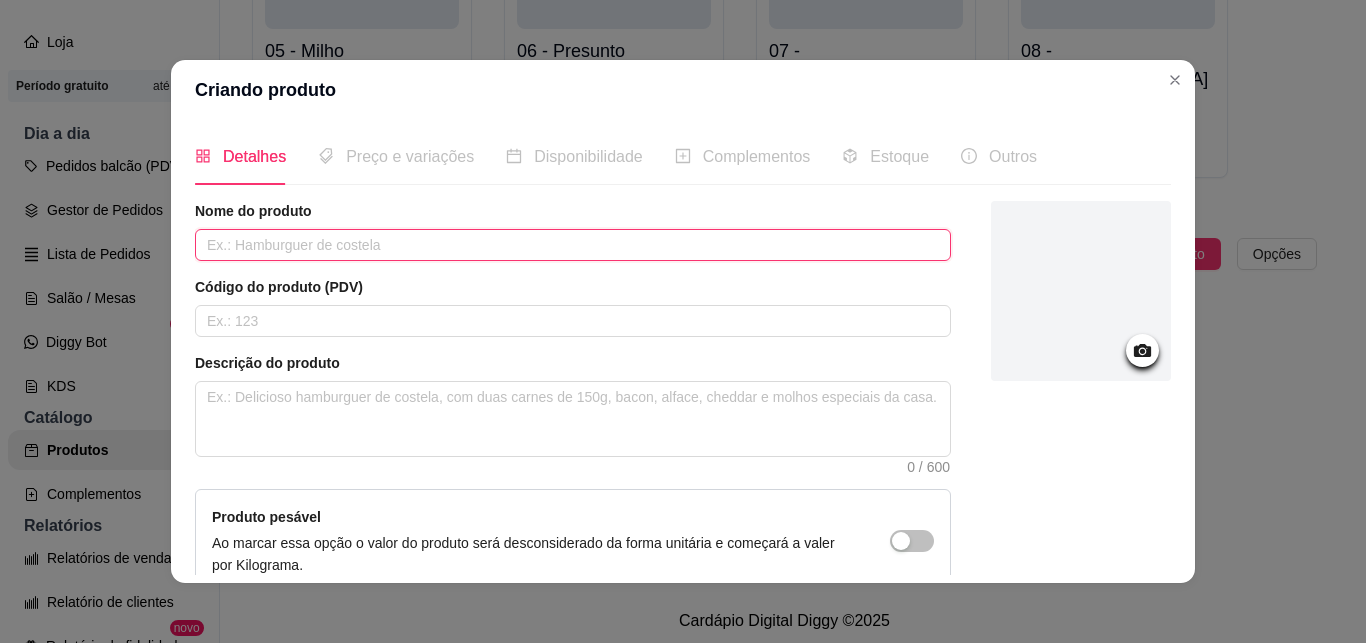click at bounding box center (573, 245) 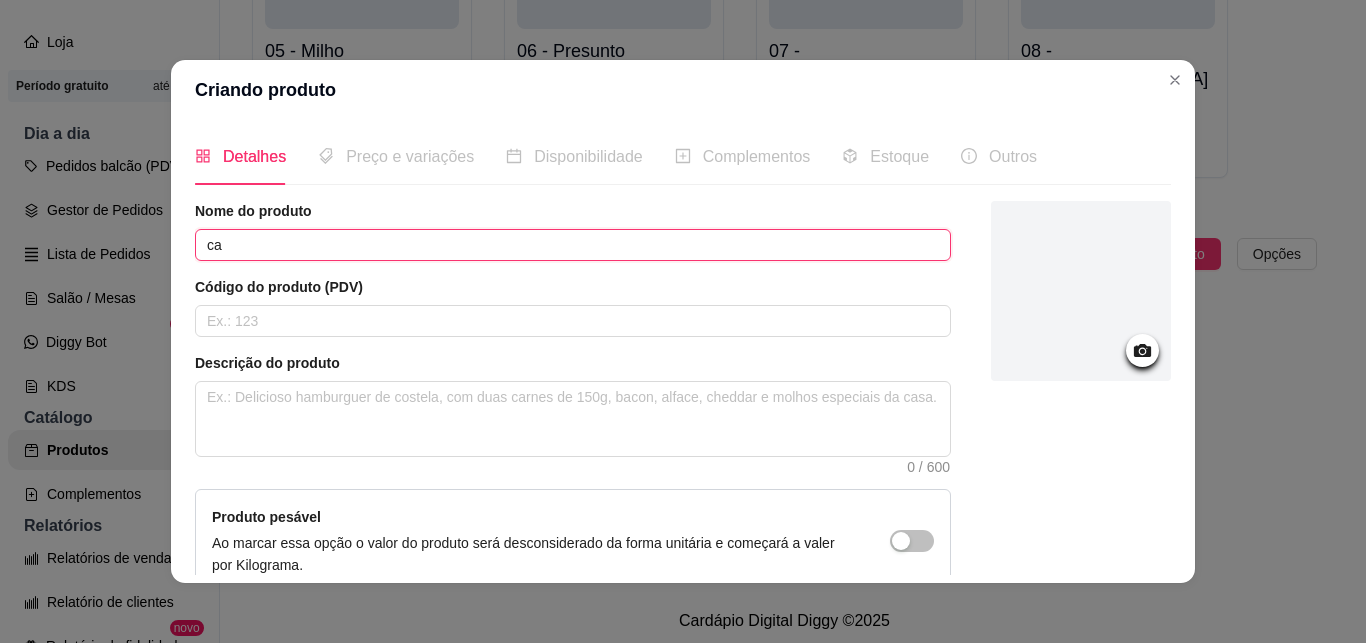 type on "c" 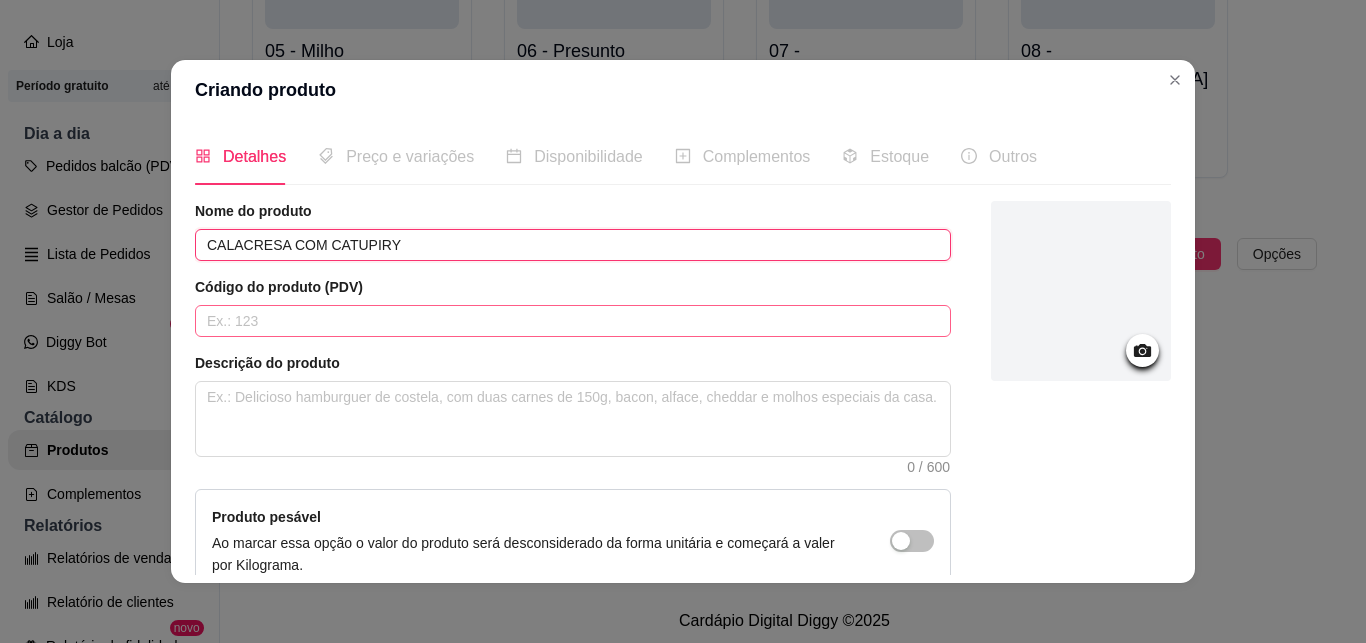 type on "CALACRESA COM CATUPIRY" 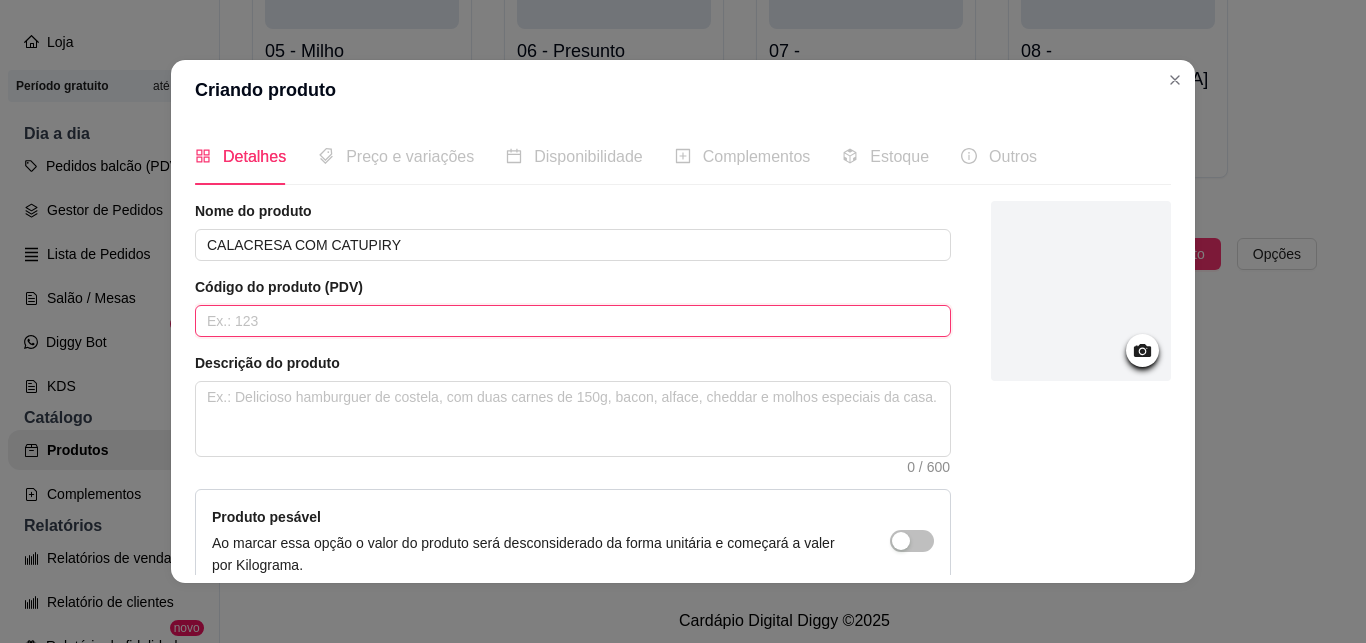 click at bounding box center [573, 321] 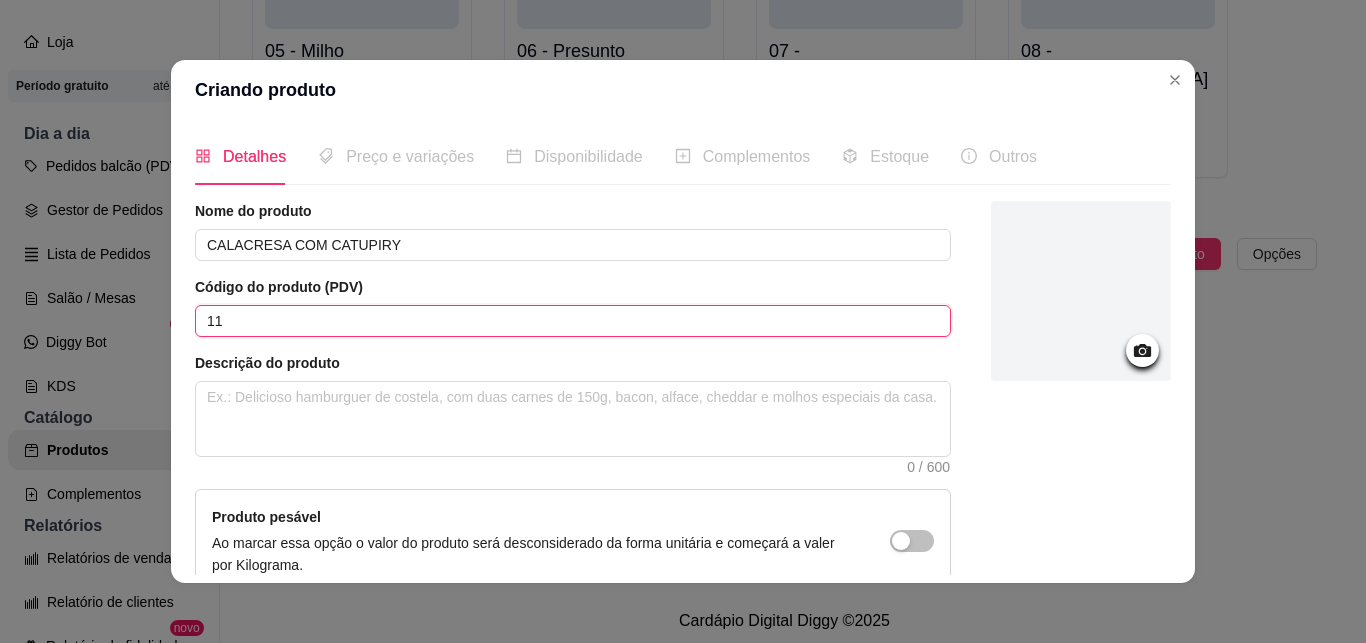type on "11" 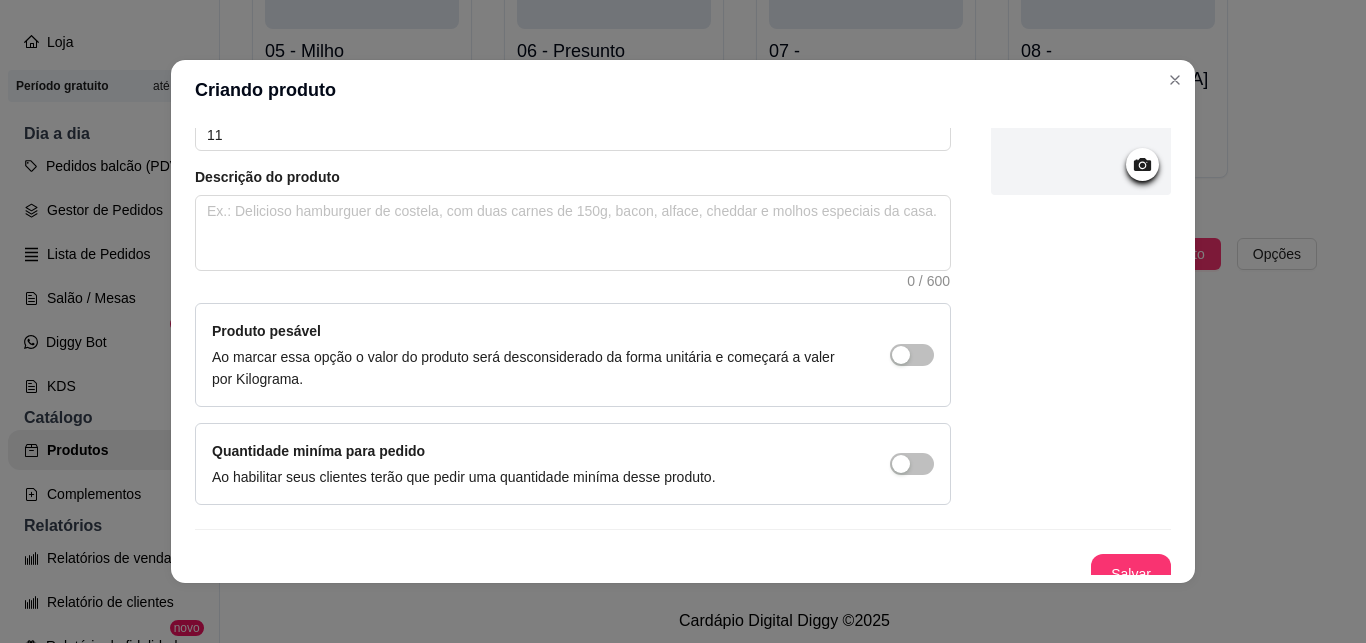 scroll, scrollTop: 205, scrollLeft: 0, axis: vertical 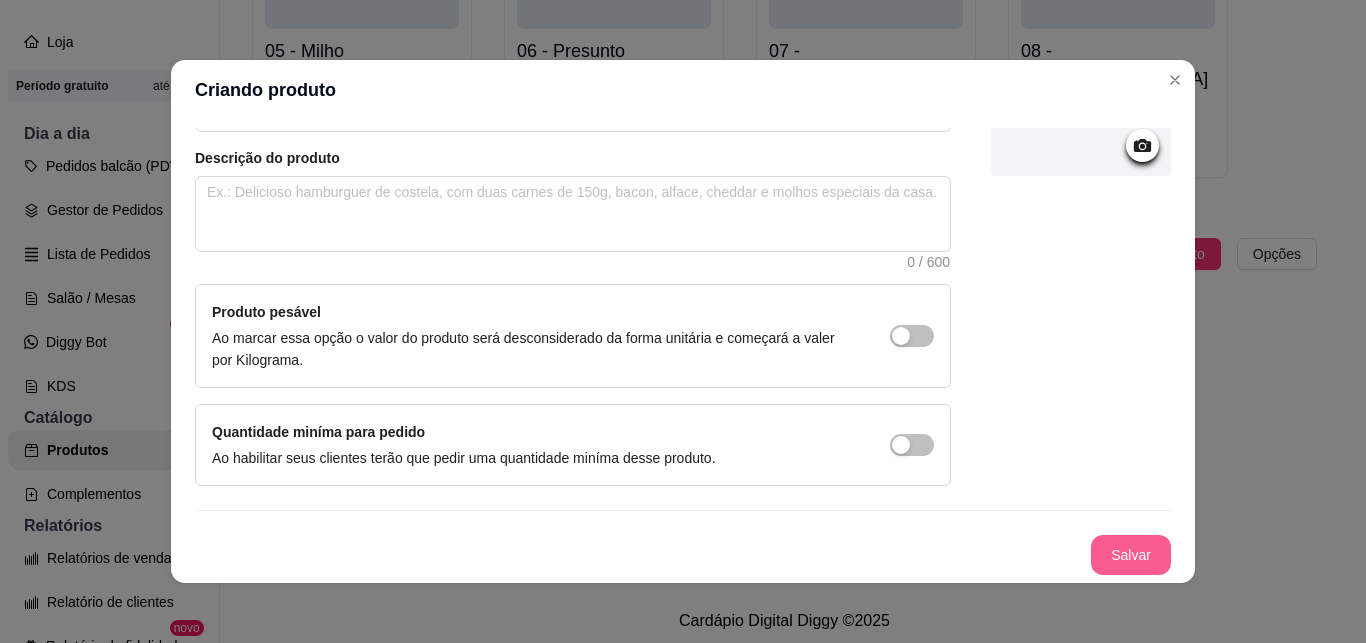 click on "Salvar" at bounding box center [1131, 555] 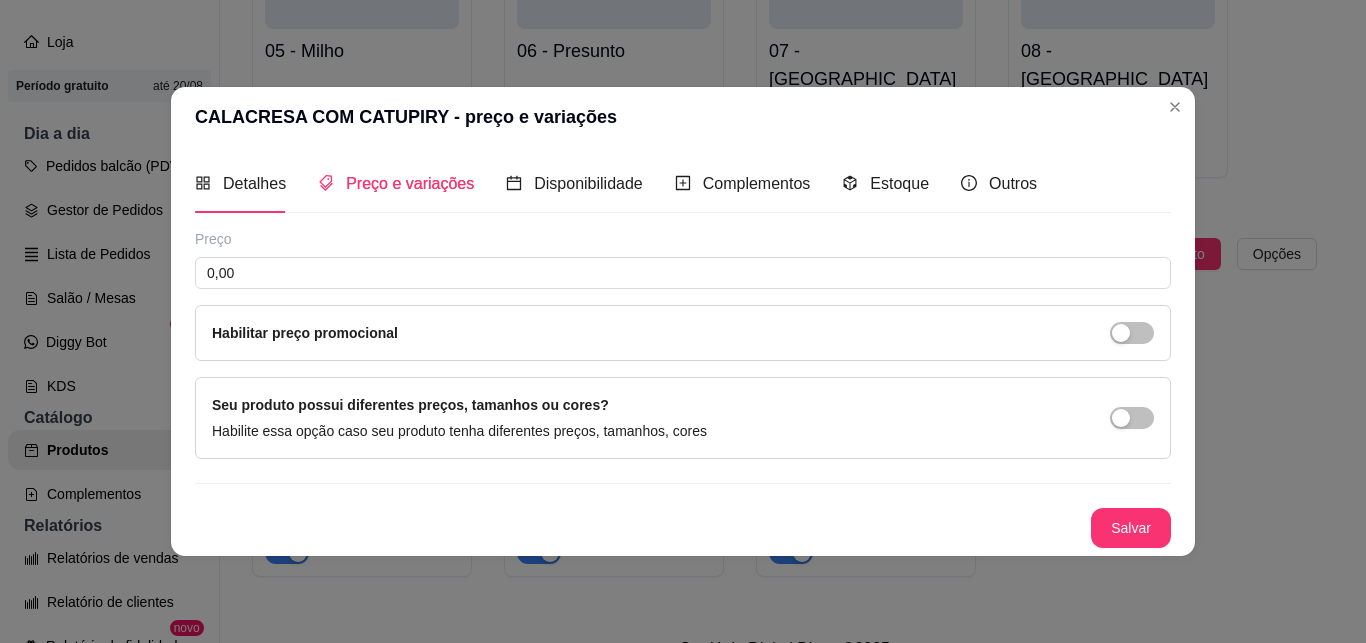type 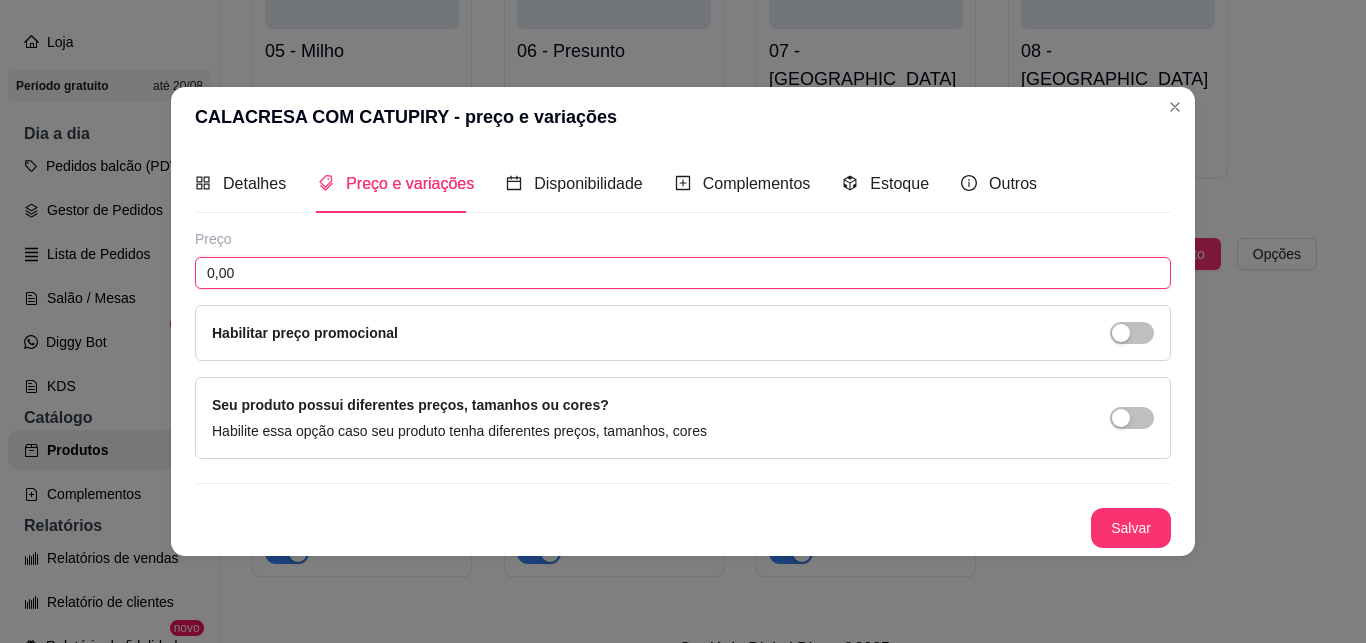 click on "0,00" at bounding box center [683, 273] 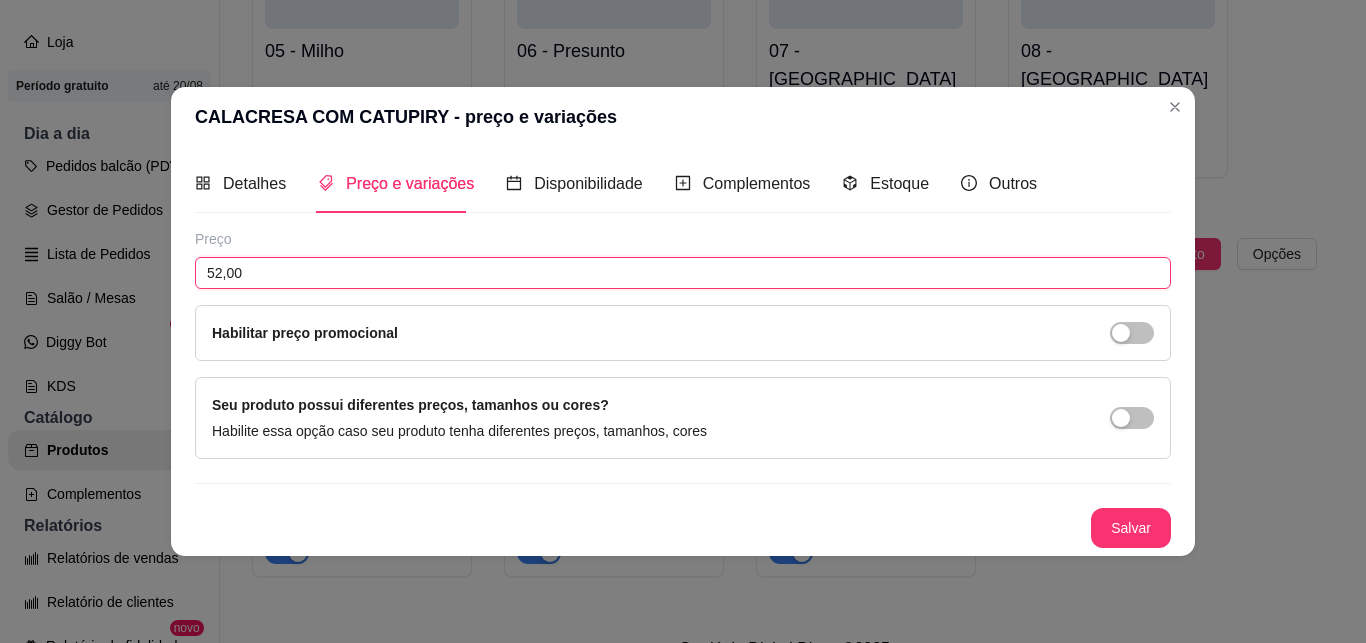 type on "52,00" 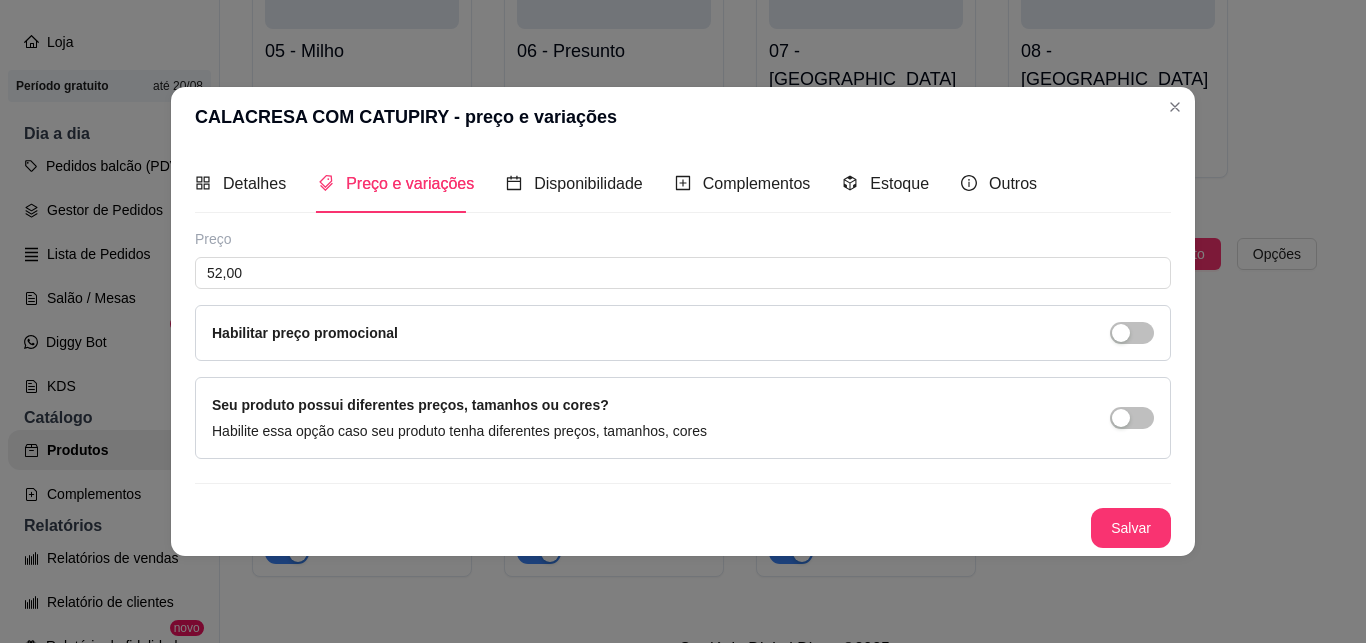 drag, startPoint x: 1051, startPoint y: 545, endPoint x: 1154, endPoint y: 547, distance: 103.01942 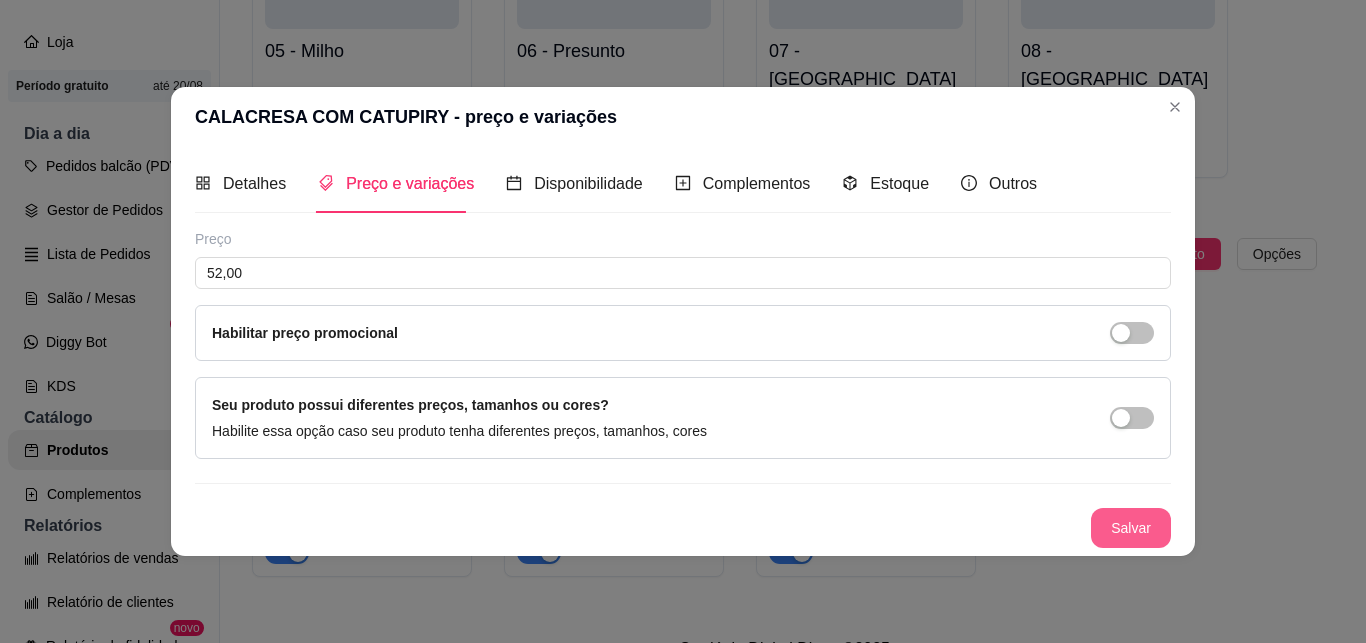 click on "Salvar" at bounding box center [1131, 528] 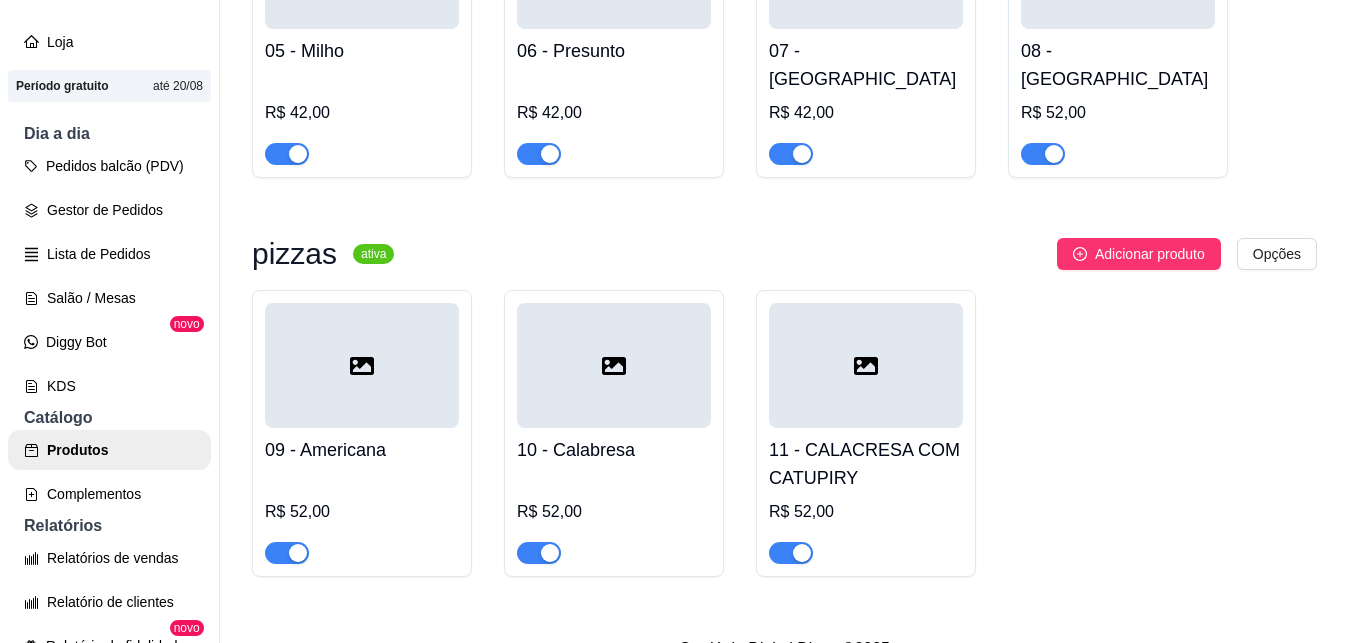 click on "11 - CALACRESA COM CATUPIRY" at bounding box center (866, 464) 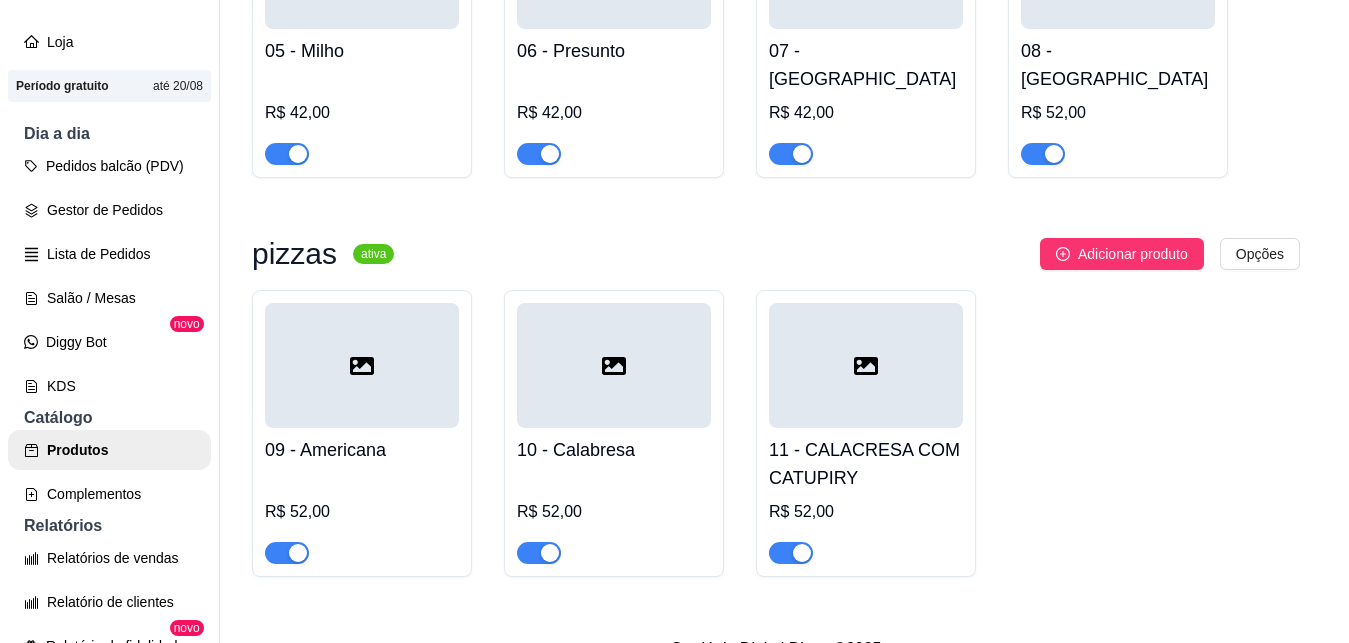 type 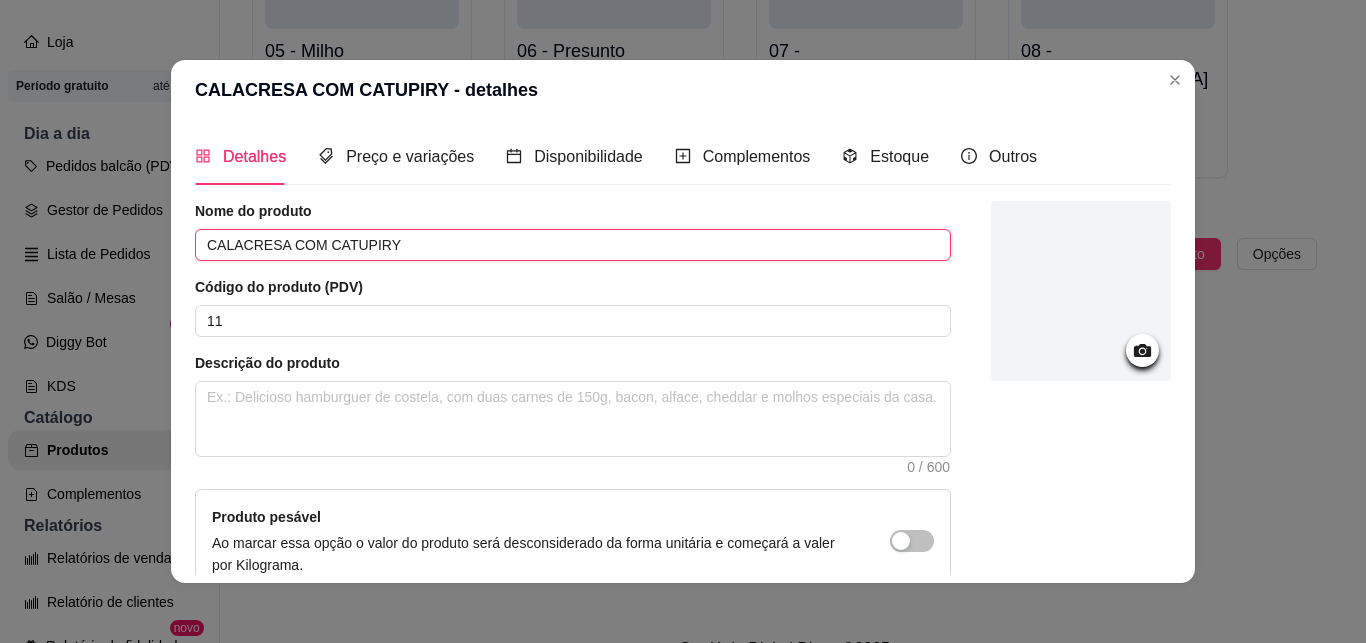click on "CALACRESA COM CATUPIRY" at bounding box center (573, 245) 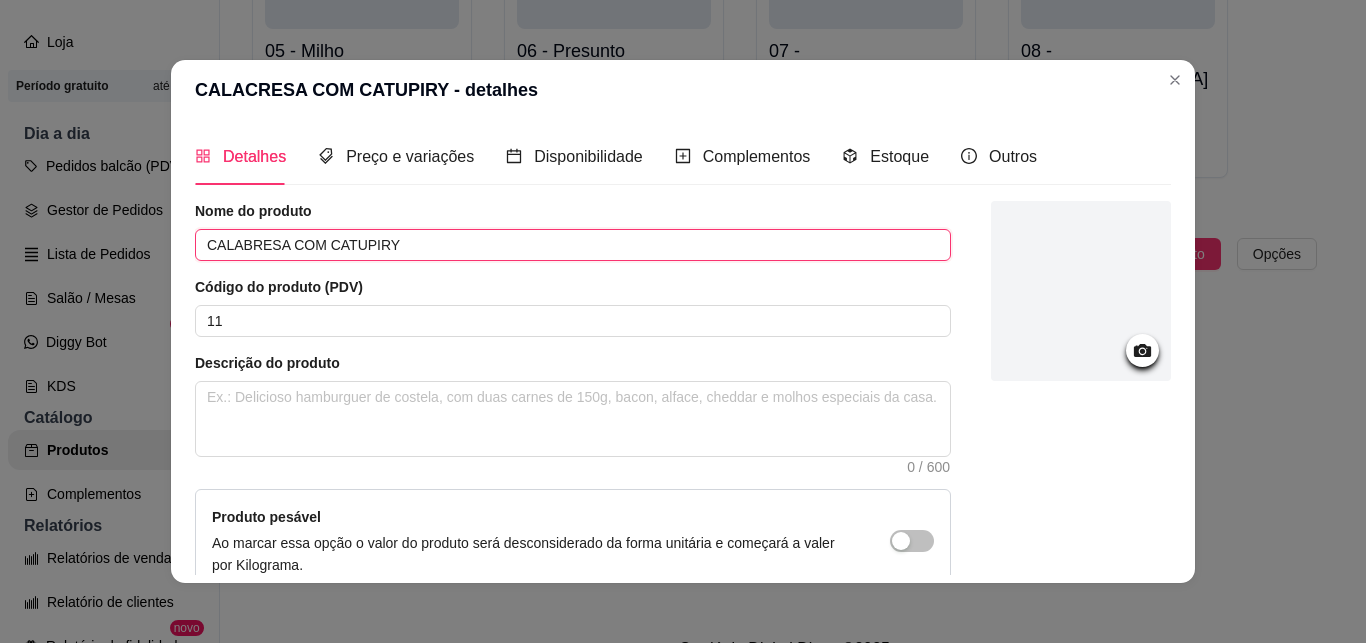 type on "CALABRESA COM CATUPIRY" 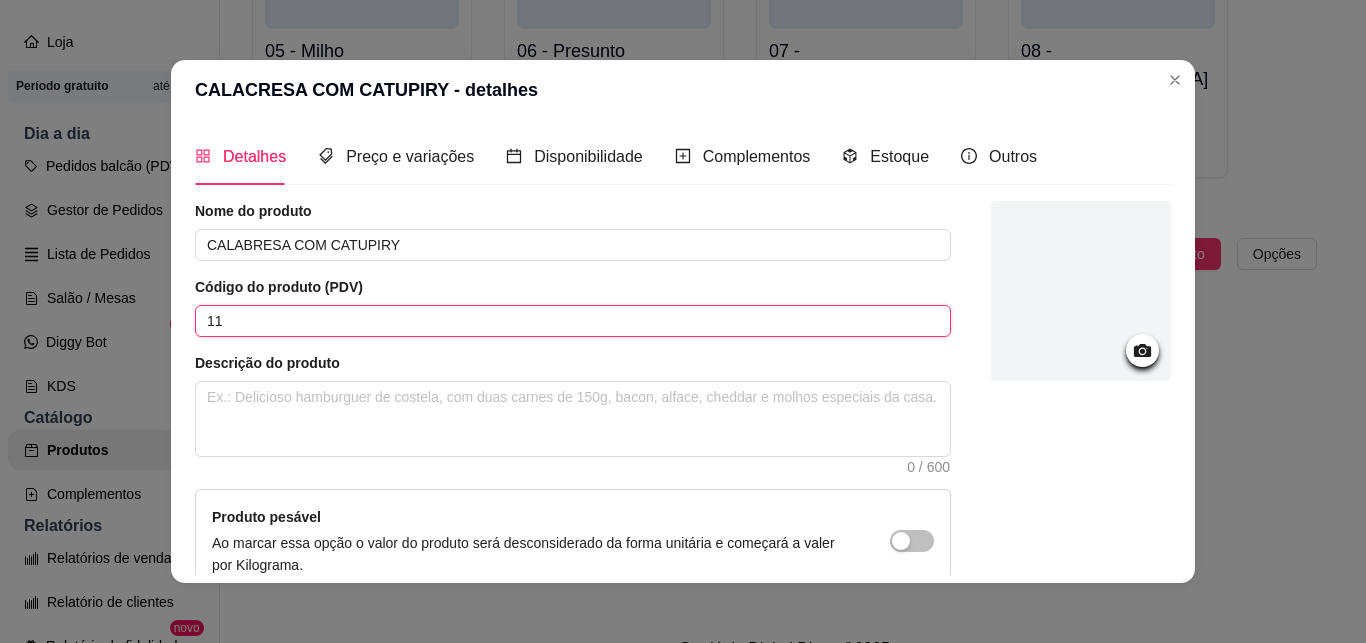 click on "11" at bounding box center (573, 321) 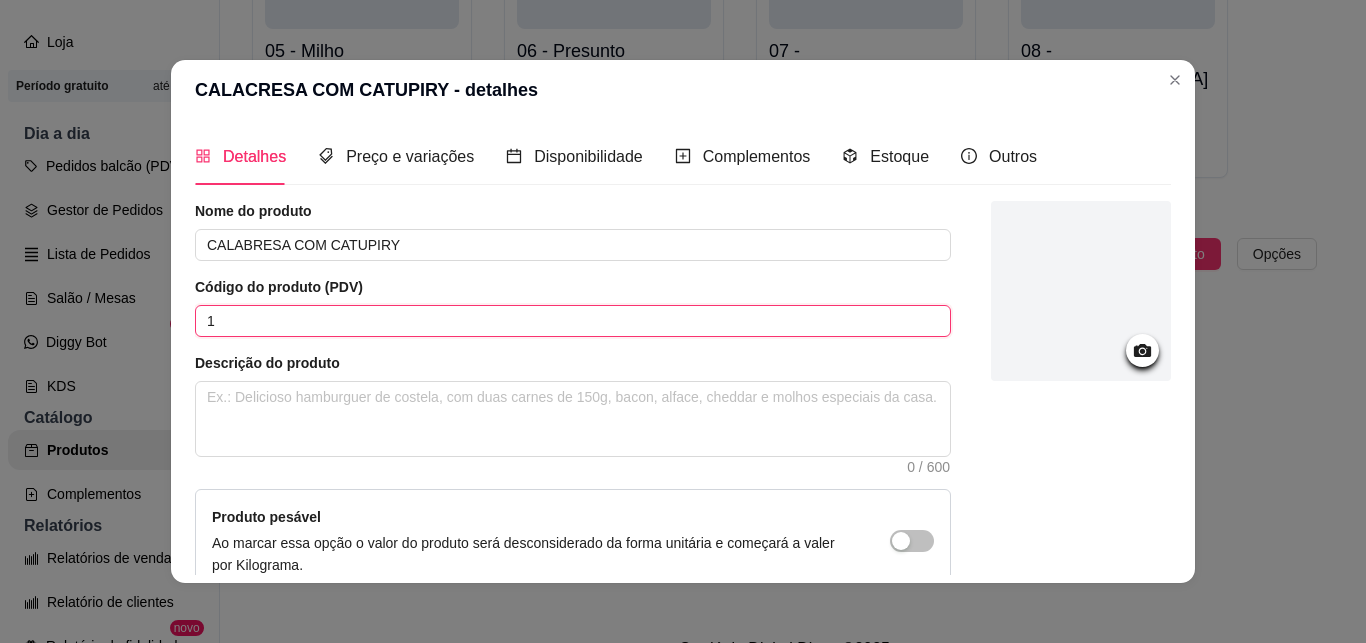 type on "11" 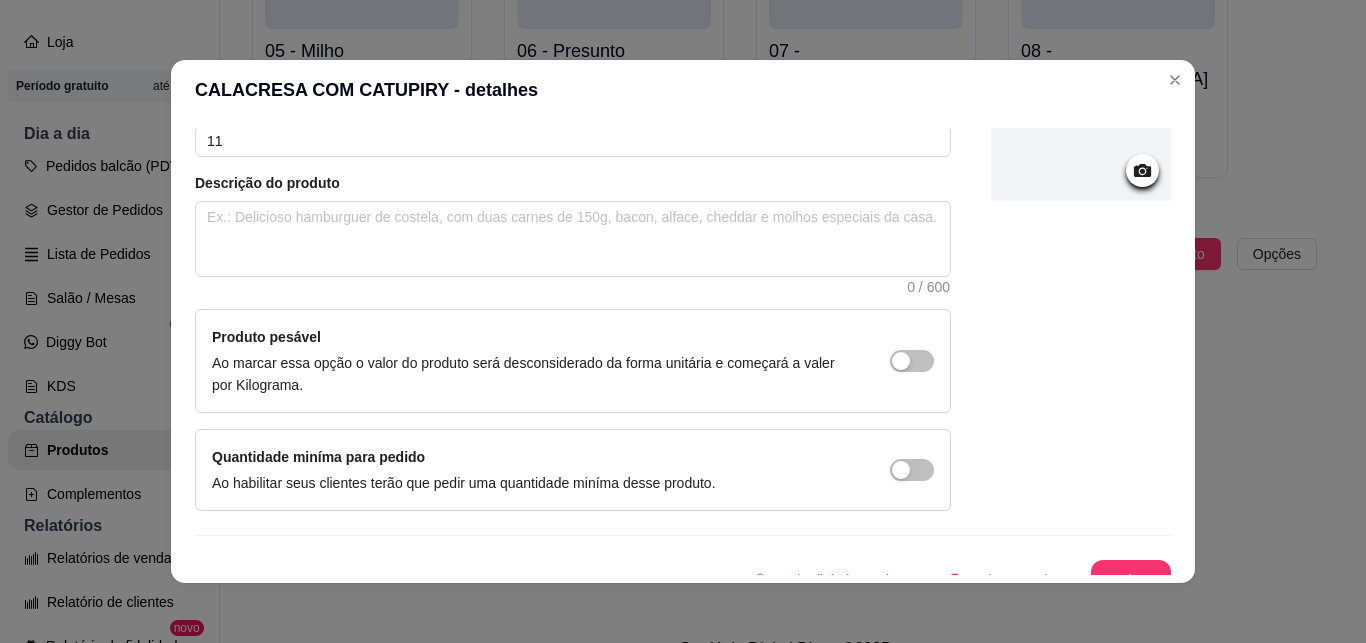 scroll, scrollTop: 205, scrollLeft: 0, axis: vertical 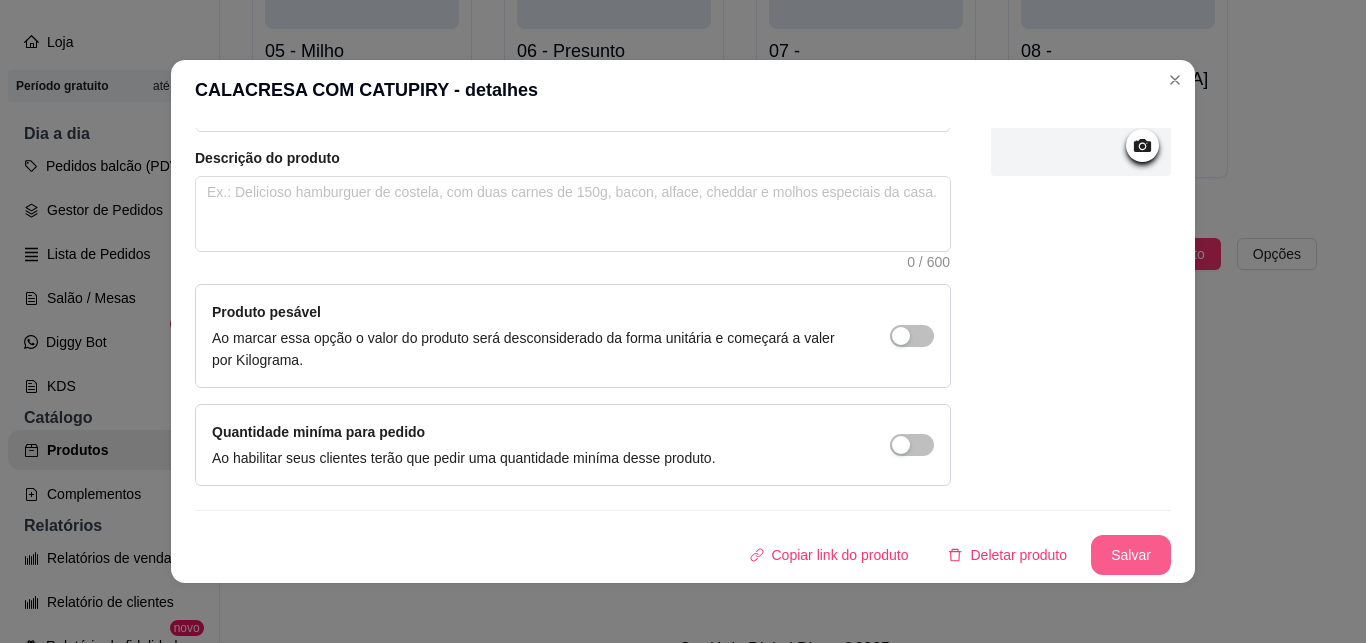 click on "Salvar" at bounding box center [1131, 555] 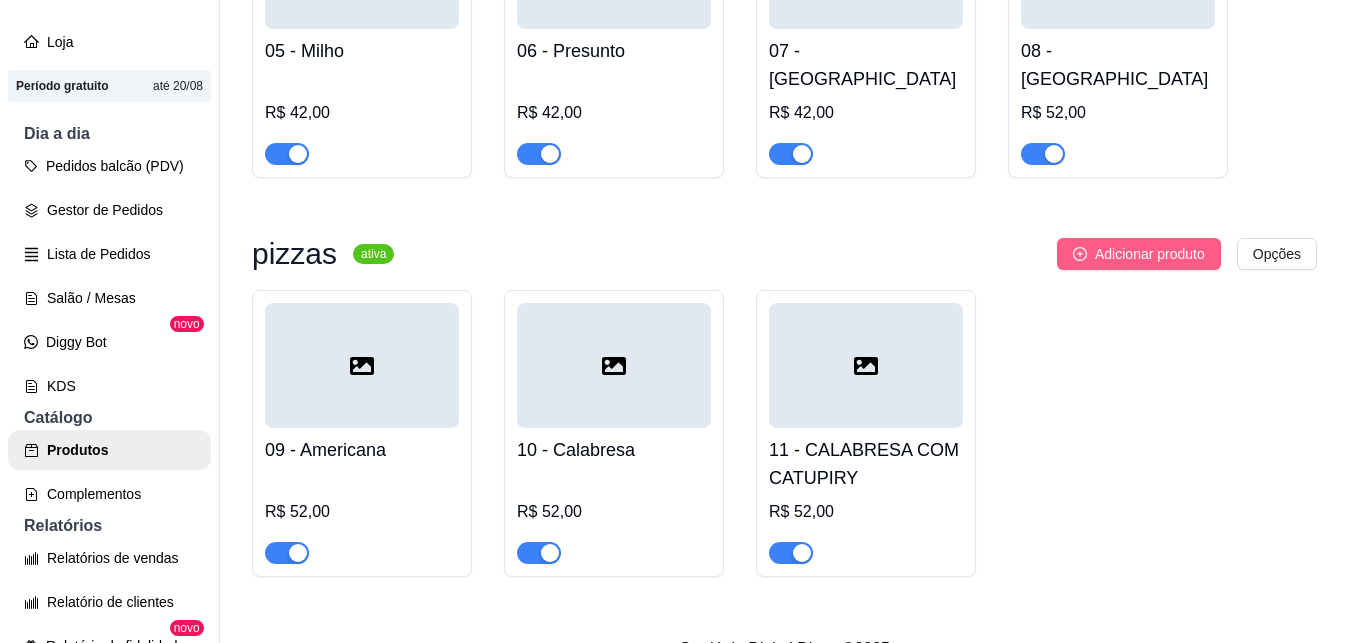 click on "Adicionar produto" at bounding box center (1150, 254) 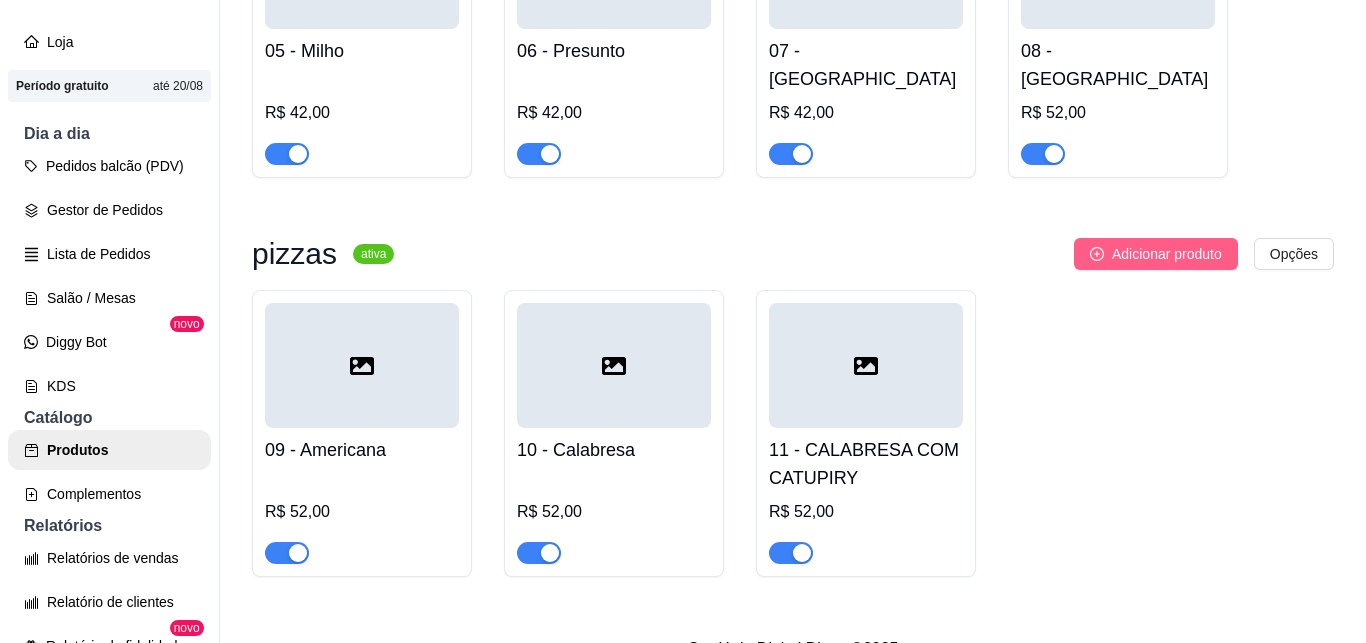 type 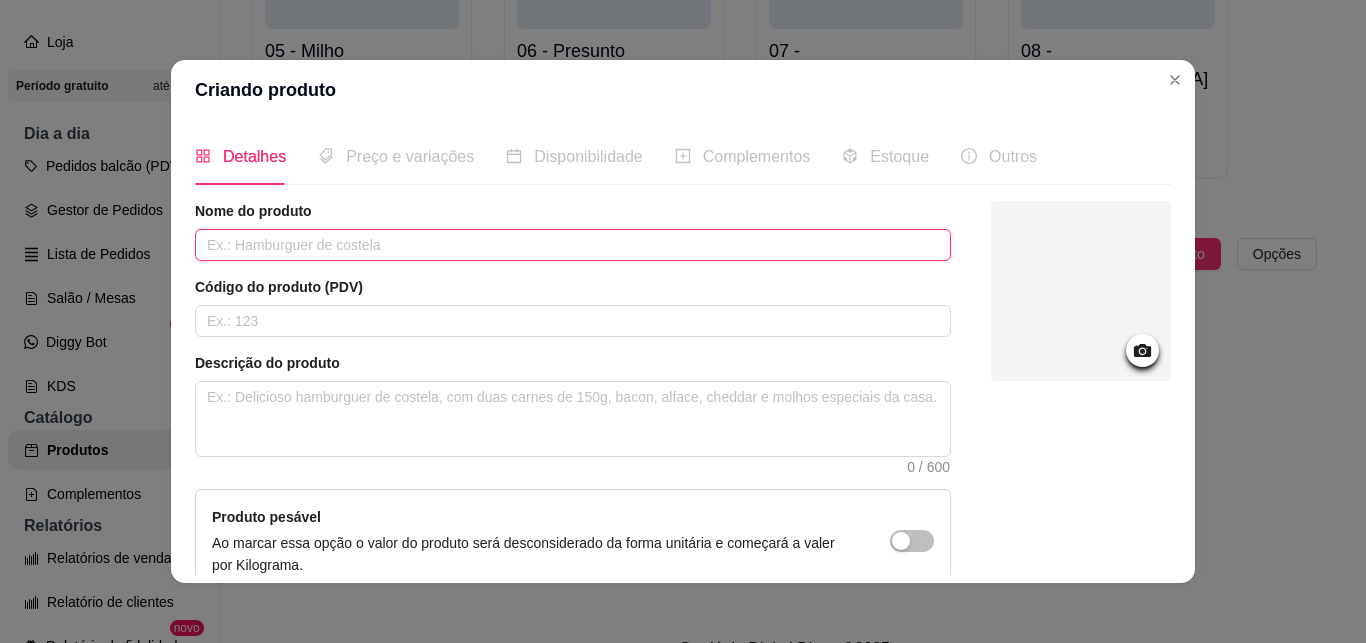 click at bounding box center (573, 245) 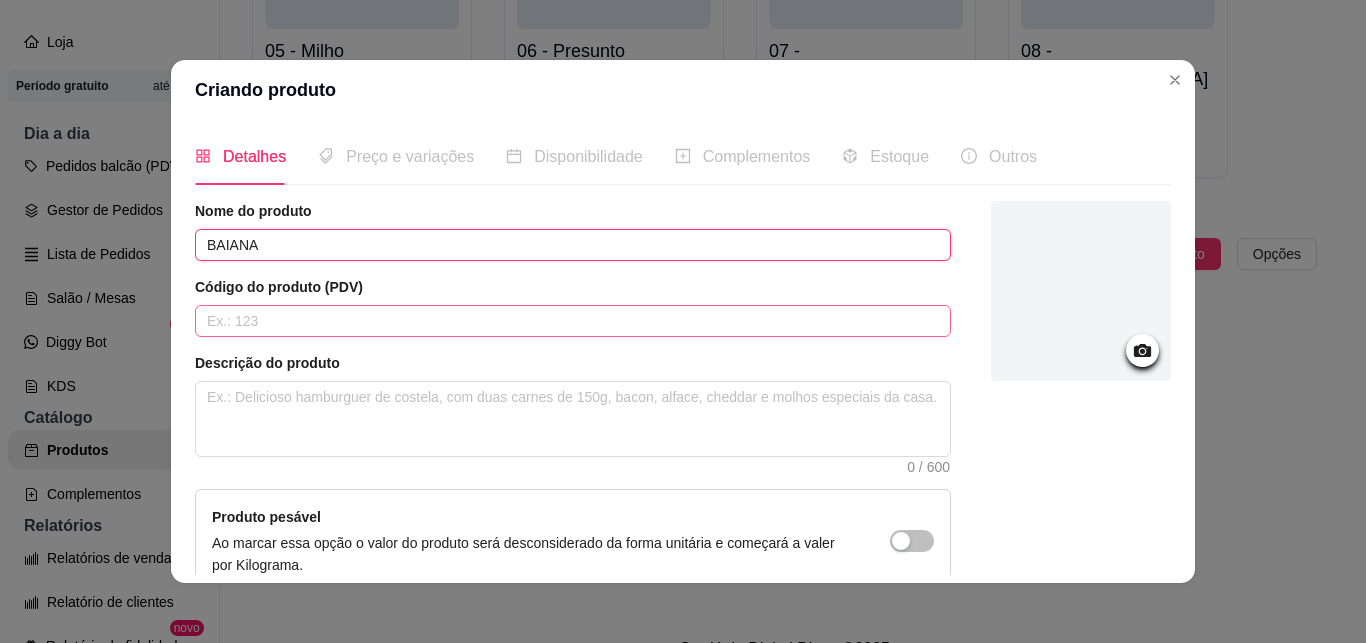 type on "BAIANA" 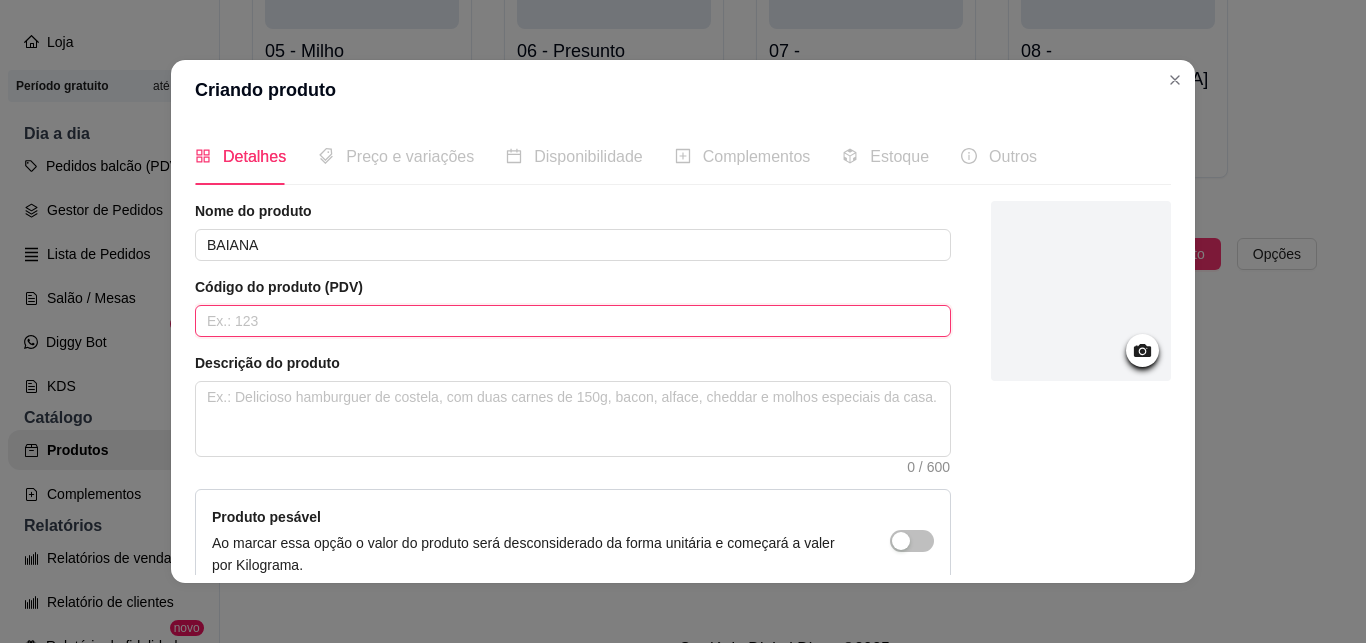 click at bounding box center (573, 321) 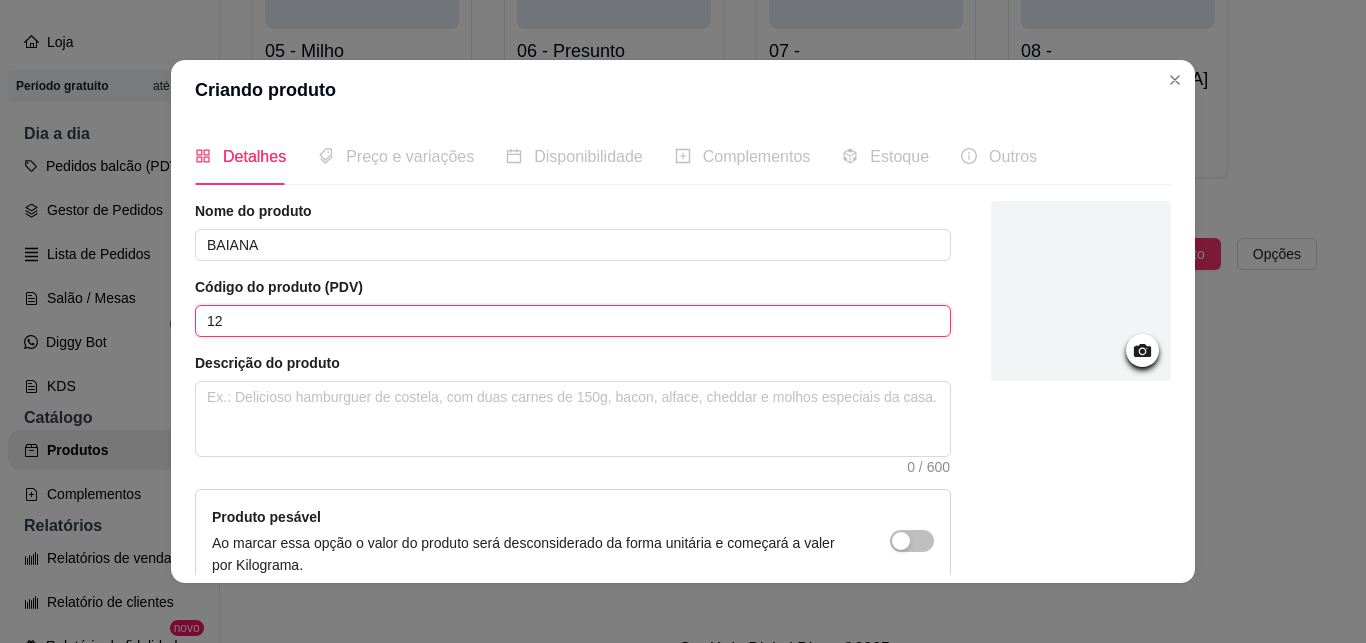 type on "12" 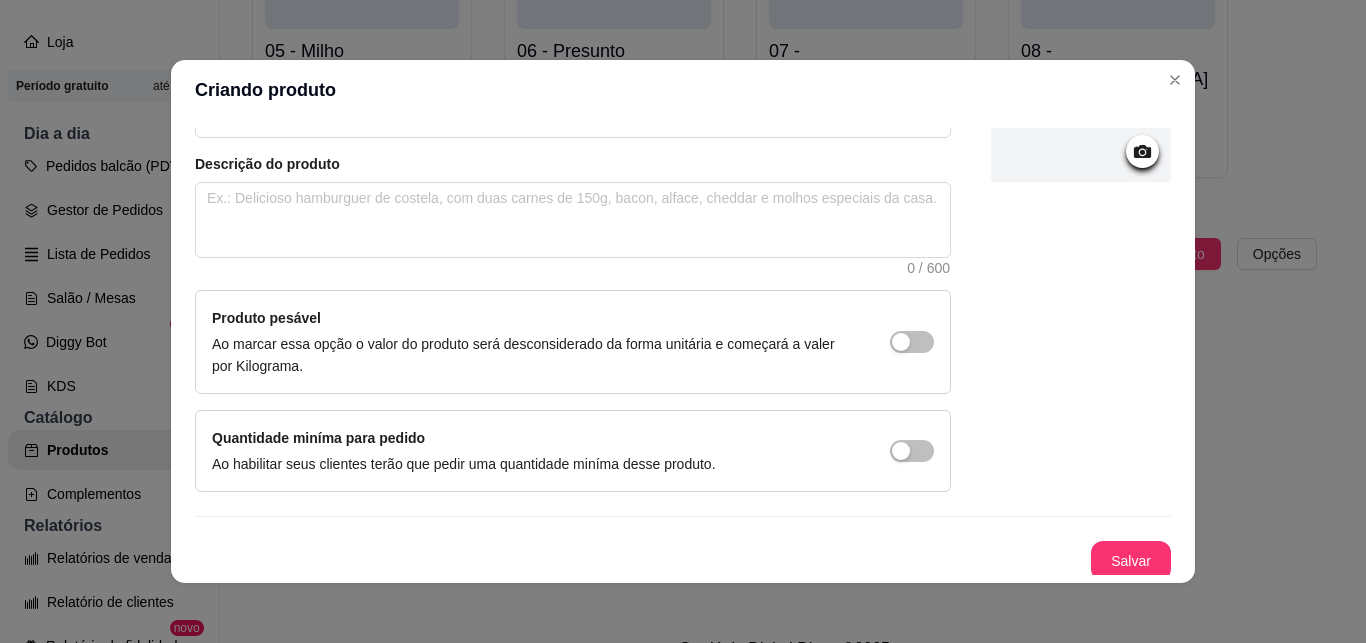 scroll, scrollTop: 205, scrollLeft: 0, axis: vertical 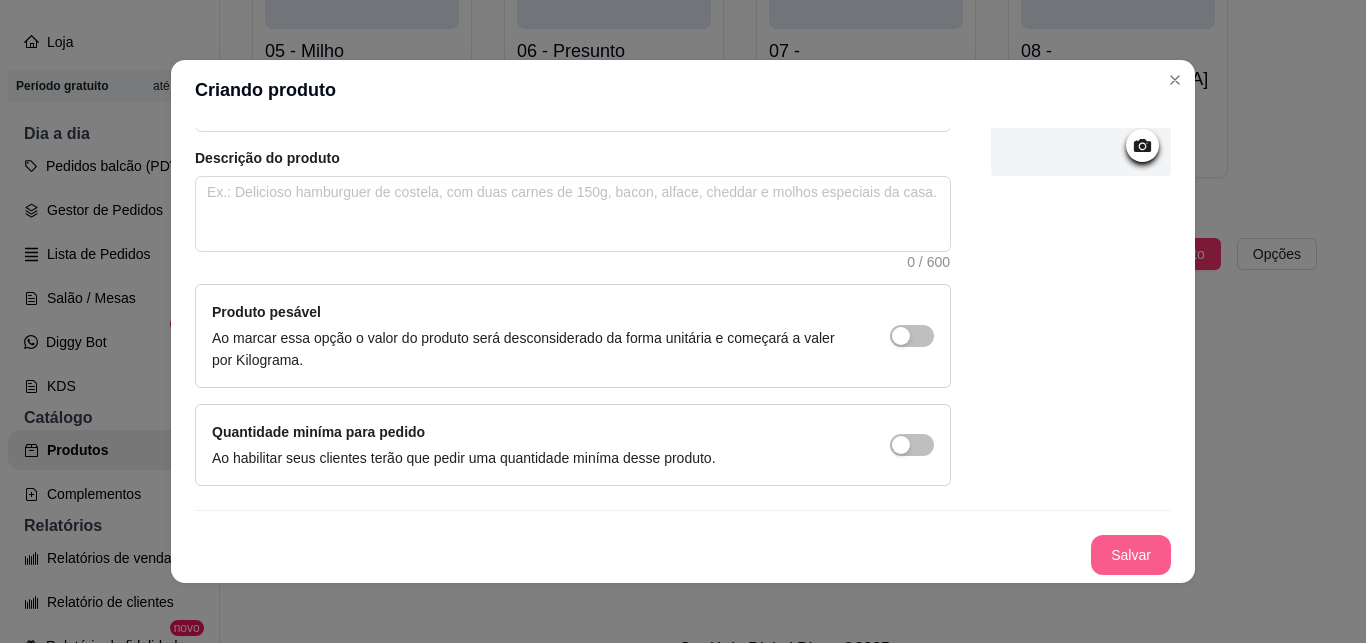 click on "Salvar" at bounding box center (1131, 555) 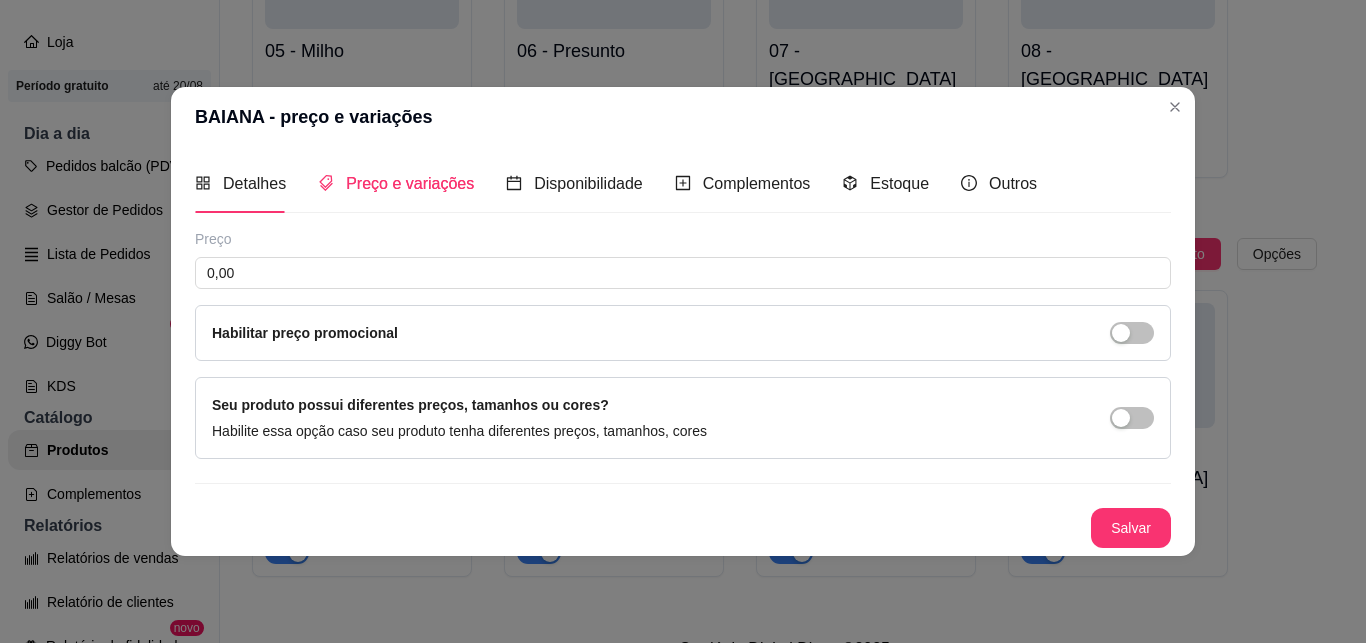 type 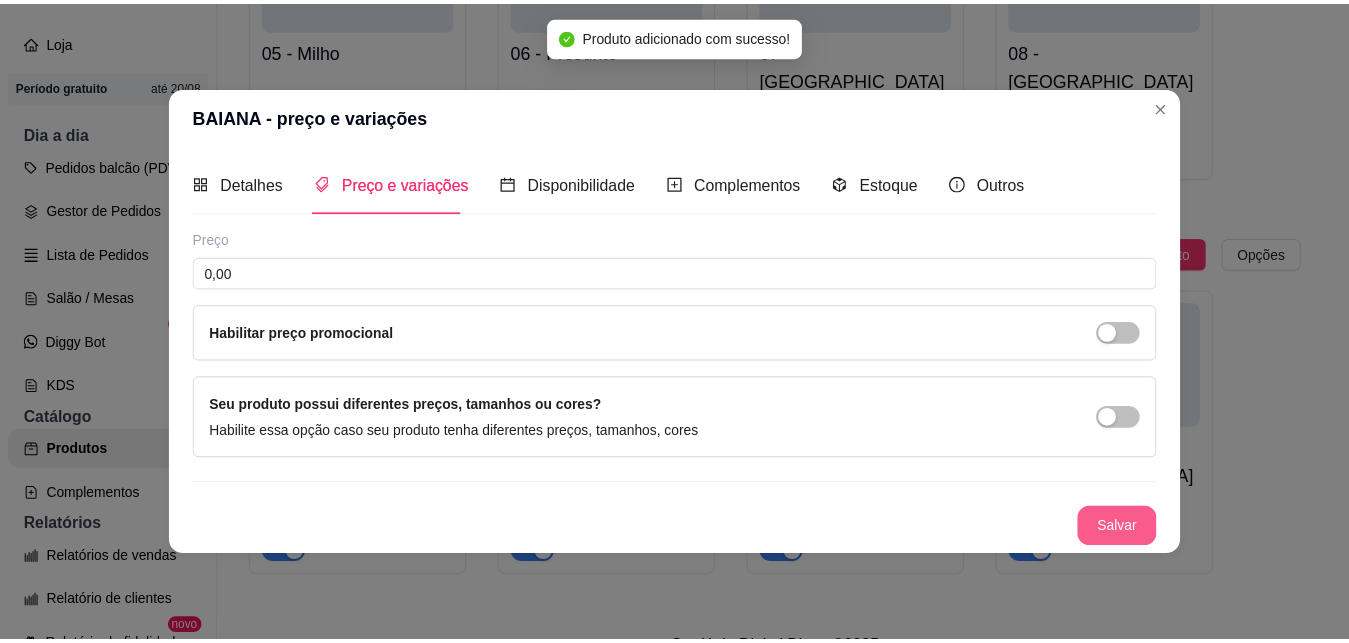 scroll, scrollTop: 0, scrollLeft: 0, axis: both 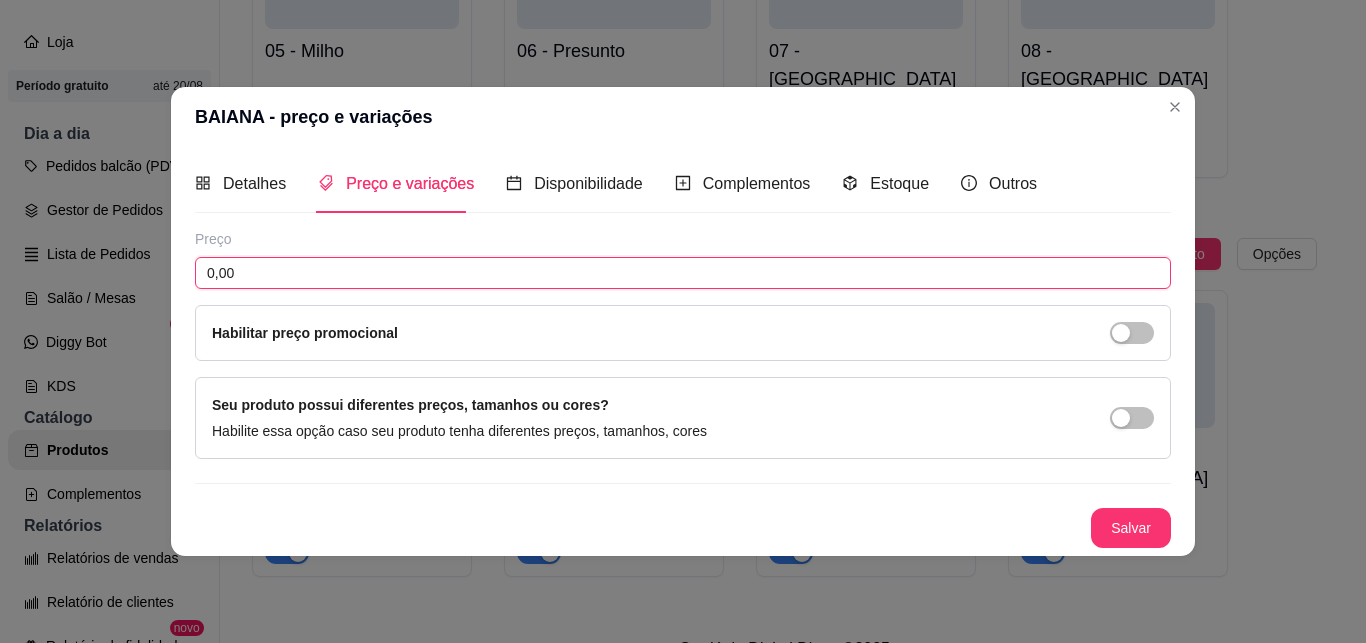 click on "0,00" at bounding box center (683, 273) 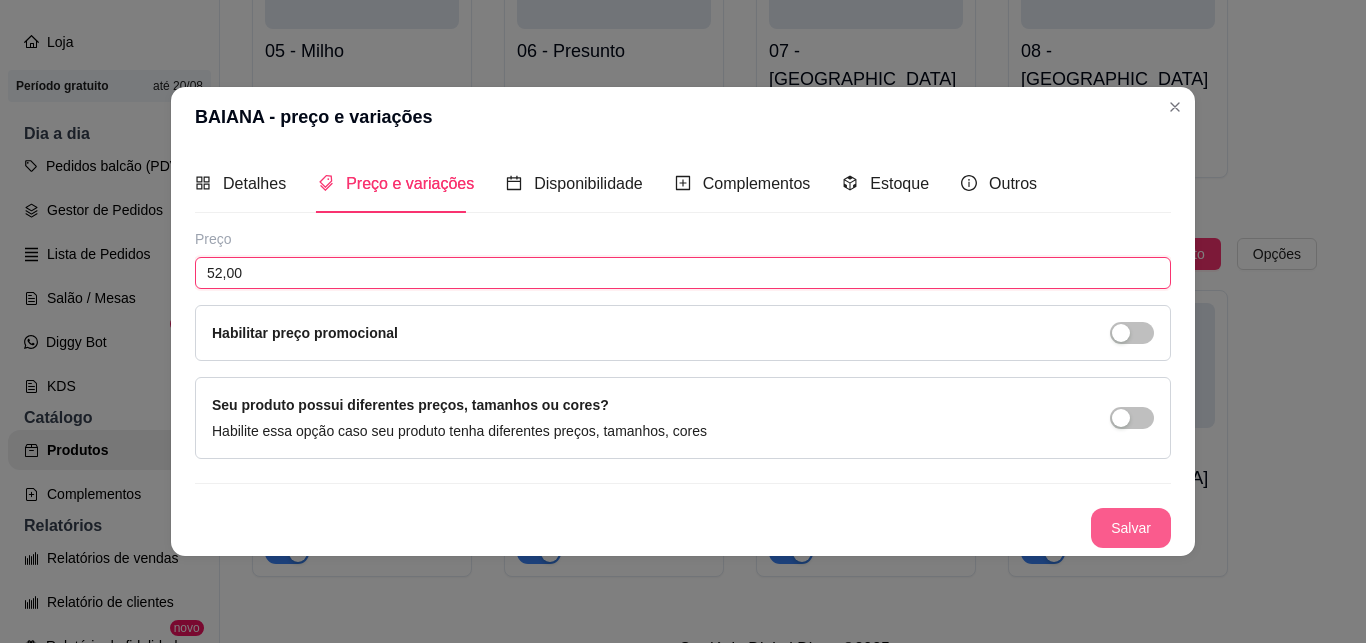 type on "52,00" 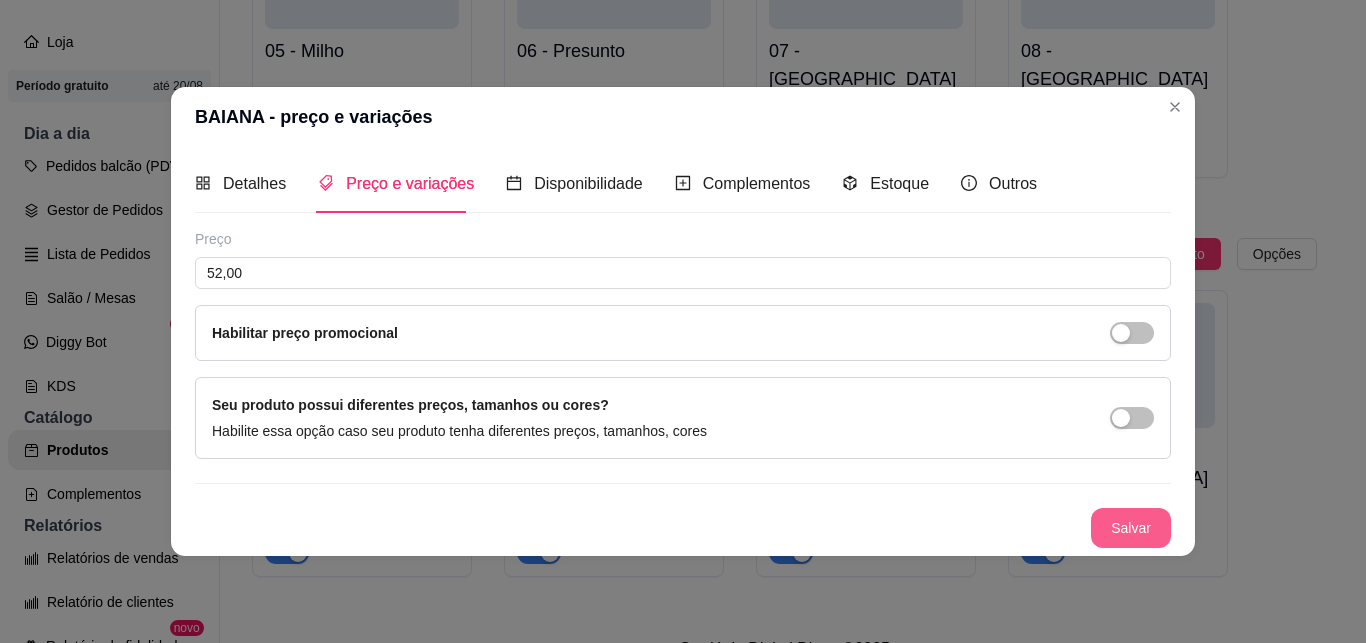 click on "Salvar" at bounding box center [1131, 528] 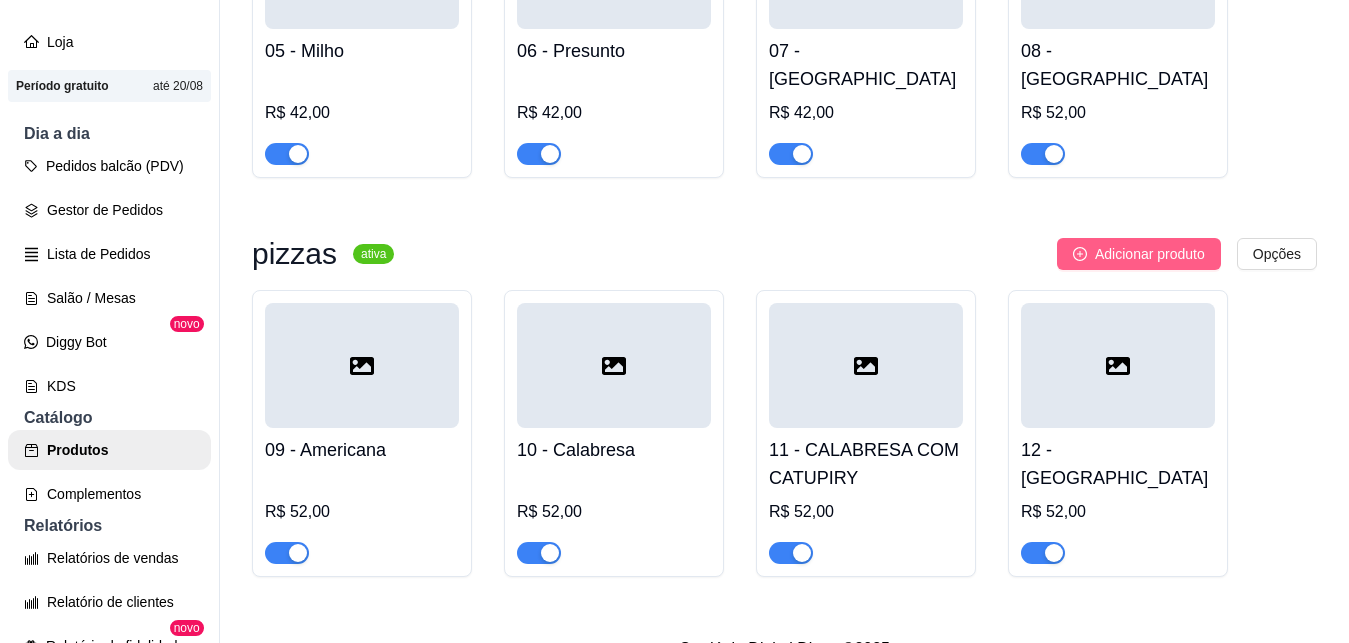 click on "Adicionar produto" at bounding box center [1150, 254] 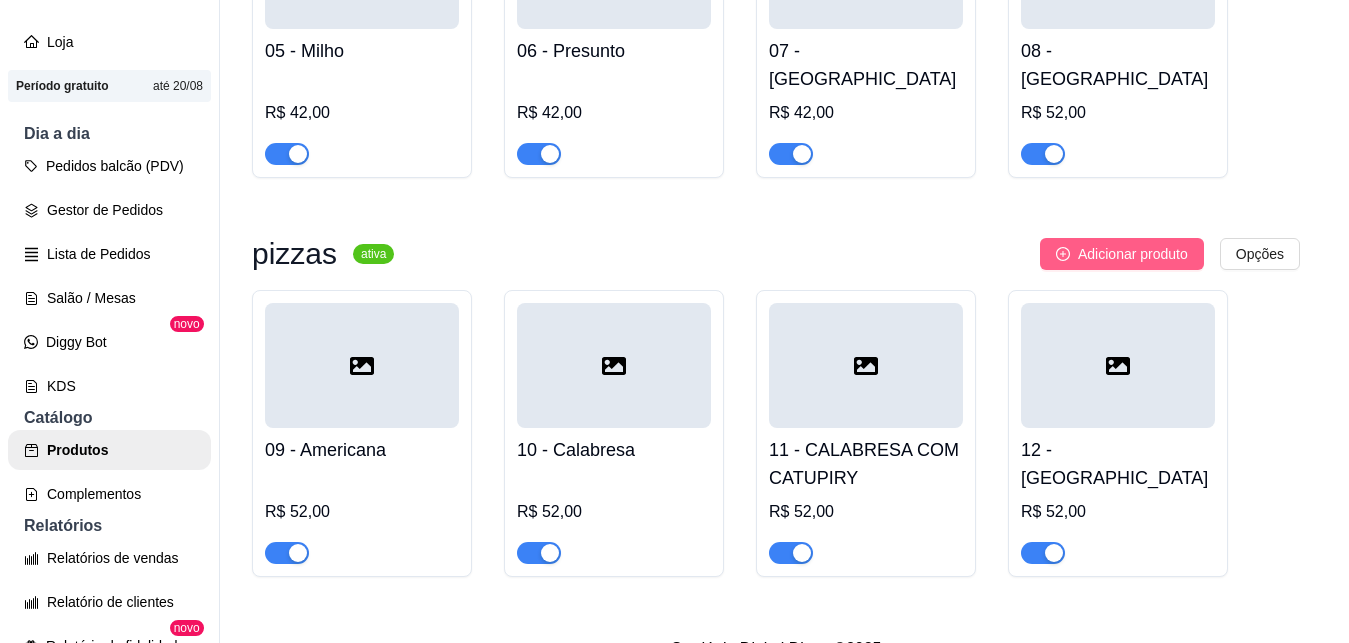 type 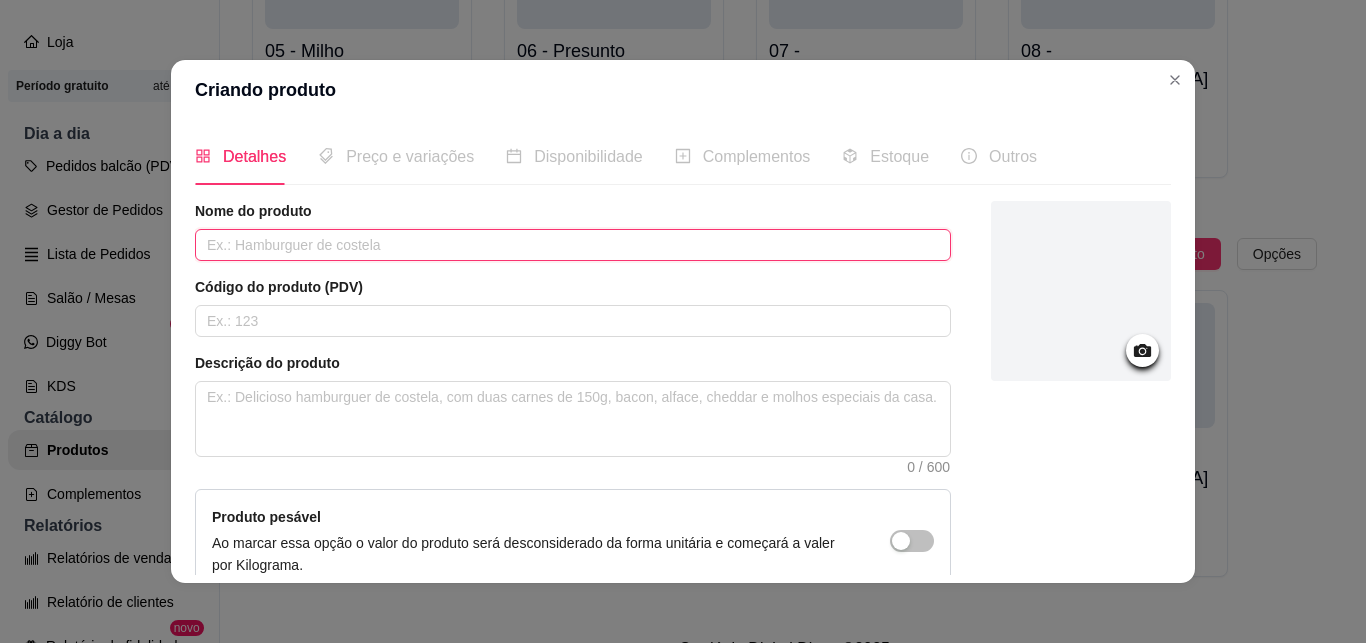 click at bounding box center [573, 245] 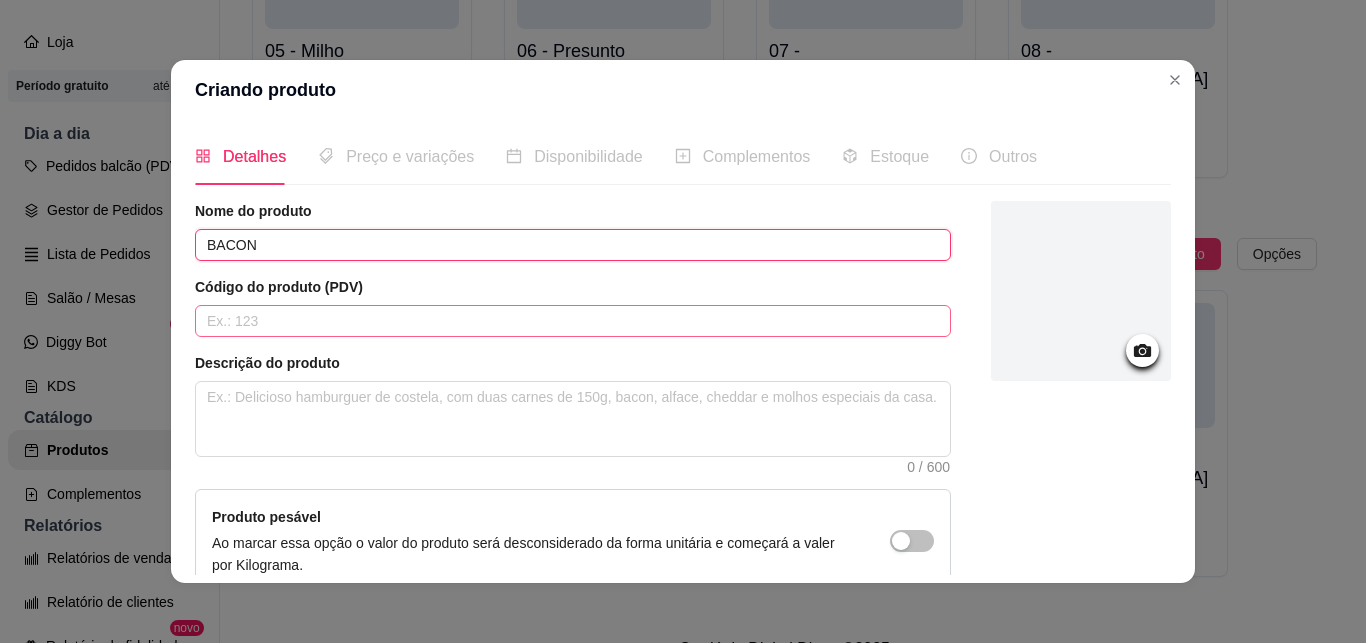type on "BACON" 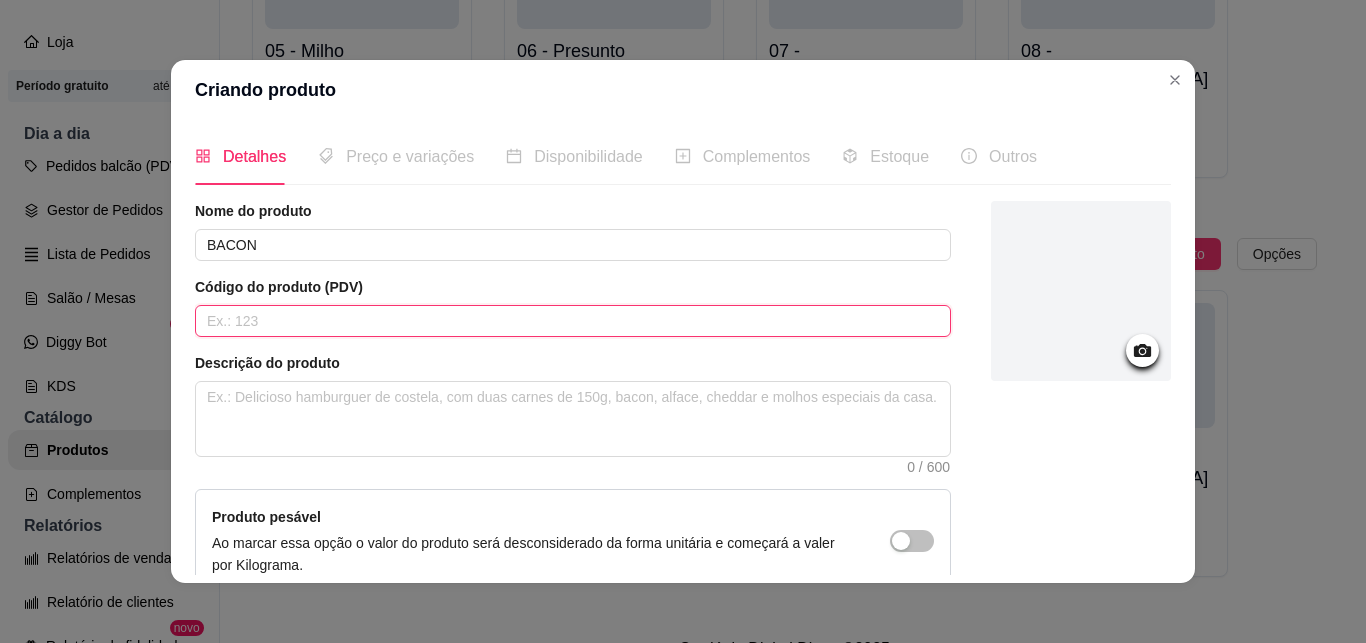 click at bounding box center (573, 321) 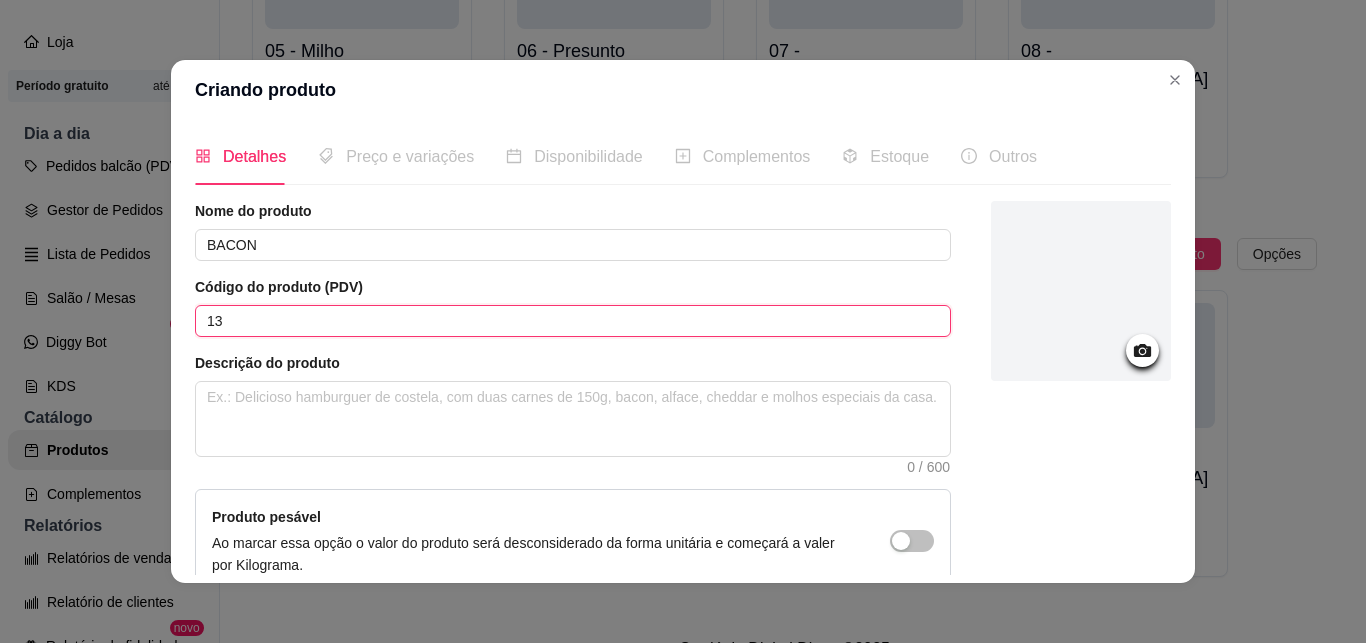 type on "13" 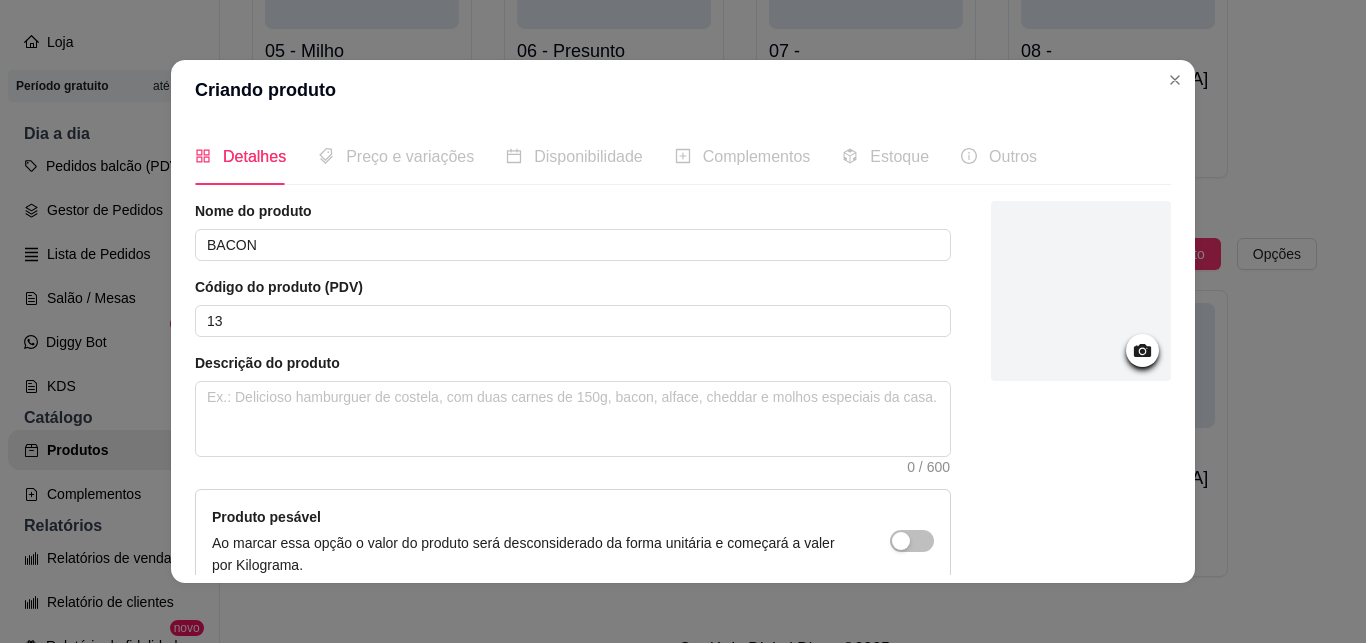 click on "Detalhes Preço e variações Disponibilidade Complementos Estoque Outros Nome do produto BACON Código do produto (PDV) 13 Descrição do produto 0 / 600 Produto pesável Ao marcar essa opção o valor do produto será desconsiderado da forma unitária e começará a valer por Kilograma. Quantidade miníma para pedido Ao habilitar seus clientes terão que pedir uma quantidade miníma desse produto. [GEOGRAPHIC_DATA]" at bounding box center (683, 351) 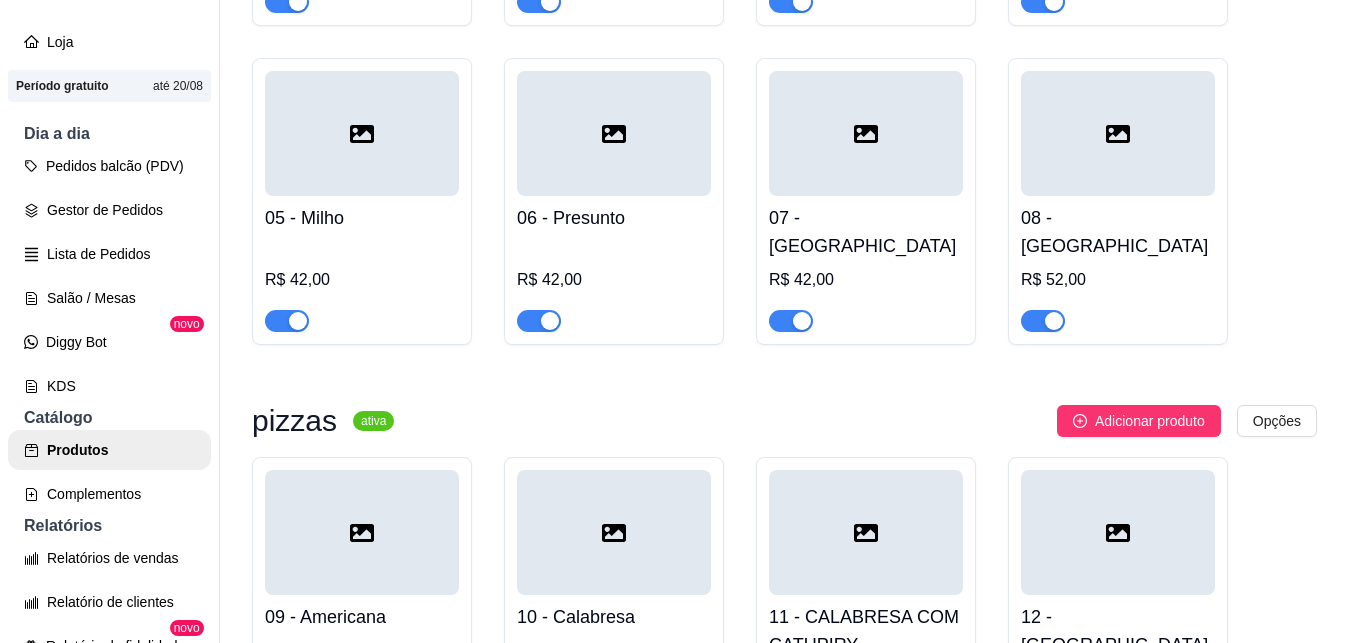scroll, scrollTop: 315, scrollLeft: 0, axis: vertical 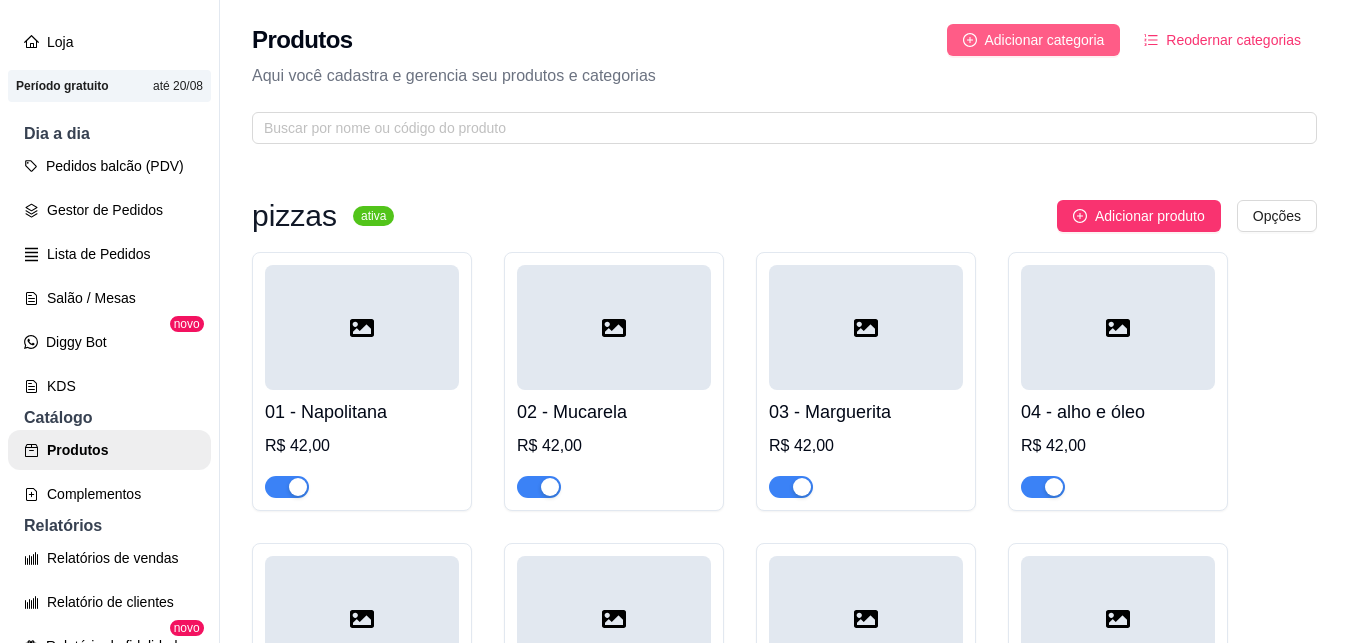 click on "Adicionar categoria" at bounding box center (1045, 40) 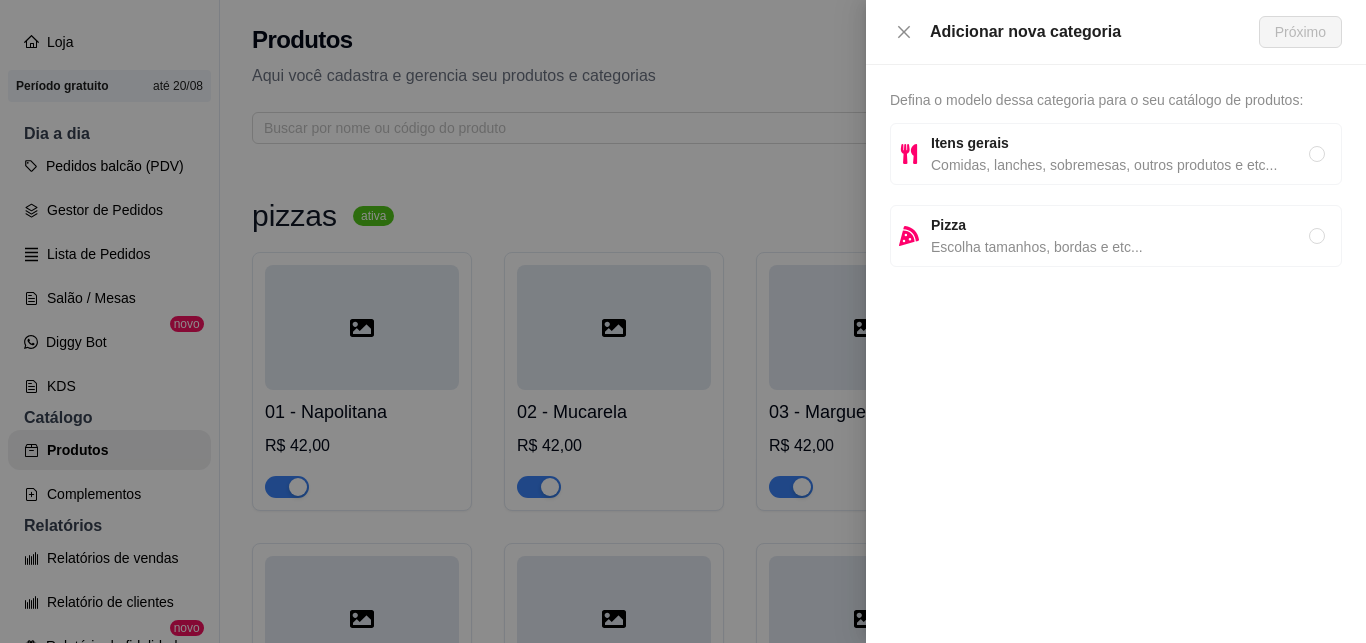 click on "Pizza" at bounding box center (1120, 225) 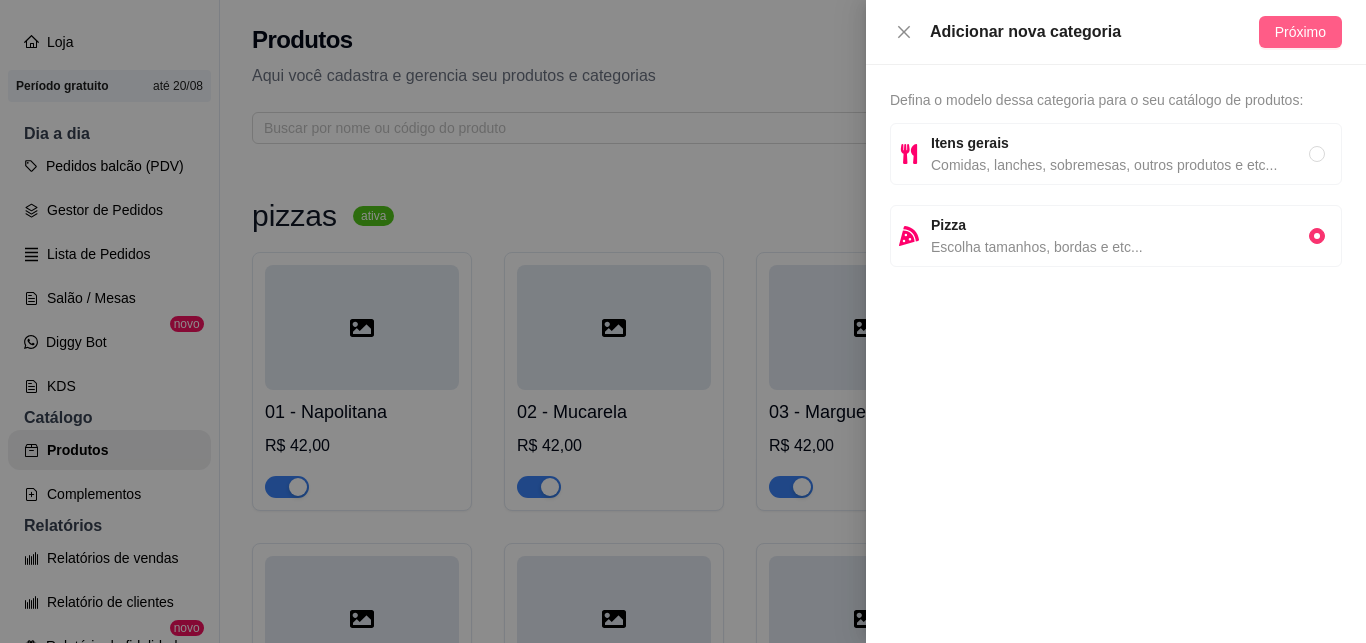 click on "Próximo" at bounding box center [1300, 32] 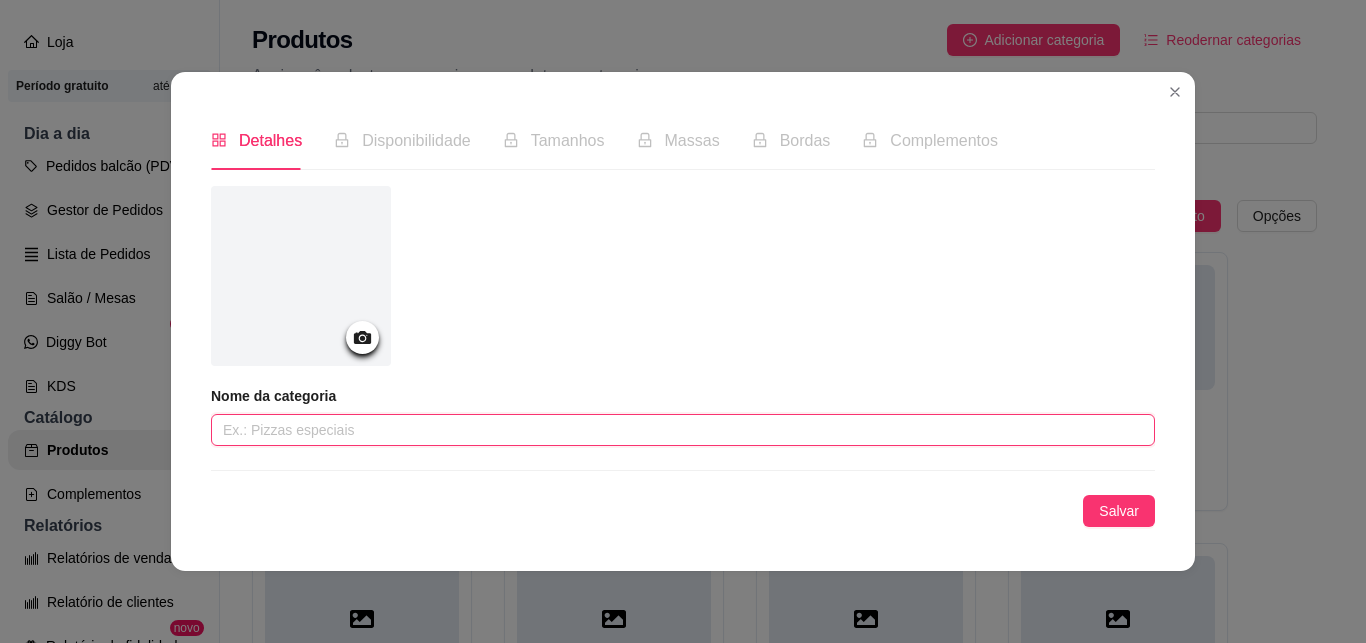 click at bounding box center [683, 430] 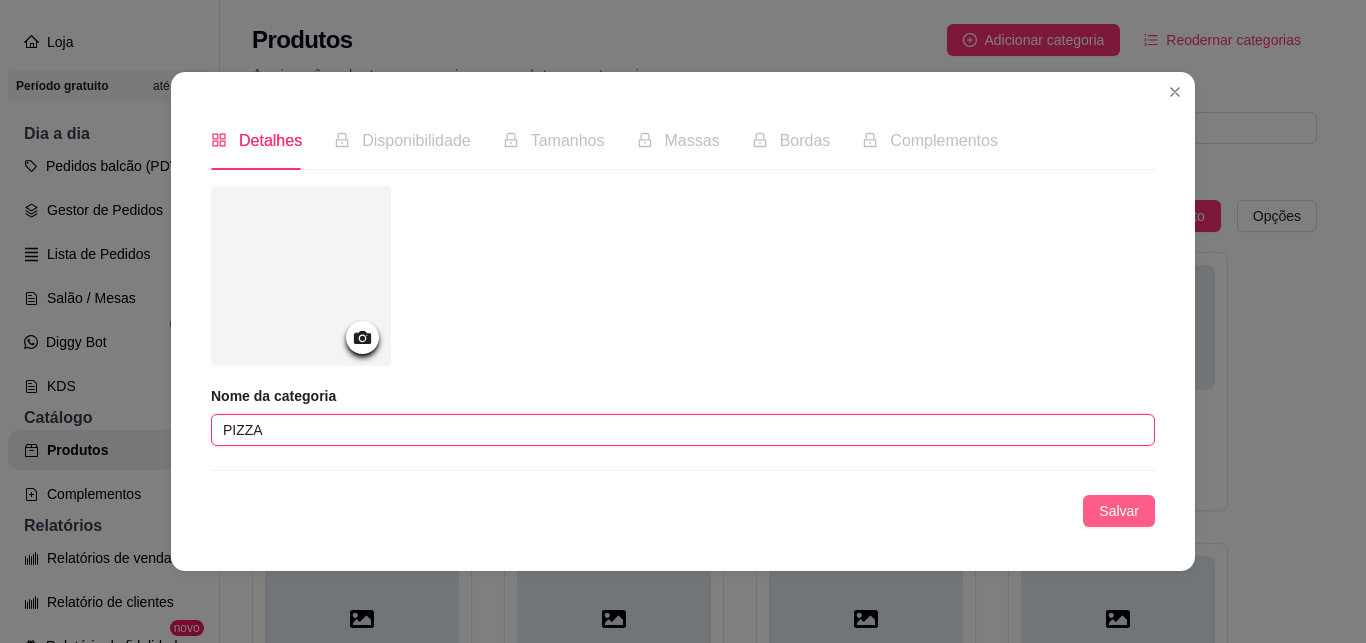 type on "PIZZA" 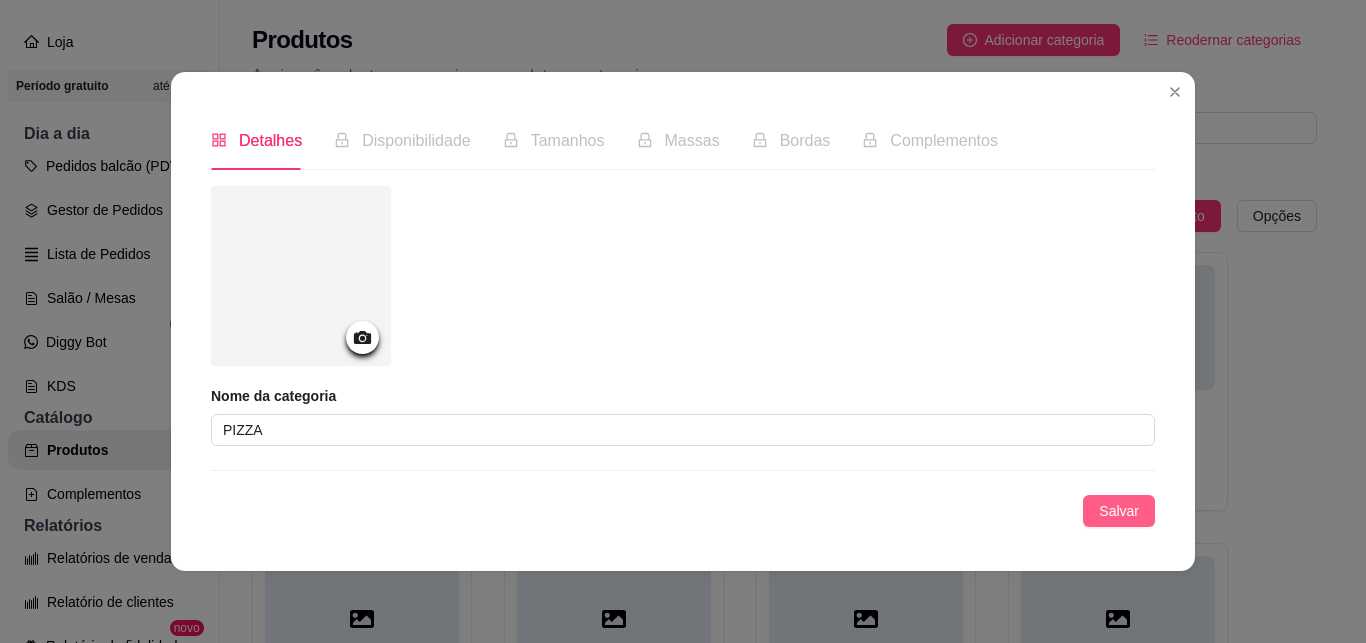 click on "Salvar" at bounding box center (1119, 511) 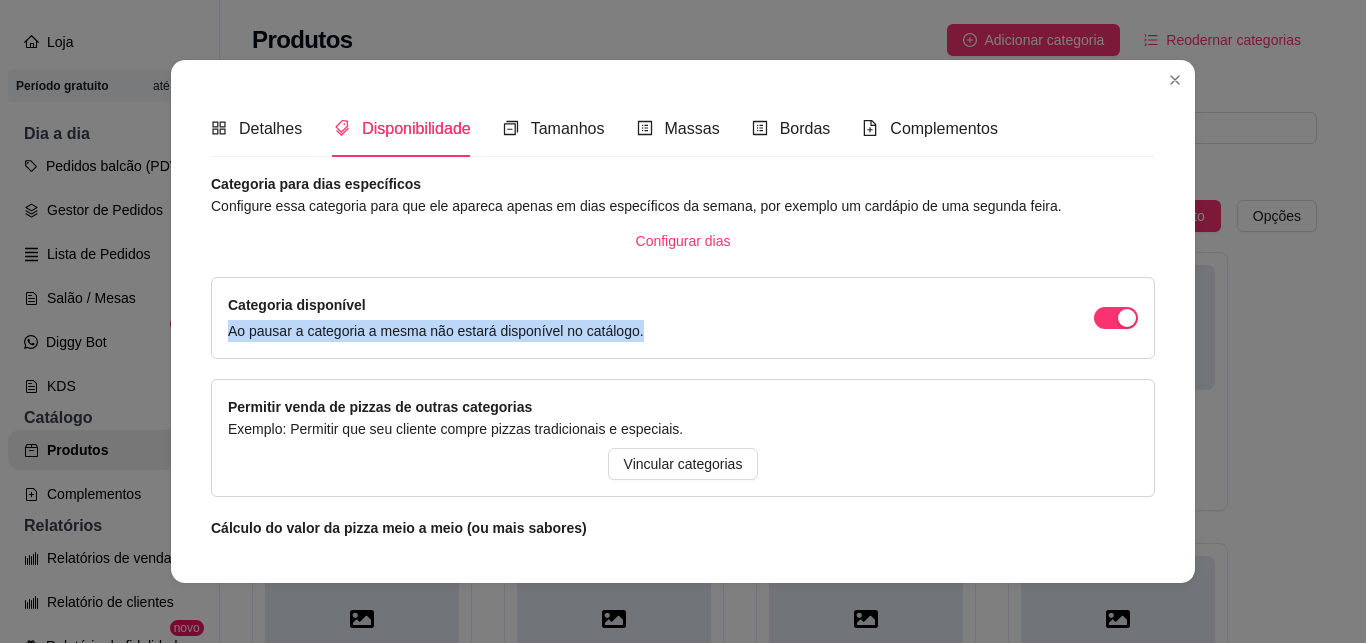 drag, startPoint x: 928, startPoint y: 356, endPoint x: 969, endPoint y: 367, distance: 42.44997 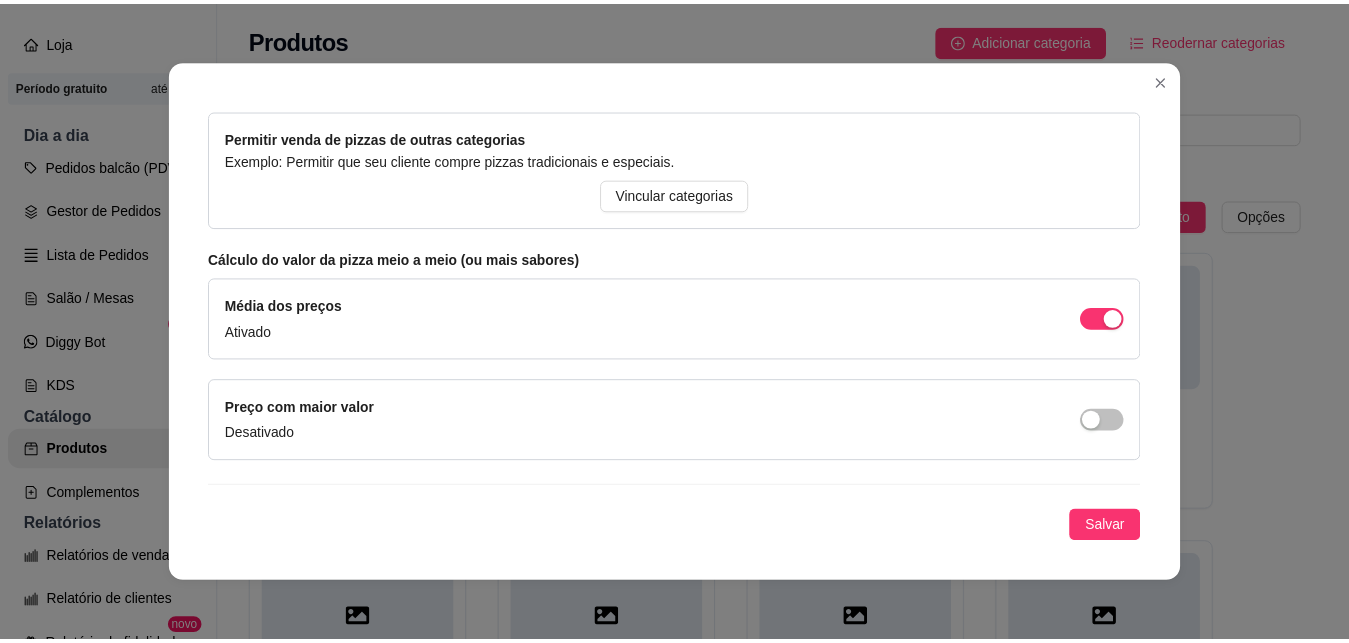scroll, scrollTop: 0, scrollLeft: 0, axis: both 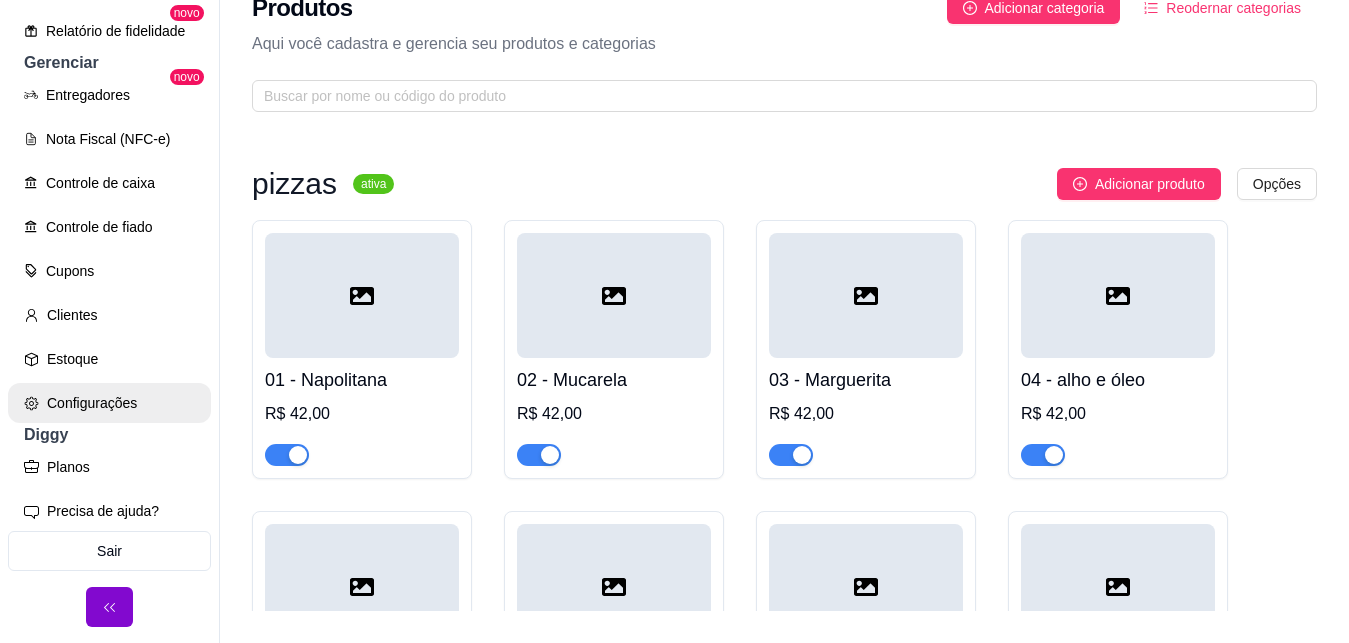 click on "Configurações" at bounding box center [109, 403] 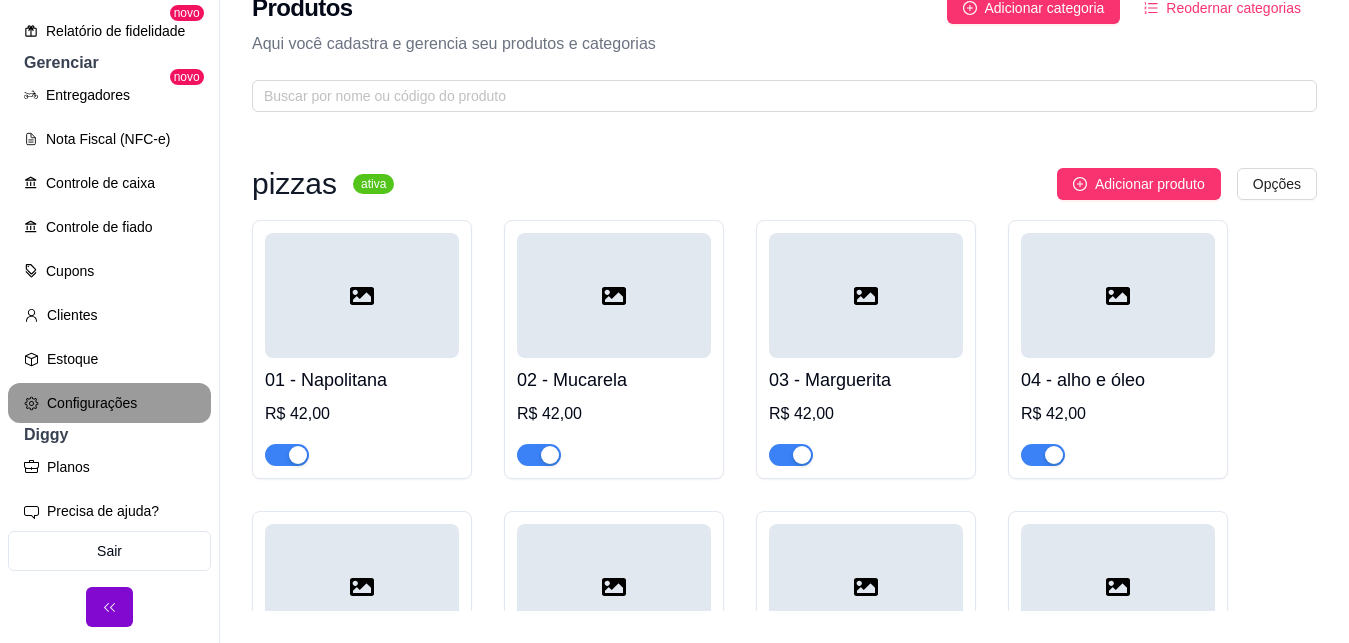 scroll, scrollTop: 0, scrollLeft: 0, axis: both 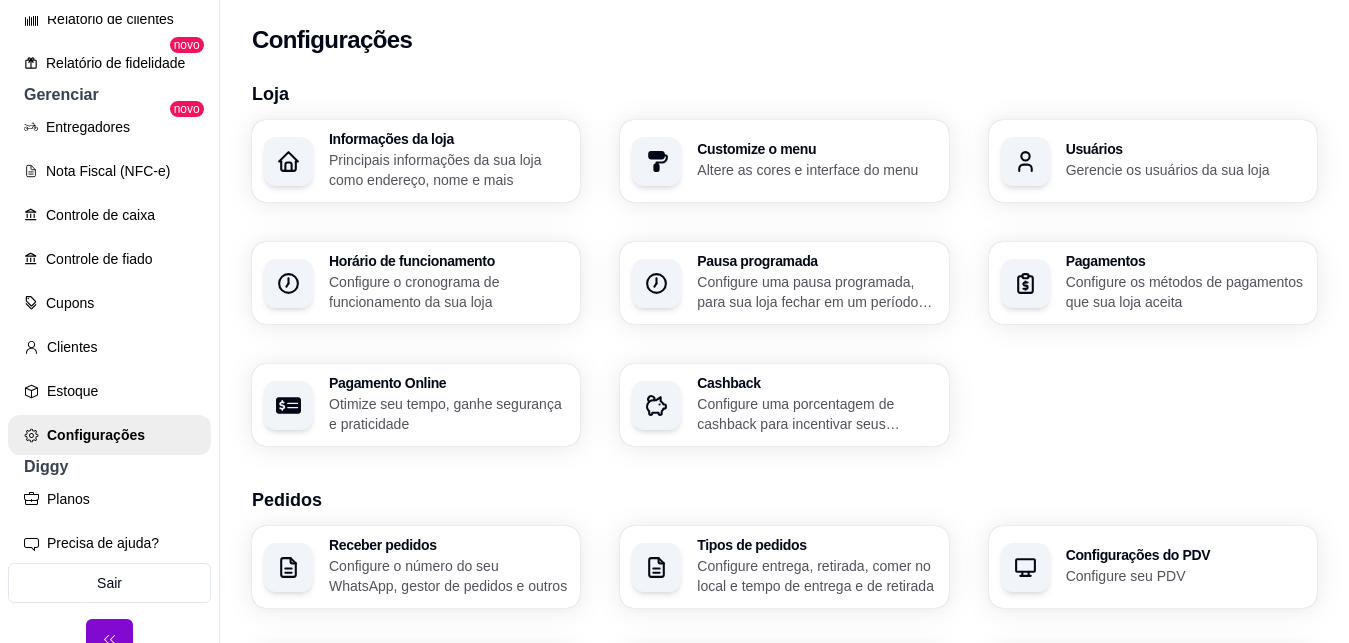 click on "Informações da loja Principais informações da sua loja como endereço, nome e mais Customize o menu Altere as cores e interface do menu Usuários Gerencie os usuários da sua loja Horário de funcionamento Configure o cronograma de funcionamento da sua loja Pausa programada Configure uma pausa programada, para sua loja fechar em um período específico Pagamentos Configure os métodos de pagamentos que sua loja aceita Pagamento Online Otimize seu tempo, ganhe segurança e praticidade Cashback Configure uma porcentagem de cashback para incentivar seus clientes a comprarem em sua loja" at bounding box center (784, 283) 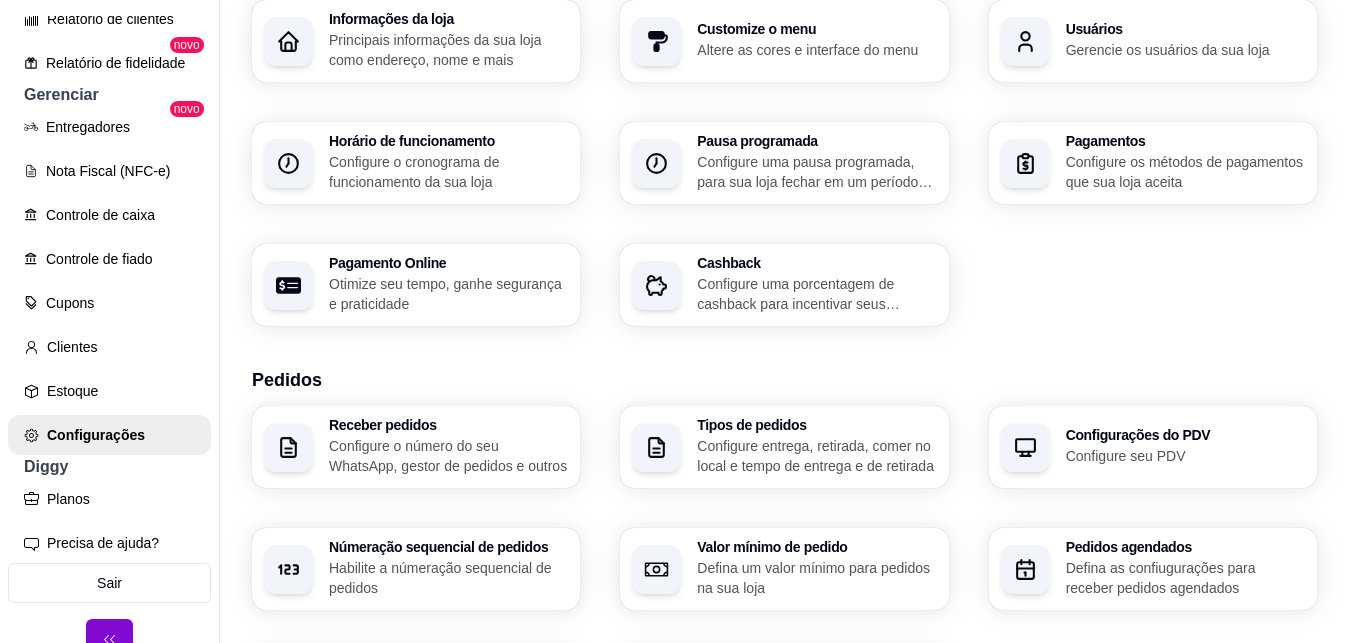 scroll, scrollTop: 126, scrollLeft: 0, axis: vertical 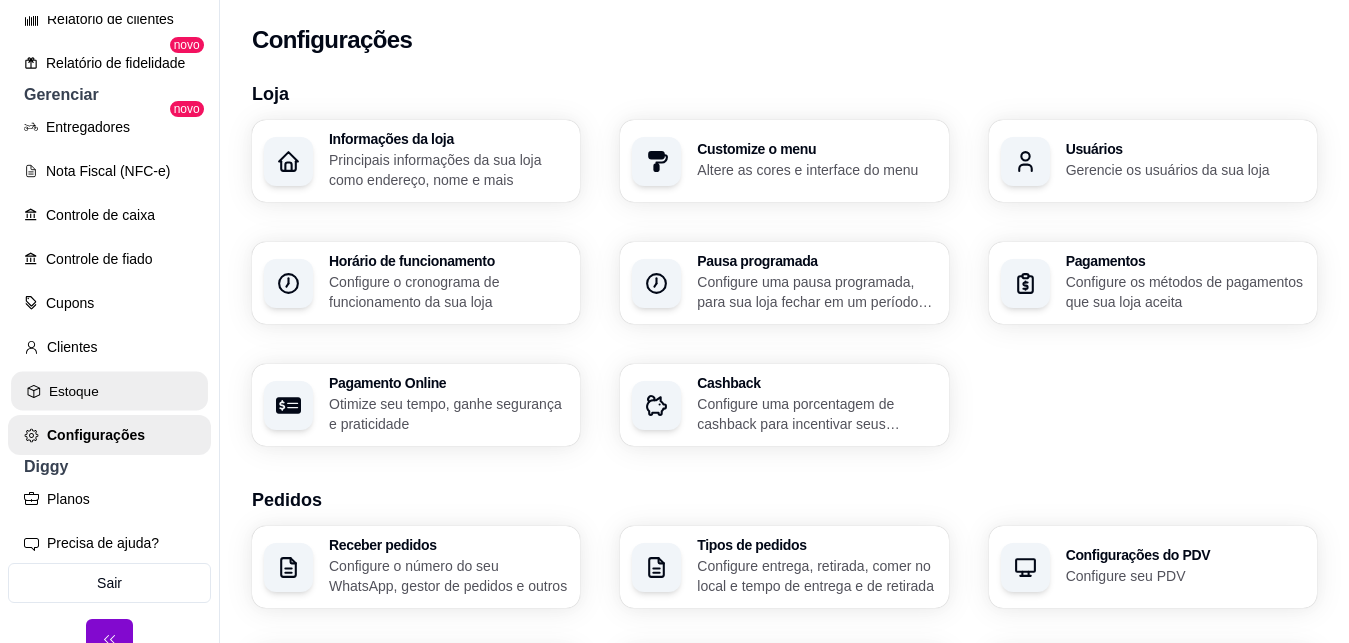 click on "Estoque" at bounding box center [109, 391] 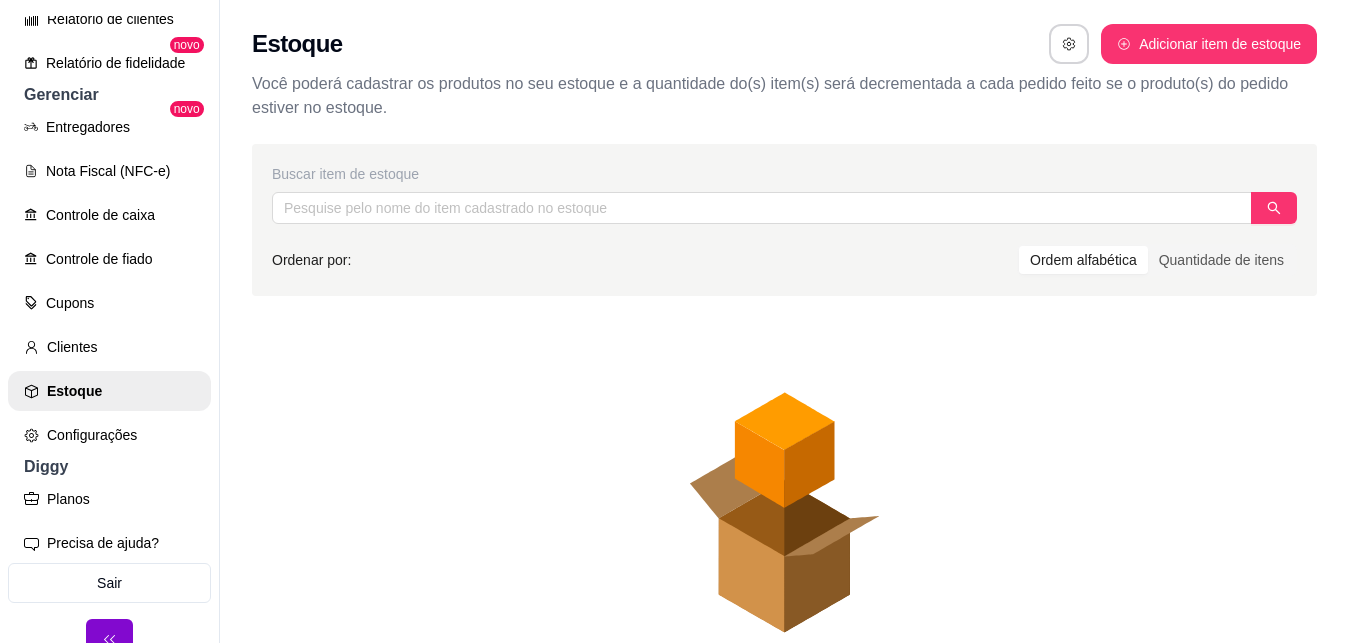 scroll, scrollTop: 727, scrollLeft: 0, axis: vertical 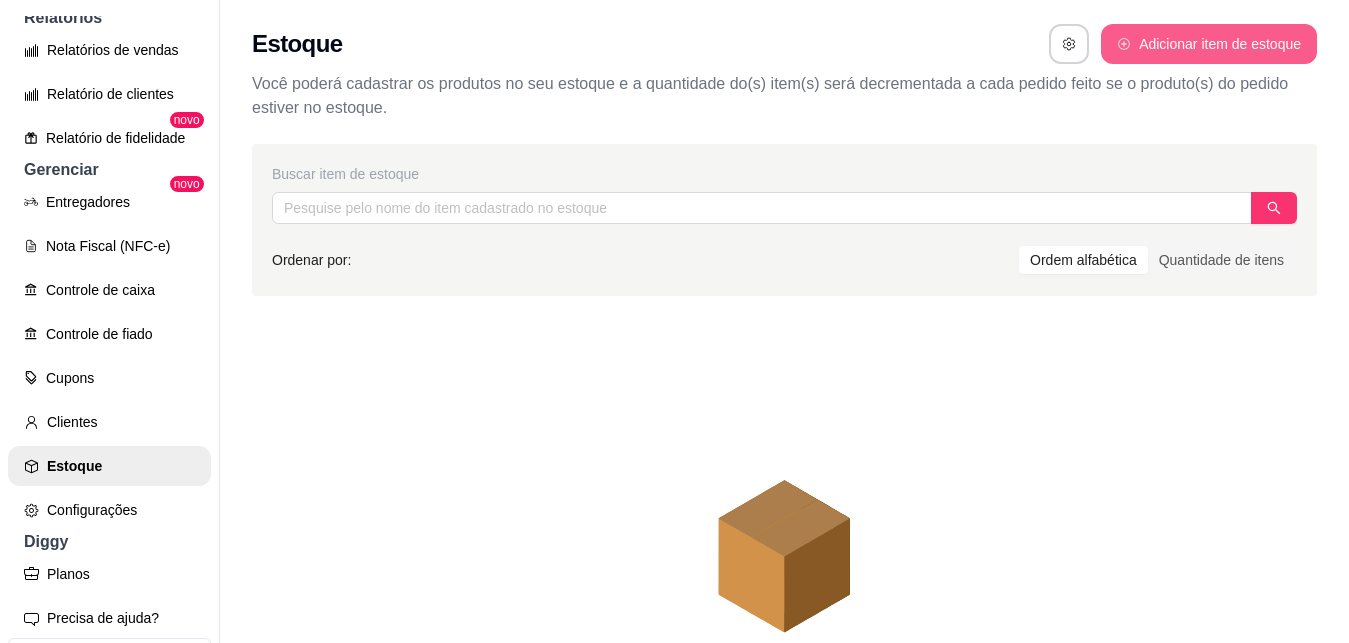 click on "Adicionar item de estoque" at bounding box center [1209, 44] 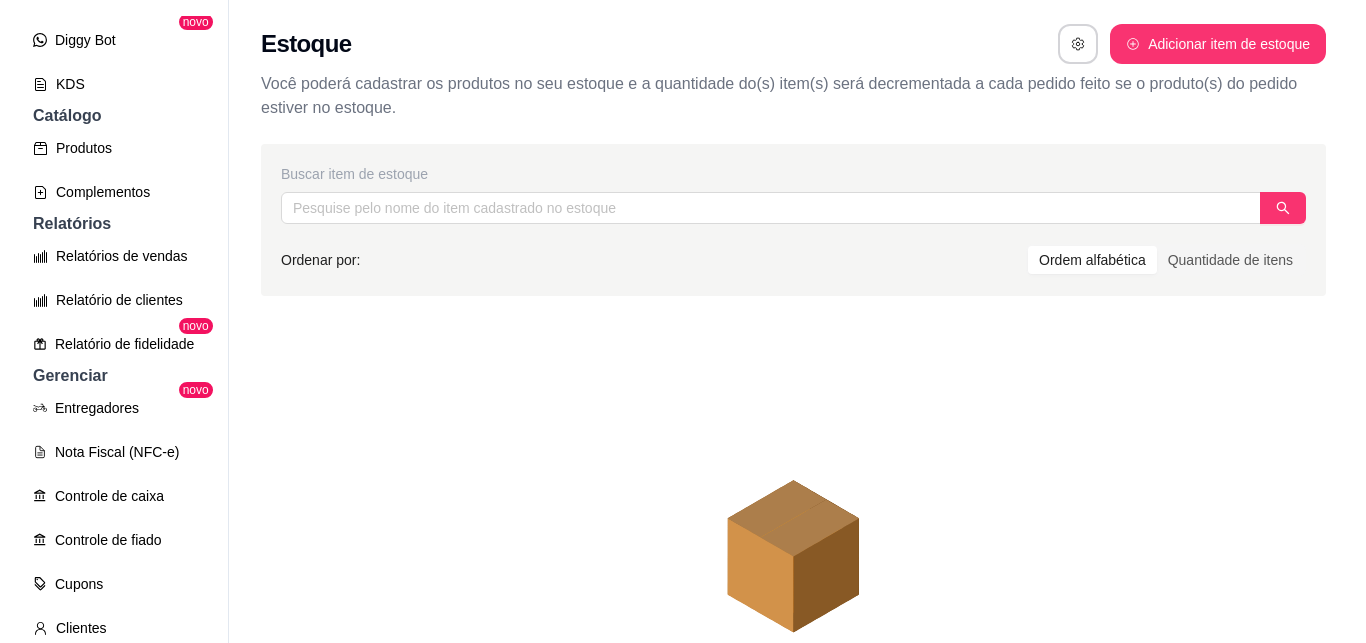 scroll, scrollTop: 418, scrollLeft: 0, axis: vertical 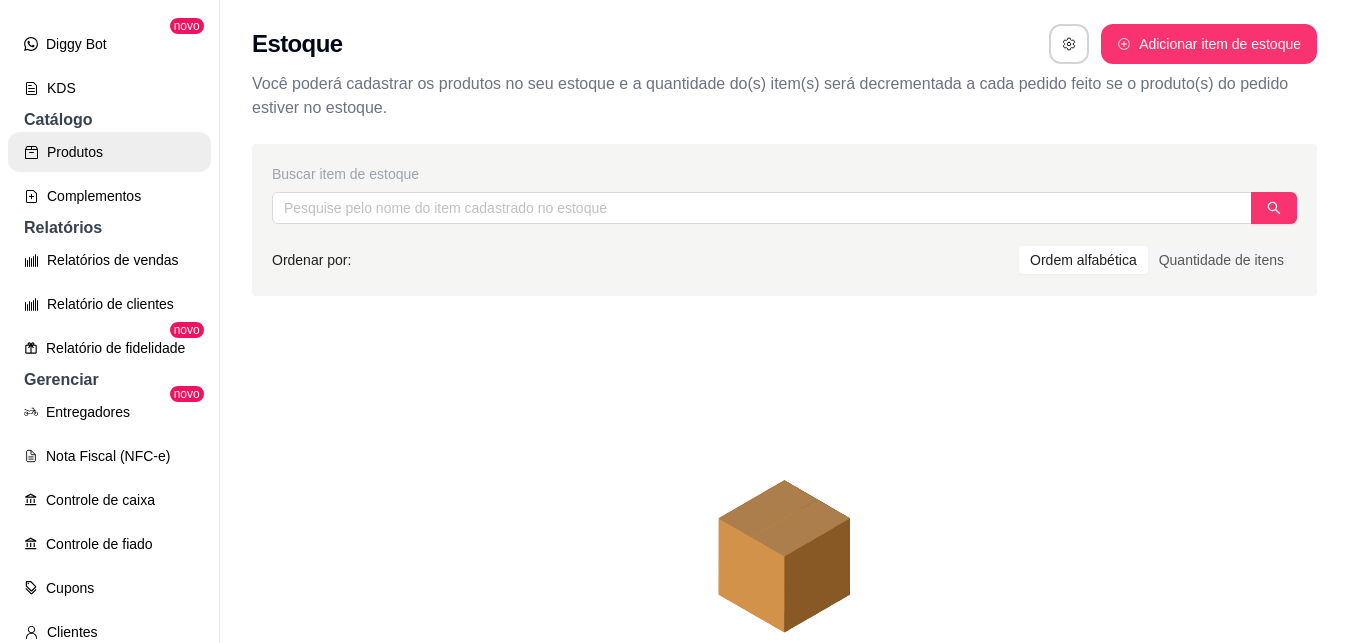 click on "Produtos" at bounding box center [109, 152] 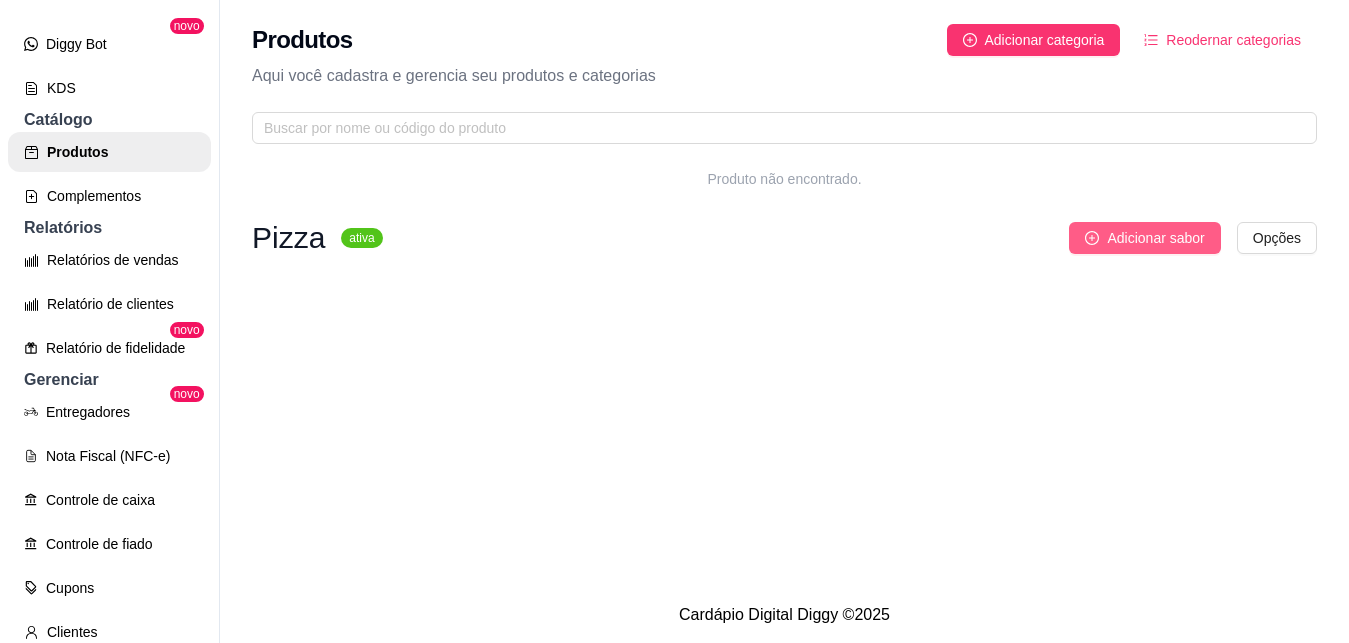 click on "Adicionar sabor" at bounding box center (1144, 238) 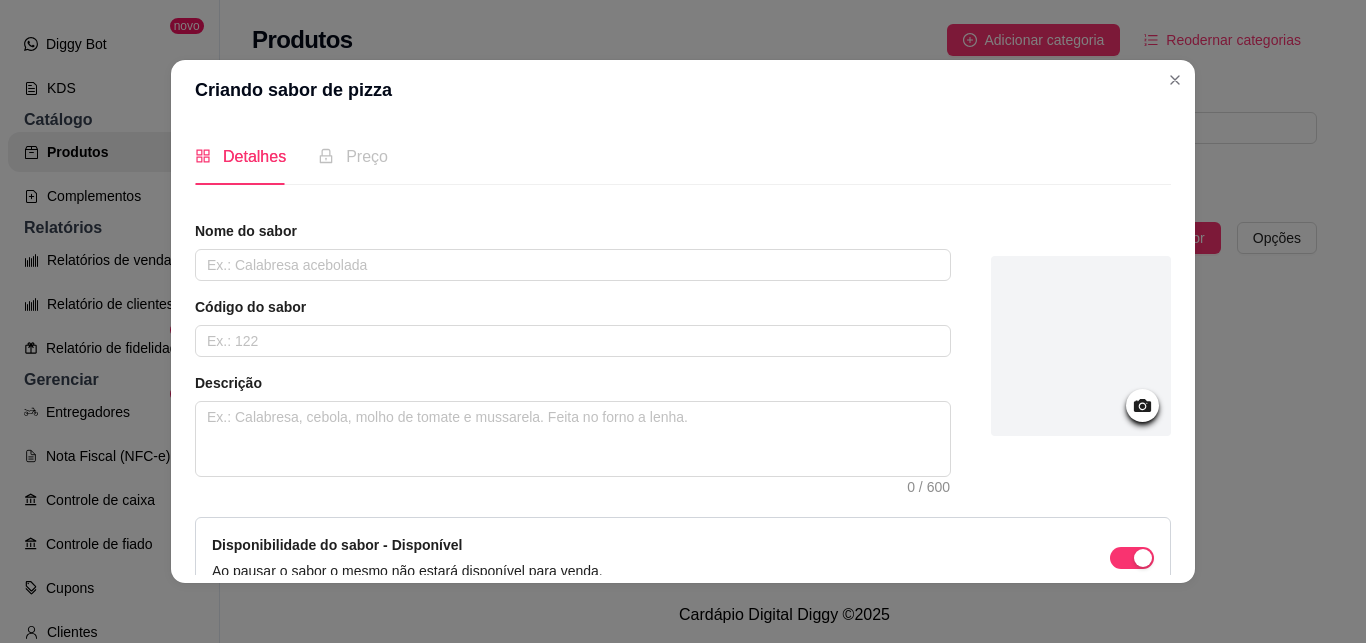 click on "Criando sabor de pizza" at bounding box center [683, 90] 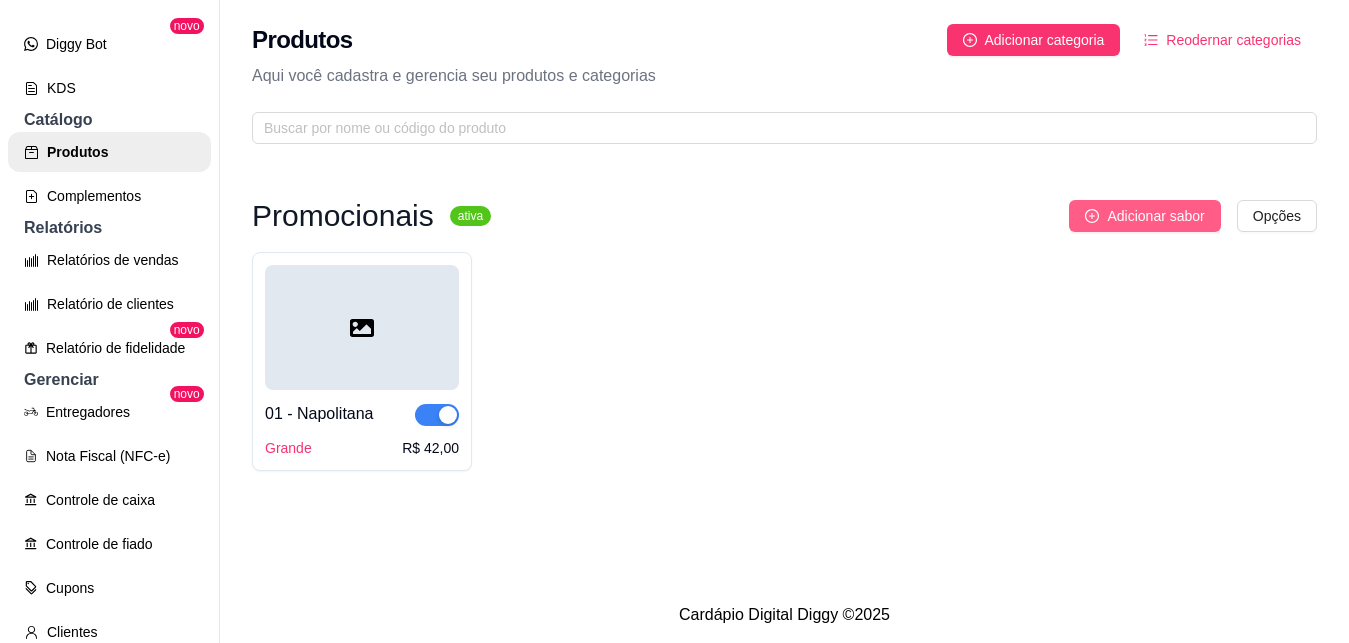 click on "Adicionar sabor" at bounding box center (1155, 216) 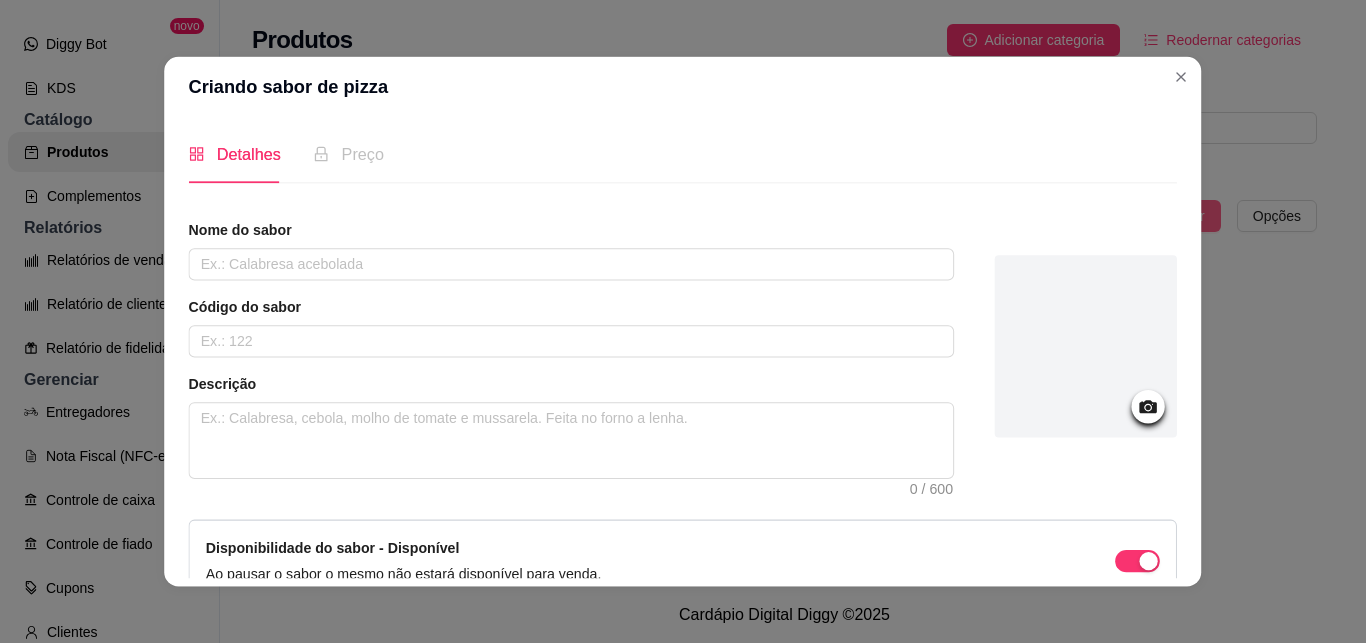 type 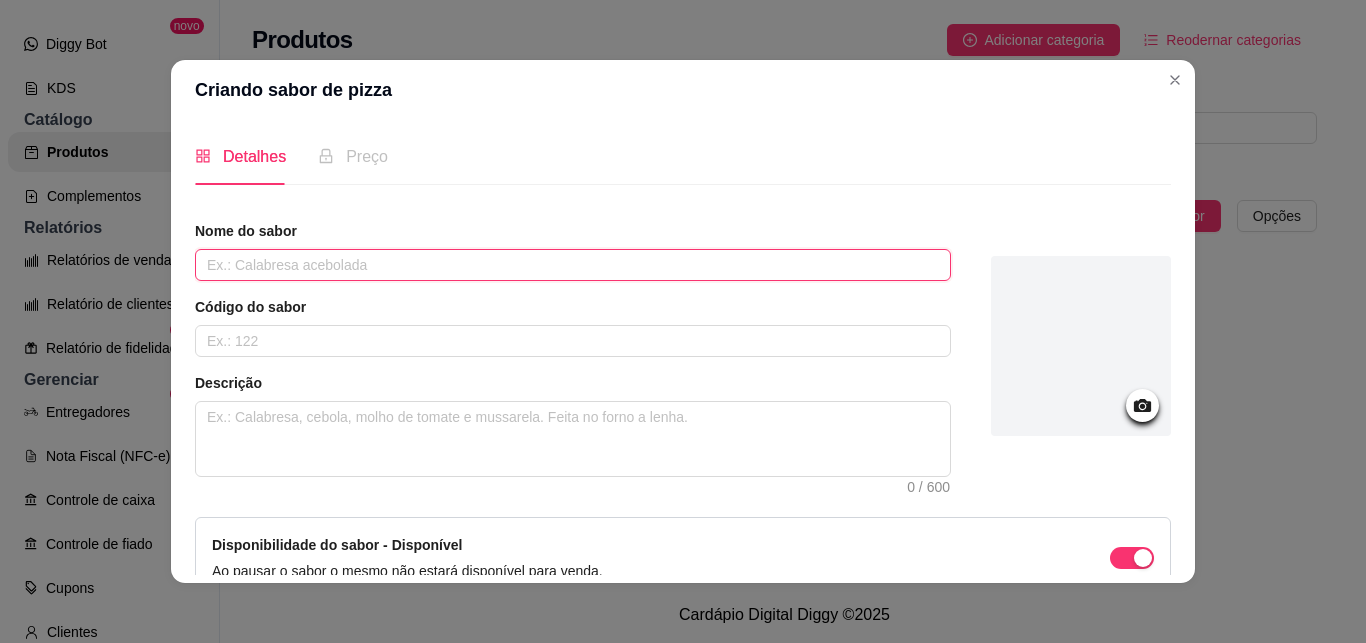 click at bounding box center (573, 265) 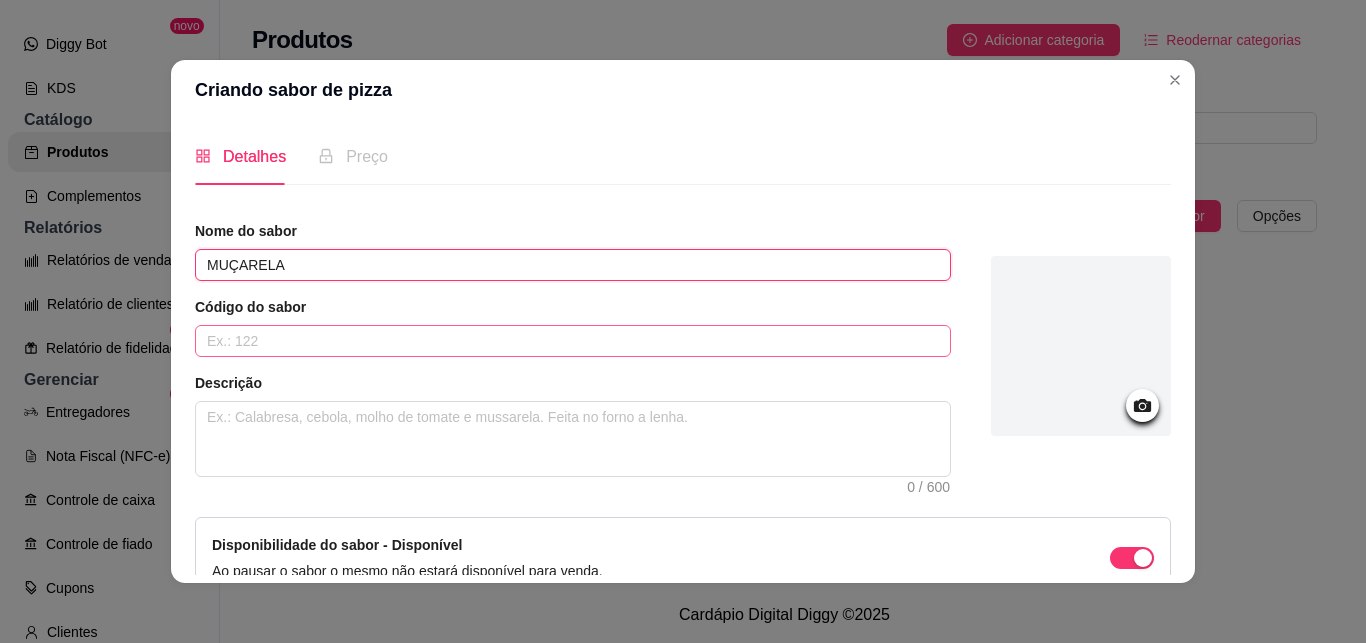 type on "MUÇARELA" 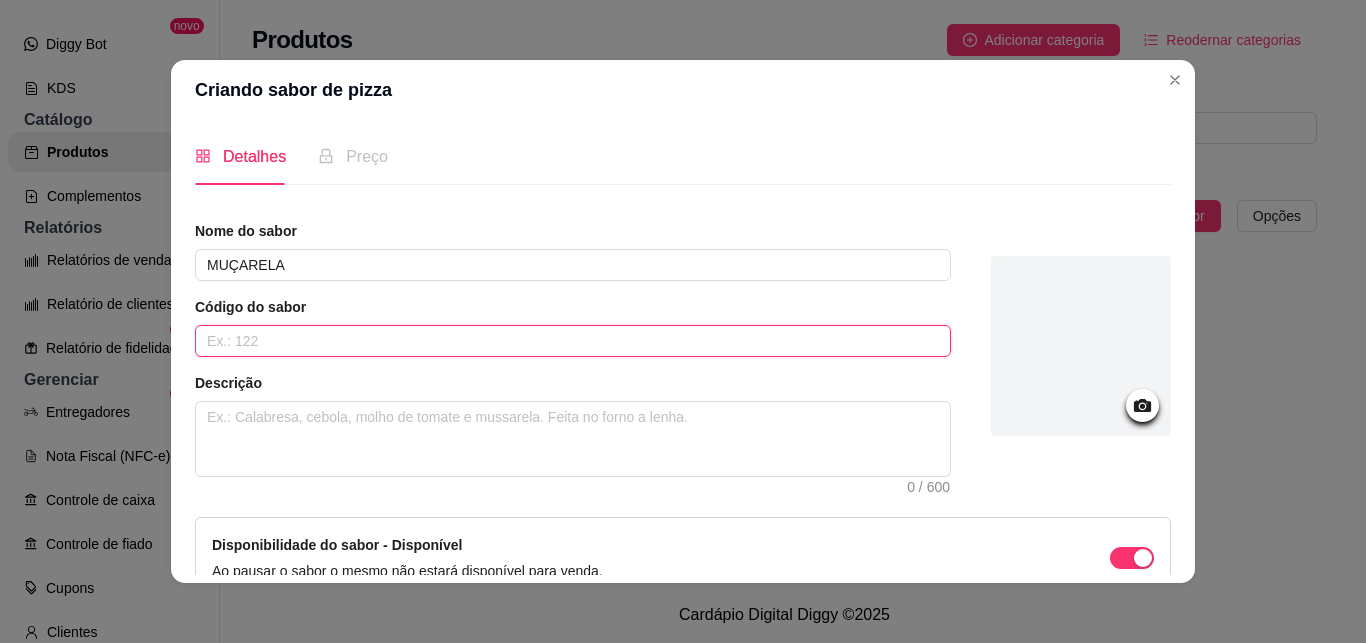 click at bounding box center (573, 341) 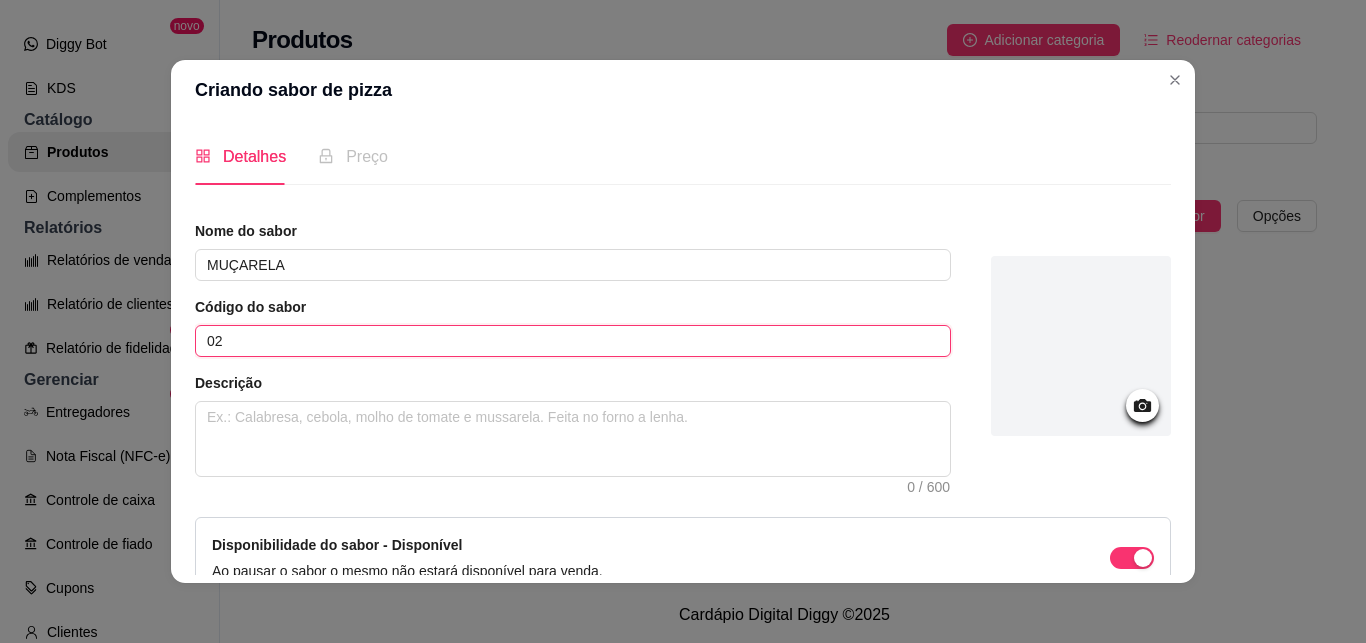 type on "02" 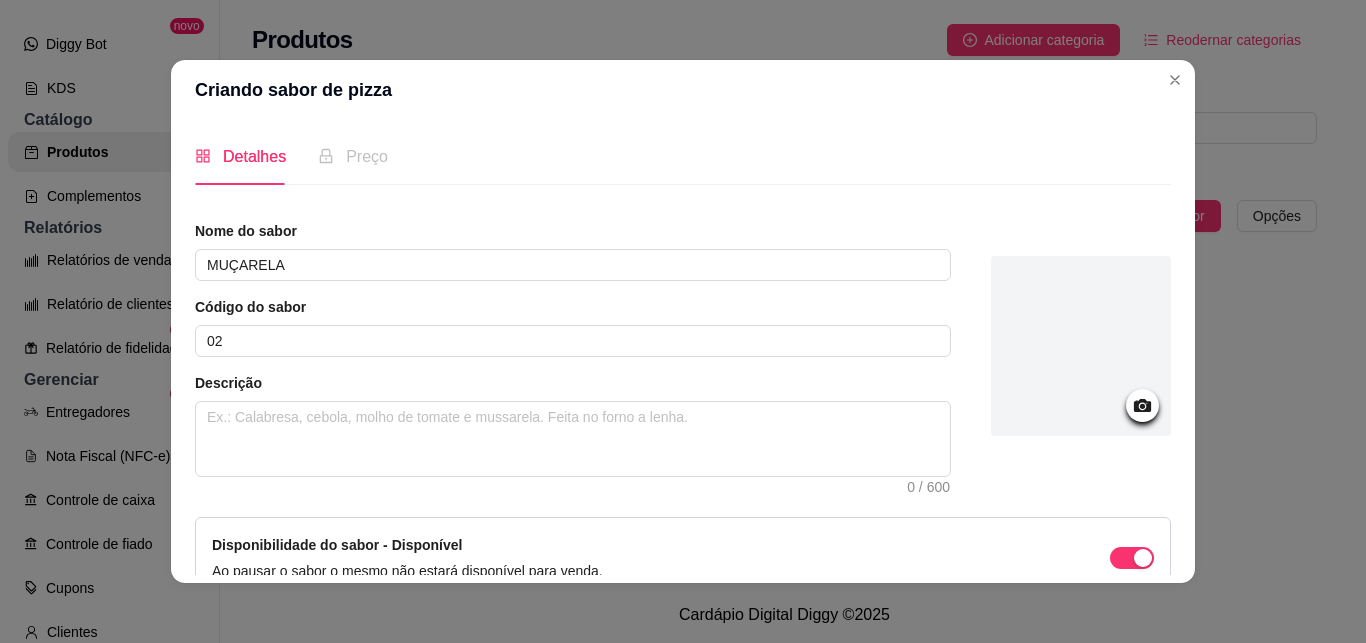 scroll, scrollTop: 113, scrollLeft: 0, axis: vertical 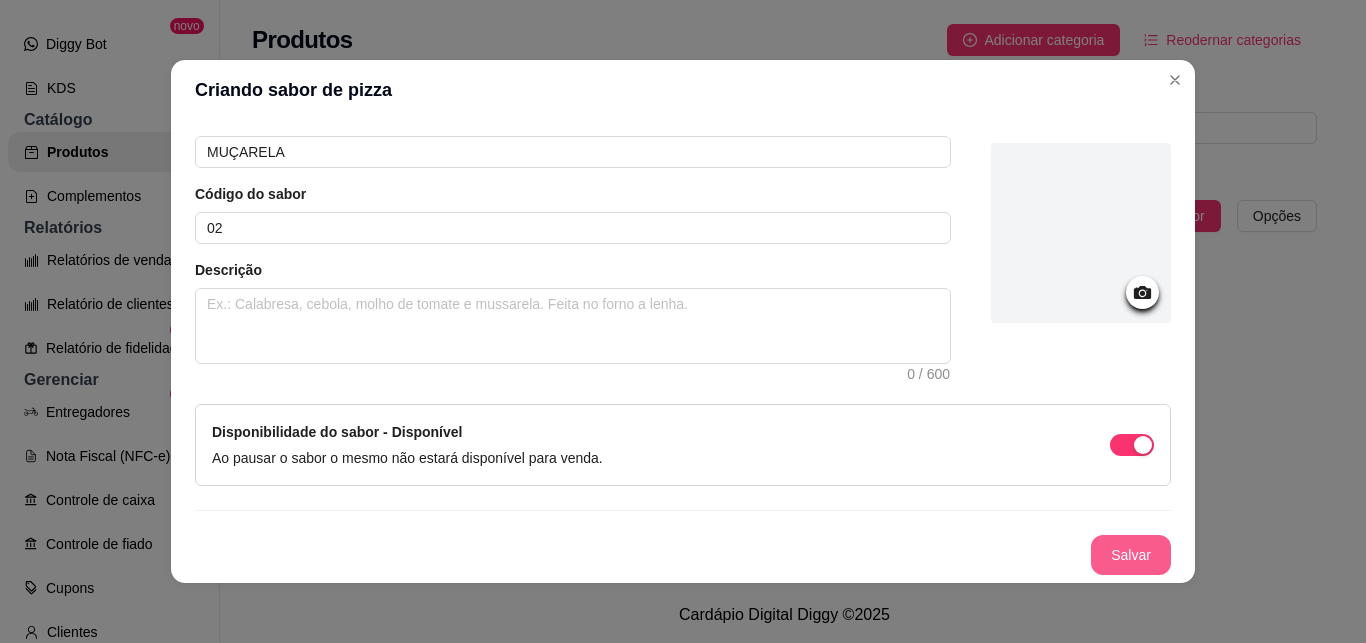 click on "Salvar" at bounding box center (1131, 555) 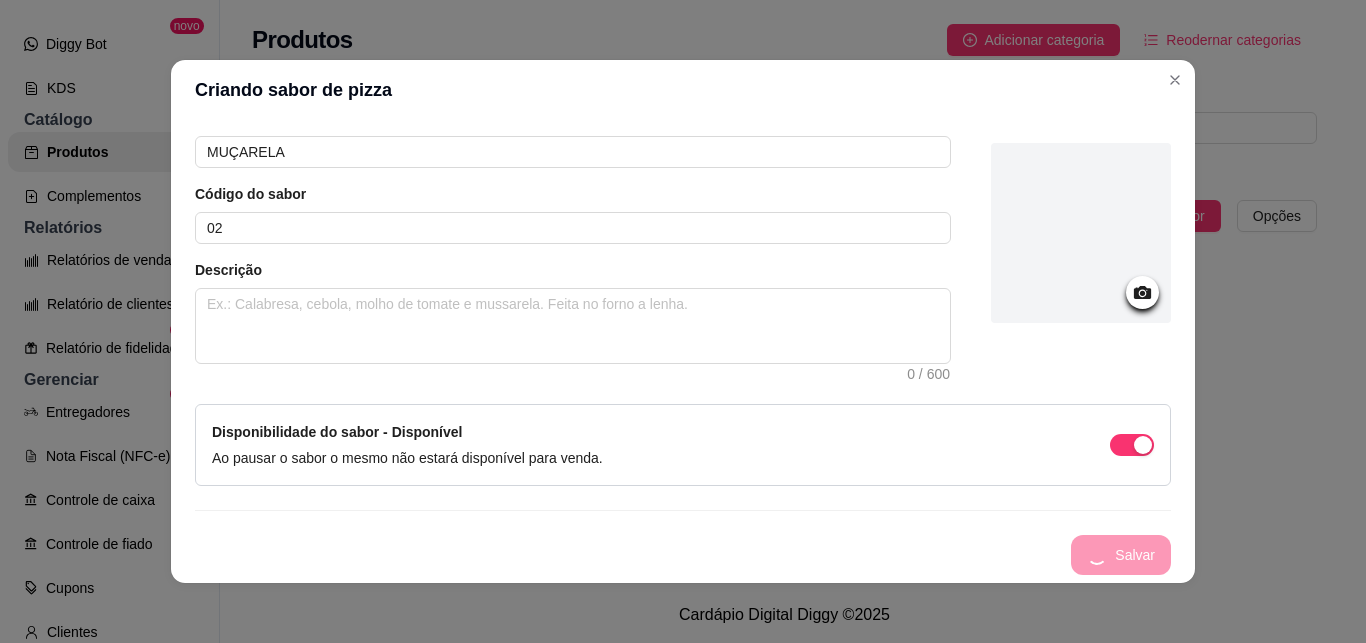 type 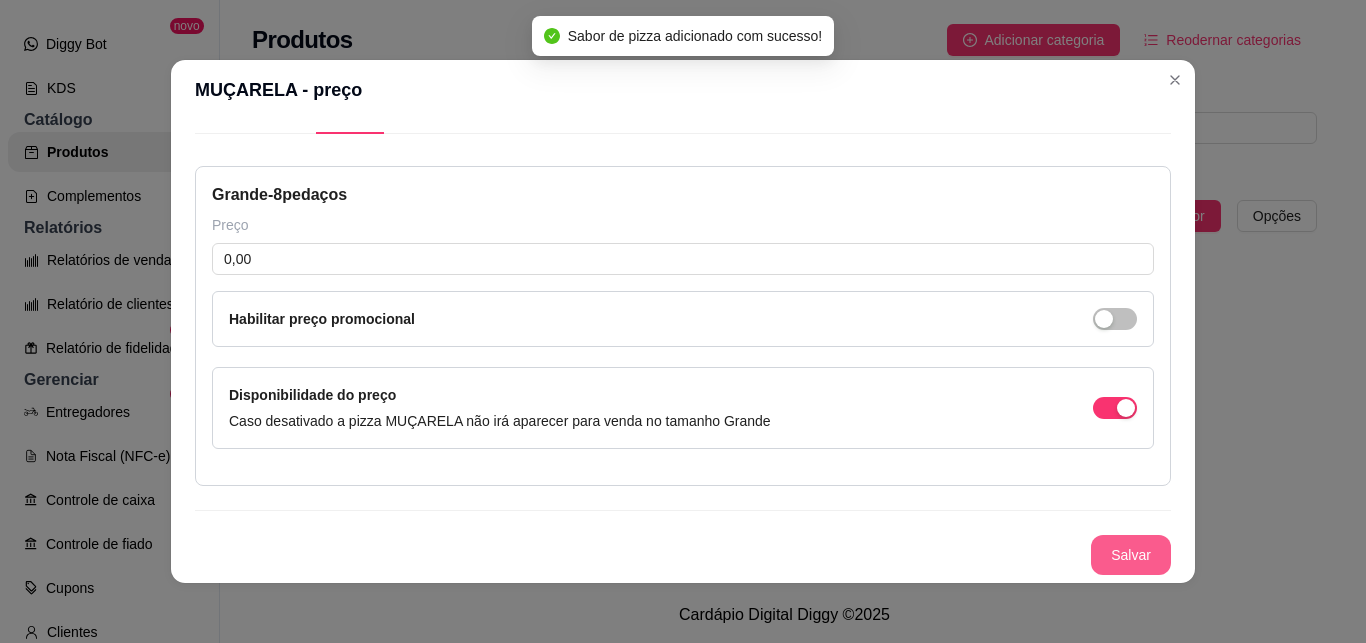 scroll, scrollTop: 51, scrollLeft: 0, axis: vertical 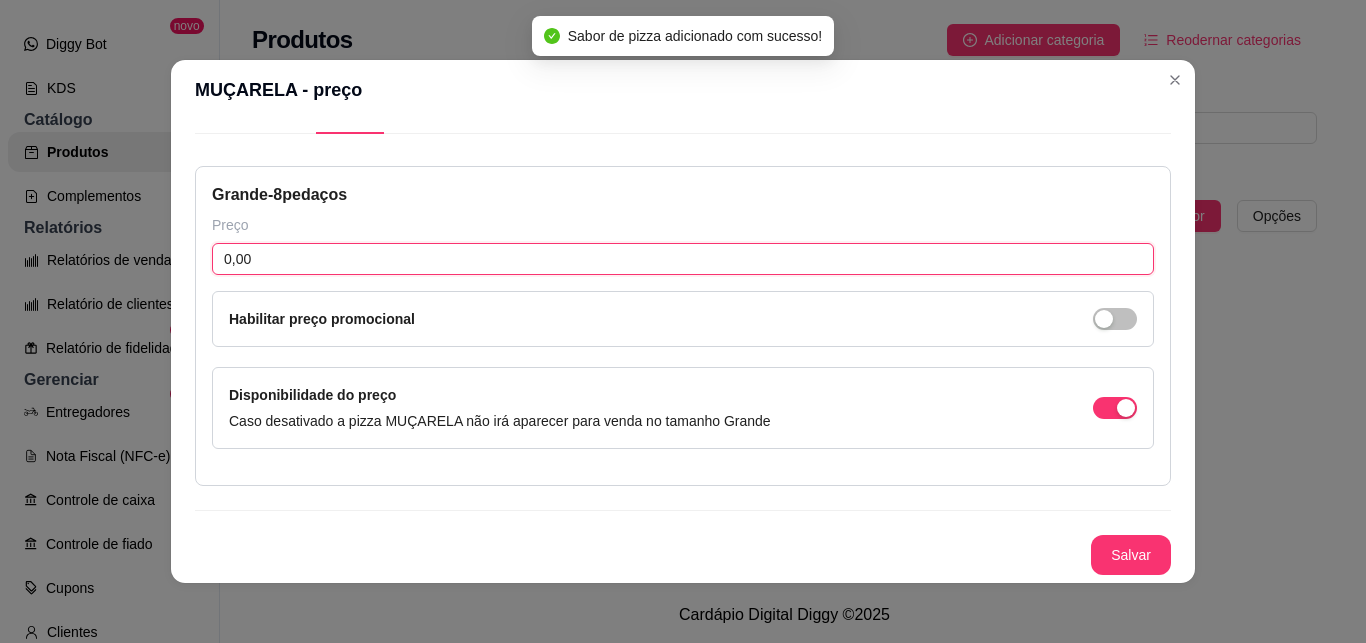 click on "0,00" at bounding box center [683, 259] 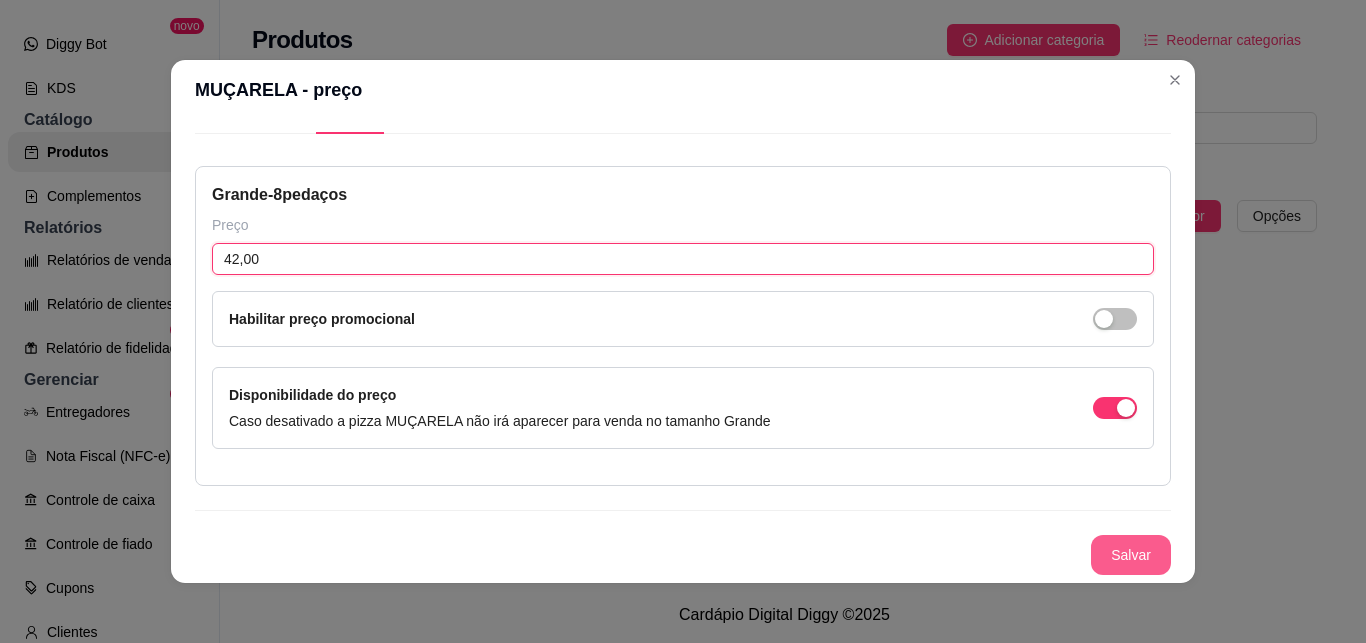 type on "42,00" 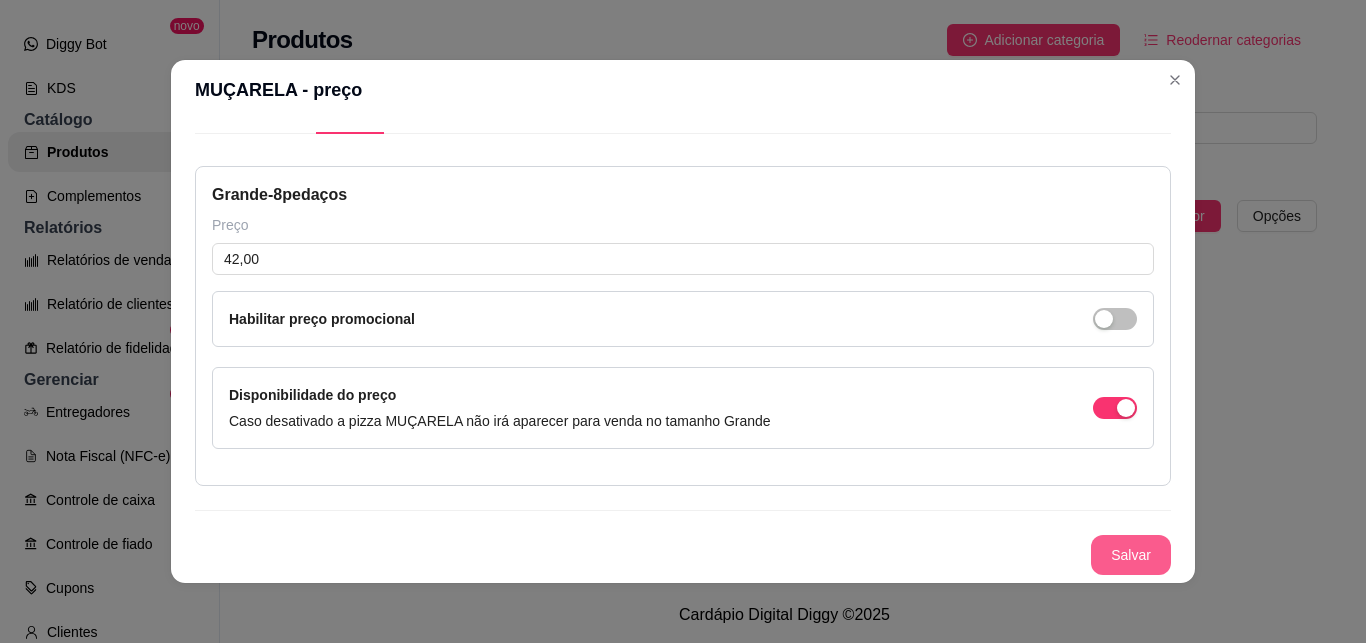 click on "Salvar" at bounding box center [1131, 555] 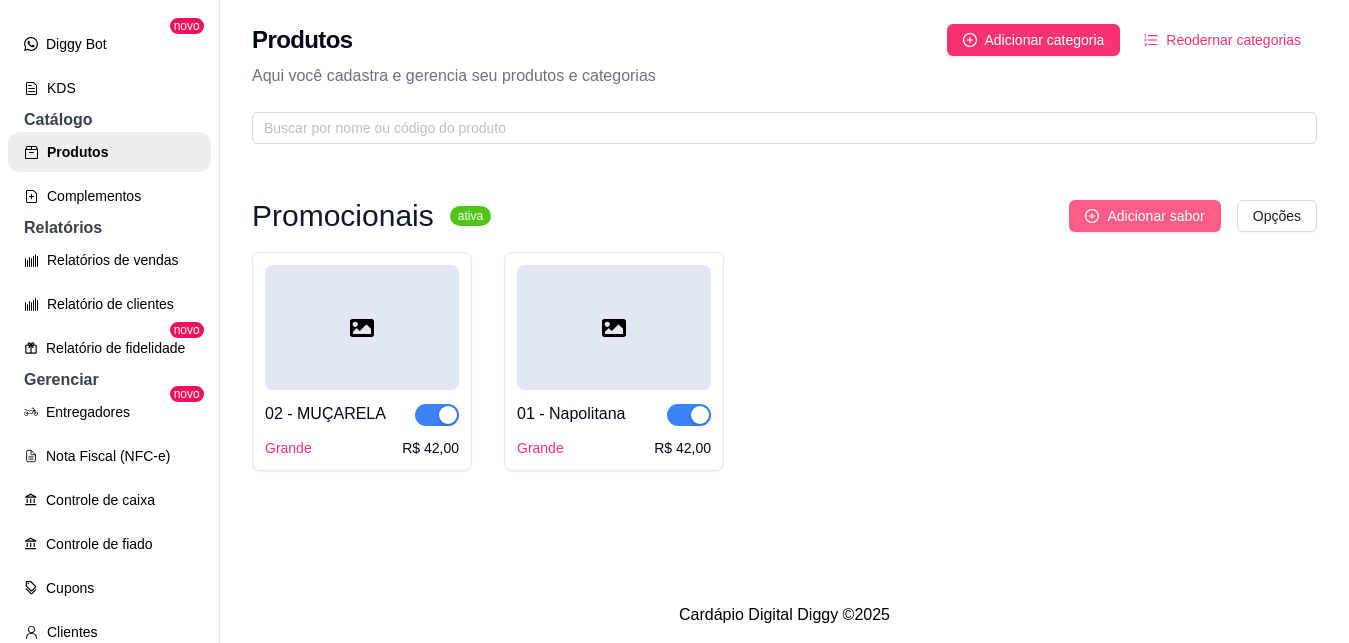 click on "Adicionar sabor" at bounding box center [1155, 216] 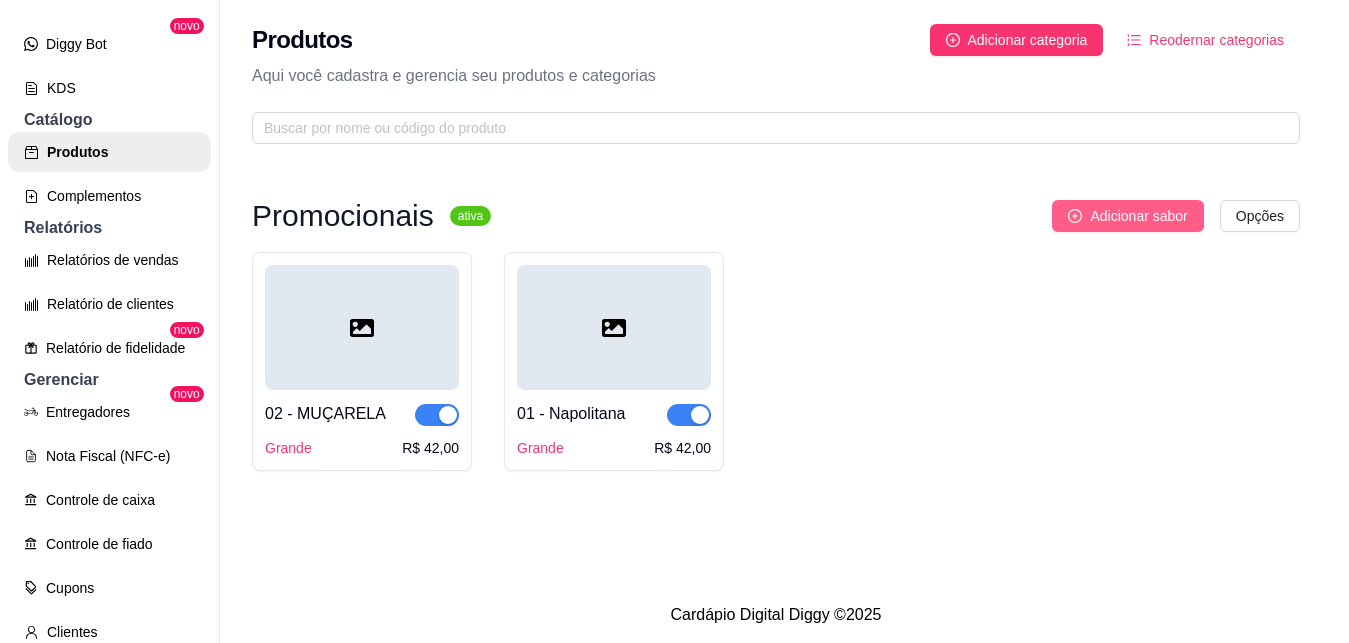 type 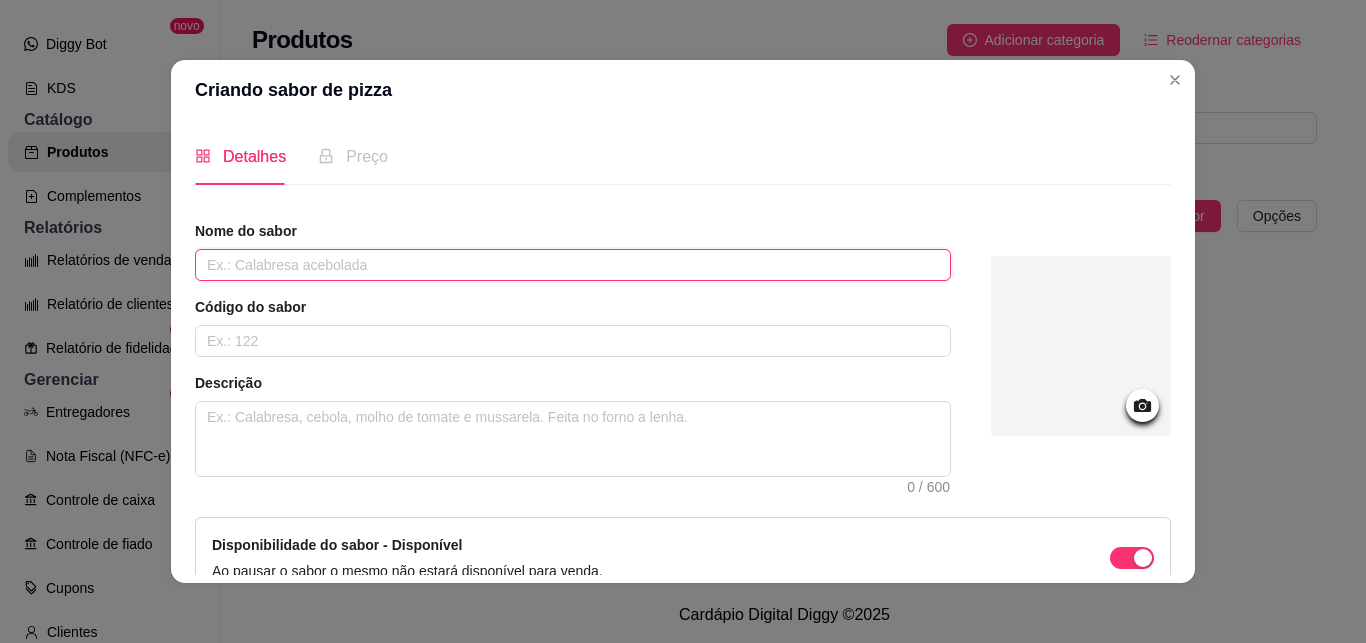 click at bounding box center [573, 265] 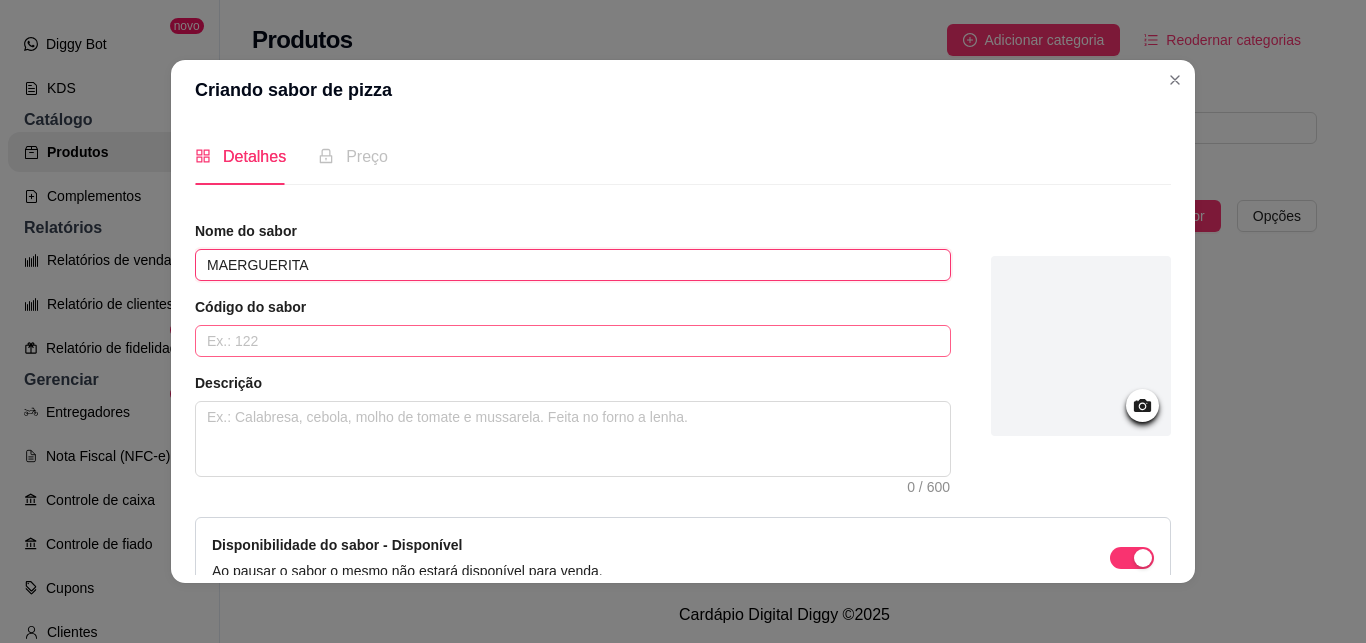 type on "MAERGUERITA" 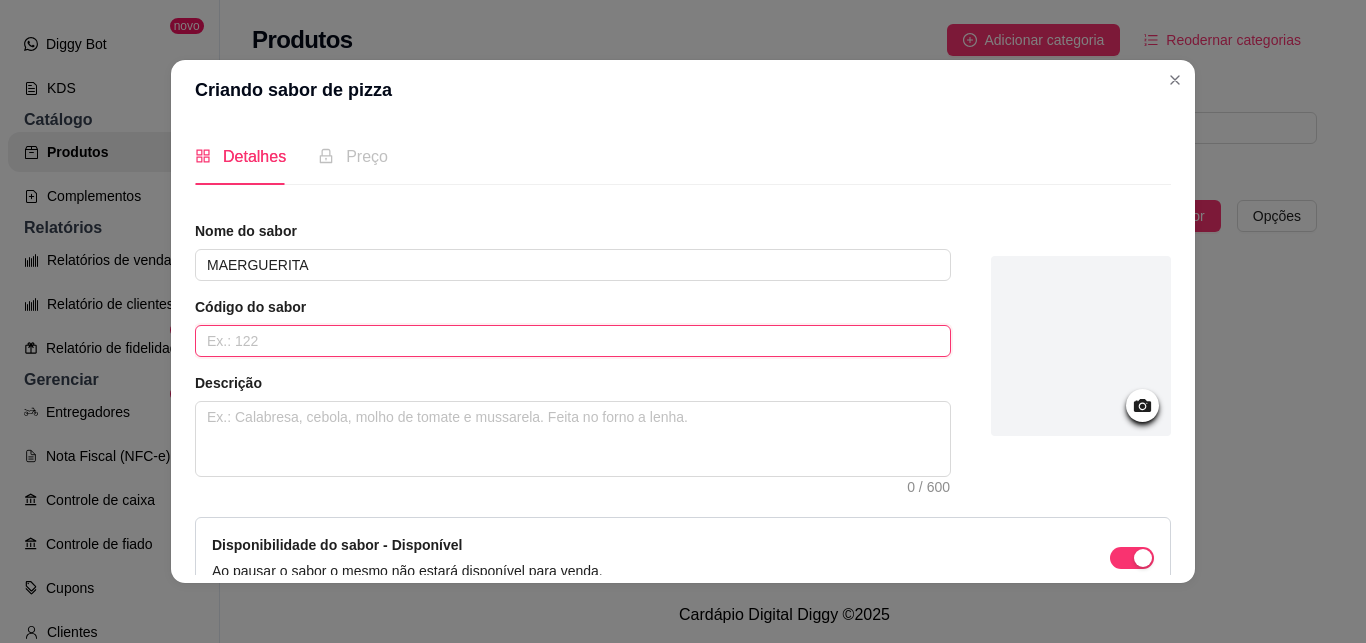 click at bounding box center [573, 341] 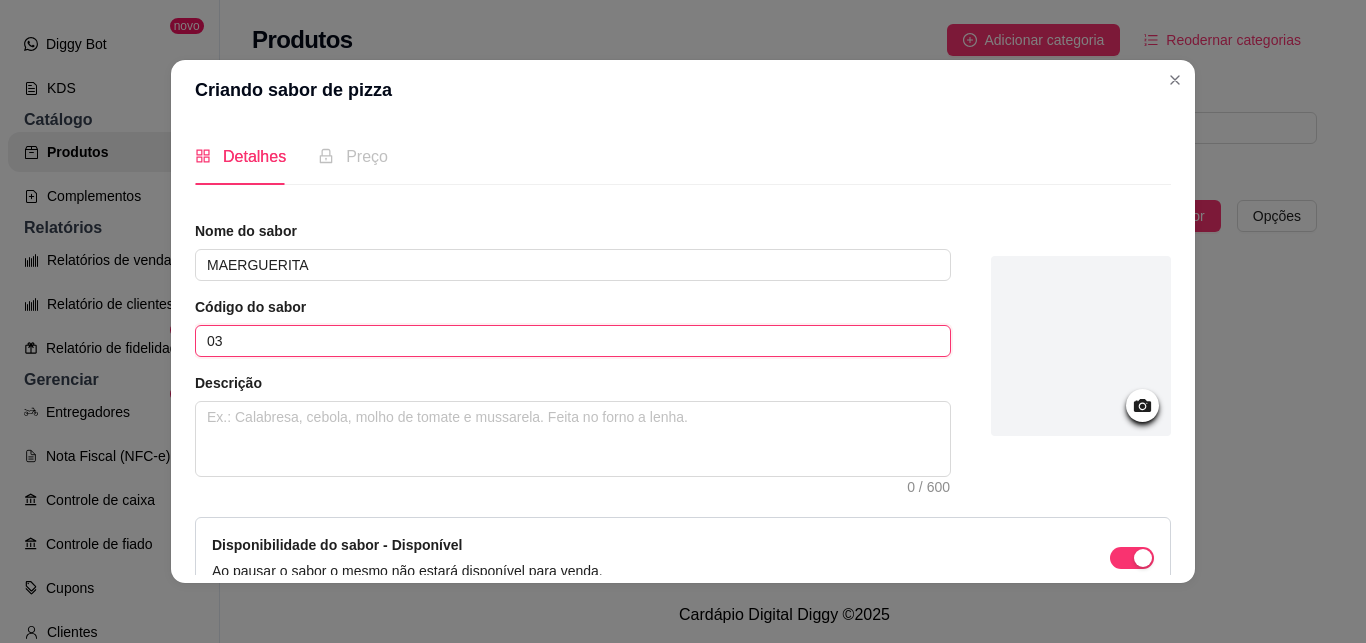 type on "03" 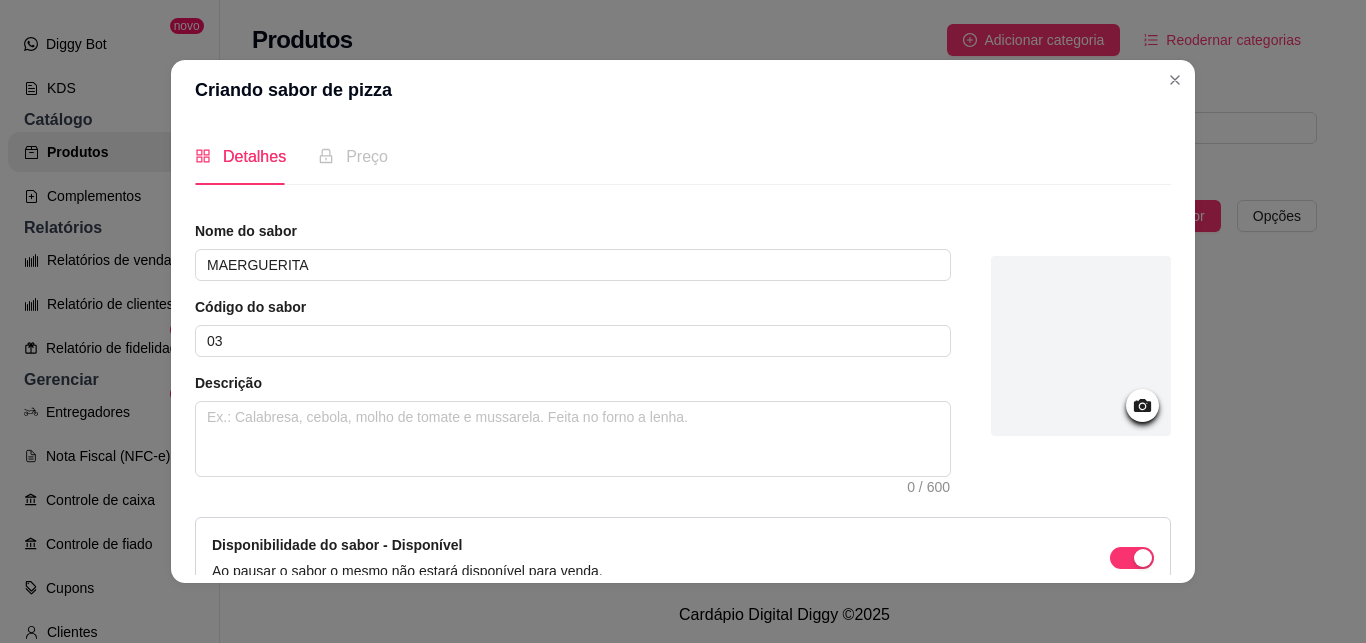 scroll, scrollTop: 113, scrollLeft: 0, axis: vertical 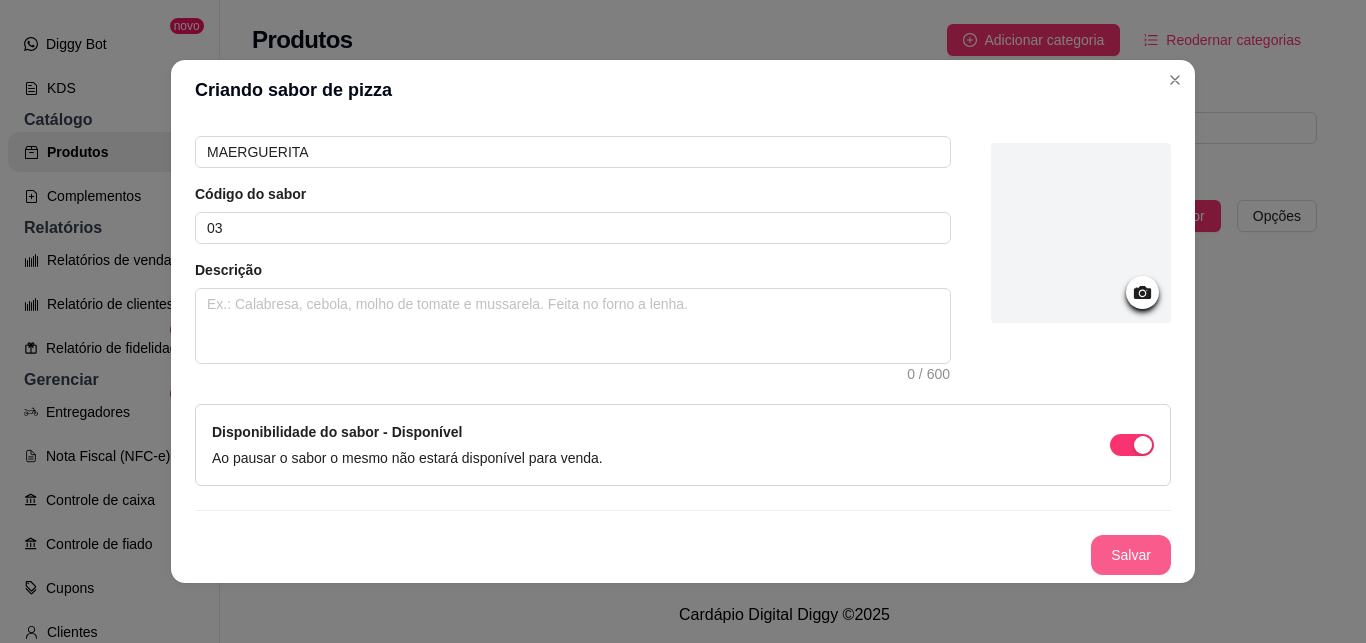 click on "Salvar" at bounding box center (1131, 555) 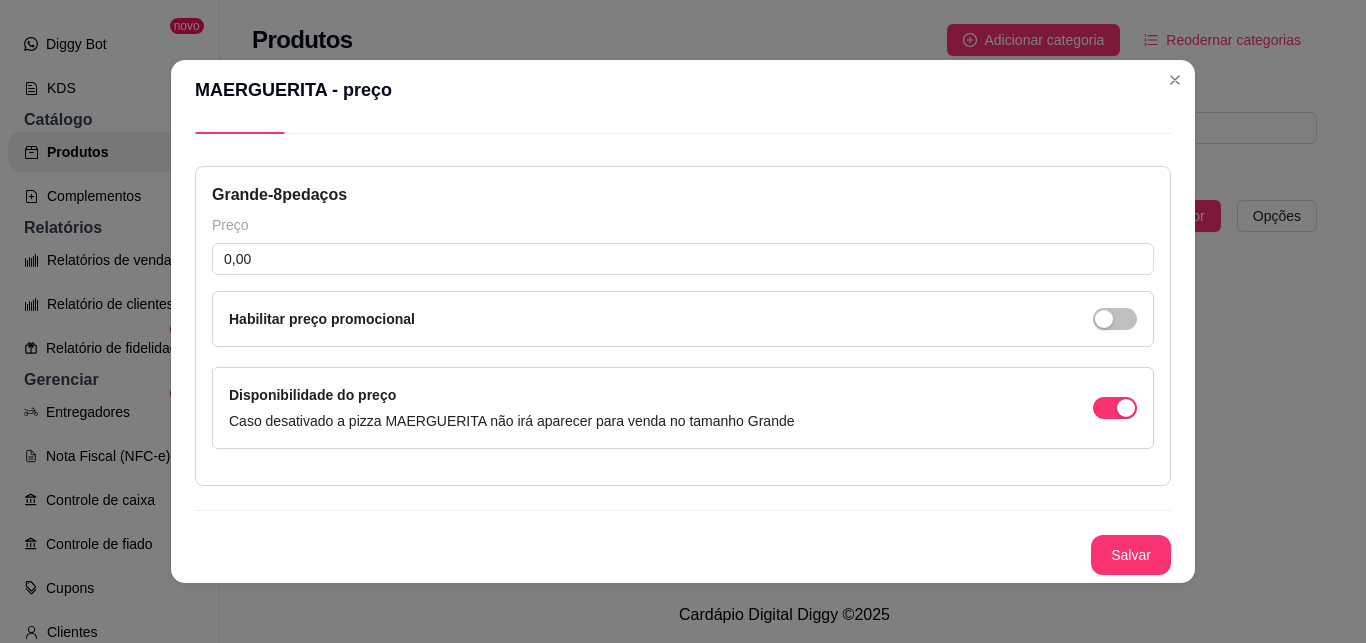 type 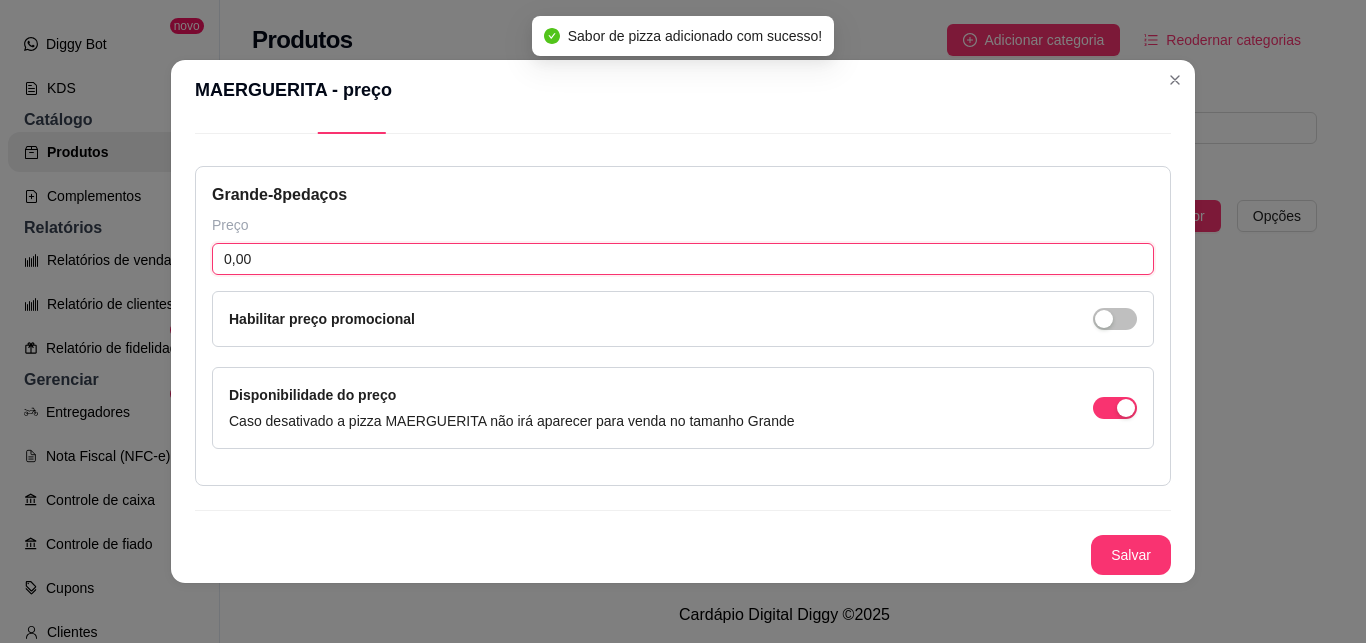 click on "0,00" at bounding box center (683, 259) 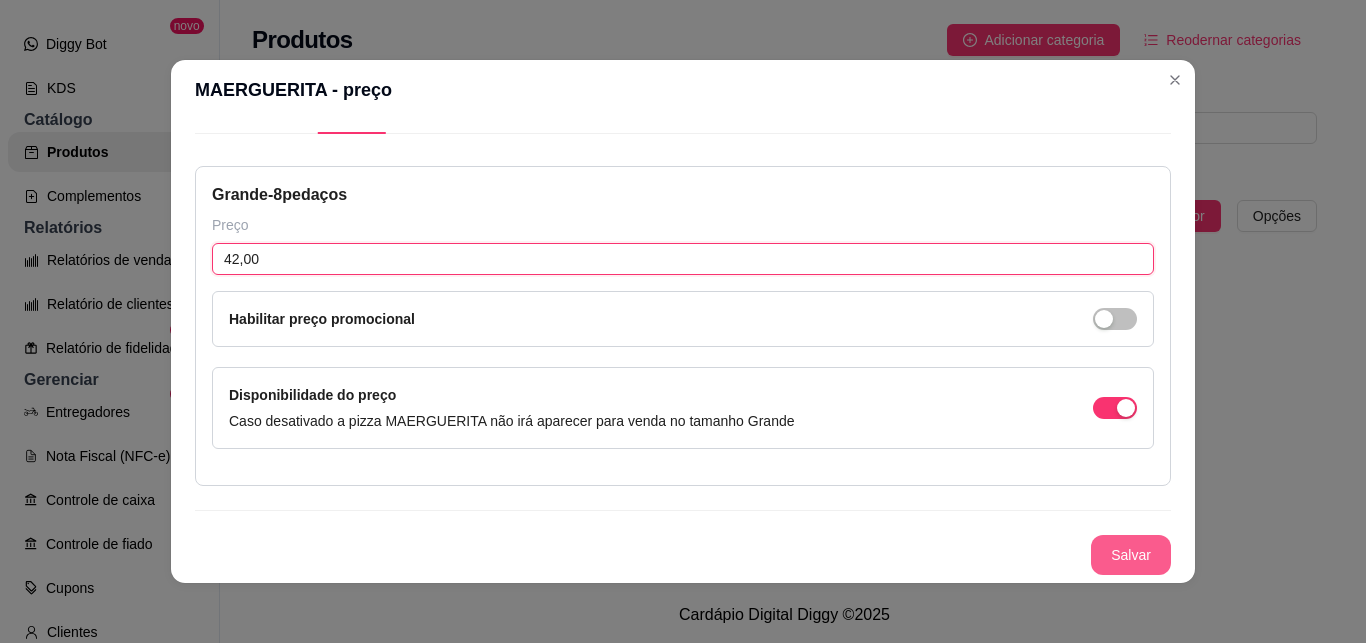 type on "42,00" 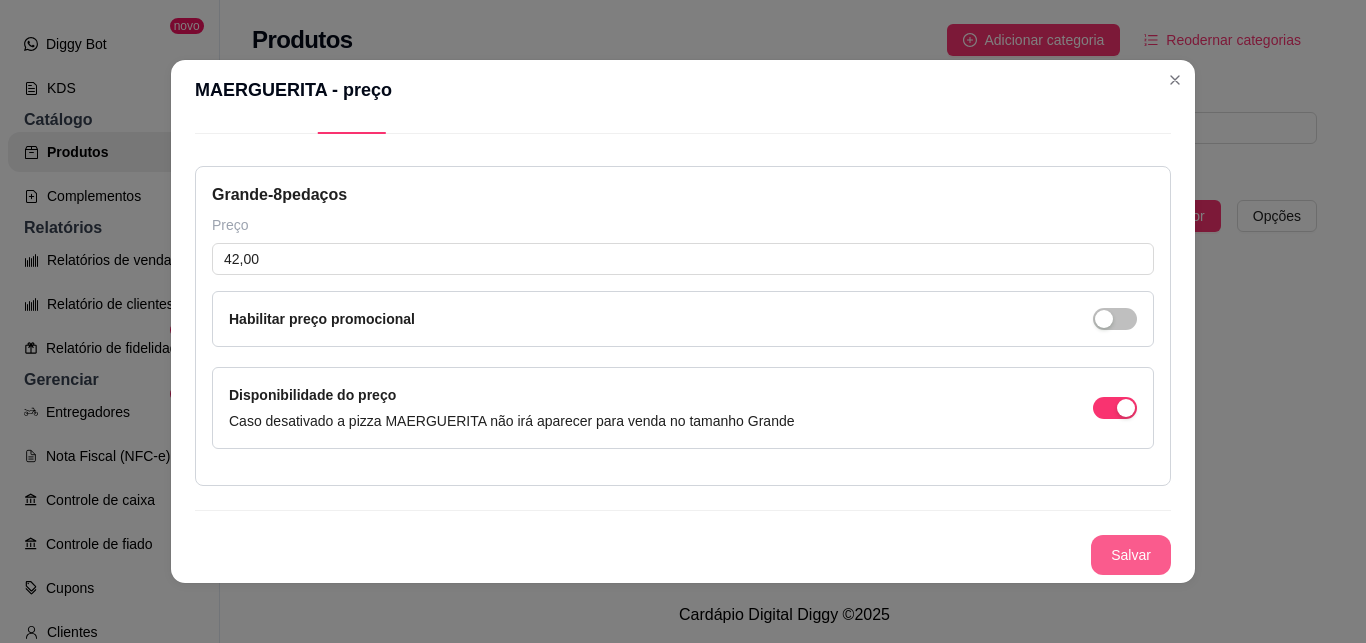 click on "Salvar" at bounding box center [1131, 555] 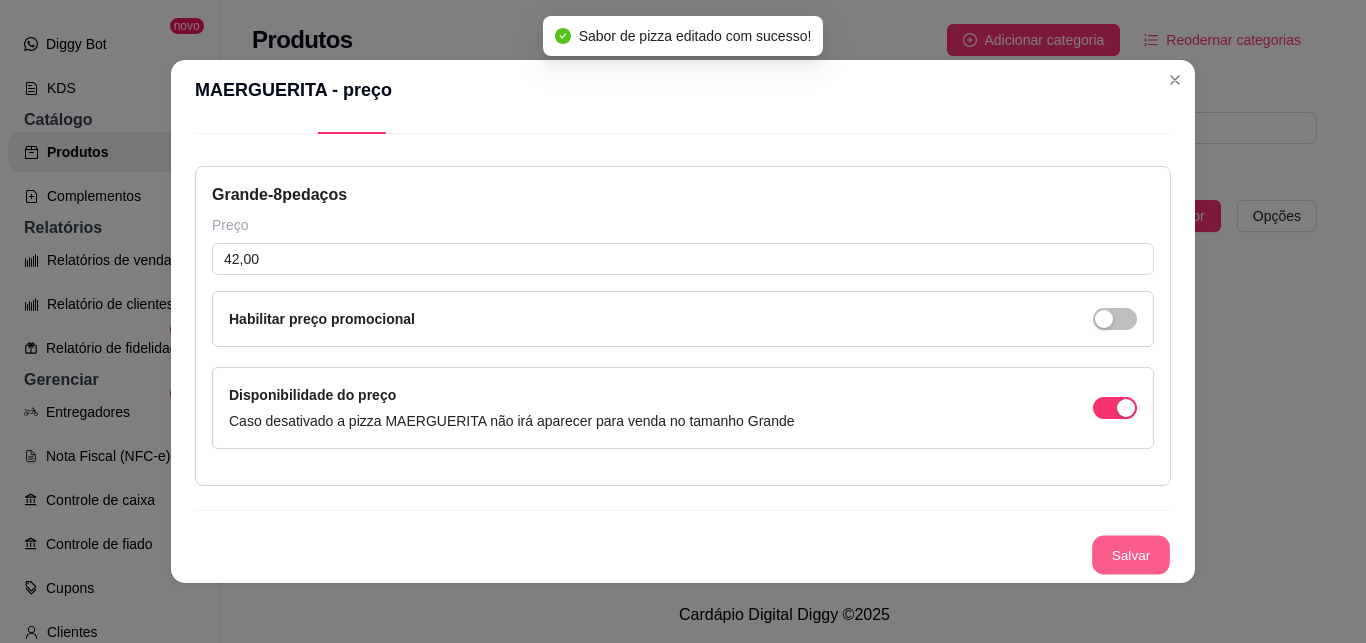 click on "Salvar" at bounding box center [1131, 555] 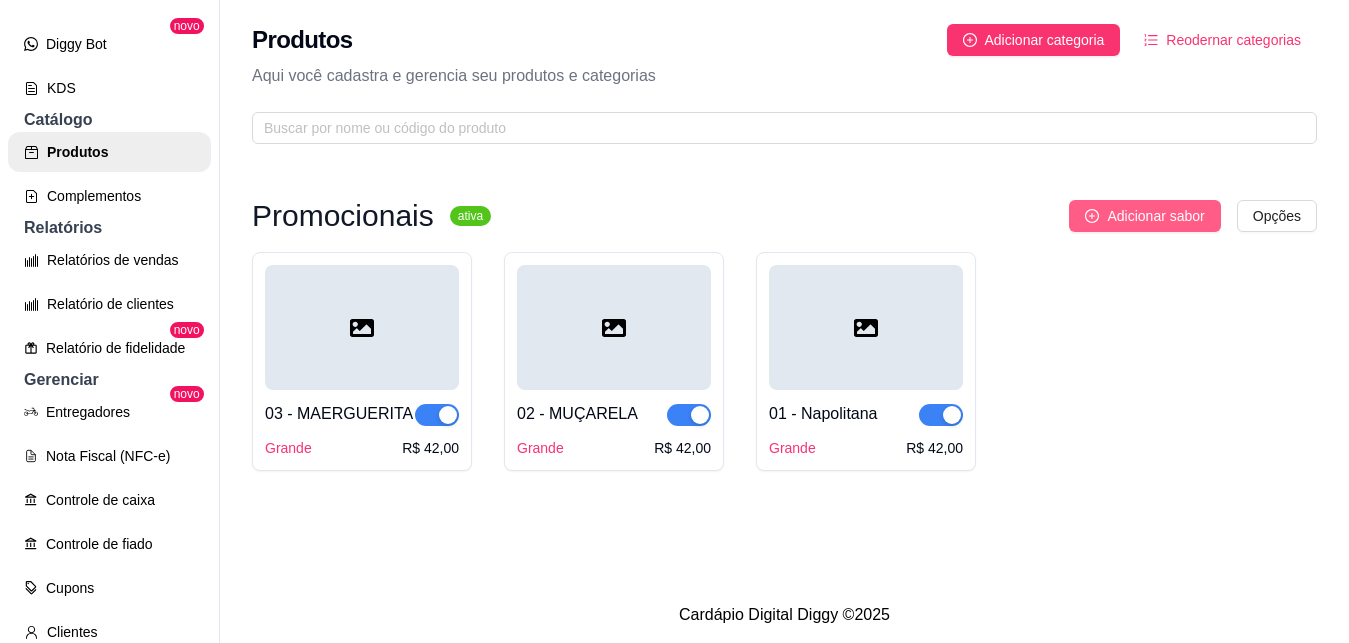 click on "Adicionar sabor" at bounding box center [1155, 216] 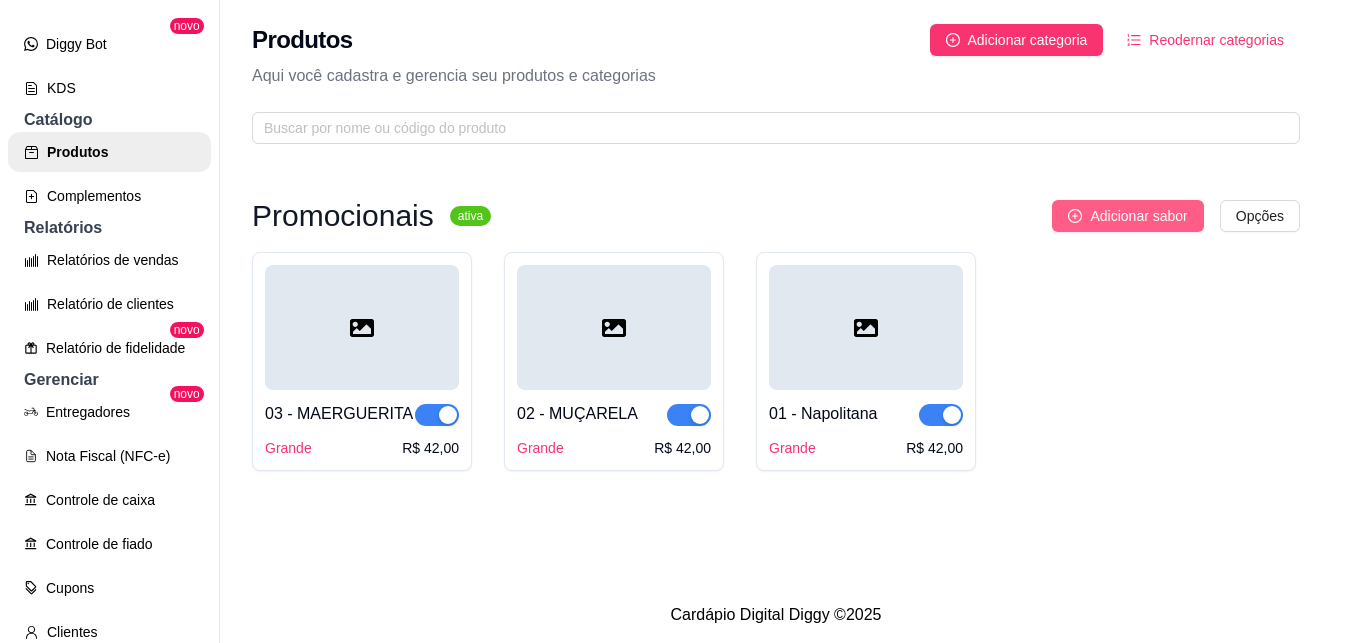 type 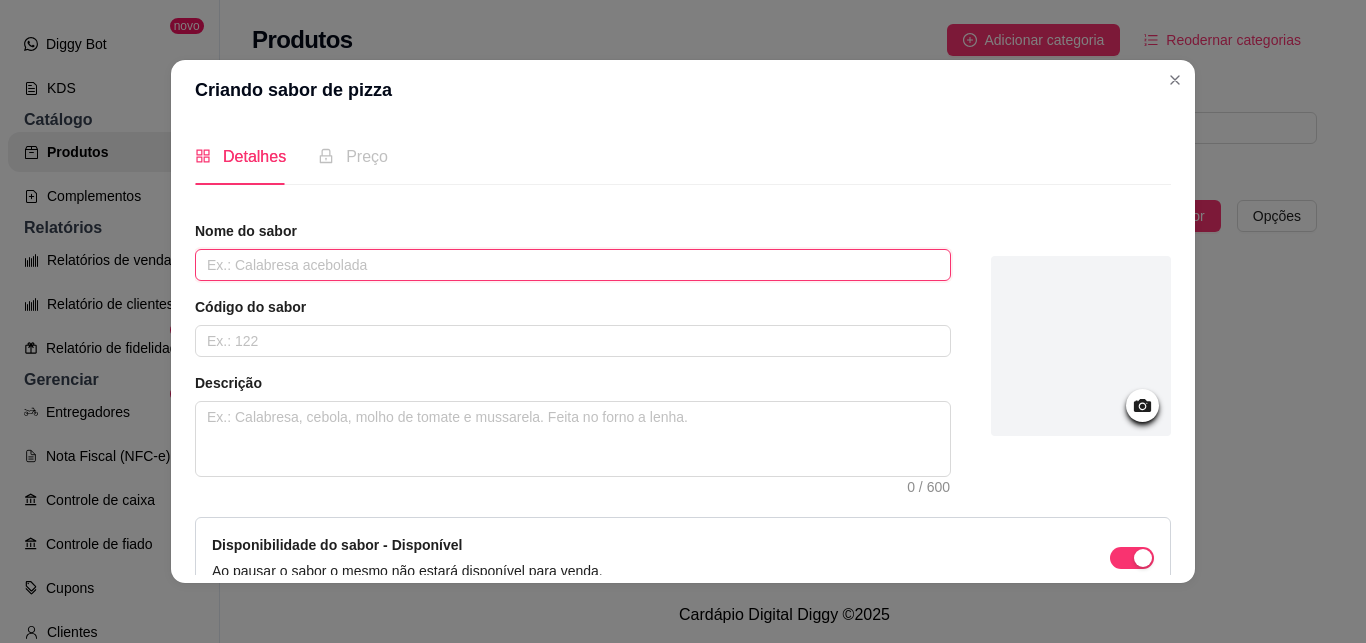 click at bounding box center [573, 265] 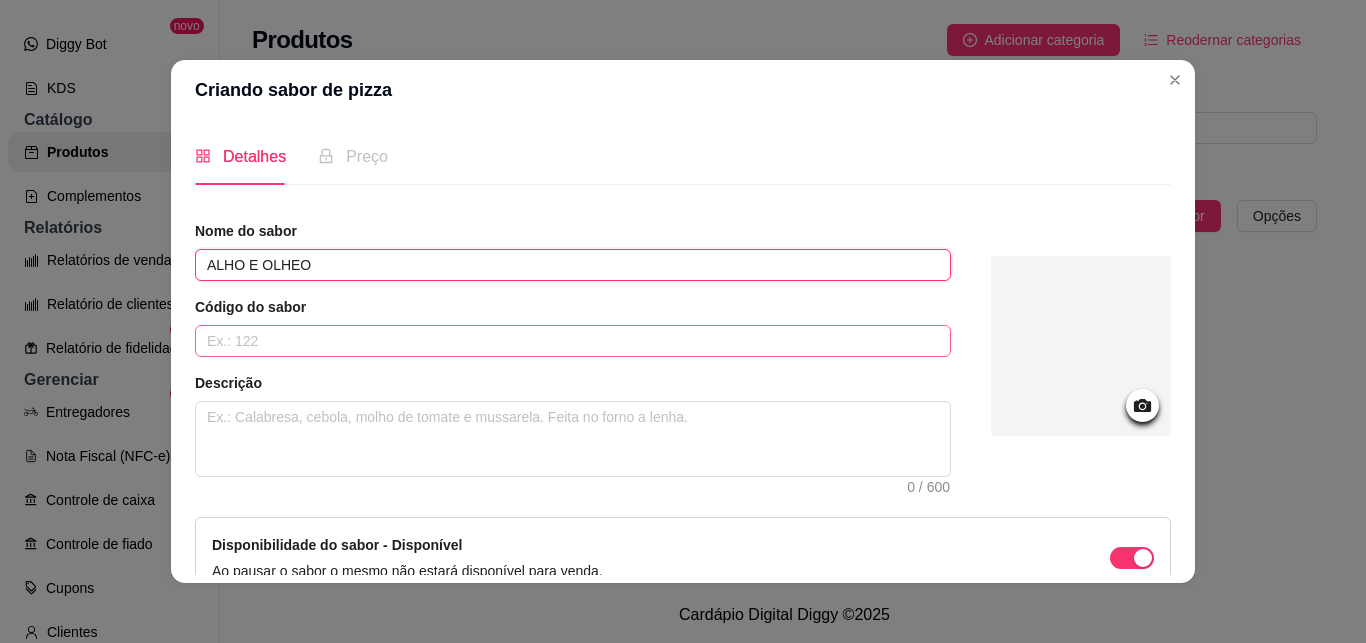 type on "ALHO E OLHEO" 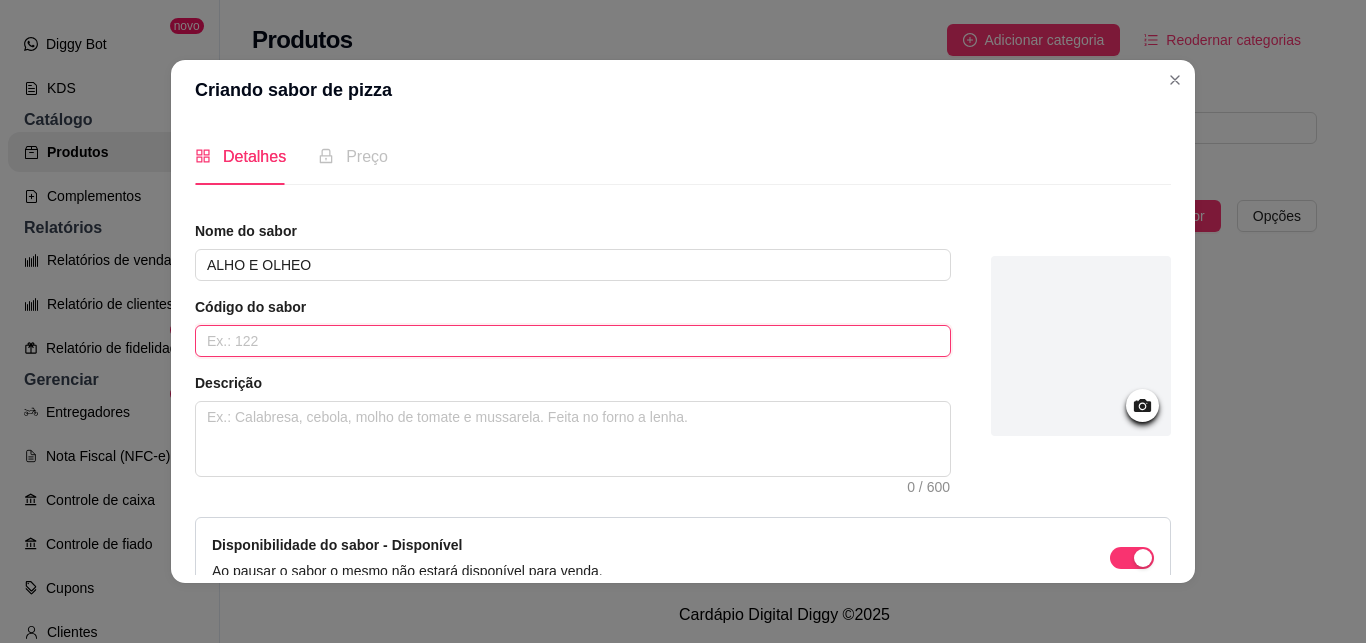 click at bounding box center (573, 341) 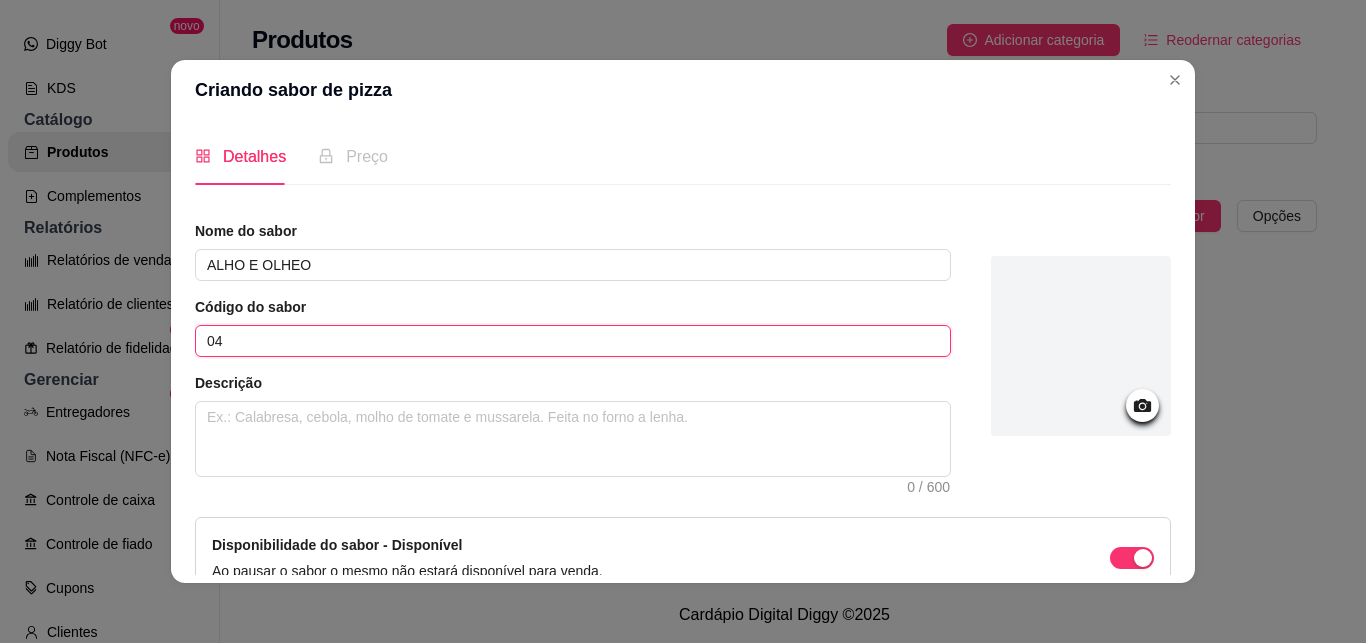 type on "04" 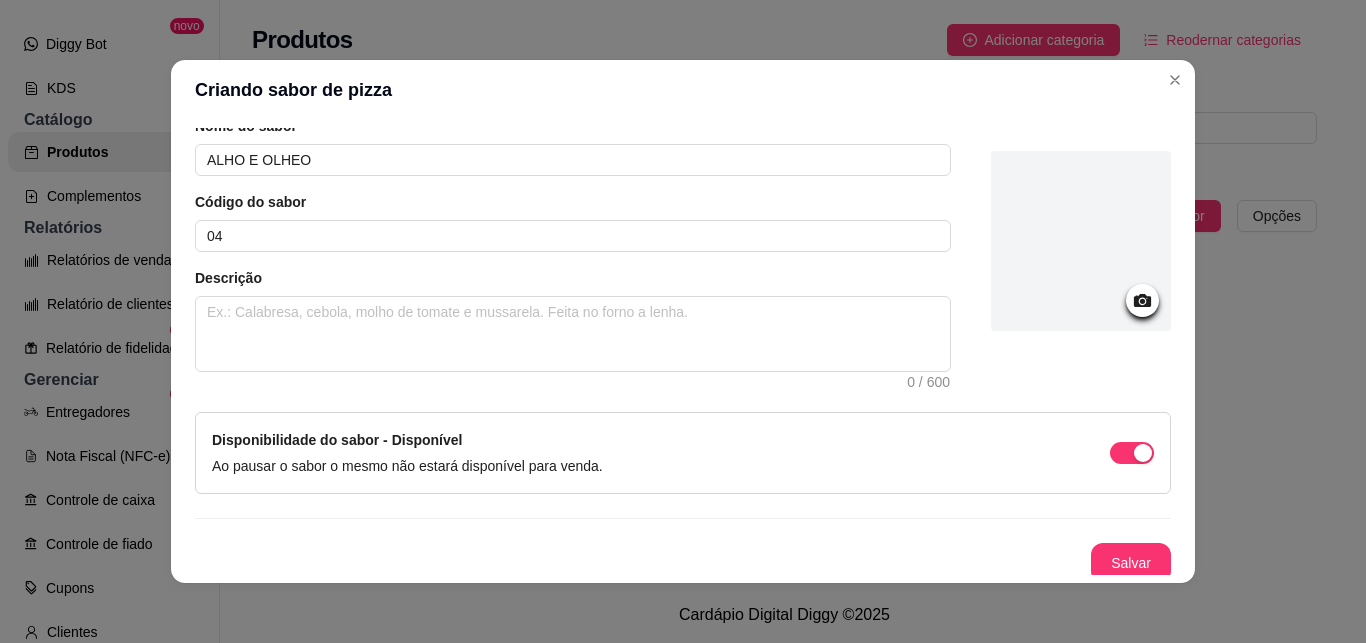 scroll, scrollTop: 113, scrollLeft: 0, axis: vertical 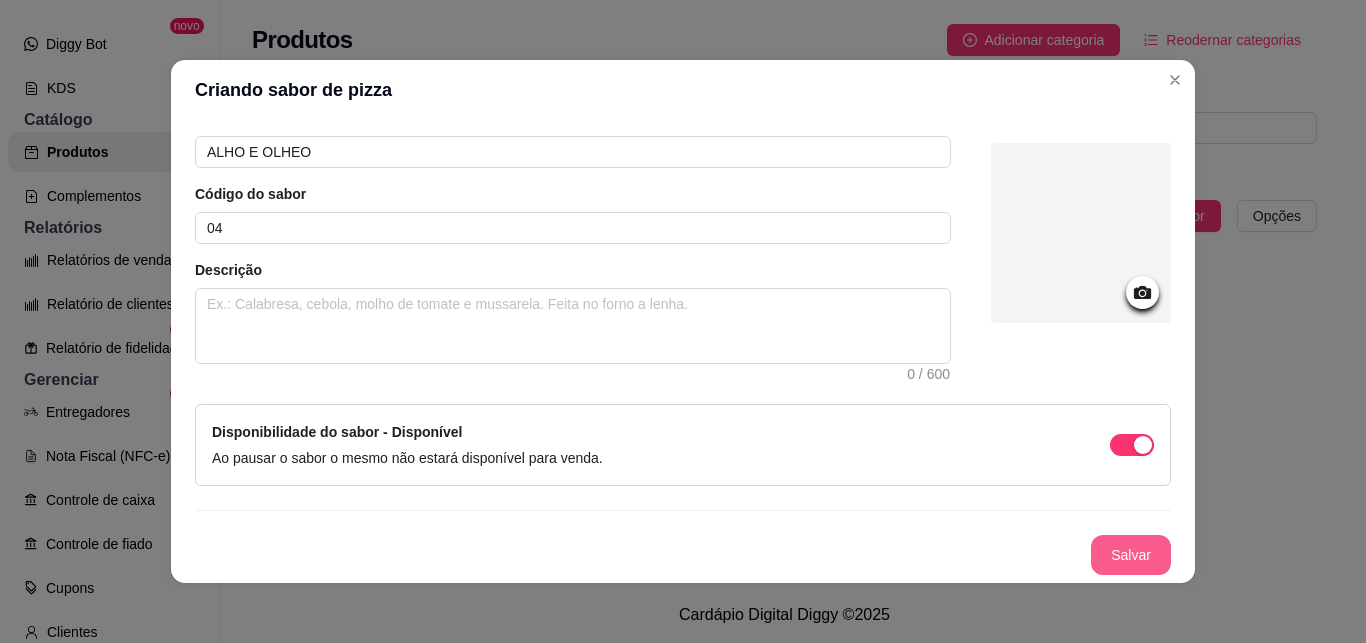 click on "Salvar" at bounding box center (1131, 555) 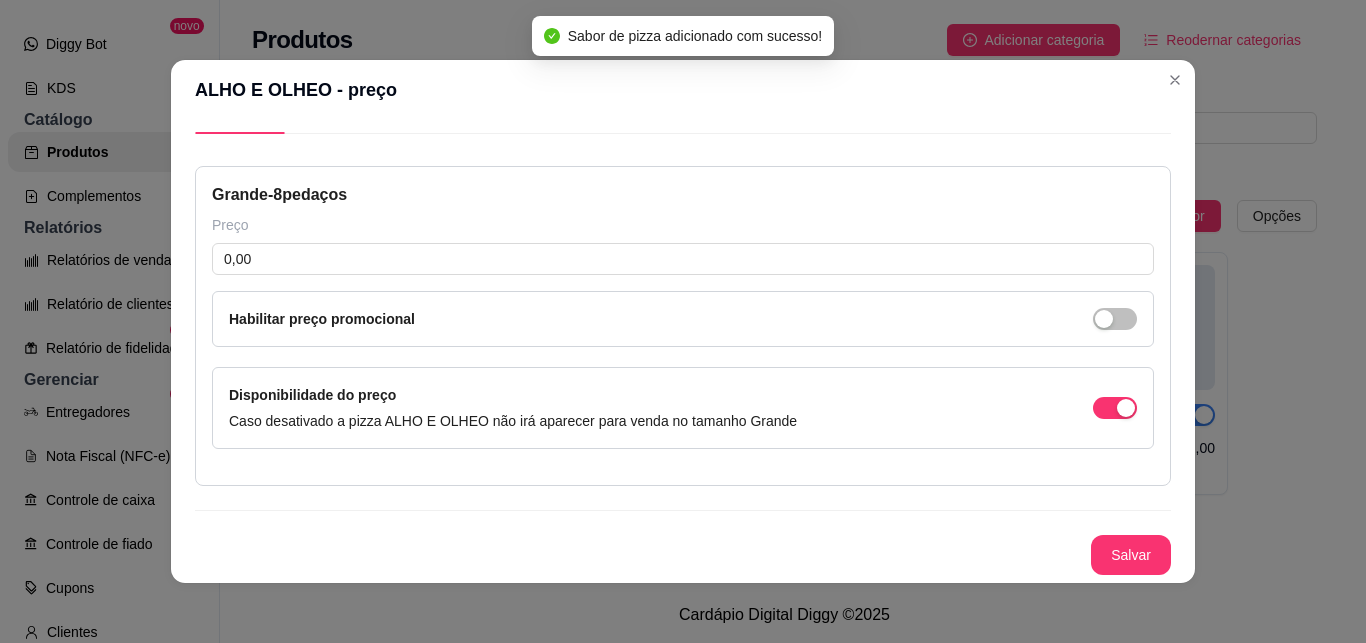 type 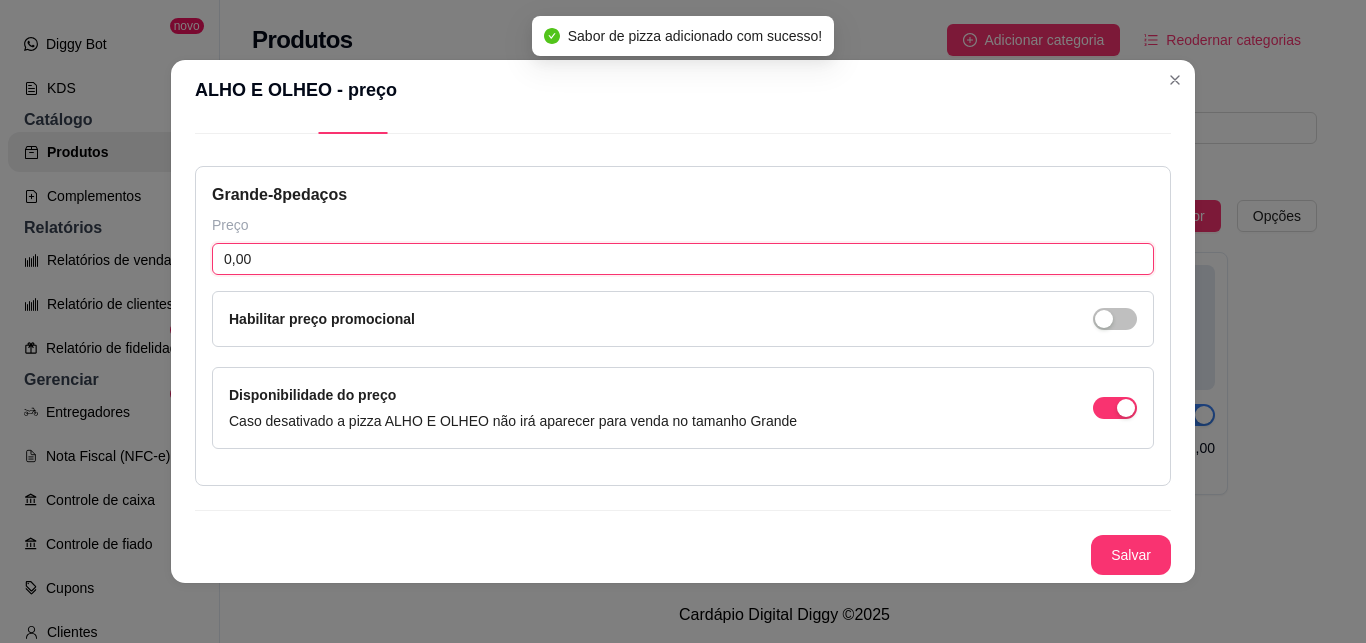 click on "0,00" at bounding box center (683, 259) 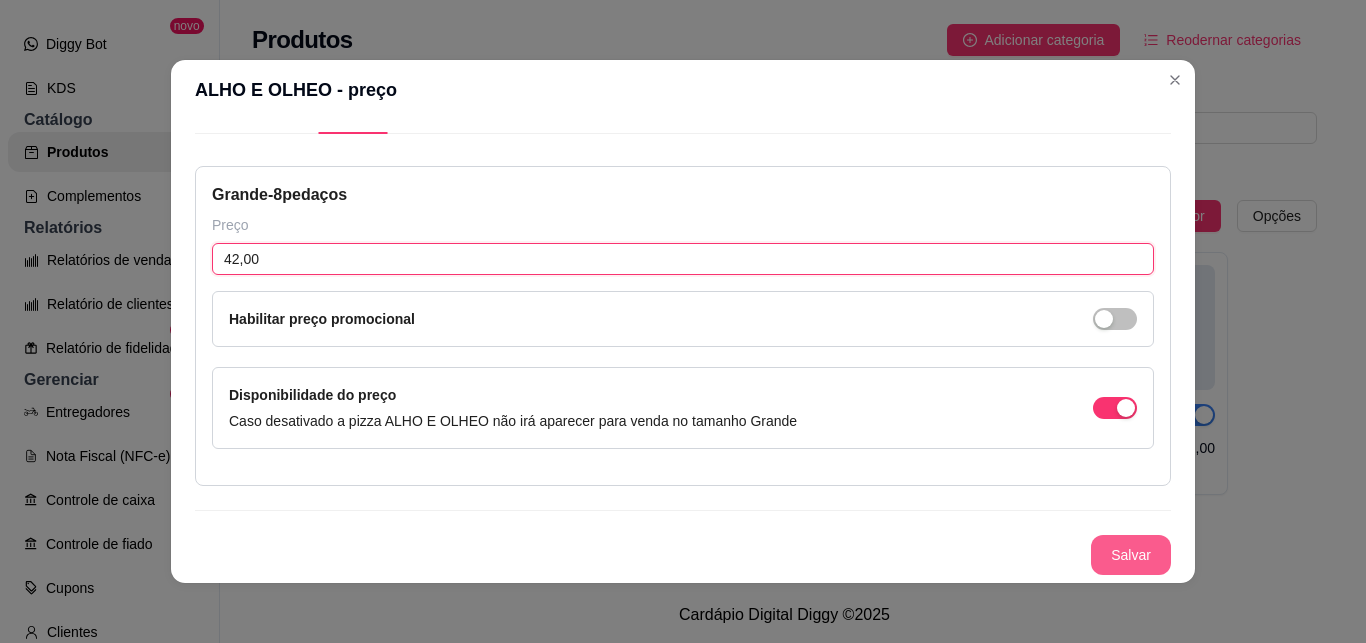 type on "42,00" 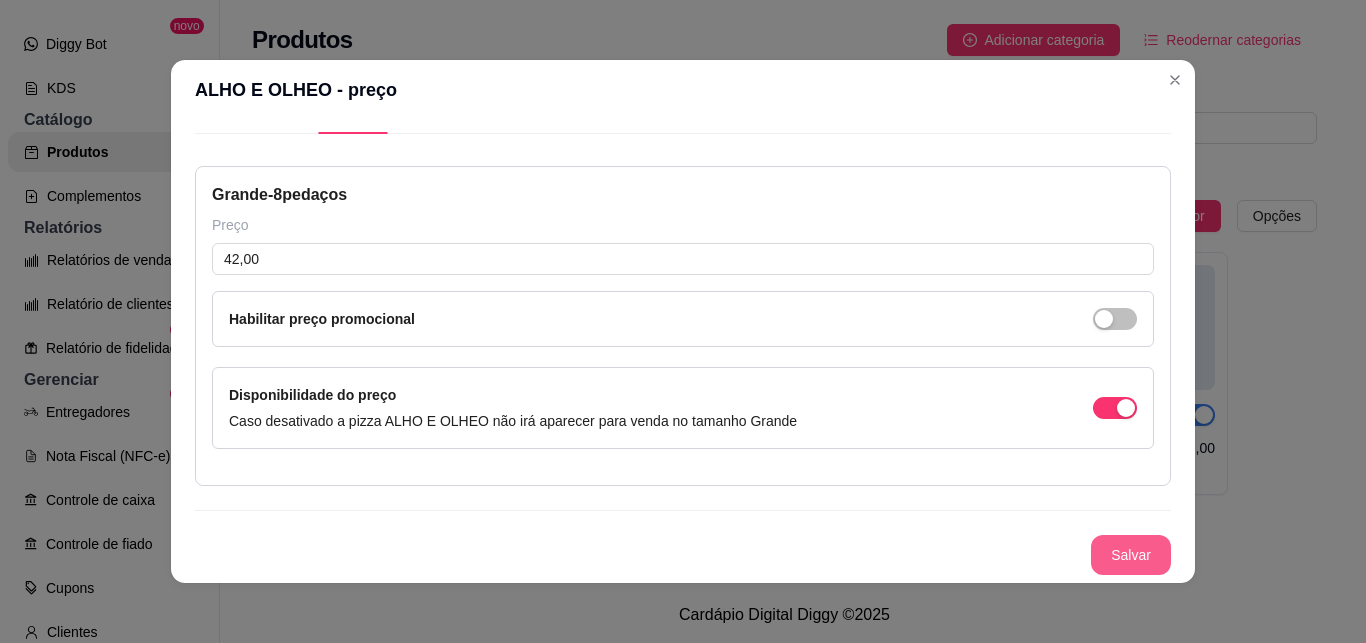 click on "Salvar" at bounding box center (1131, 555) 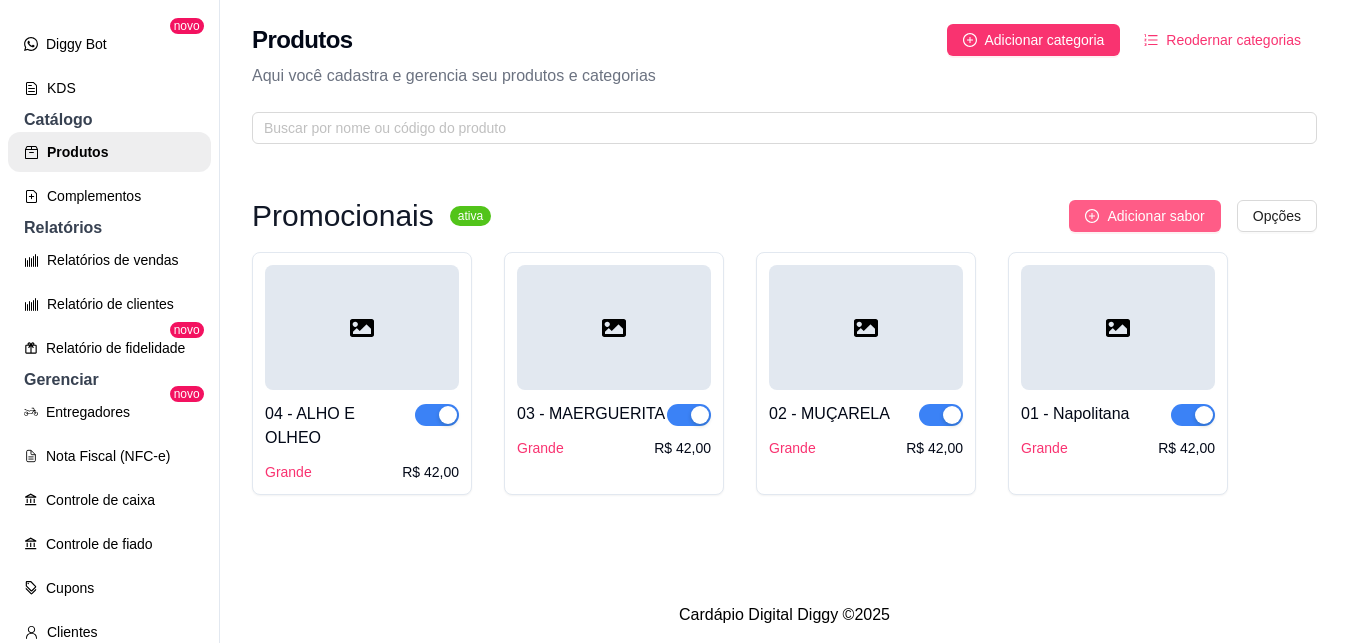 click 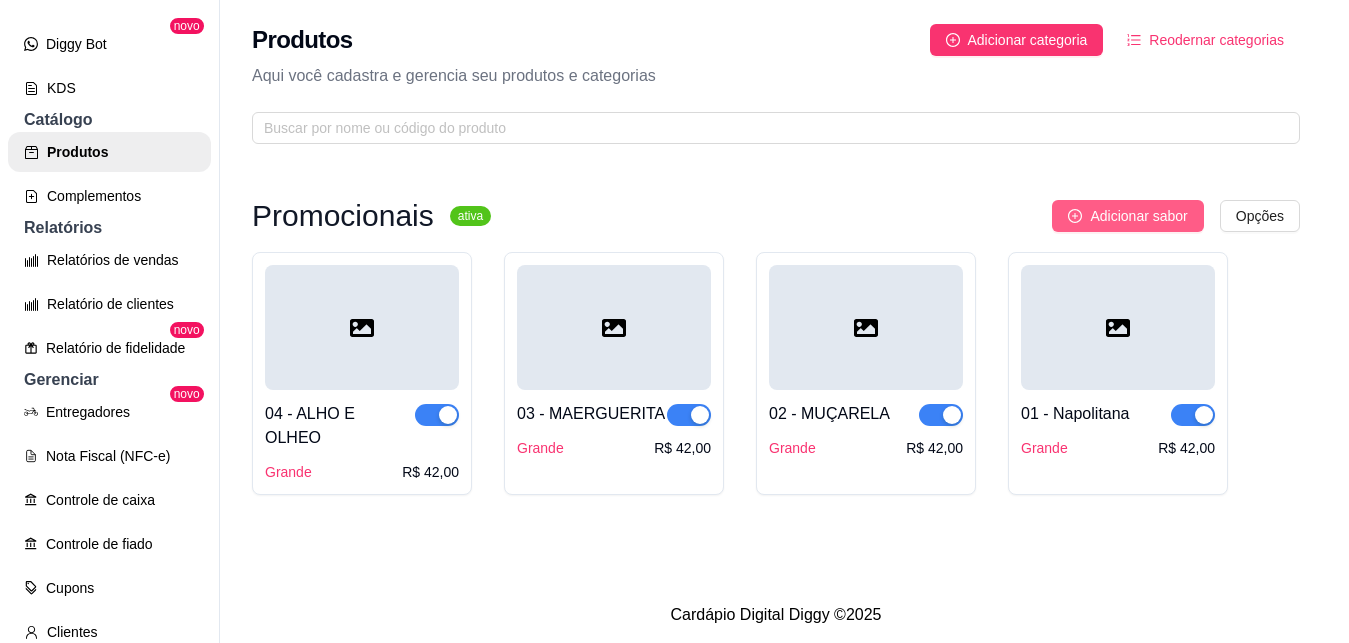 type 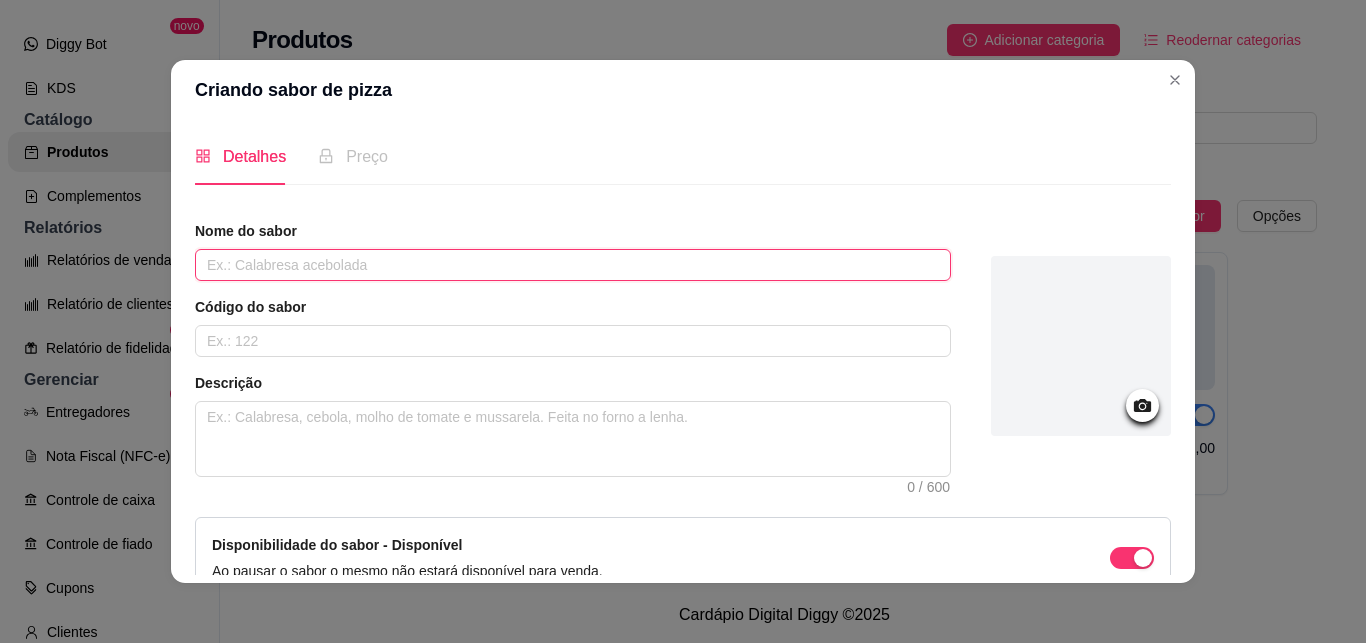 click at bounding box center [573, 265] 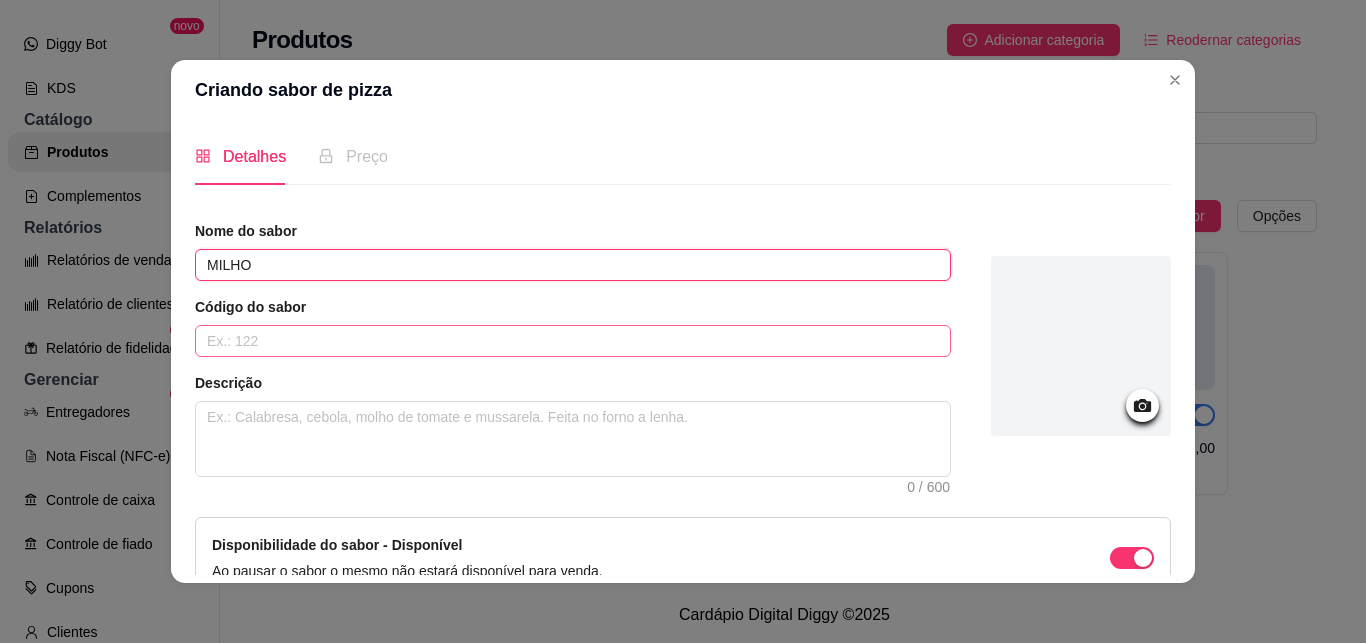 type on "MILHO" 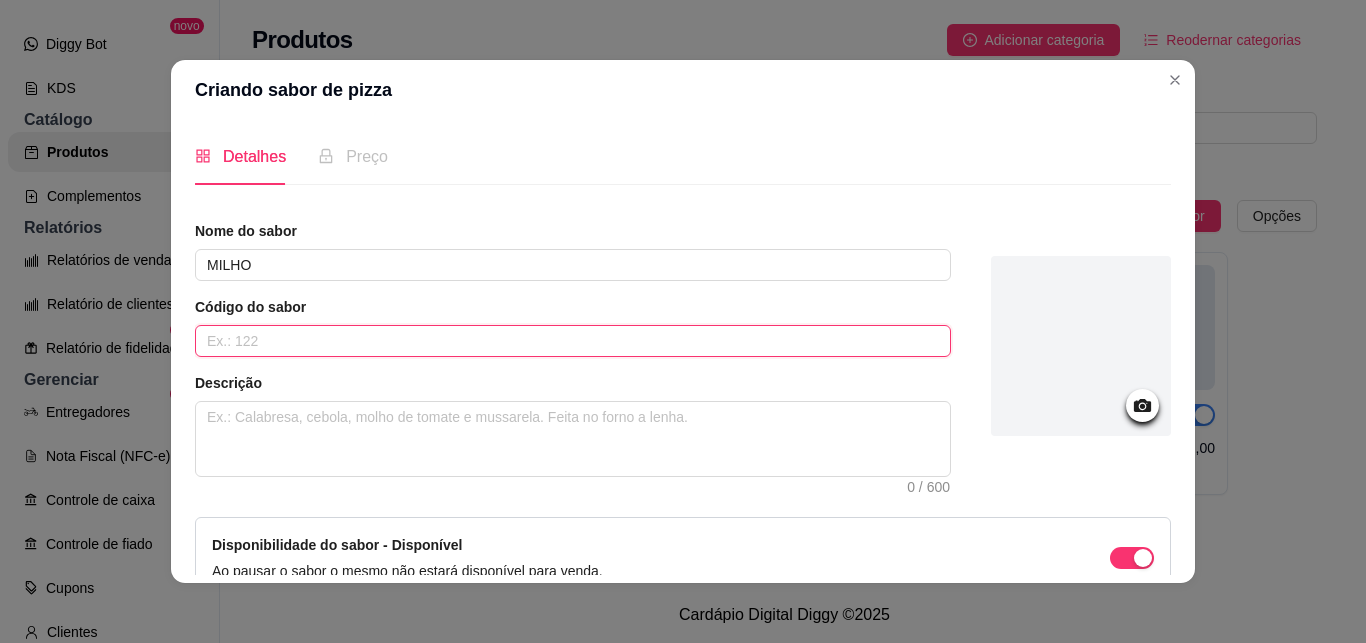 click at bounding box center (573, 341) 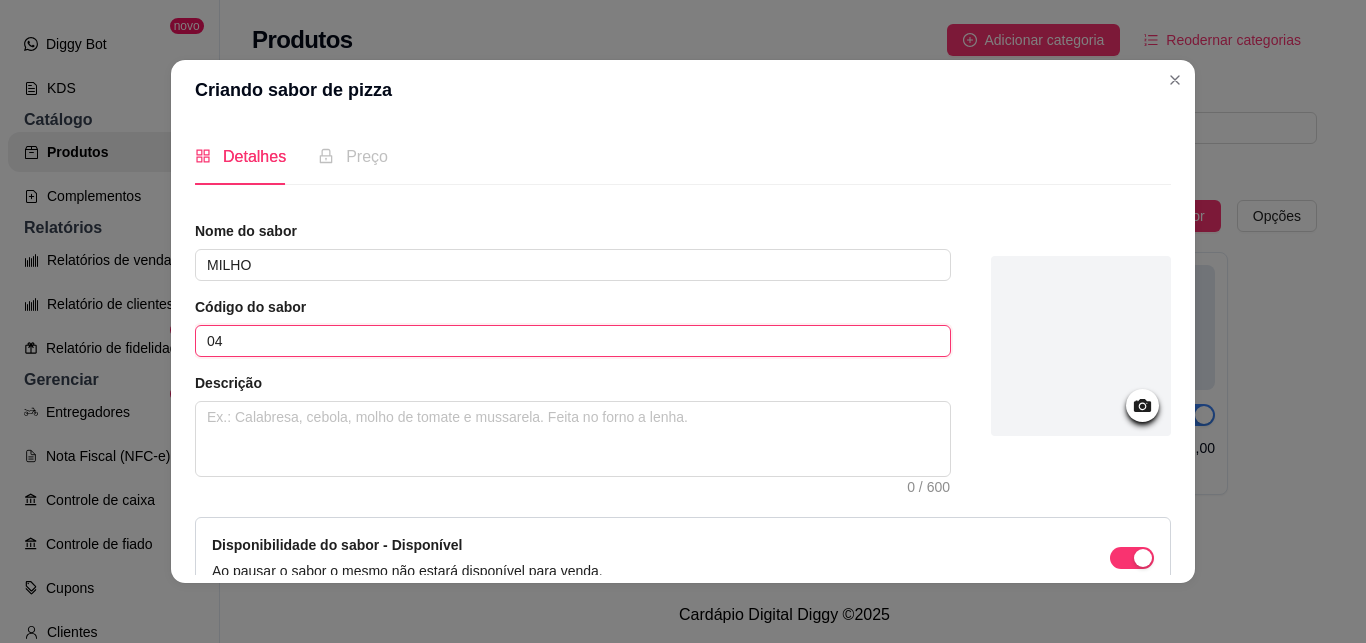 type on "04" 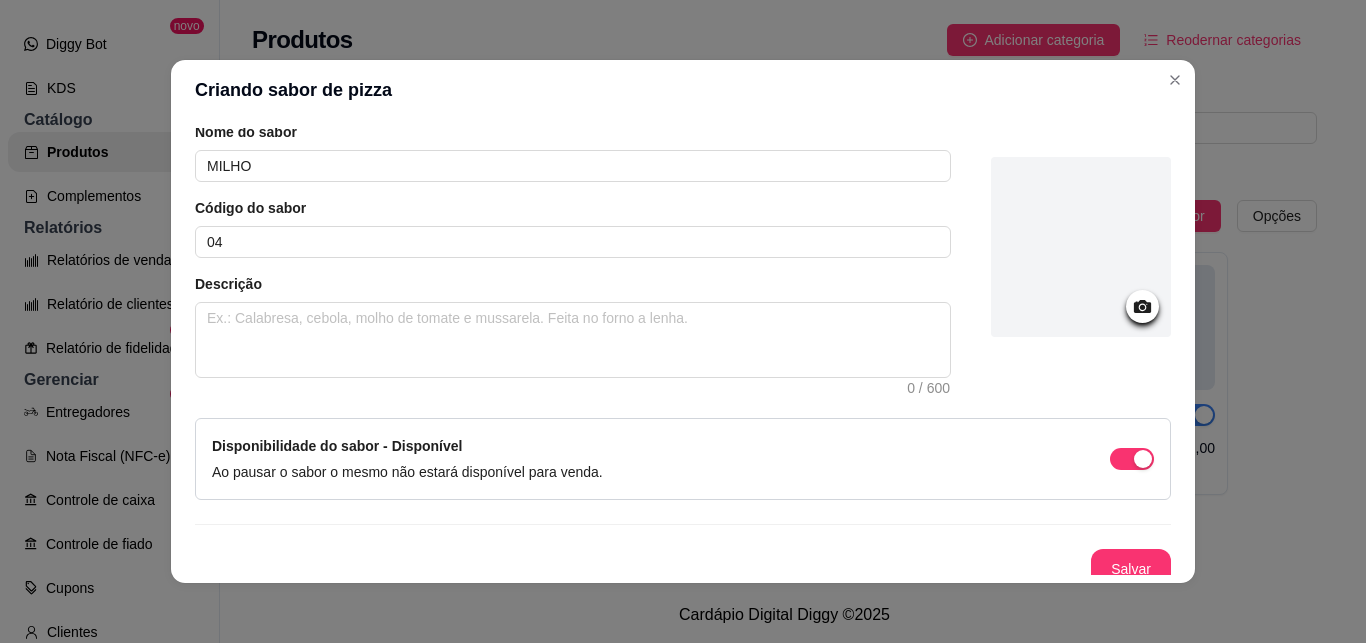 scroll, scrollTop: 113, scrollLeft: 0, axis: vertical 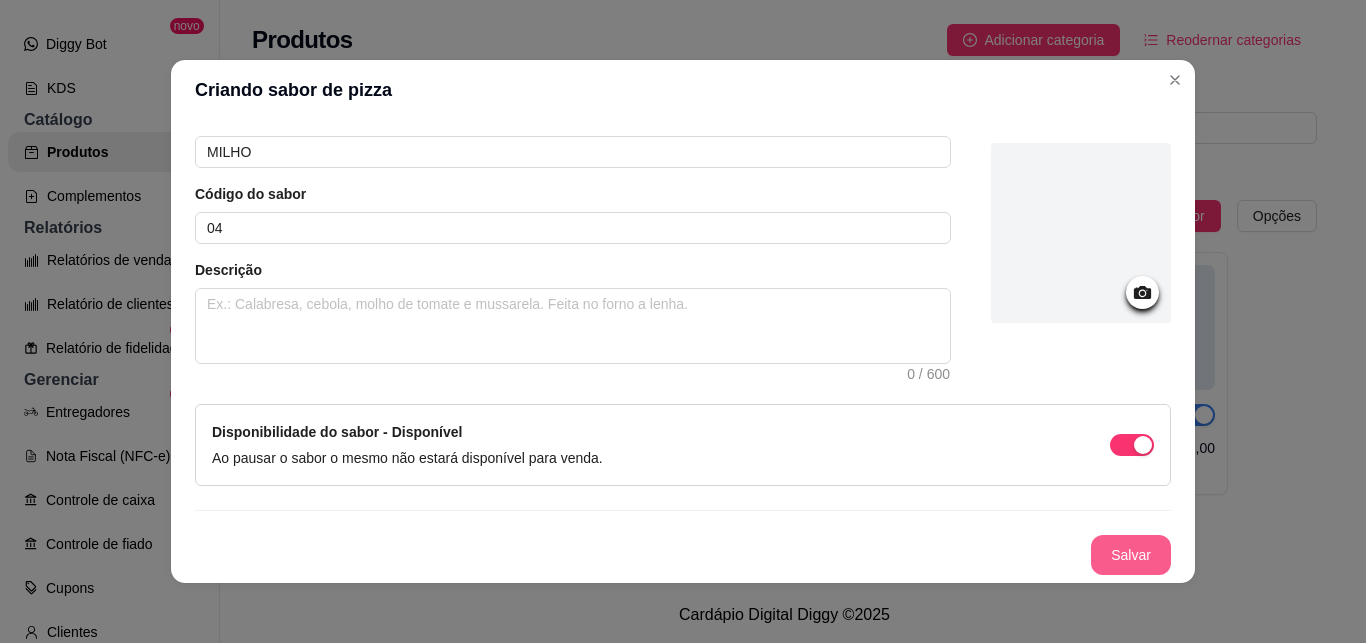 click on "Salvar" at bounding box center [1131, 555] 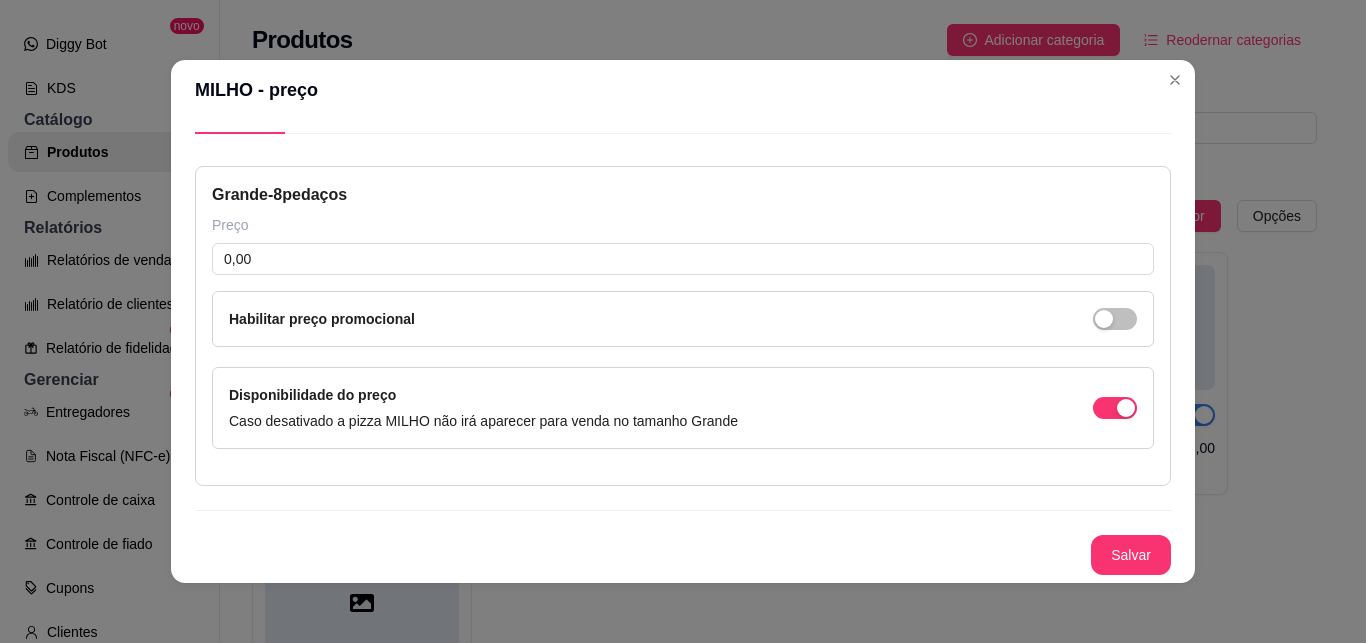 type 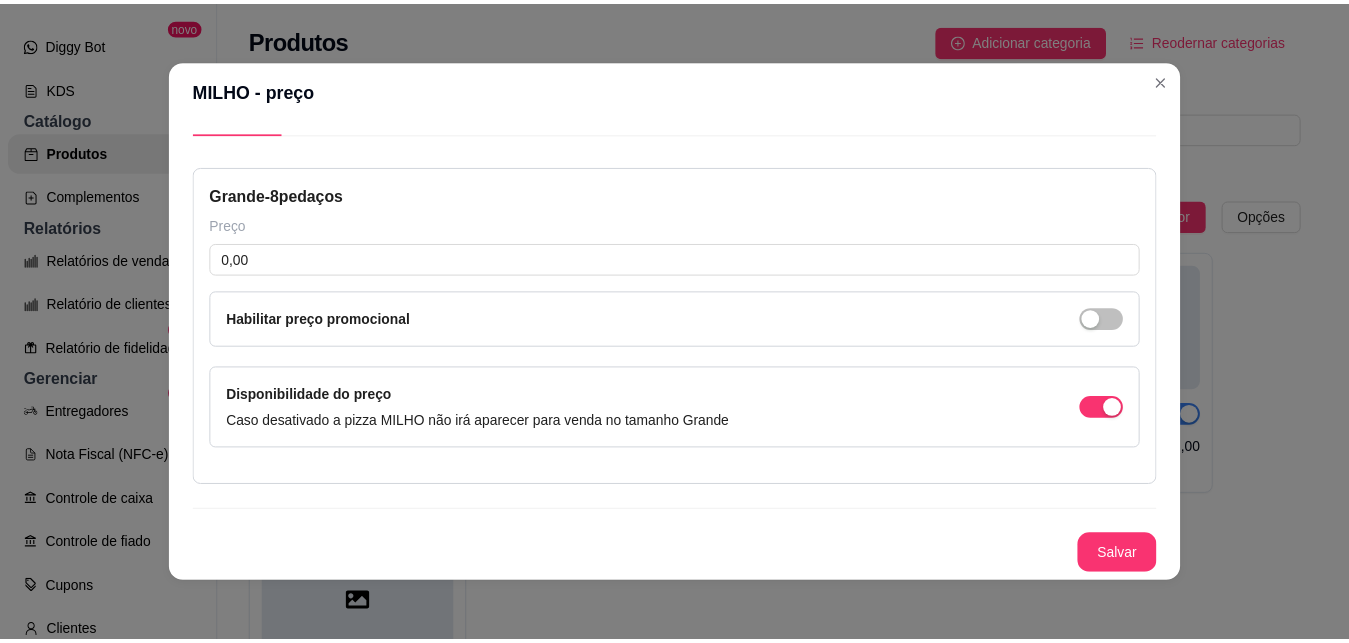 scroll, scrollTop: 51, scrollLeft: 0, axis: vertical 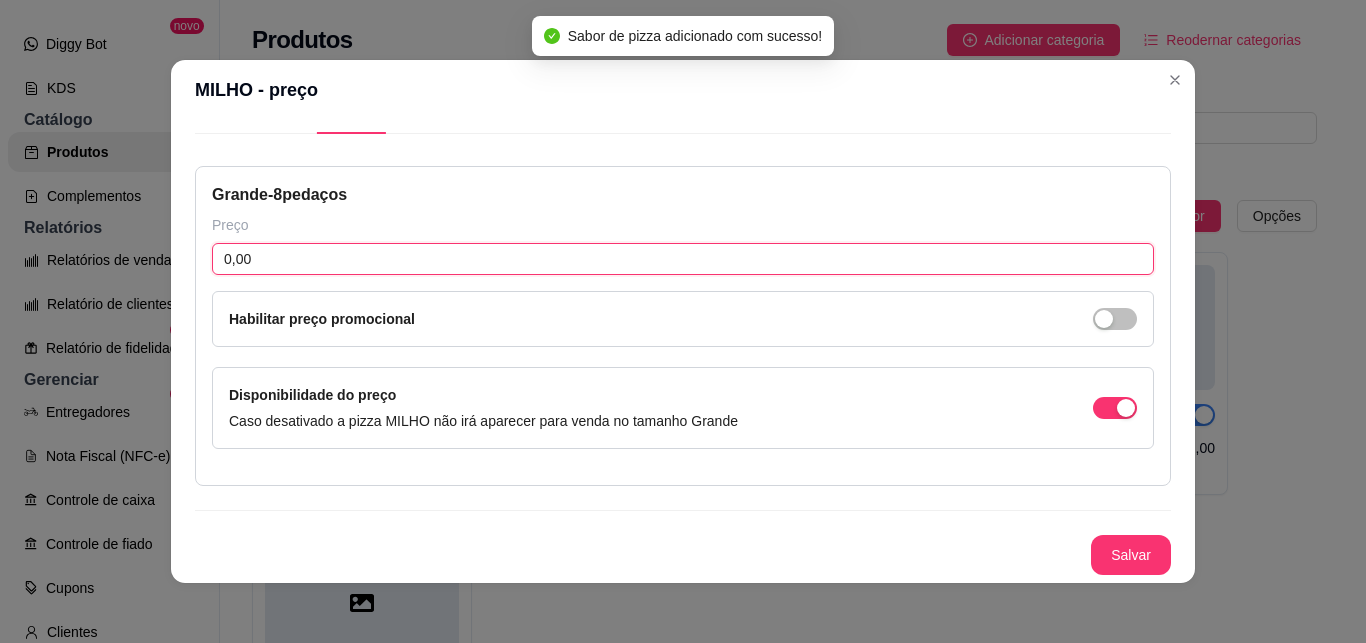 click on "0,00" at bounding box center (683, 259) 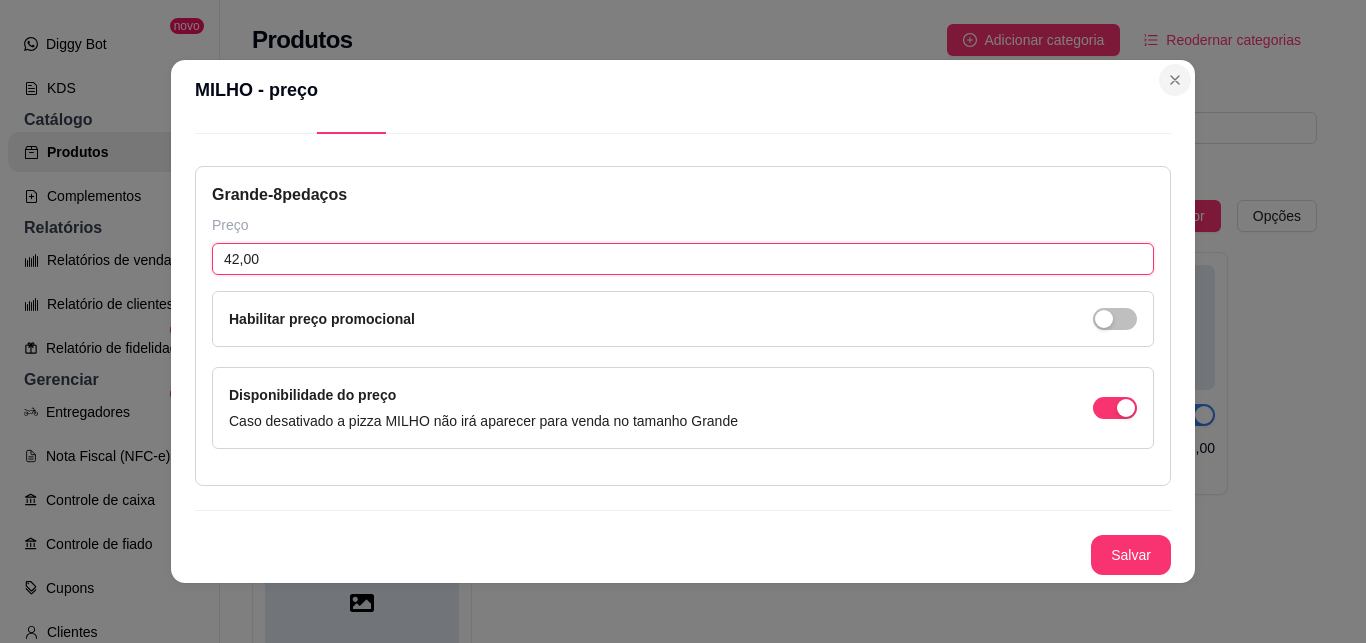 type on "42,00" 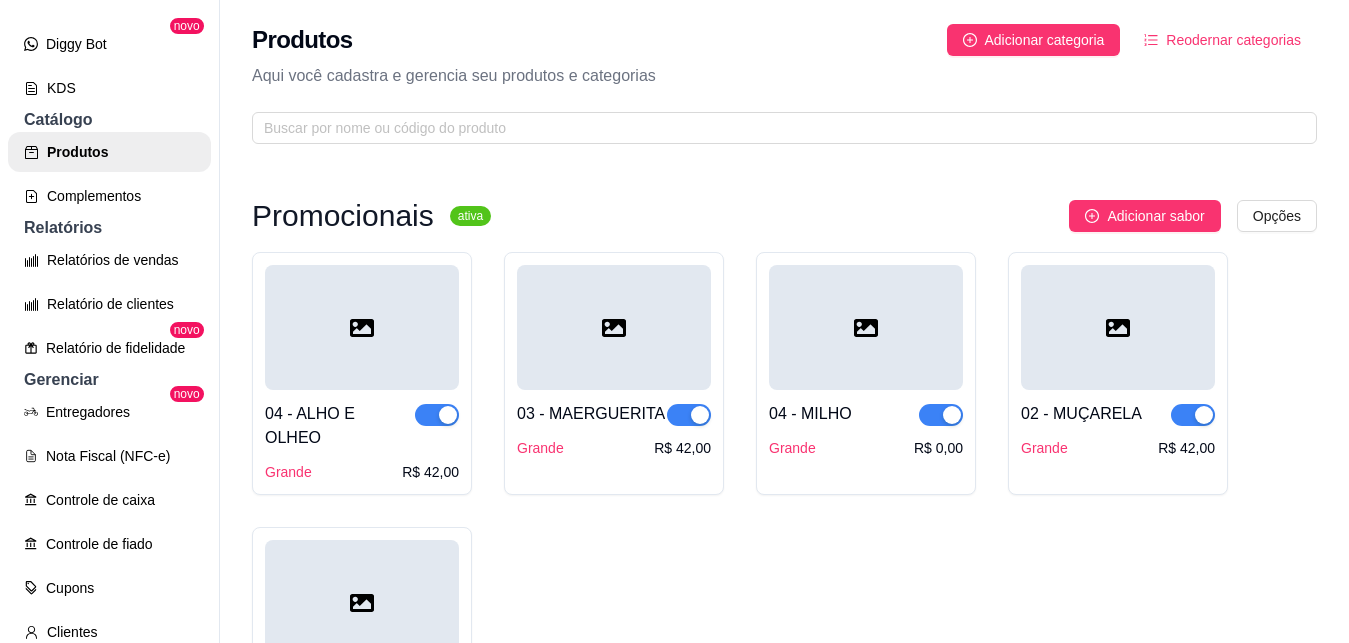 click on "04 - ALHO E OLHEO   Grande R$ 42,00 03 - MAERGUERITA   Grande R$ 42,00 04 - MILHO   Grande R$ 0,00 02 - MUÇARELA   Grande R$ 42,00 01 - Napolitana   Grande R$ 42,00" at bounding box center (784, 499) 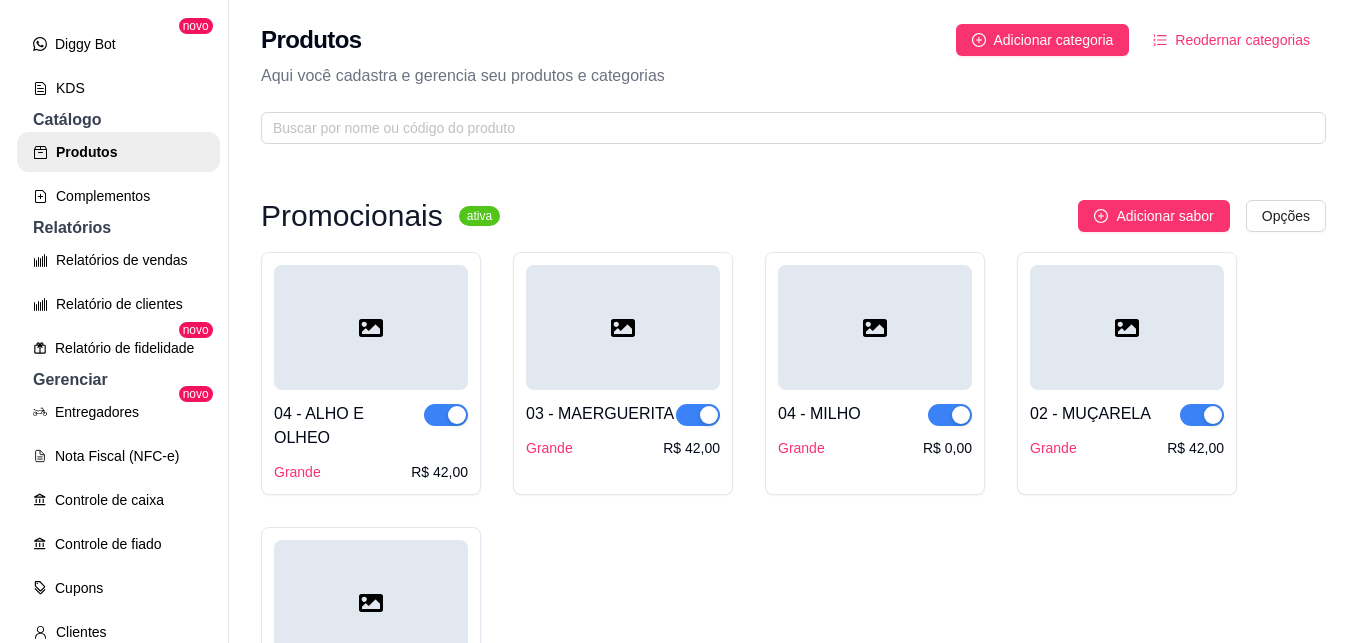 scroll, scrollTop: 63, scrollLeft: 0, axis: vertical 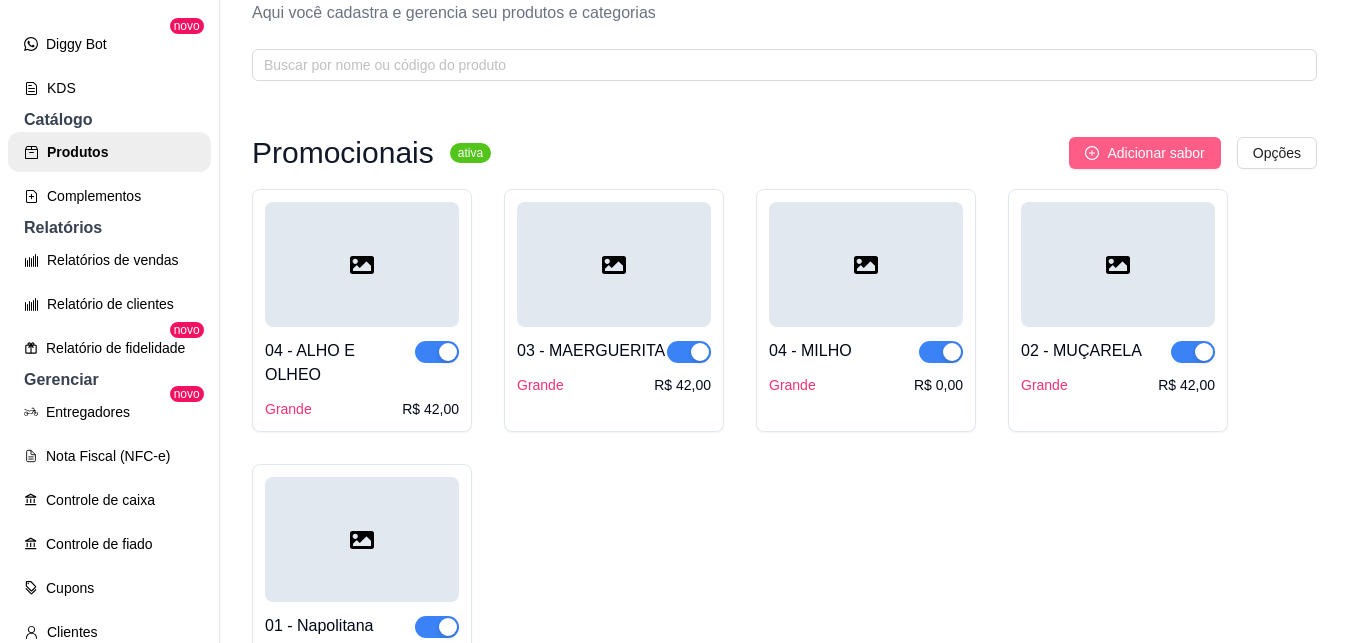 click on "Adicionar sabor" at bounding box center [1155, 153] 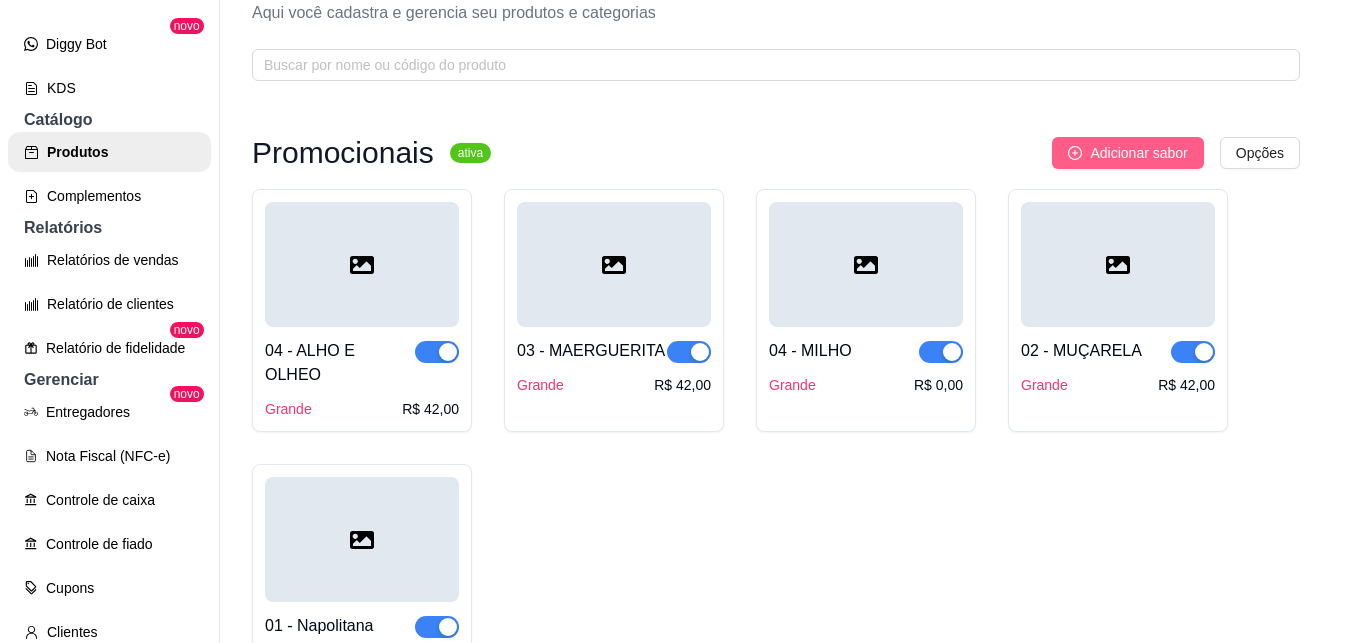 type 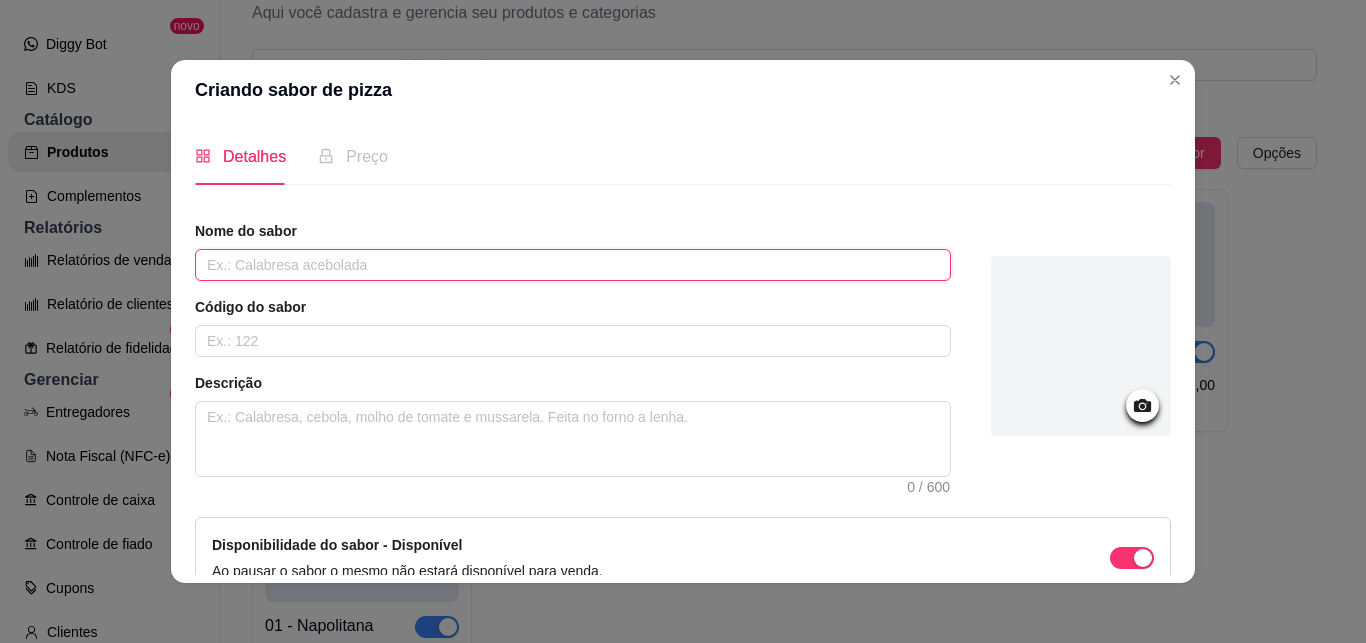 click at bounding box center (573, 265) 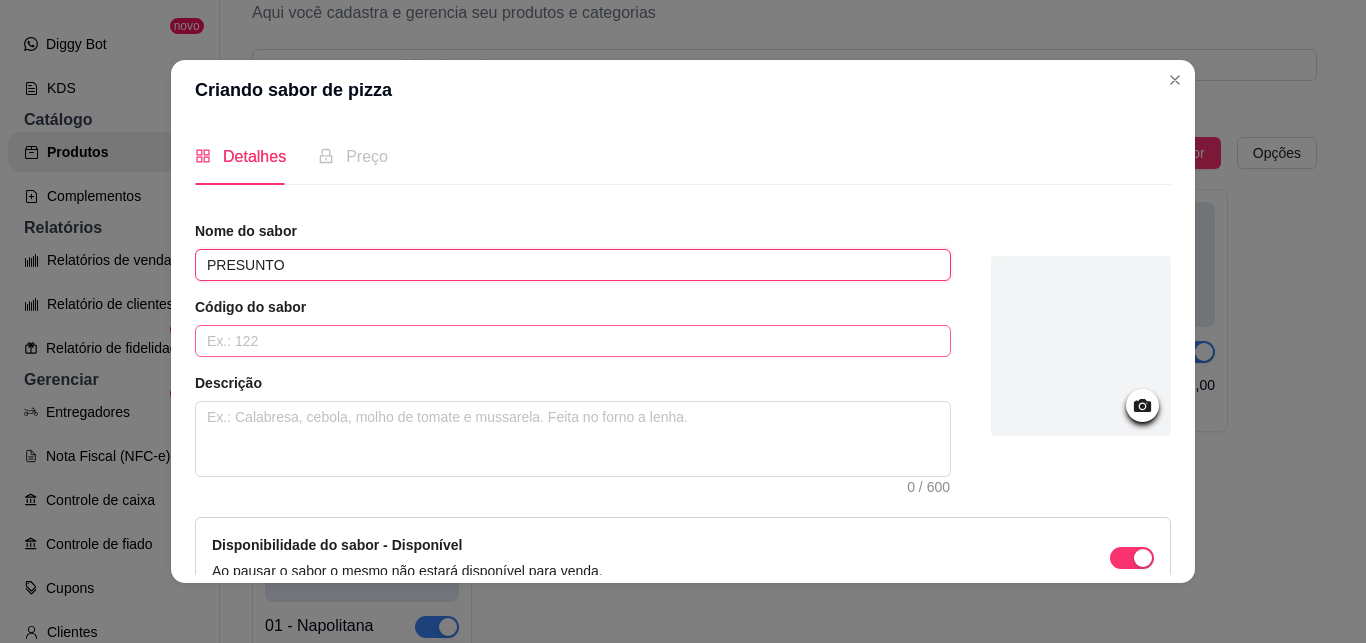 type on "PRESUNTO" 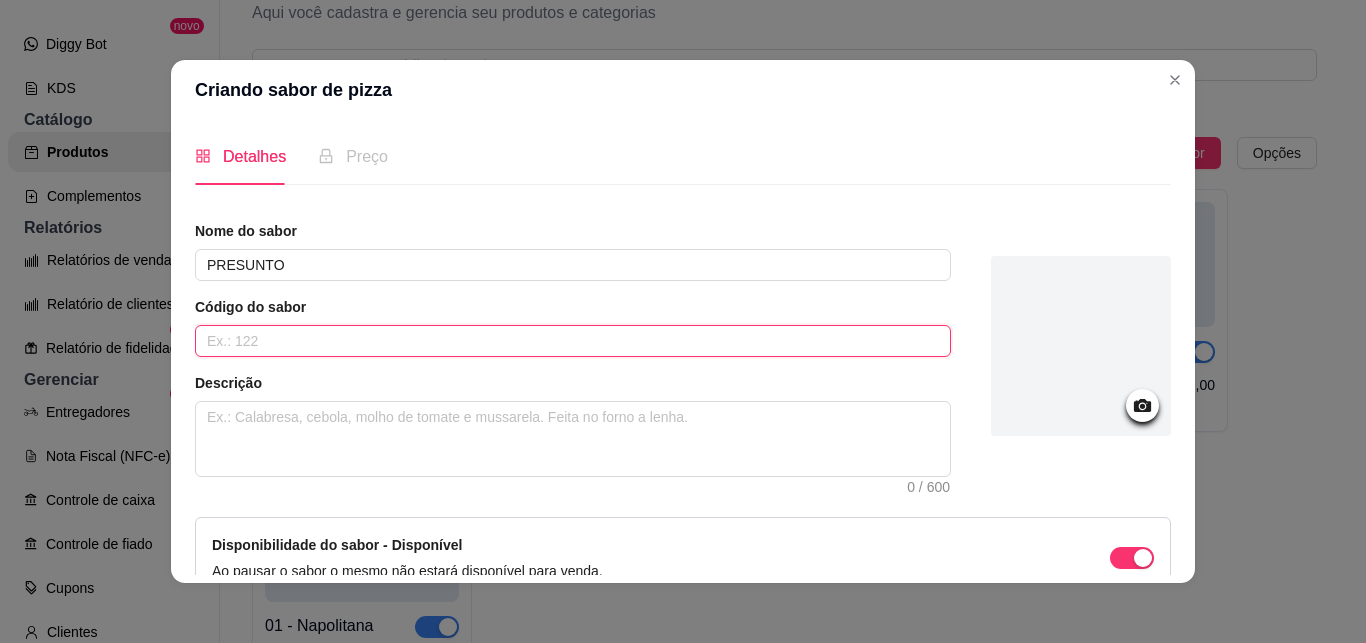 click at bounding box center [573, 341] 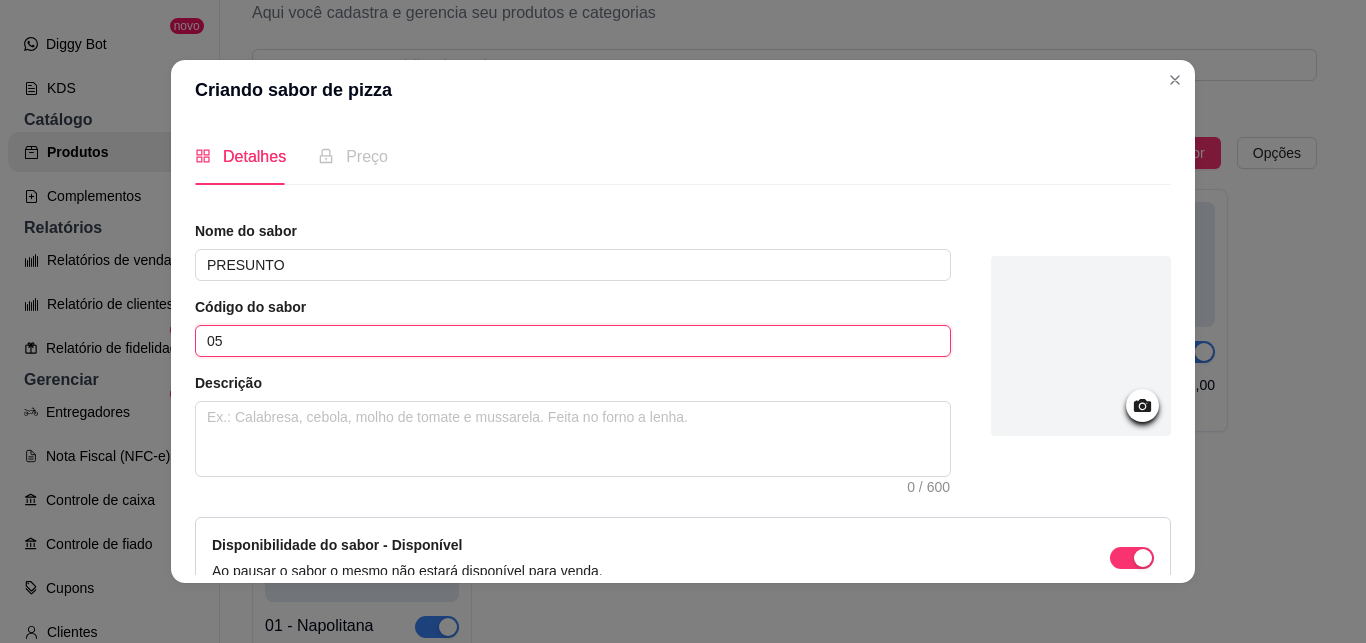 type on "0" 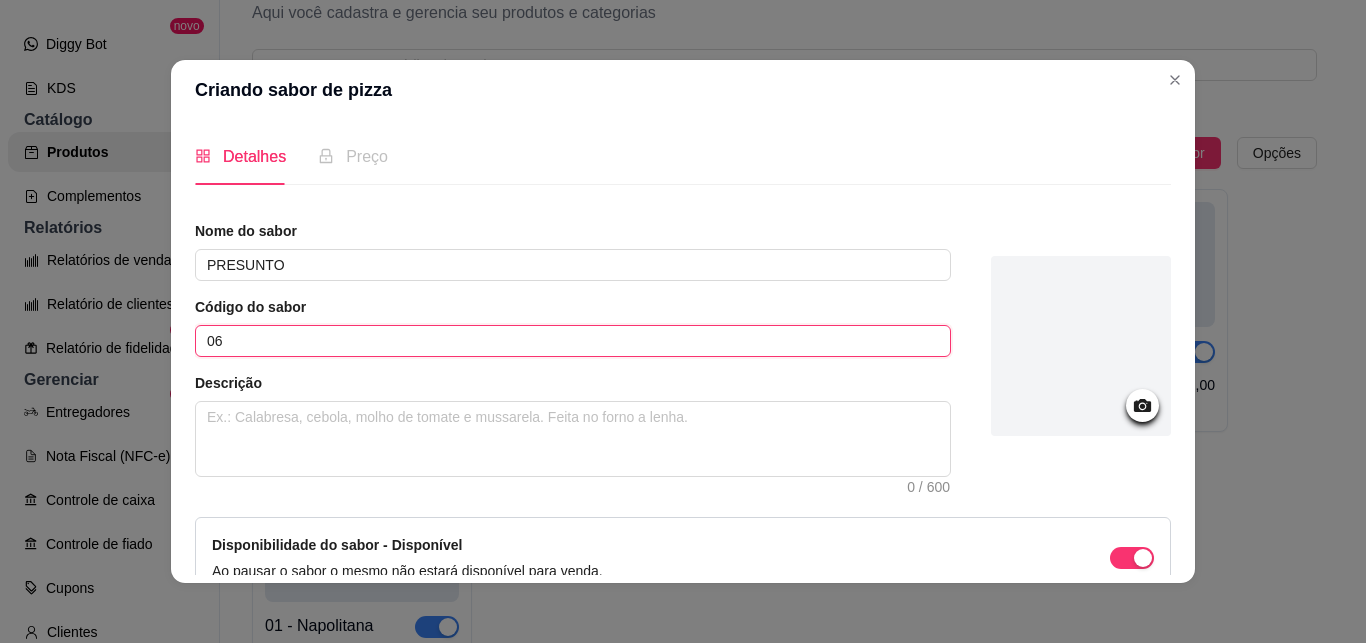 type on "06" 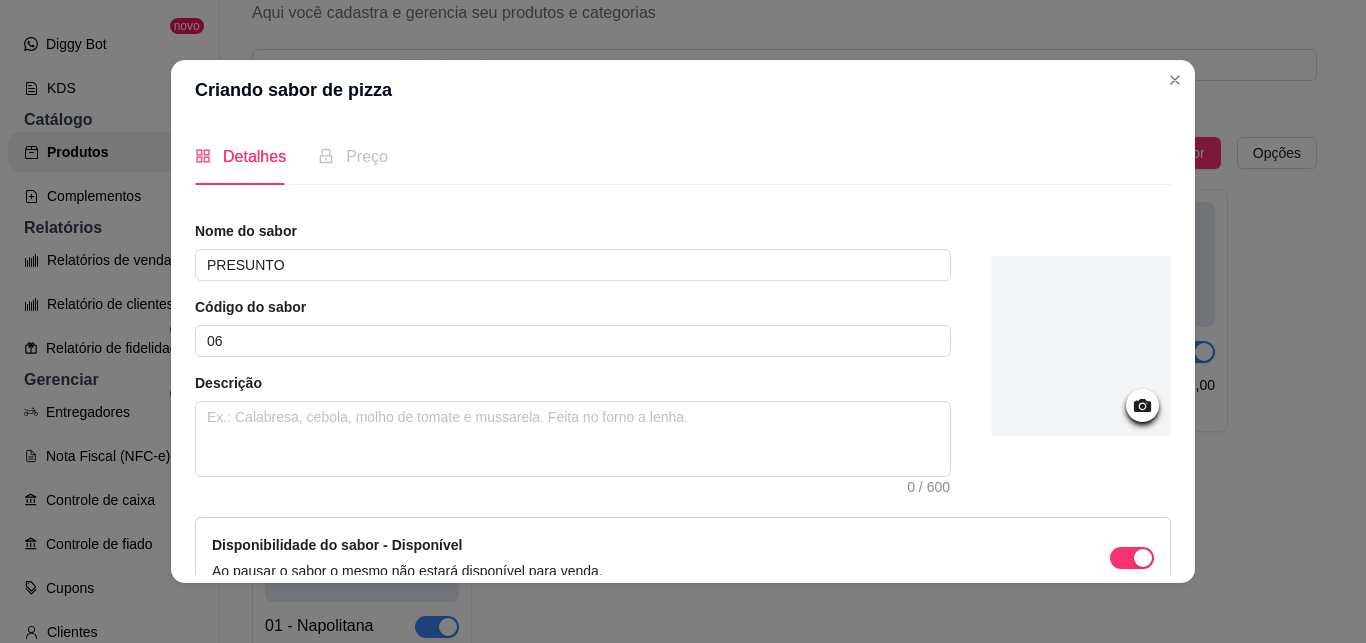 scroll, scrollTop: 113, scrollLeft: 0, axis: vertical 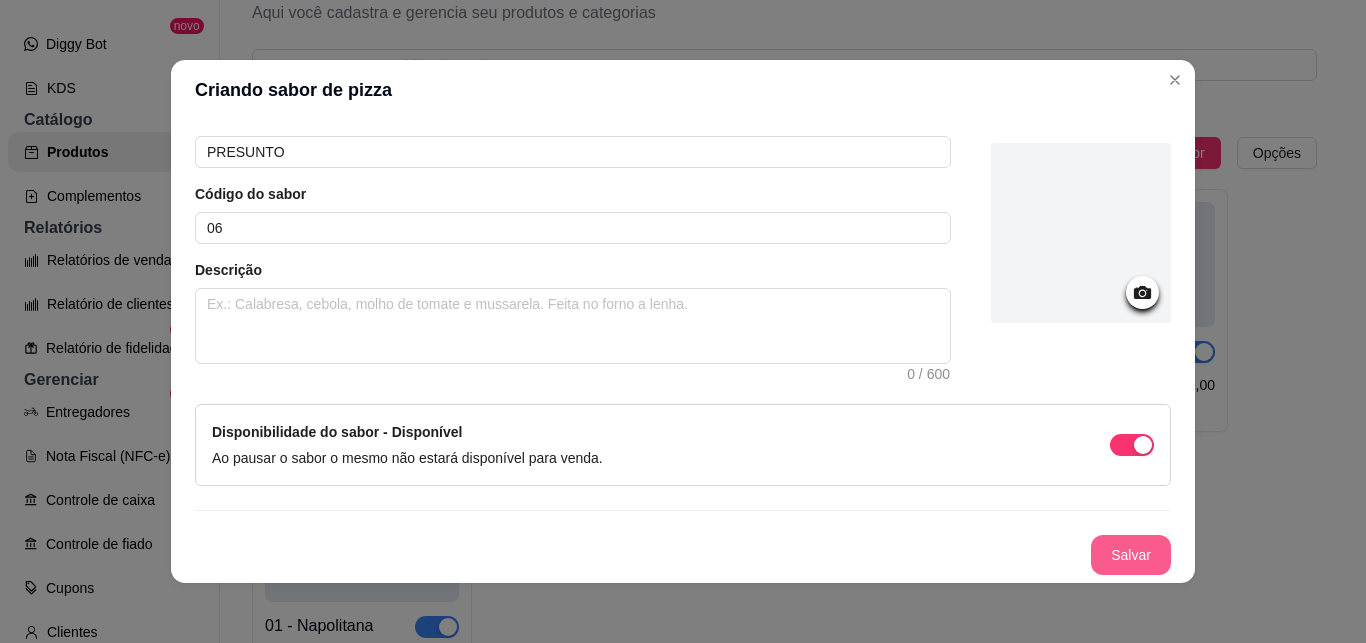 click on "Salvar" at bounding box center (1131, 555) 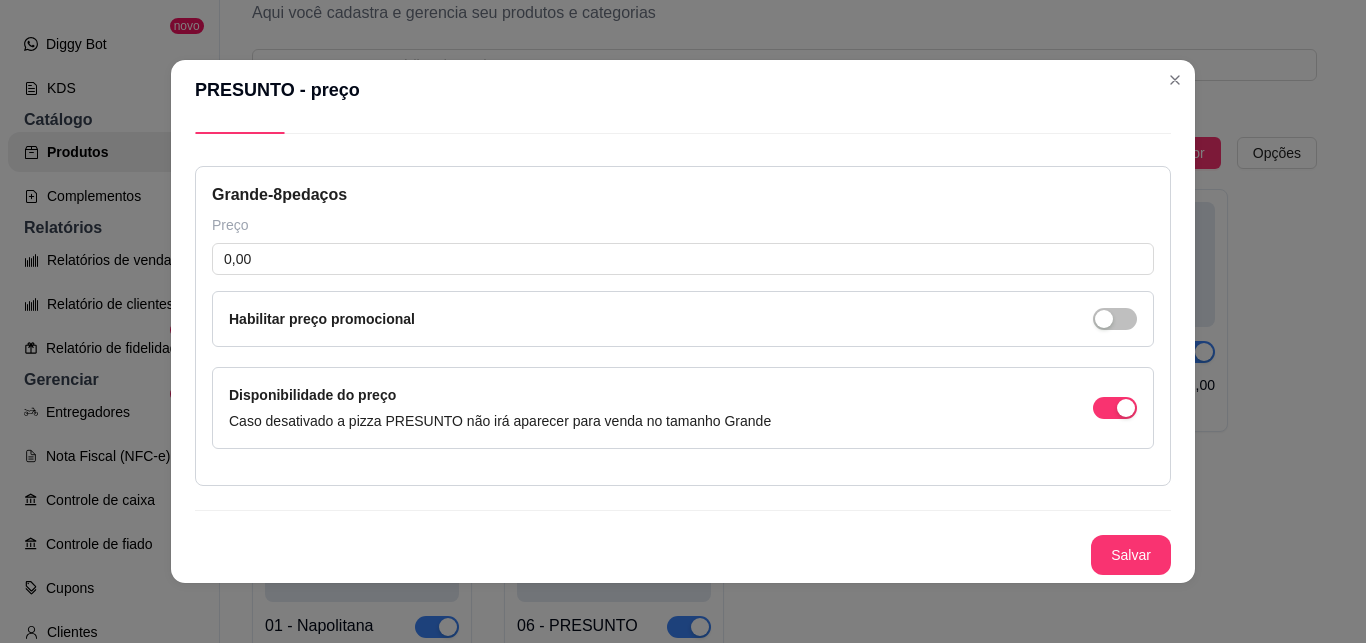 type 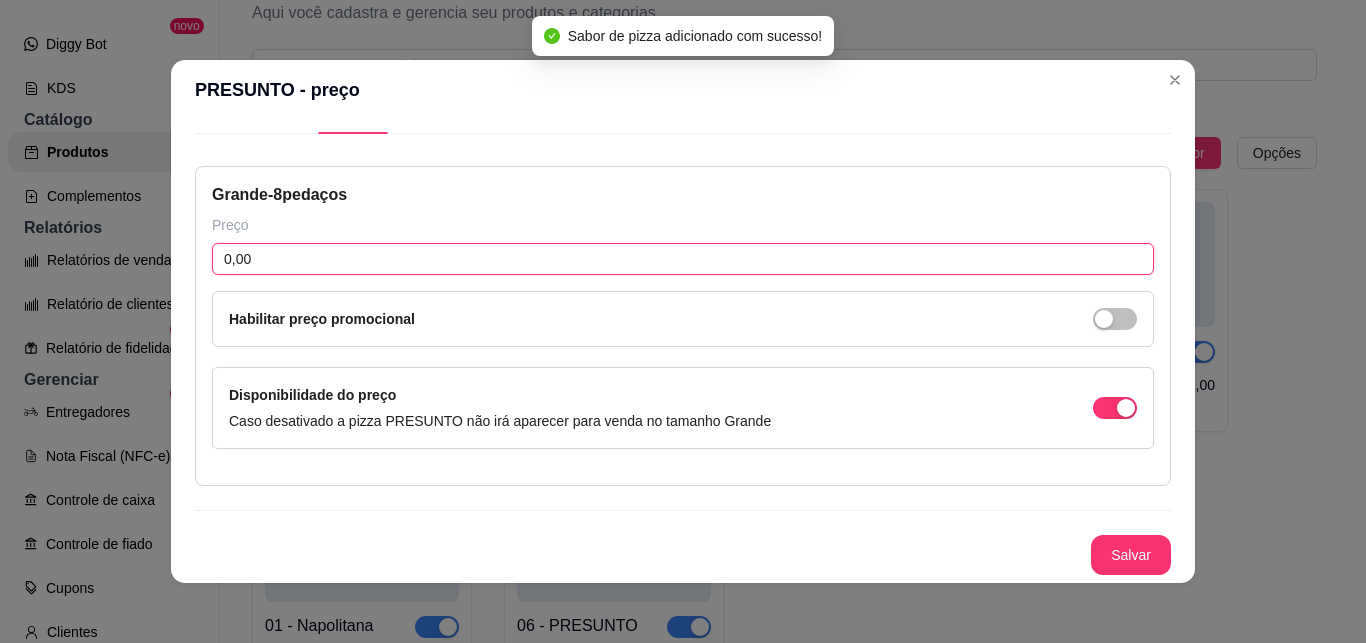 click on "0,00" at bounding box center [683, 259] 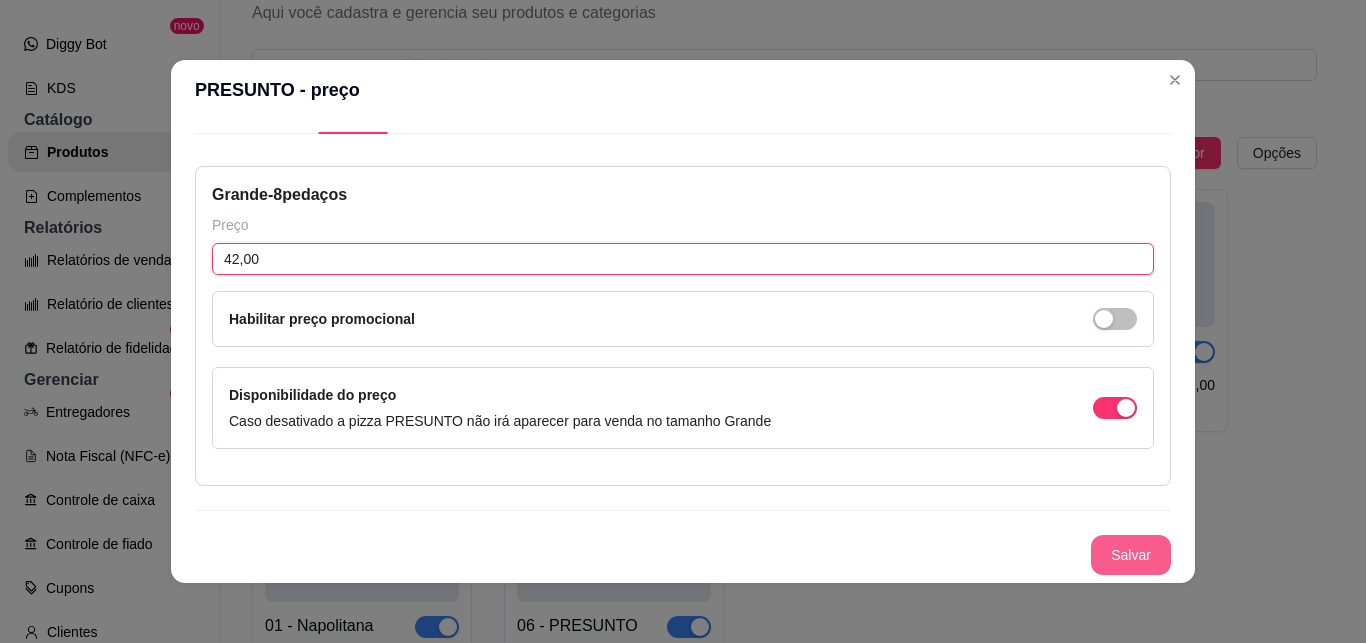 type on "42,00" 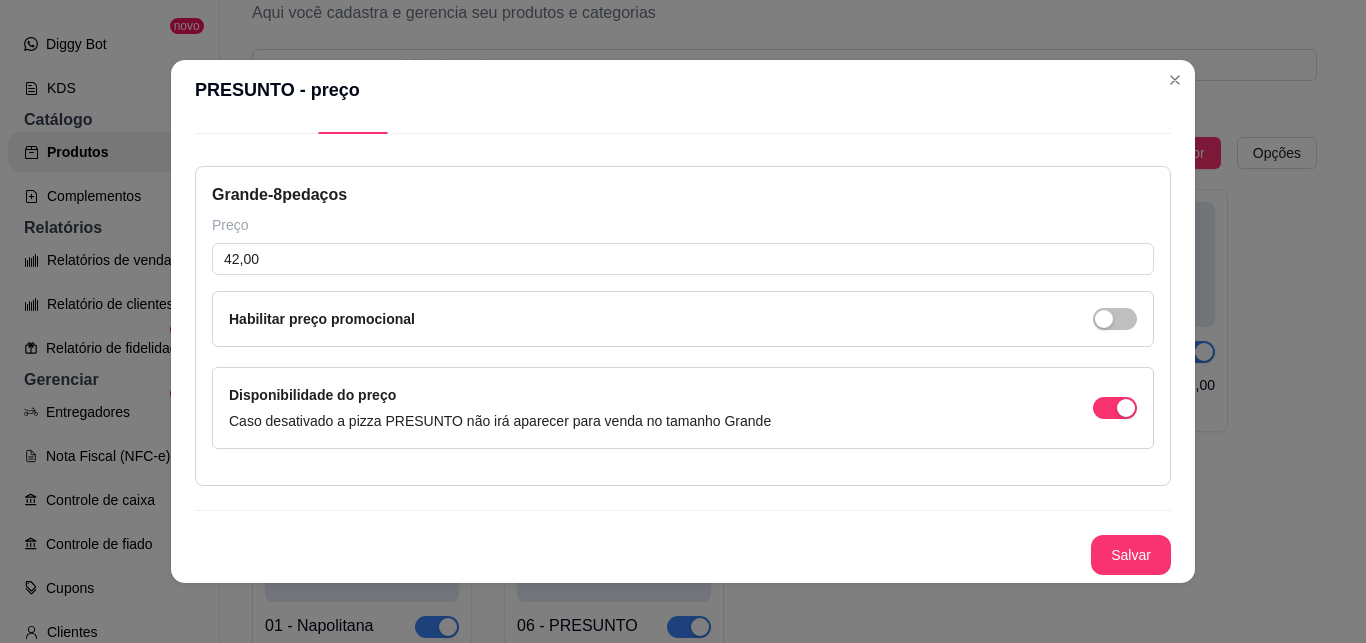 click on "Salvar" at bounding box center [1131, 555] 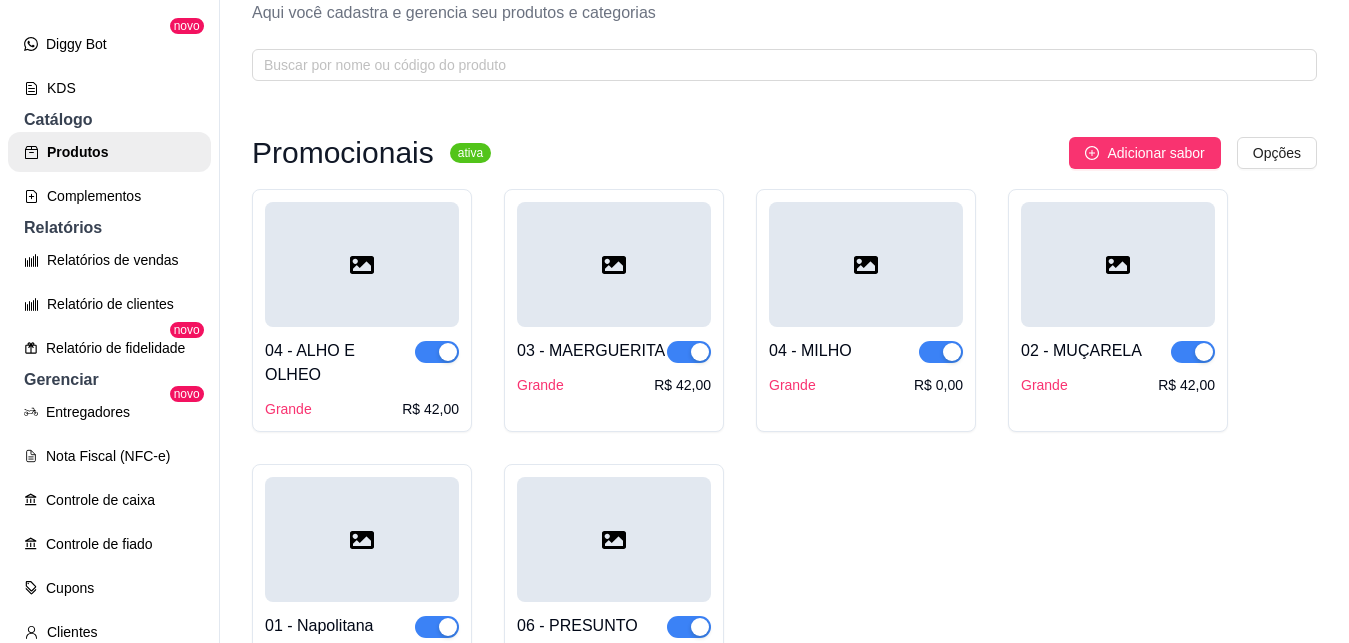 click at bounding box center [866, 264] 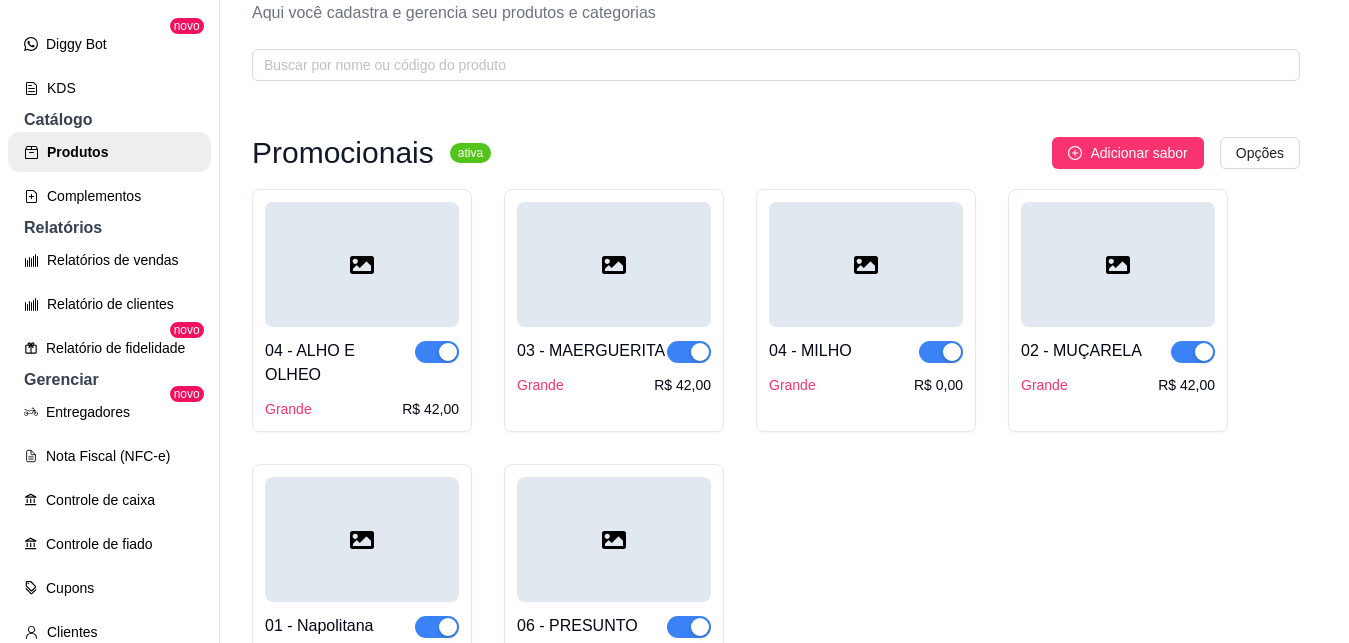 type 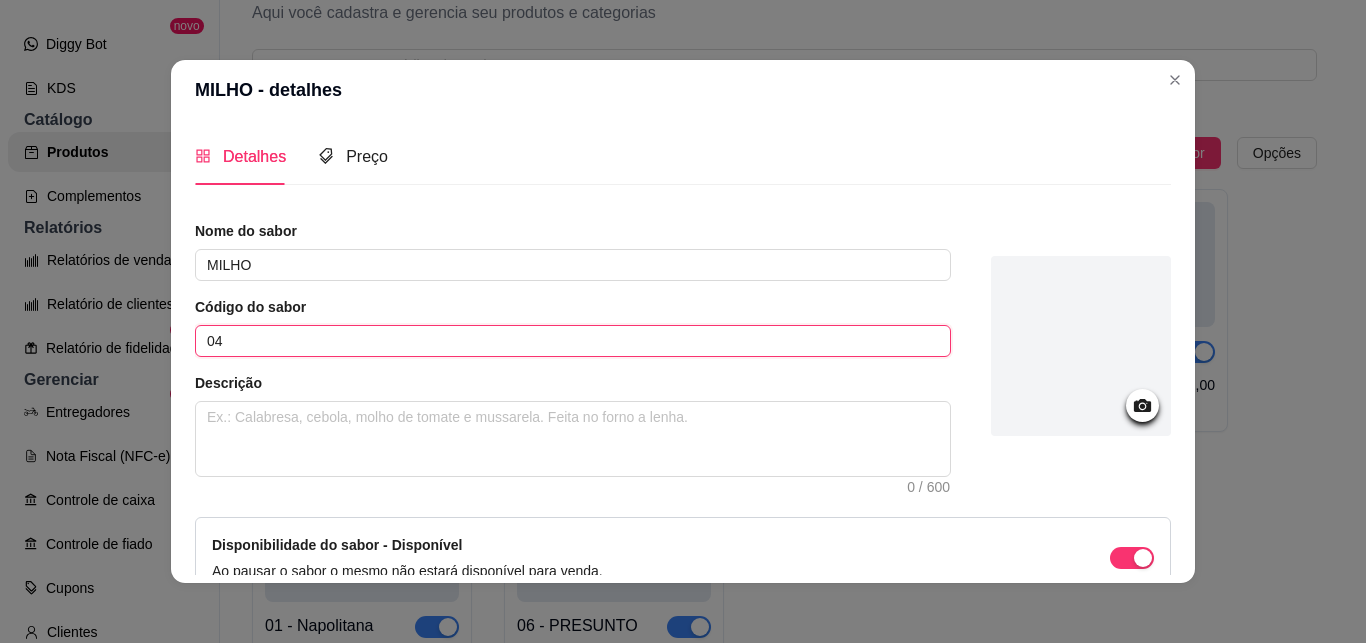 click on "04" at bounding box center [573, 341] 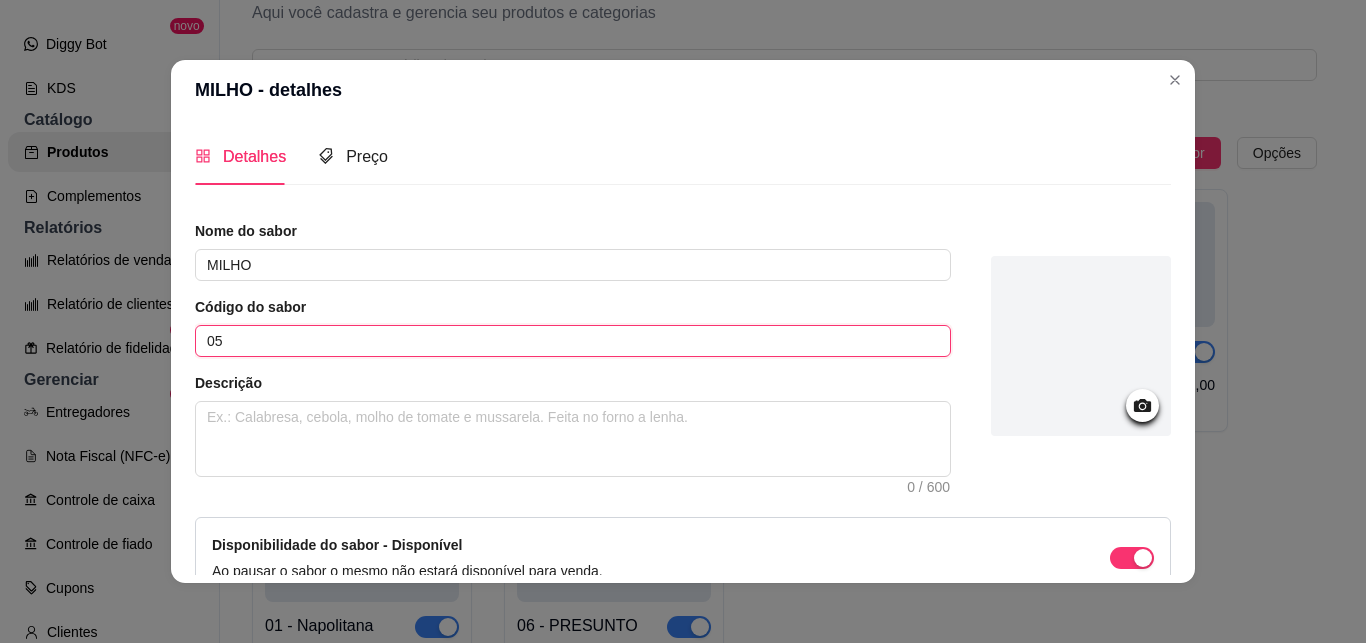 type on "05" 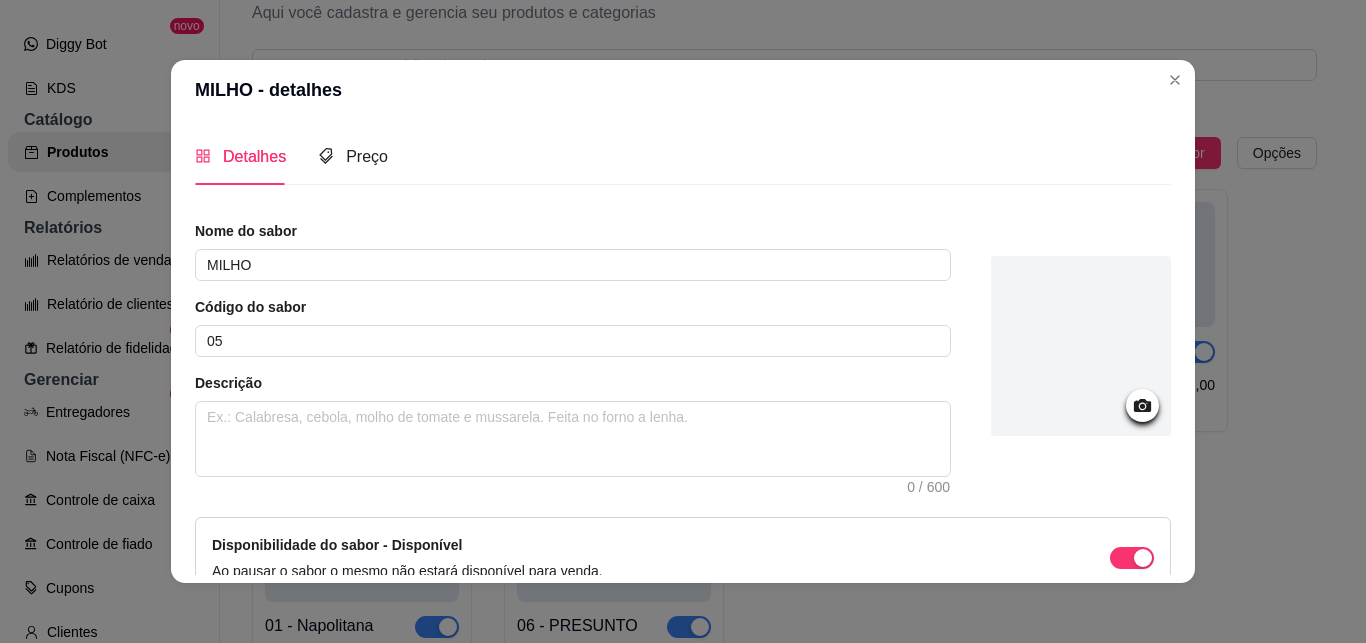 scroll, scrollTop: 113, scrollLeft: 0, axis: vertical 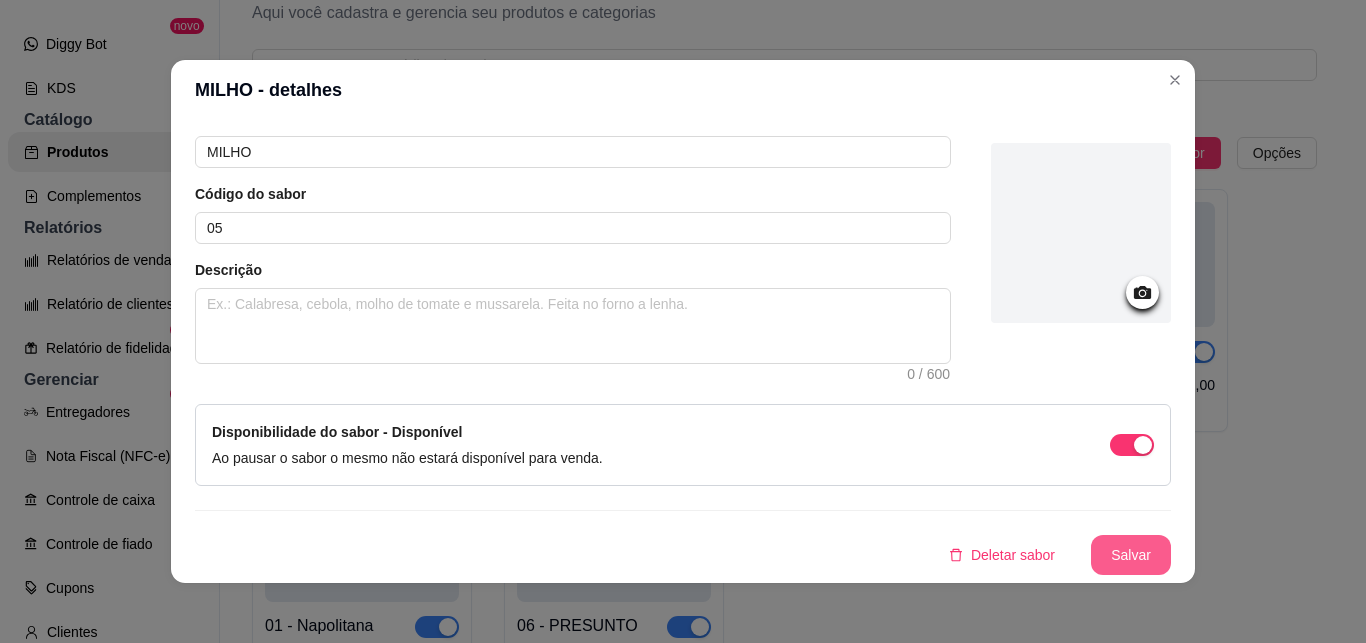 click on "Salvar" at bounding box center [1131, 555] 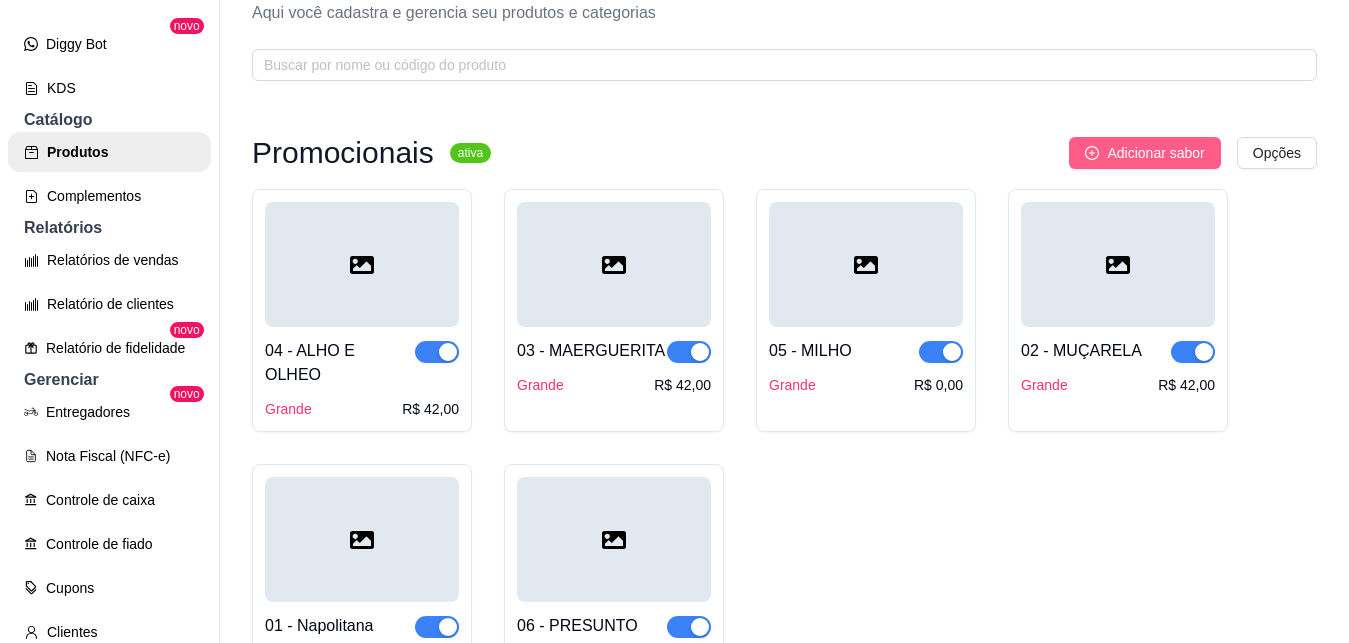click on "Adicionar sabor" at bounding box center [1155, 153] 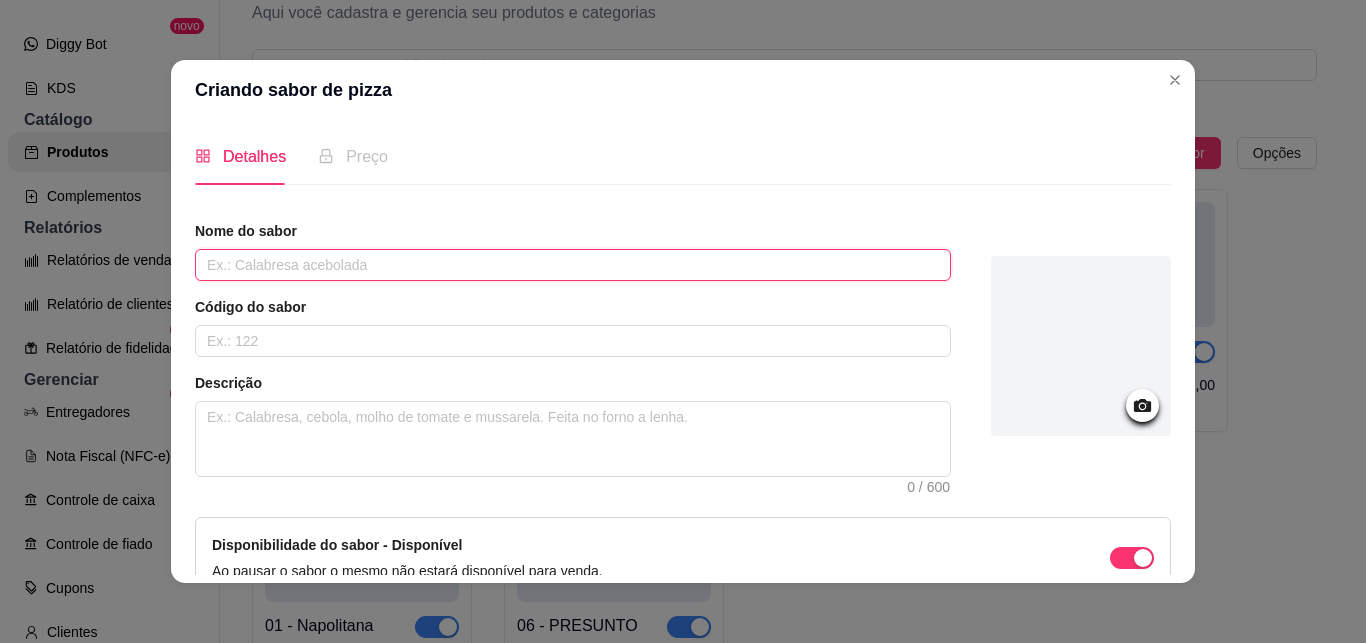 click at bounding box center [573, 265] 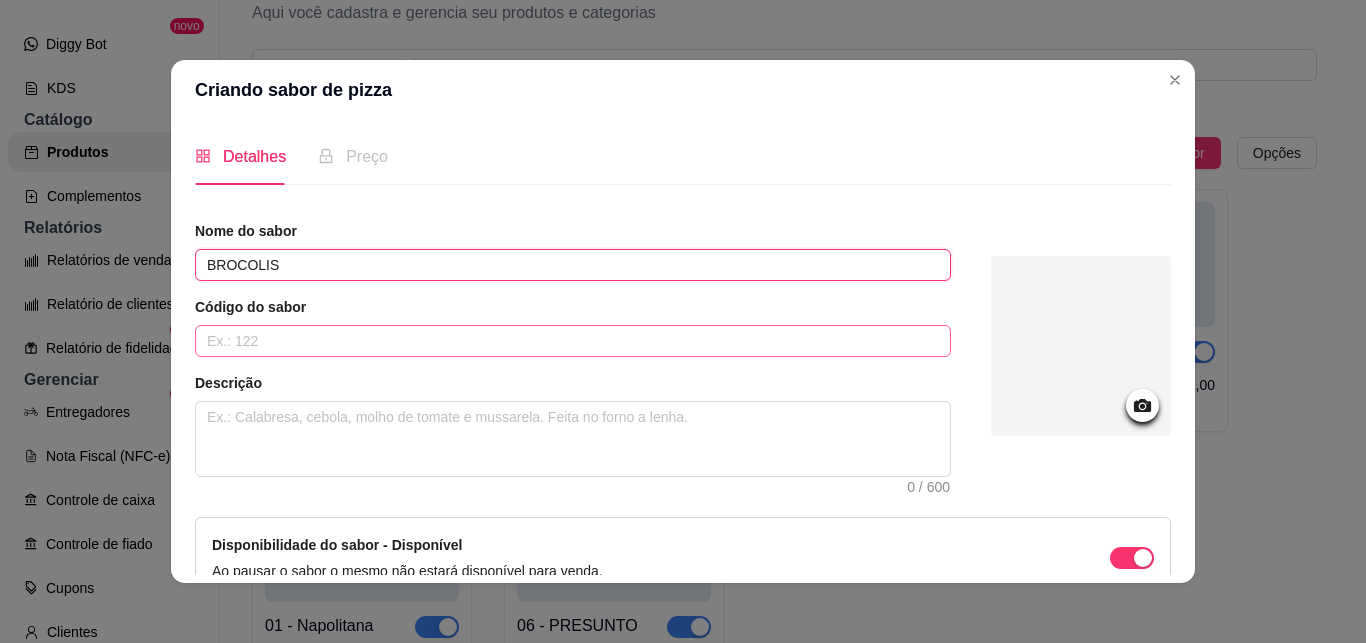 type on "BROCOLIS" 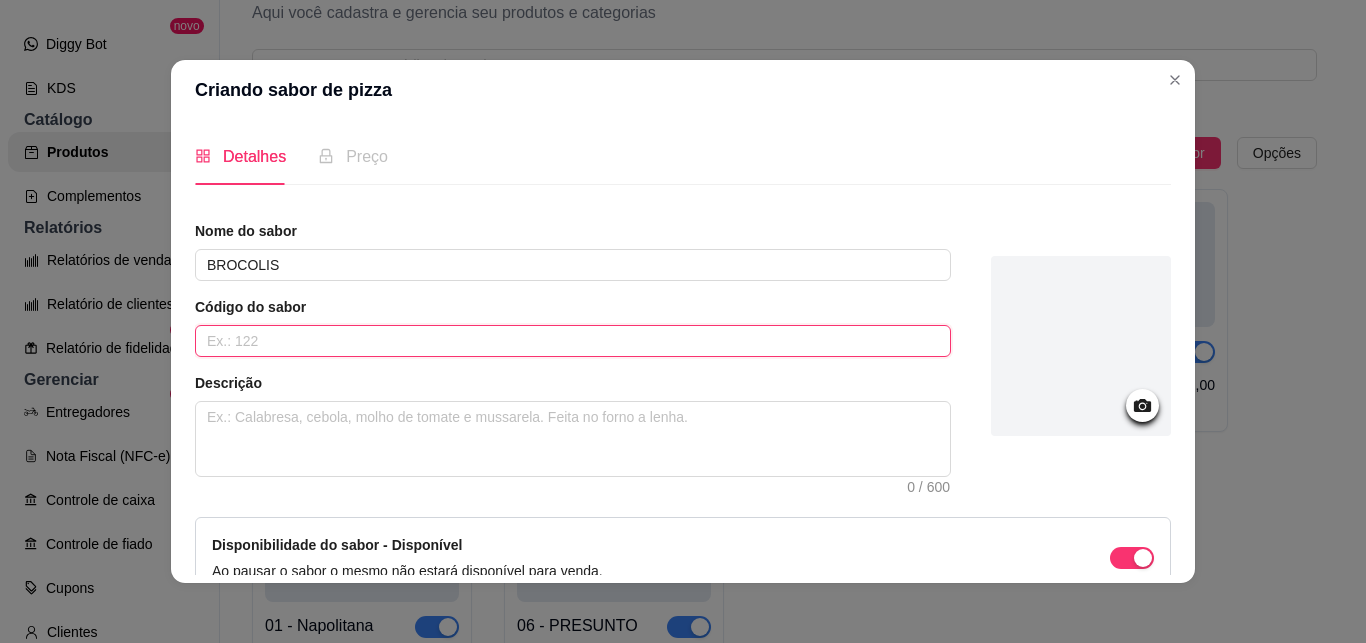 click at bounding box center (573, 341) 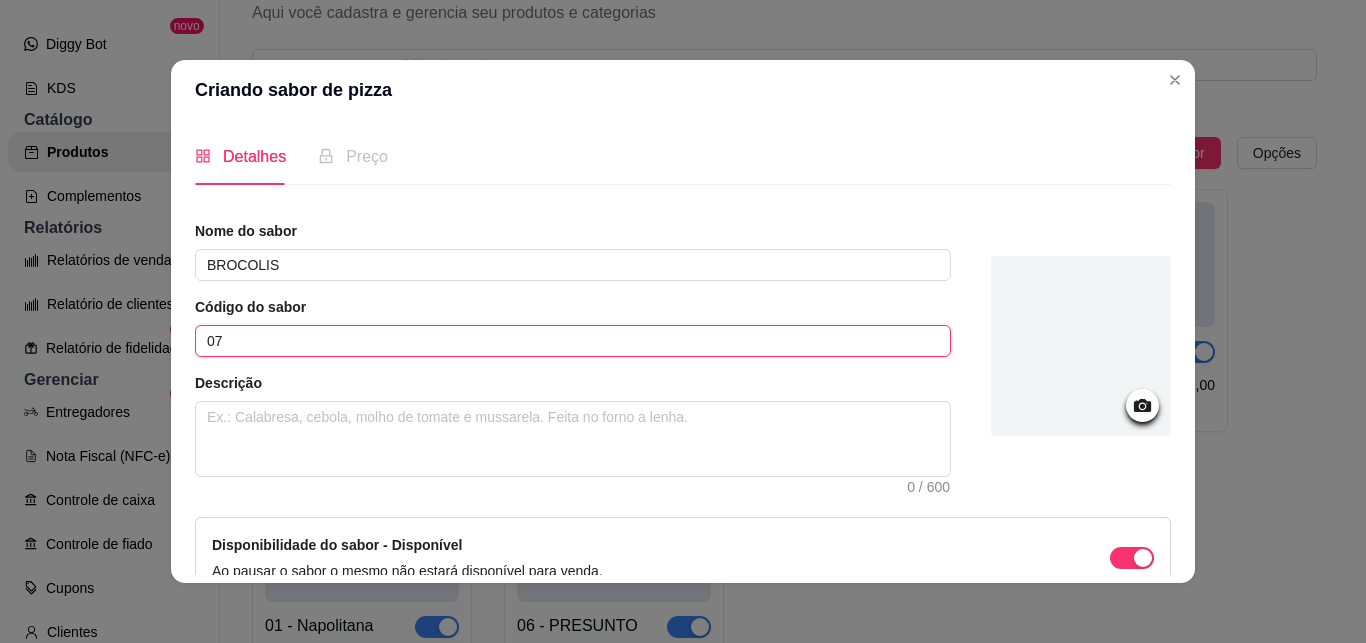 type on "07" 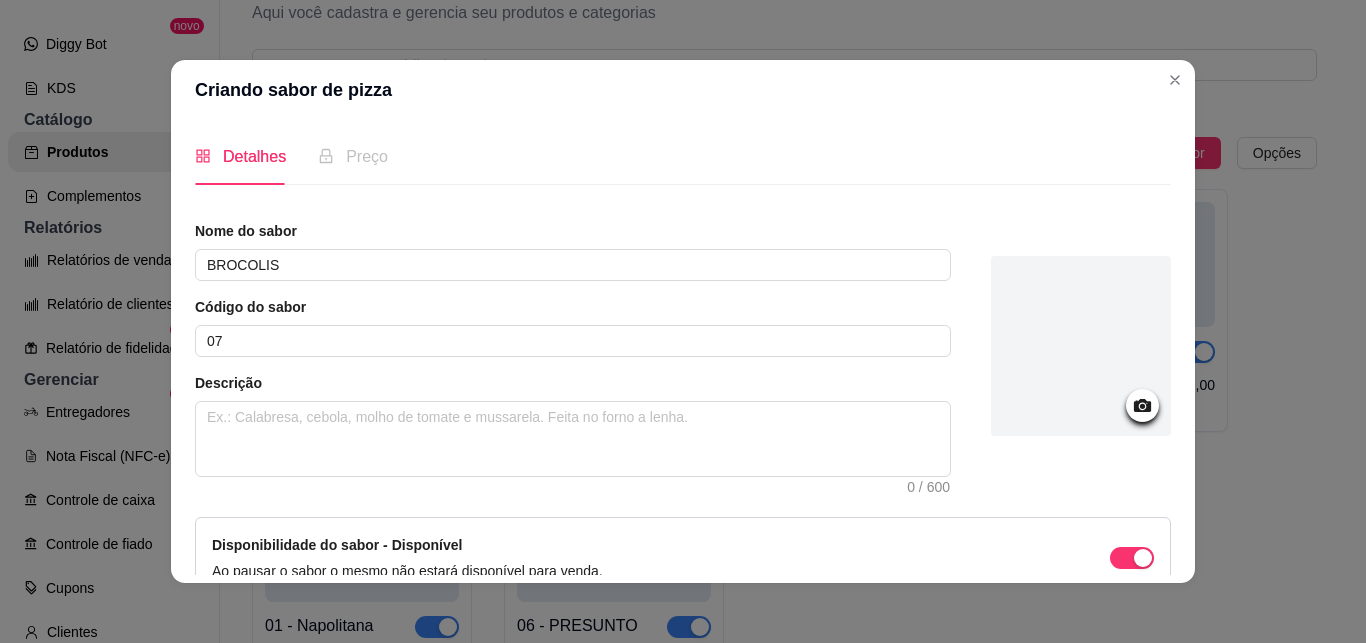 click on "Nome do sabor BROCOLIS Código do sabor 07 Descrição 0 / 600 Disponibilidade do sabor - Disponível Ao pausar o sabor o mesmo não estará disponível para venda. [GEOGRAPHIC_DATA]" at bounding box center [683, 454] 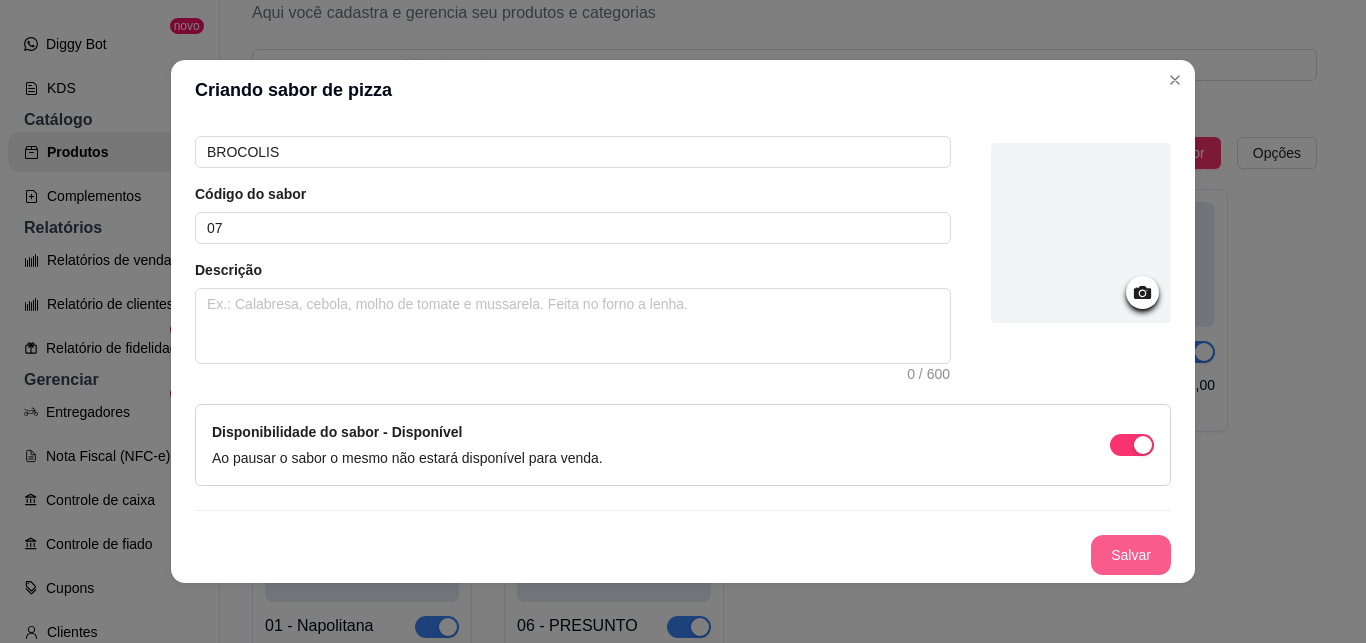 click on "Salvar" at bounding box center (1131, 555) 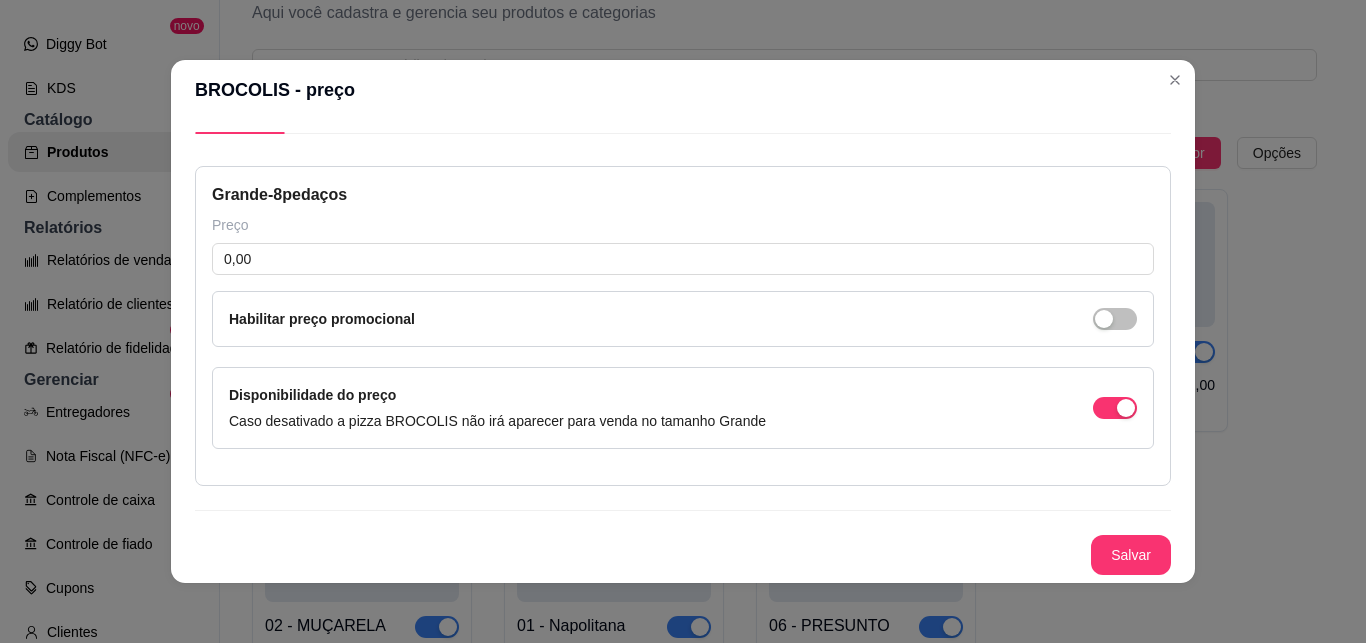 type 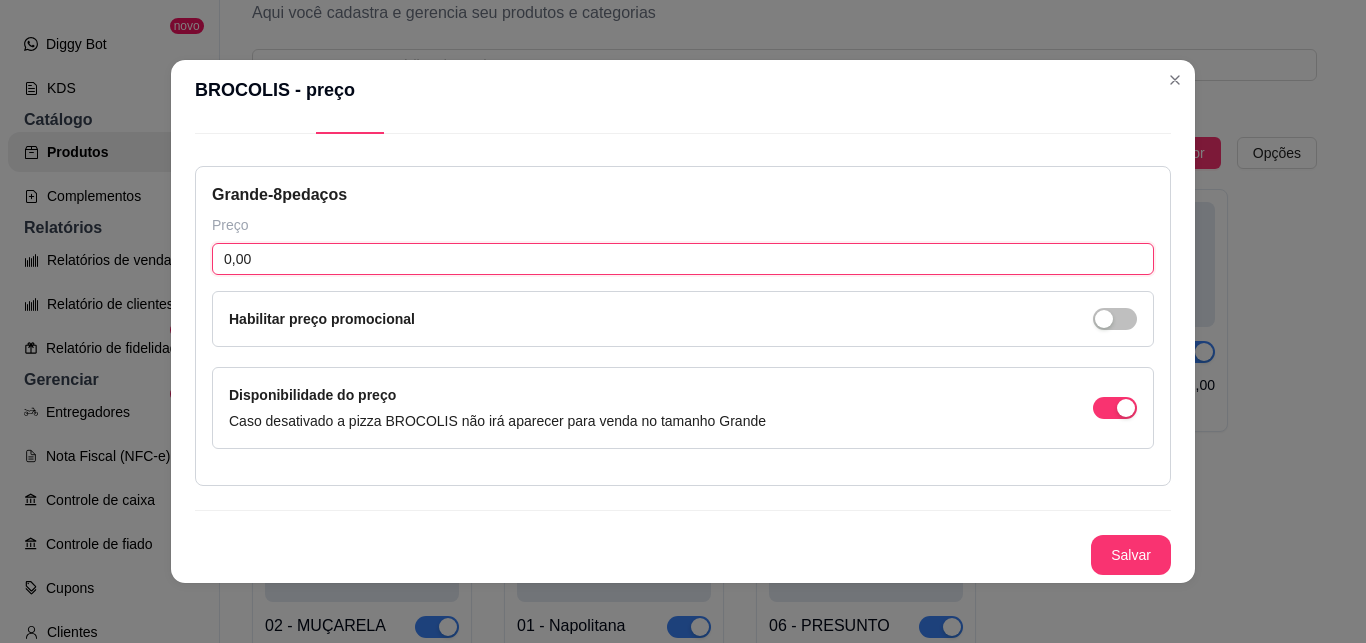 click on "0,00" at bounding box center [683, 259] 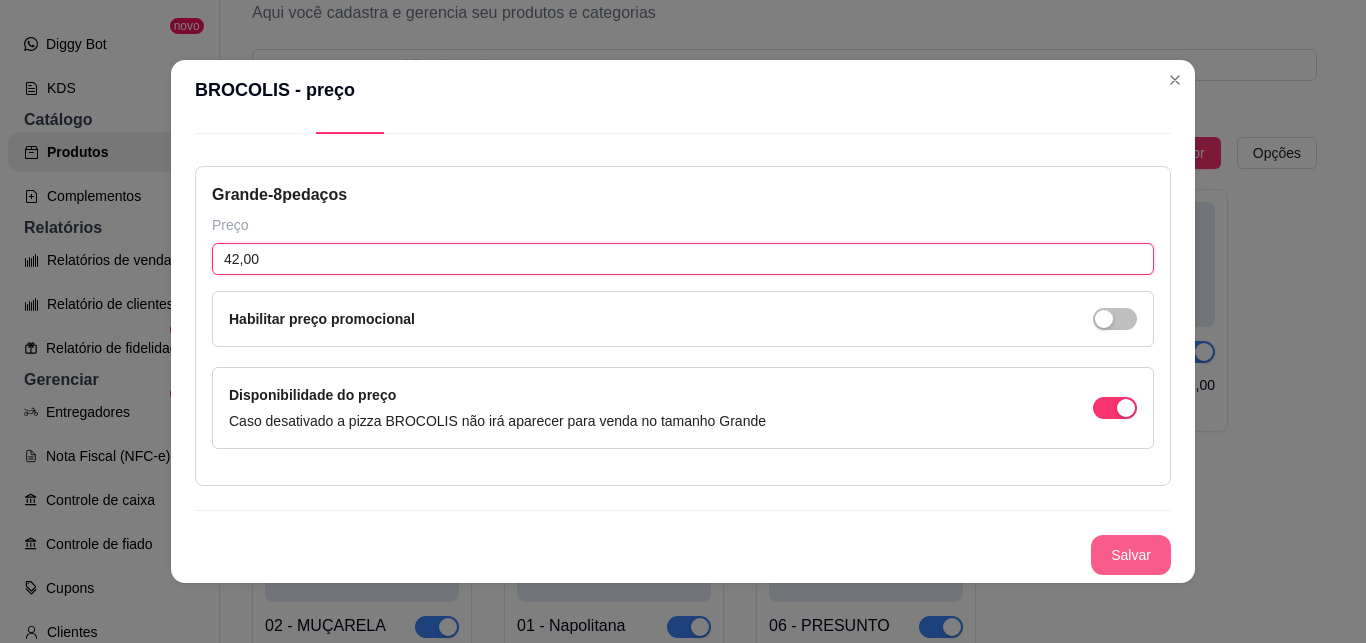 type on "42,00" 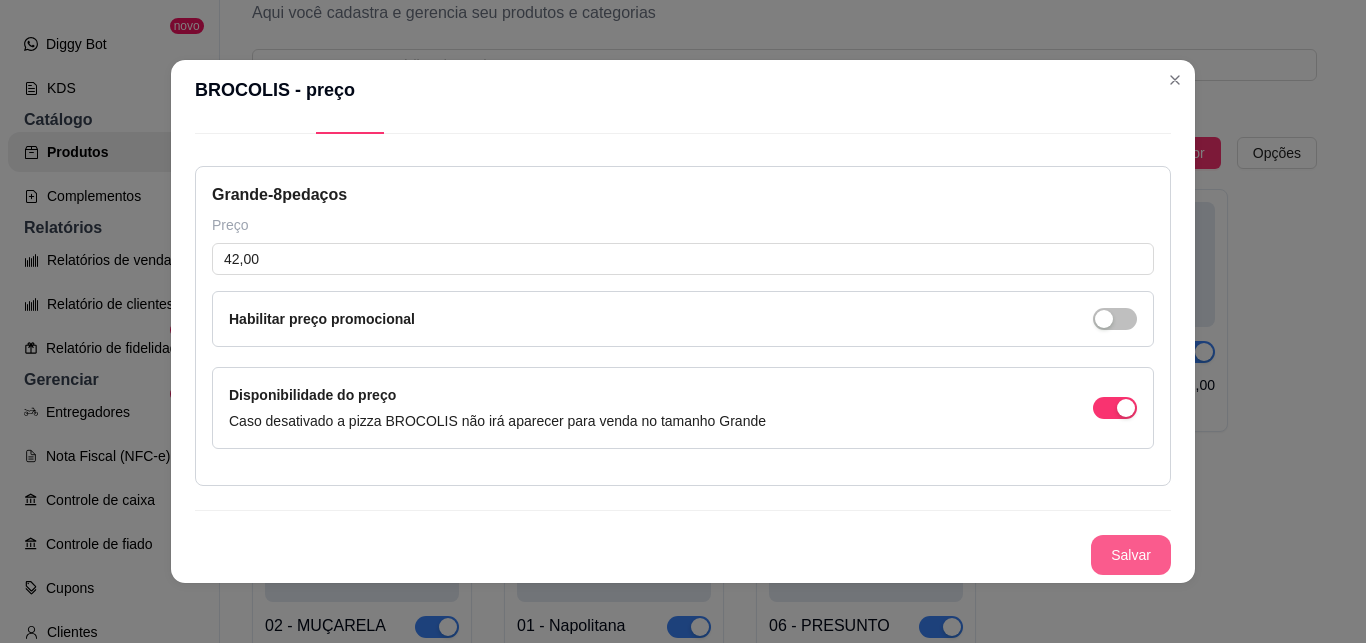 click on "Salvar" at bounding box center [1131, 555] 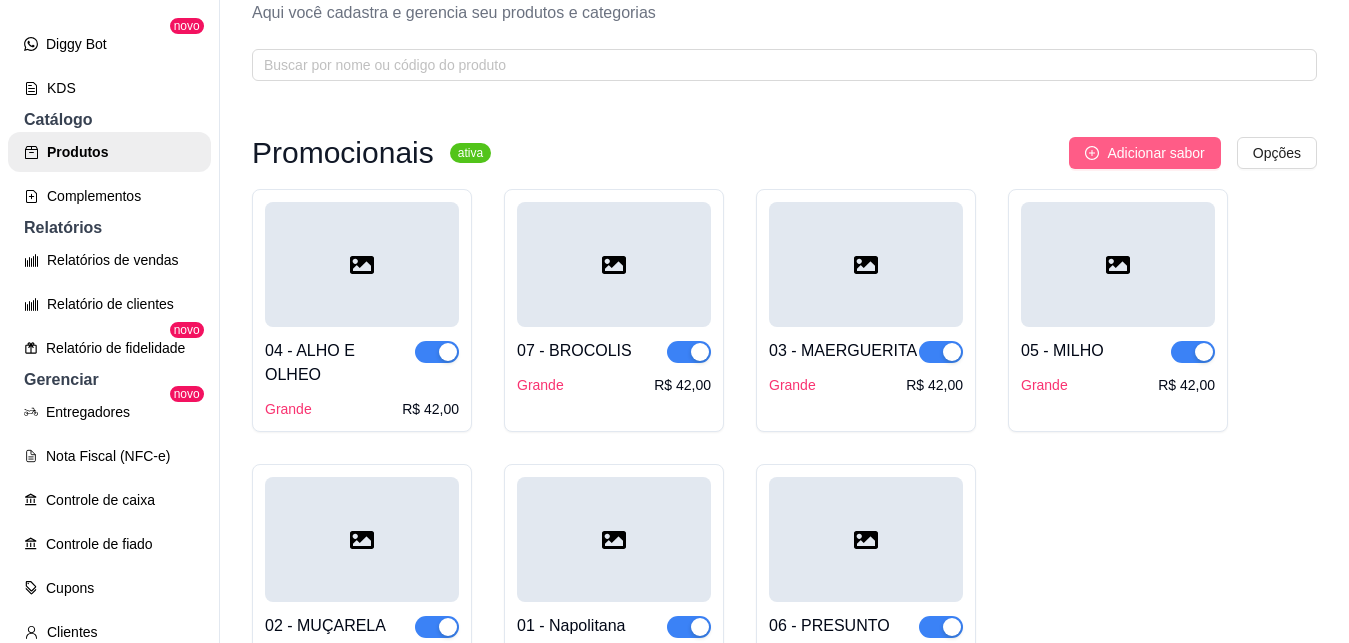 click on "Adicionar sabor" at bounding box center (1144, 153) 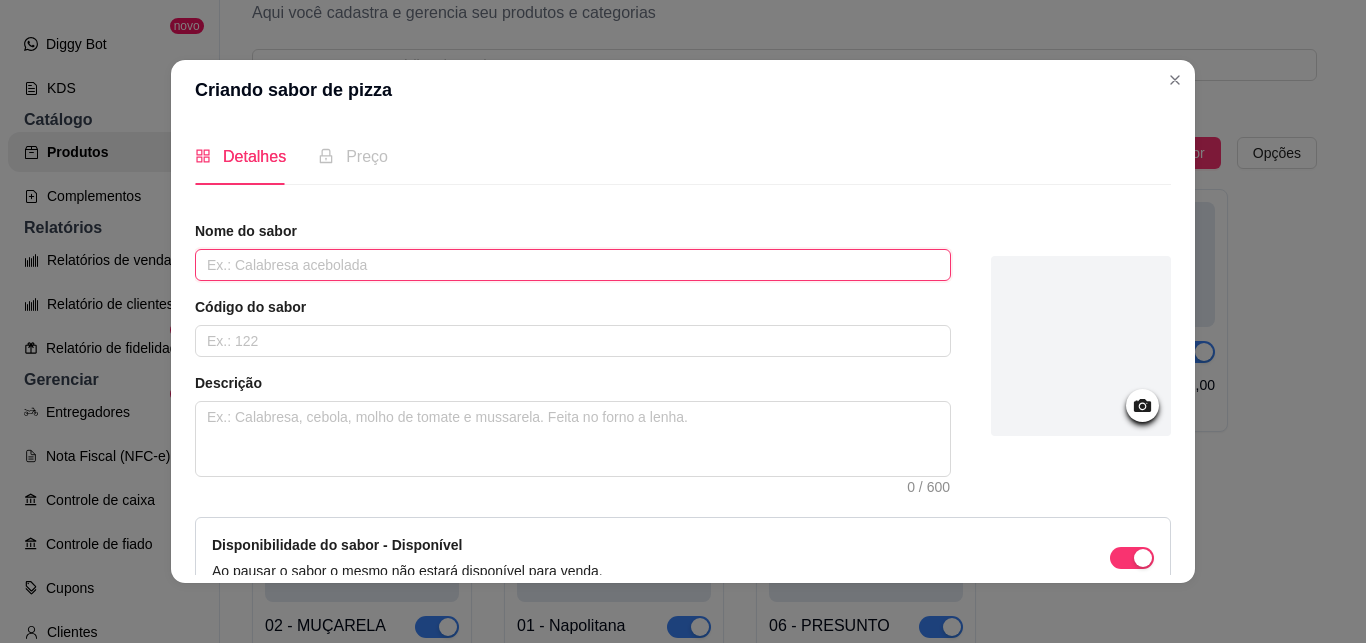 click at bounding box center [573, 265] 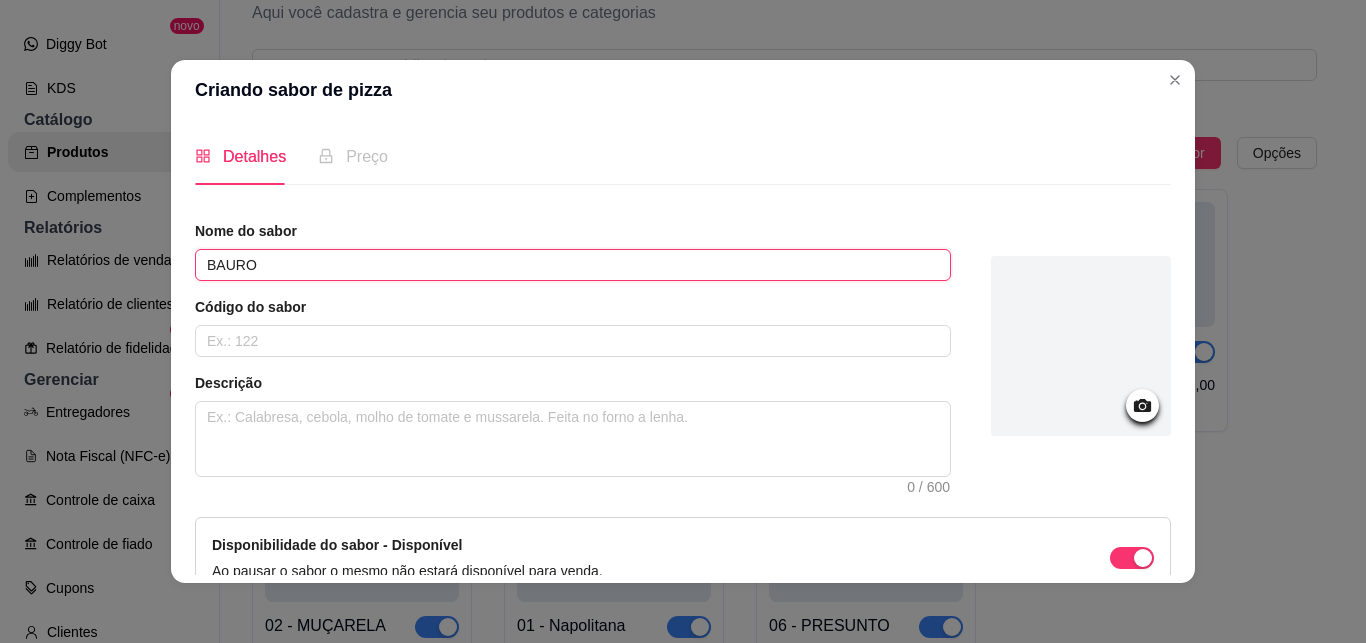 type on "BAURO" 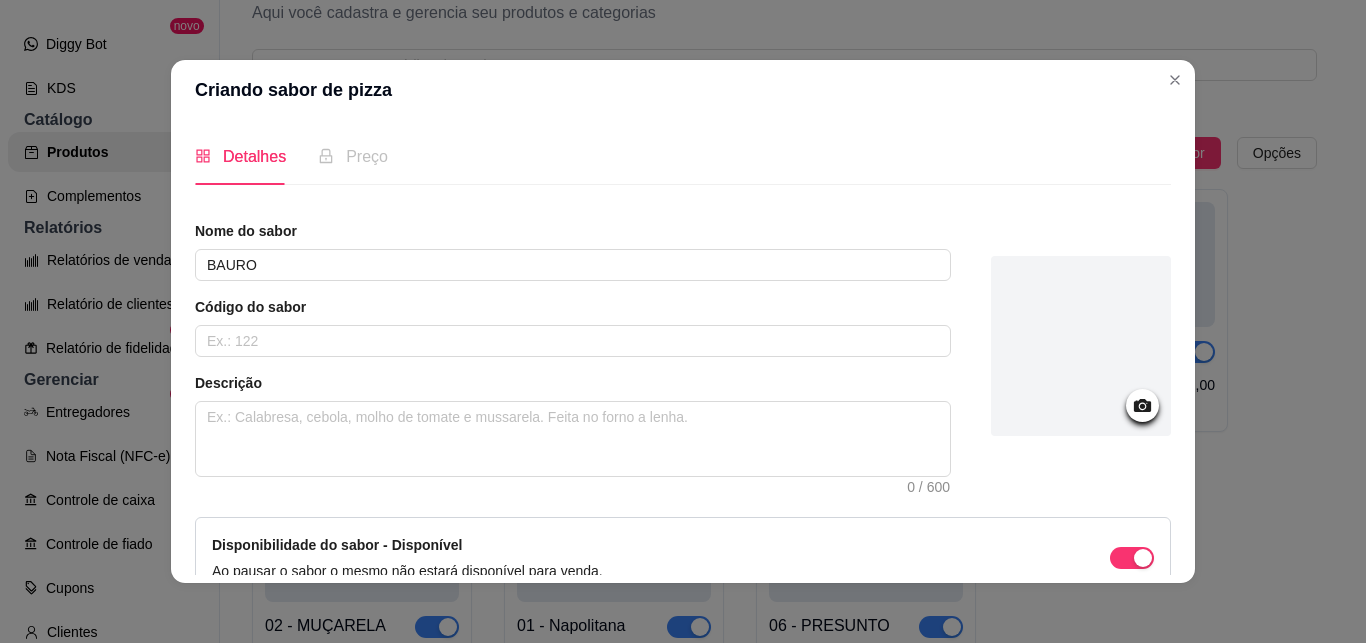 click on "Nome do sabor BAURO Código do sabor Descrição 0 / 600" at bounding box center [573, 349] 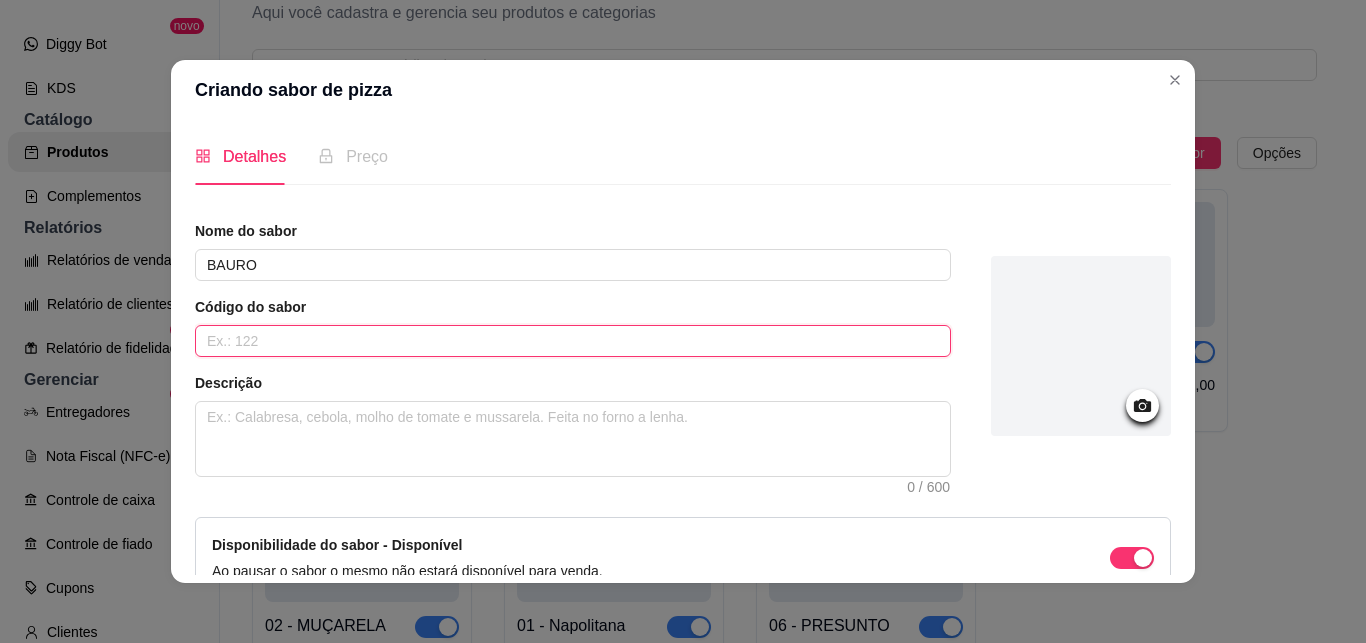 click at bounding box center [573, 341] 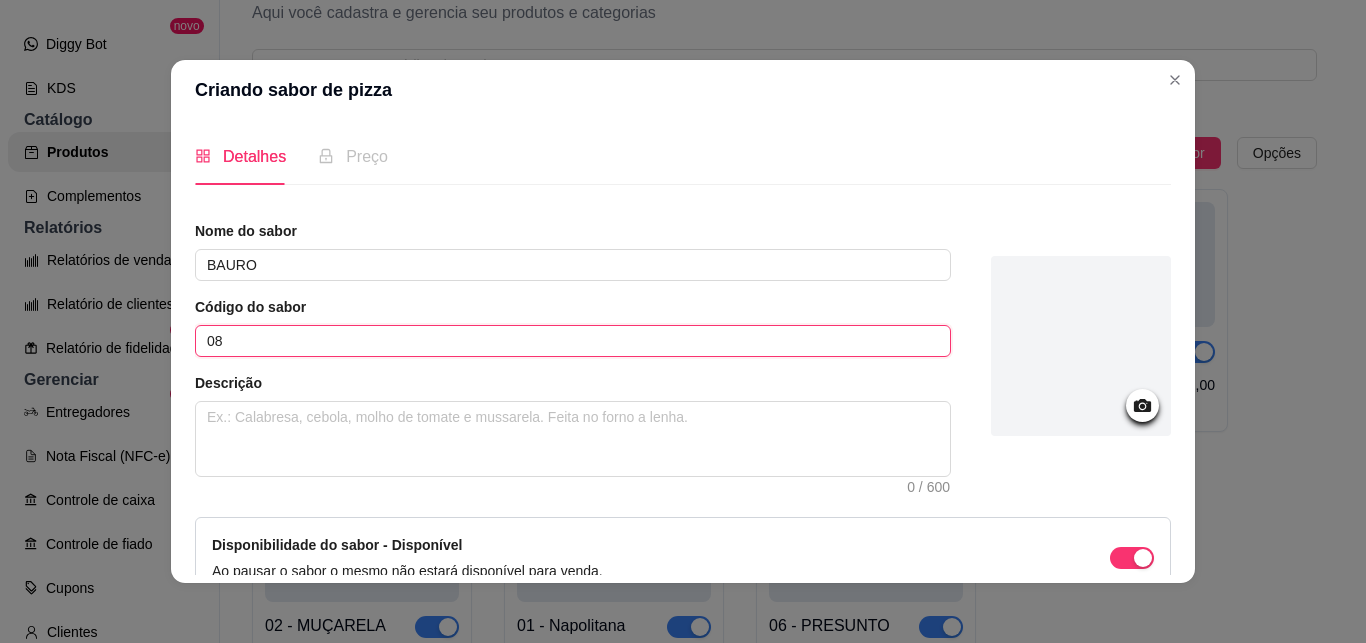 type on "08" 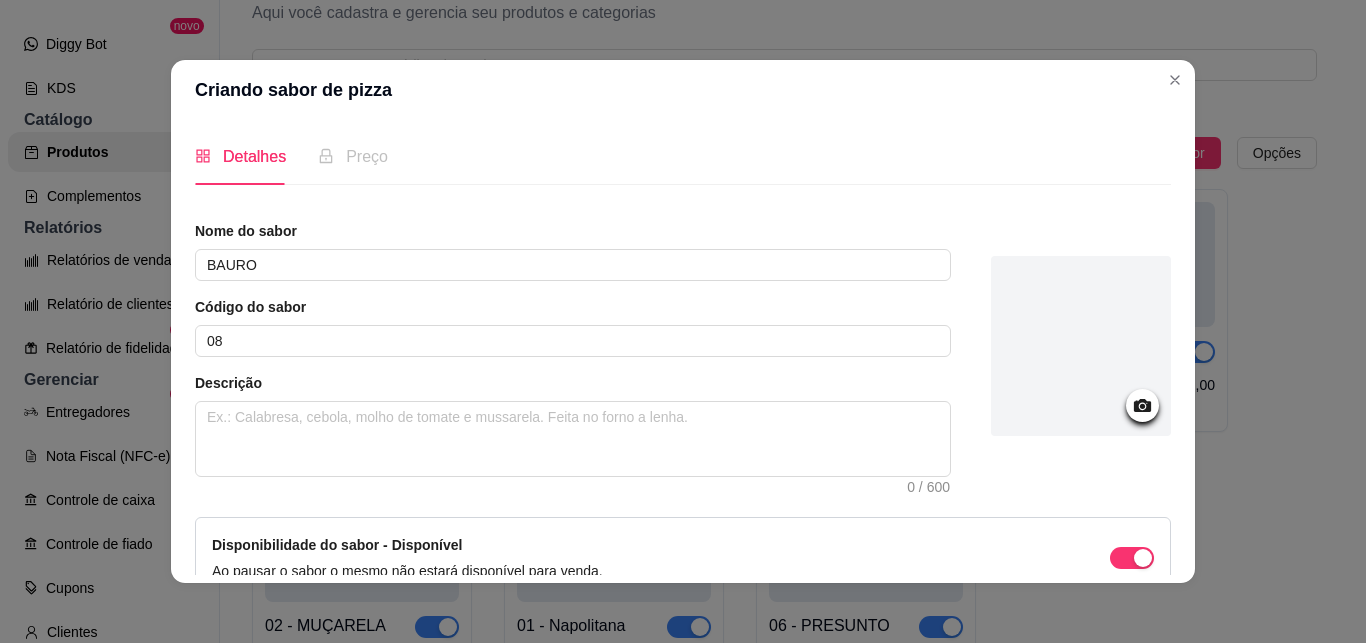 scroll, scrollTop: 113, scrollLeft: 0, axis: vertical 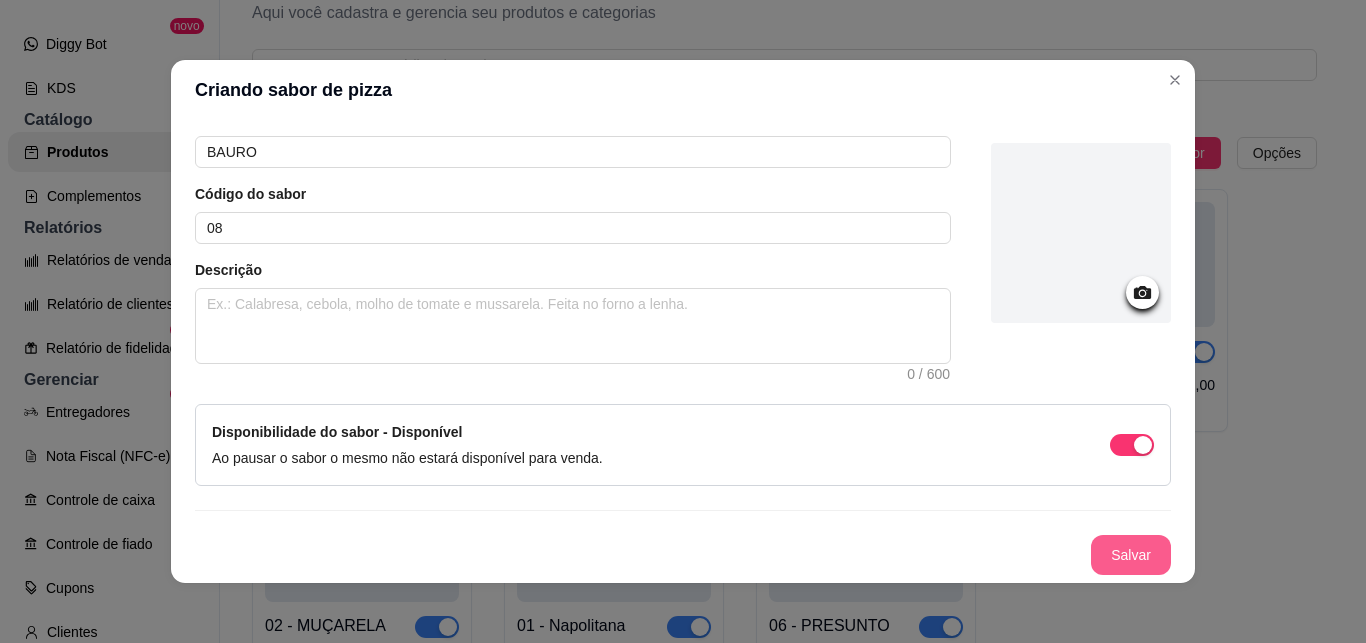click on "Salvar" at bounding box center [1131, 555] 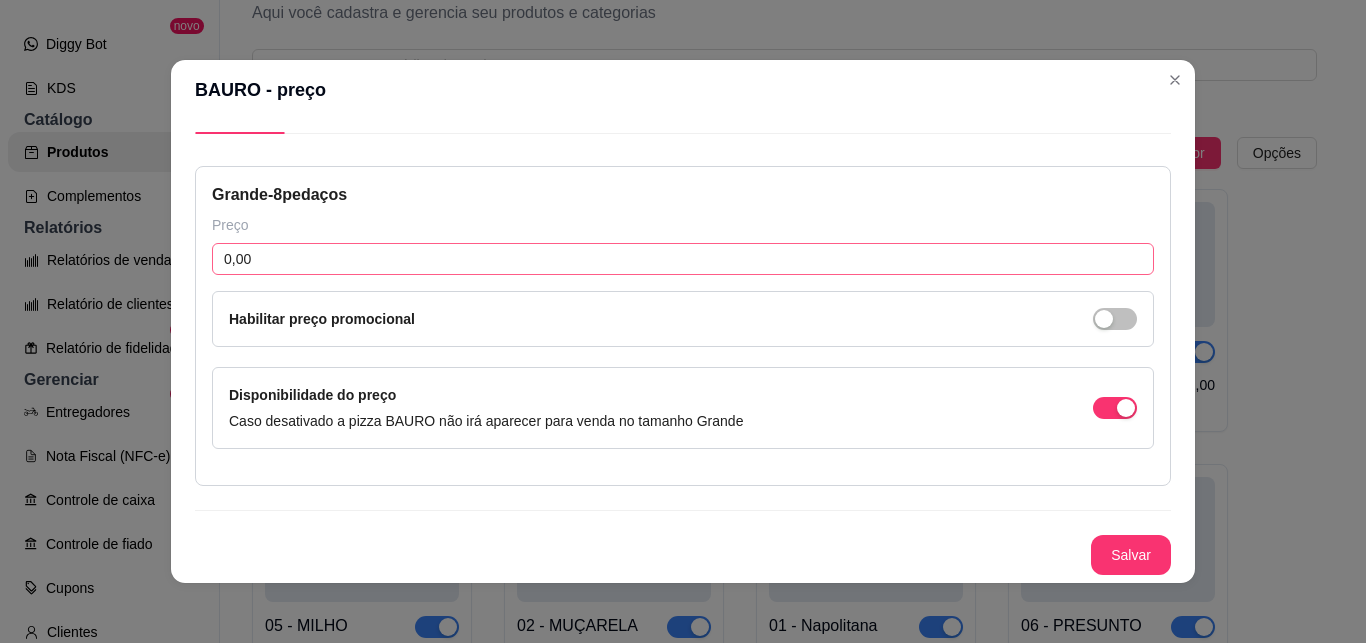 type 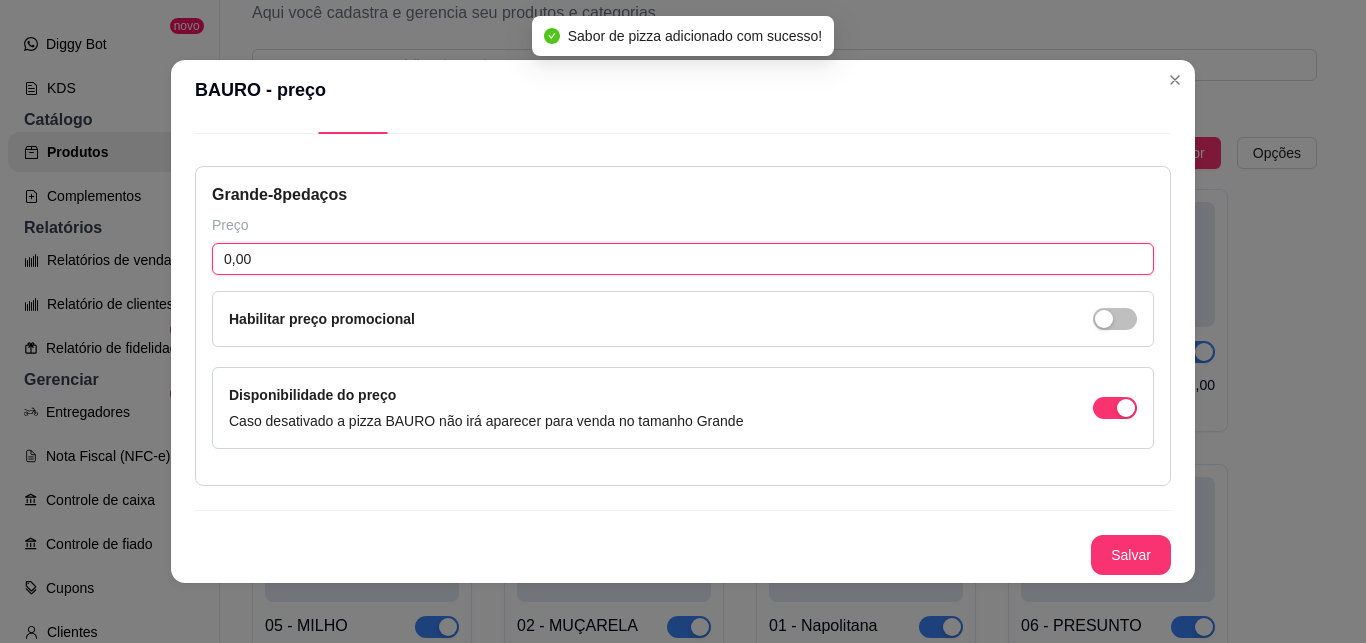 click on "0,00" at bounding box center (683, 259) 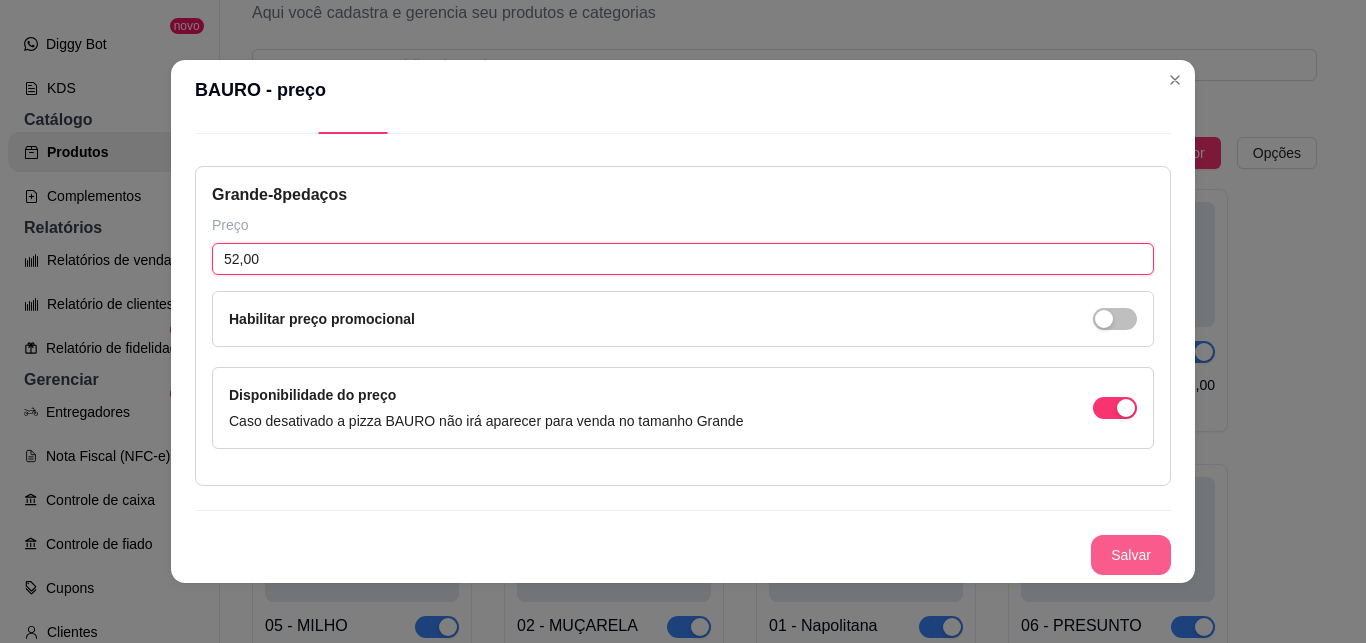 type on "52,00" 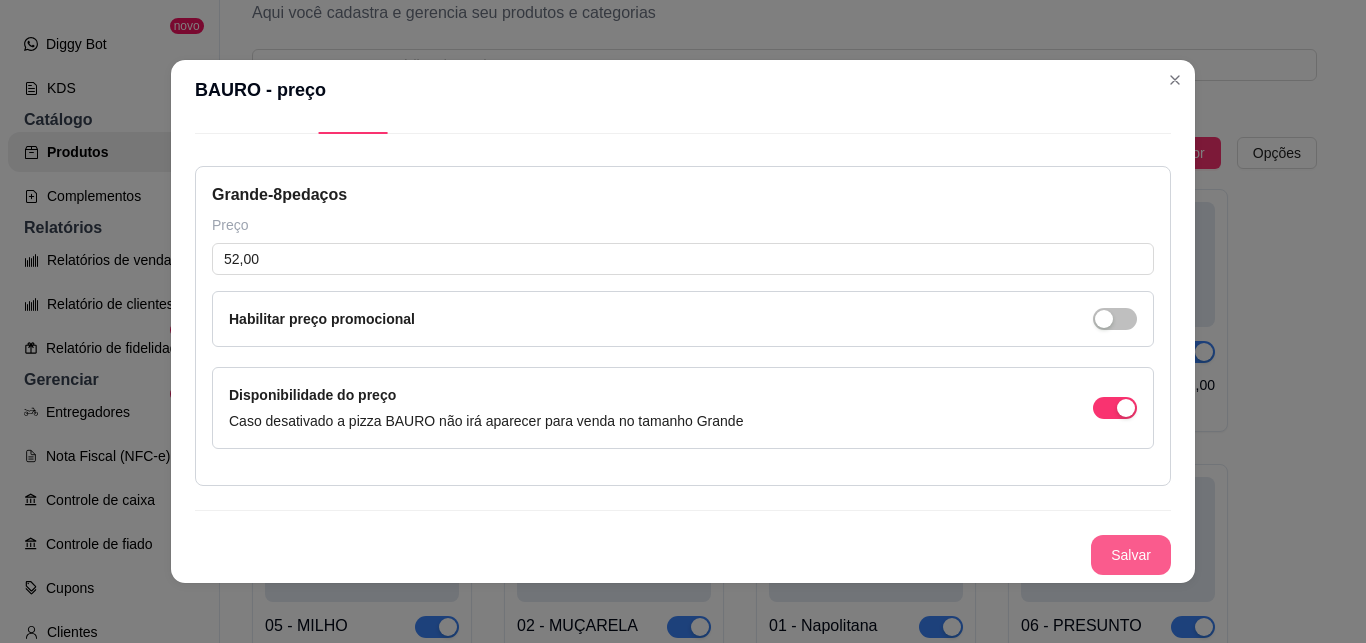 click on "Salvar" at bounding box center [1131, 555] 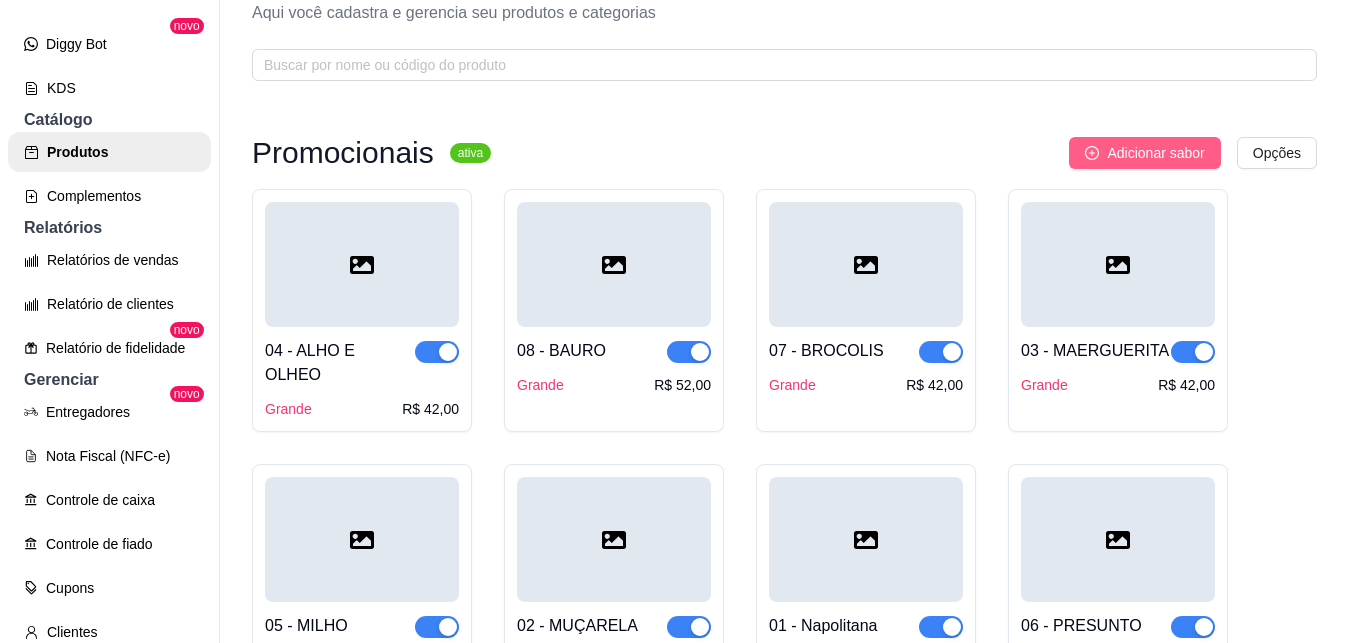 click on "Adicionar sabor" at bounding box center (1155, 153) 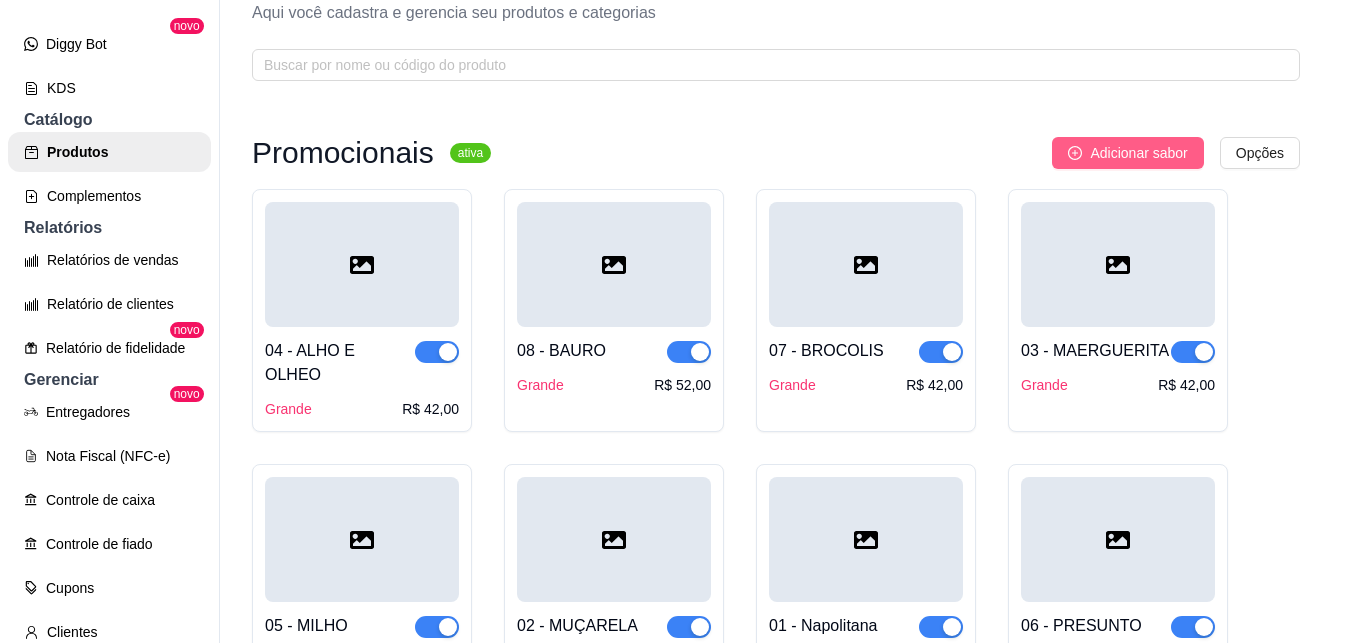 type 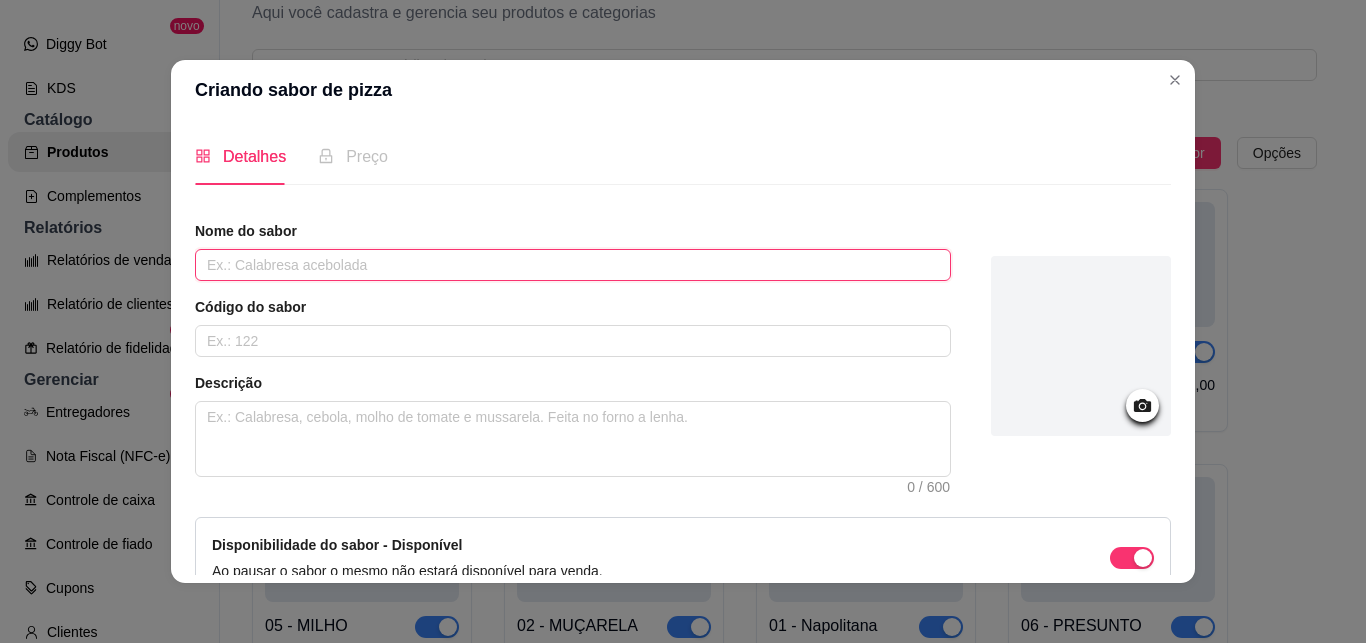 click at bounding box center (573, 265) 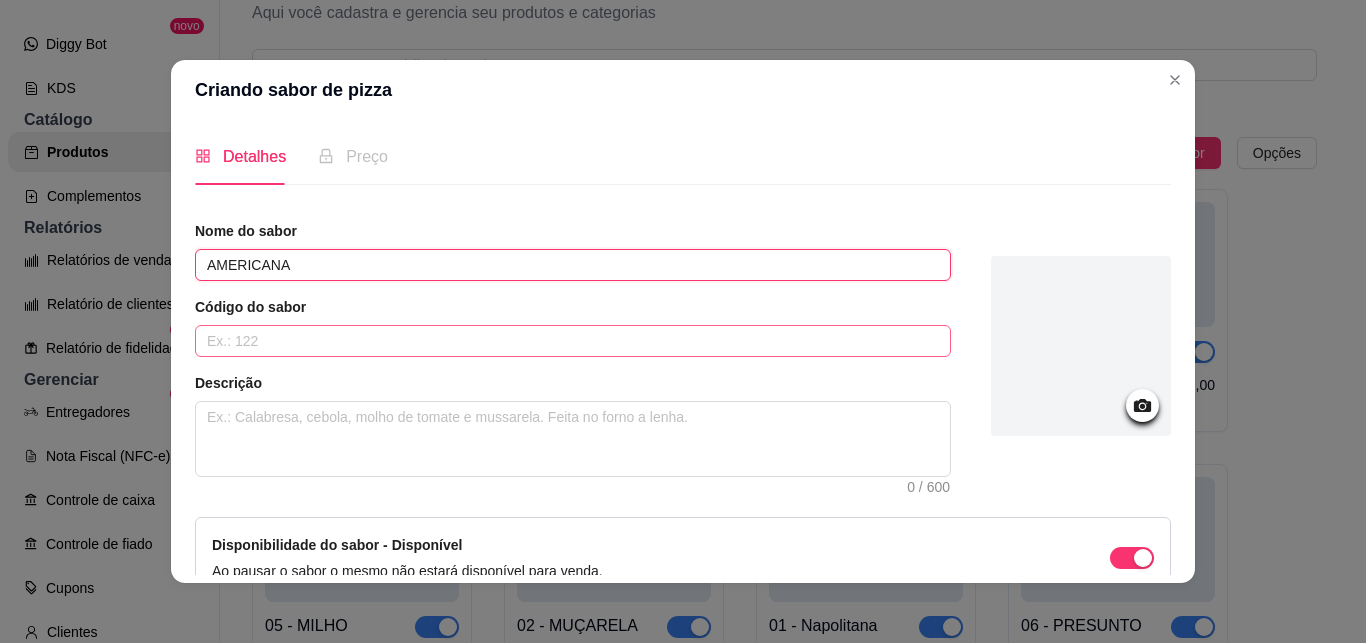 type on "AMERICANA" 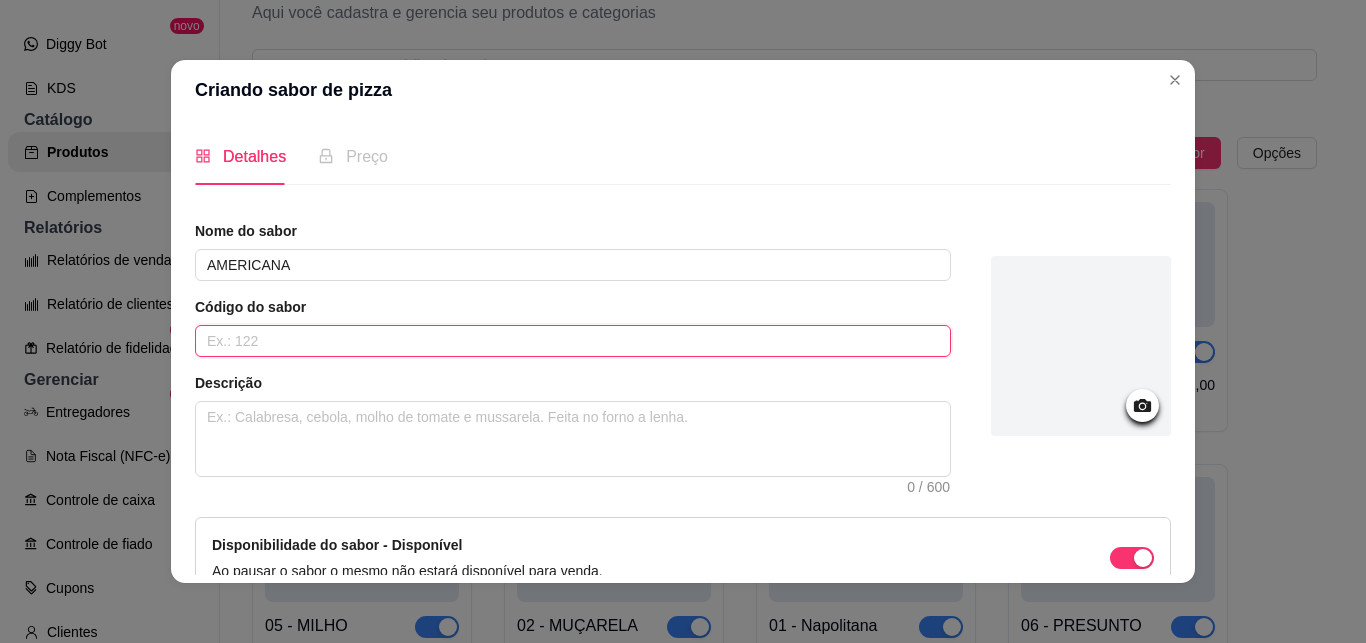 click at bounding box center (573, 341) 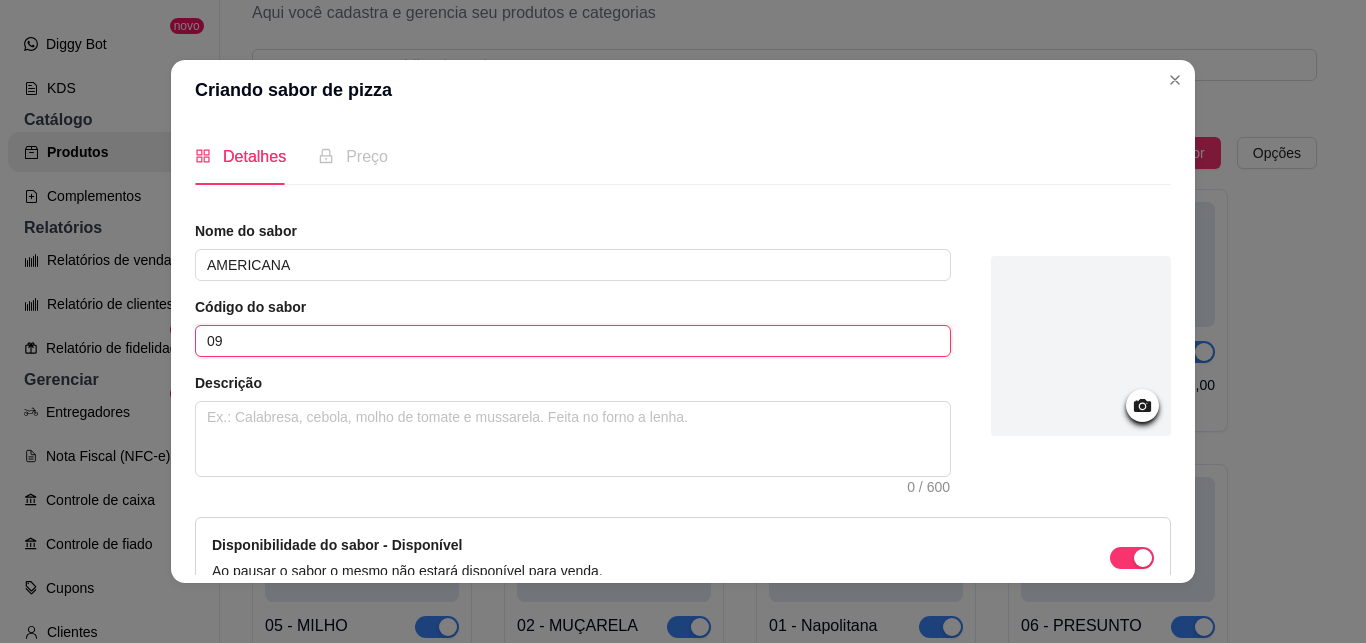 type on "09" 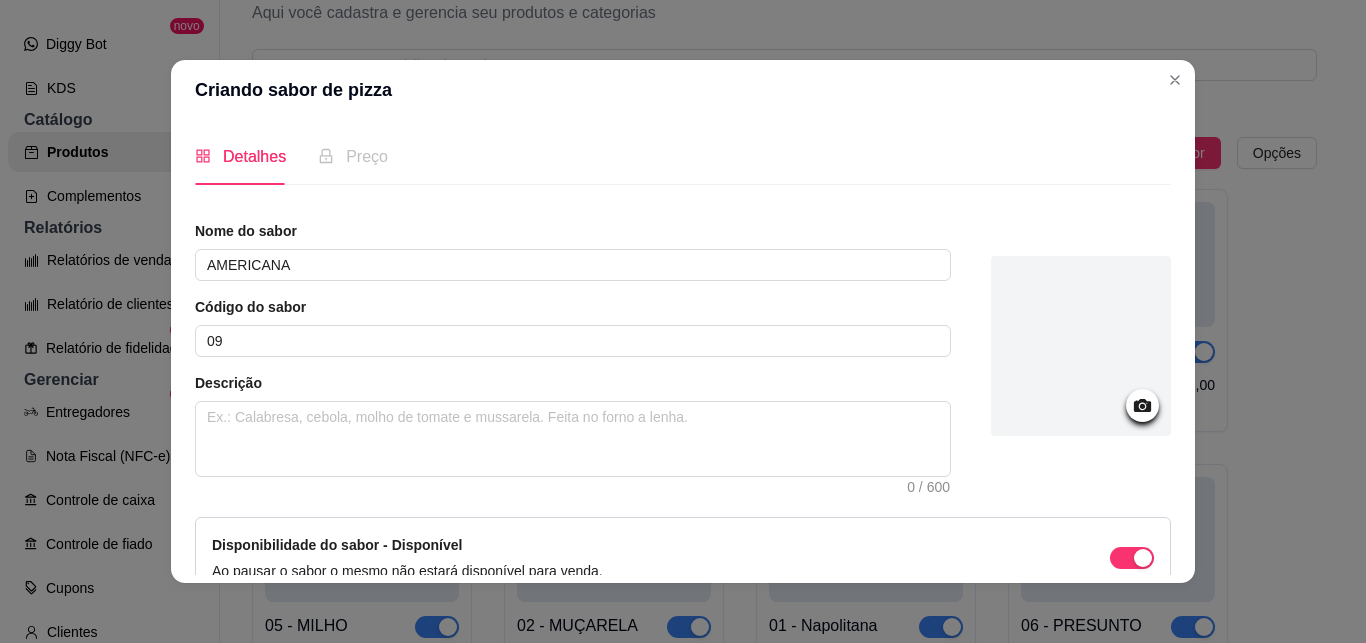 scroll, scrollTop: 113, scrollLeft: 0, axis: vertical 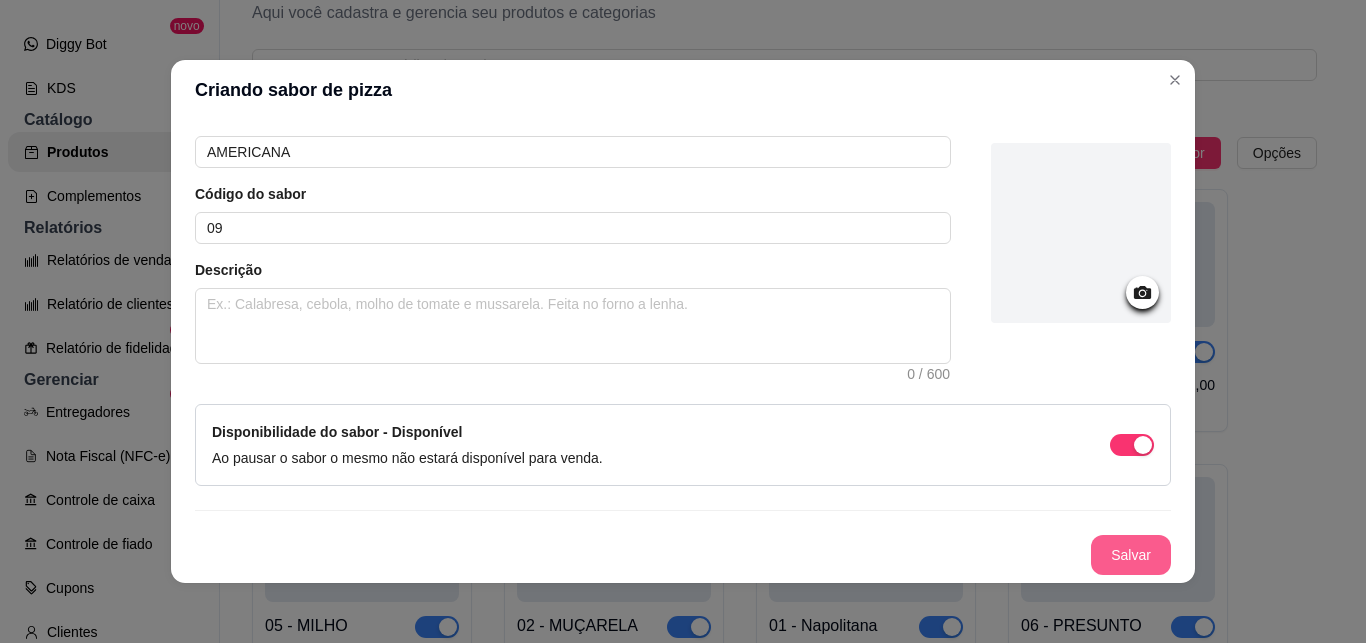 click on "Salvar" at bounding box center (1131, 555) 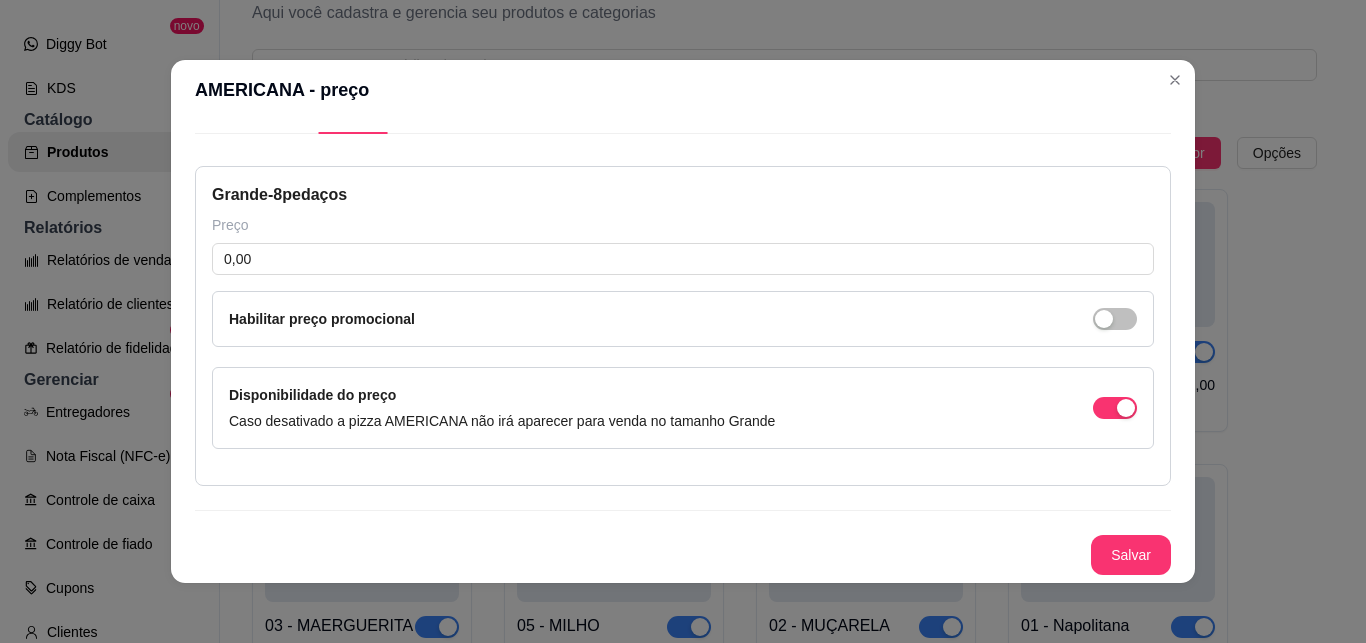 type 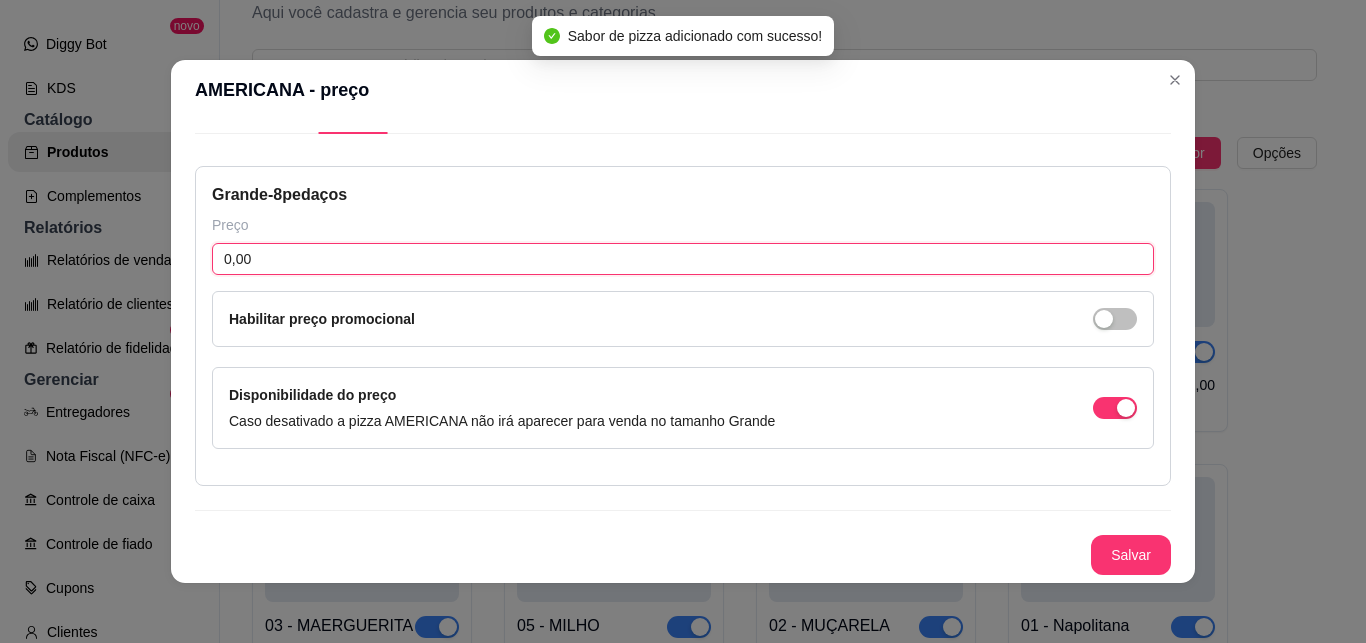click on "0,00" at bounding box center [683, 259] 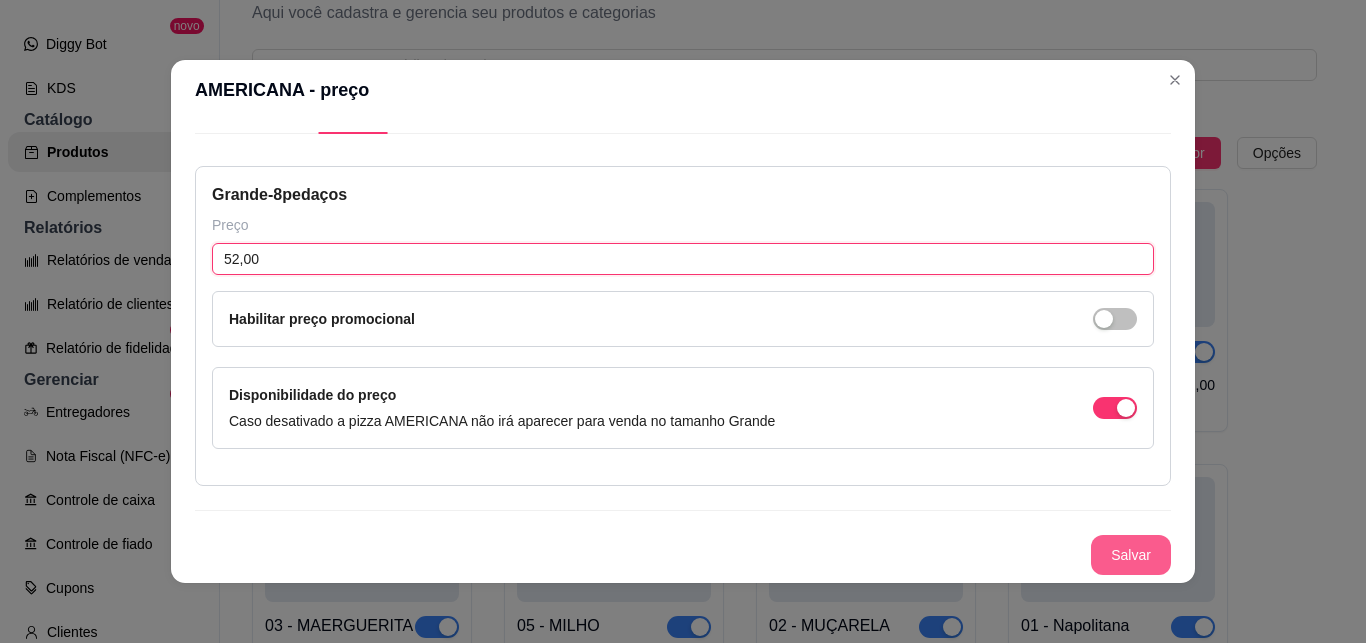 type on "52,00" 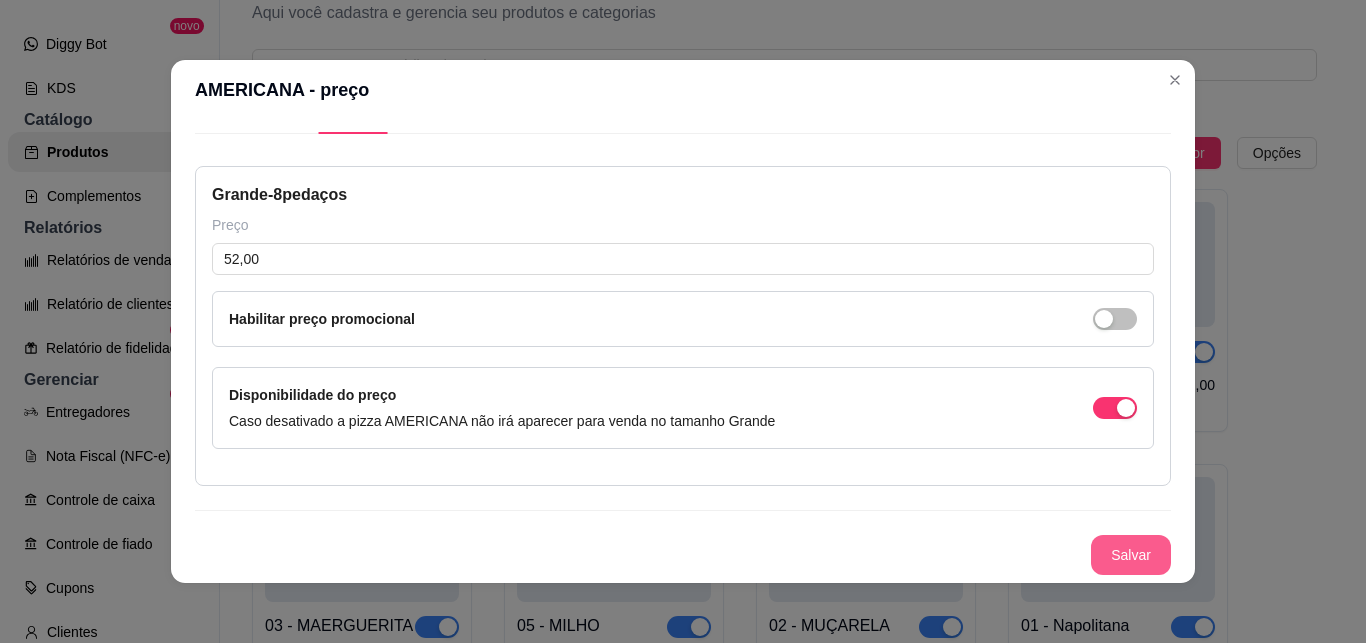 click on "Salvar" at bounding box center [1131, 555] 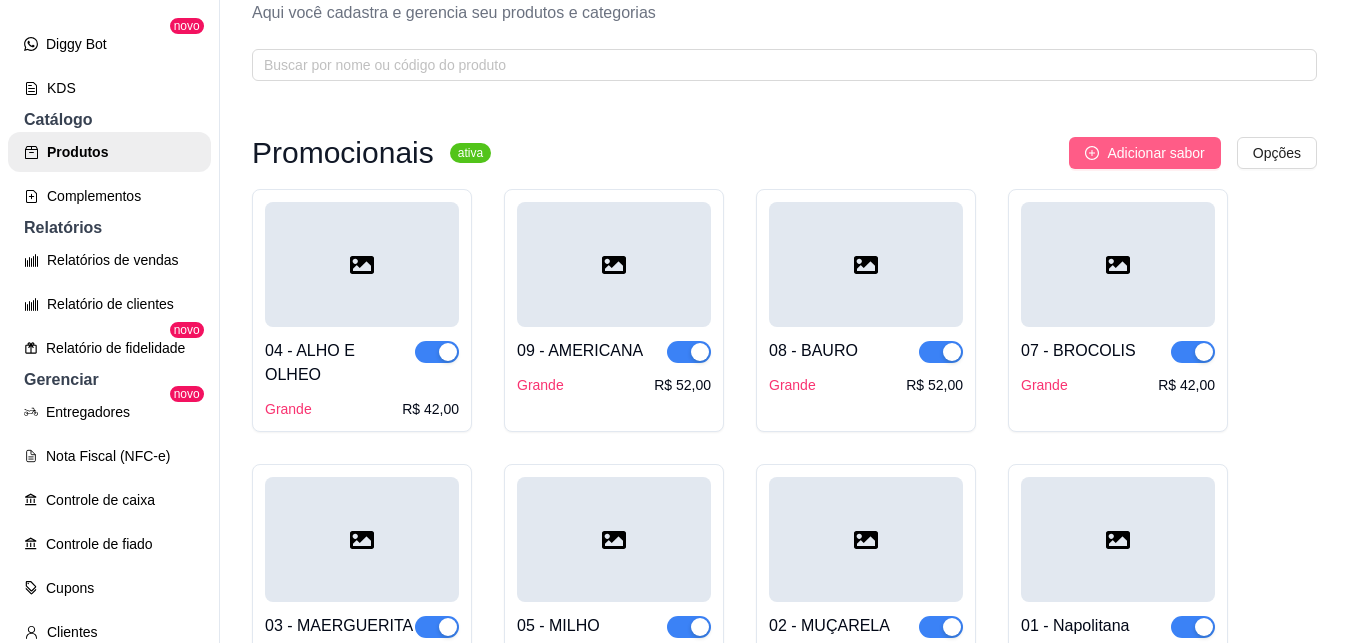 click 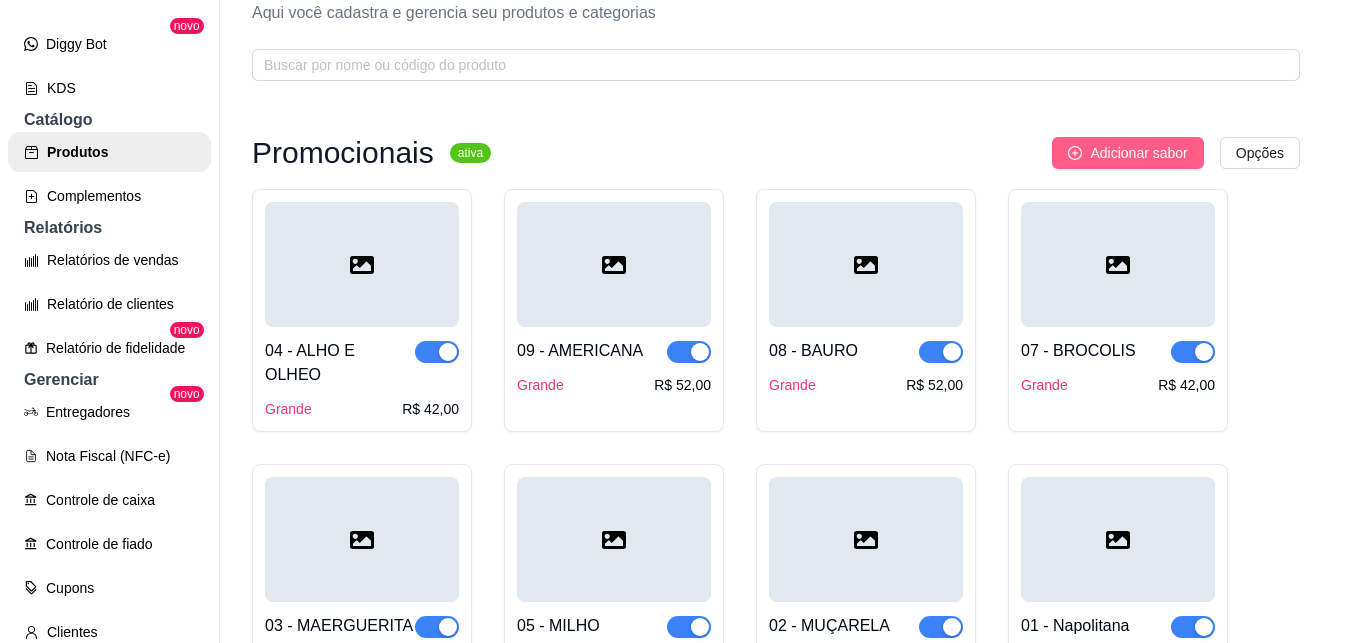 type 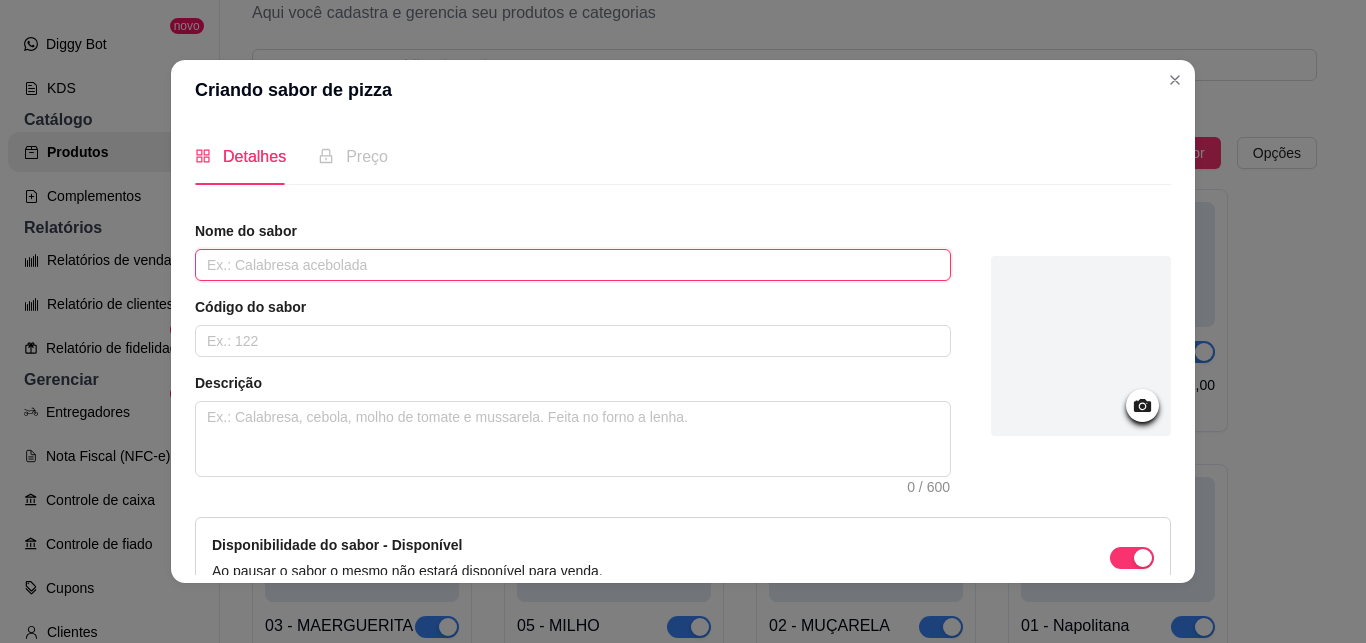 click at bounding box center [573, 265] 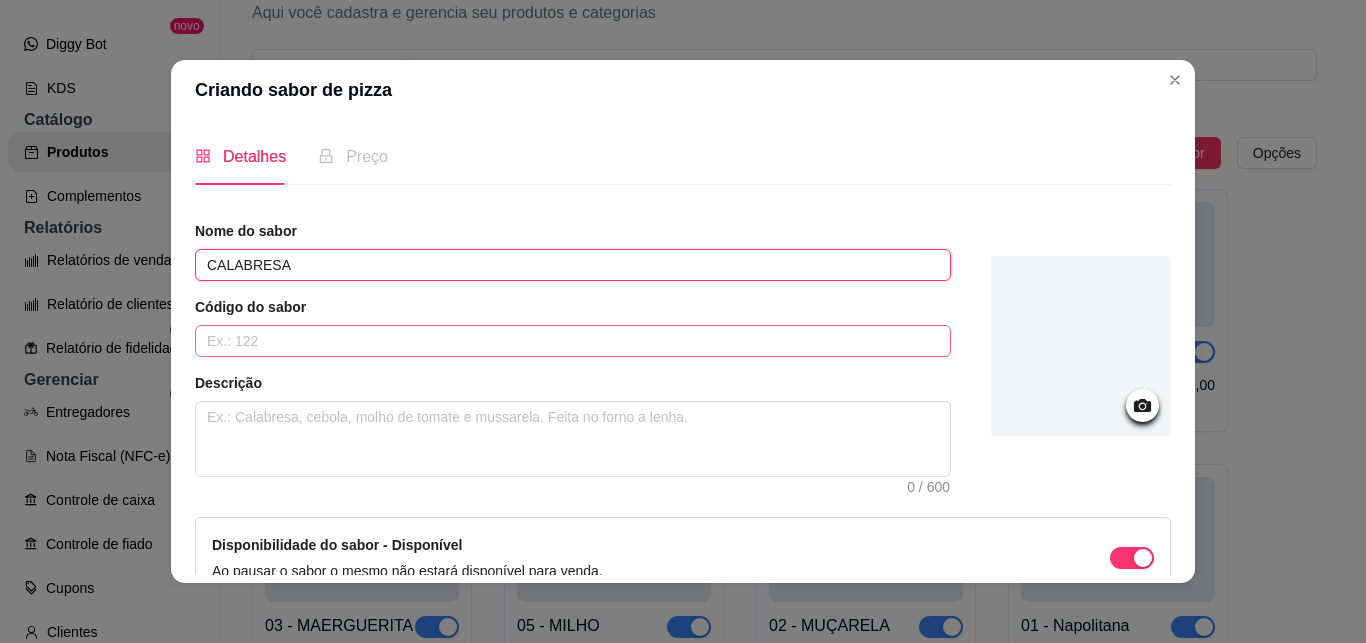 type on "CALABRESA" 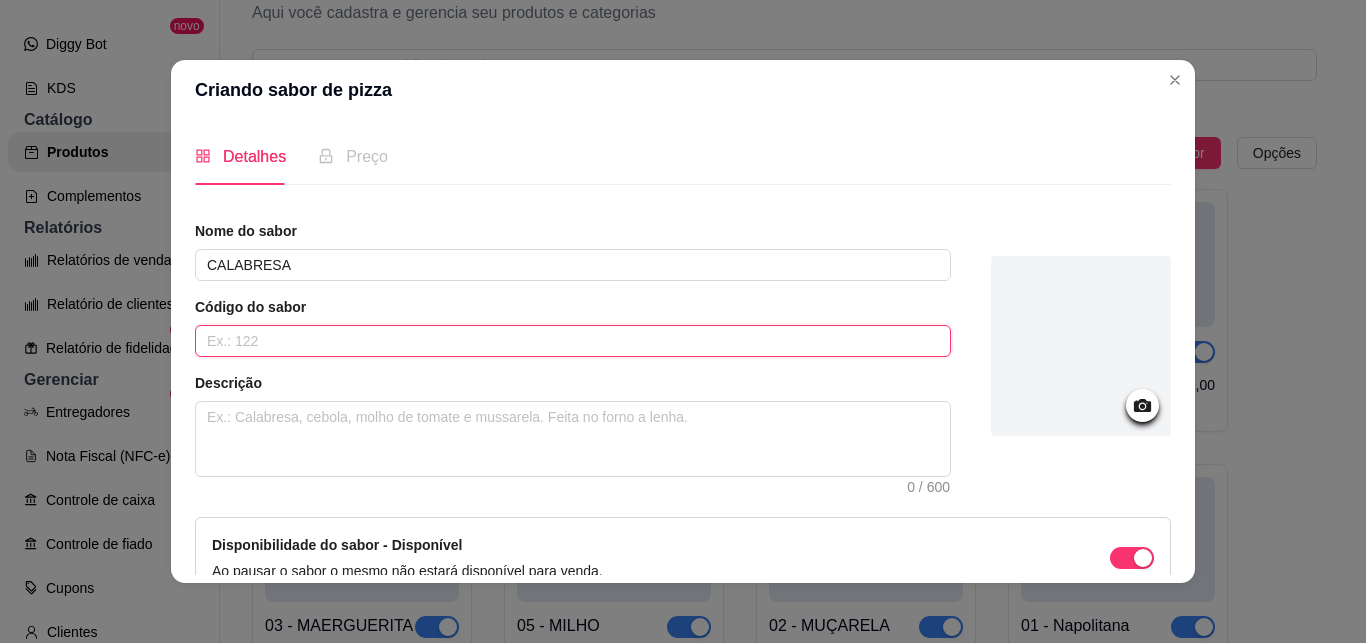 click at bounding box center [573, 341] 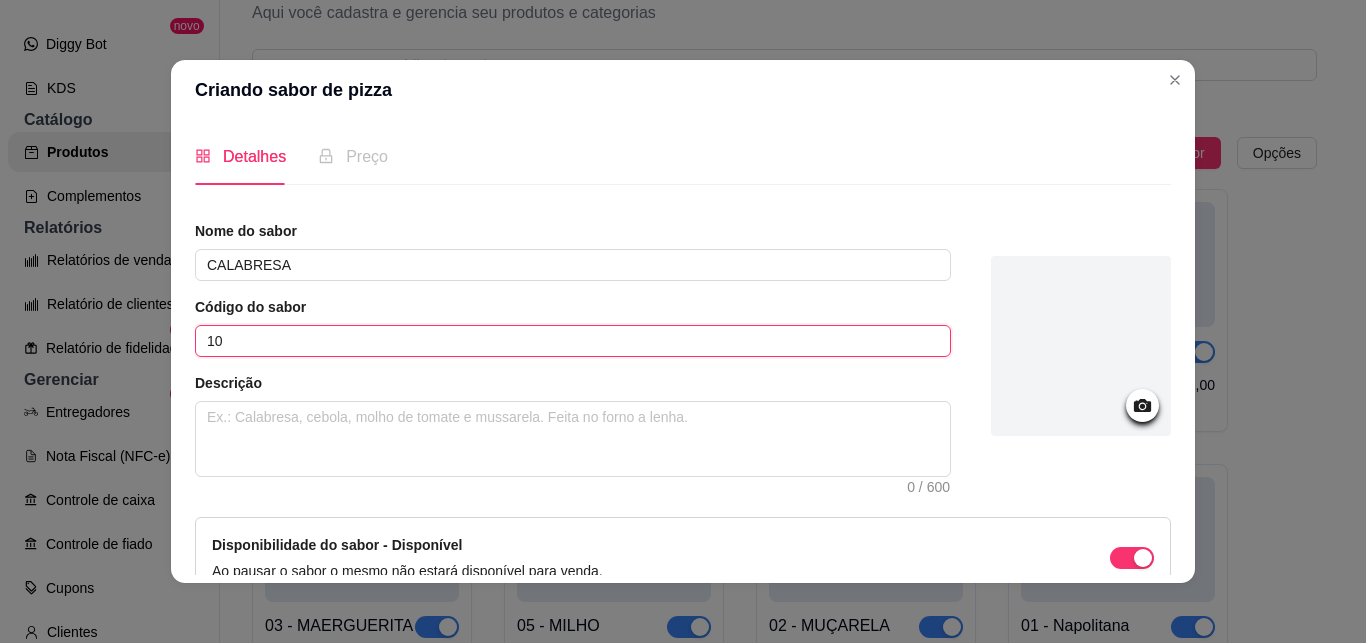 type on "10" 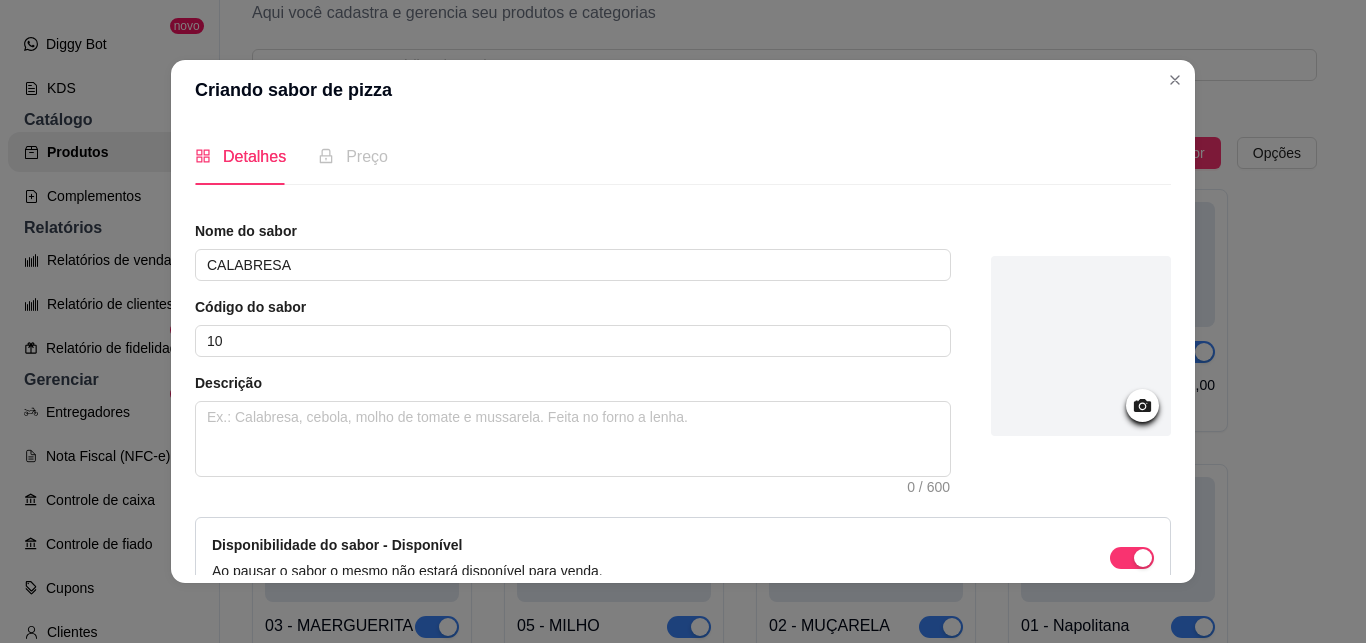 scroll, scrollTop: 113, scrollLeft: 0, axis: vertical 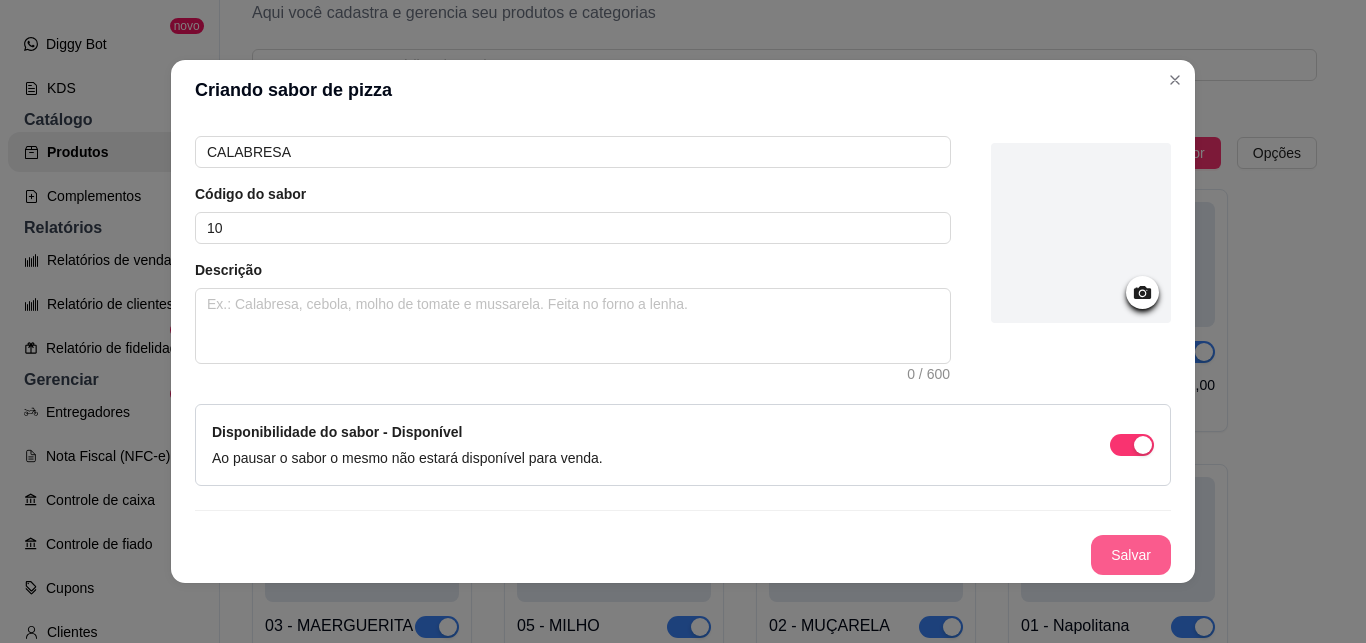 click on "Salvar" at bounding box center [1131, 555] 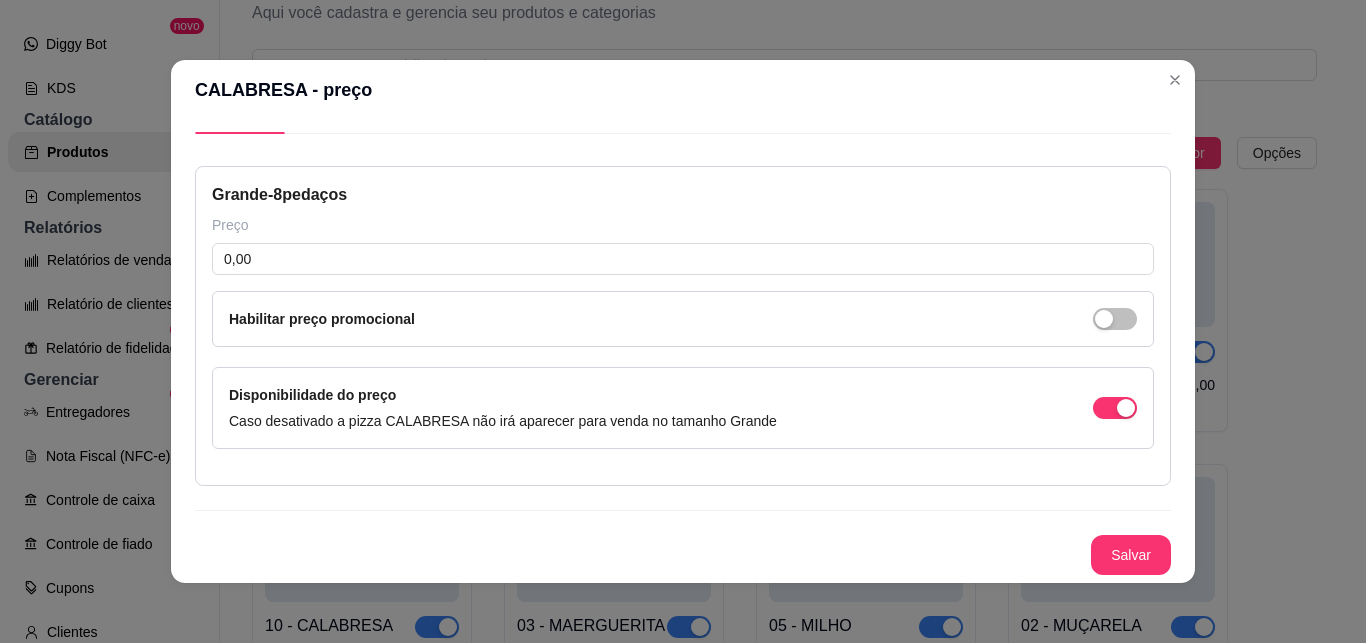 type 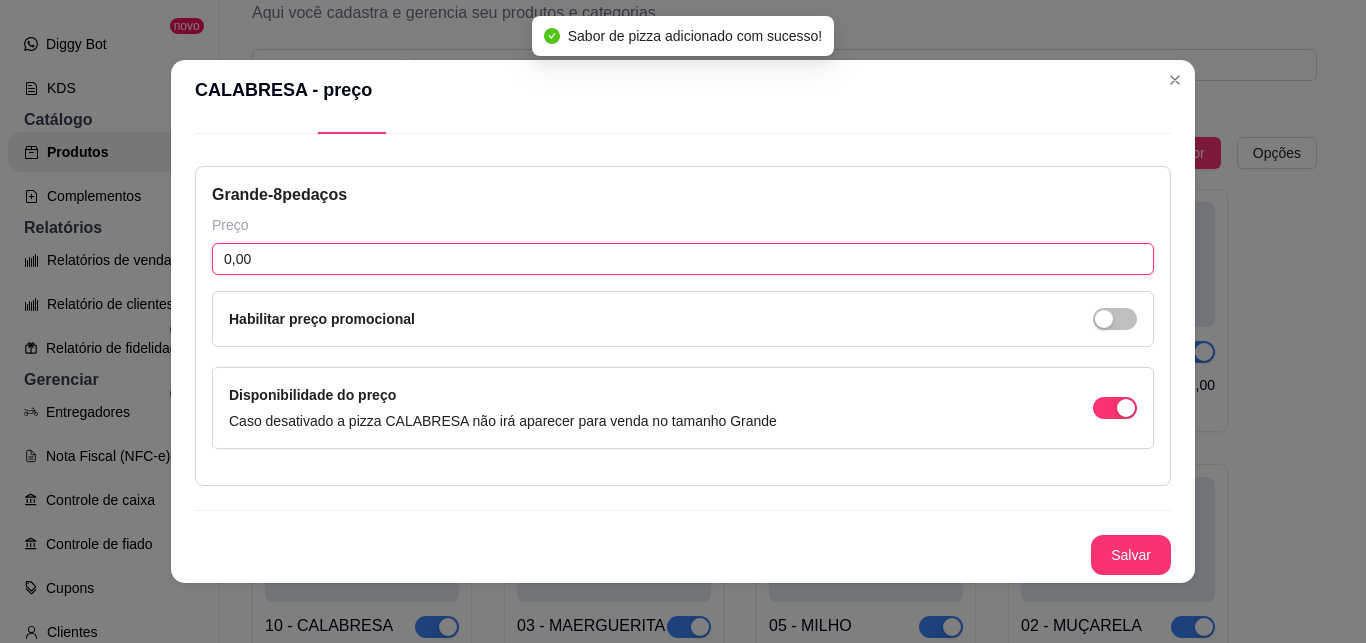 click on "0,00" at bounding box center [683, 259] 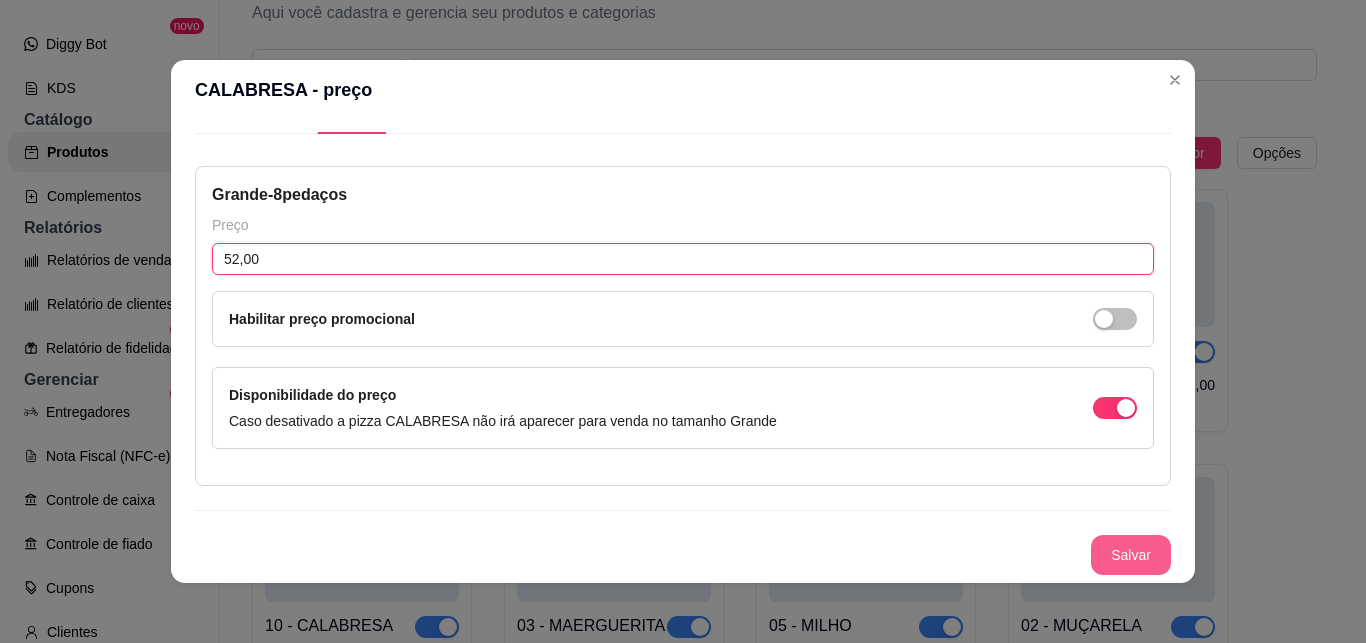 type on "52,00" 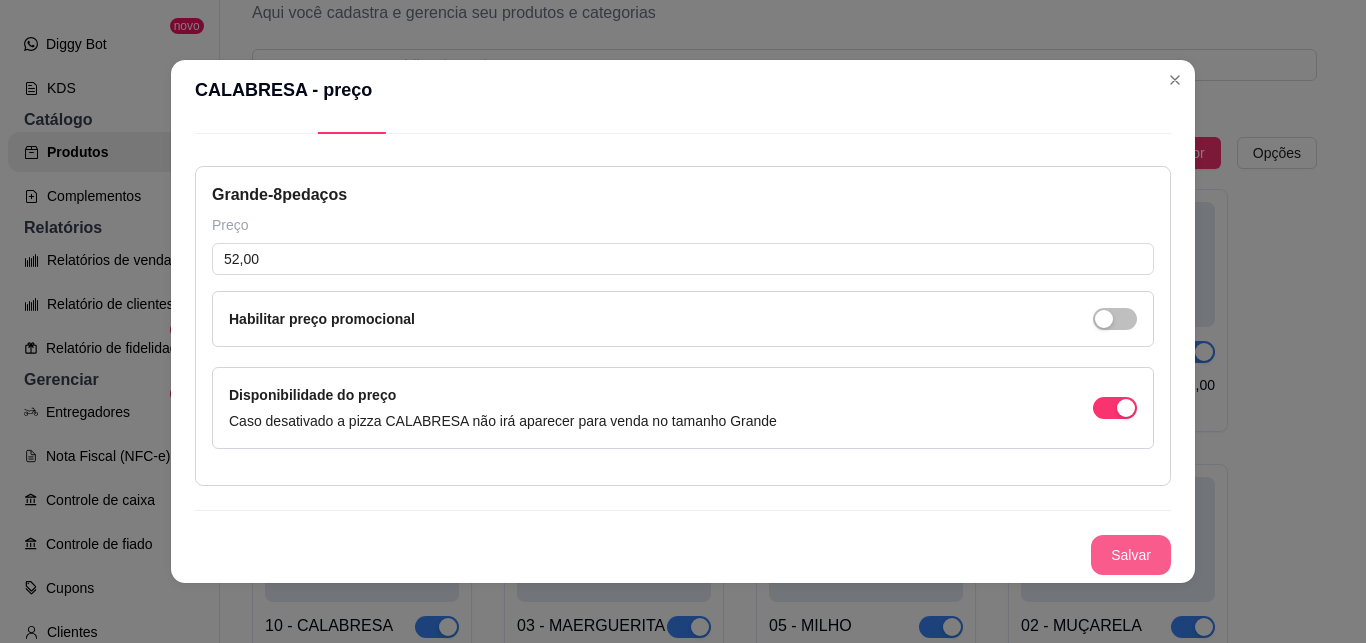 click on "Salvar" at bounding box center [1131, 555] 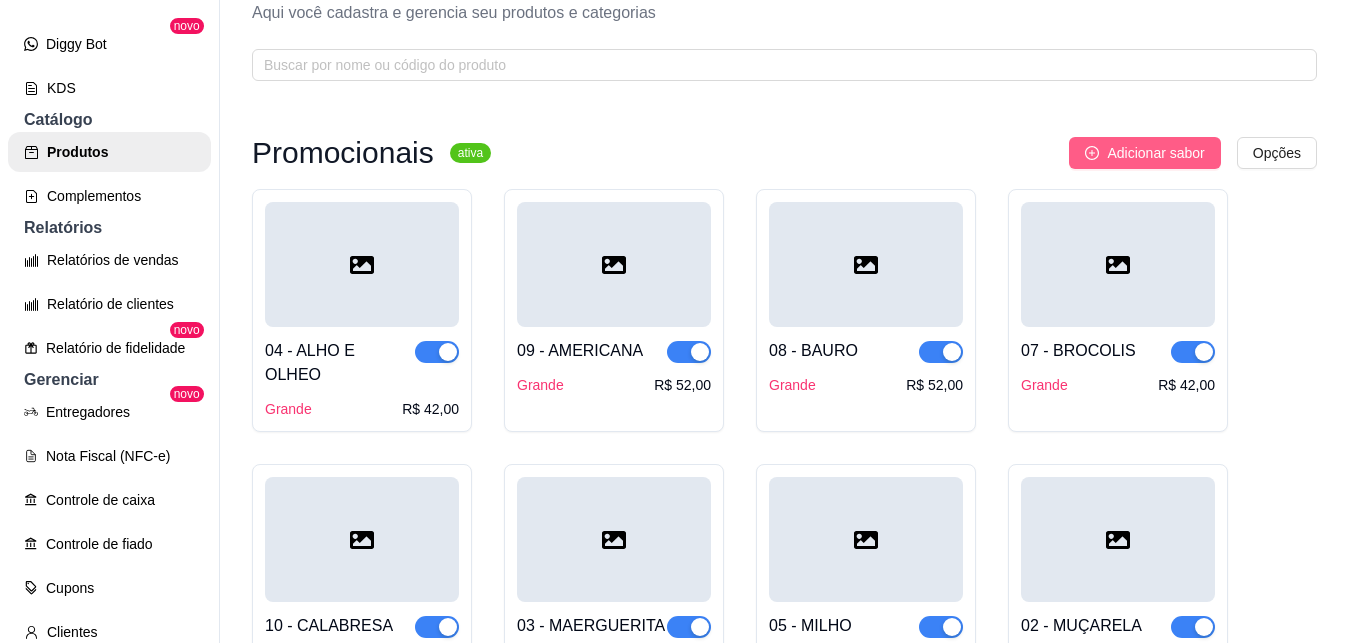 click on "Adicionar sabor" at bounding box center (1144, 153) 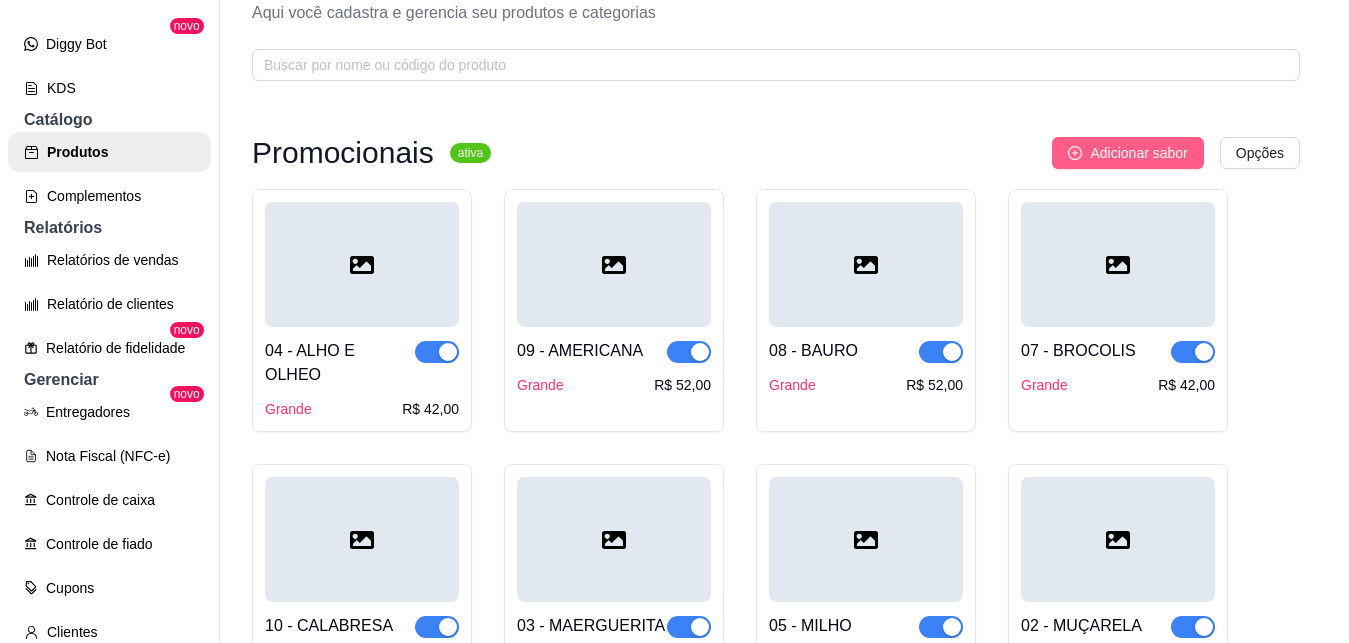 type 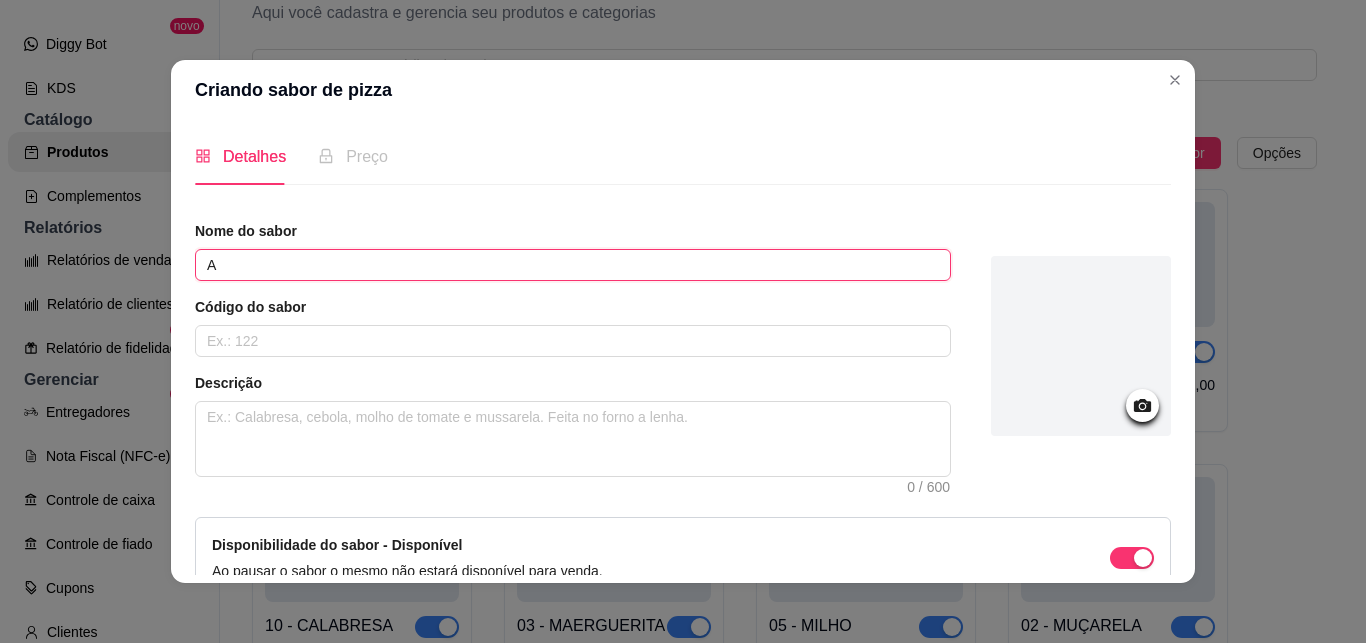 type on "A" 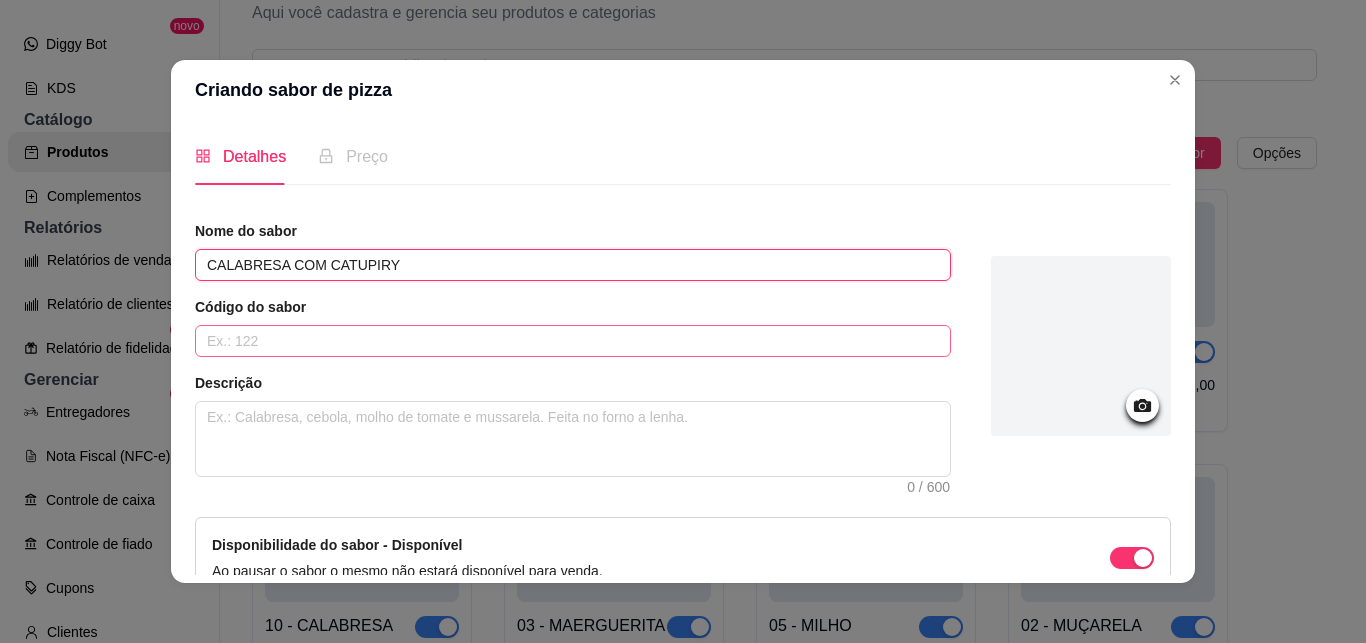 type on "CALABRESA COM CATUPIRY" 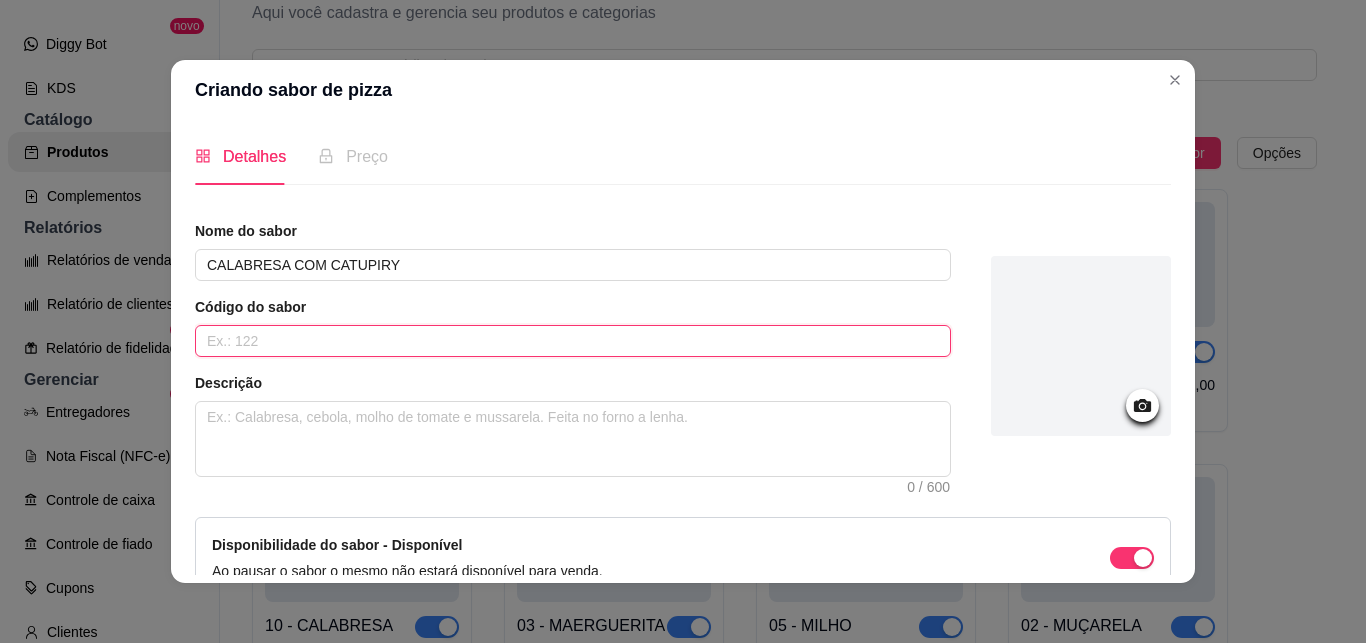 click at bounding box center (573, 341) 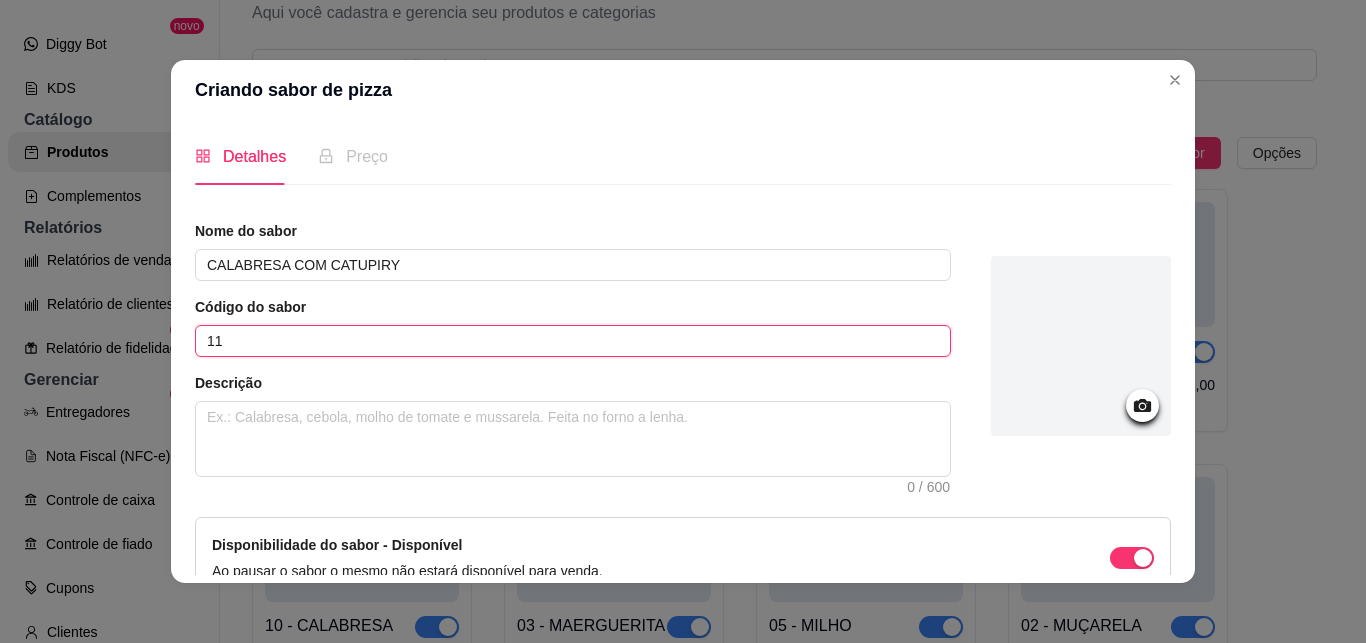 type on "11" 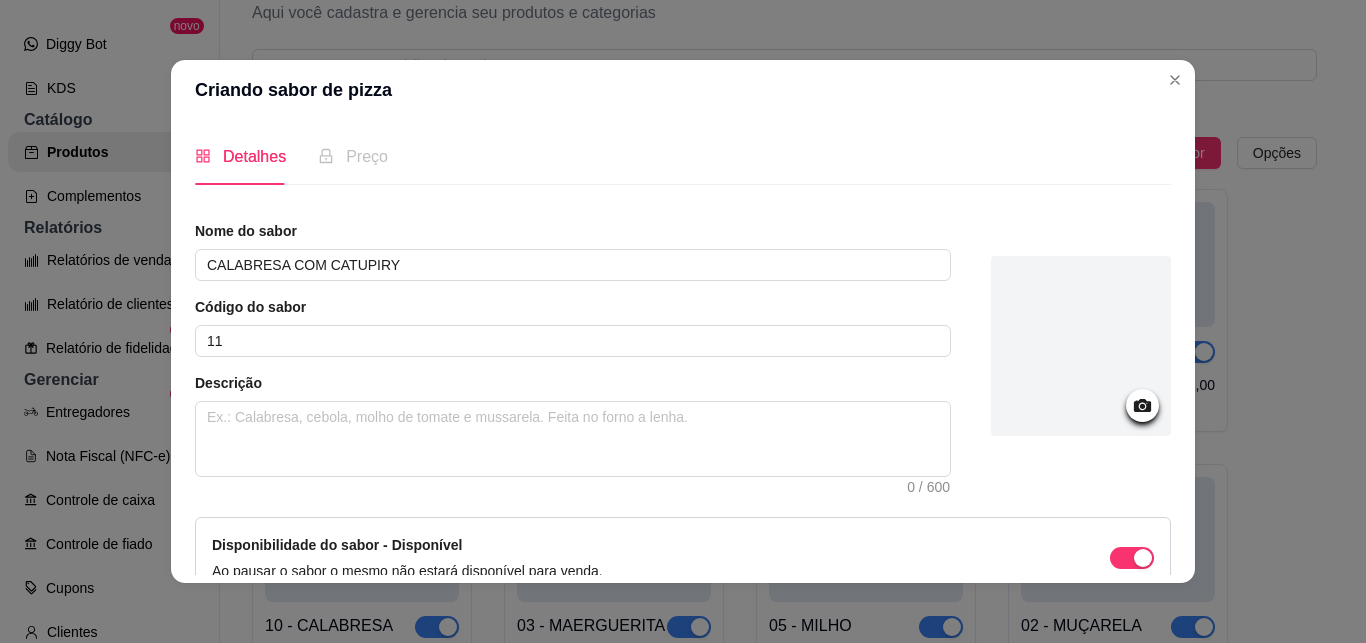 scroll, scrollTop: 4, scrollLeft: 0, axis: vertical 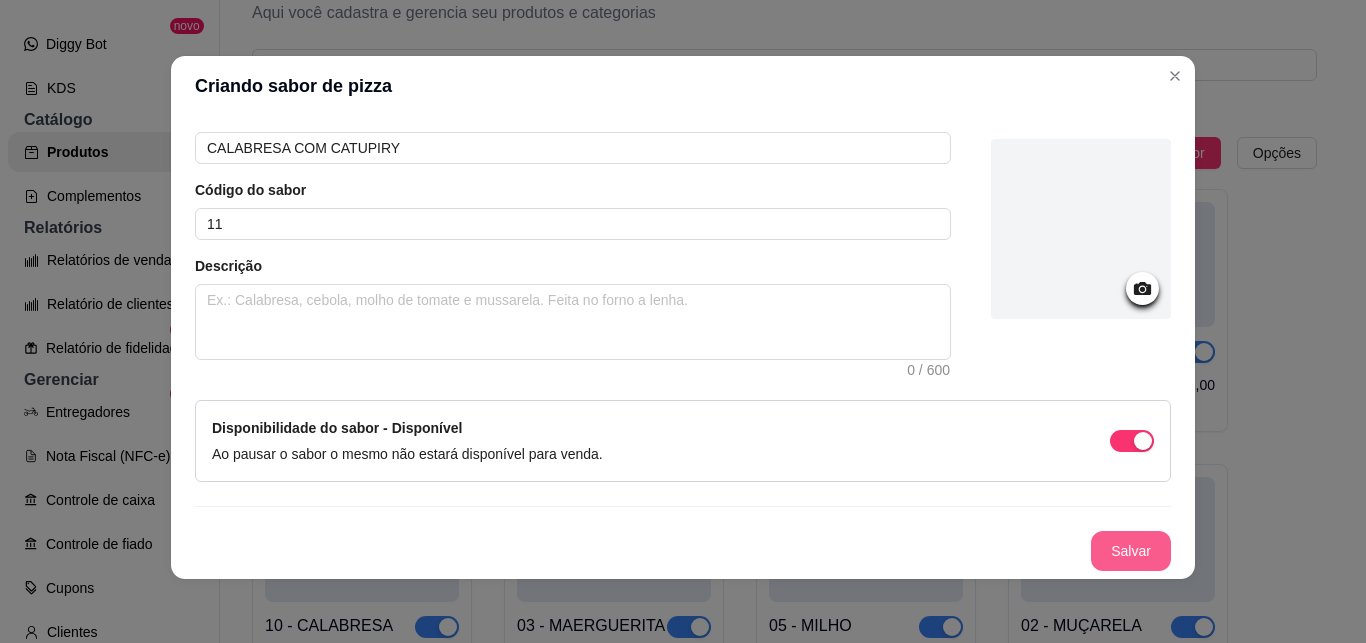 click on "Salvar" at bounding box center (1131, 551) 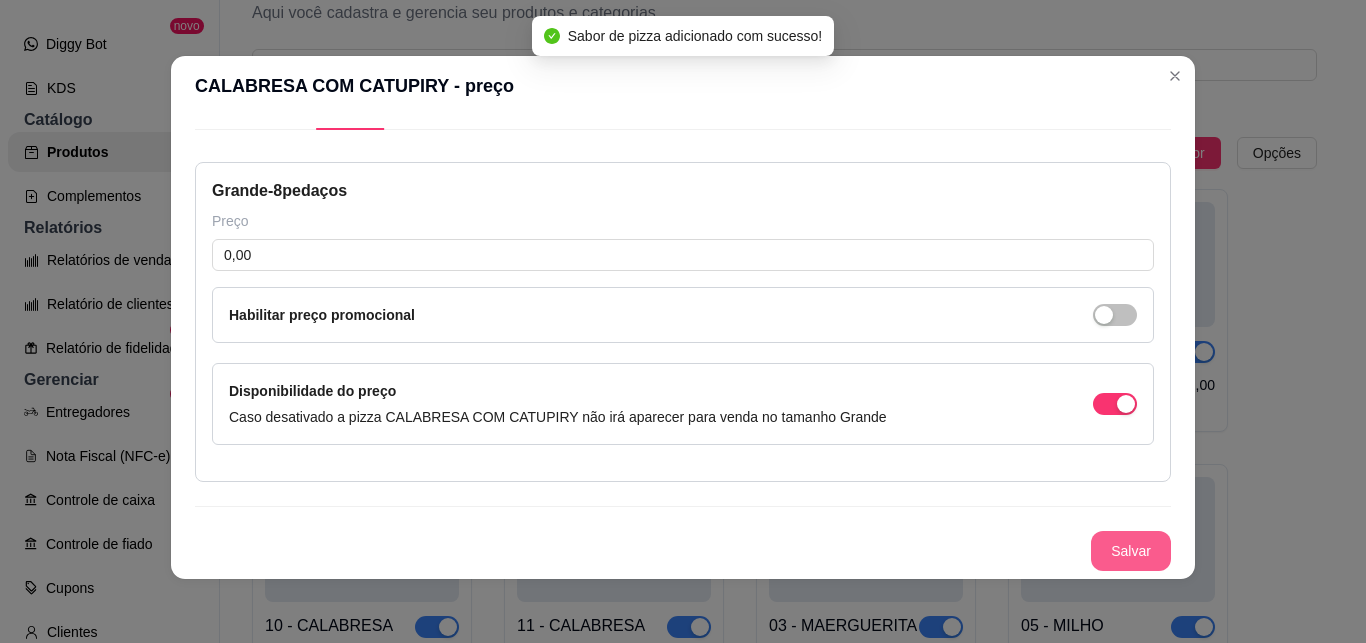 type 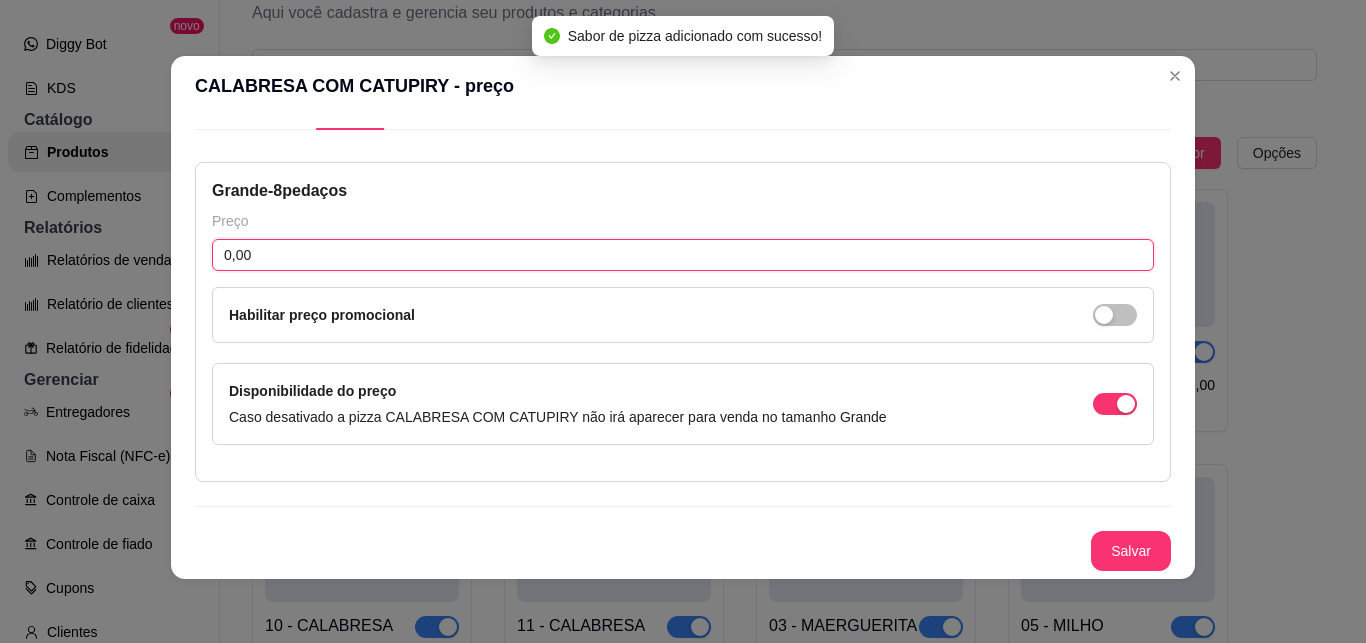 click on "0,00" at bounding box center (683, 255) 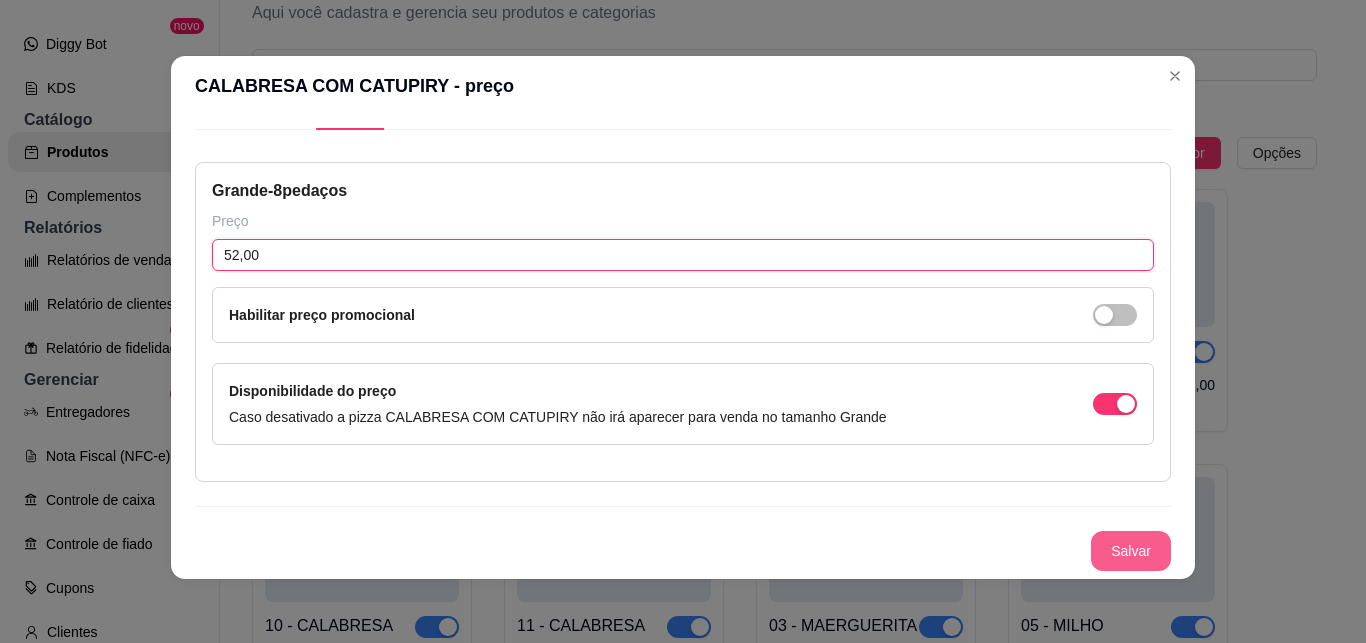type on "52,00" 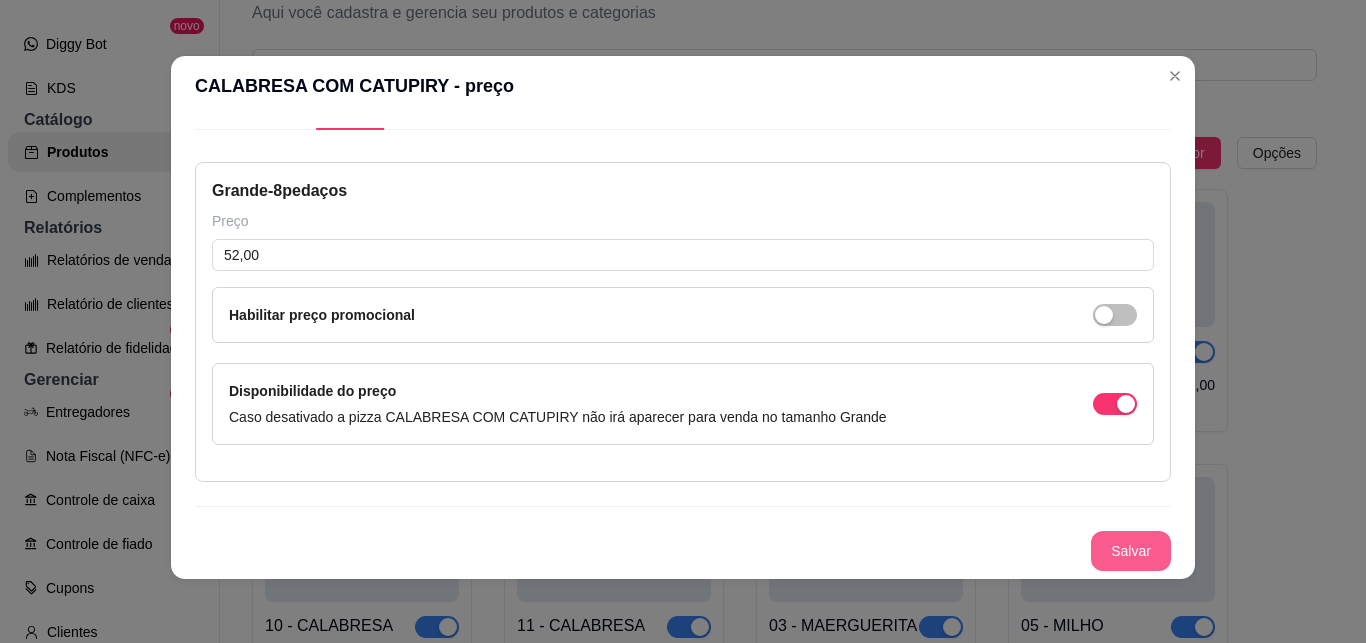 click on "Salvar" at bounding box center (1131, 551) 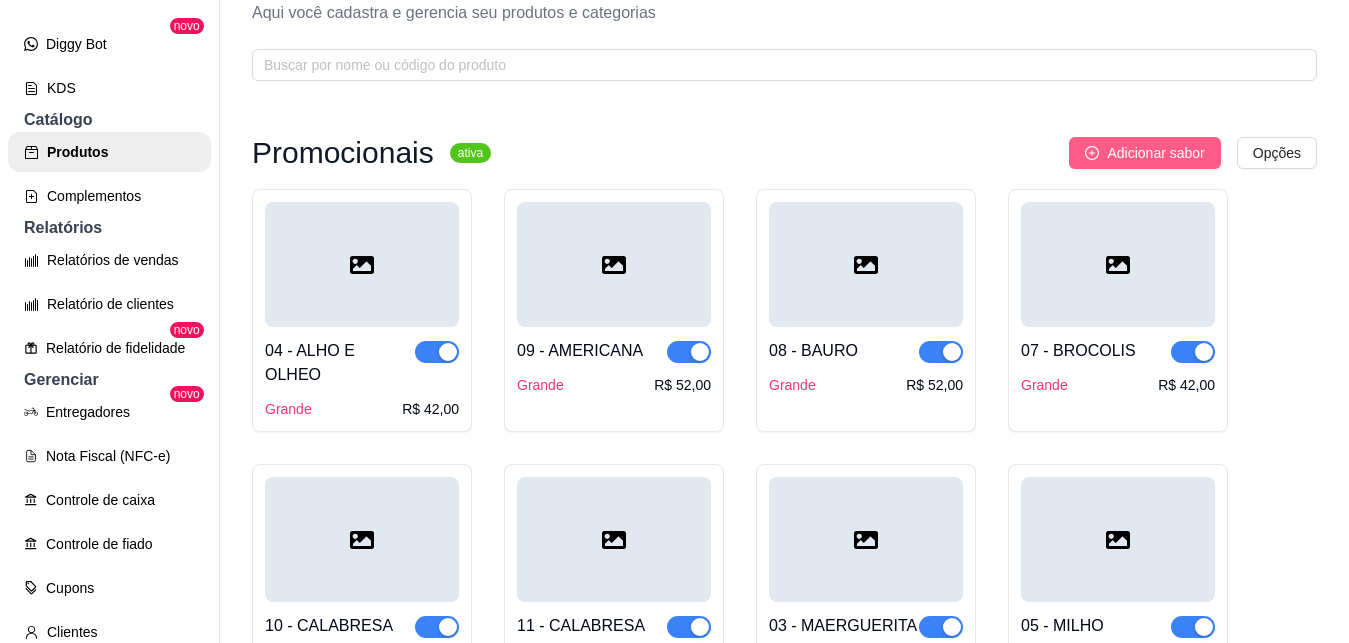 click on "Adicionar sabor" at bounding box center (1155, 153) 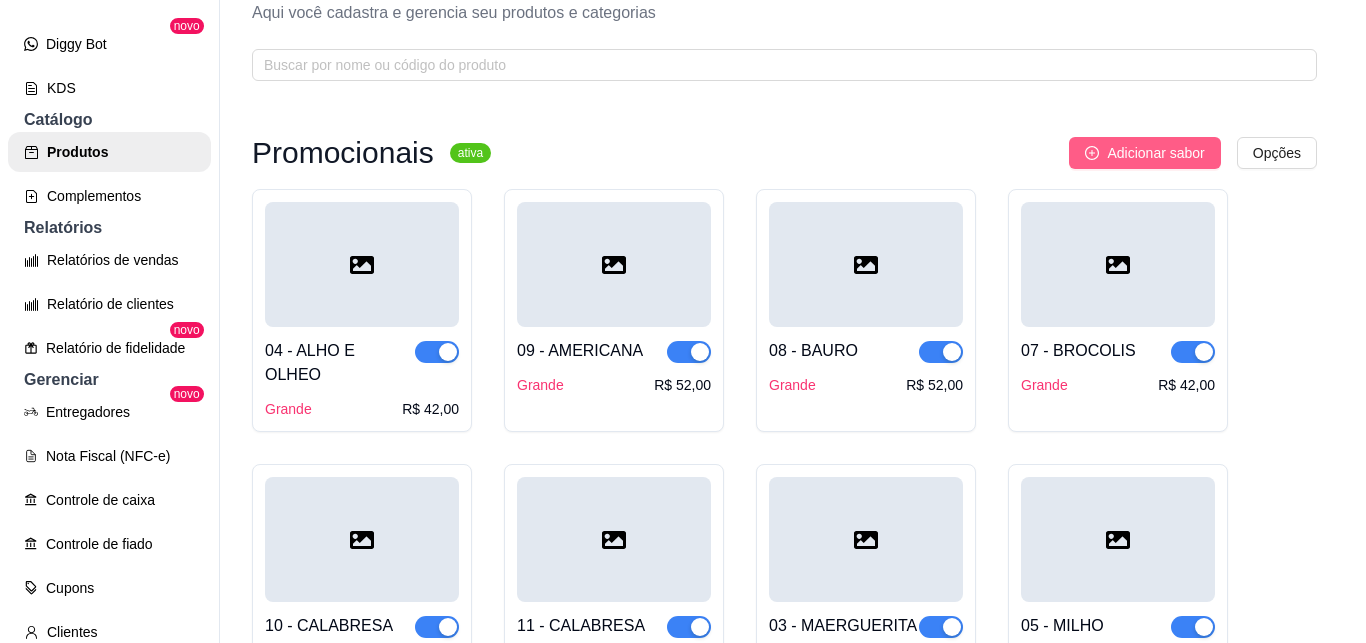 type 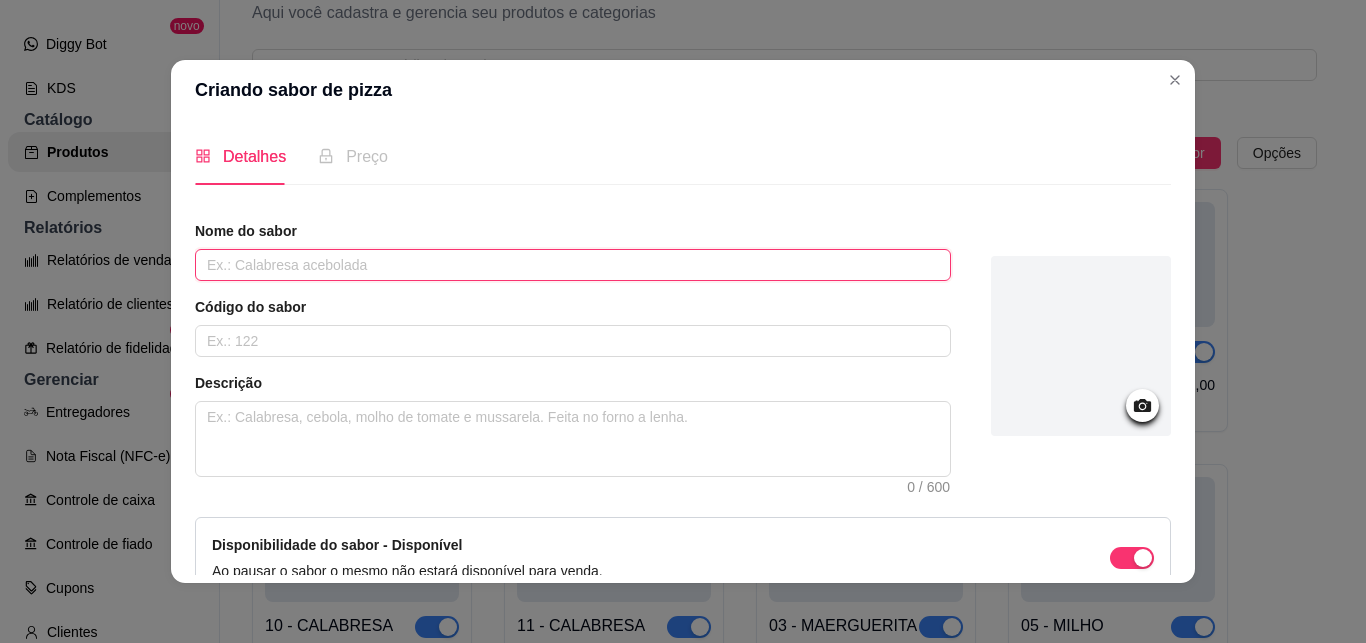 click at bounding box center [573, 265] 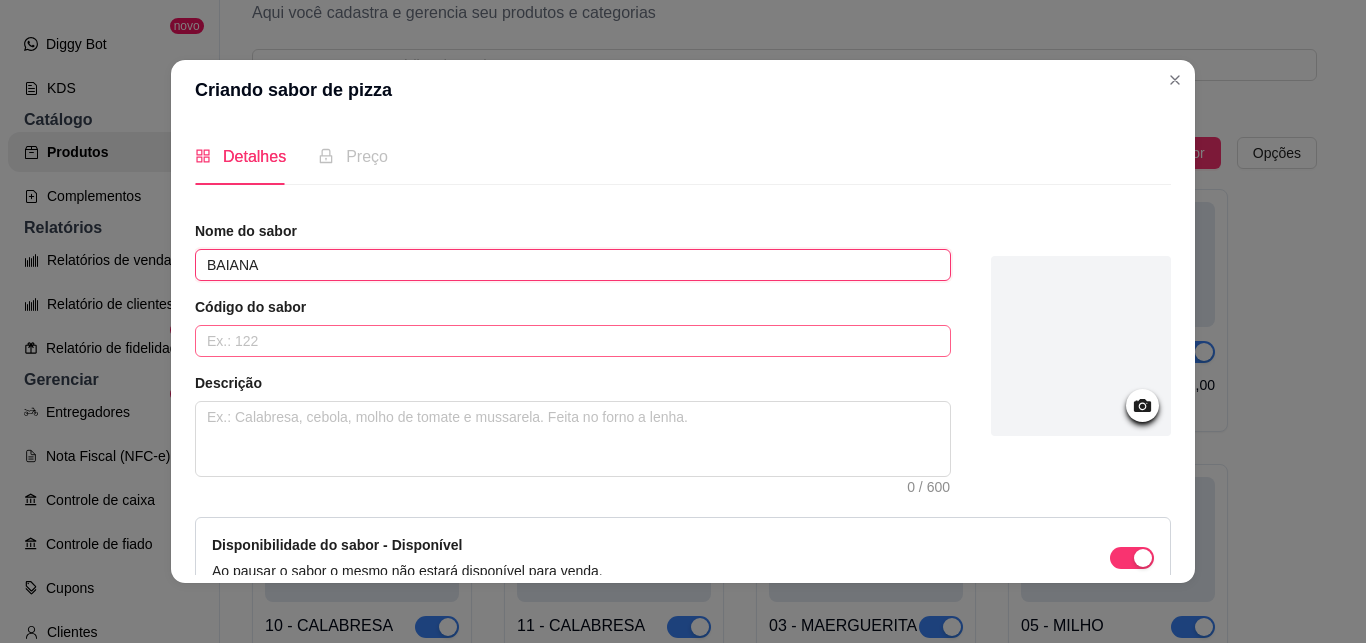 type on "BAIANA" 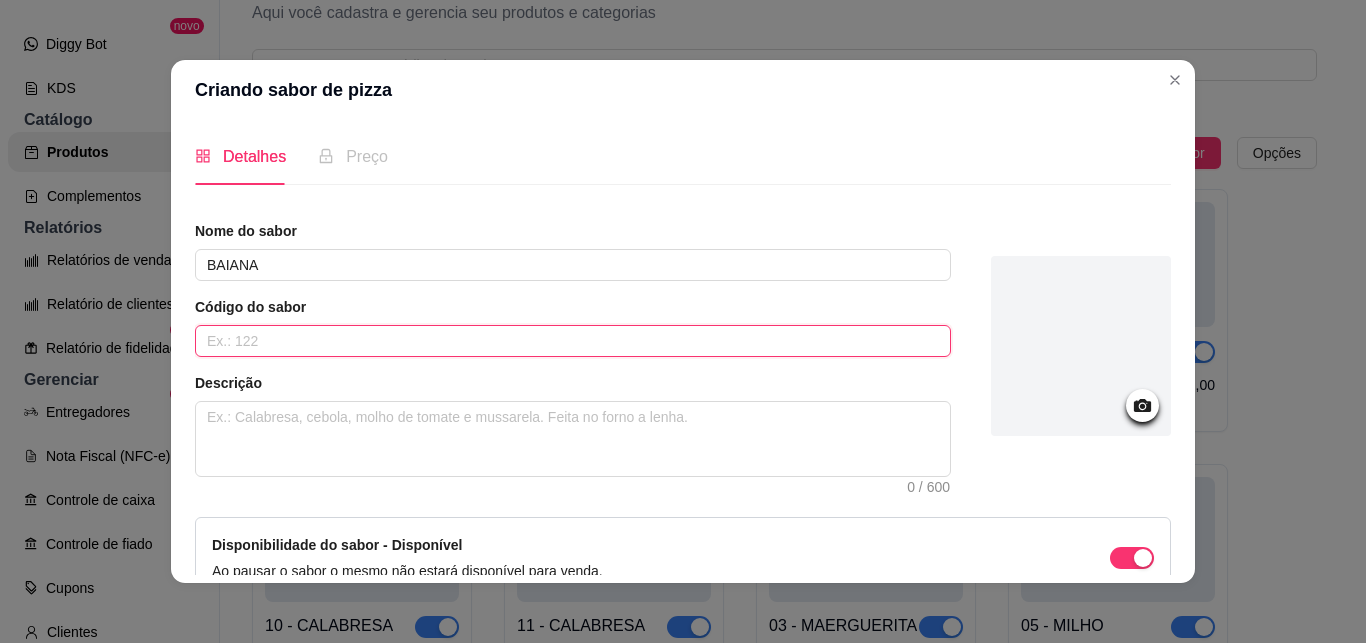 click at bounding box center [573, 341] 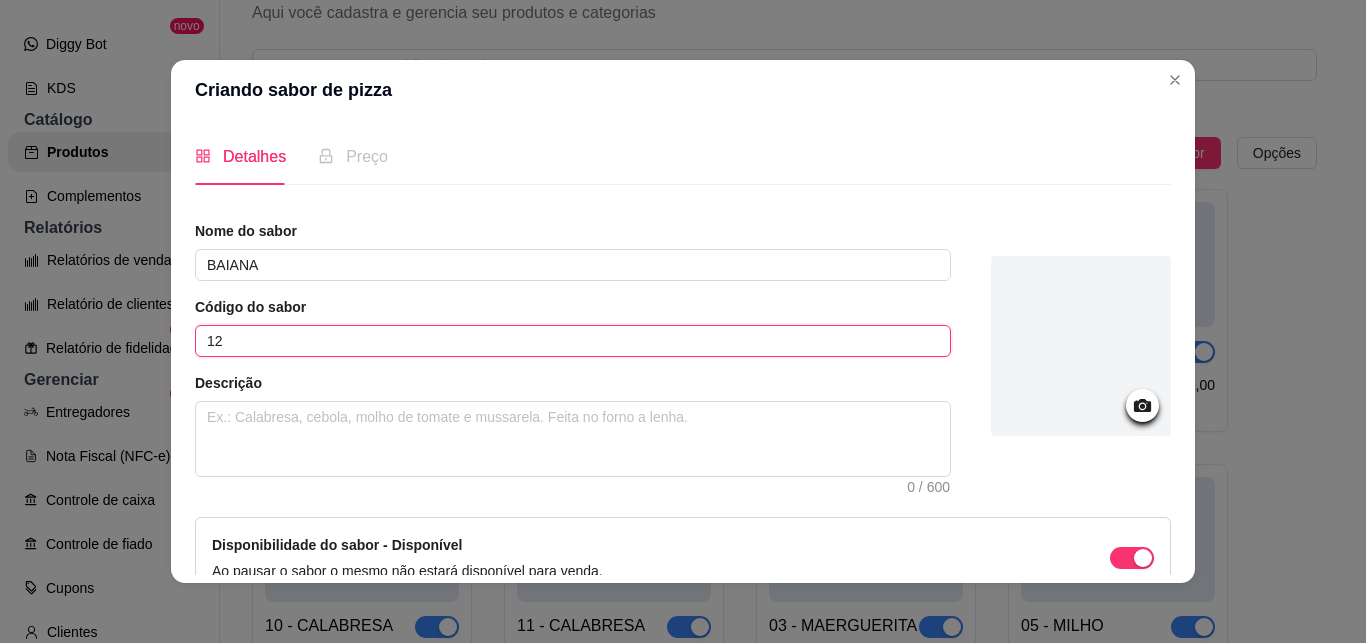 type on "12" 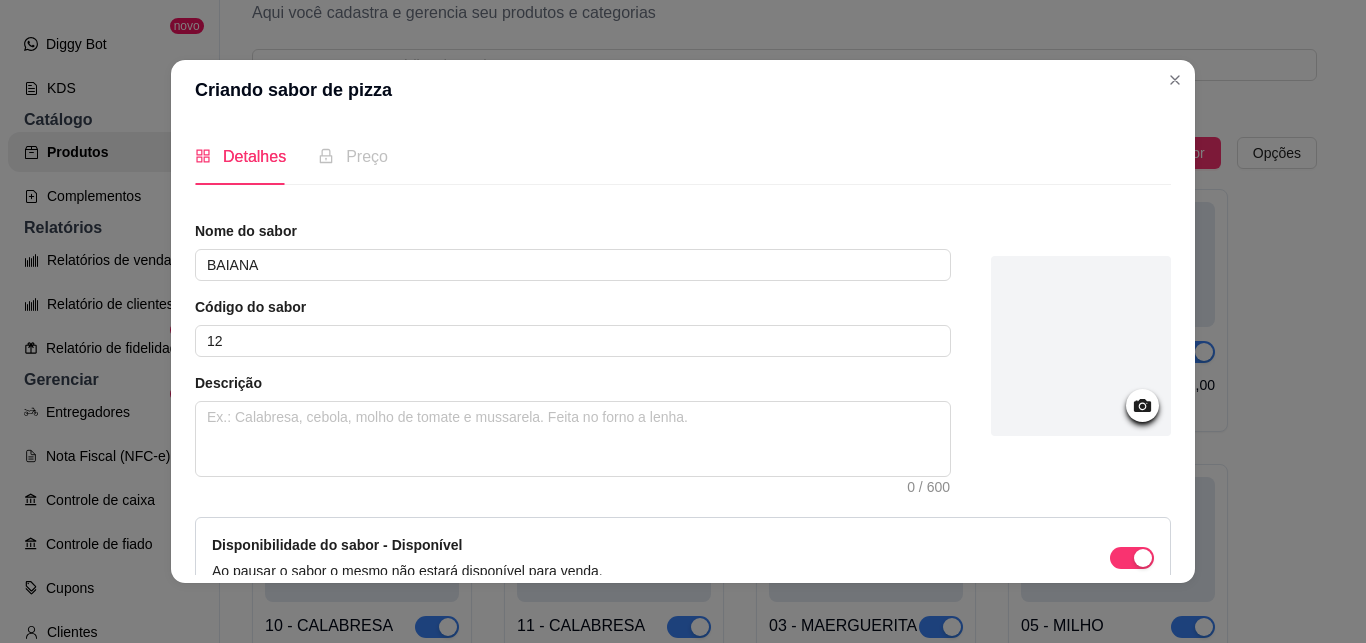 scroll, scrollTop: 113, scrollLeft: 0, axis: vertical 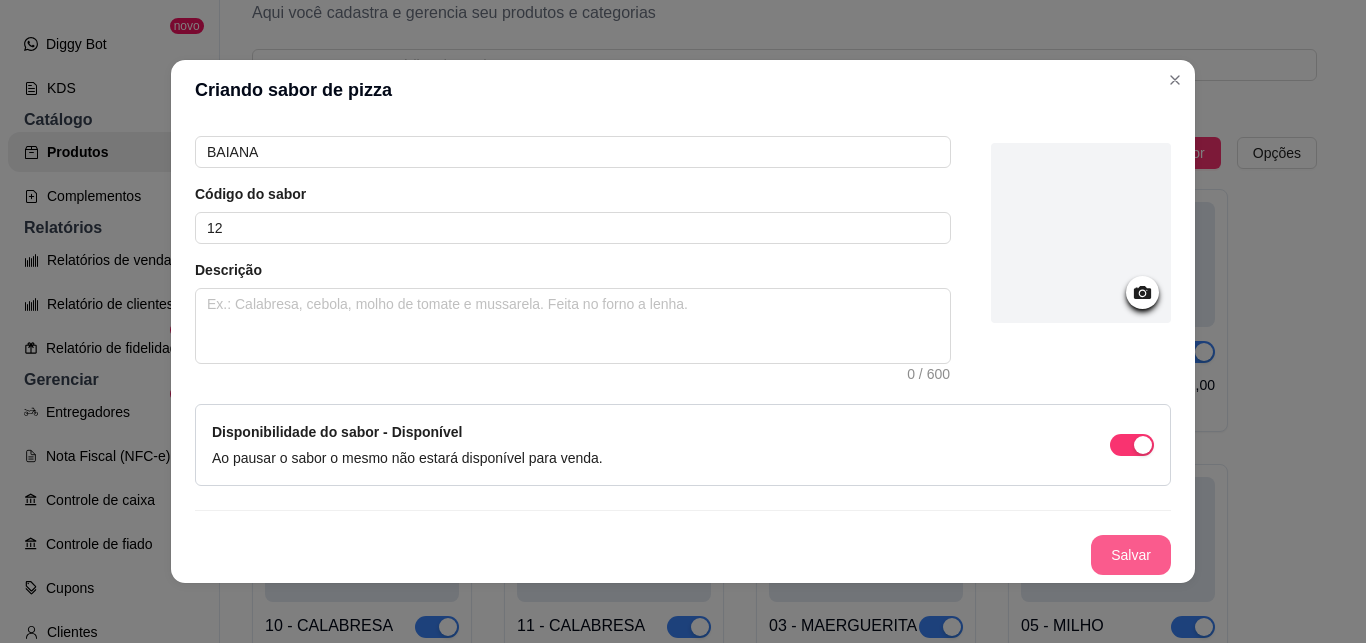 click on "Salvar" at bounding box center (1131, 555) 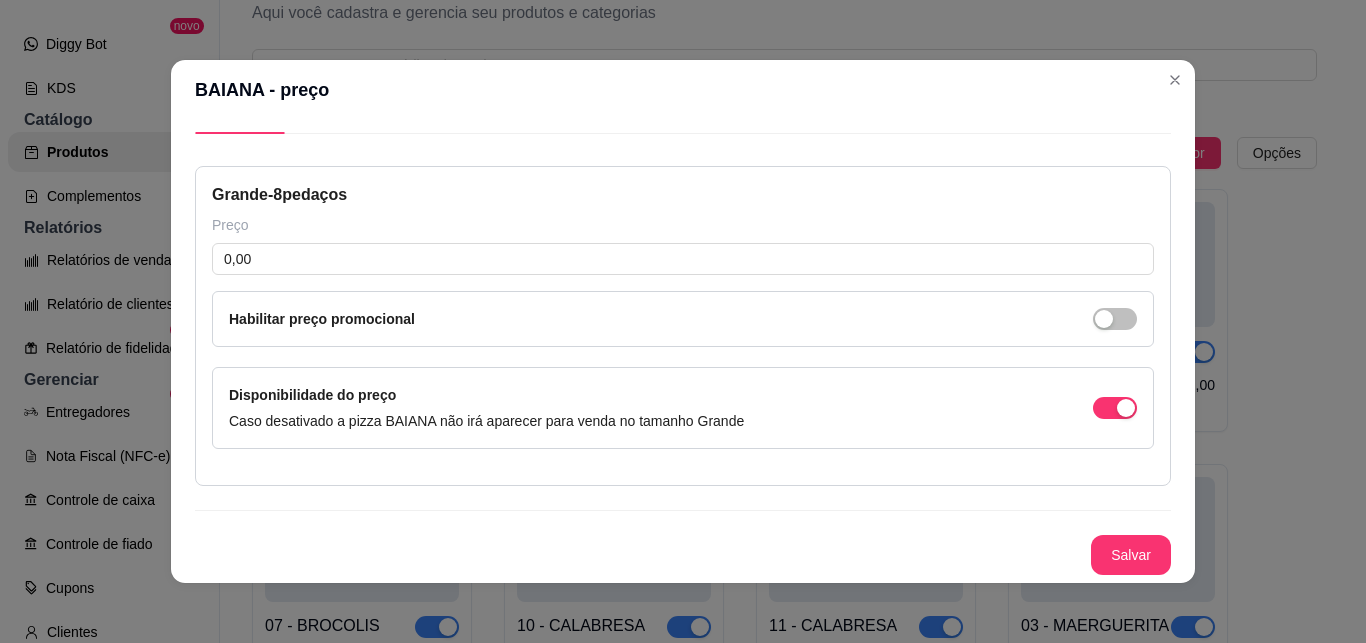 type 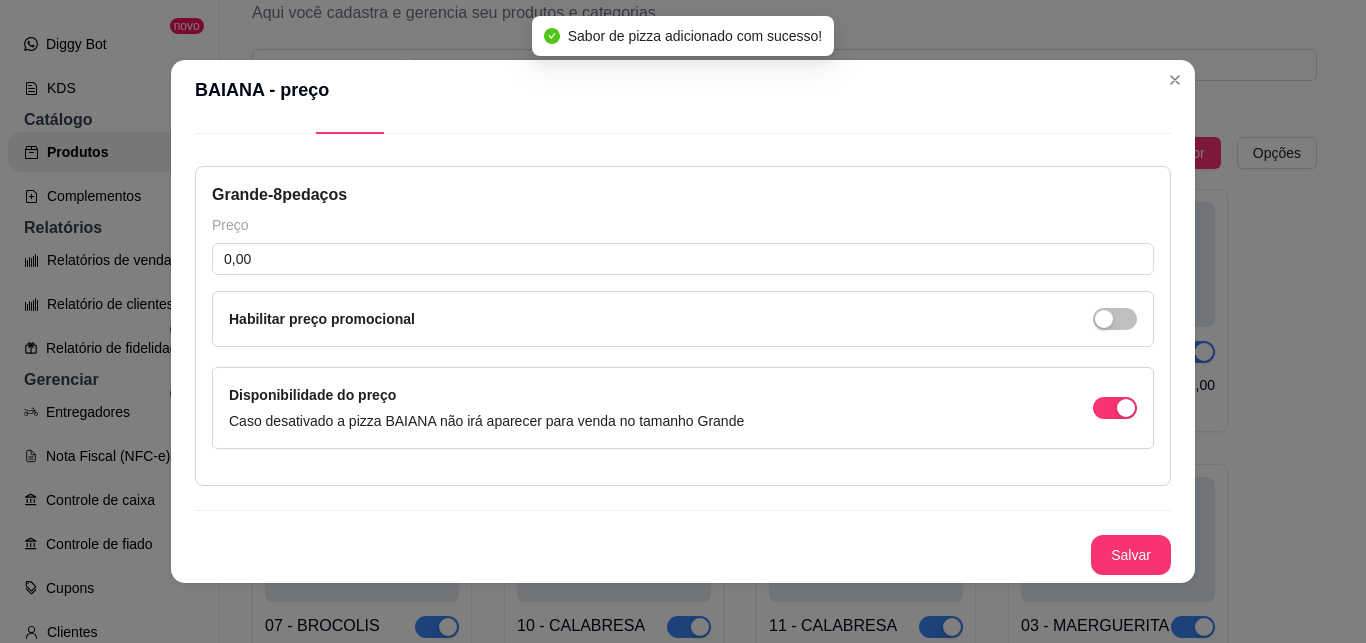 click on "Detalhes Preço Nome do sabor BAIANA Código do sabor 12 Descrição 0 / 600 Disponibilidade do sabor - Disponível Ao pausar o sabor o mesmo não estará disponível para venda. Deletar sabor Salvar Grande  -  8  pedaços Preço 0,00 Habilitar preço promocional Disponibilidade do preço Caso desativado a pizza BAIANA não irá aparecer para venda no tamanho Grande Salvar" at bounding box center [683, 351] 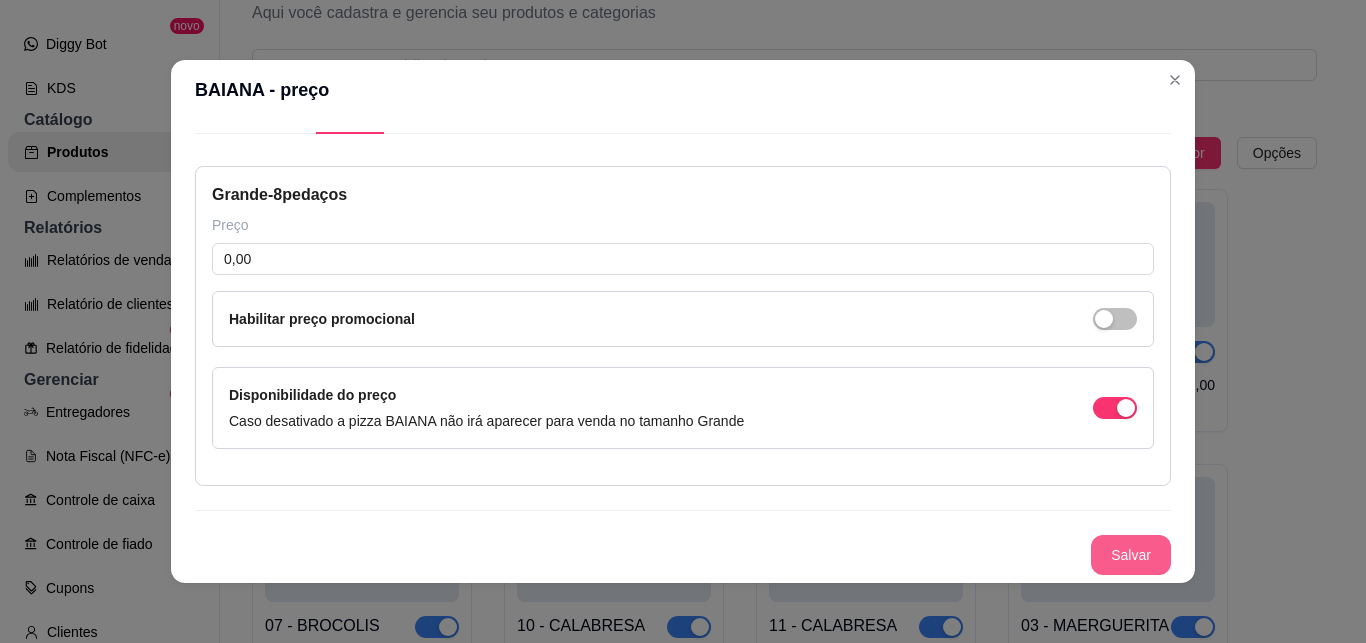click on "Salvar" at bounding box center (1131, 555) 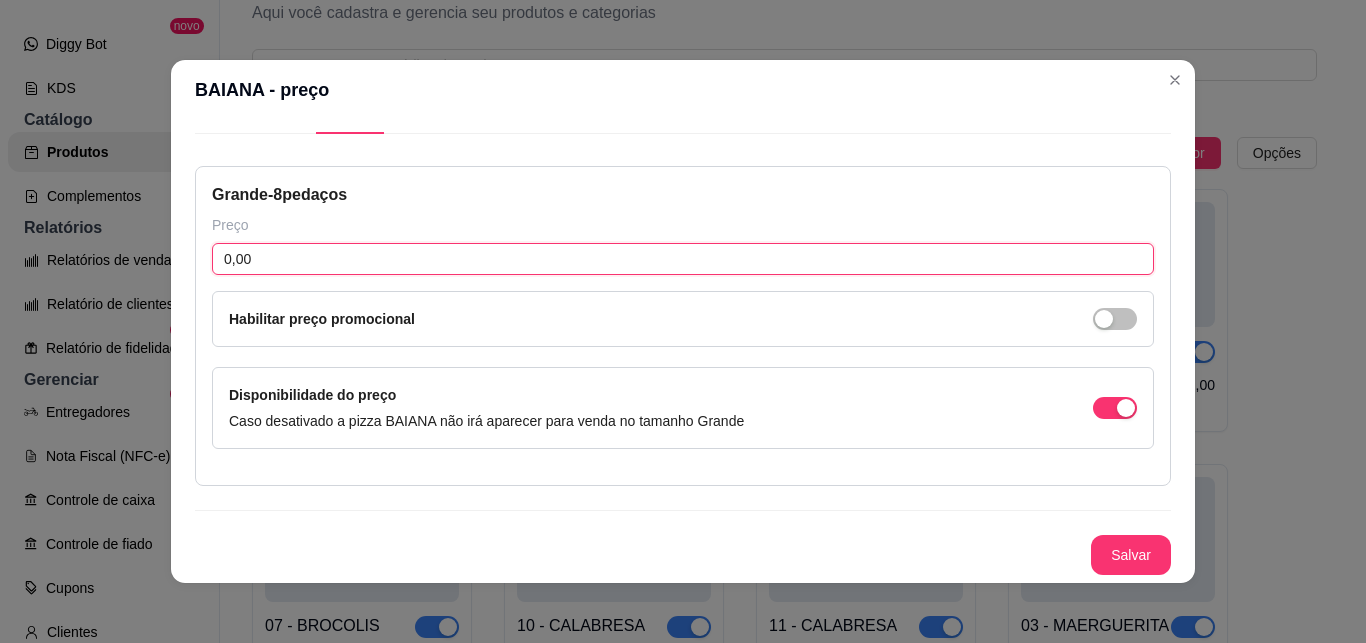 click on "0,00" at bounding box center [683, 259] 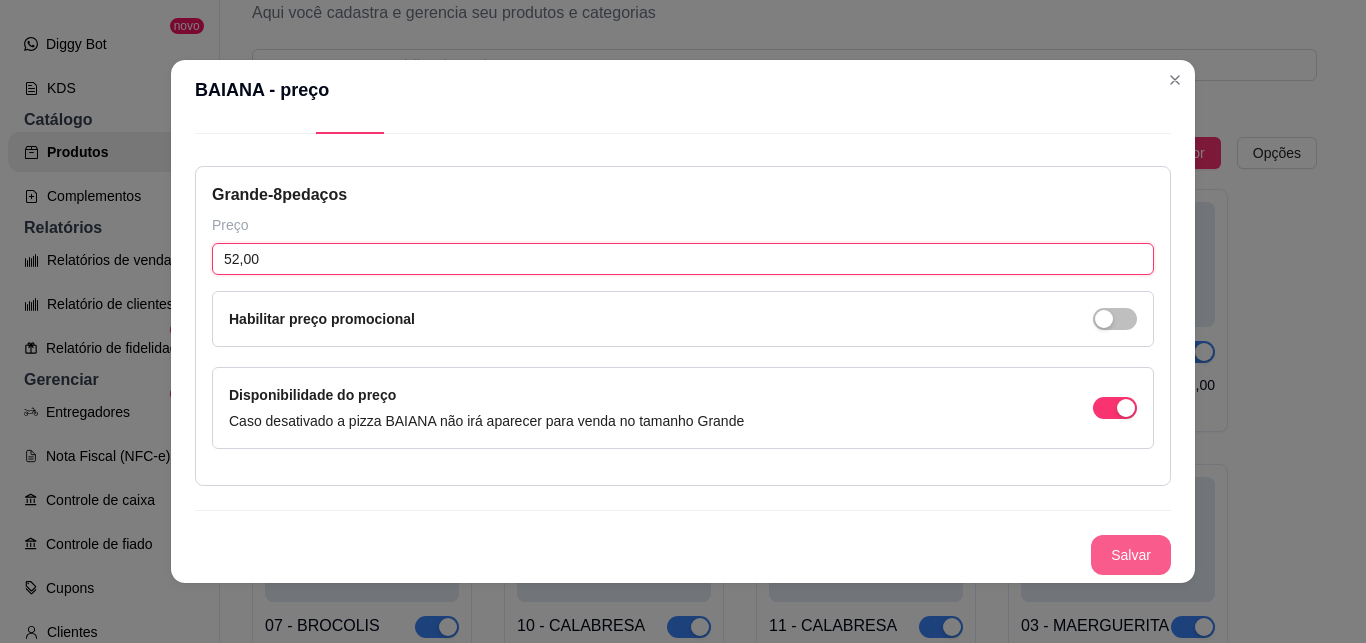 type on "52,00" 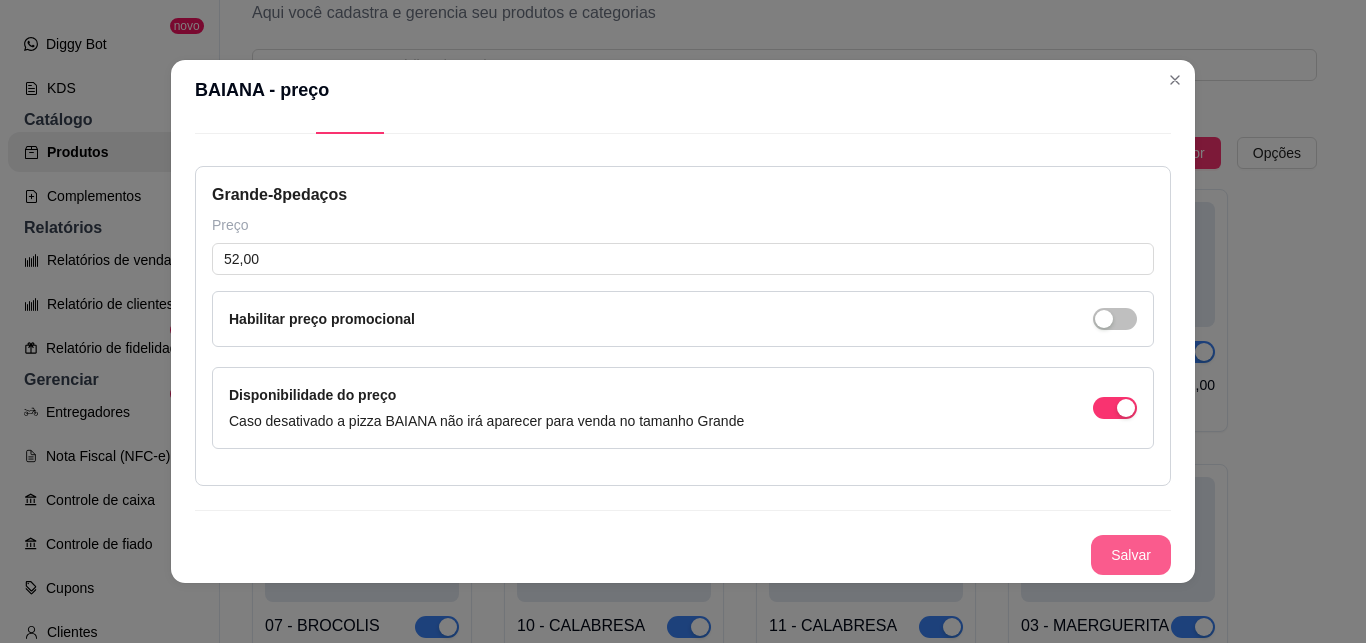click on "Salvar" at bounding box center [1131, 555] 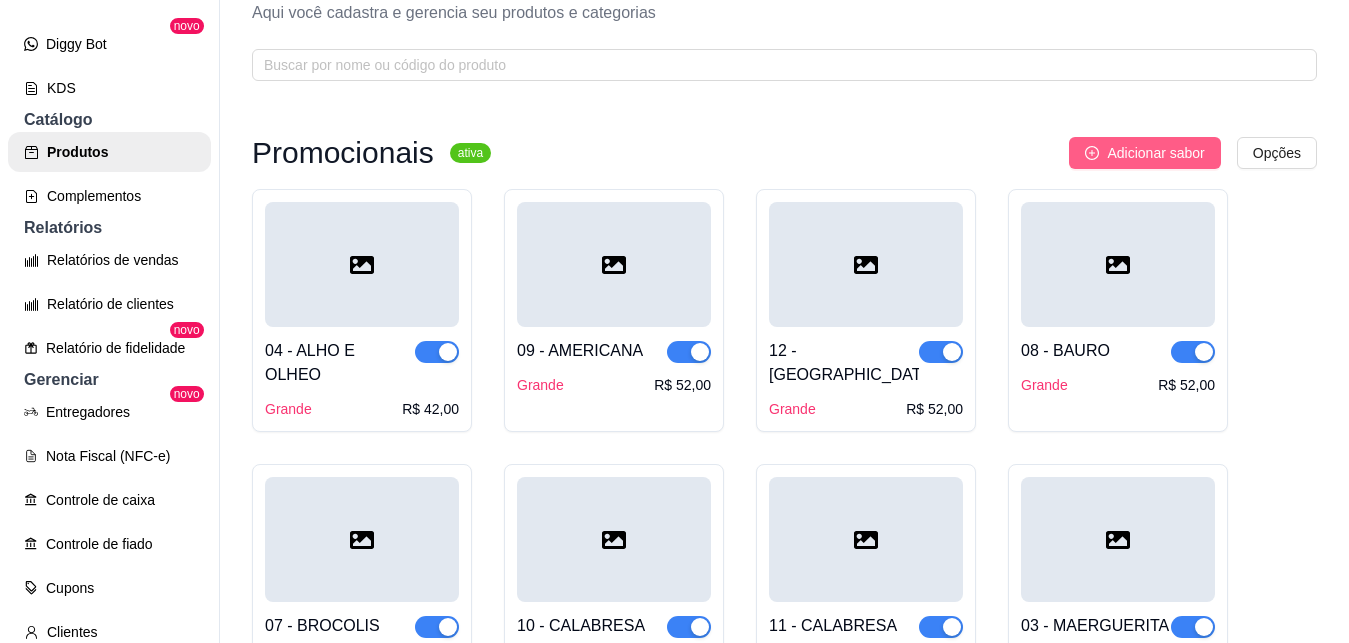 click on "Adicionar sabor" at bounding box center (1144, 153) 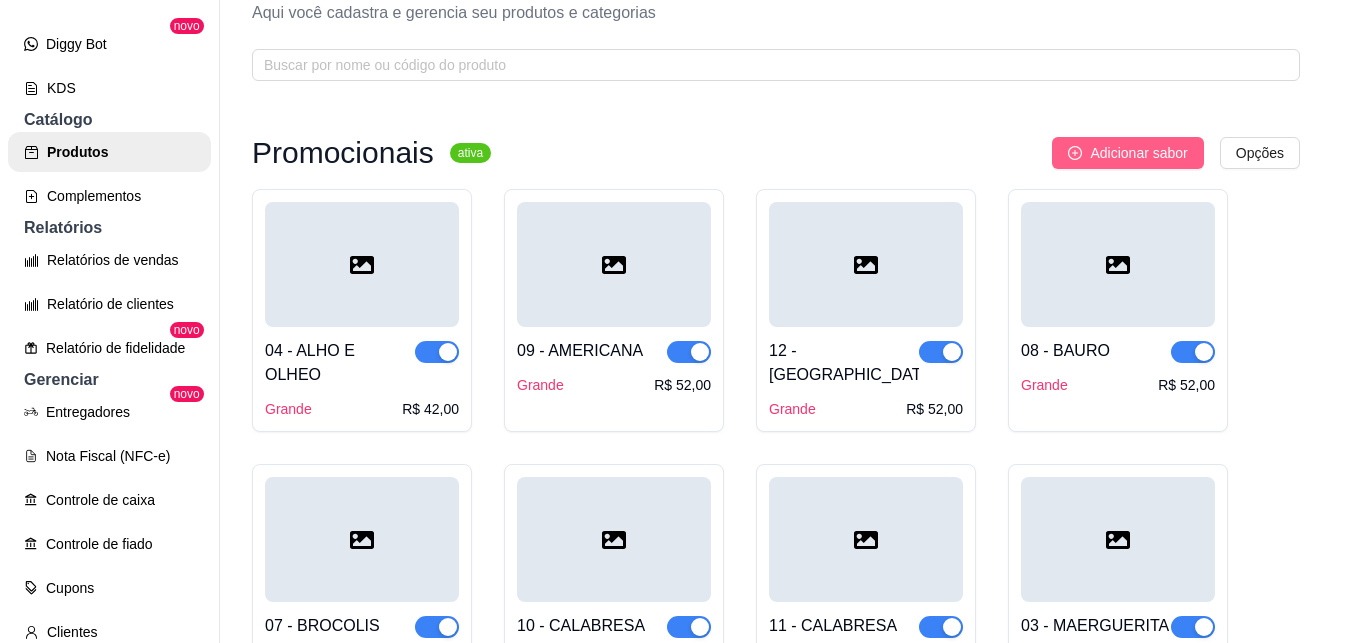type 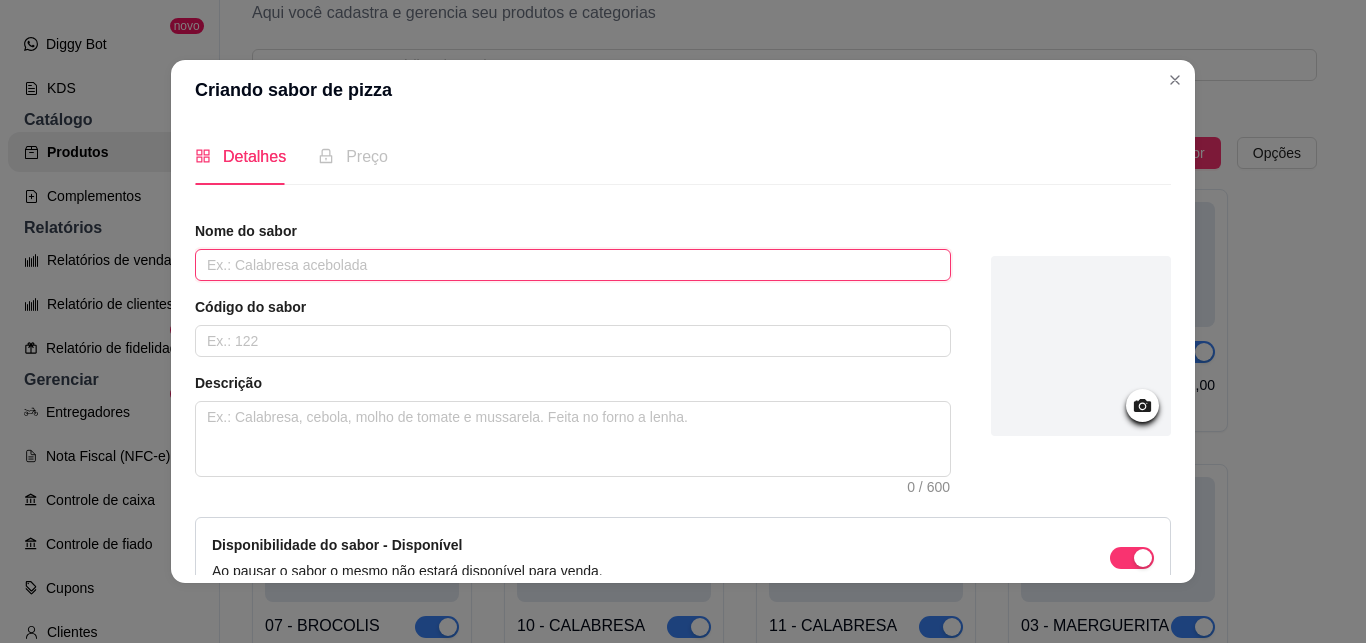 click at bounding box center [573, 265] 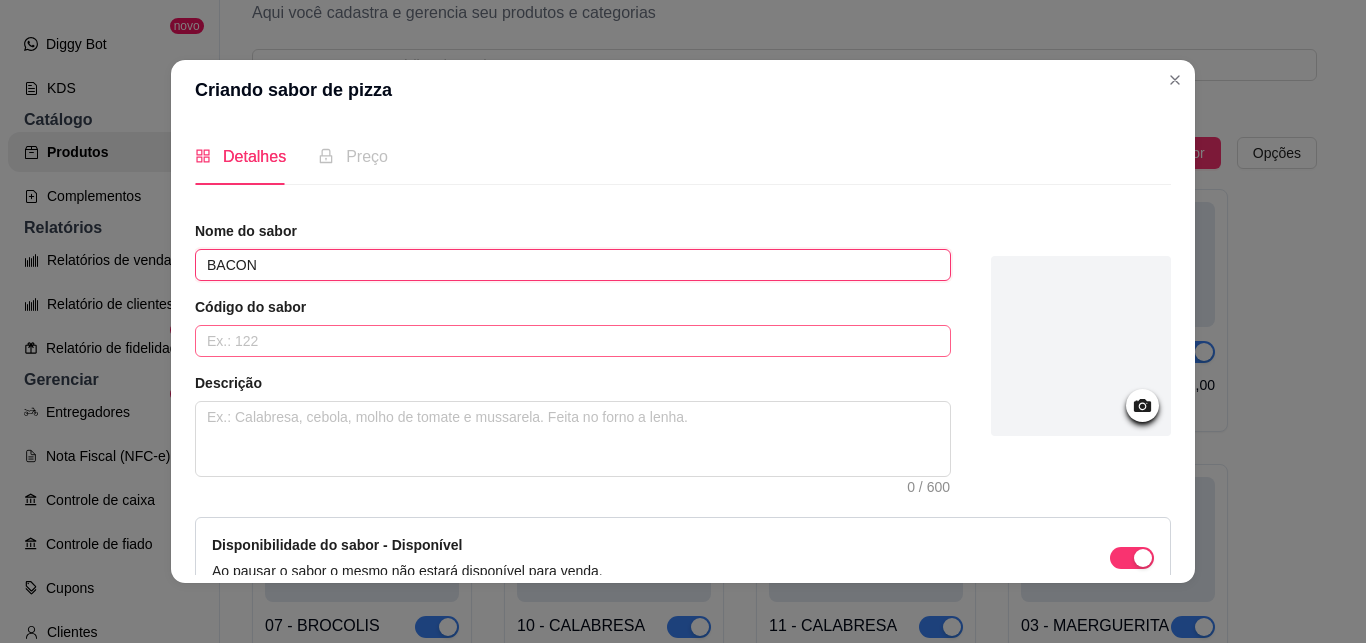 type on "BACON" 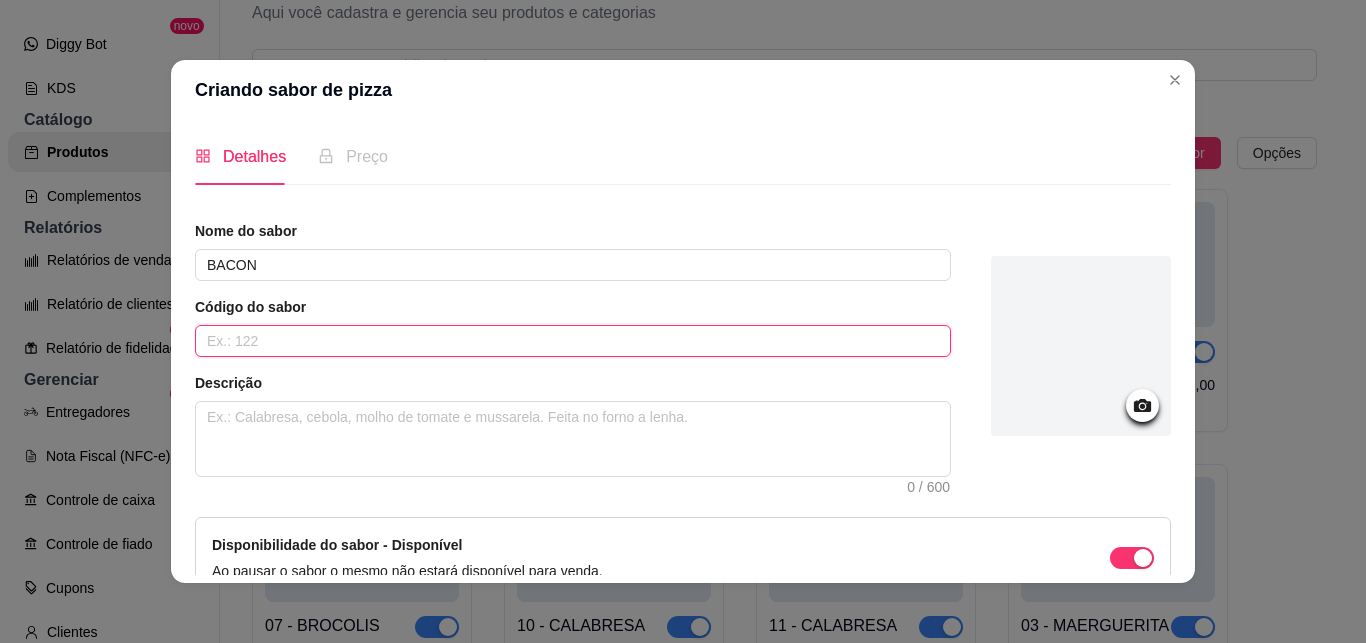 click at bounding box center (573, 341) 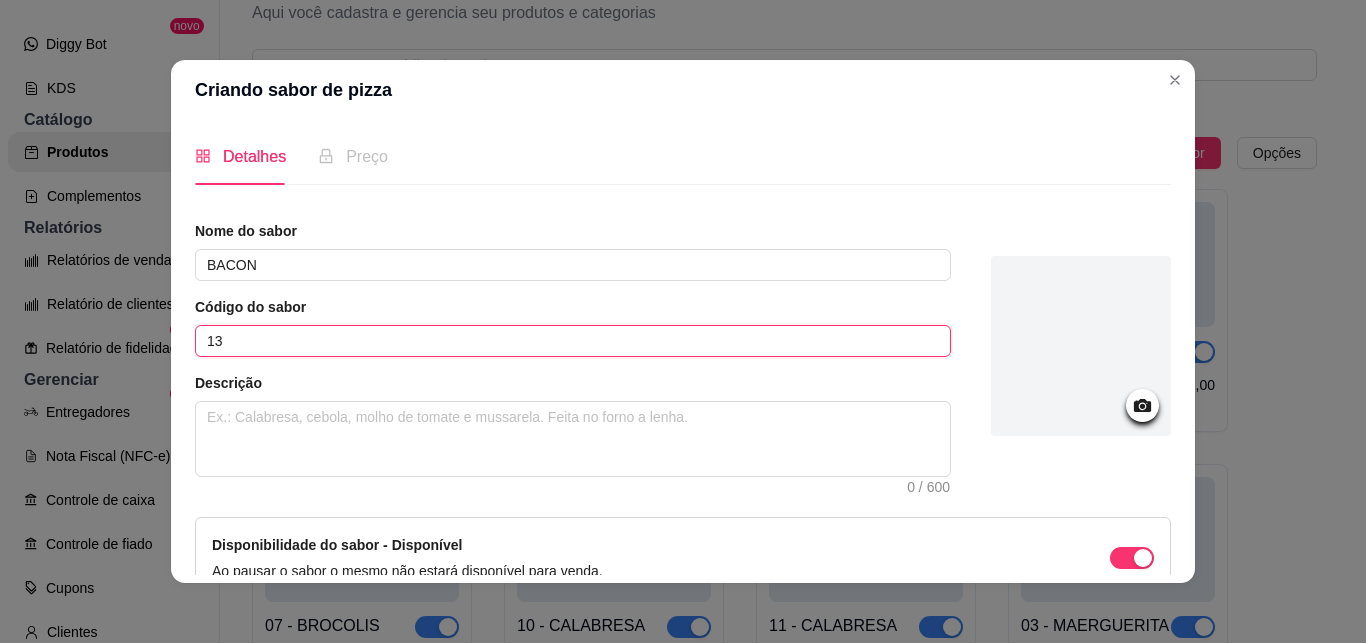 type on "13" 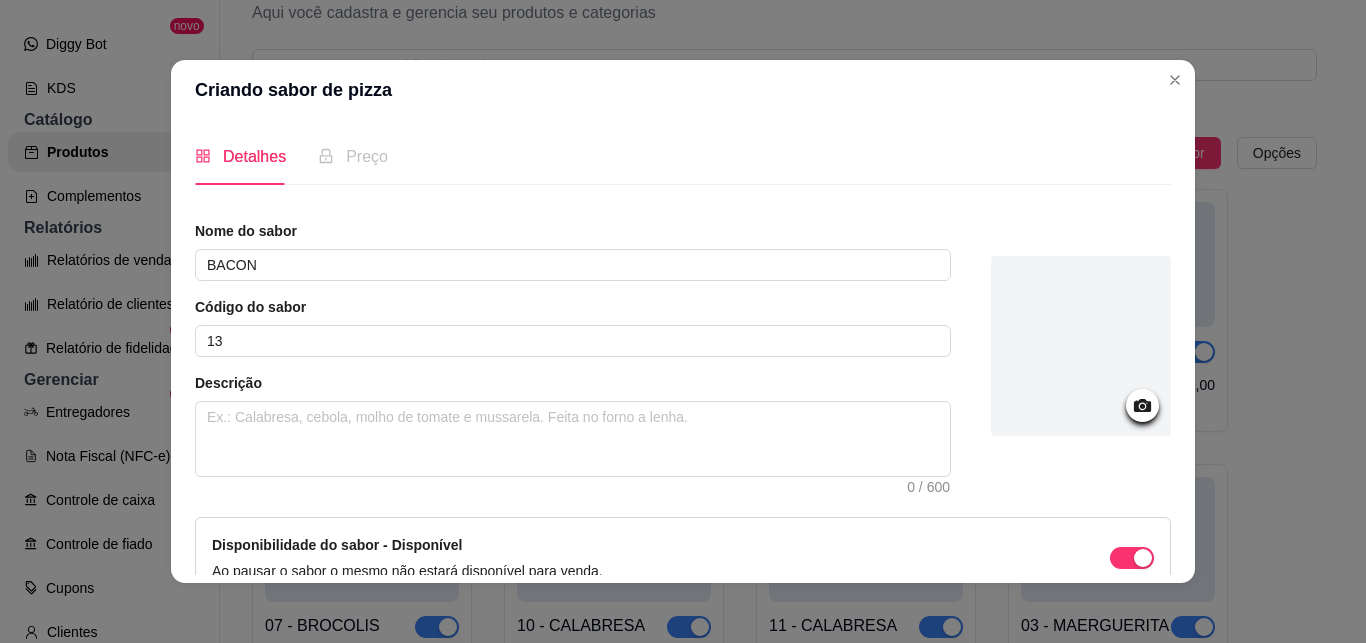 scroll, scrollTop: 113, scrollLeft: 0, axis: vertical 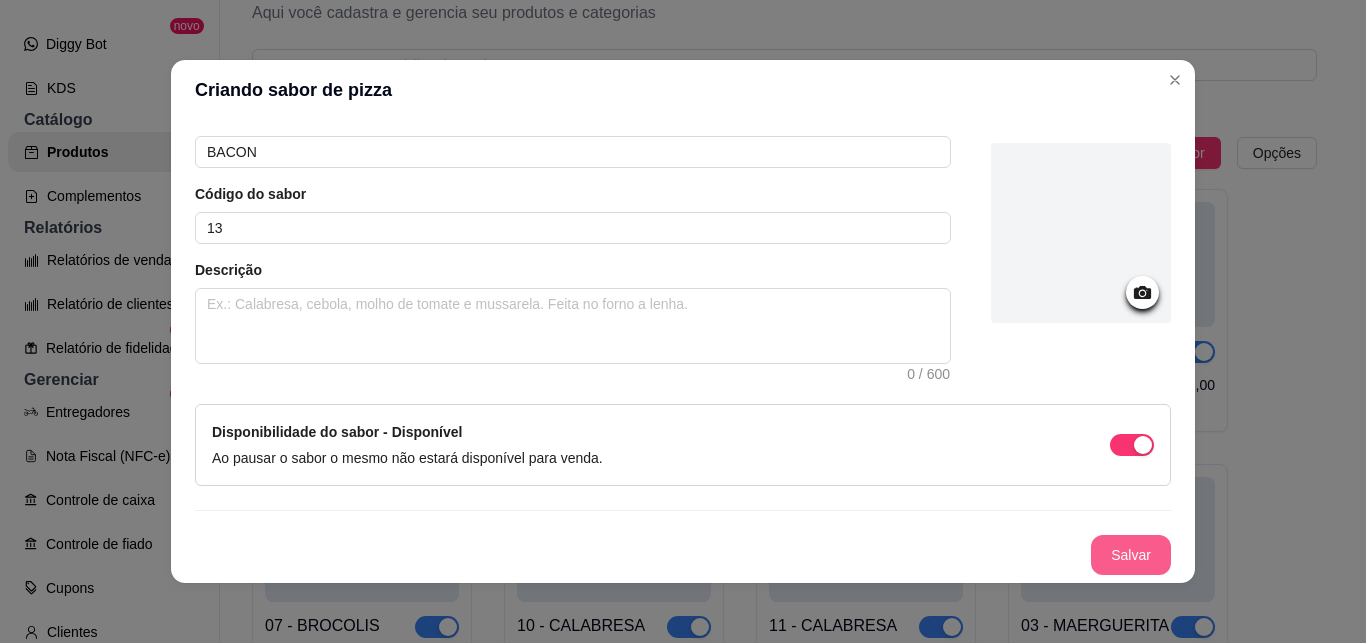 click on "Salvar" at bounding box center (1131, 555) 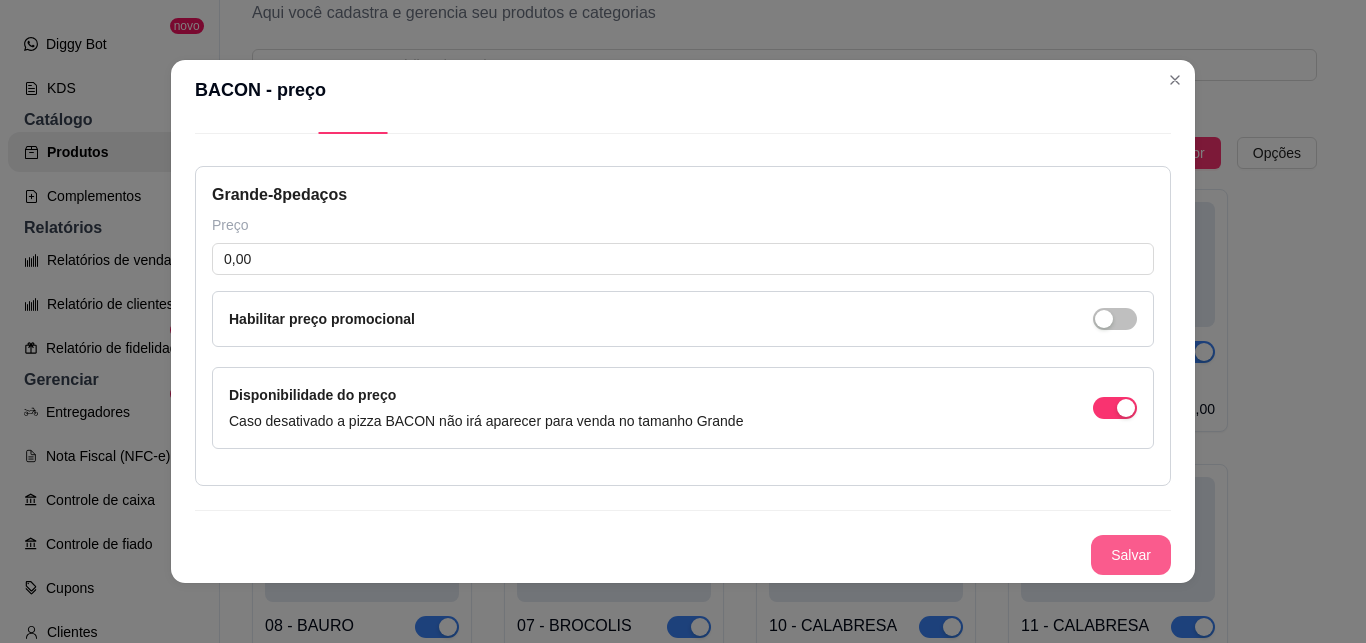 type 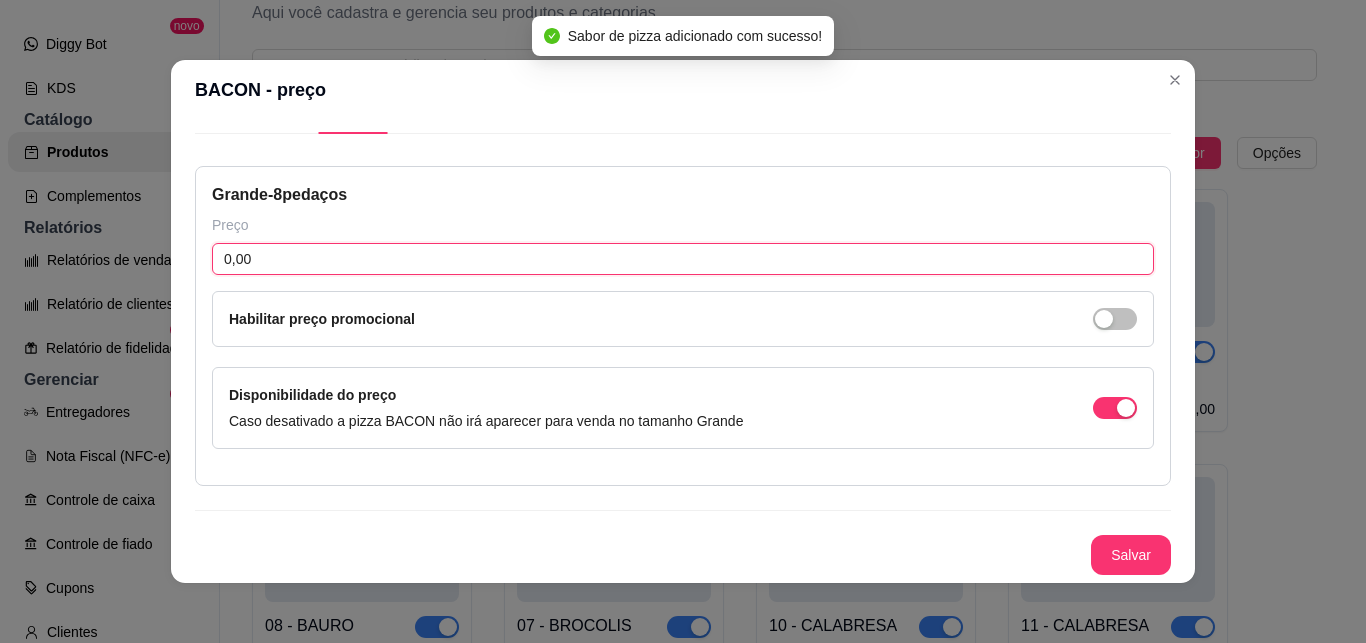 click on "0,00" at bounding box center [683, 259] 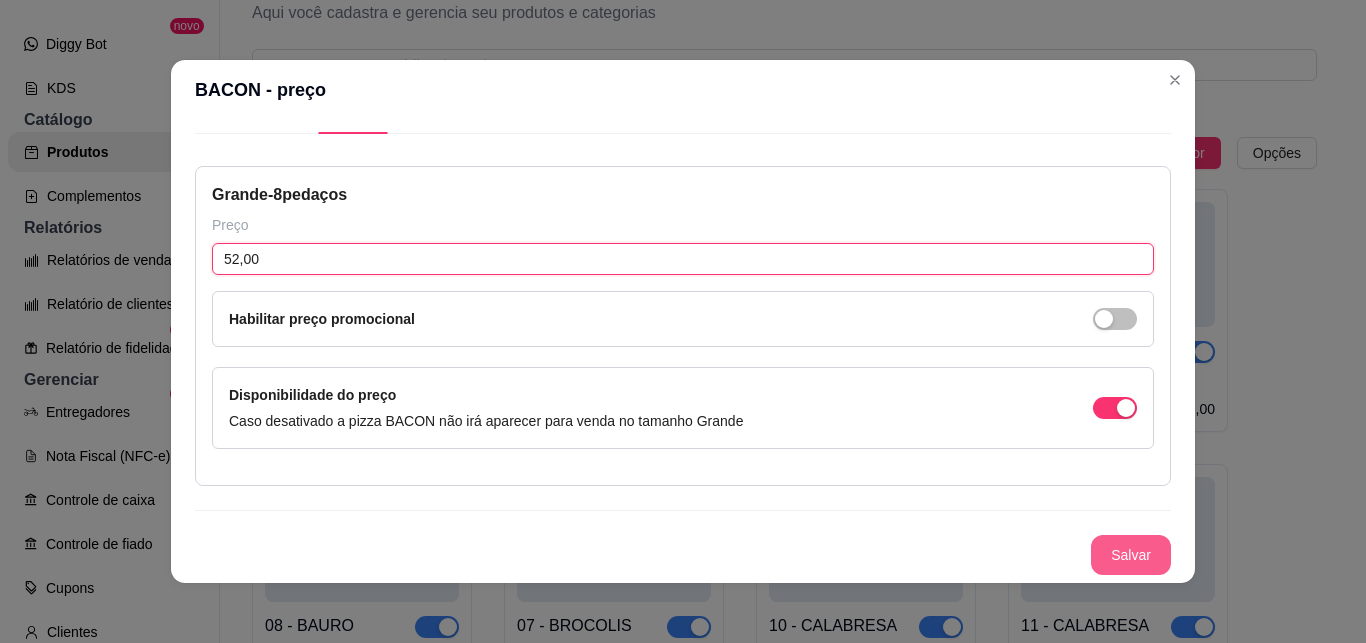 type on "52,00" 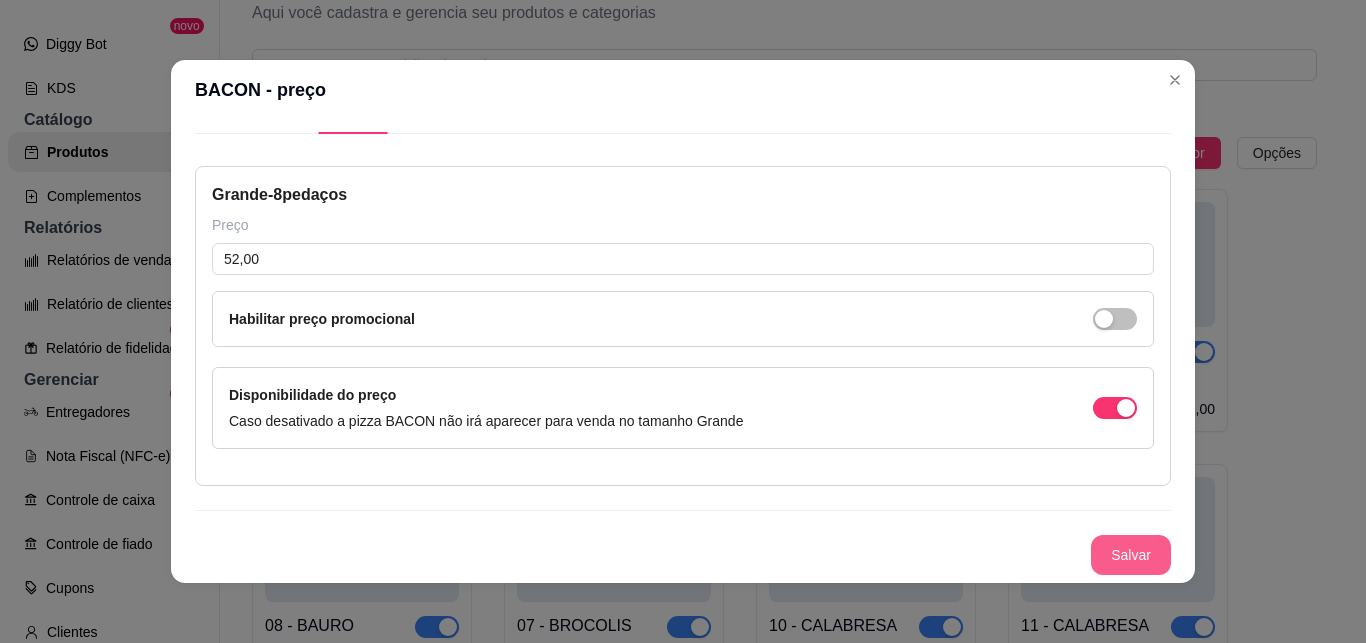 click on "Salvar" at bounding box center (1131, 555) 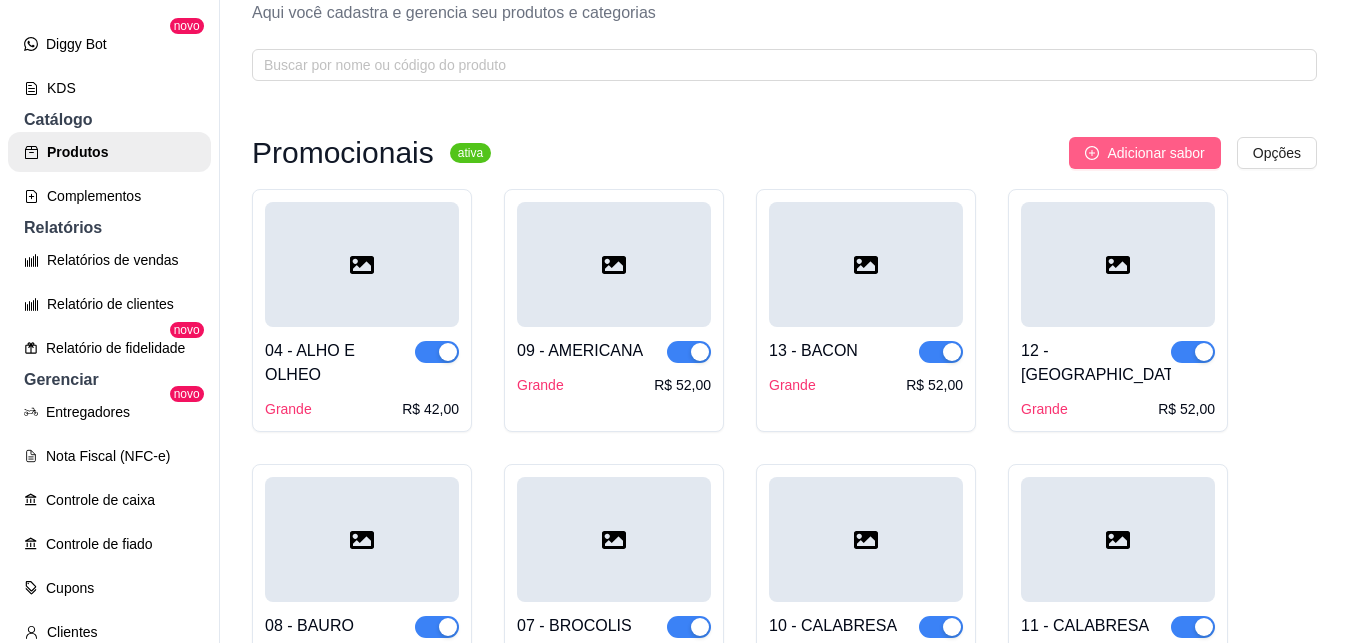 click on "Adicionar sabor" at bounding box center [1155, 153] 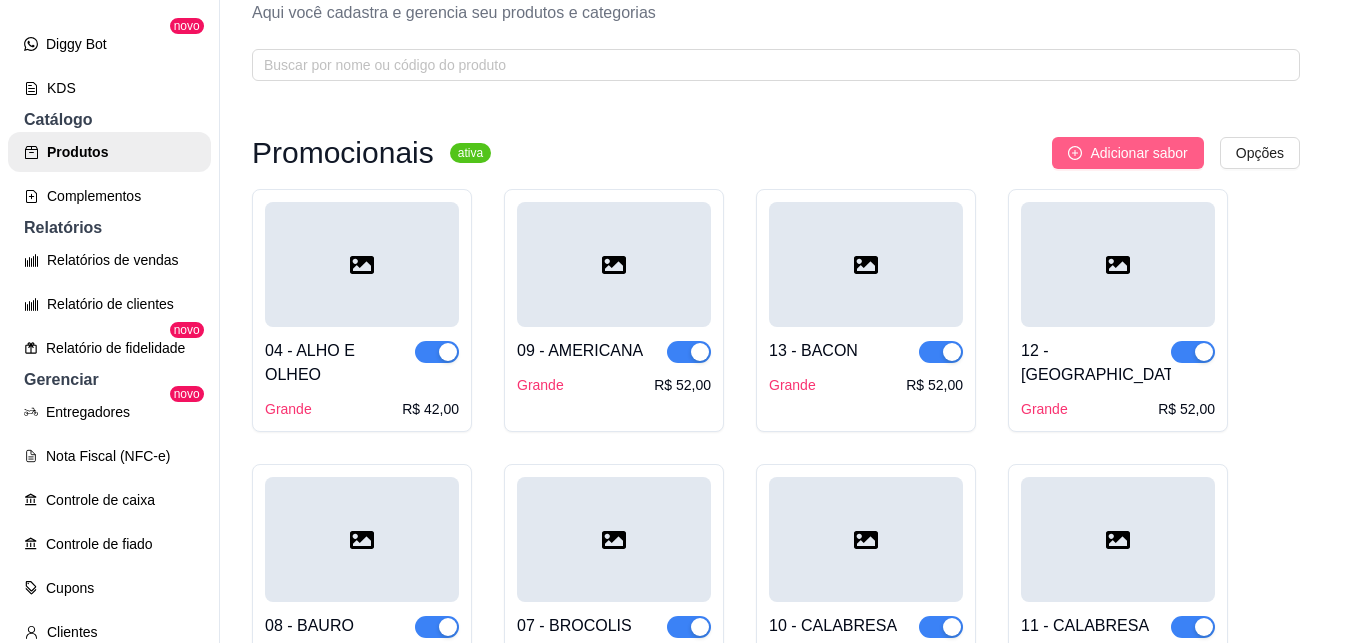 type 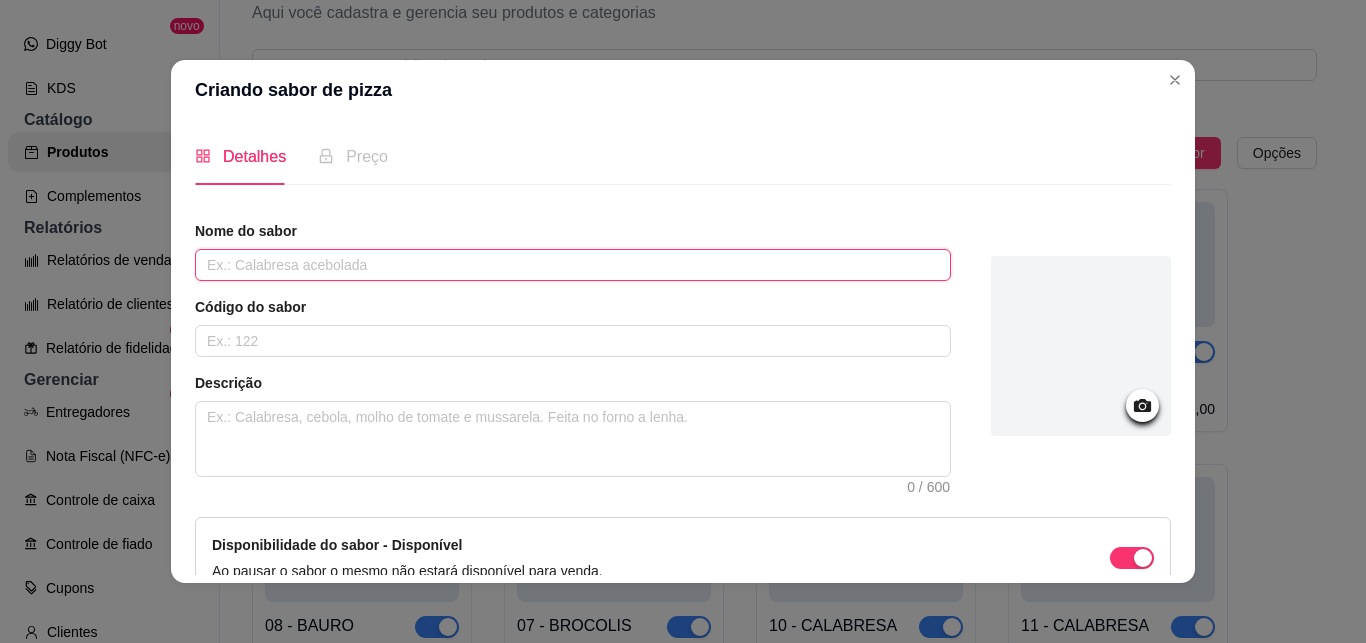 click at bounding box center [573, 265] 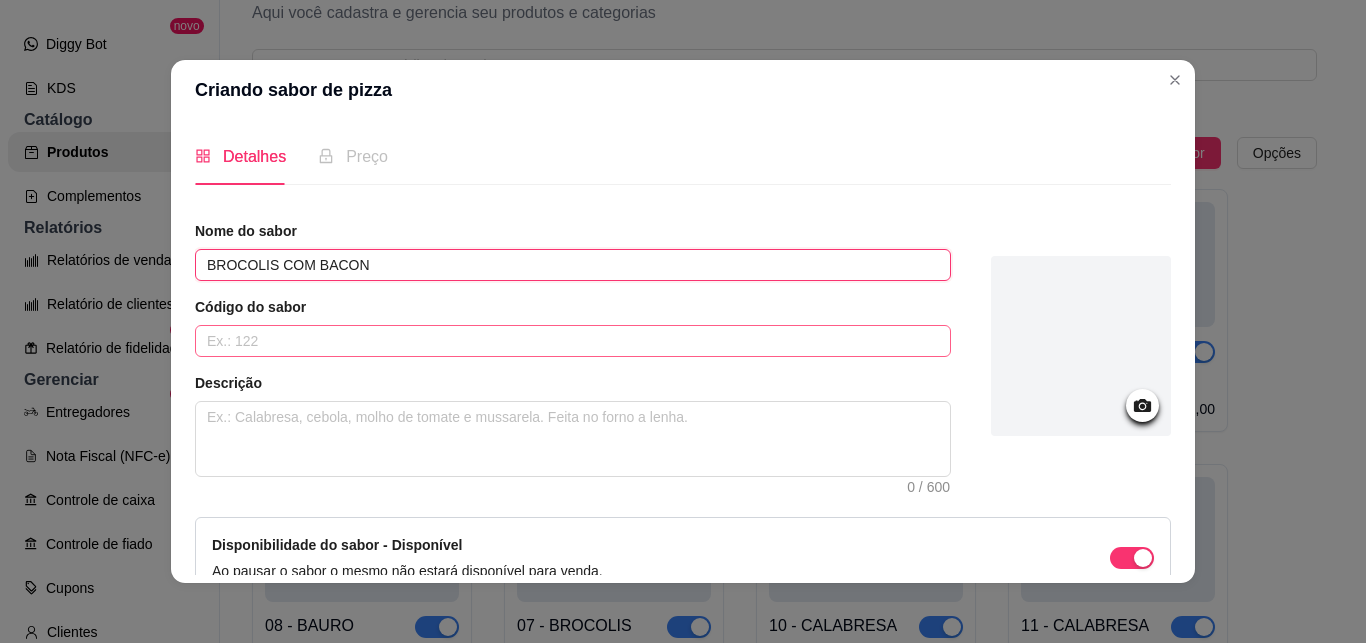 type on "BROCOLIS COM BACON" 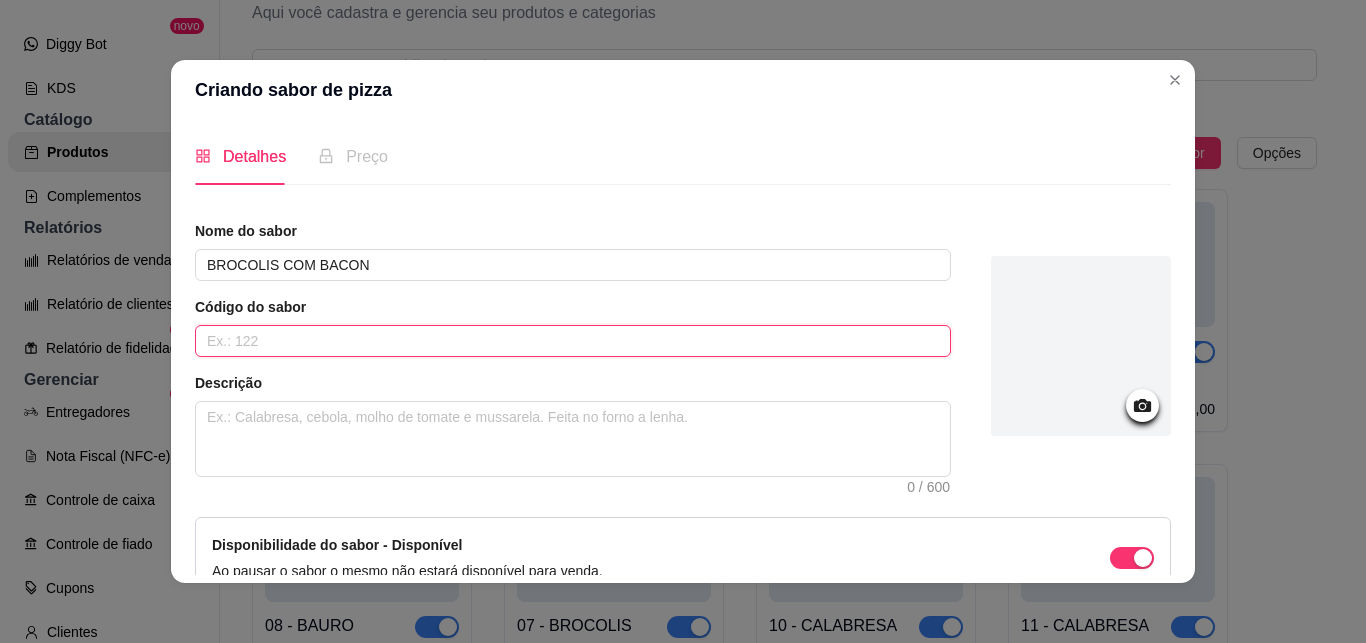 click at bounding box center (573, 341) 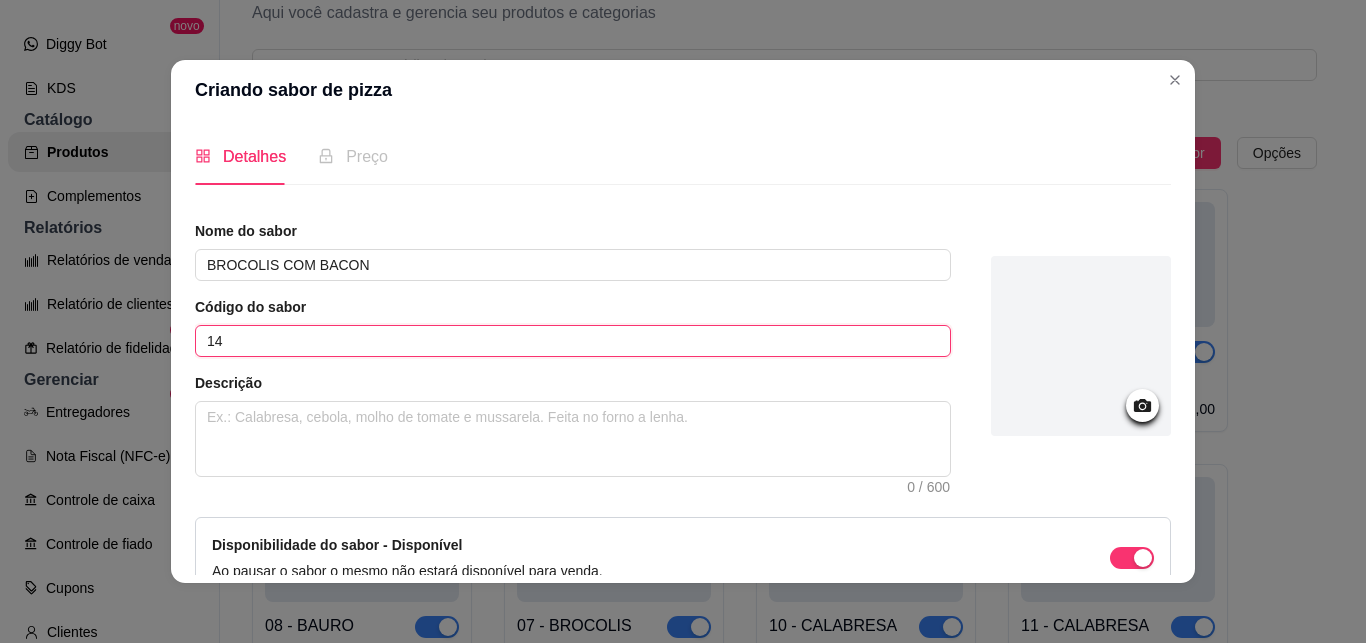 type on "14" 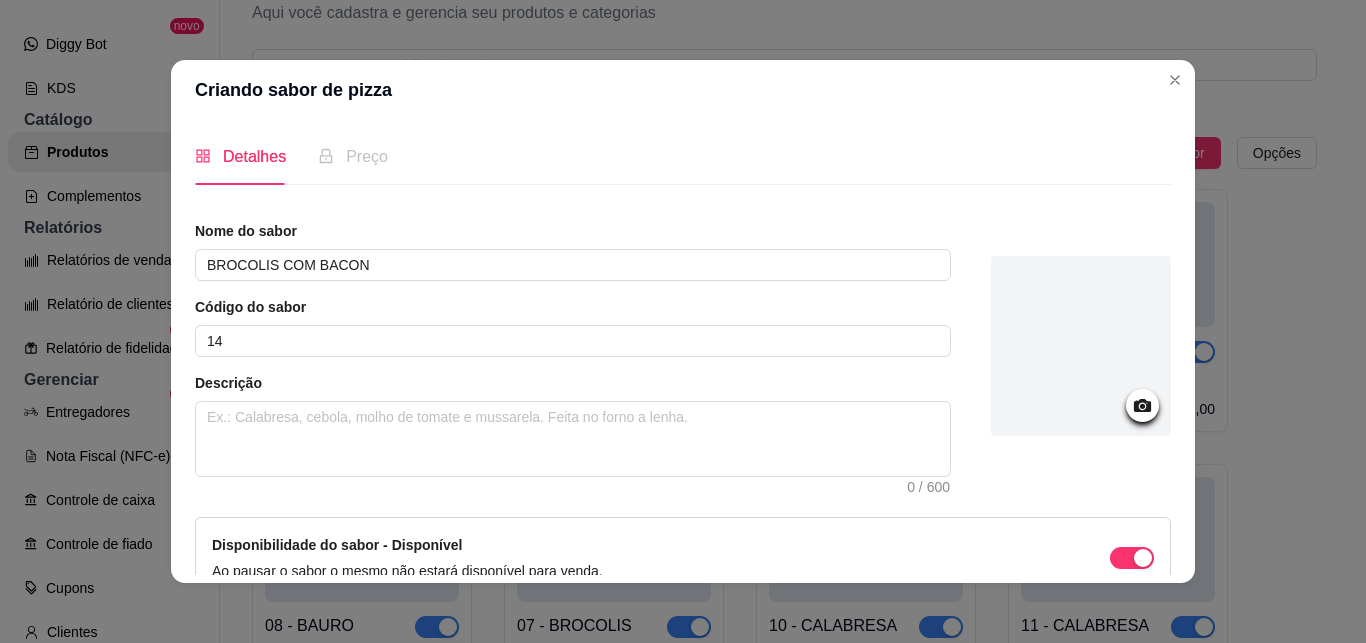 scroll, scrollTop: 113, scrollLeft: 0, axis: vertical 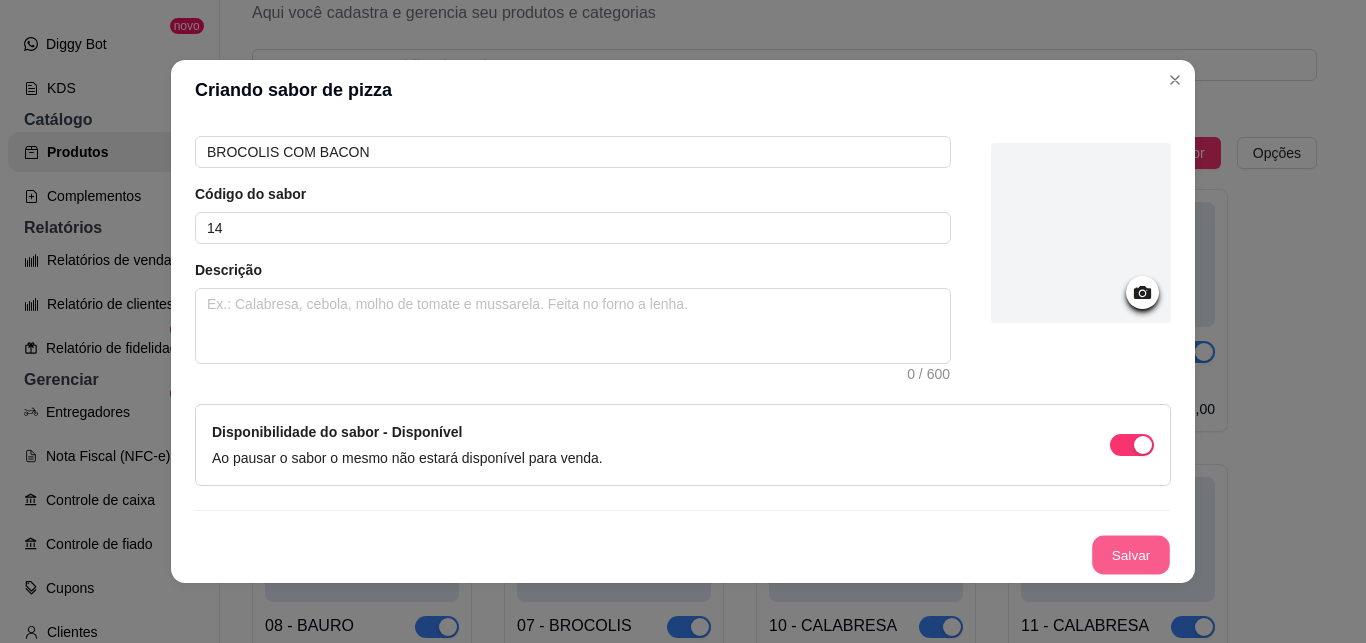 click on "Salvar" at bounding box center (1131, 555) 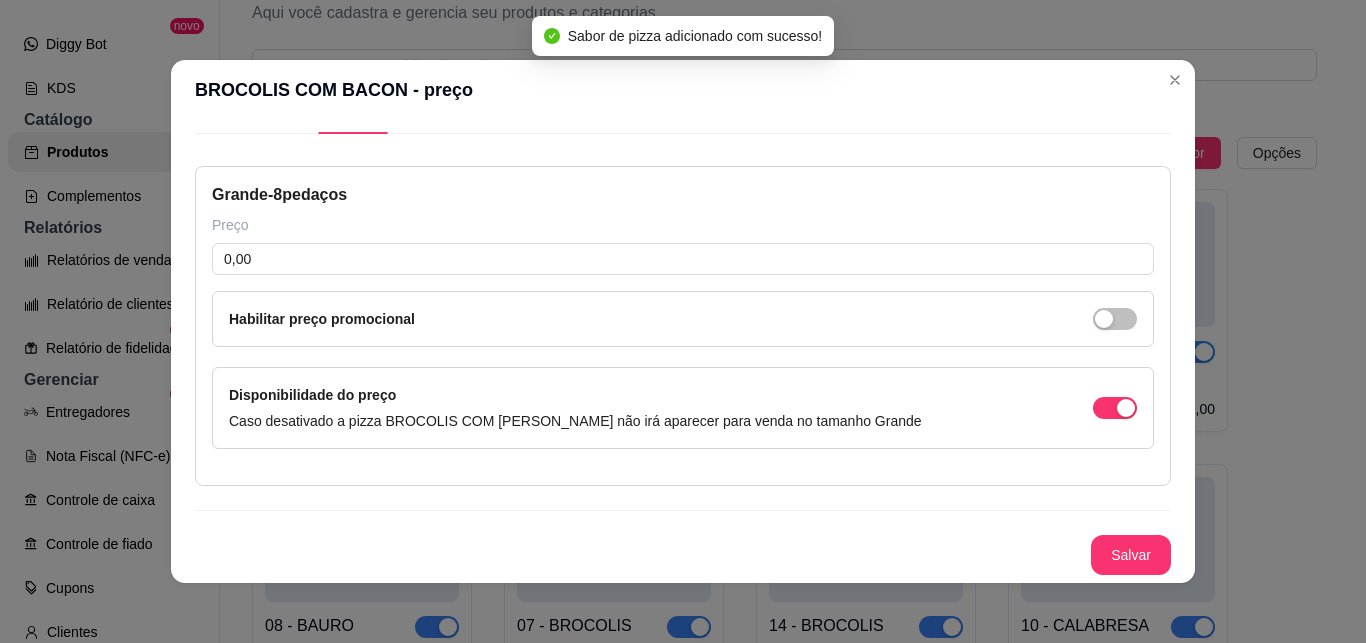 type 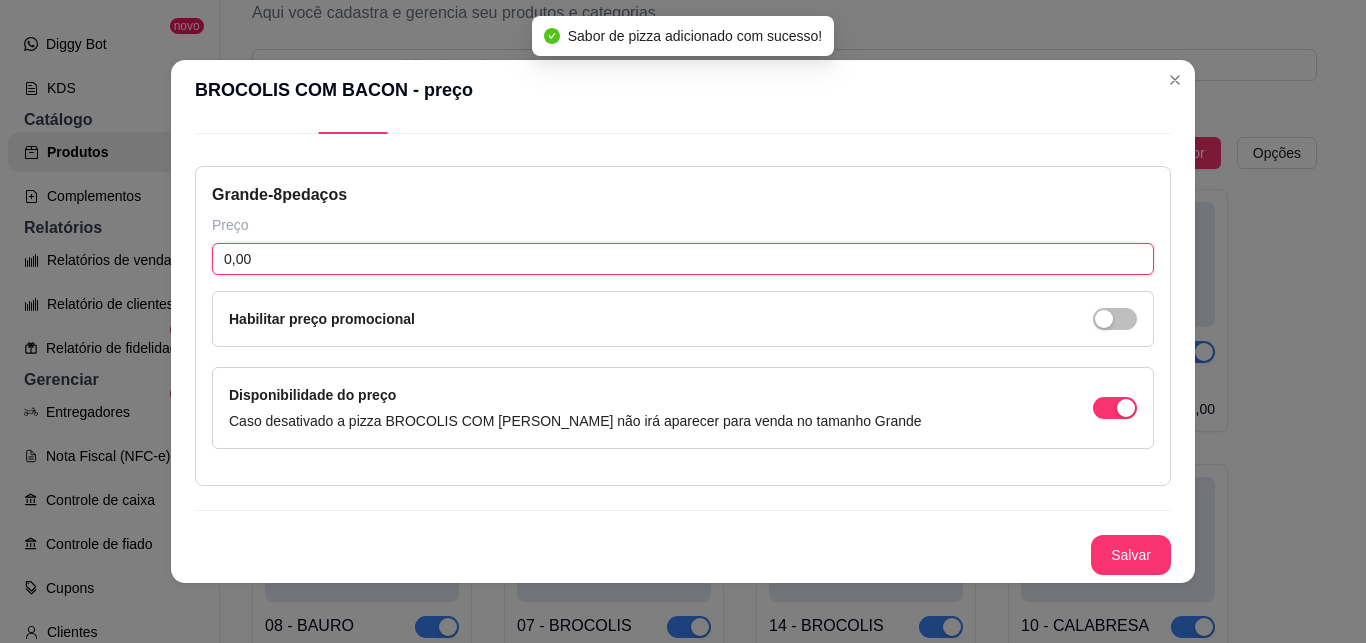 click on "0,00" at bounding box center [683, 259] 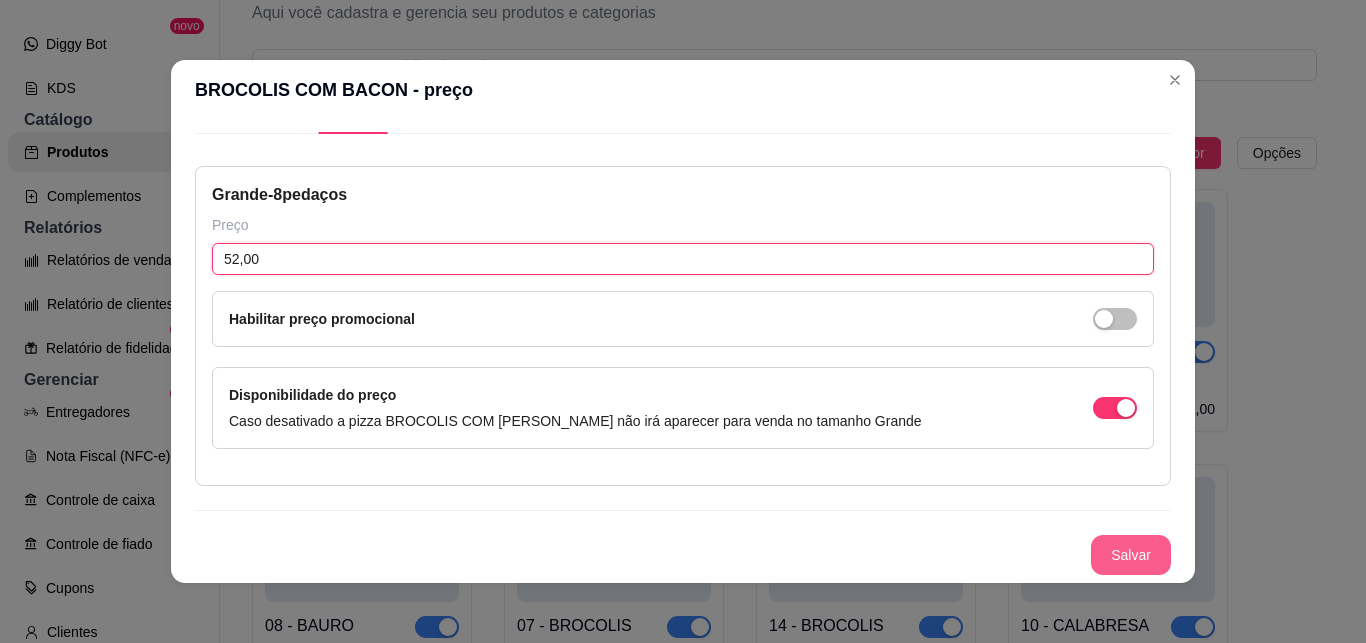 type on "52,00" 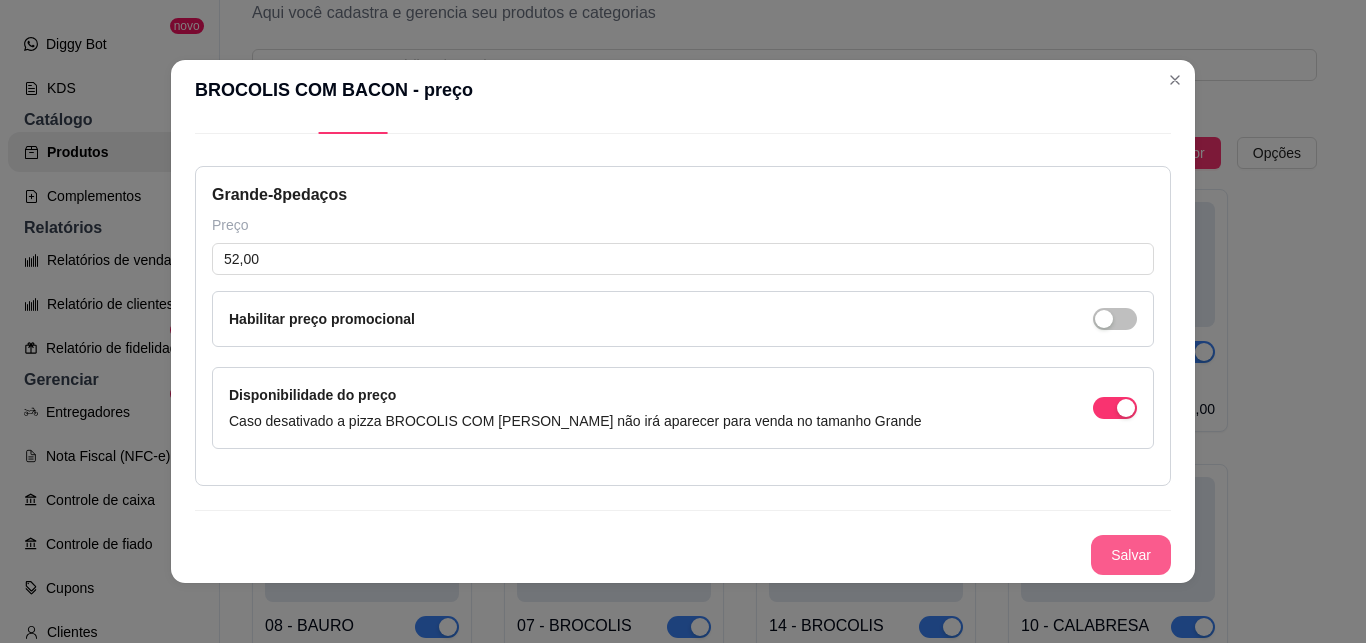 click on "Salvar" at bounding box center [1131, 555] 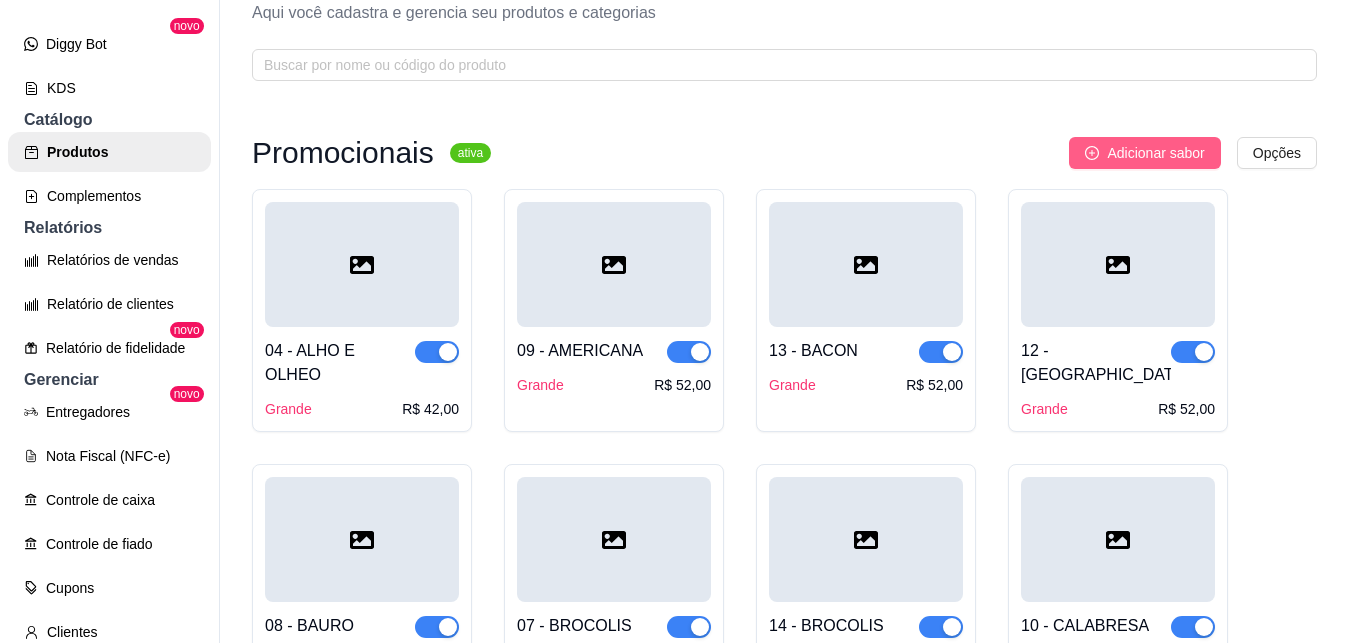 click on "Adicionar sabor" at bounding box center [1155, 153] 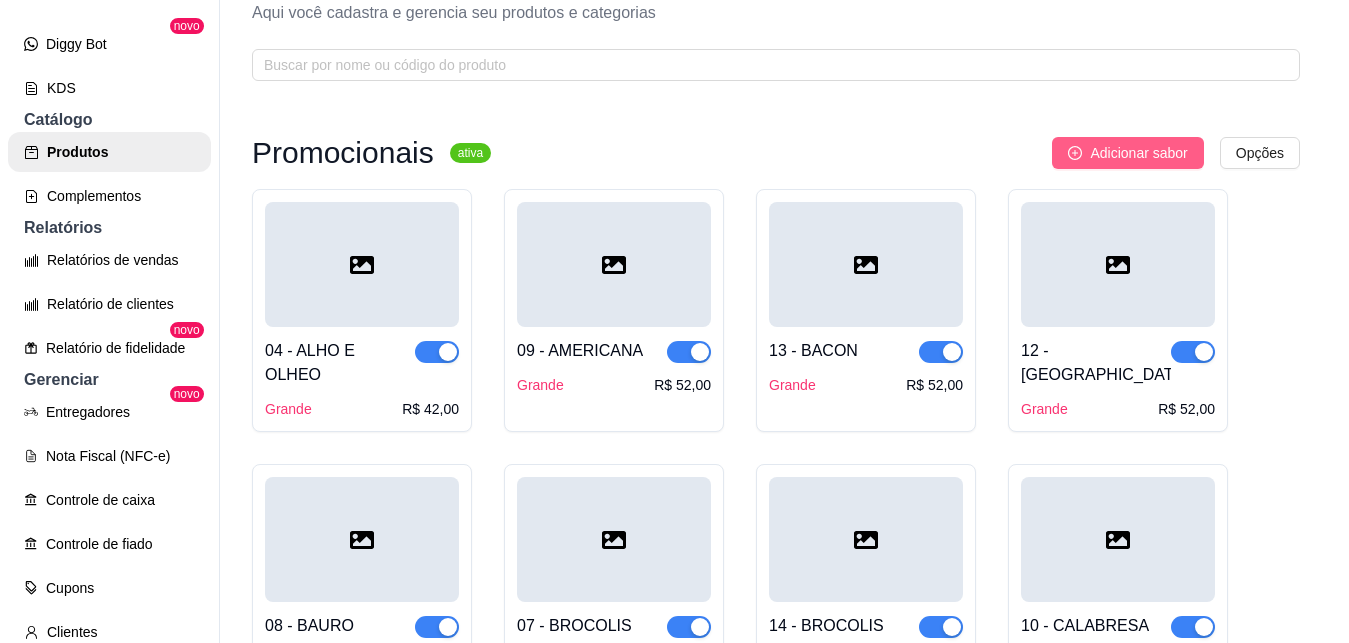 type 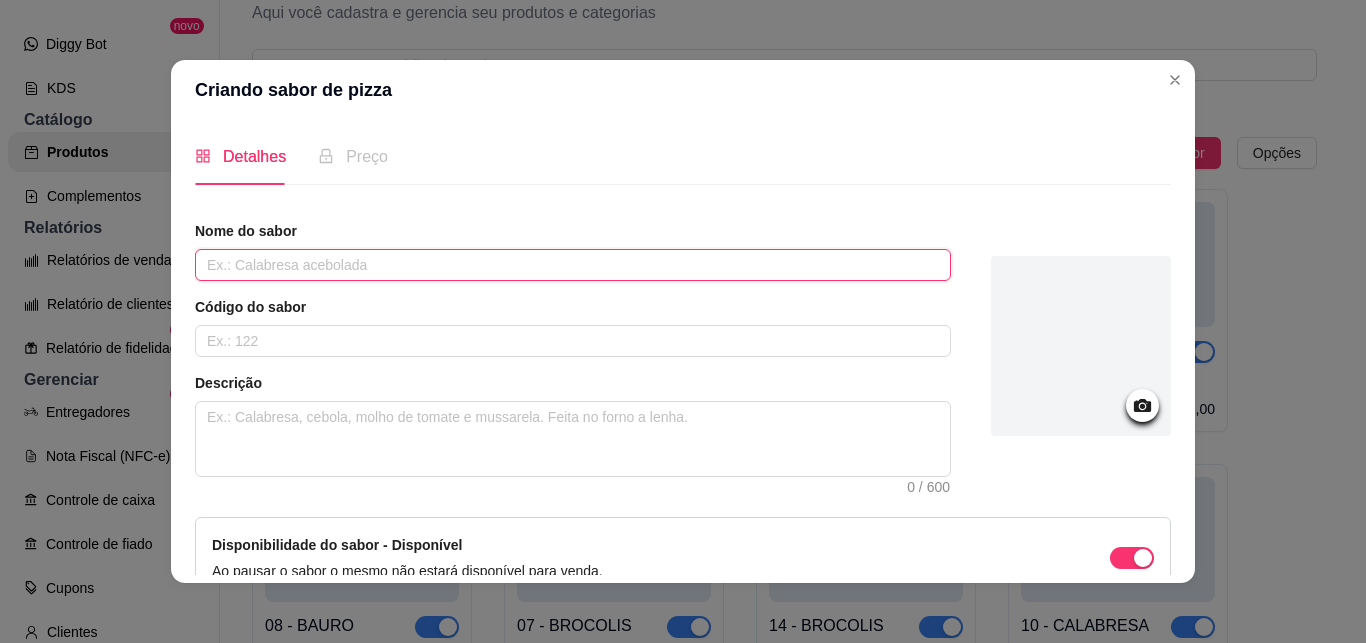 click at bounding box center [573, 265] 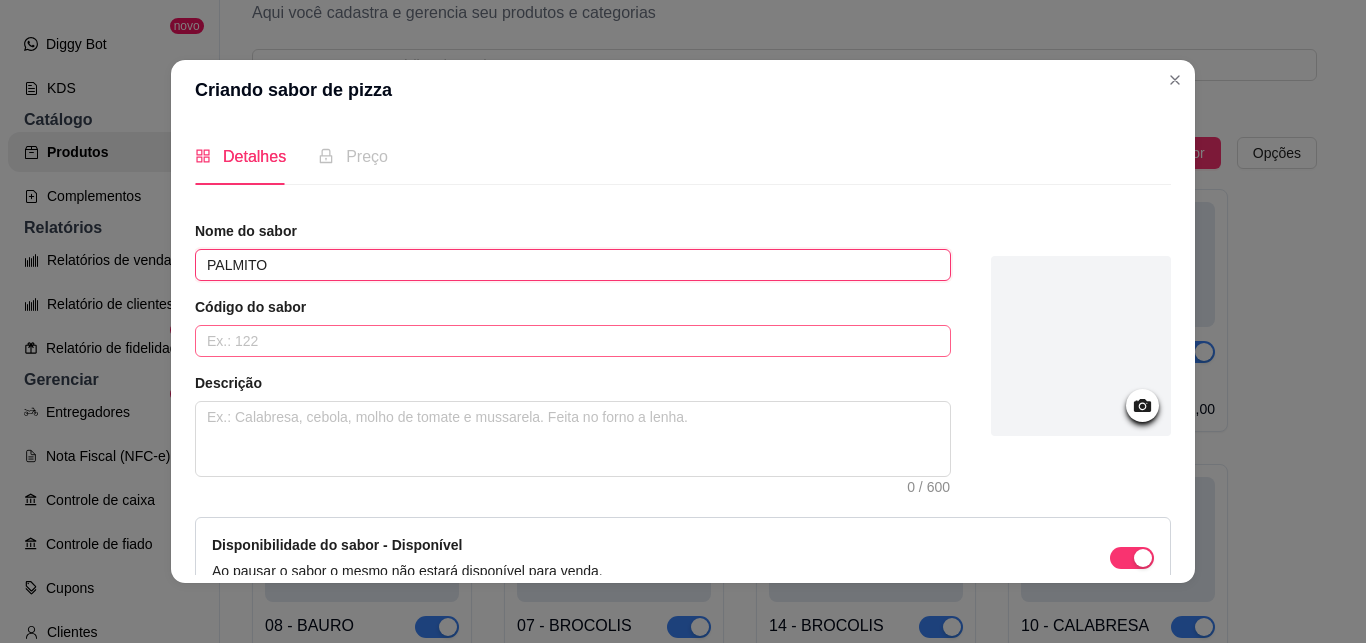 type on "PALMITO" 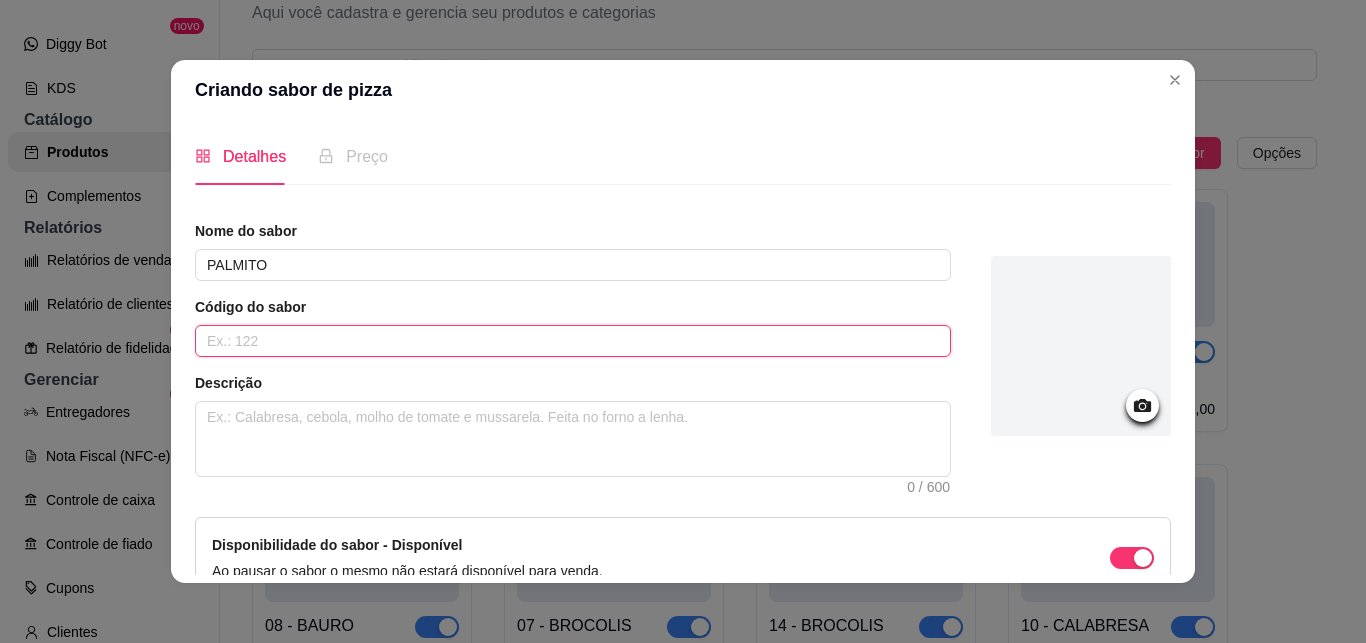 click at bounding box center [573, 341] 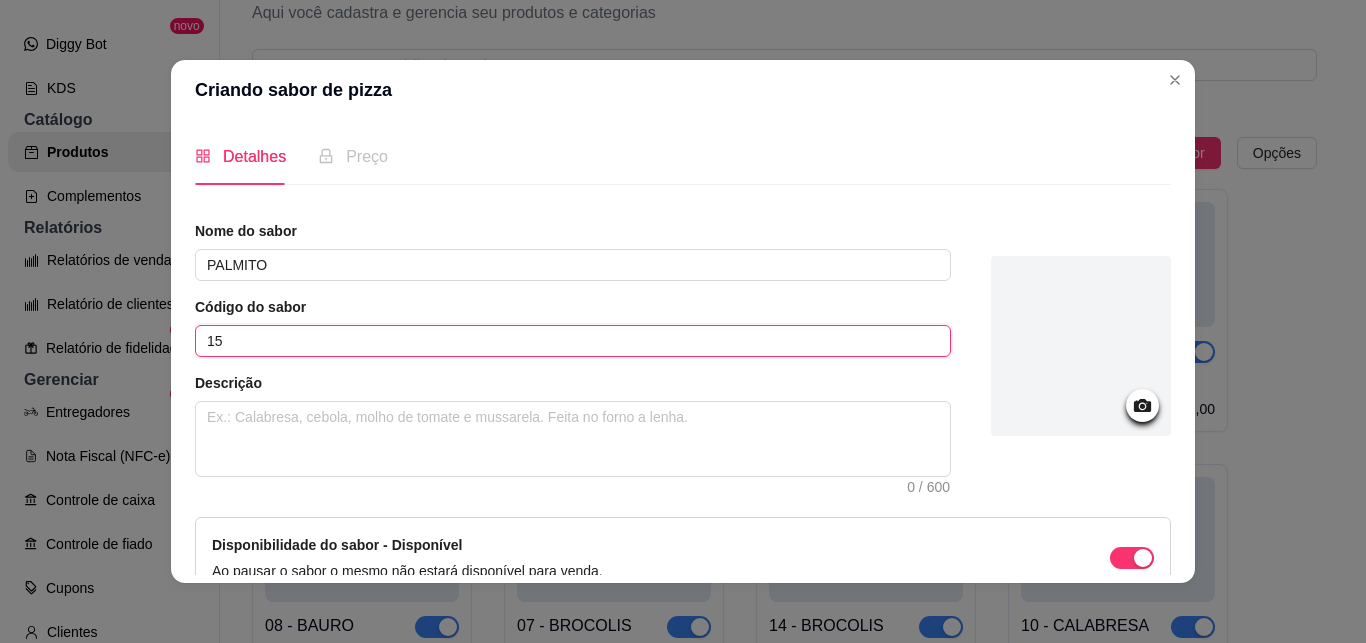 type on "15" 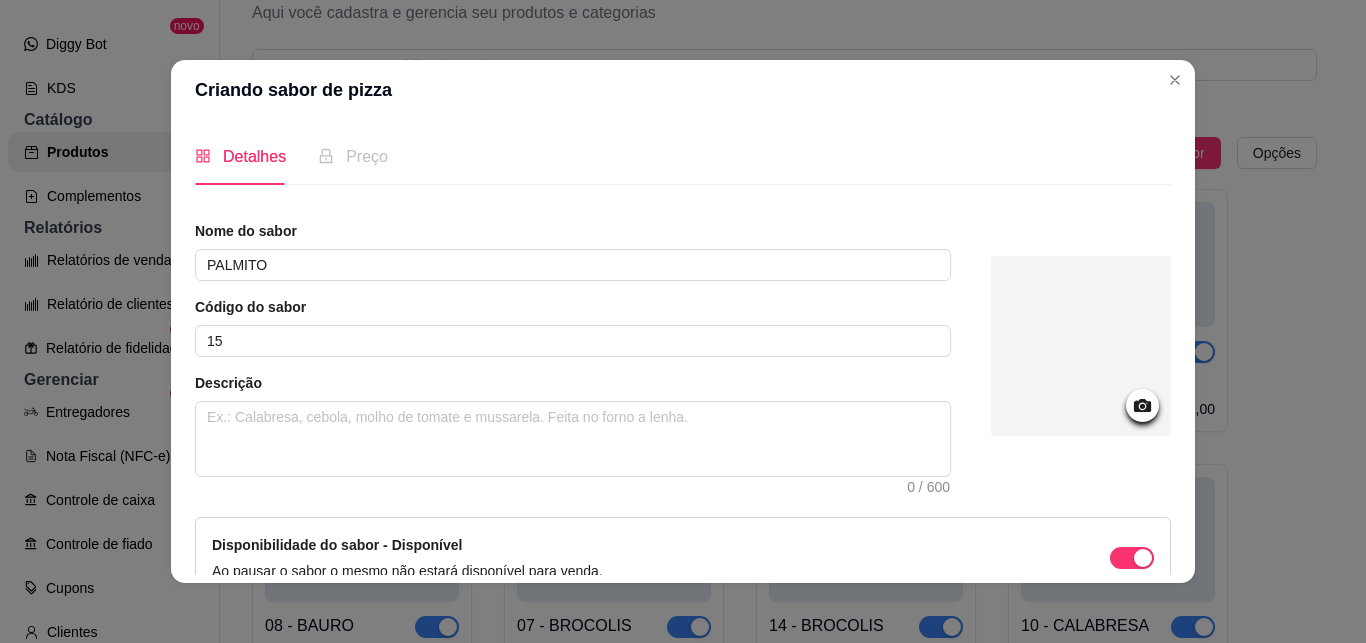 scroll, scrollTop: 113, scrollLeft: 0, axis: vertical 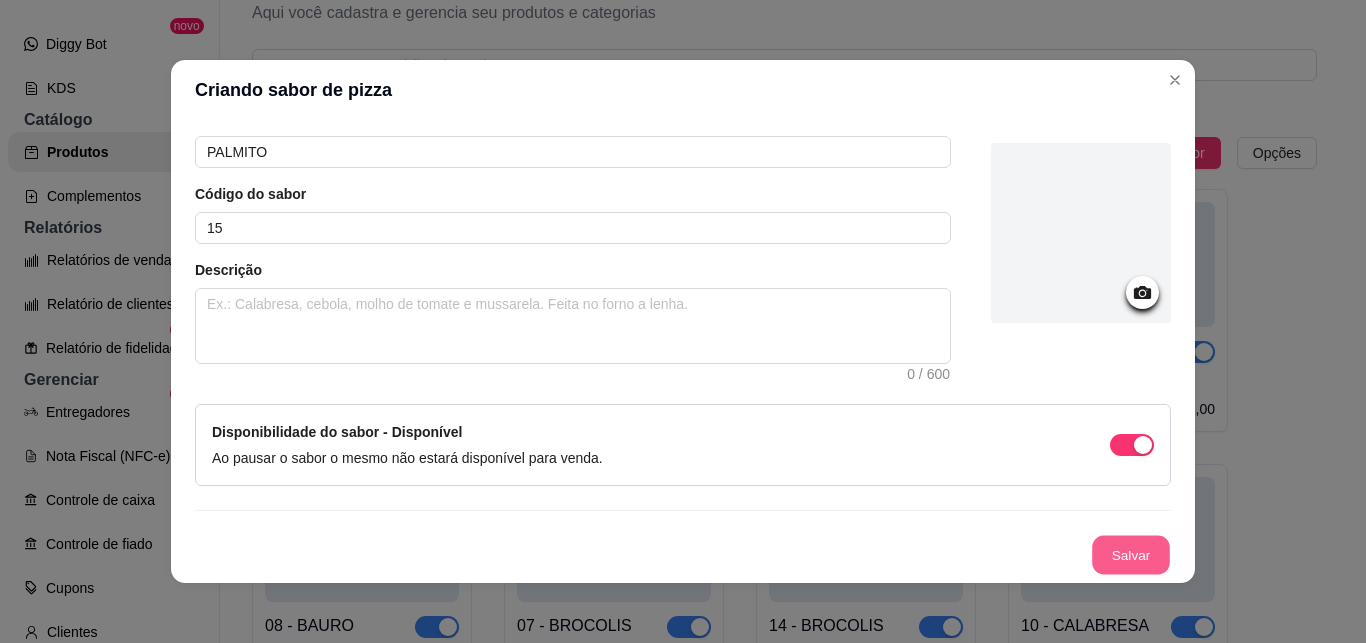 click on "Salvar" at bounding box center (1131, 555) 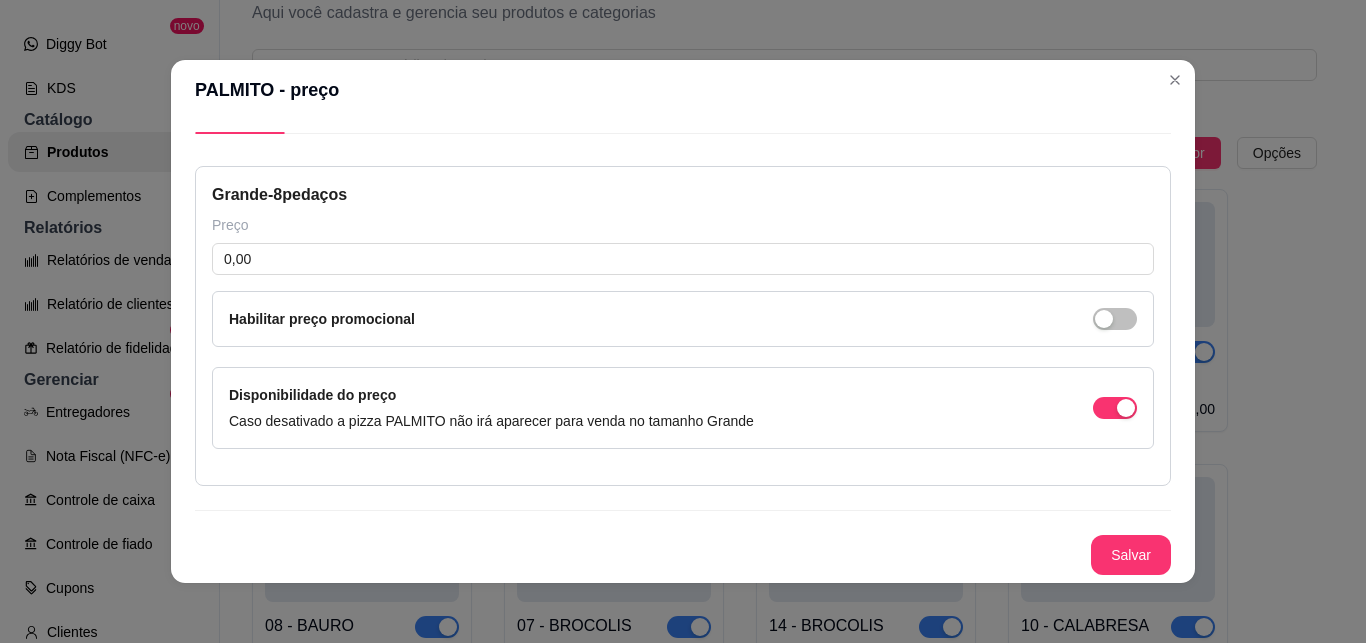 type 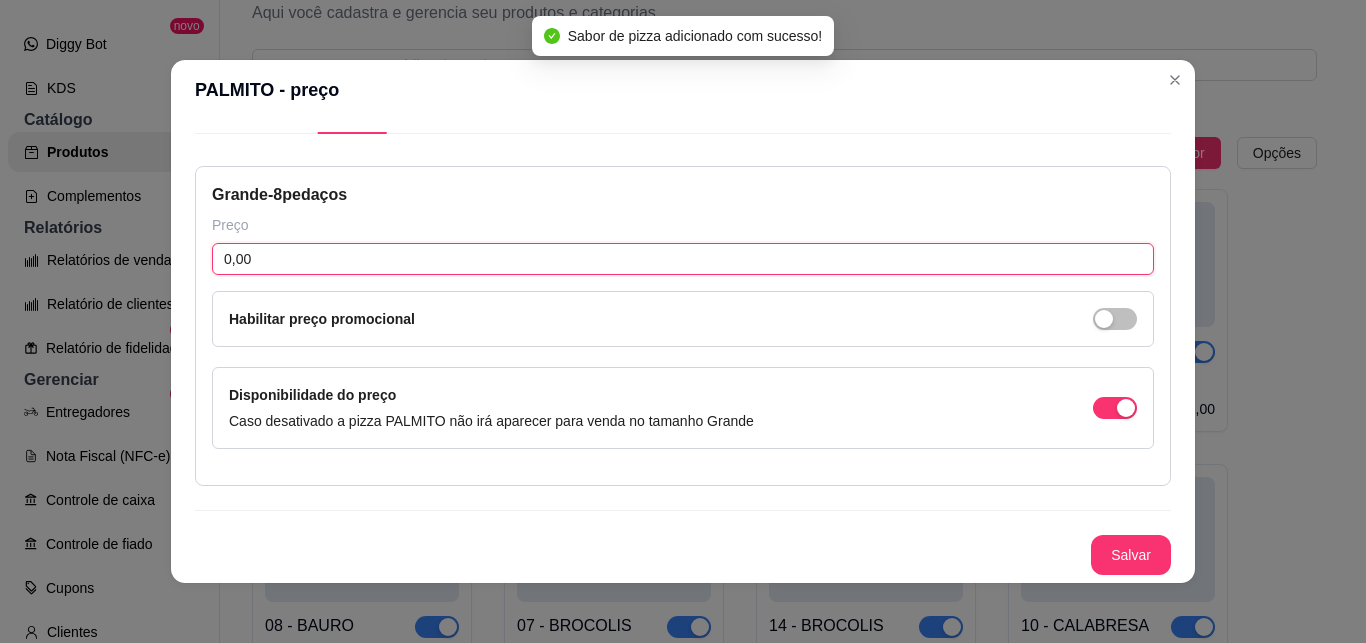 click on "0,00" at bounding box center (683, 259) 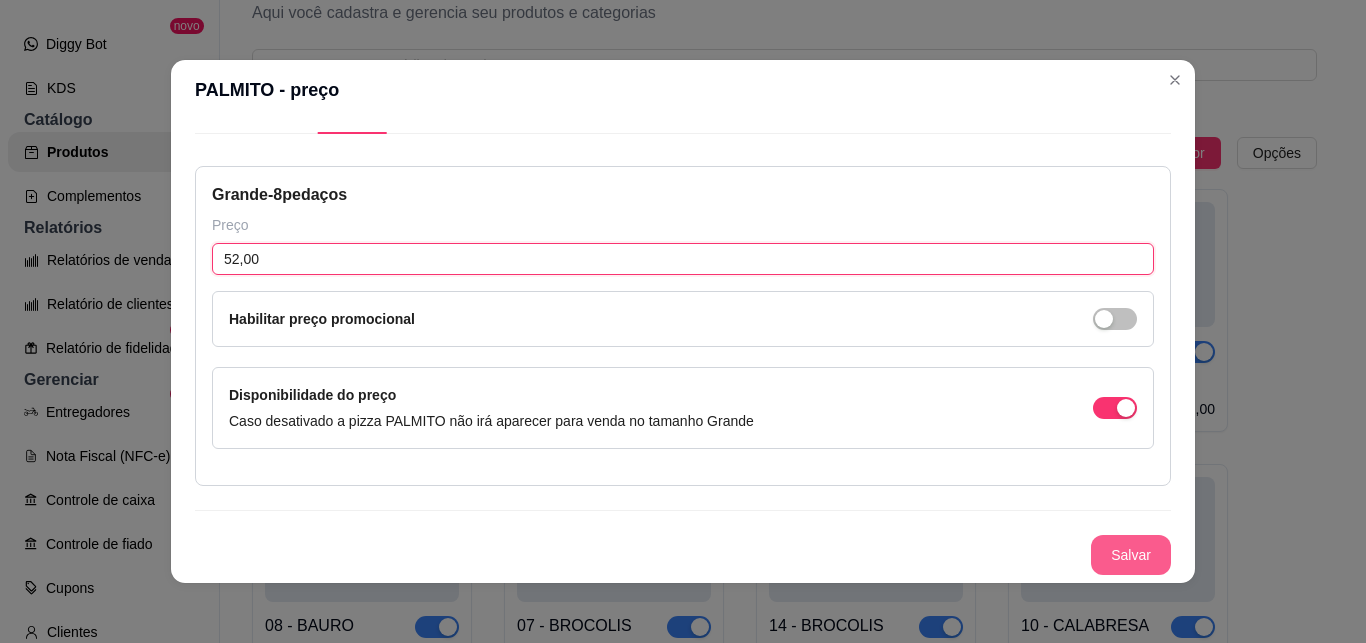 type on "52,00" 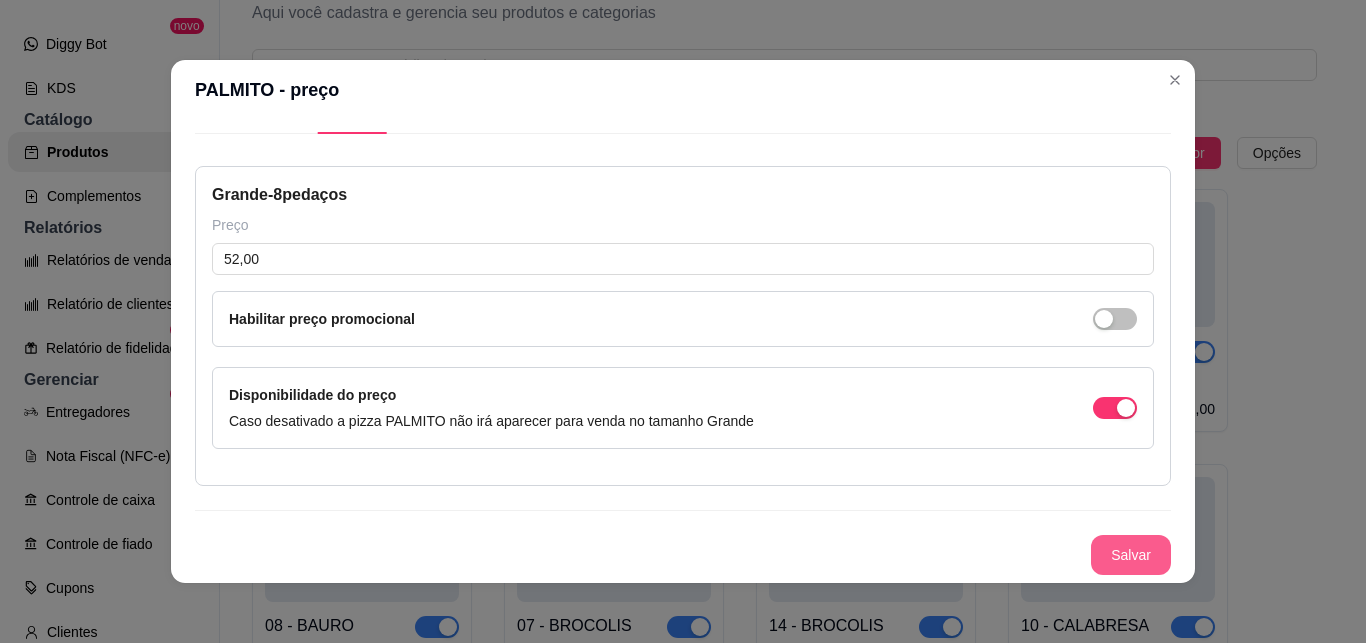 click on "Salvar" at bounding box center [1131, 555] 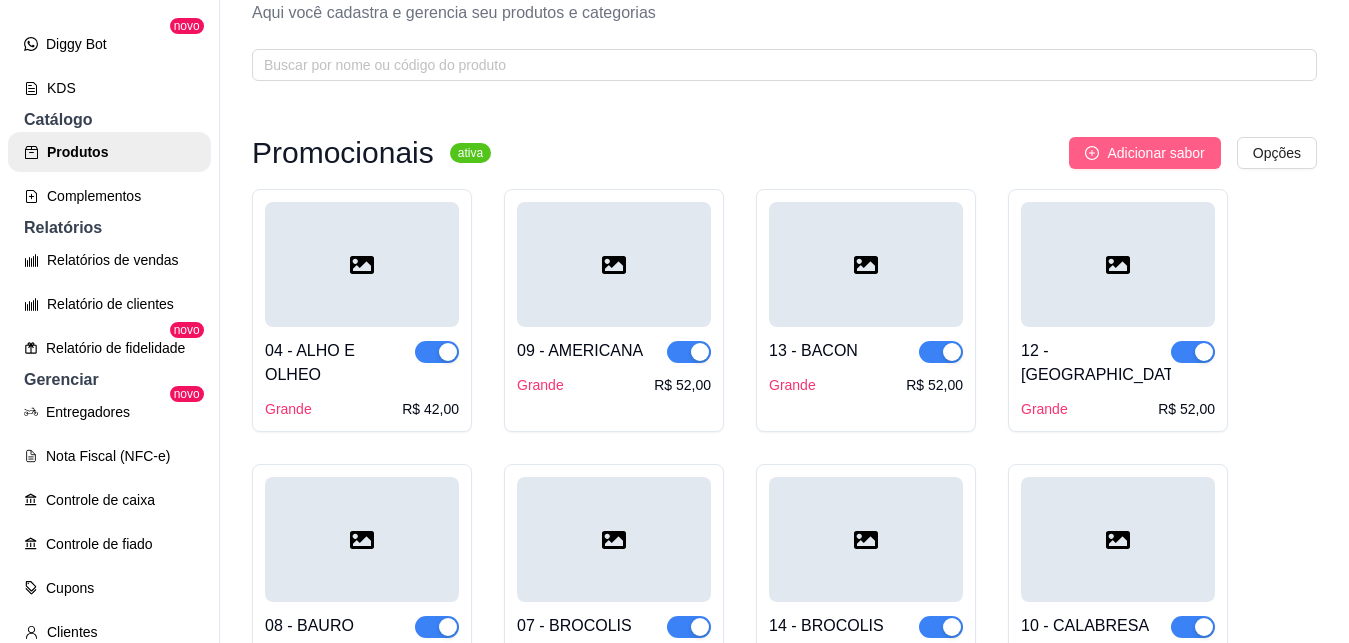 click on "Adicionar sabor" at bounding box center (1155, 153) 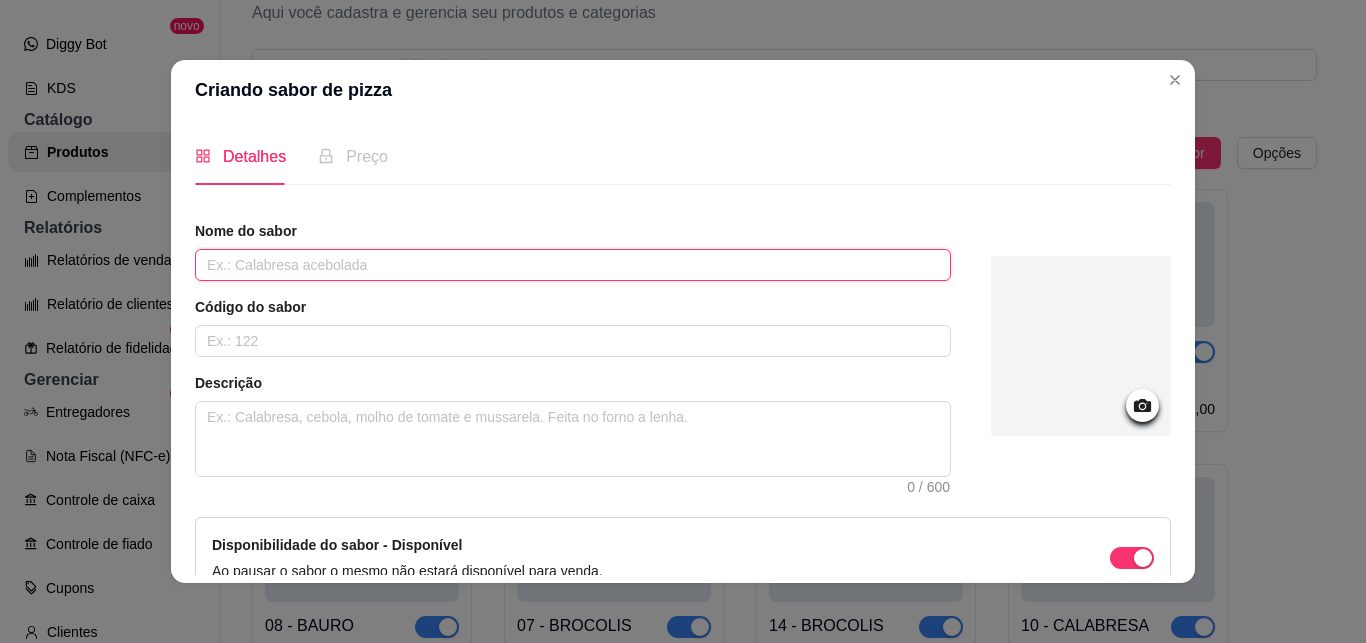 click at bounding box center [573, 265] 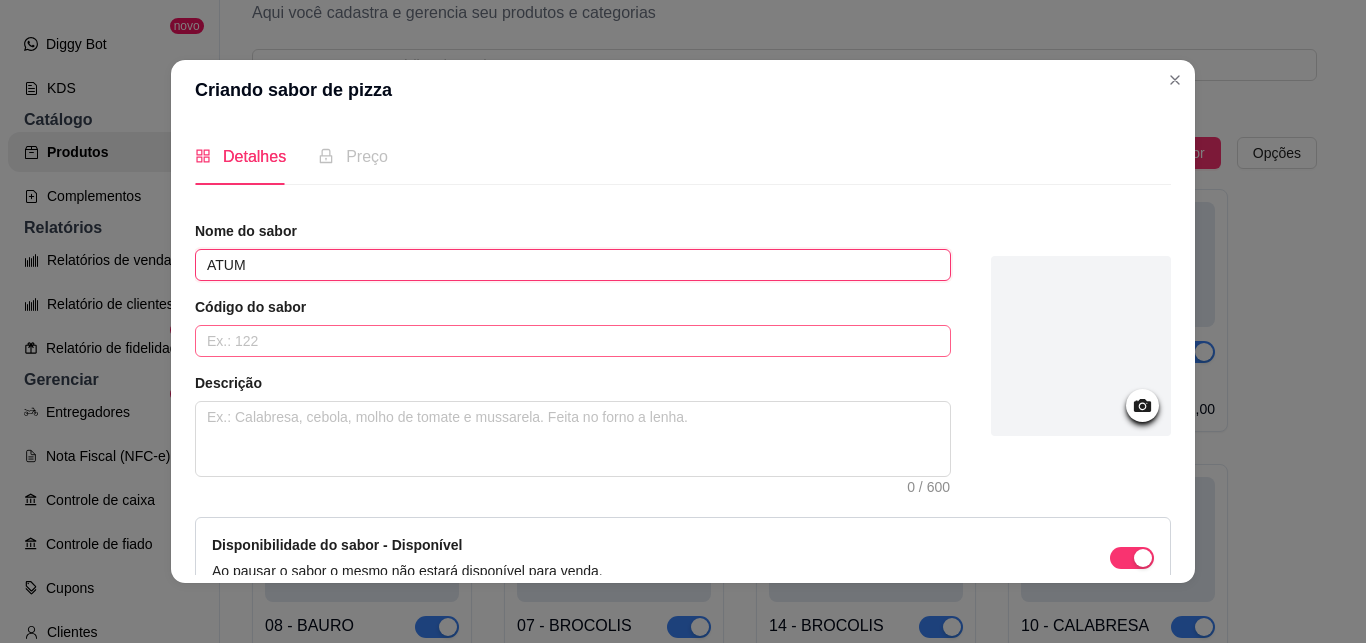 type on "ATUM" 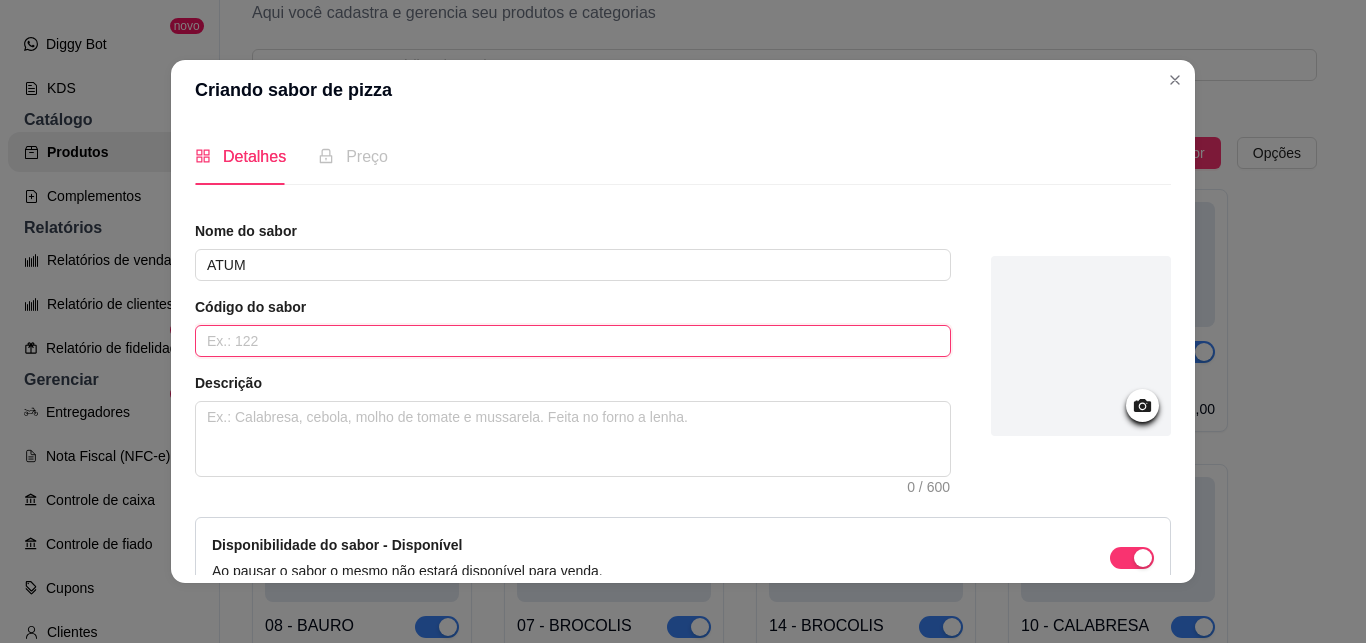 click at bounding box center (573, 341) 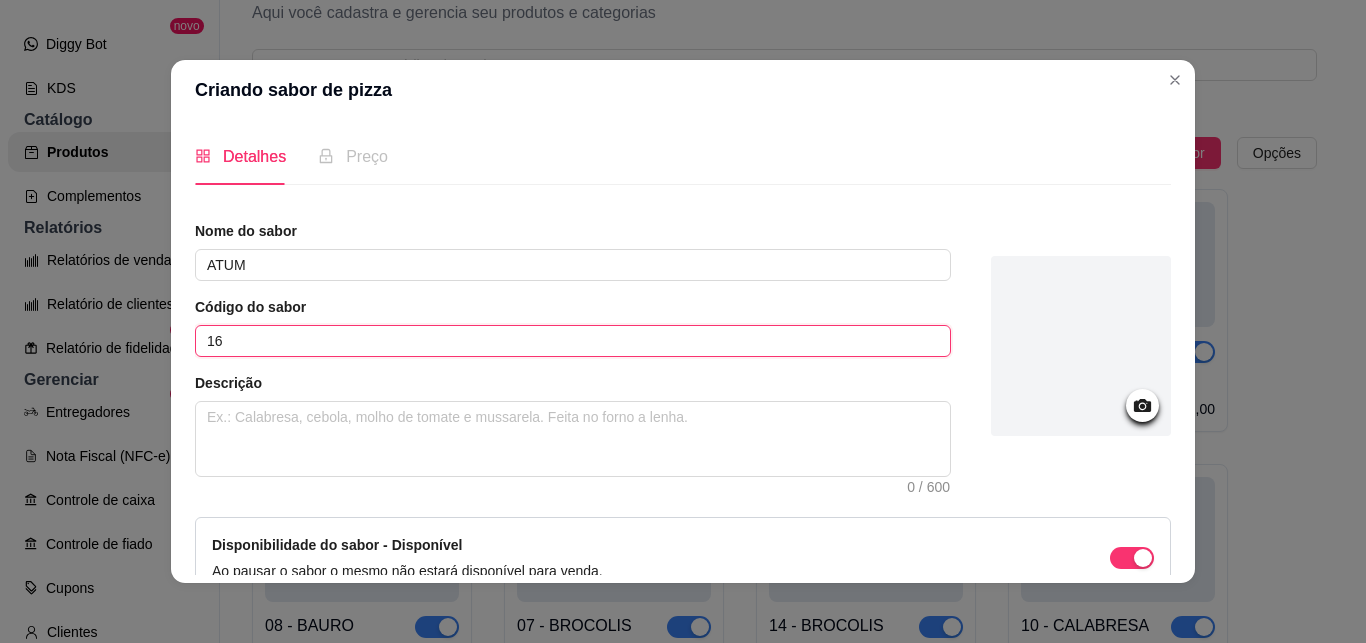 type on "16" 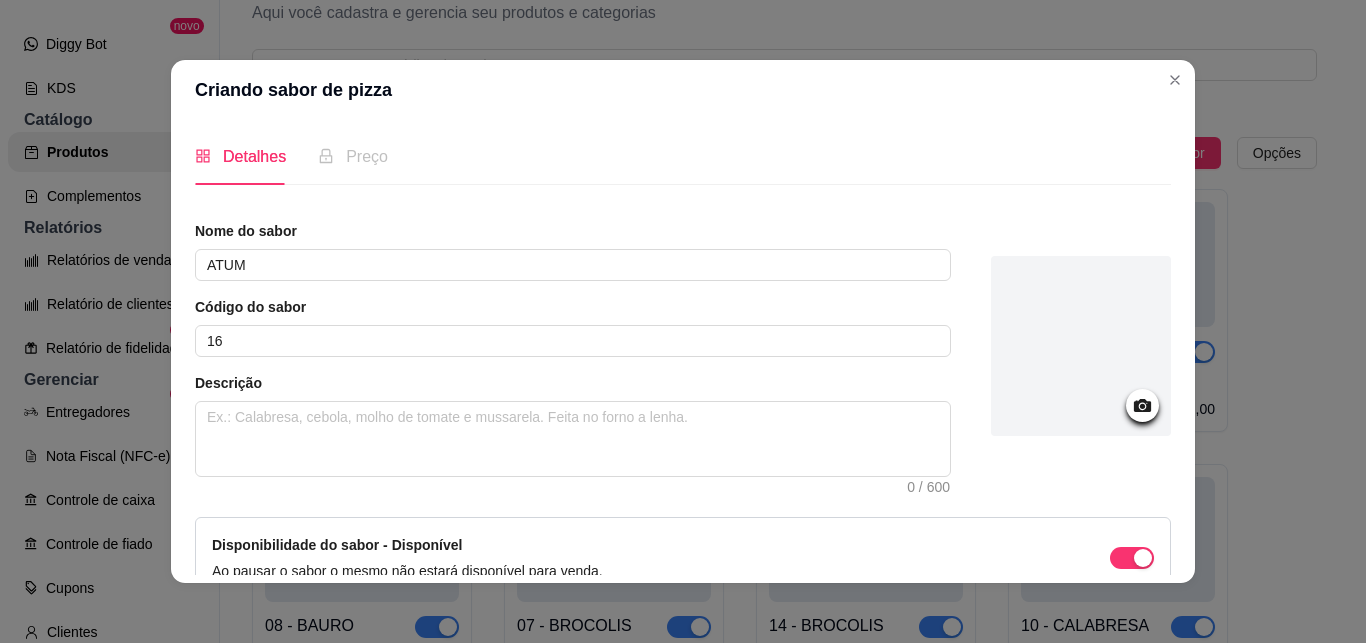 scroll, scrollTop: 113, scrollLeft: 0, axis: vertical 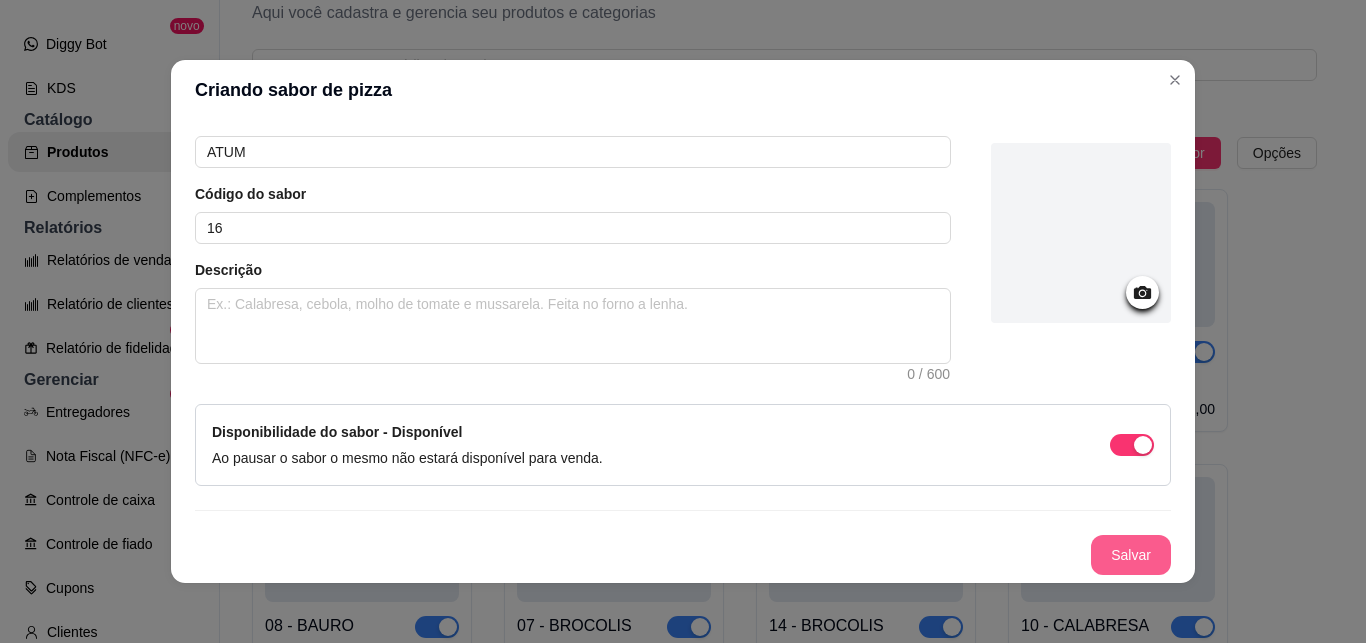 click on "Salvar" at bounding box center [1131, 555] 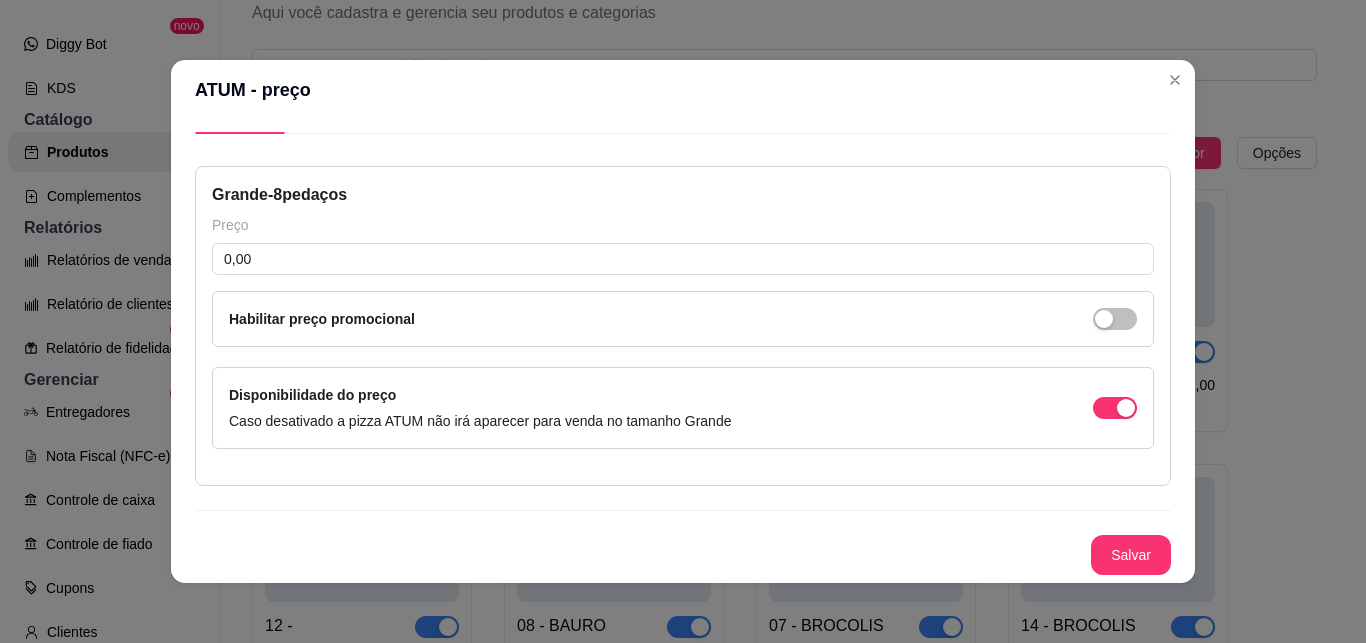 type 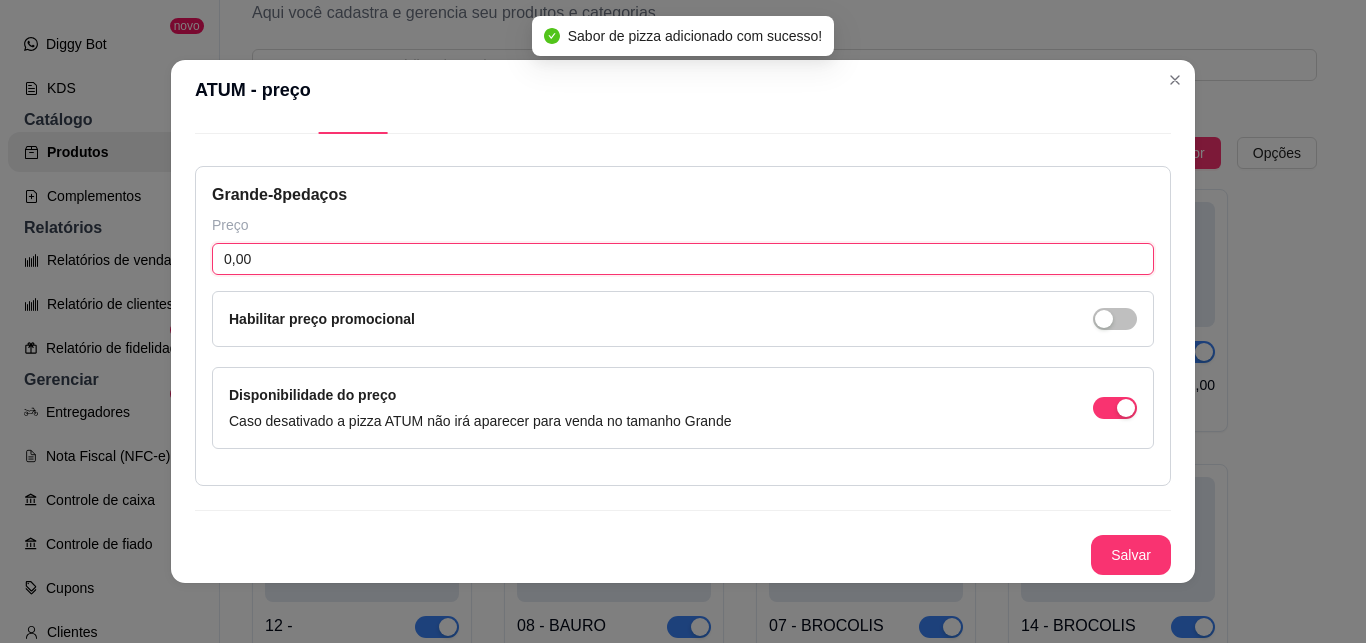 click on "0,00" at bounding box center (683, 259) 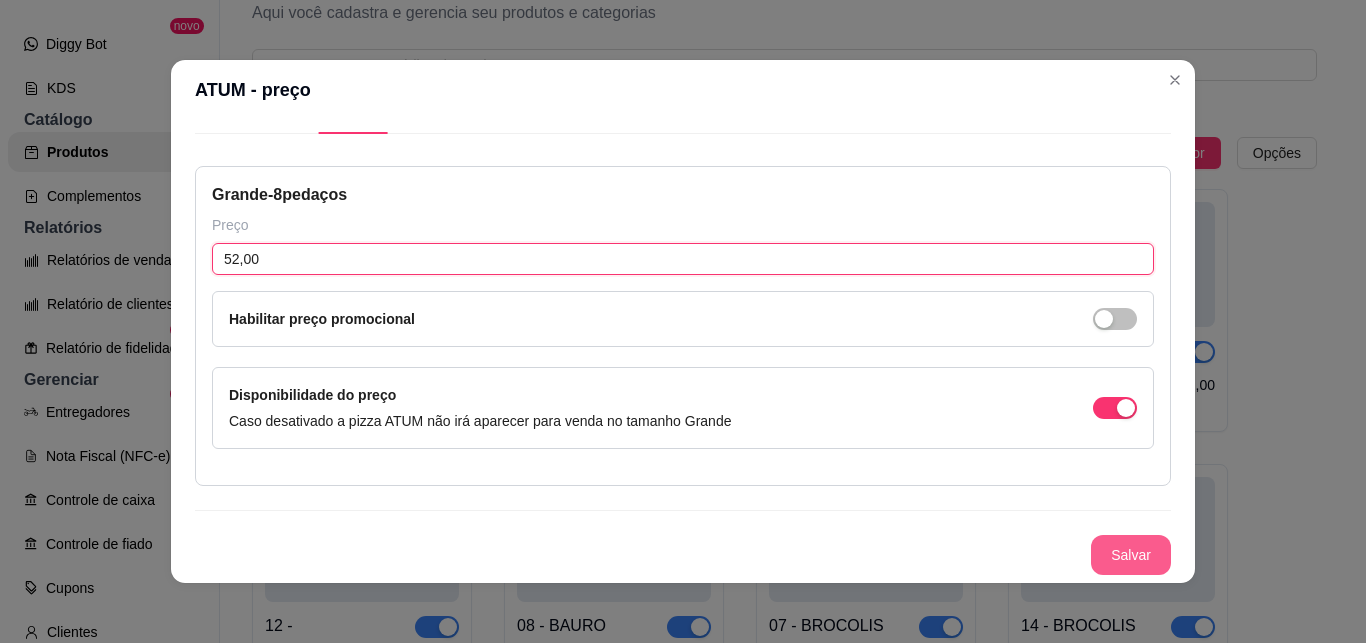 type on "52,00" 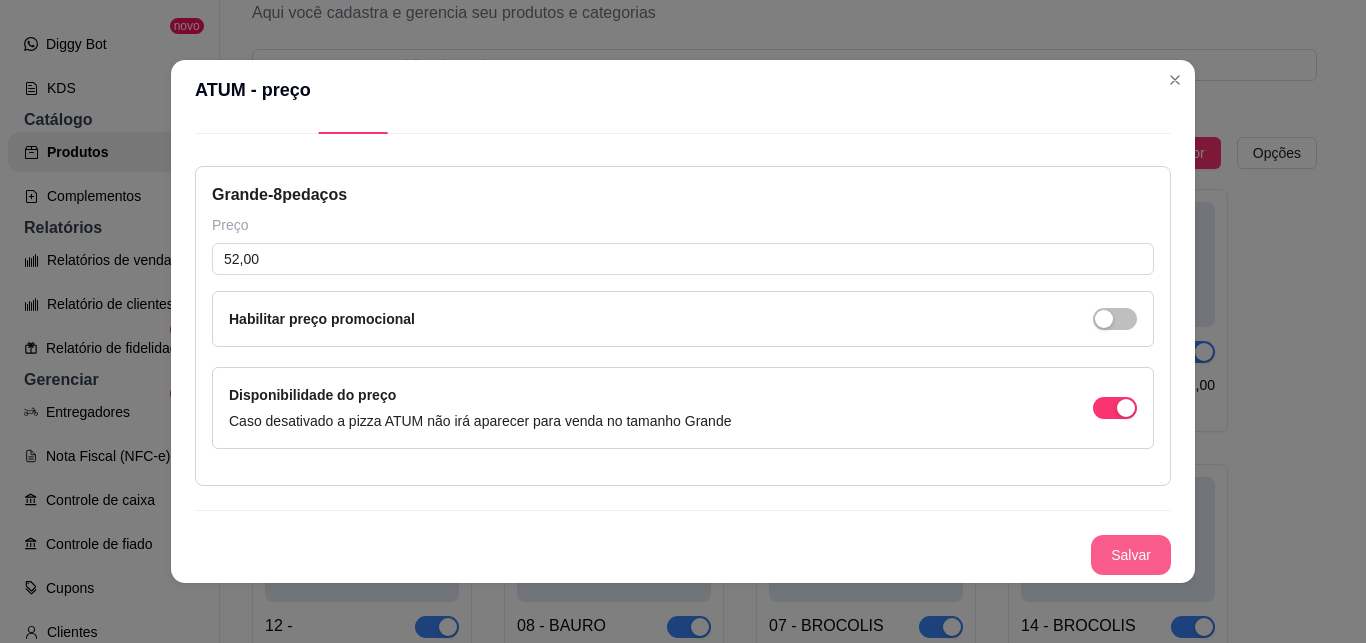 click on "Salvar" at bounding box center (1131, 555) 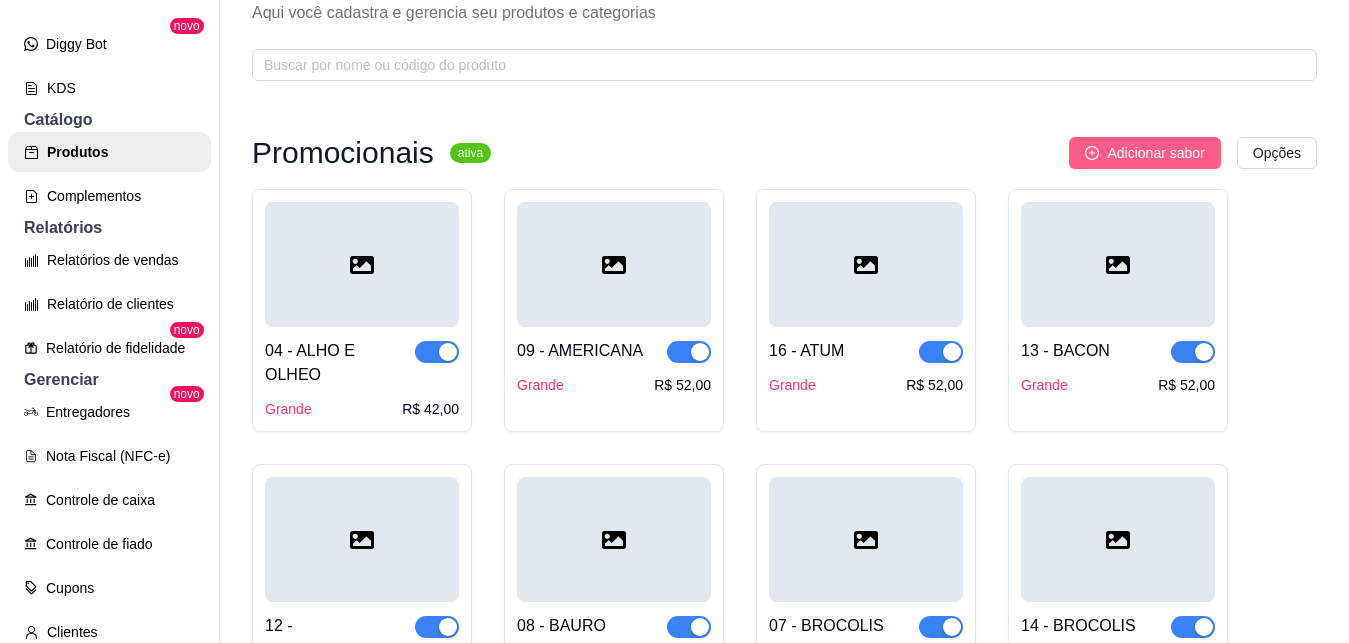 click on "Adicionar sabor" at bounding box center [1155, 153] 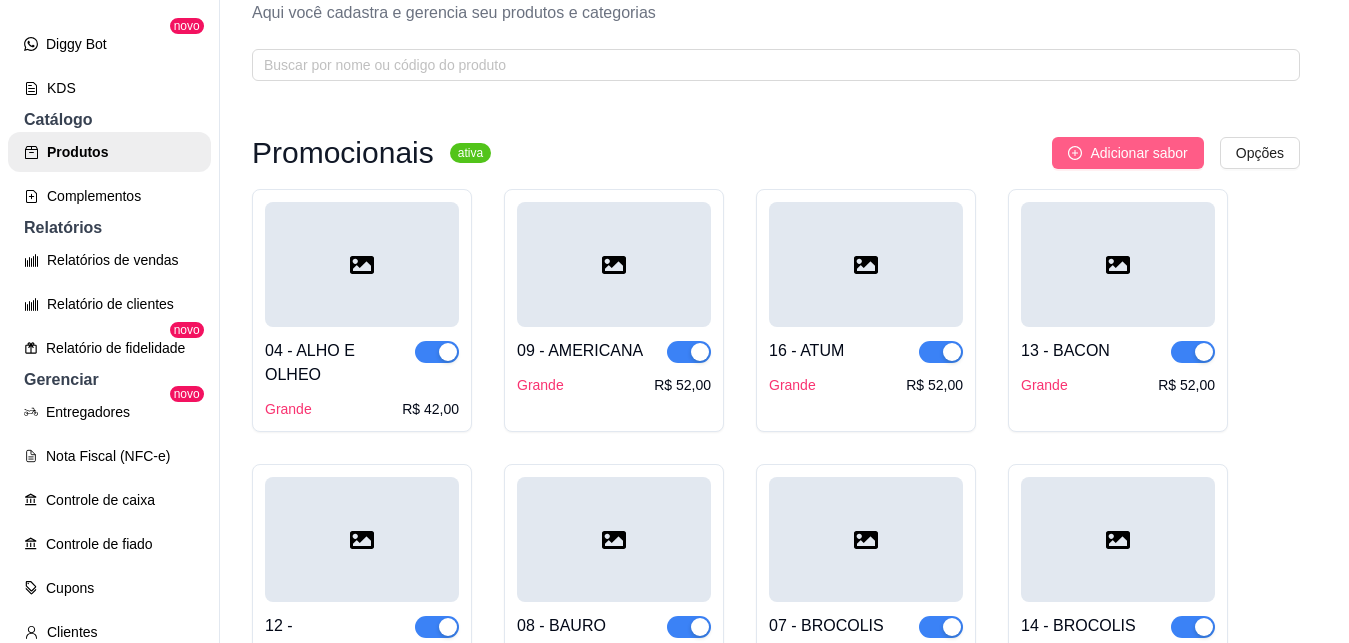 type 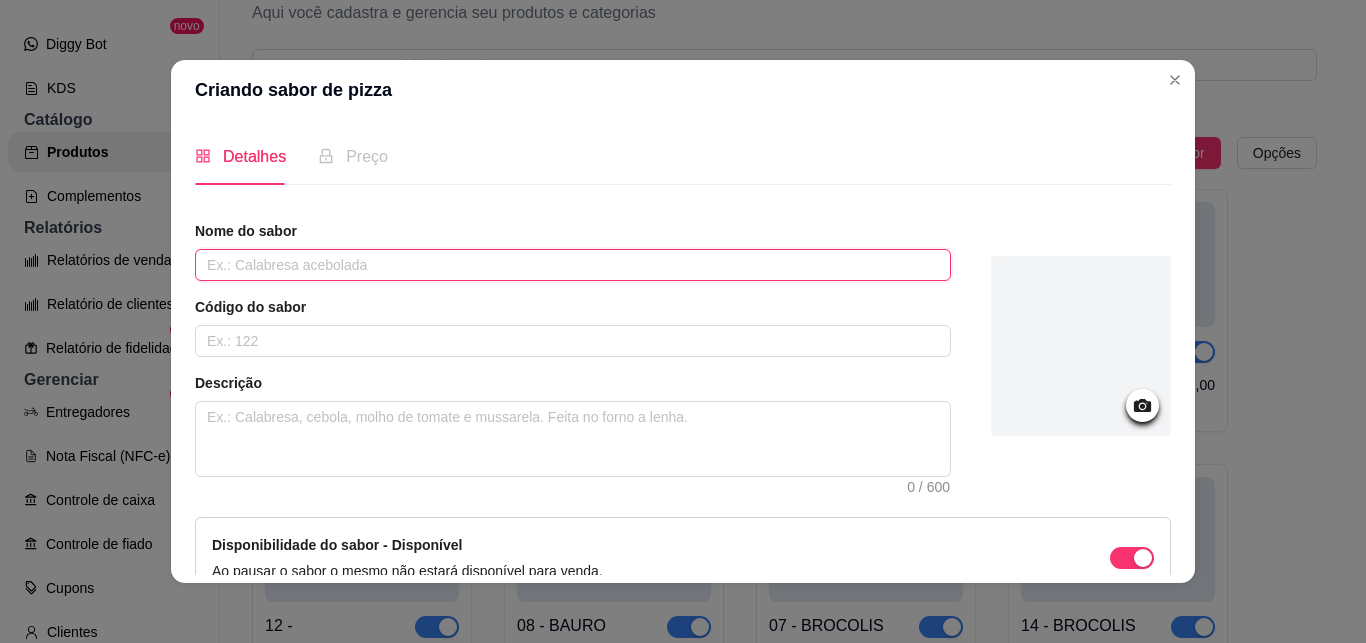 click at bounding box center (573, 265) 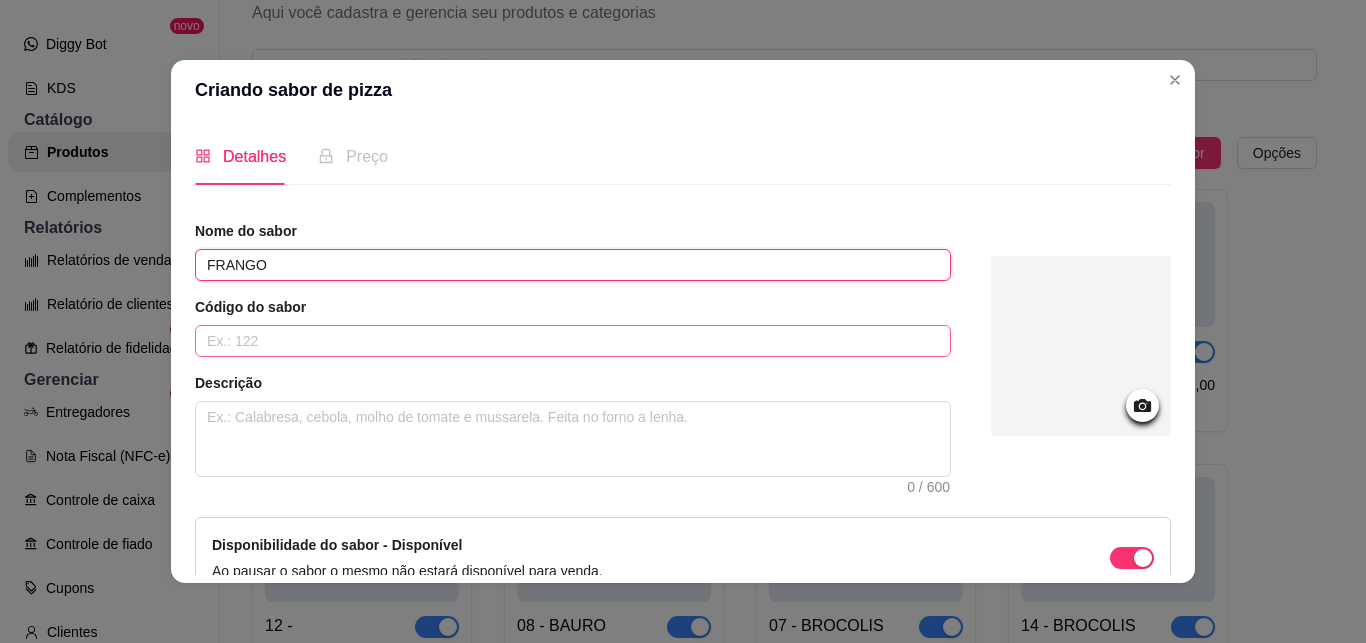 type on "FRANGO" 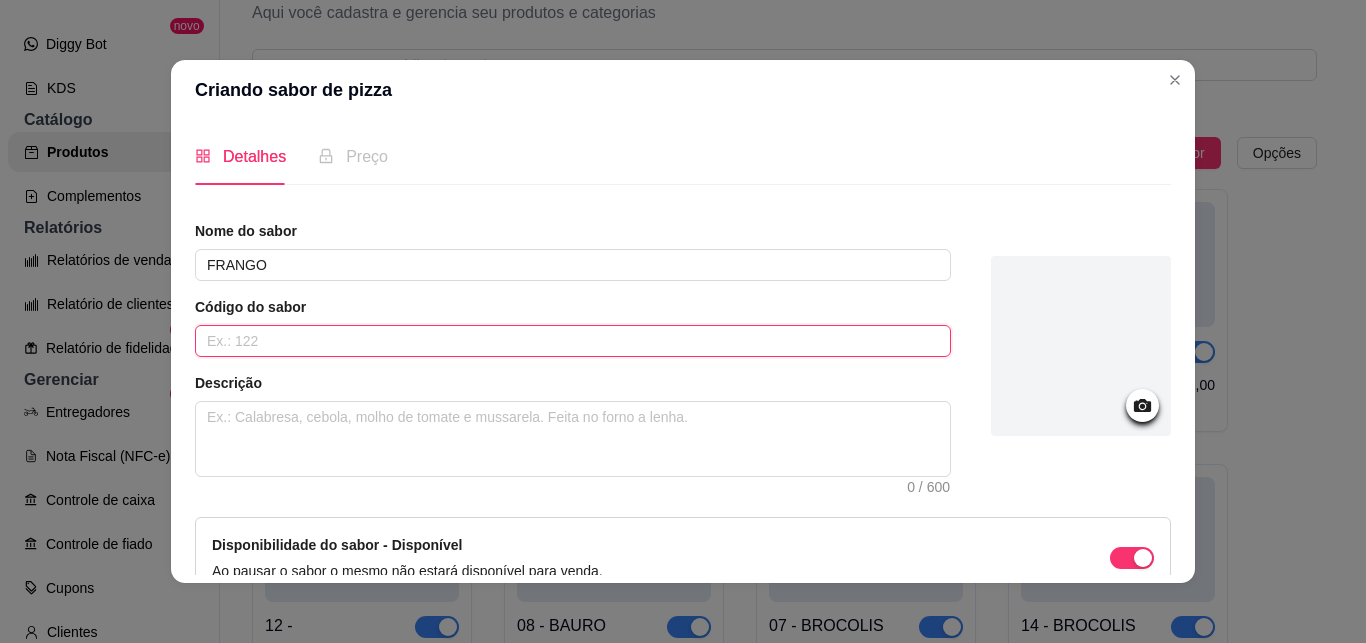 click at bounding box center [573, 341] 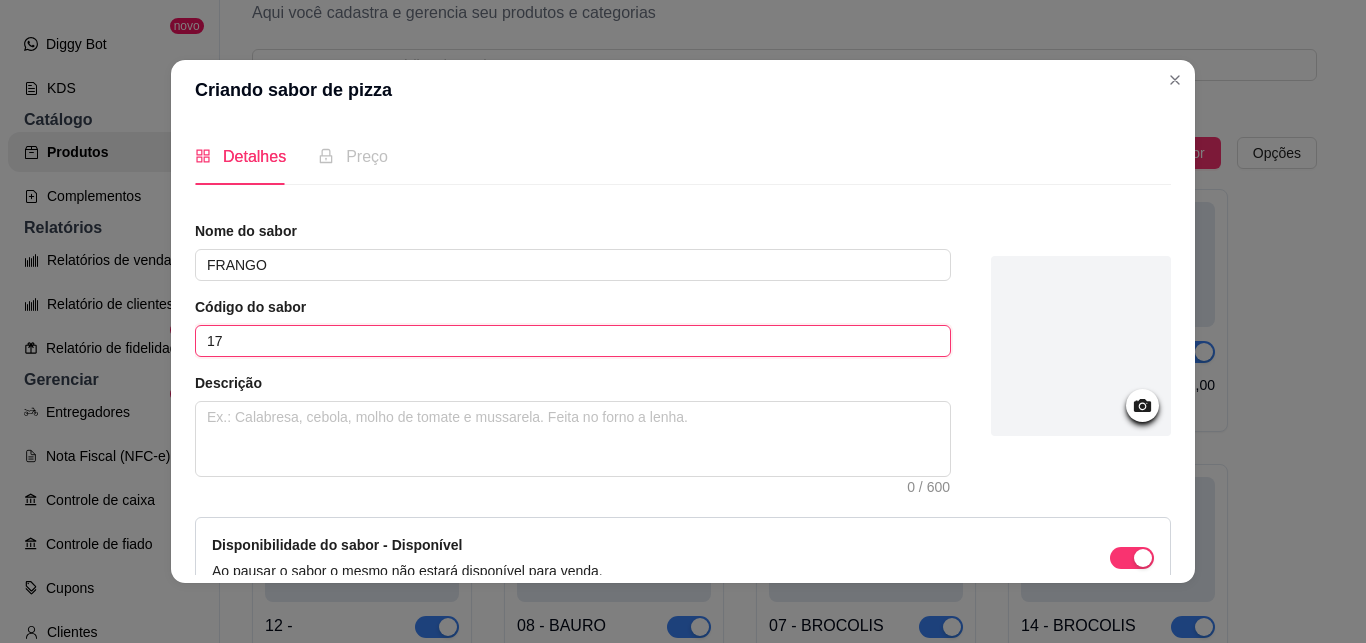 type on "17" 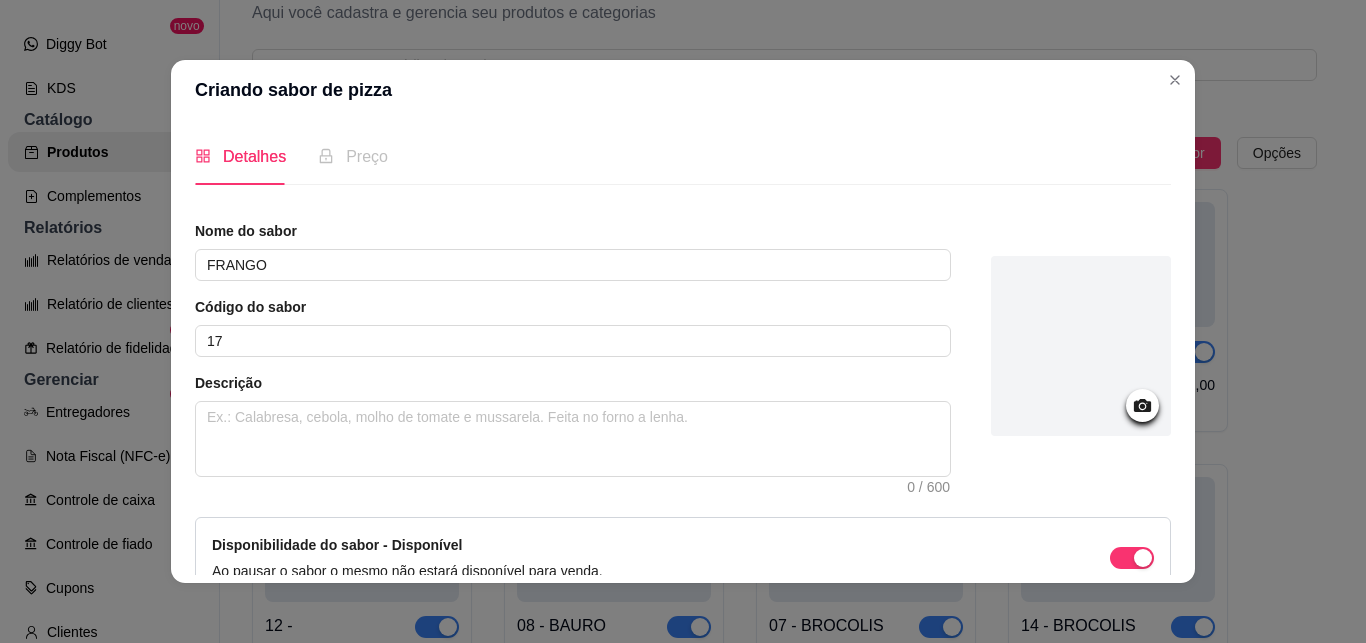 scroll, scrollTop: 113, scrollLeft: 0, axis: vertical 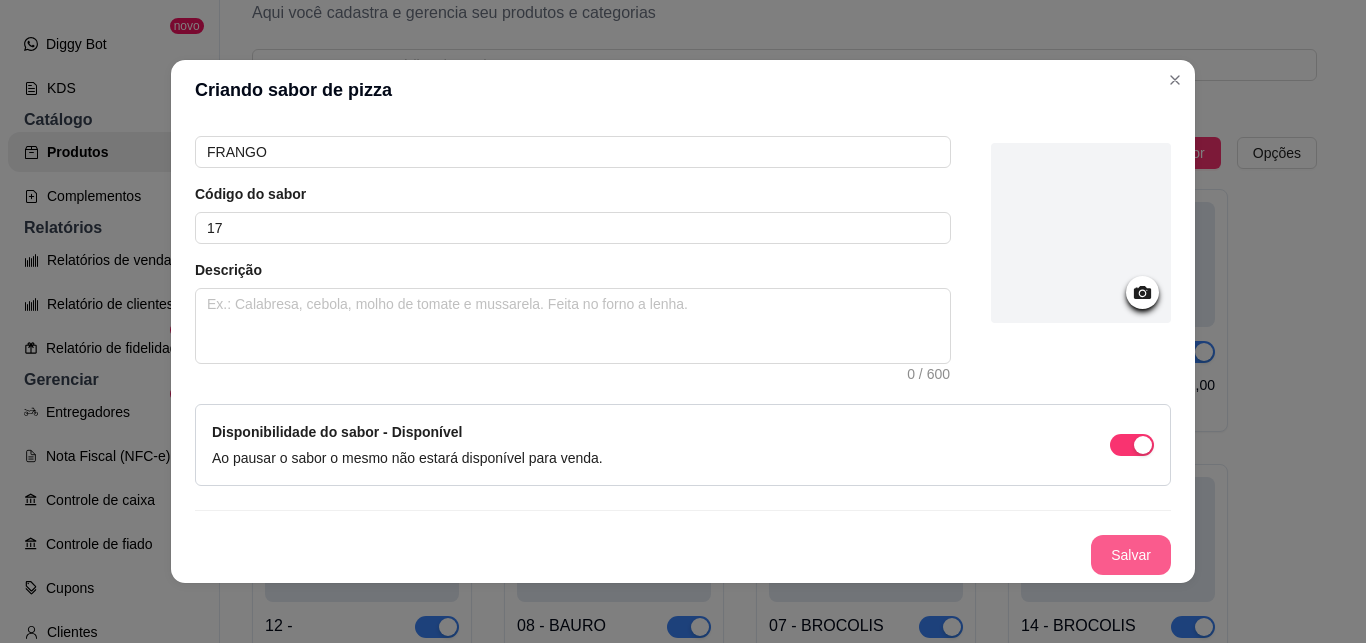 click on "Salvar" at bounding box center [1131, 555] 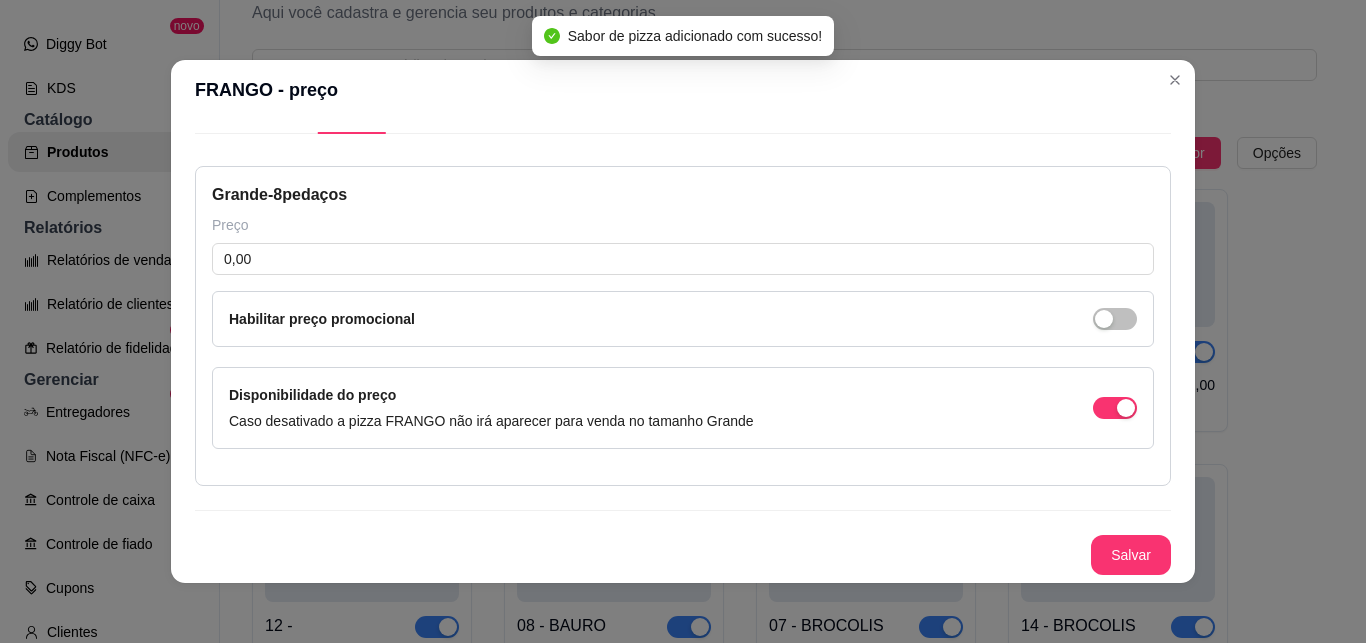 type 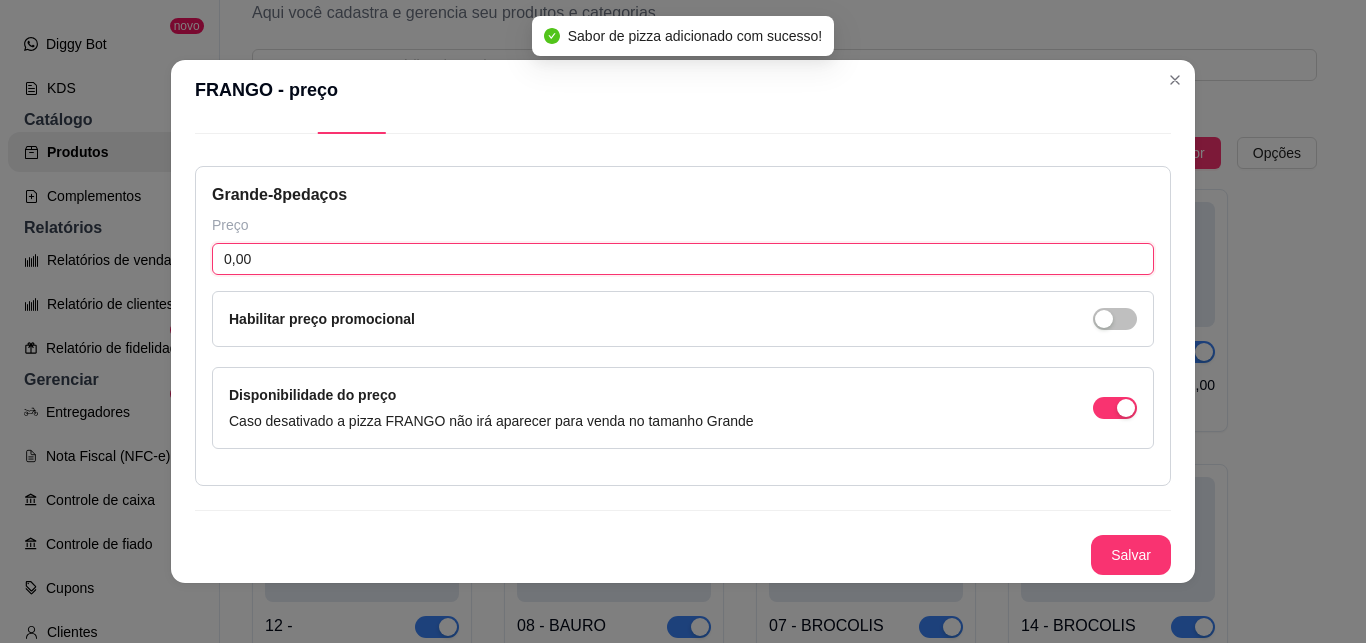 click on "0,00" at bounding box center [683, 259] 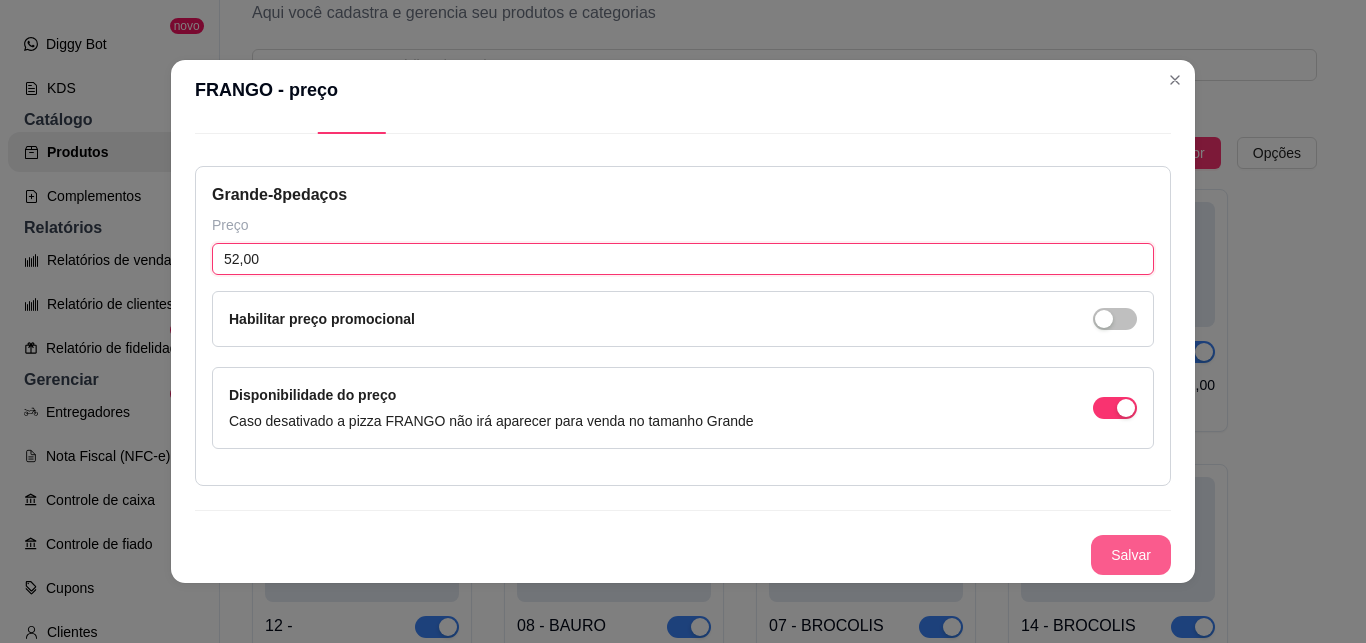 type on "52,00" 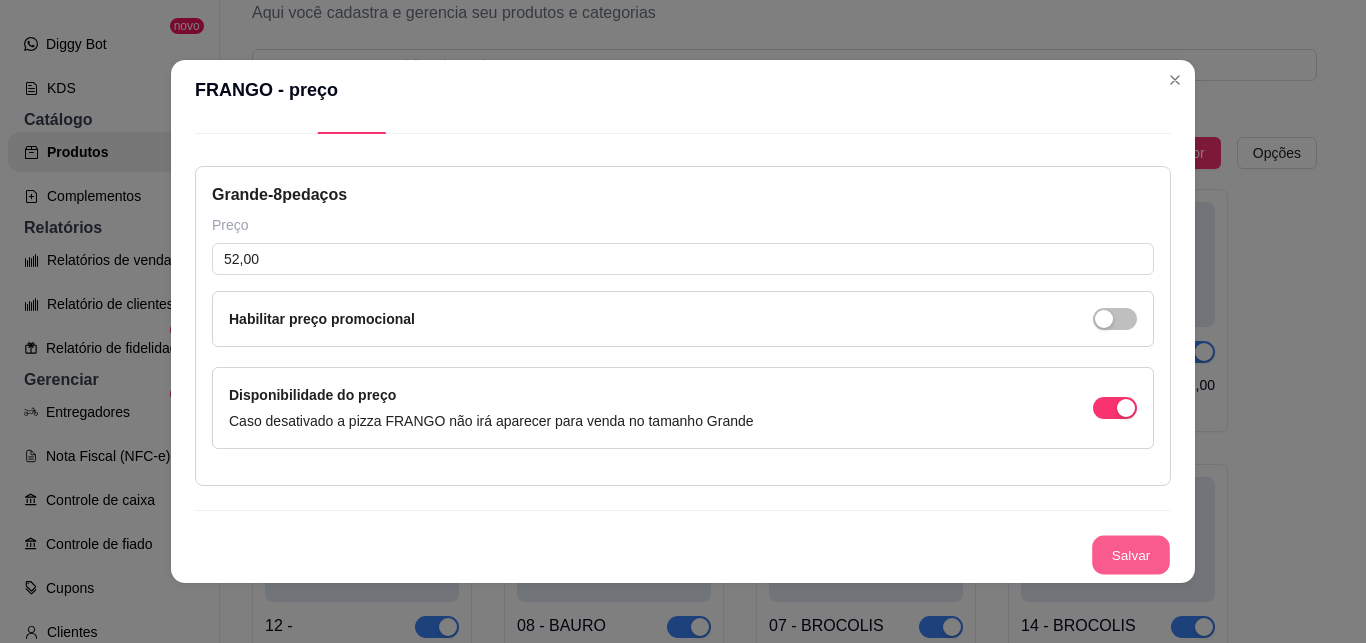 click on "Salvar" at bounding box center [1131, 555] 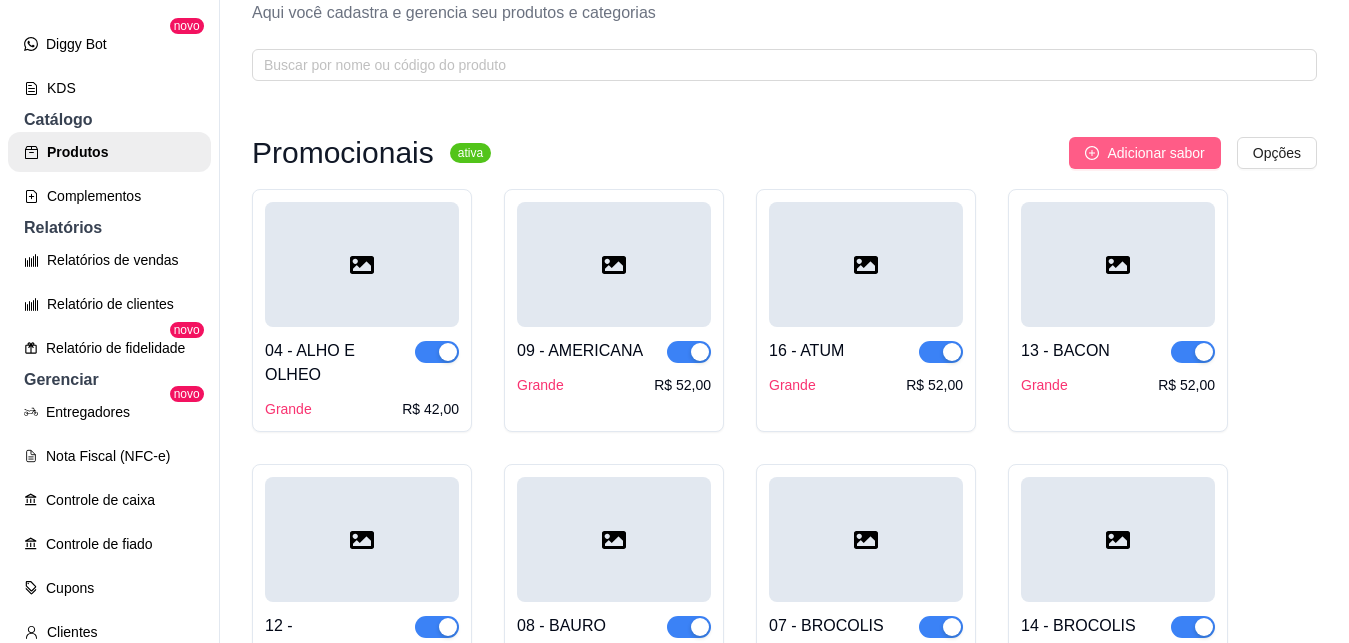 click on "Adicionar sabor" at bounding box center (1155, 153) 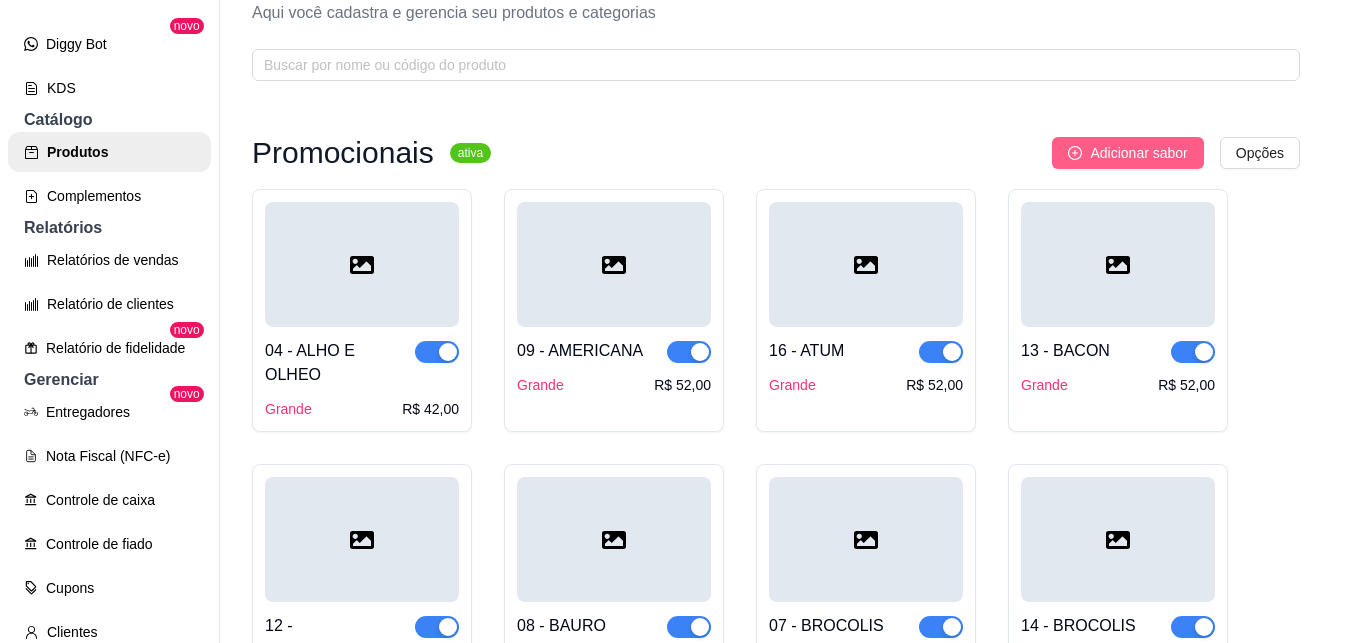 type 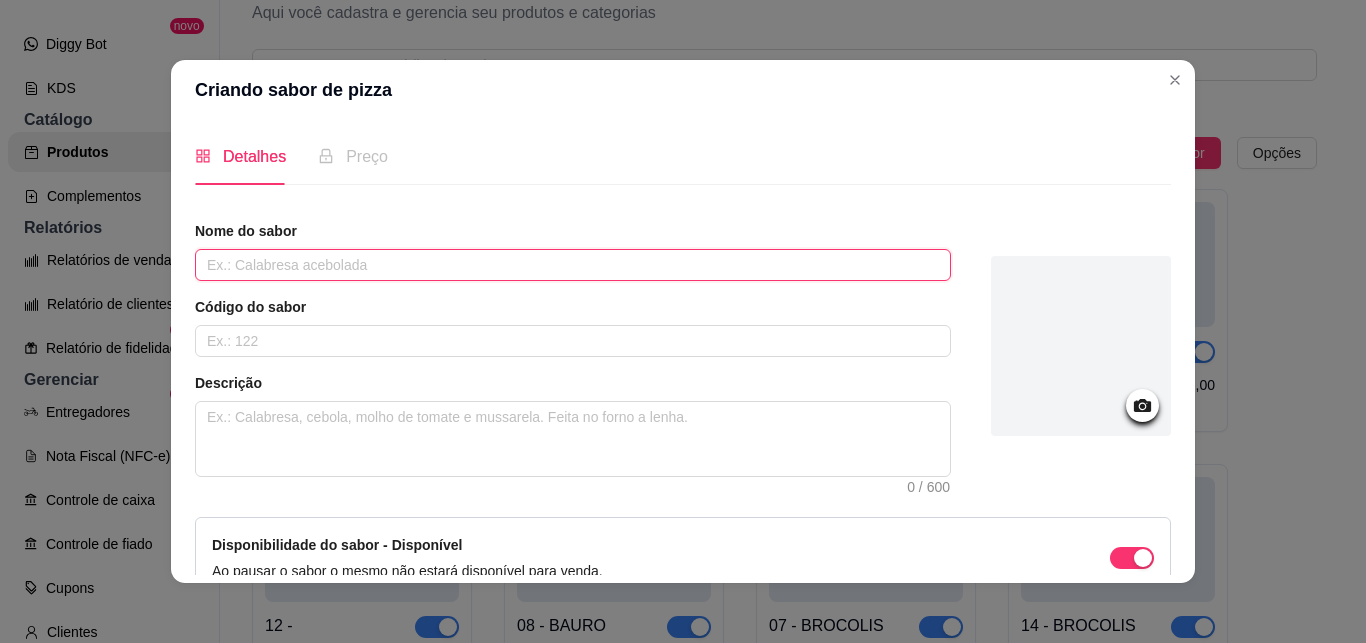 click at bounding box center (573, 265) 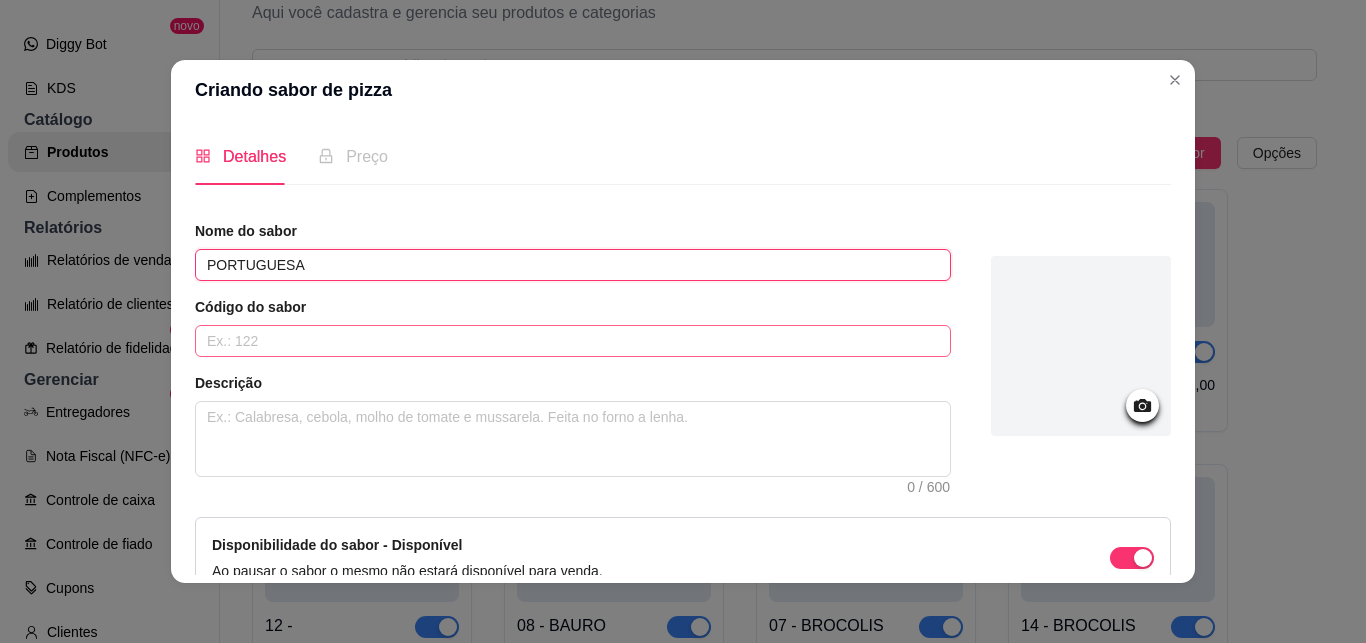type on "PORTUGUESA" 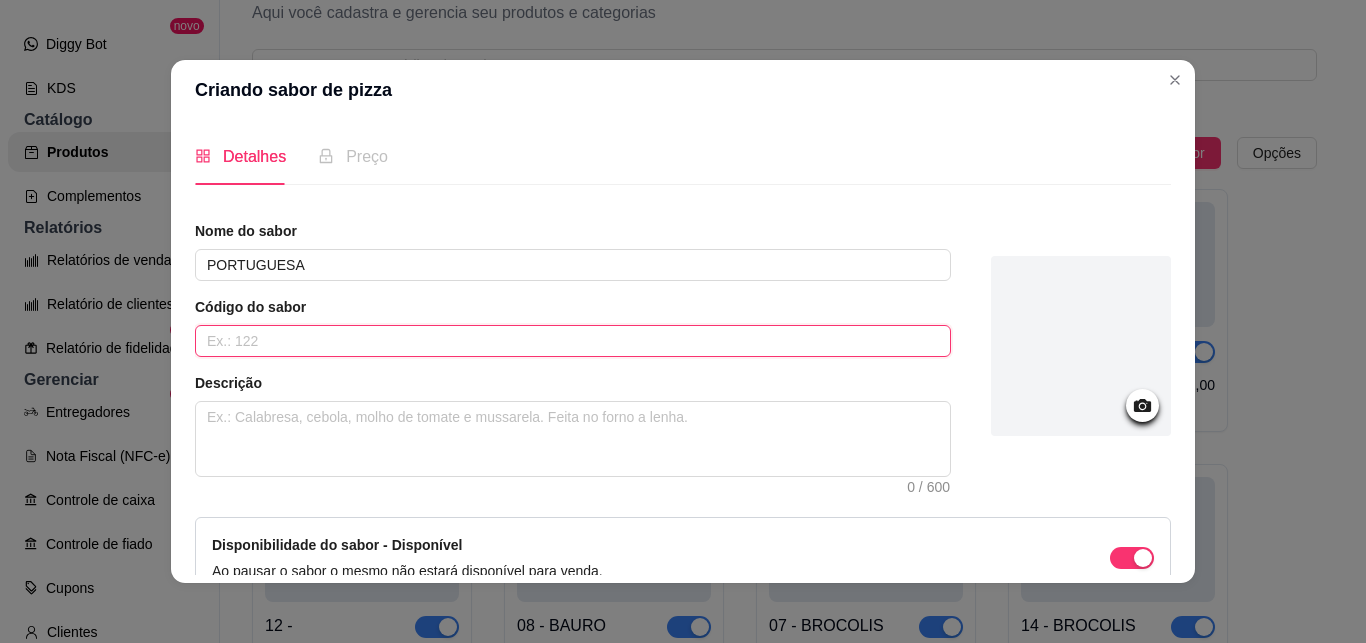click at bounding box center [573, 341] 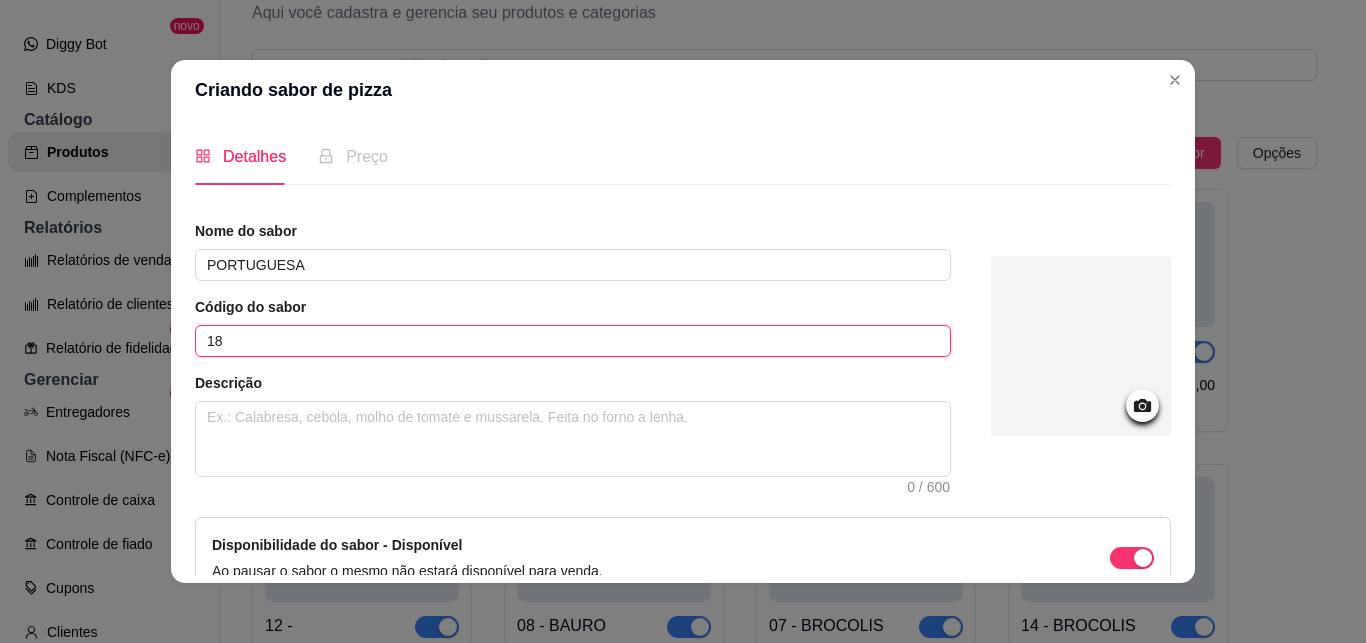 type on "18" 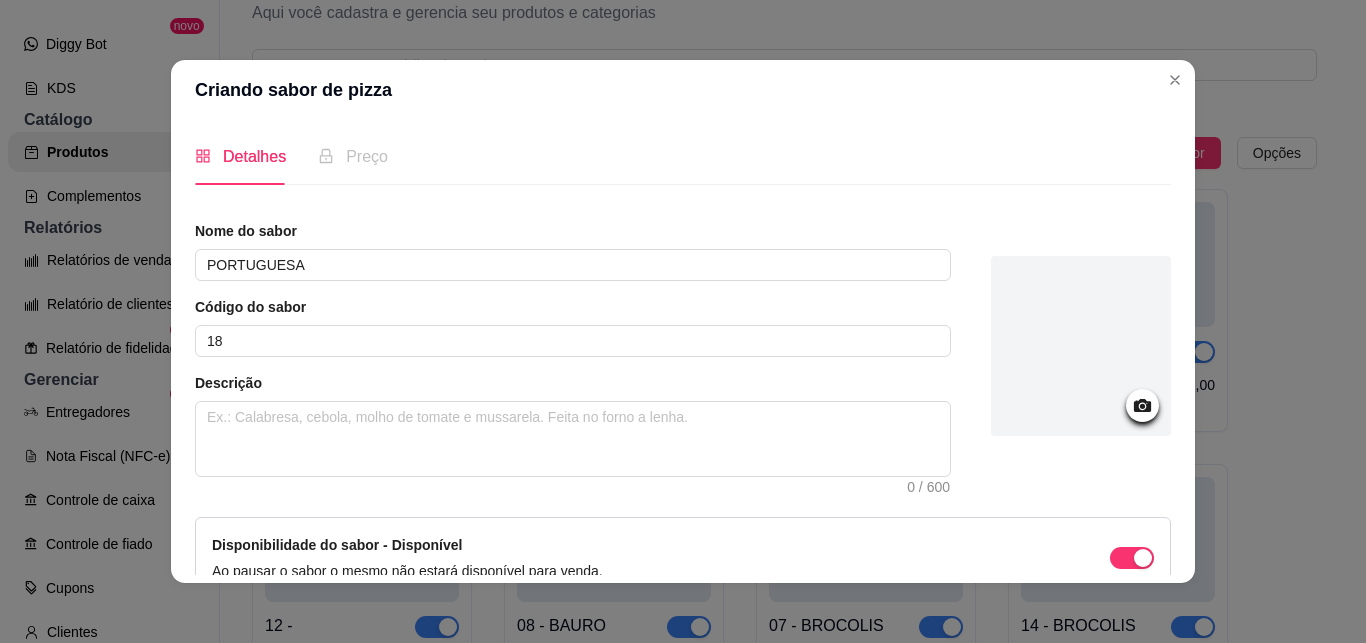scroll, scrollTop: 113, scrollLeft: 0, axis: vertical 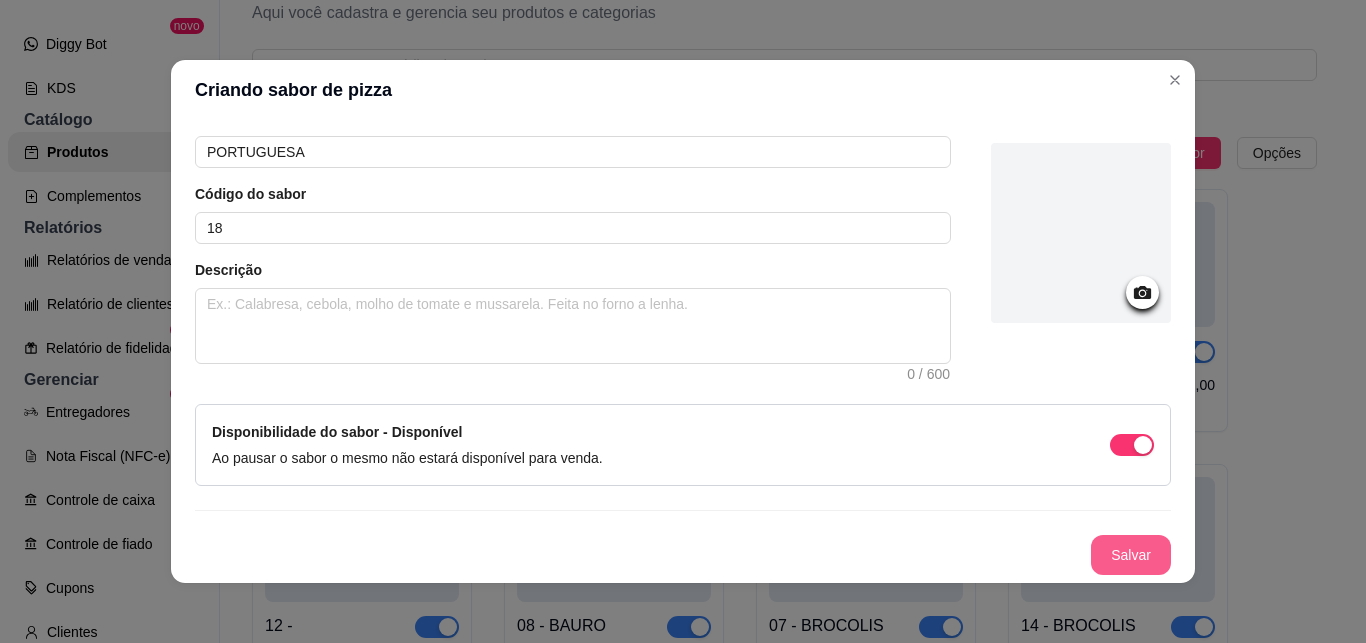 click on "Salvar" at bounding box center (1131, 555) 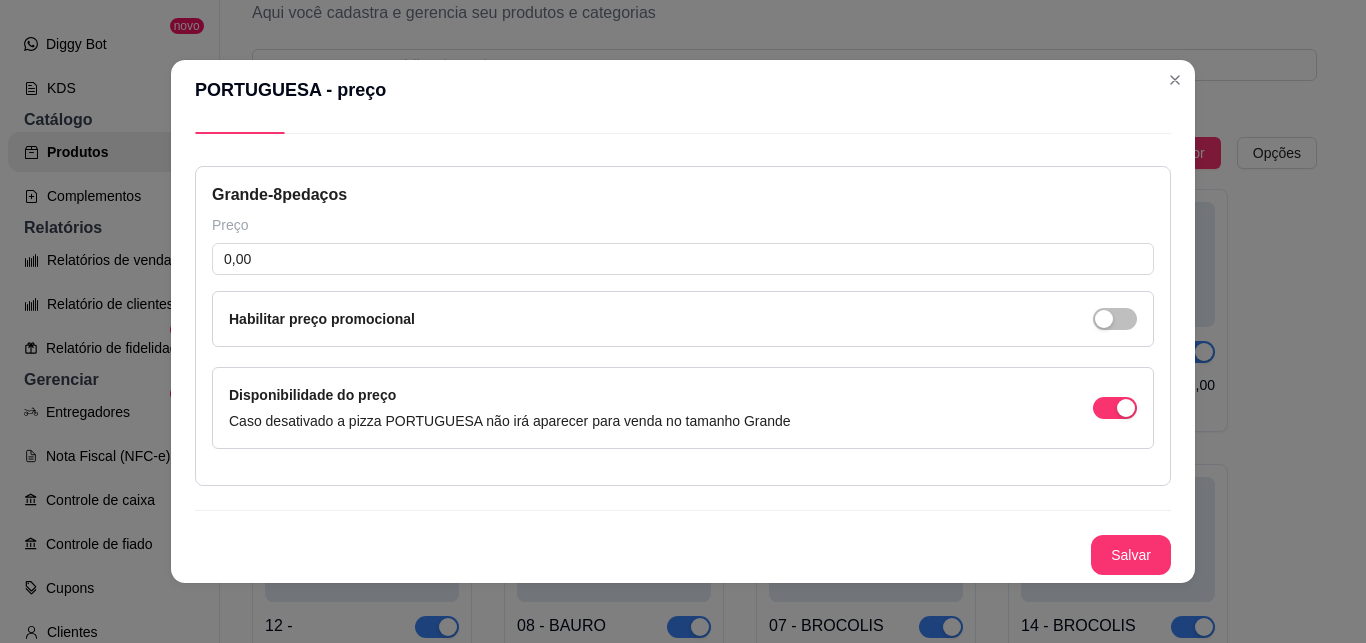 type 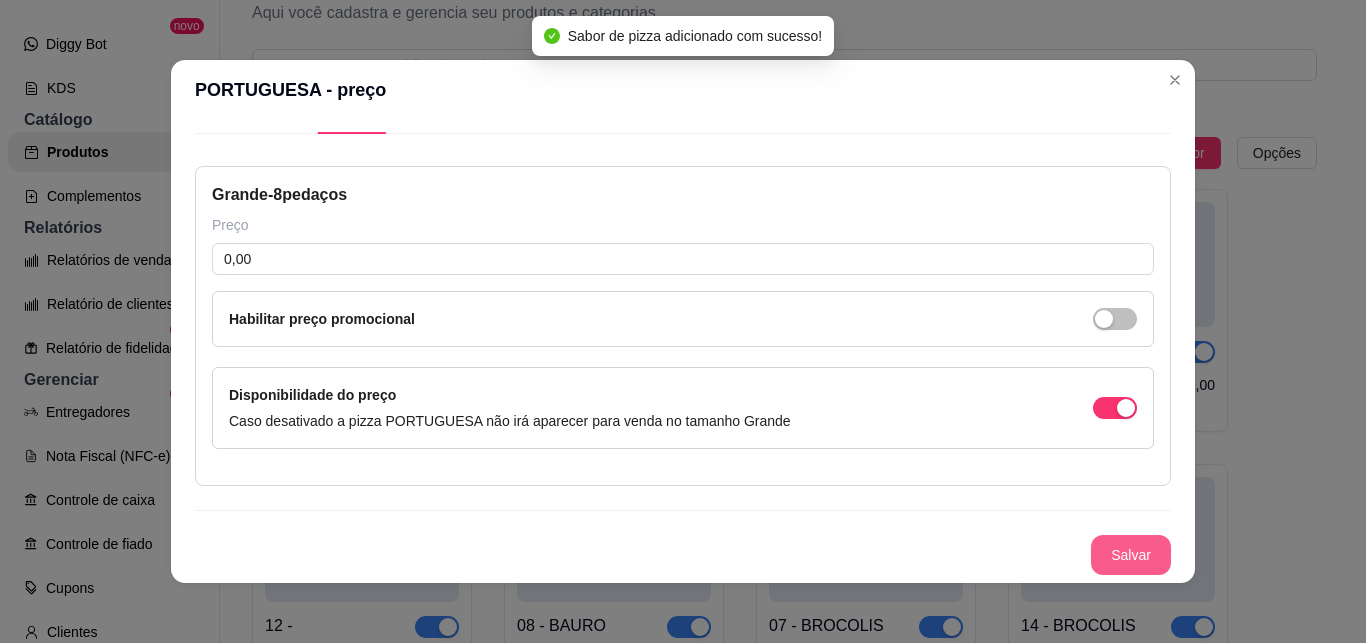 scroll, scrollTop: 51, scrollLeft: 0, axis: vertical 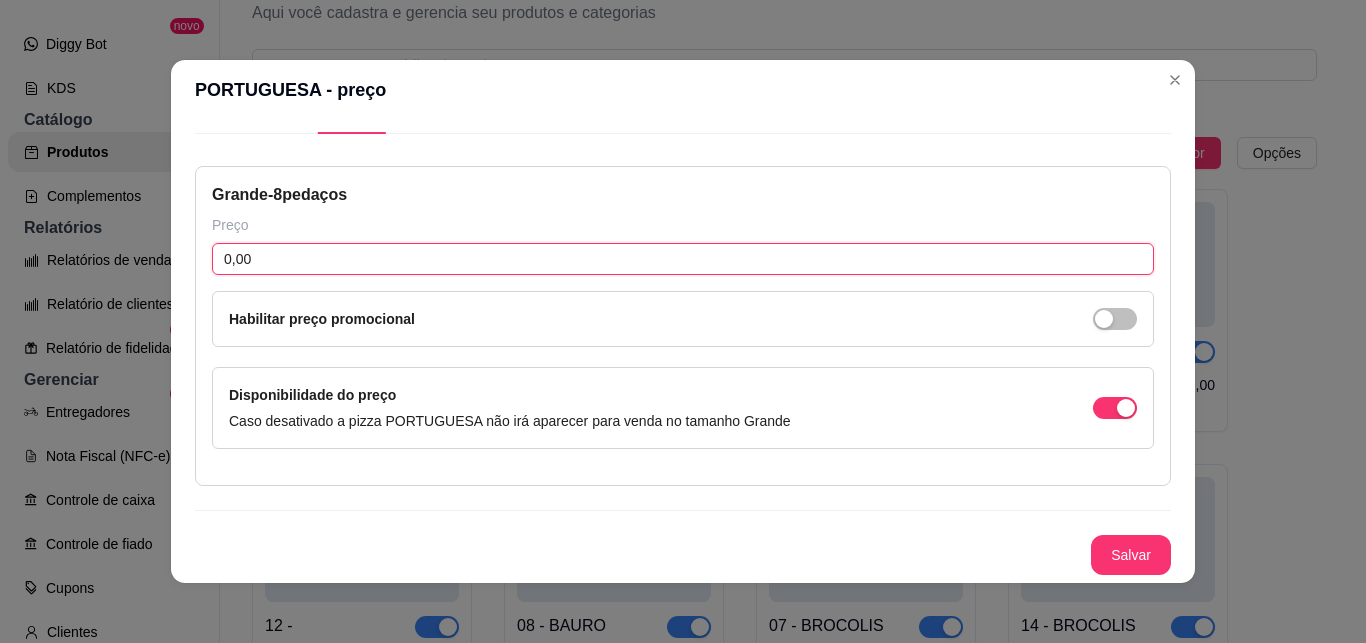 click on "0,00" at bounding box center (683, 259) 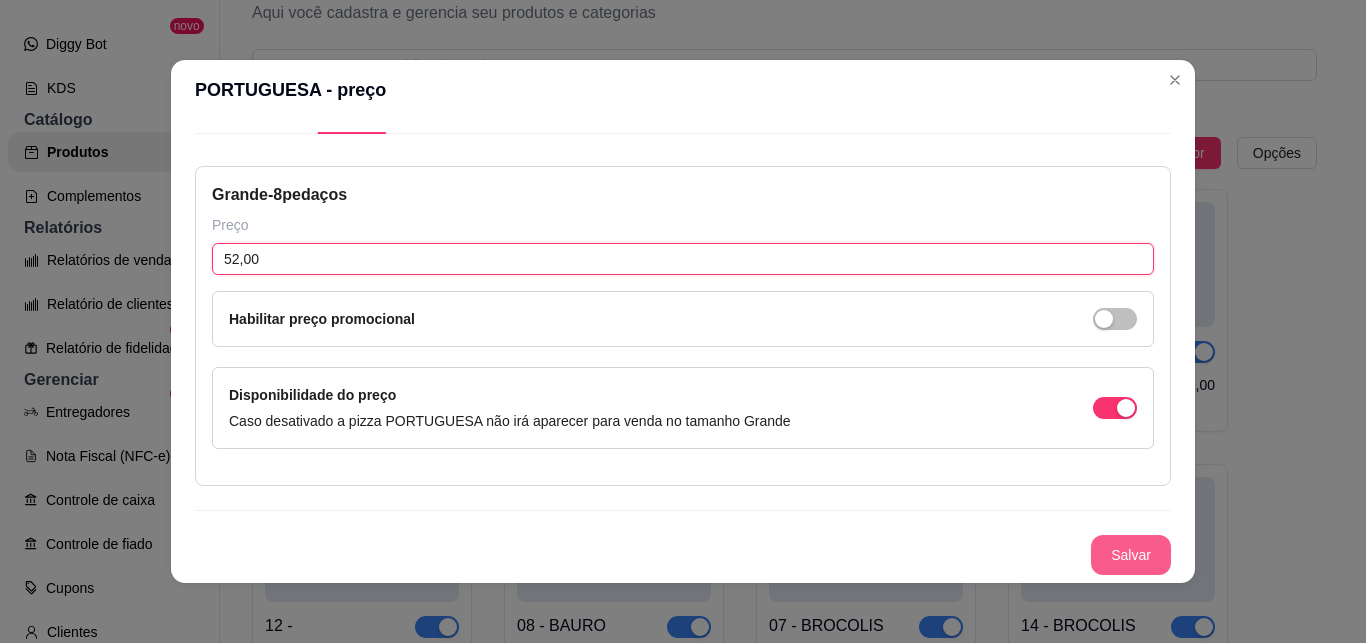 type on "52,00" 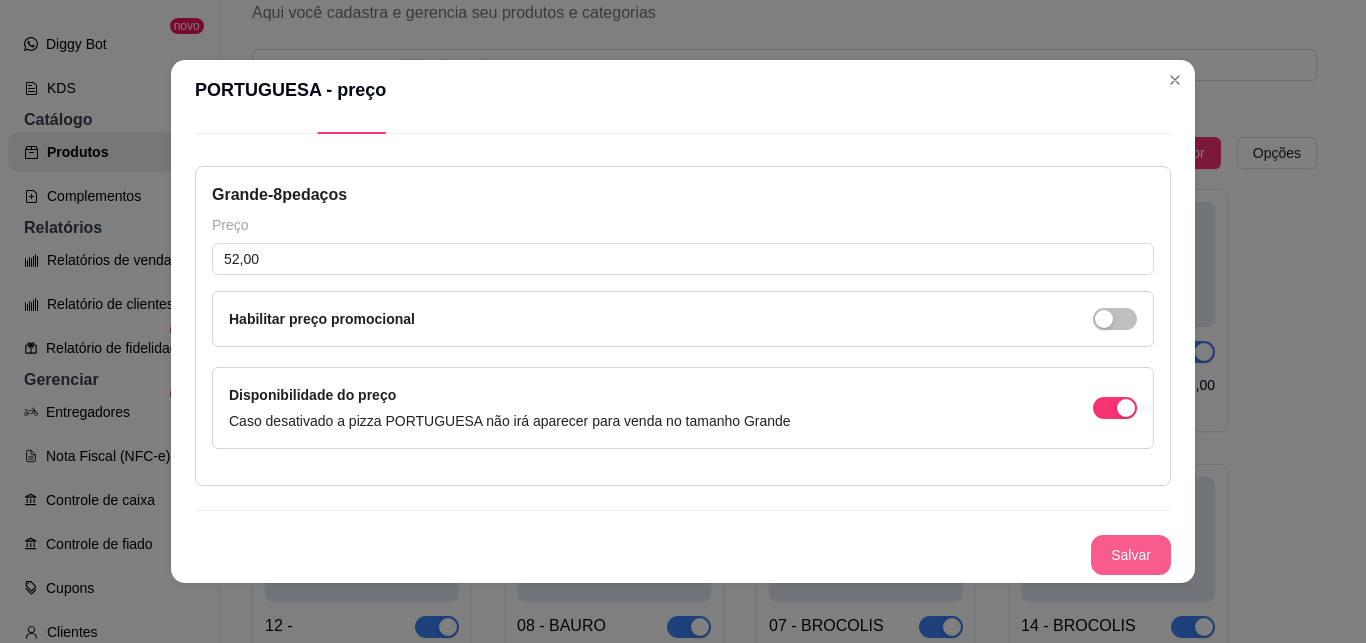 click on "Salvar" at bounding box center (1131, 555) 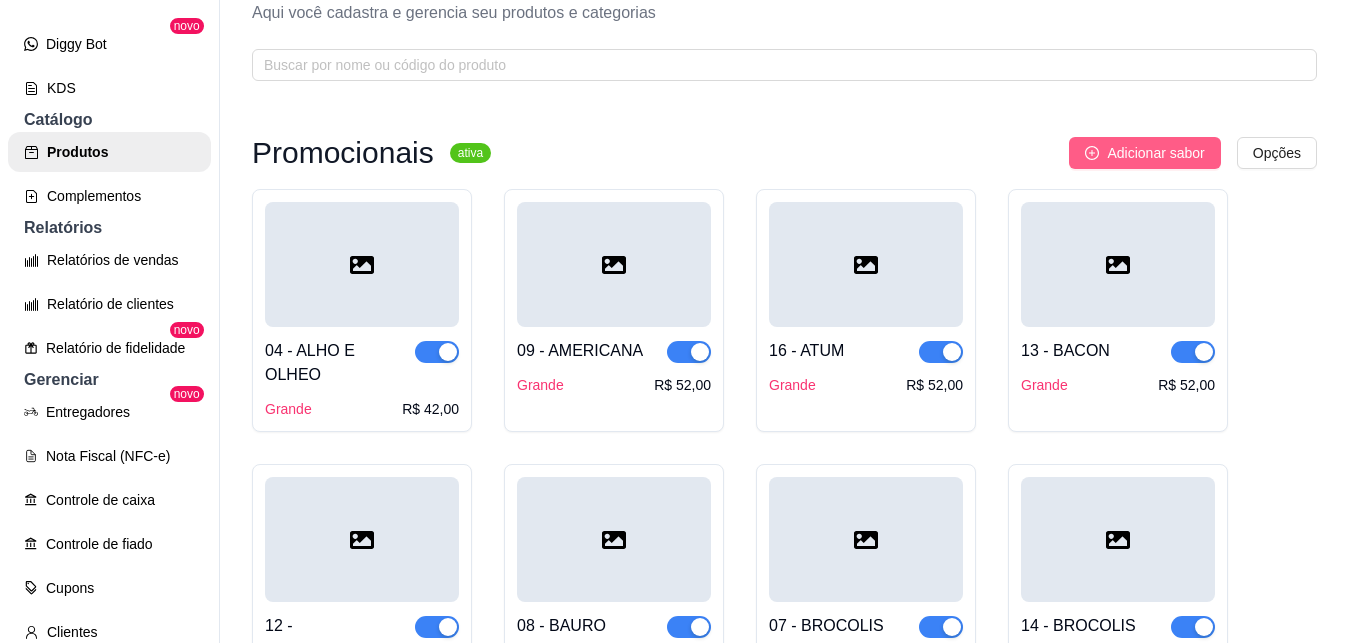 click on "Adicionar sabor" at bounding box center [1155, 153] 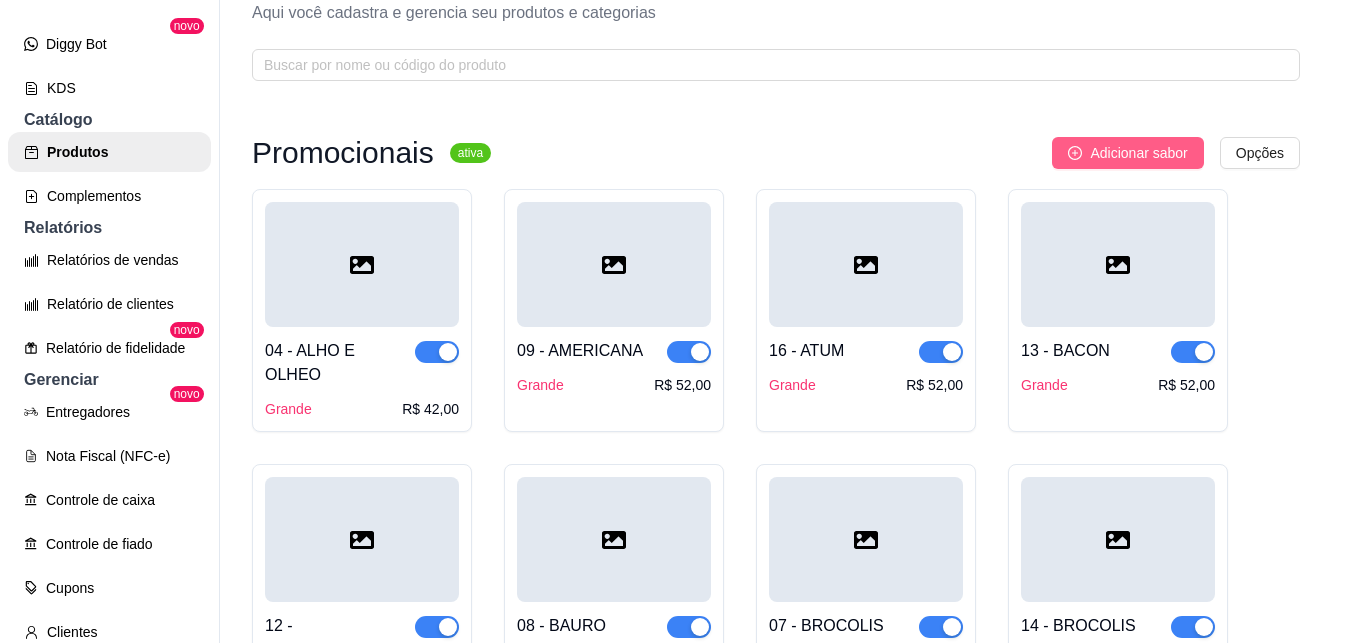type 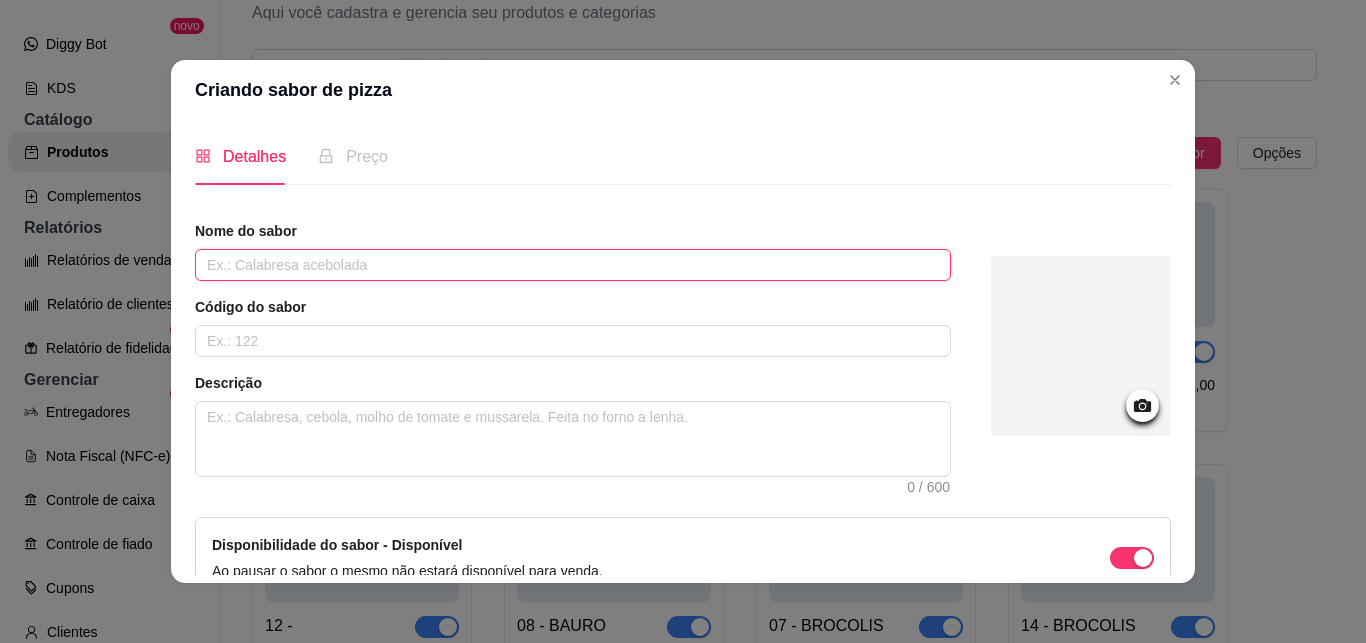 click at bounding box center (573, 265) 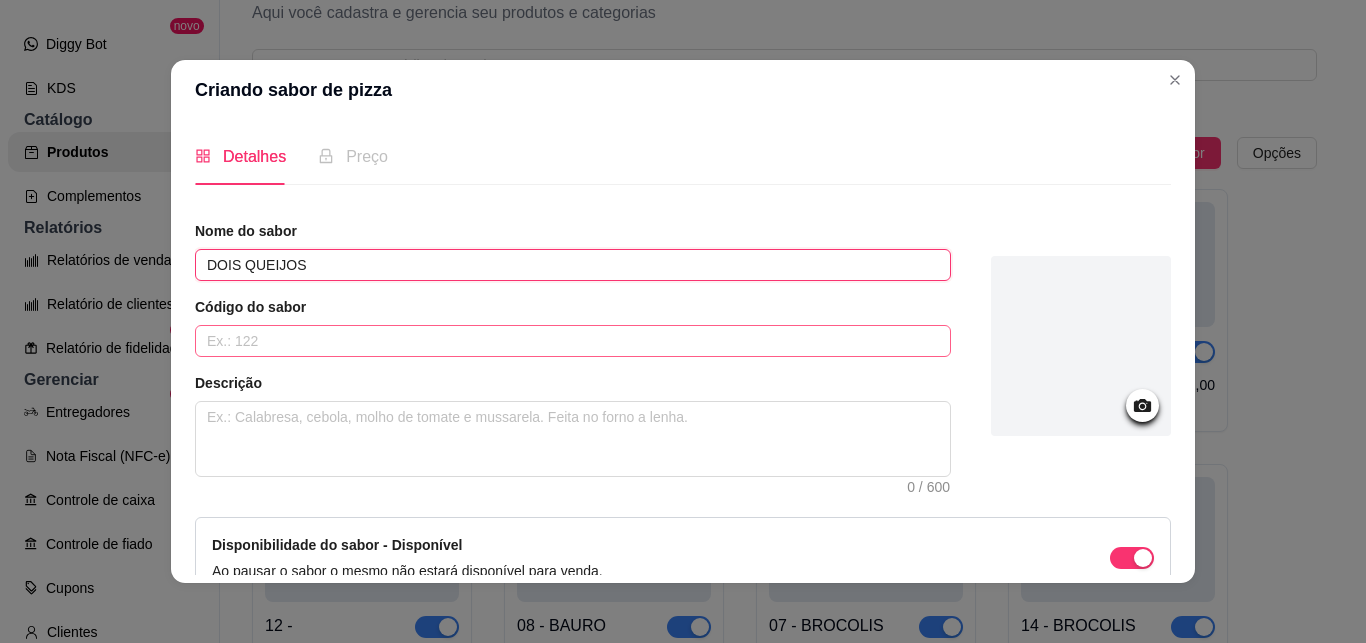 type on "DOIS QUEIJOS" 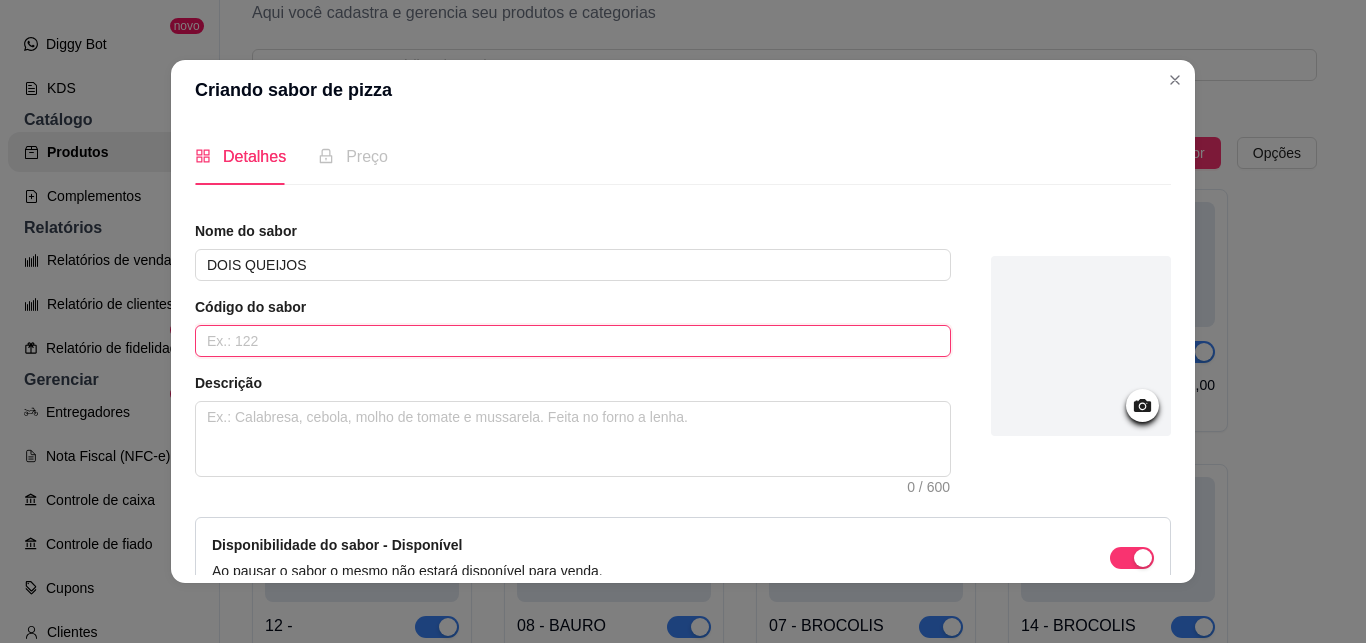 click at bounding box center (573, 341) 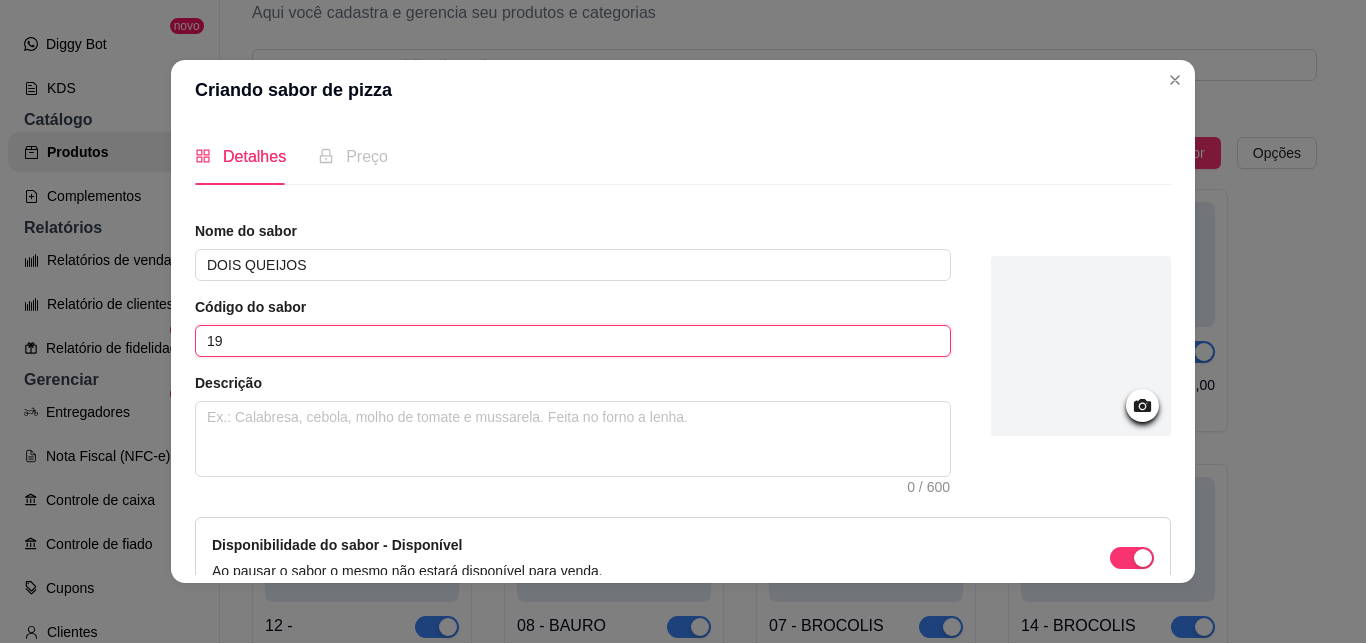 type on "19" 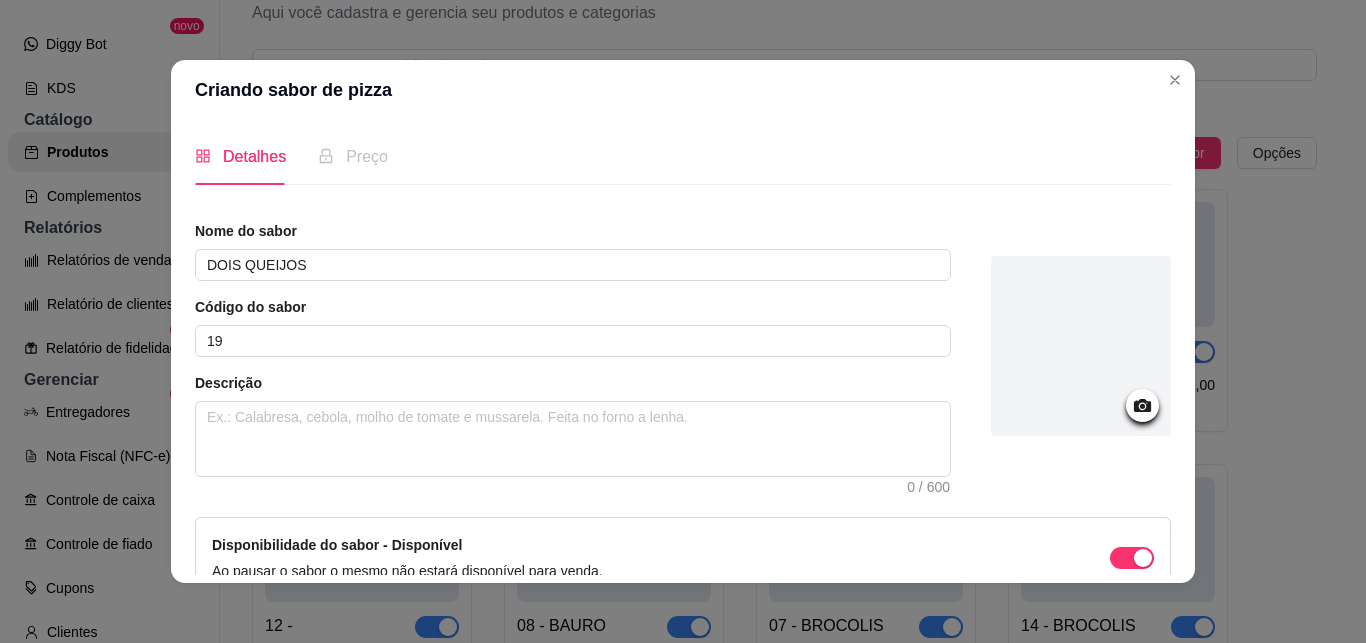 scroll, scrollTop: 113, scrollLeft: 0, axis: vertical 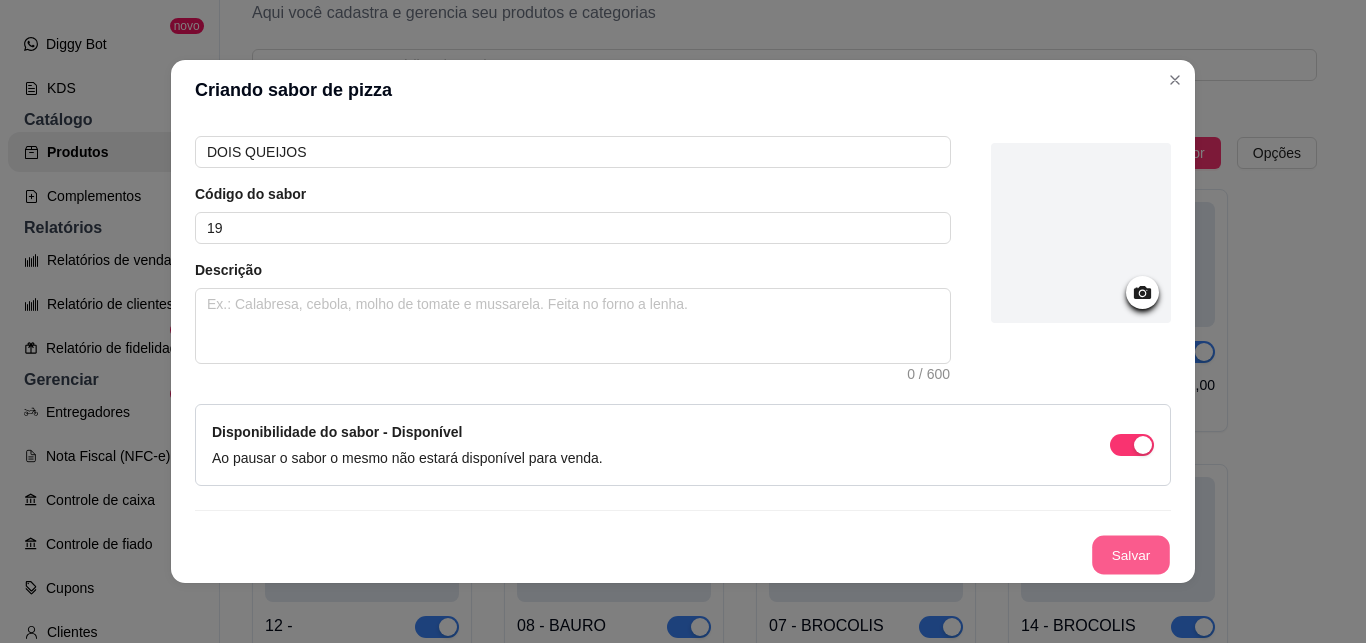 click on "Salvar" at bounding box center (1131, 555) 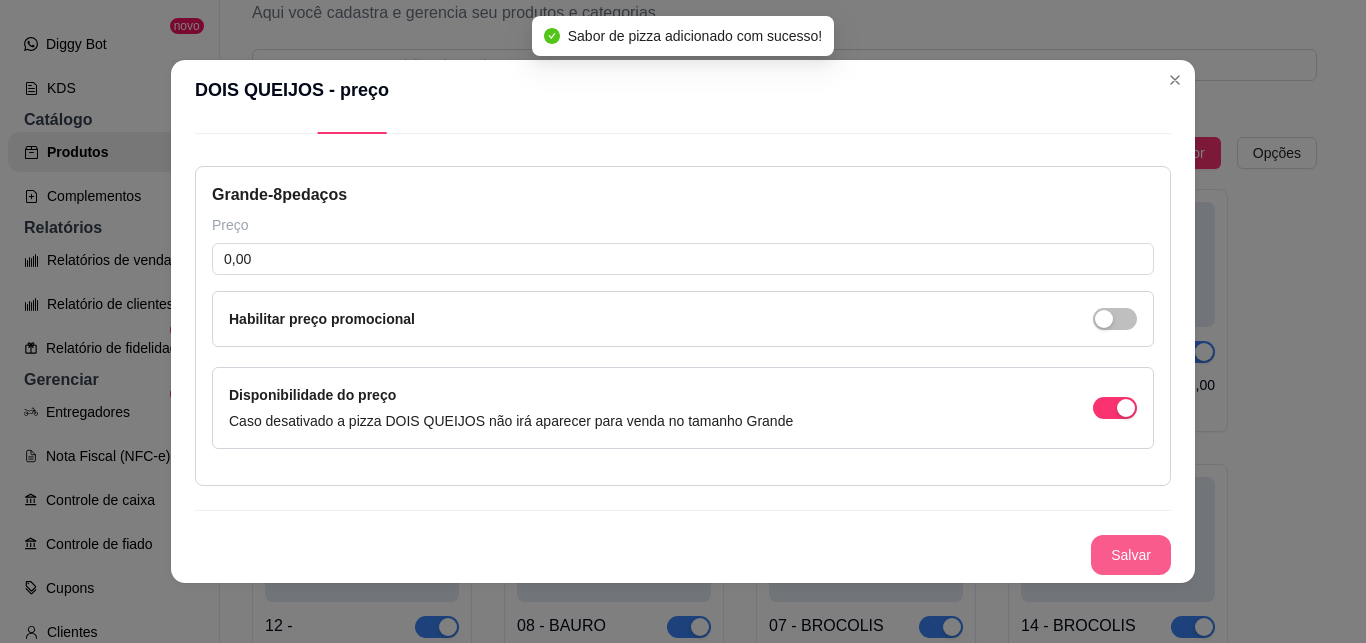 type 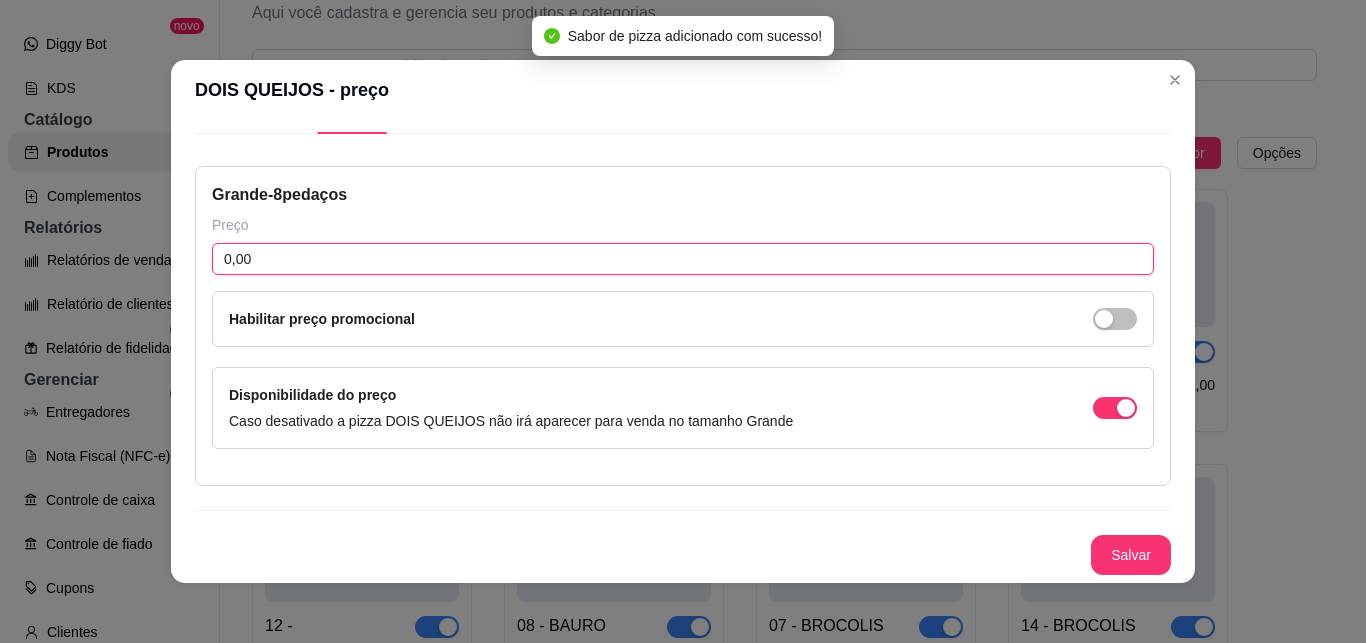 click on "0,00" at bounding box center (683, 259) 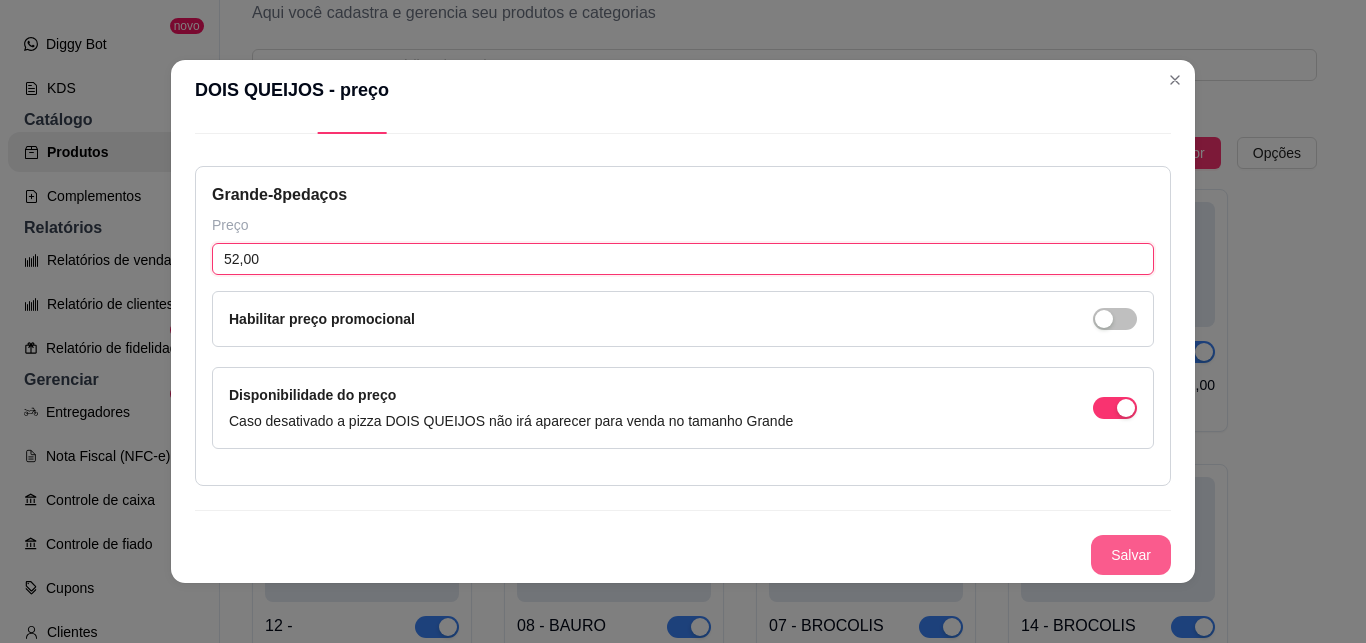 type on "52,00" 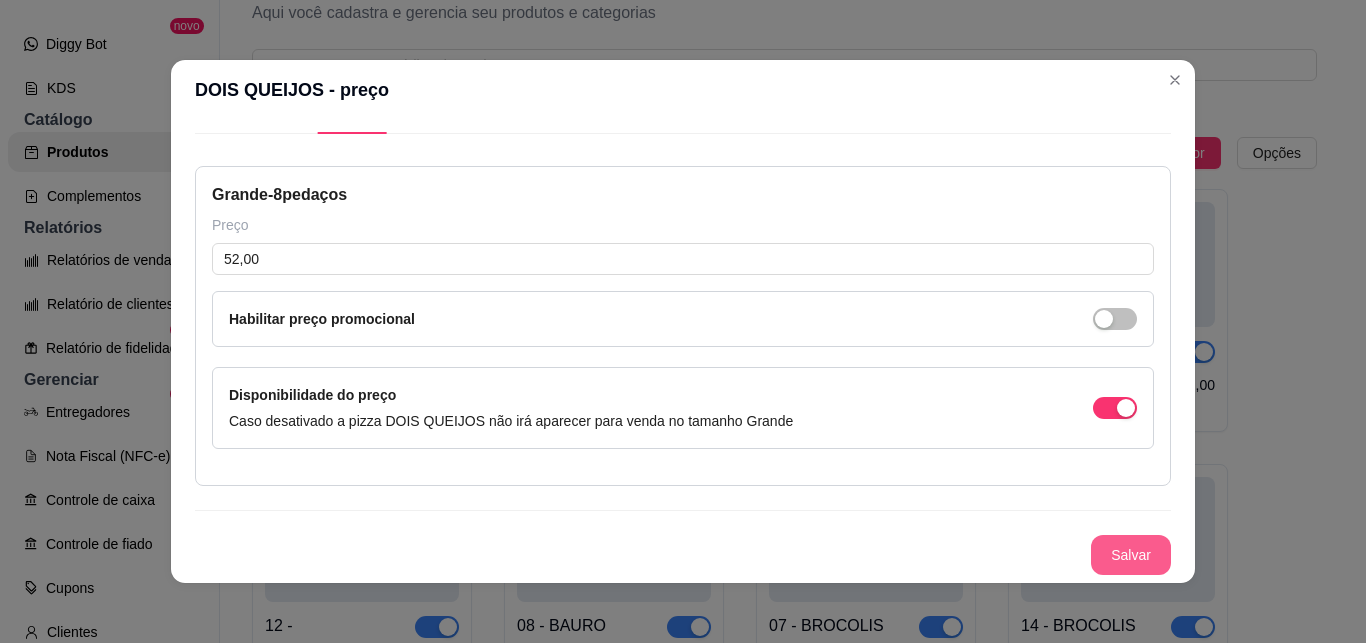 click on "Salvar" at bounding box center (1131, 555) 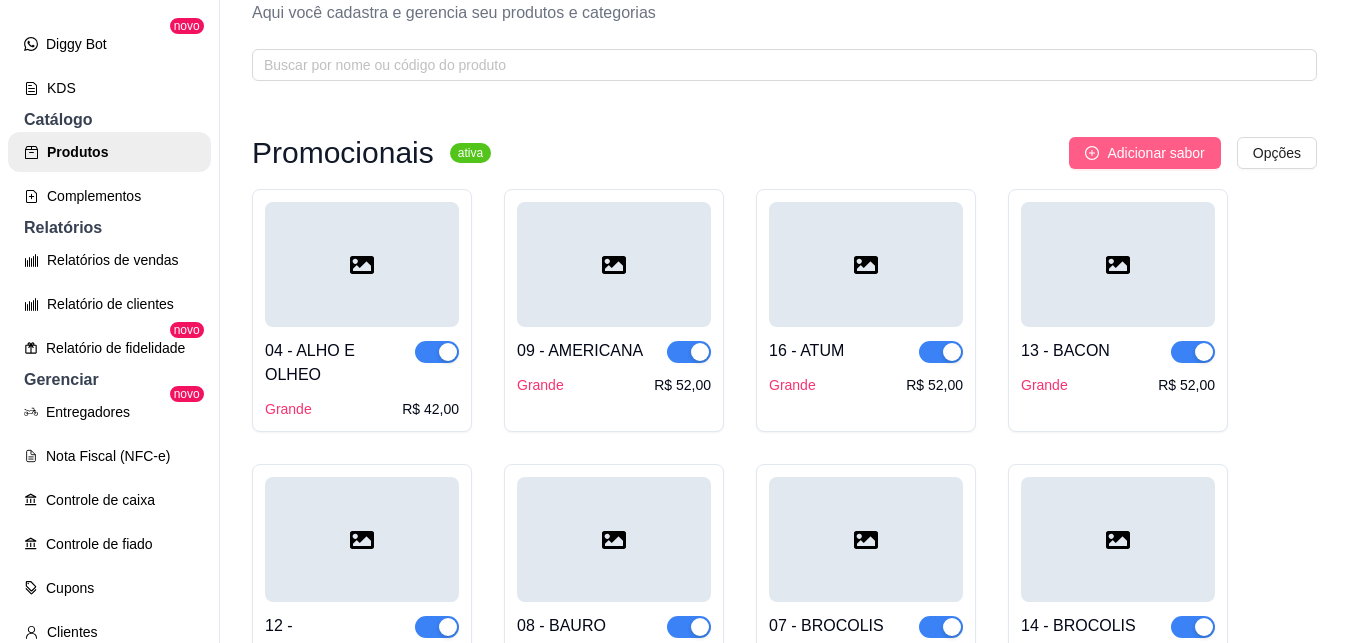 click on "Adicionar sabor" at bounding box center (1155, 153) 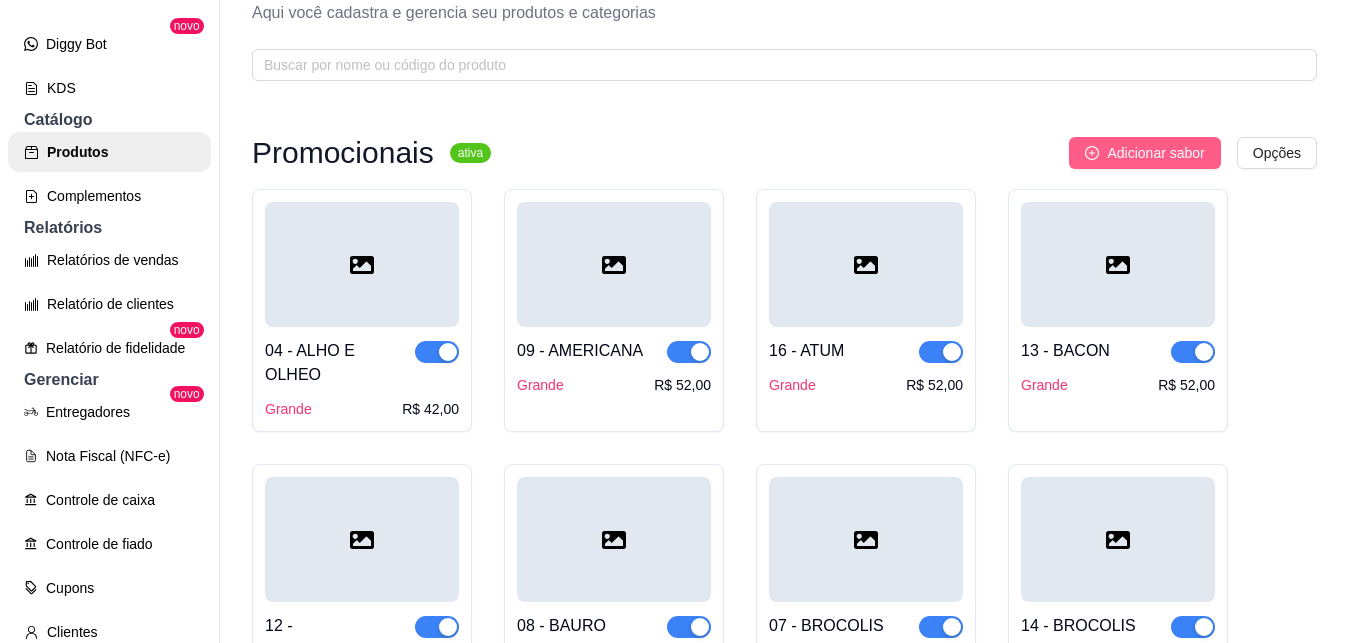 type 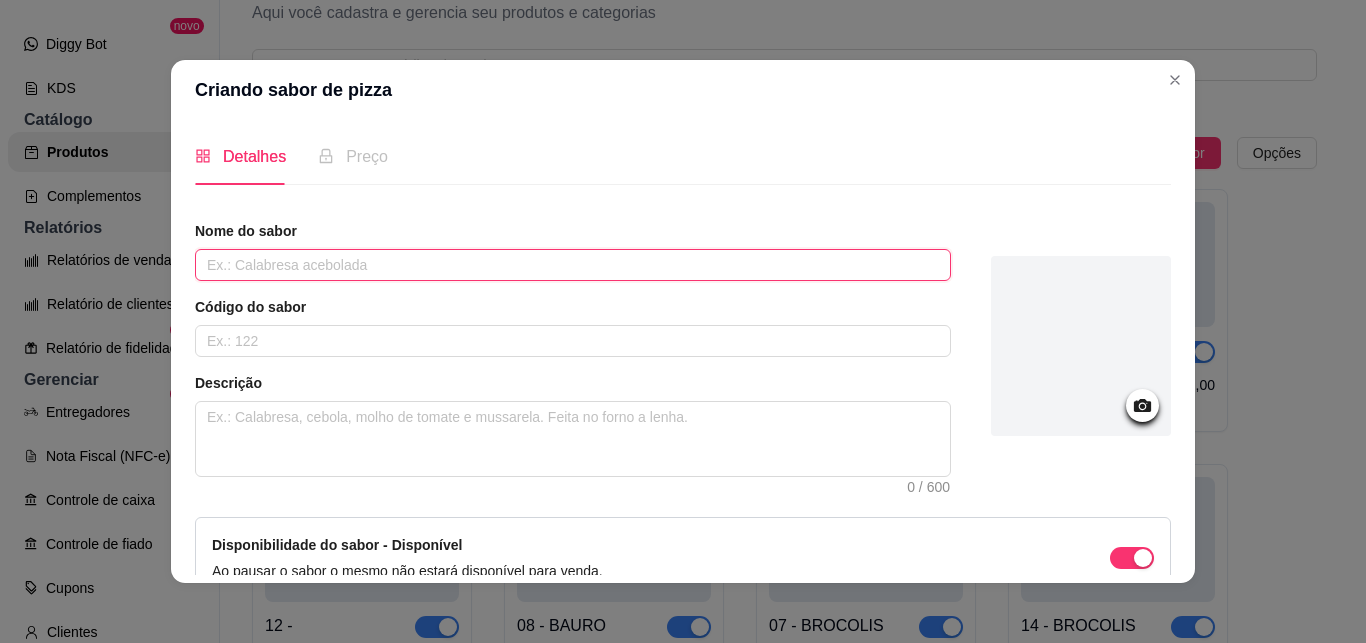 click at bounding box center (573, 265) 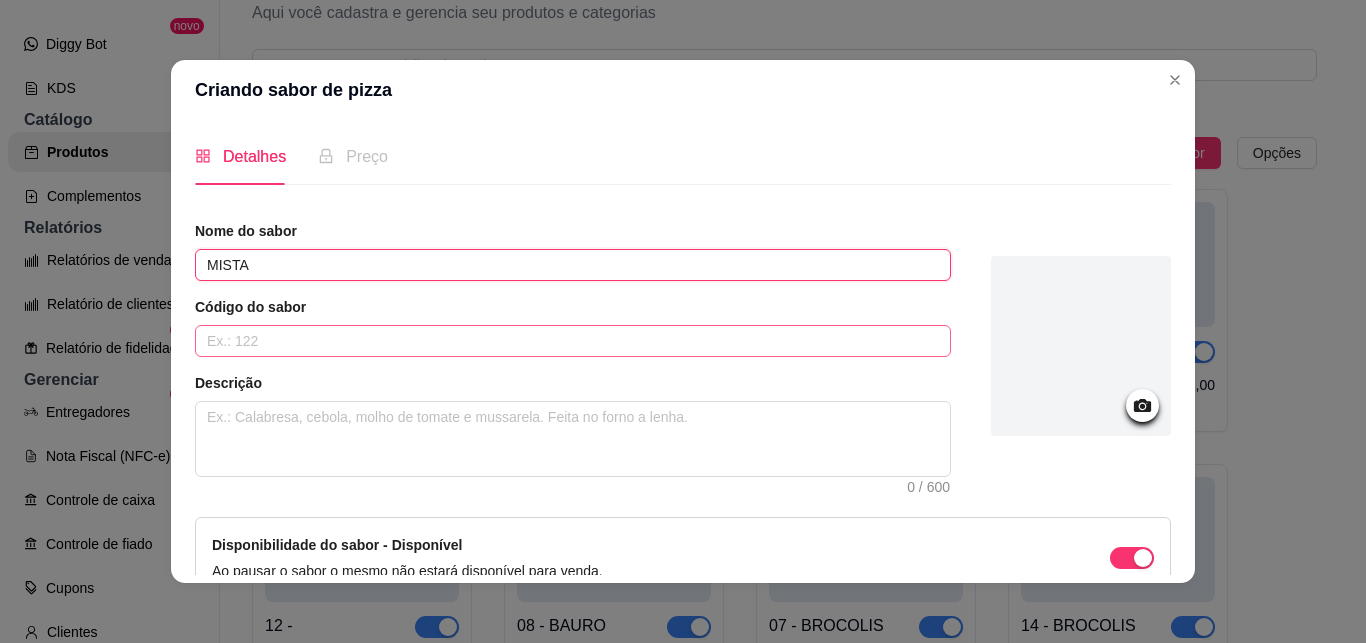 type on "MISTA" 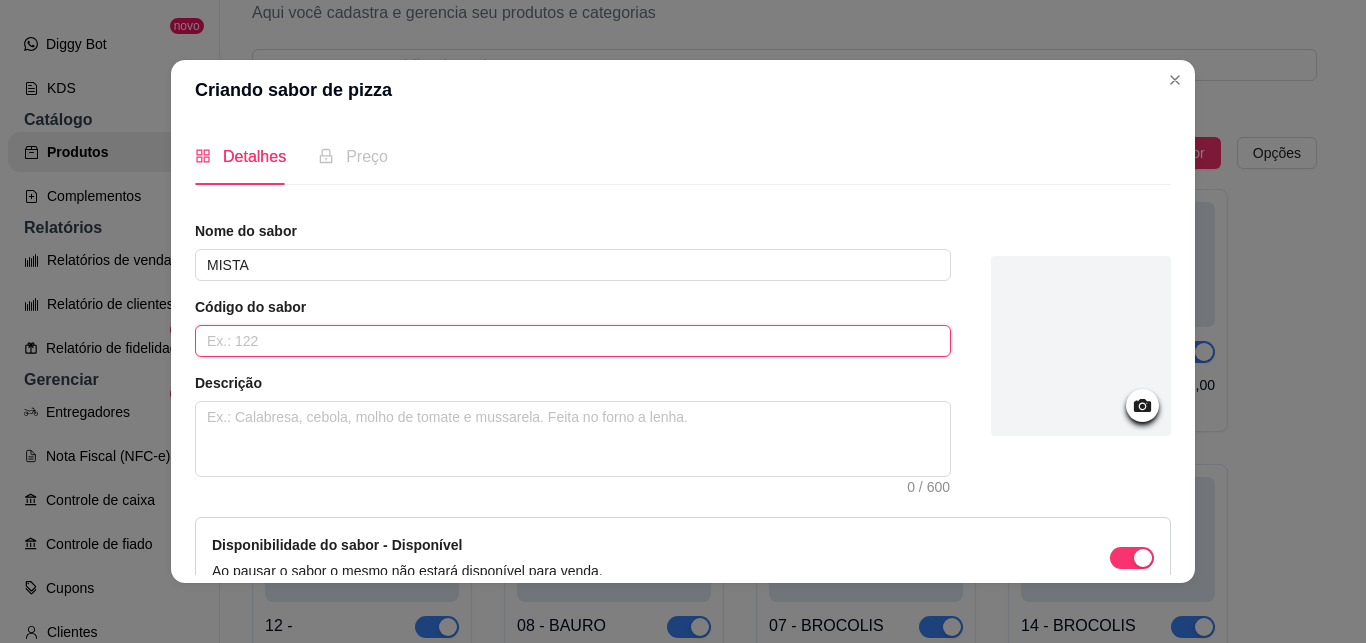 click at bounding box center [573, 341] 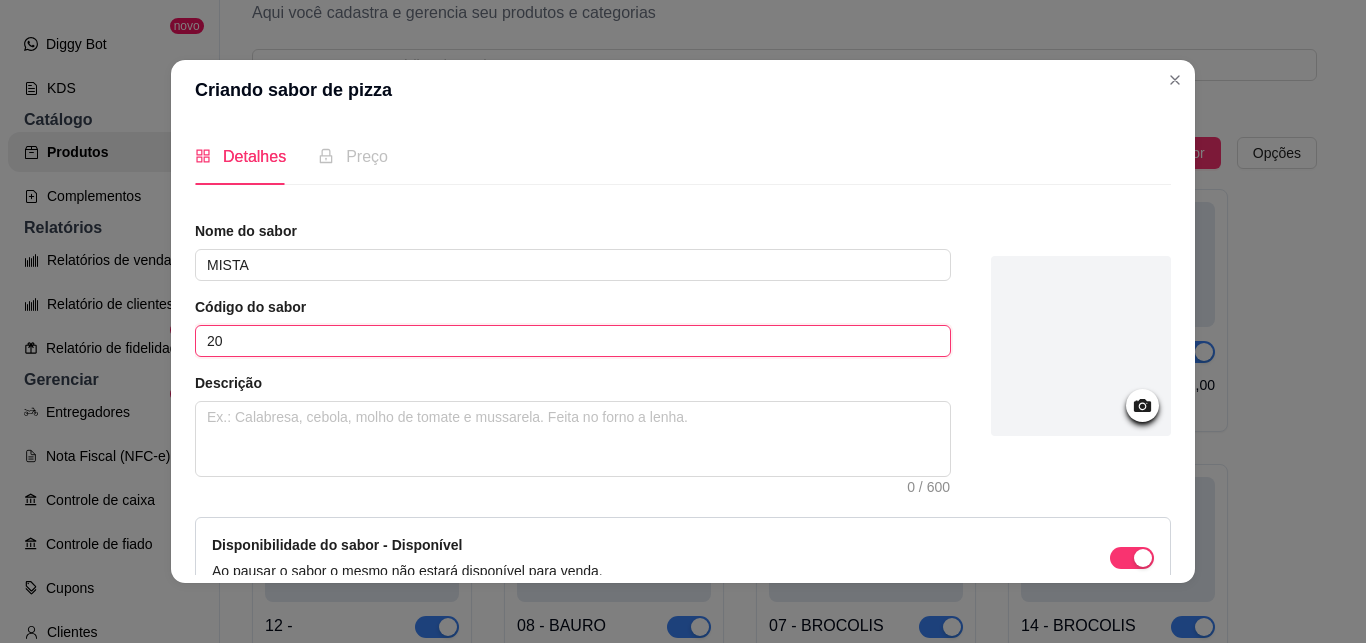 type on "20" 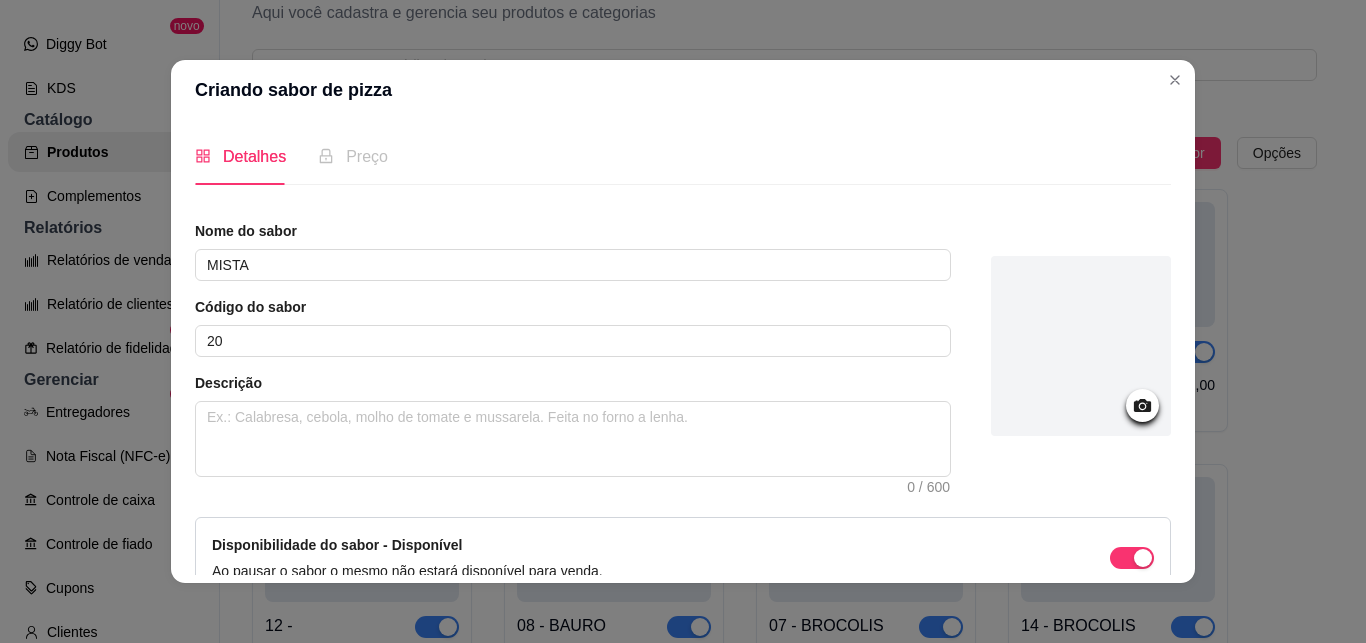 scroll, scrollTop: 113, scrollLeft: 0, axis: vertical 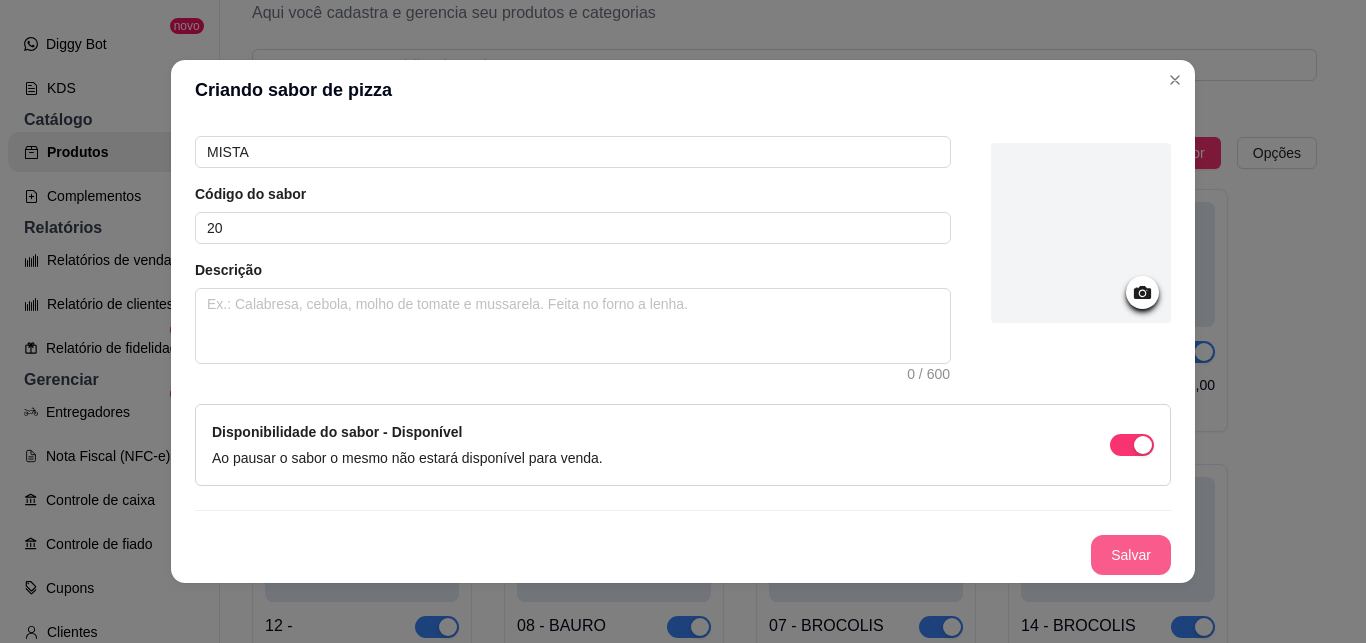 click on "Salvar" at bounding box center (1131, 555) 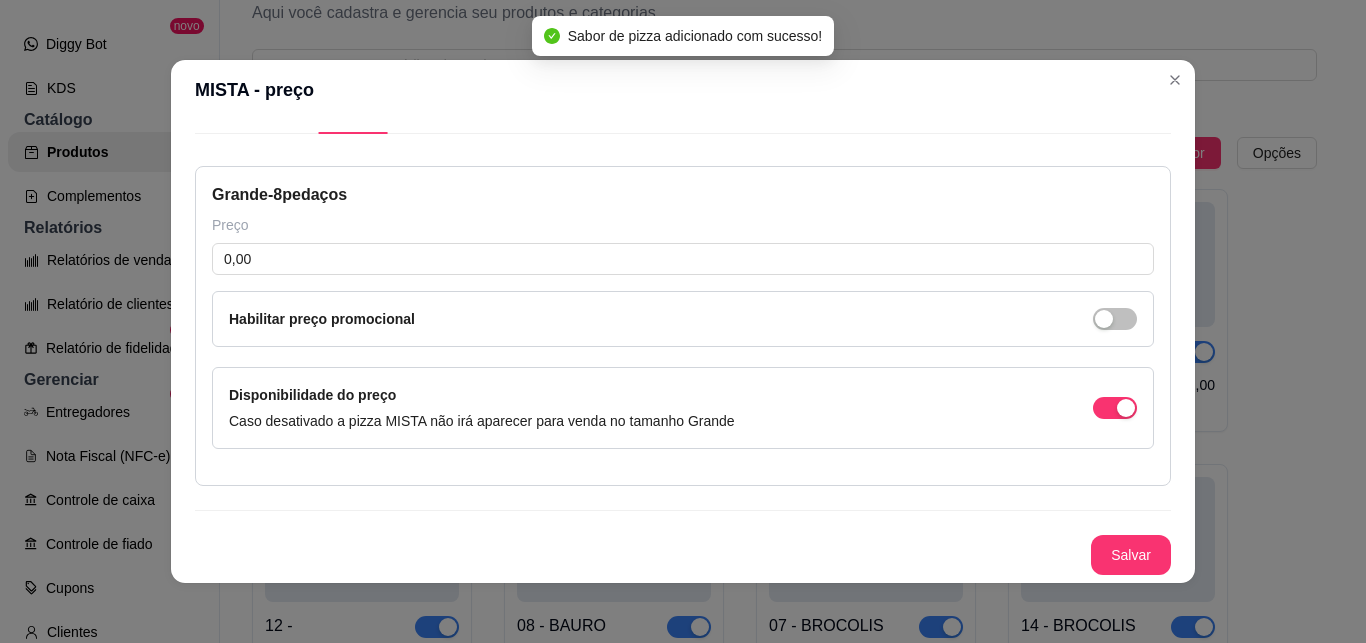 type 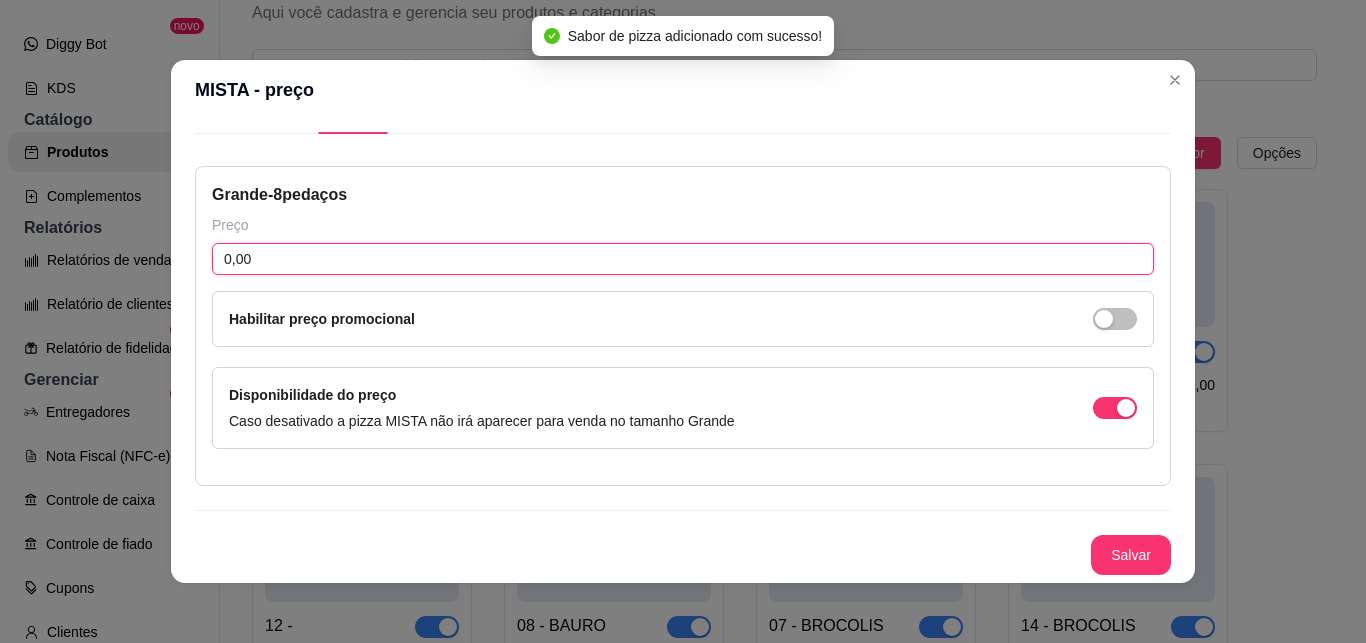 click on "0,00" at bounding box center (683, 259) 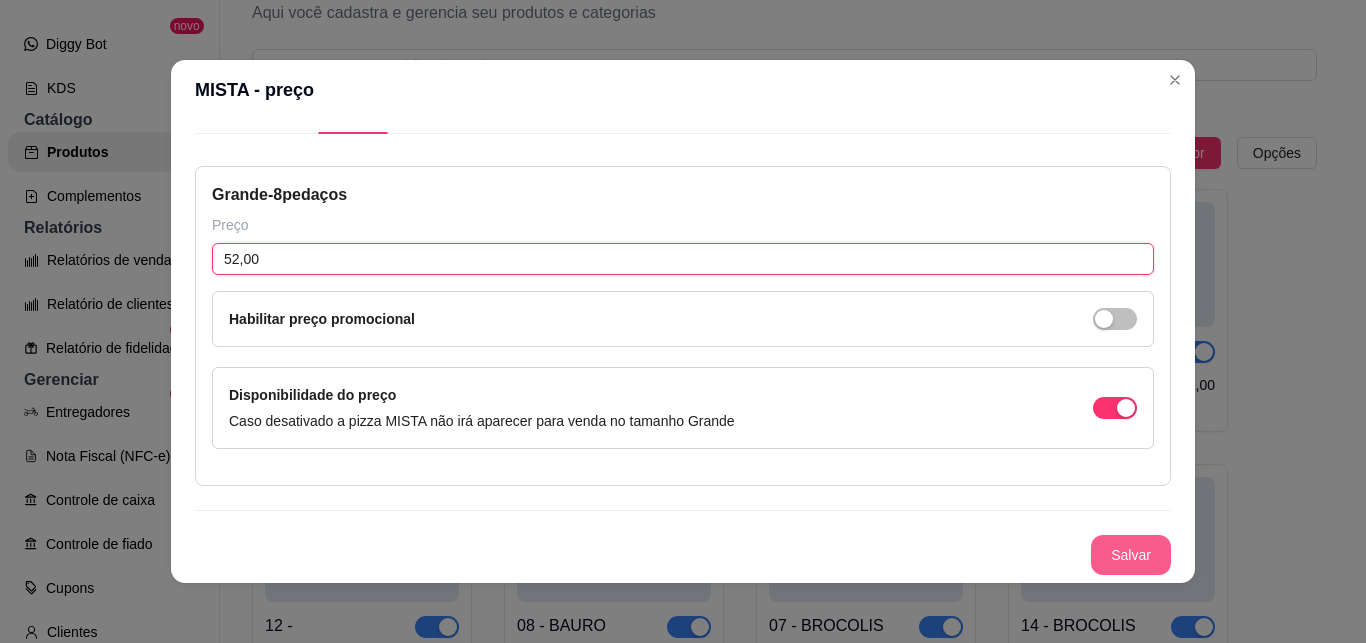 type on "52,00" 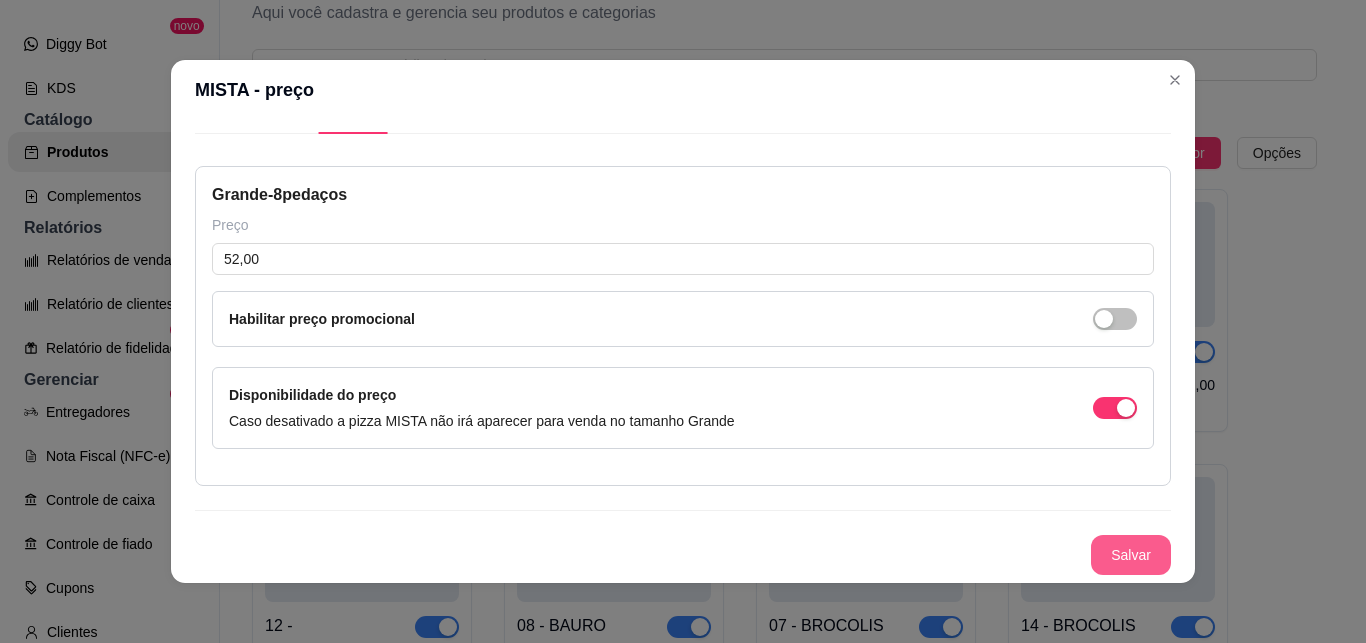 click on "Salvar" at bounding box center [1131, 555] 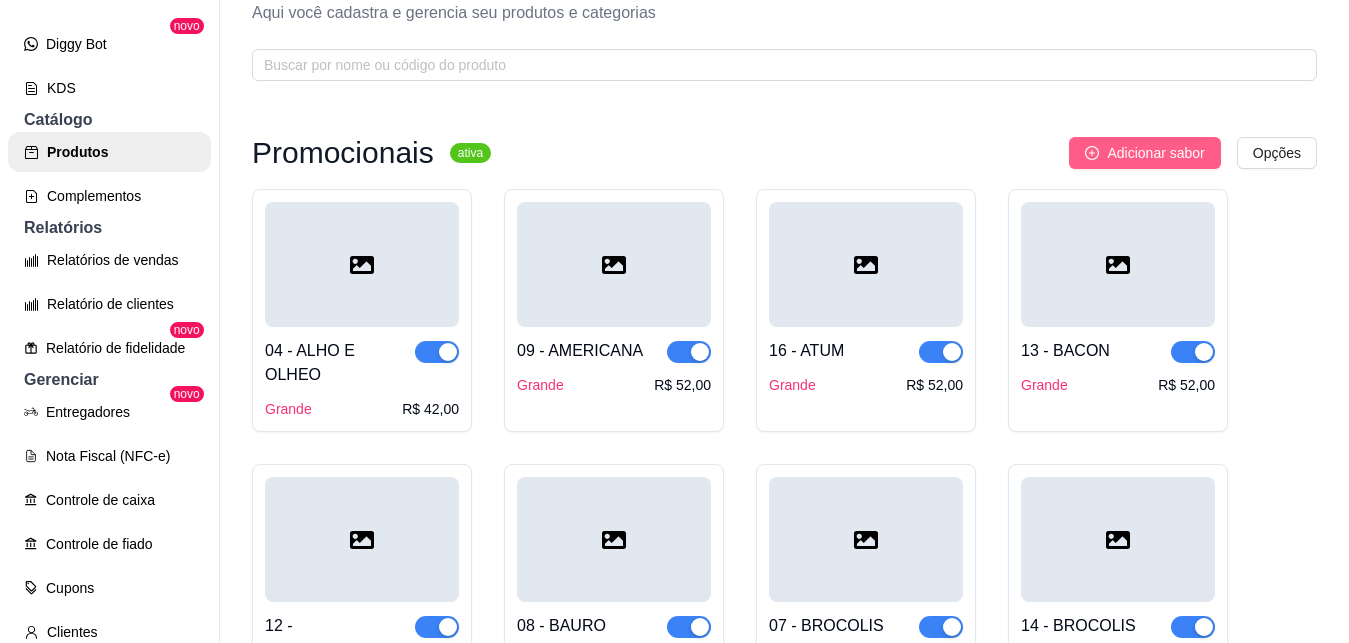 click on "Adicionar sabor" at bounding box center [1155, 153] 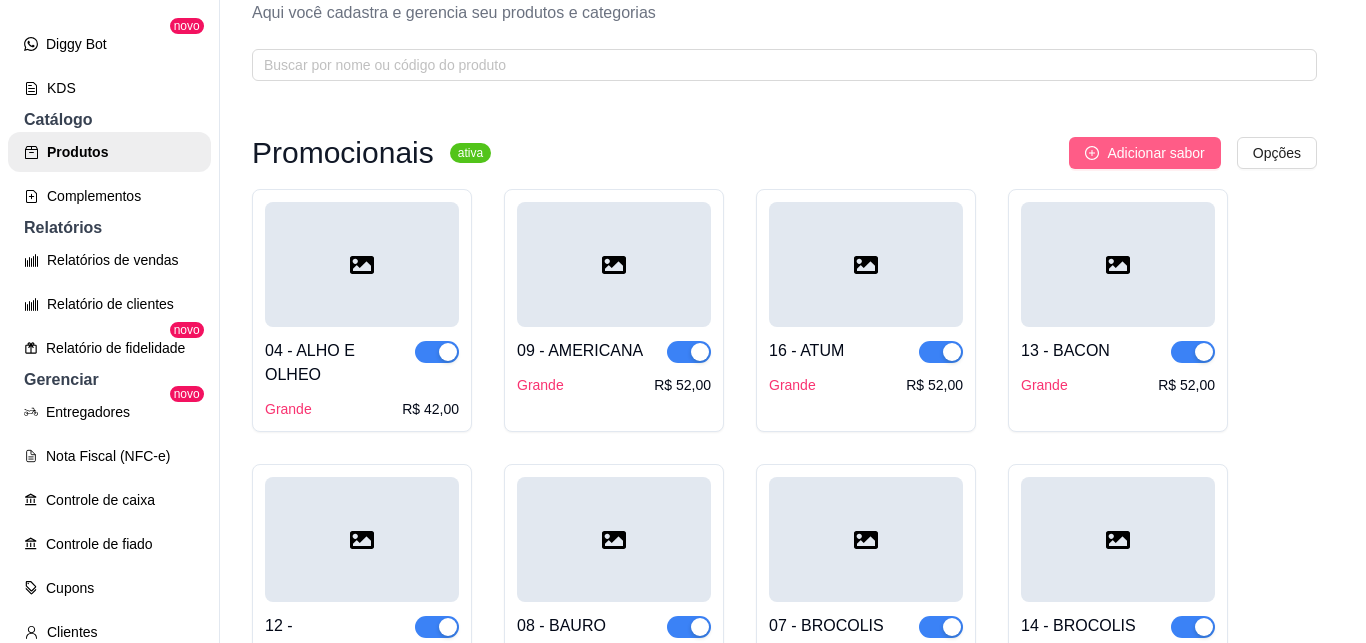 type 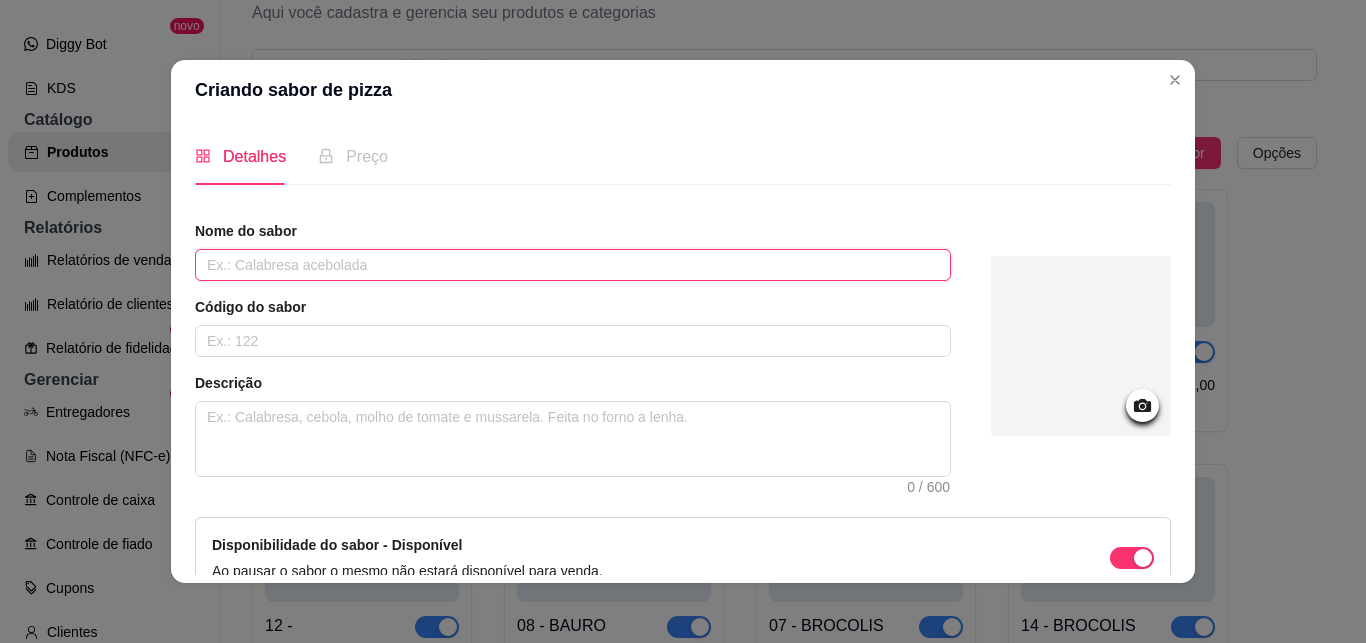 click at bounding box center [573, 265] 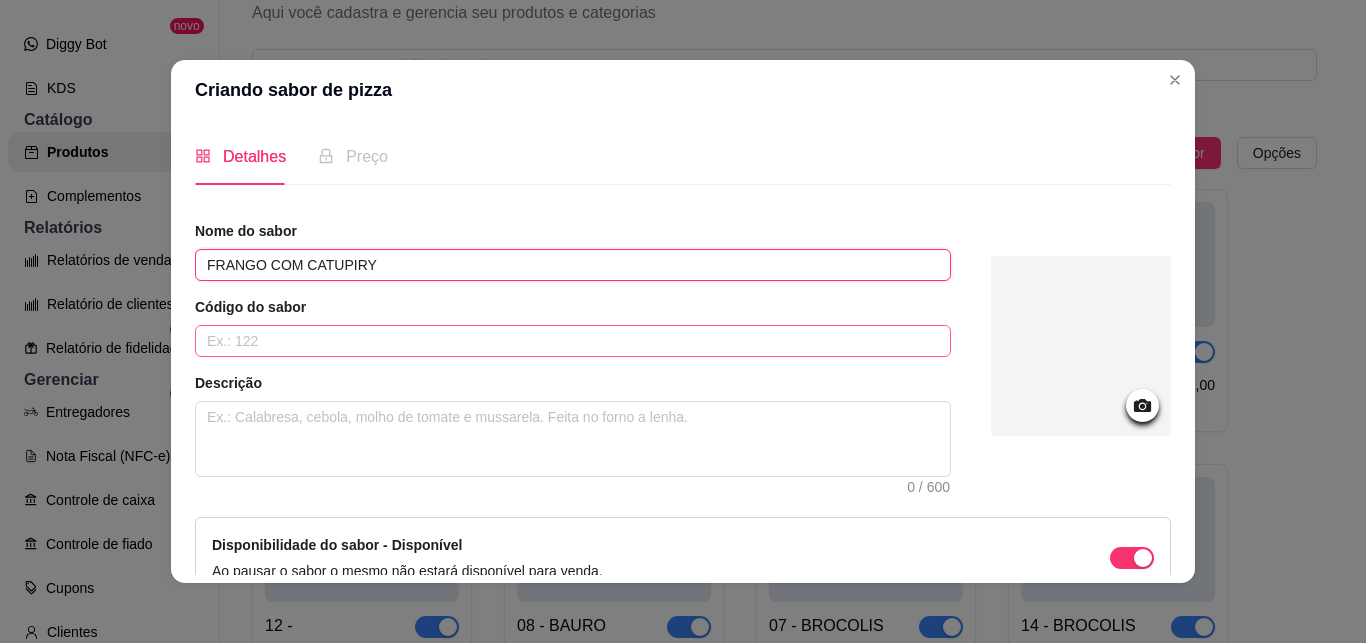 type on "FRANGO COM CATUPIRY" 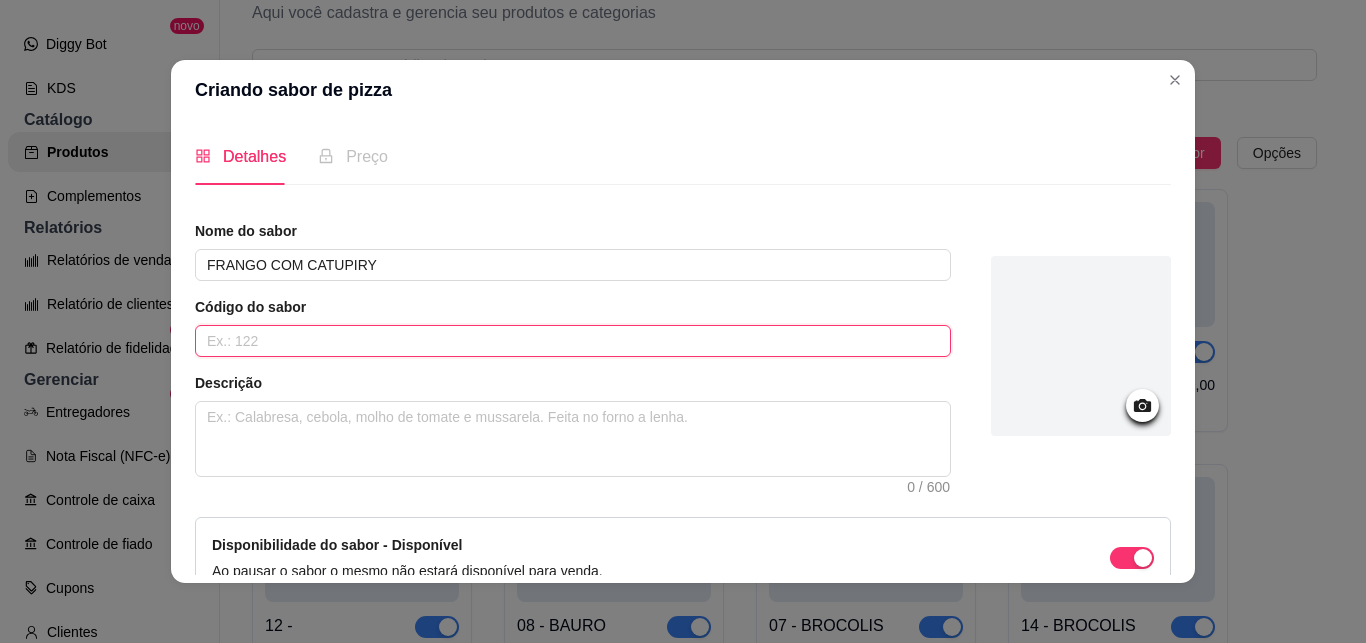 click at bounding box center [573, 341] 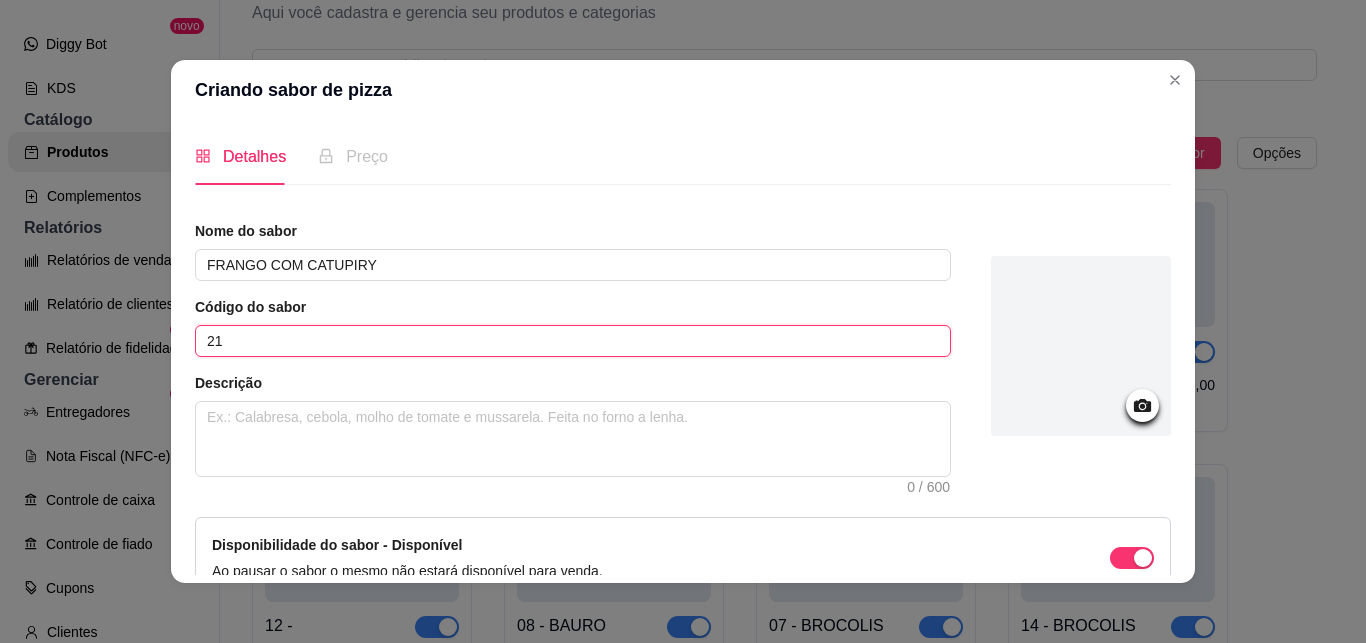 type on "21" 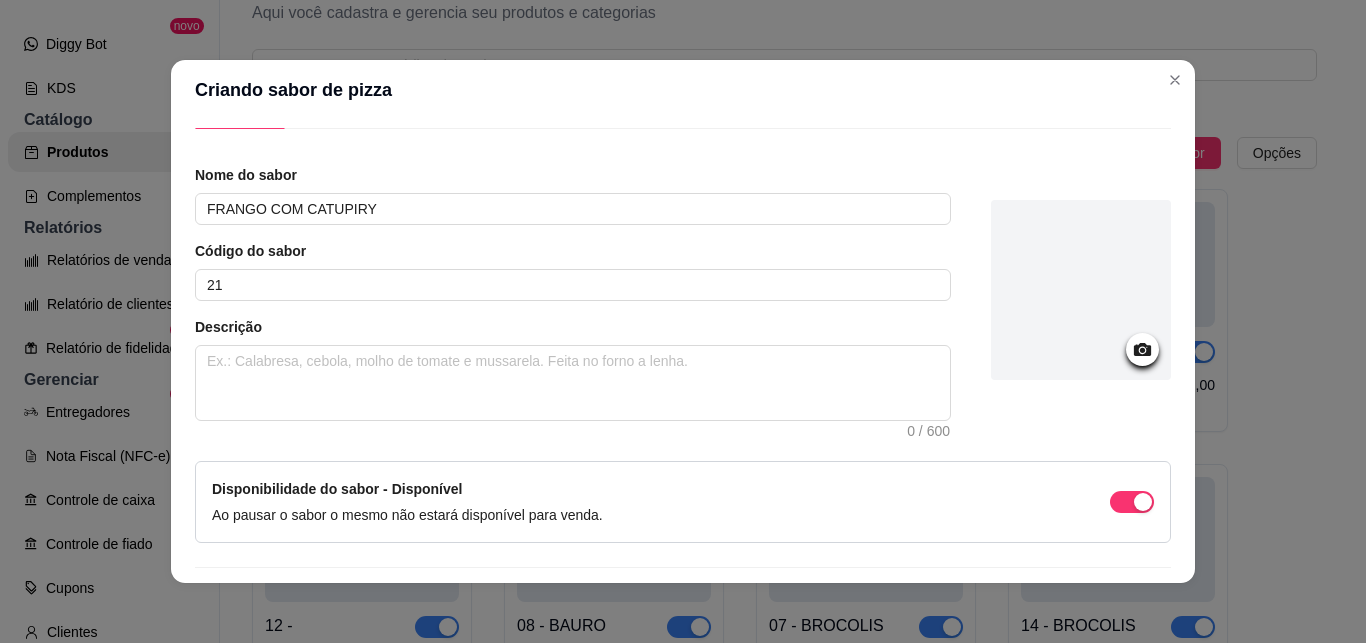 scroll, scrollTop: 57, scrollLeft: 0, axis: vertical 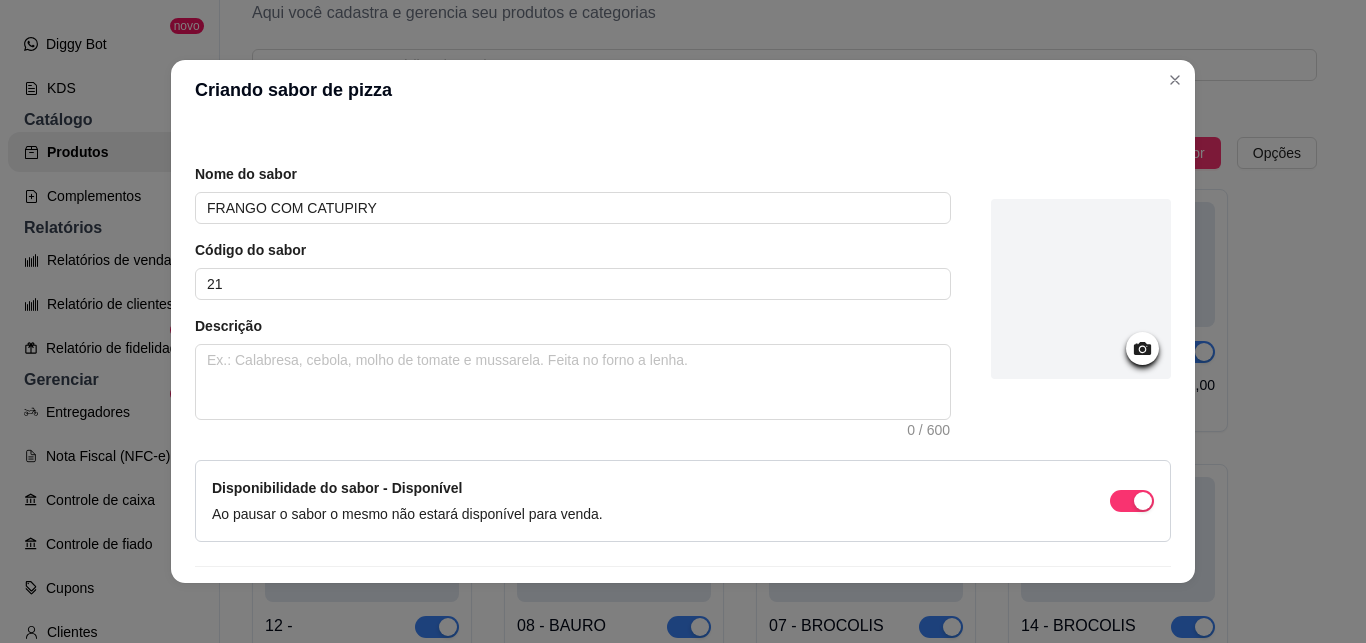 click on "Nome do sabor FRANGO COM CATUPIRY Código do sabor 21 Descrição 0 / 600 Disponibilidade do sabor - Disponível Ao pausar o sabor o mesmo não estará disponível para venda. [GEOGRAPHIC_DATA]" at bounding box center [683, 397] 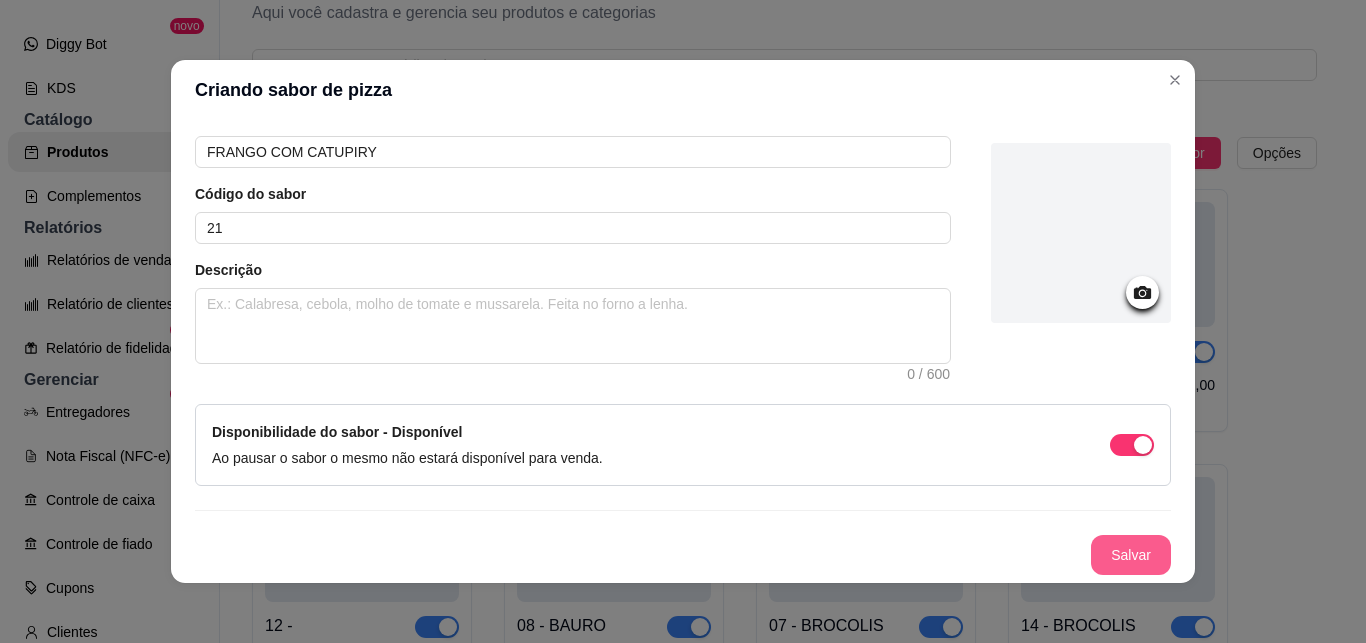 click on "Salvar" at bounding box center [1131, 555] 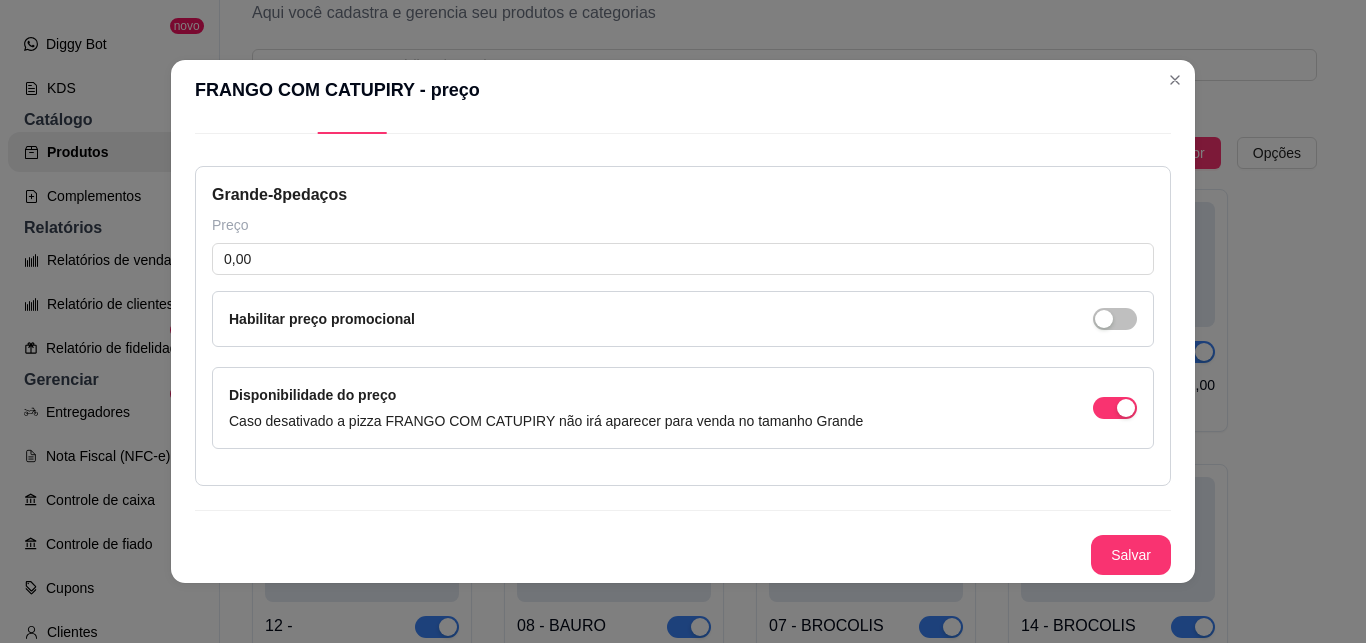 type 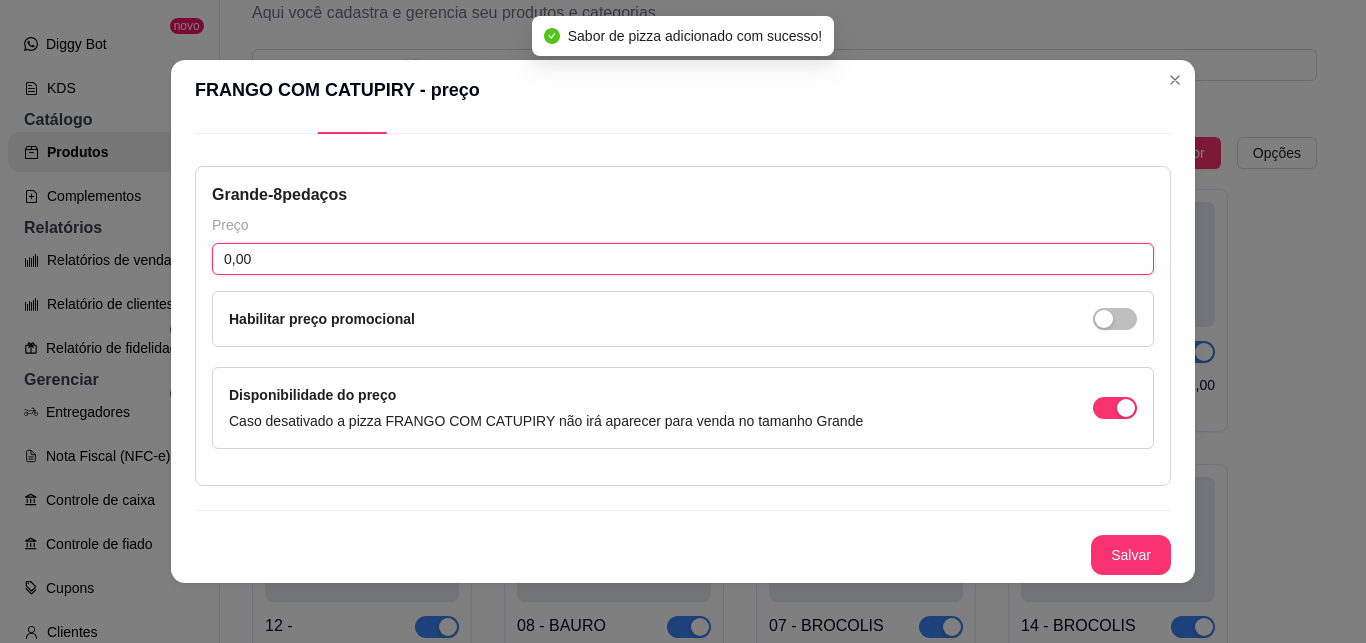click on "0,00" at bounding box center (683, 259) 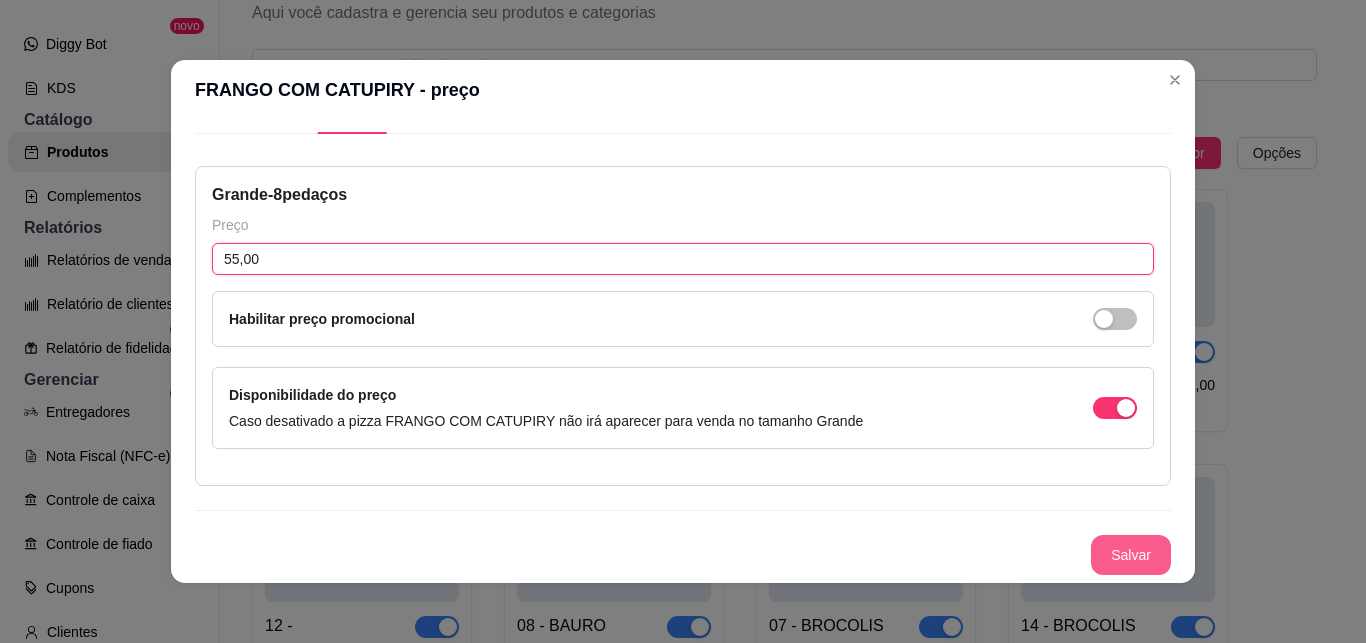 type on "55,00" 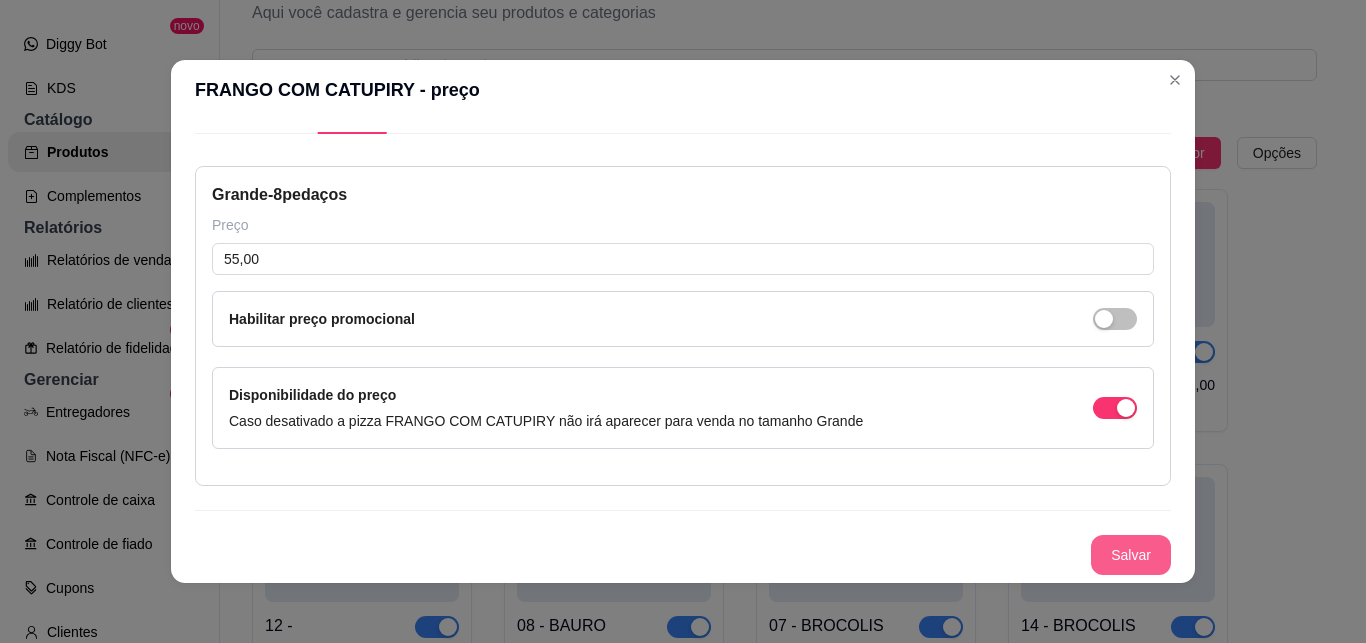 click on "Salvar" at bounding box center [1131, 555] 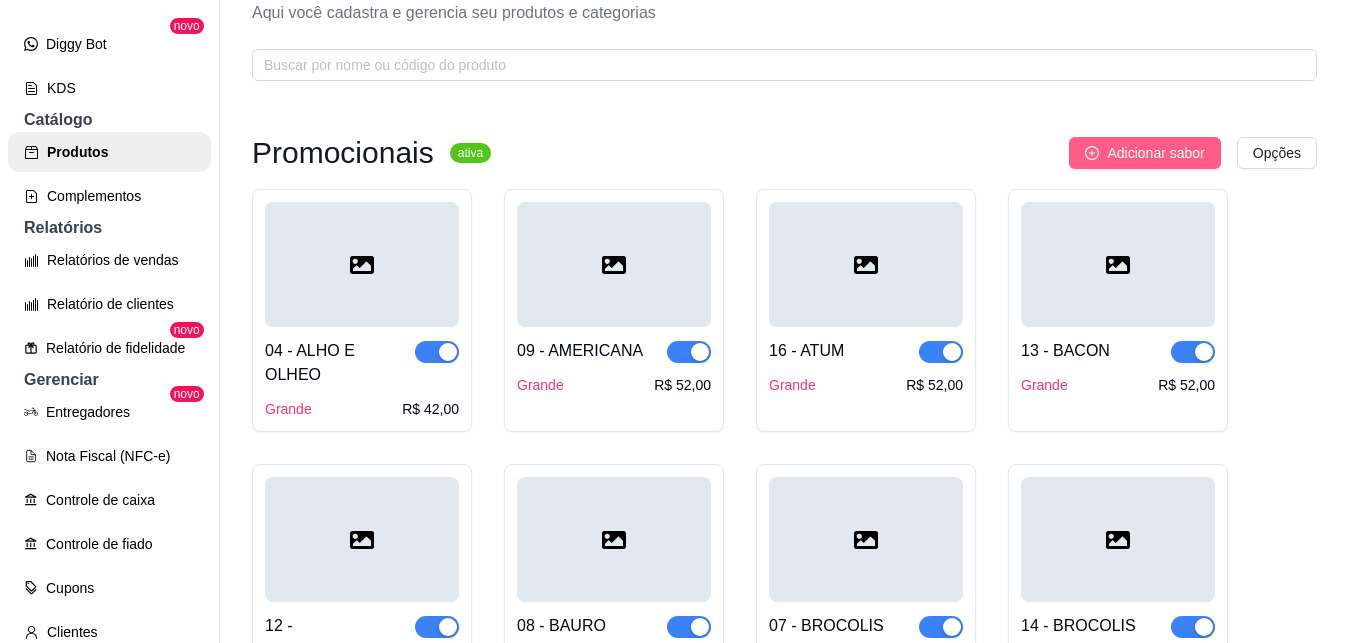 click on "Adicionar sabor" at bounding box center [1155, 153] 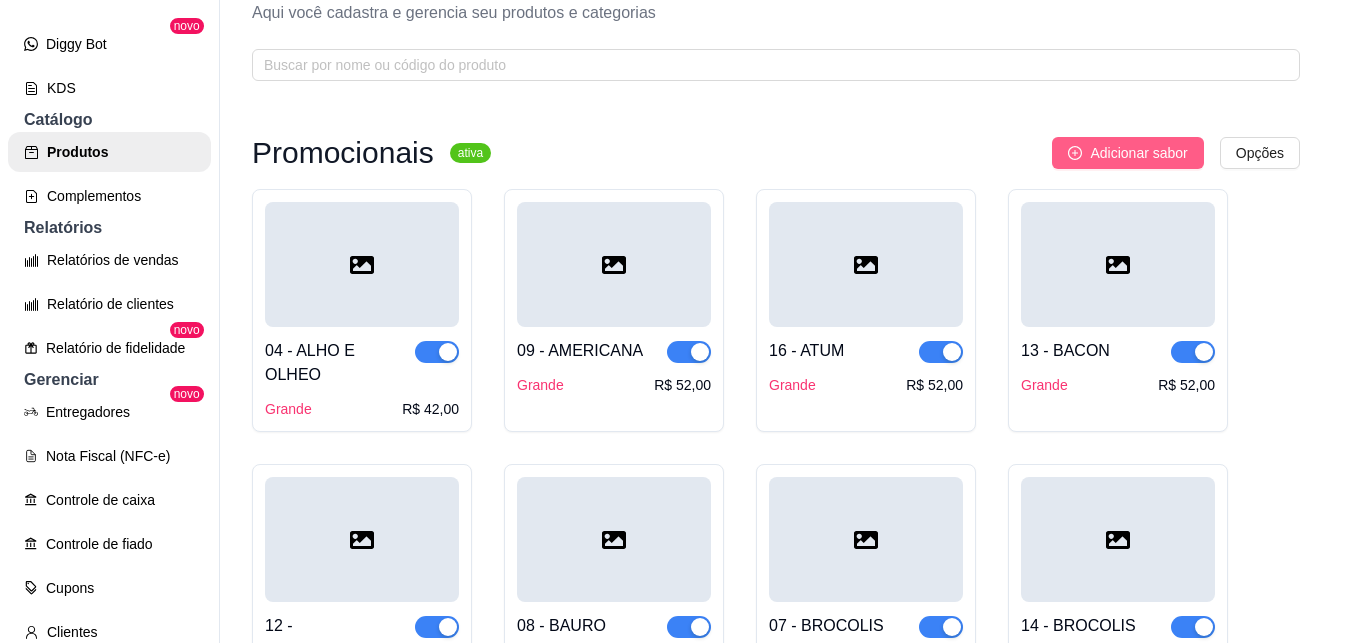 type 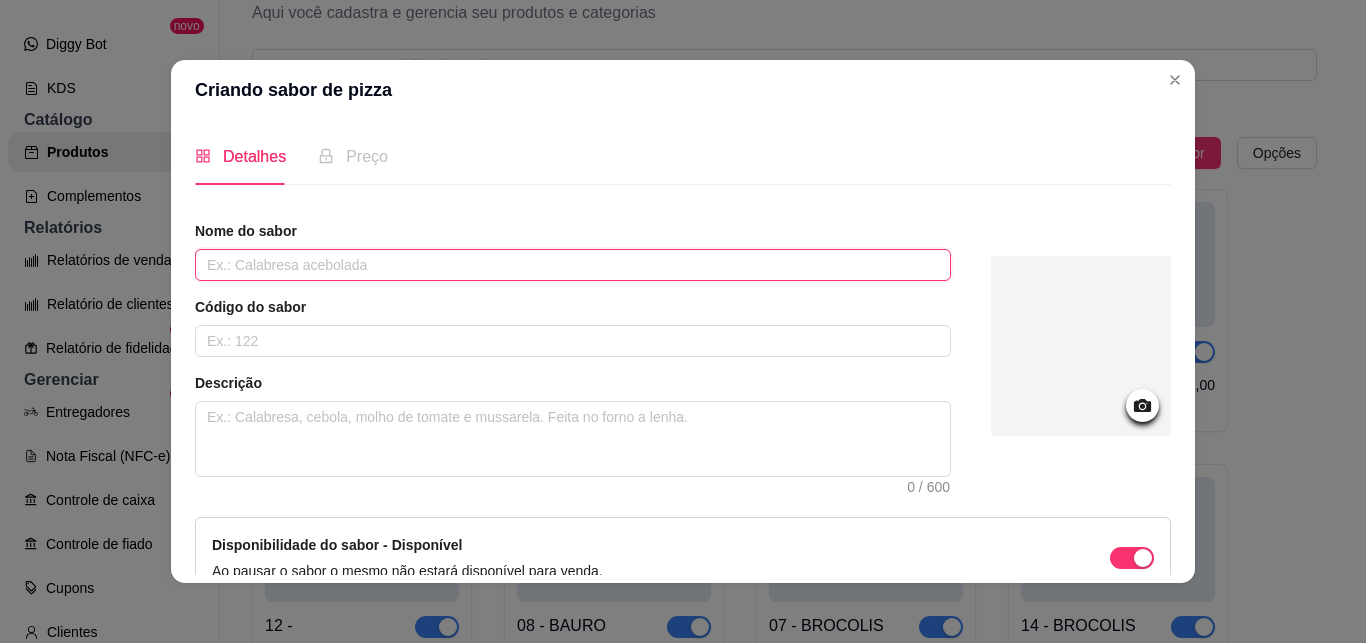 click at bounding box center (573, 265) 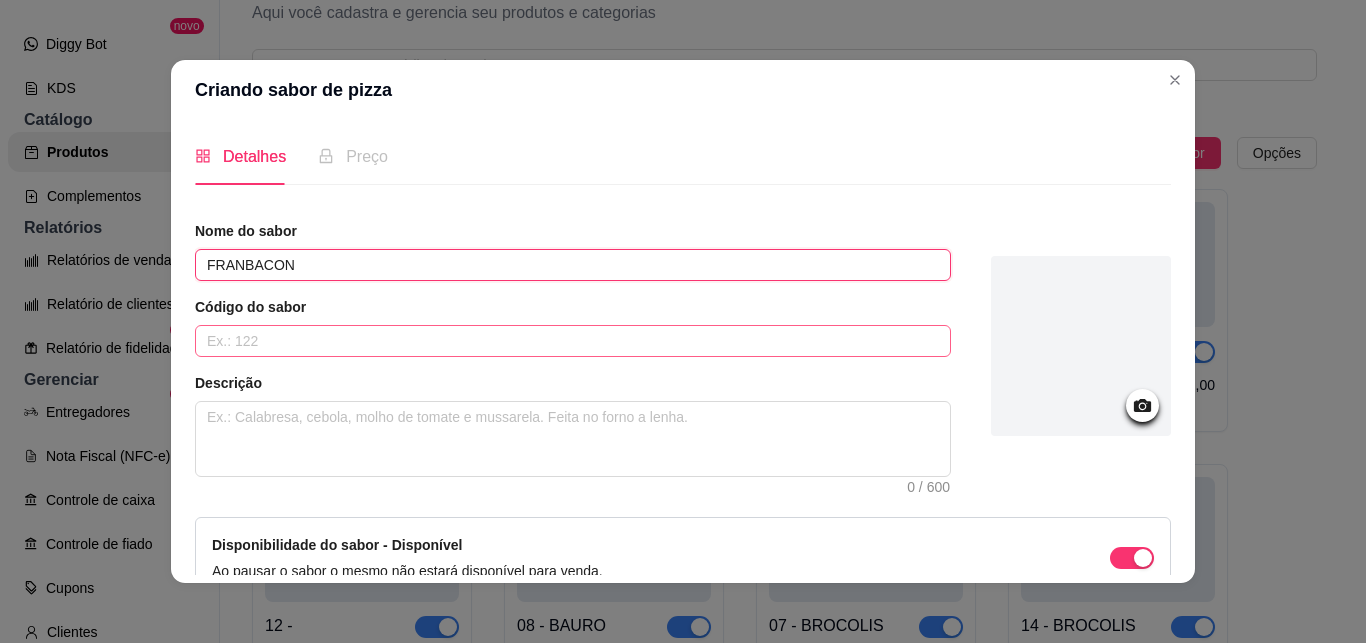 type on "FRANBACON" 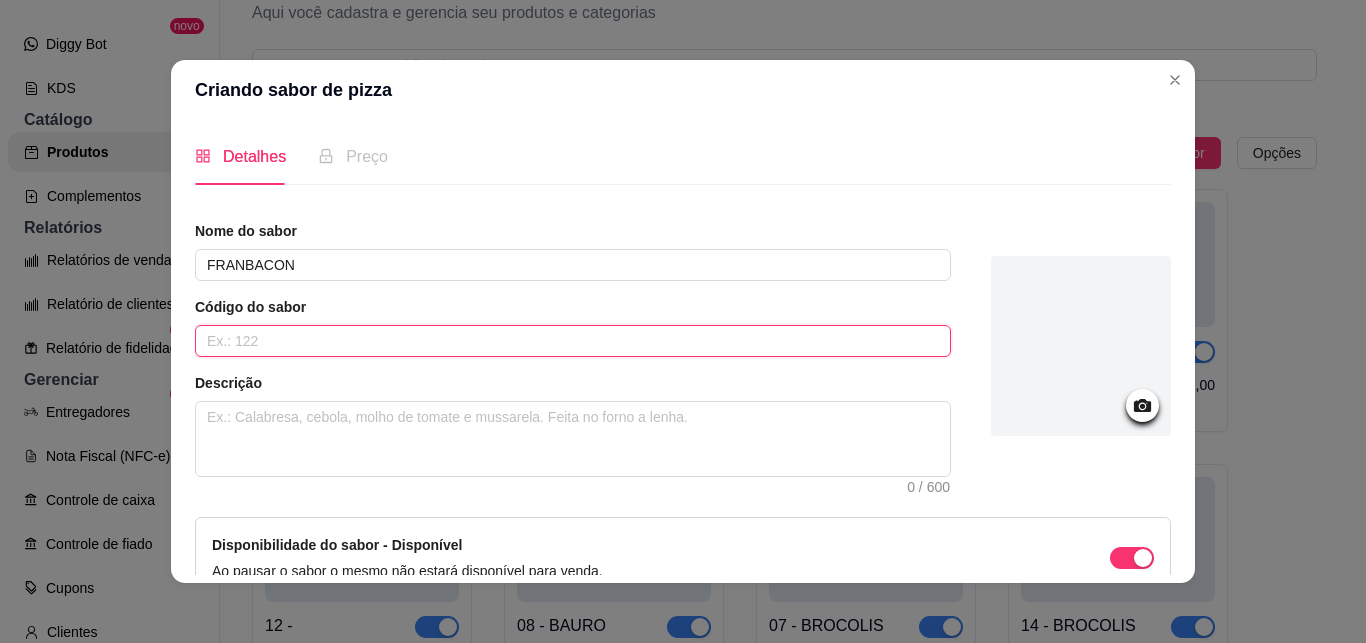 click at bounding box center [573, 341] 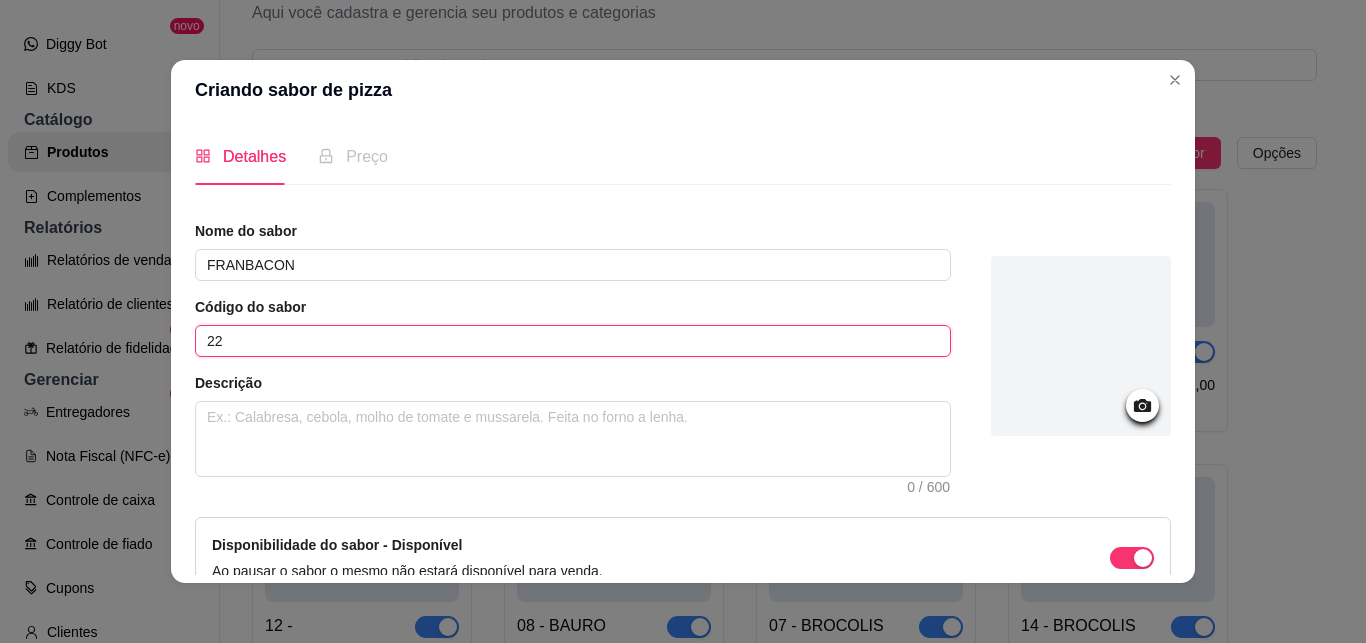 type on "22" 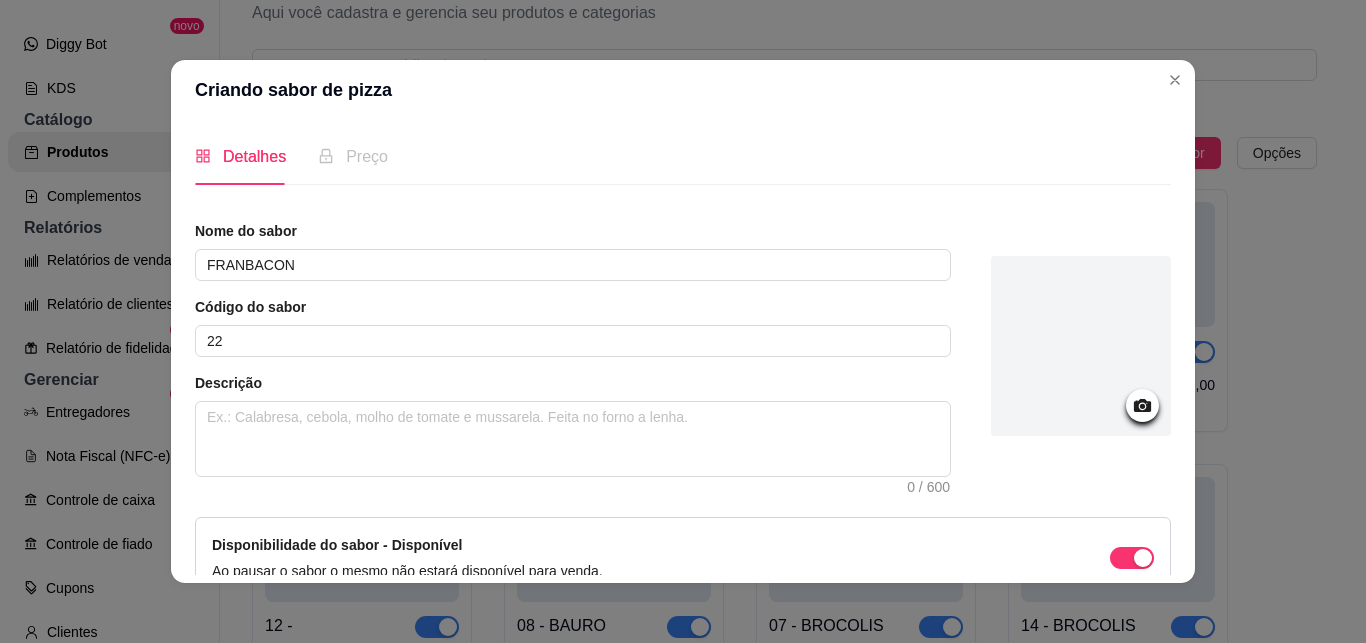 scroll, scrollTop: 113, scrollLeft: 0, axis: vertical 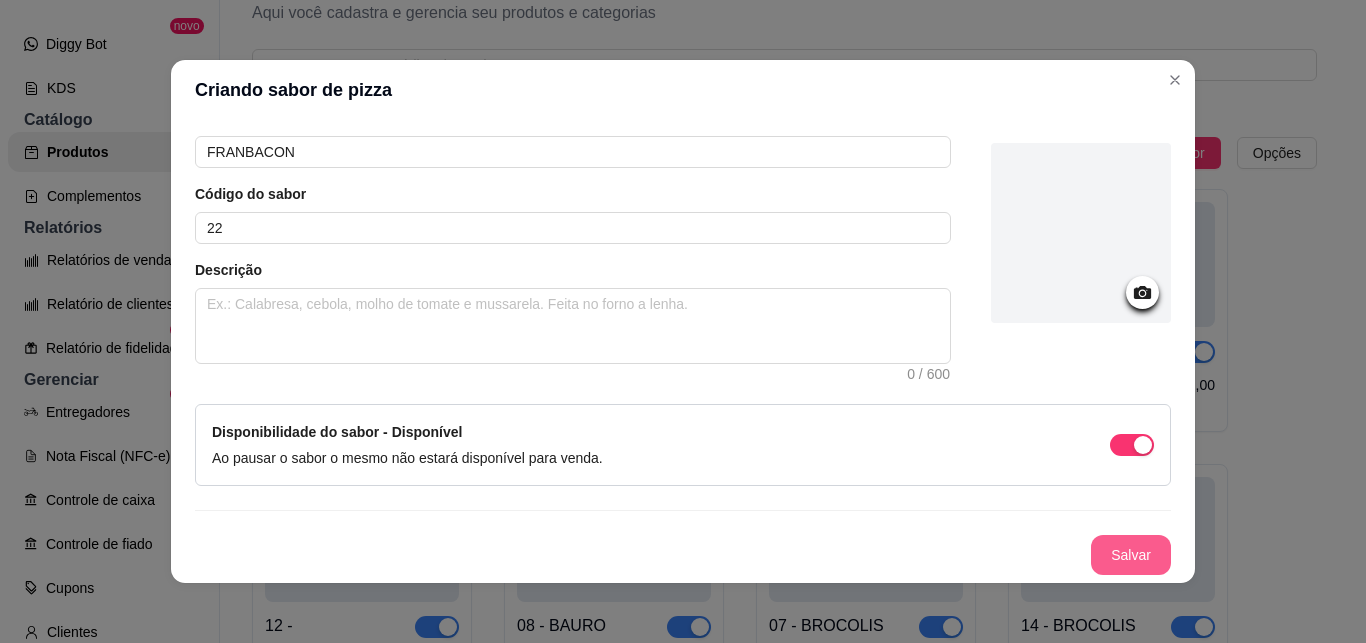 click on "Salvar" at bounding box center (1131, 555) 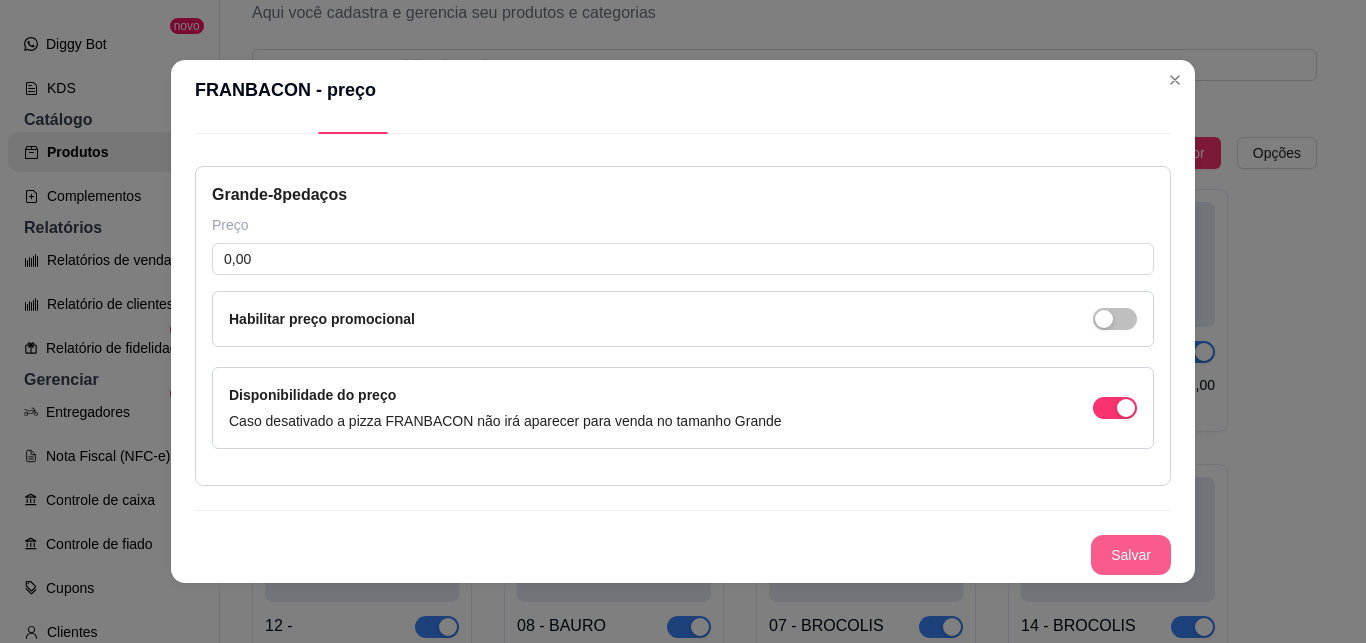 type 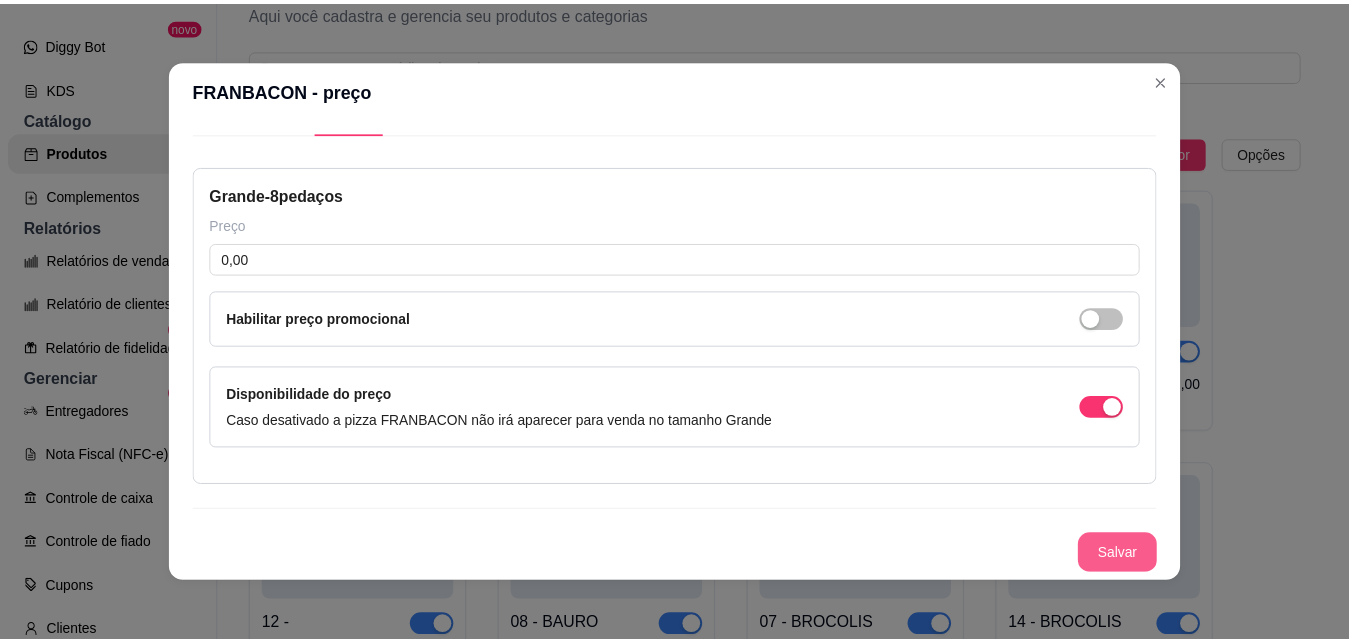 scroll, scrollTop: 51, scrollLeft: 0, axis: vertical 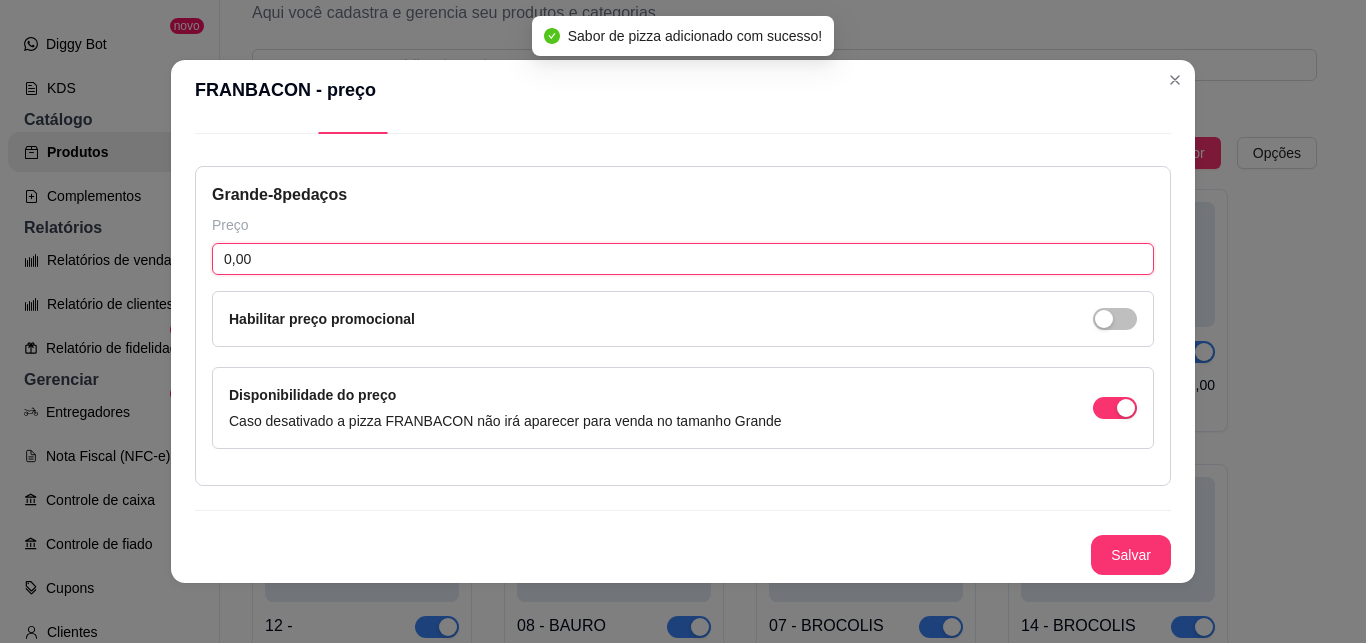 click on "0,00" at bounding box center (683, 259) 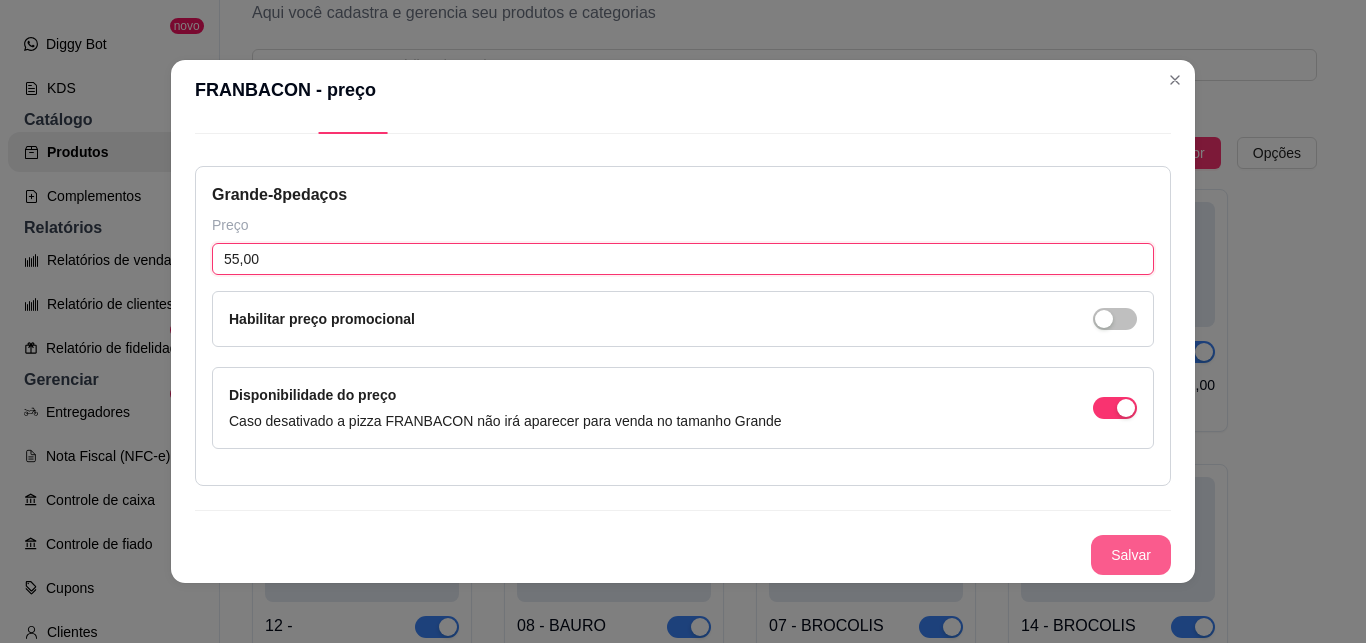 type on "55,00" 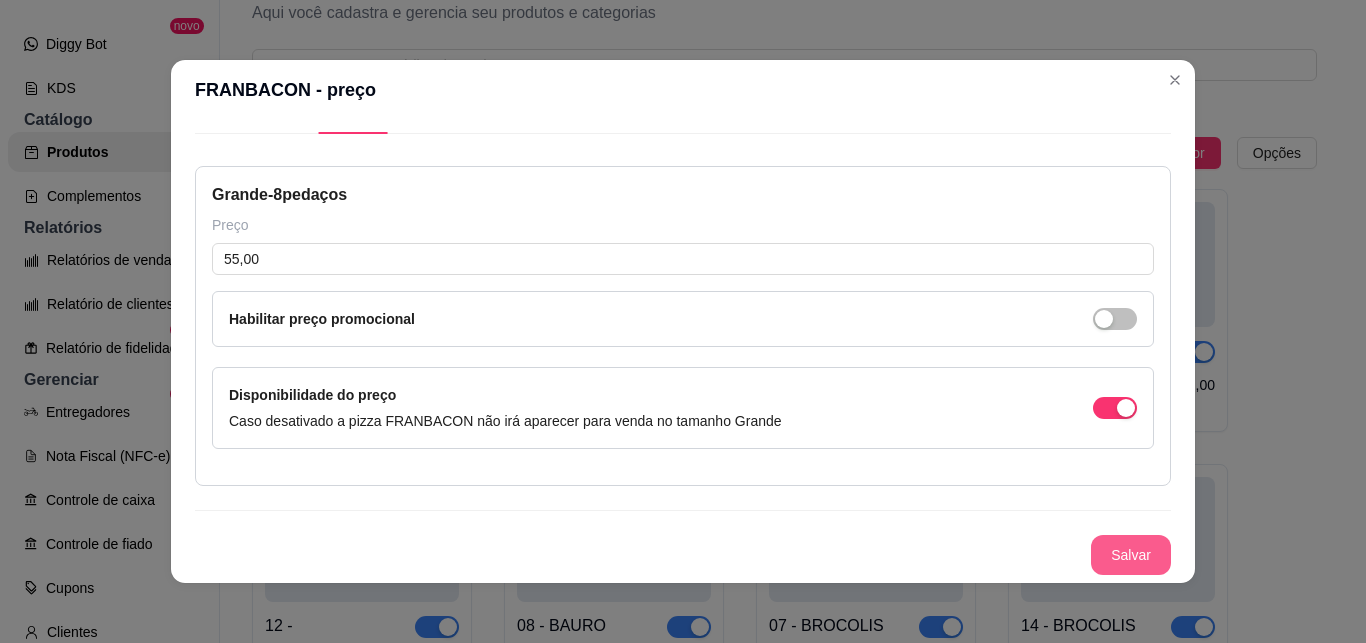 click on "Salvar" at bounding box center [1131, 555] 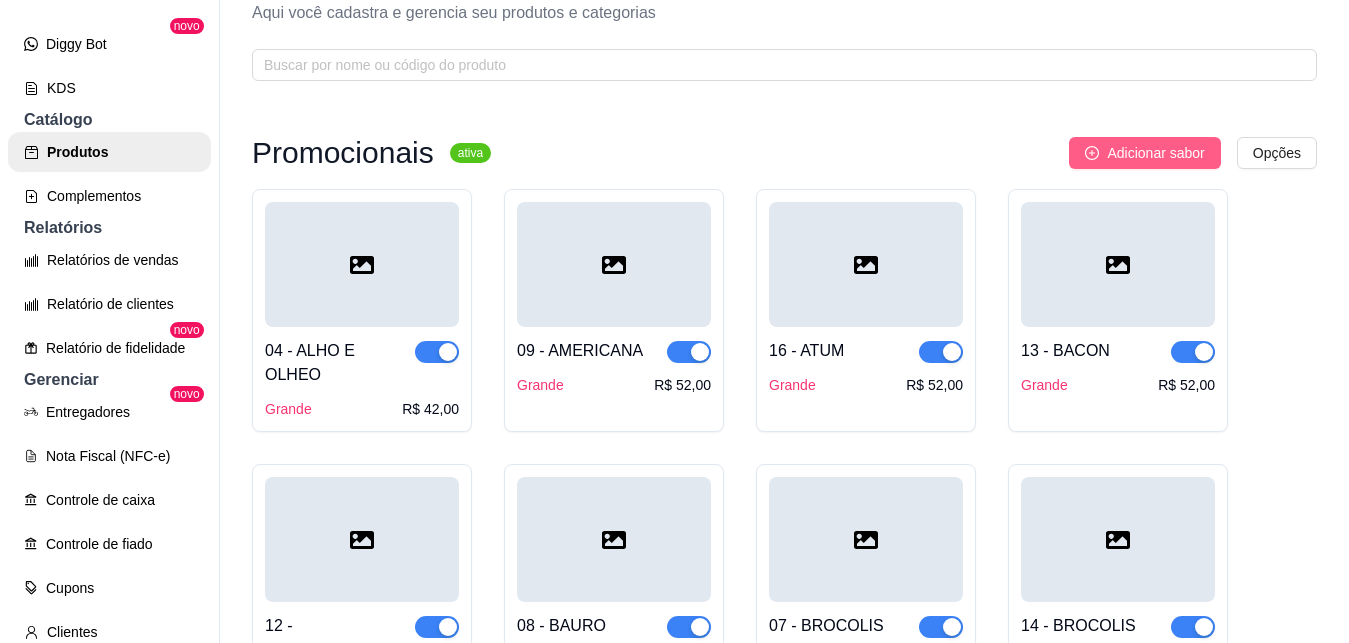 click on "Adicionar sabor" at bounding box center [1155, 153] 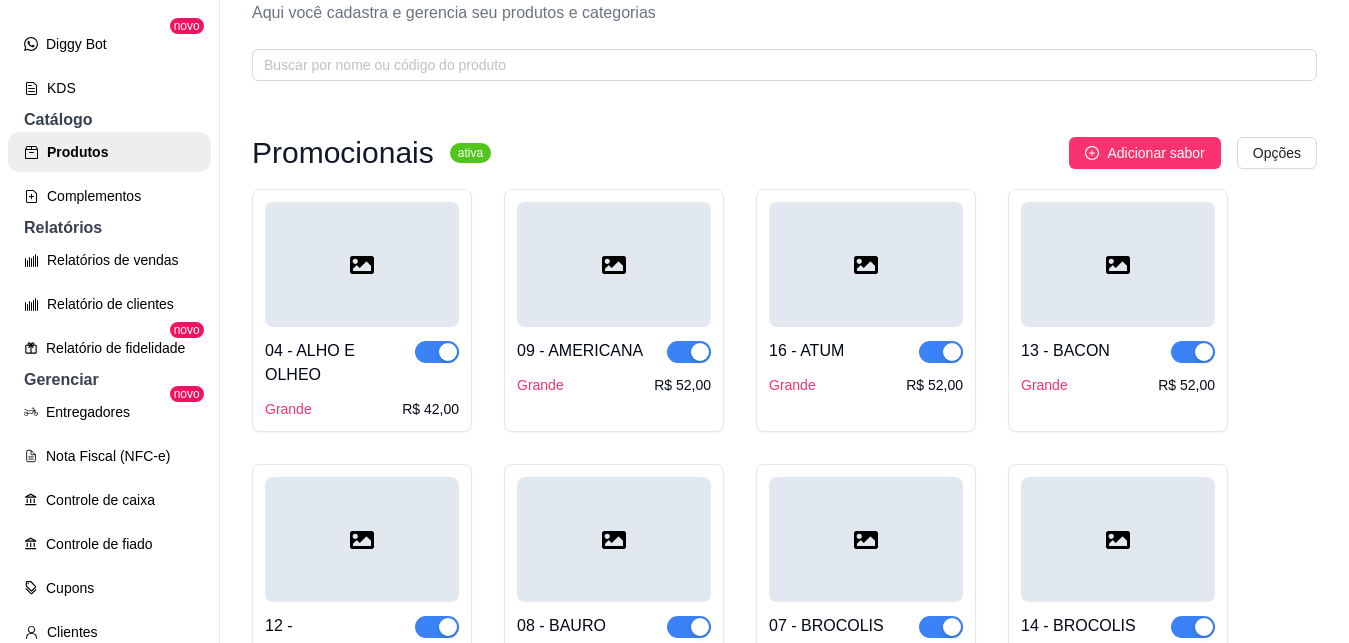 click on "04 - ALHO E OLHEO   Grande R$ 42,00 09 - AMERICANA   Grande R$ 52,00 16 - ATUM   Grande R$ 52,00 13 - BACON   Grande R$ 52,00 12 - [GEOGRAPHIC_DATA]$ 52,00 08 - [GEOGRAPHIC_DATA]$ 52,00 07 - BROCOLIS   Grande R$ 42,00 14 - BROCOLIS COM BACON   Grande R$ 52,00 10 - CALABRESA   Grande R$ 52,00 11 - CALABRESA COM CATUPIRY   Grande R$ 52,00 19 - DOIS QUEIJOS   Grande R$ 52,00 22 - FRANBACON   Grande R$ 55,00 17 - FRANGO   Grande R$ 52,00 21 - FRANGO COM CATUPIRY   Grande R$ 55,00 03 - MAERGUERITA   Grande R$ 42,00 05 - MILHO   Grande R$ 42,00 20 - MISTA   Grande R$ 52,00 02 - MUÇARELA   Grande R$ 42,00 01 - Napolitana   Grande R$ 42,00 15 - [GEOGRAPHIC_DATA]$ 52,00 18 - PORTUGUESA   Grande R$ 52,00 06 - PRESUNTO   Grande R$ 42,00" at bounding box center [784, 974] 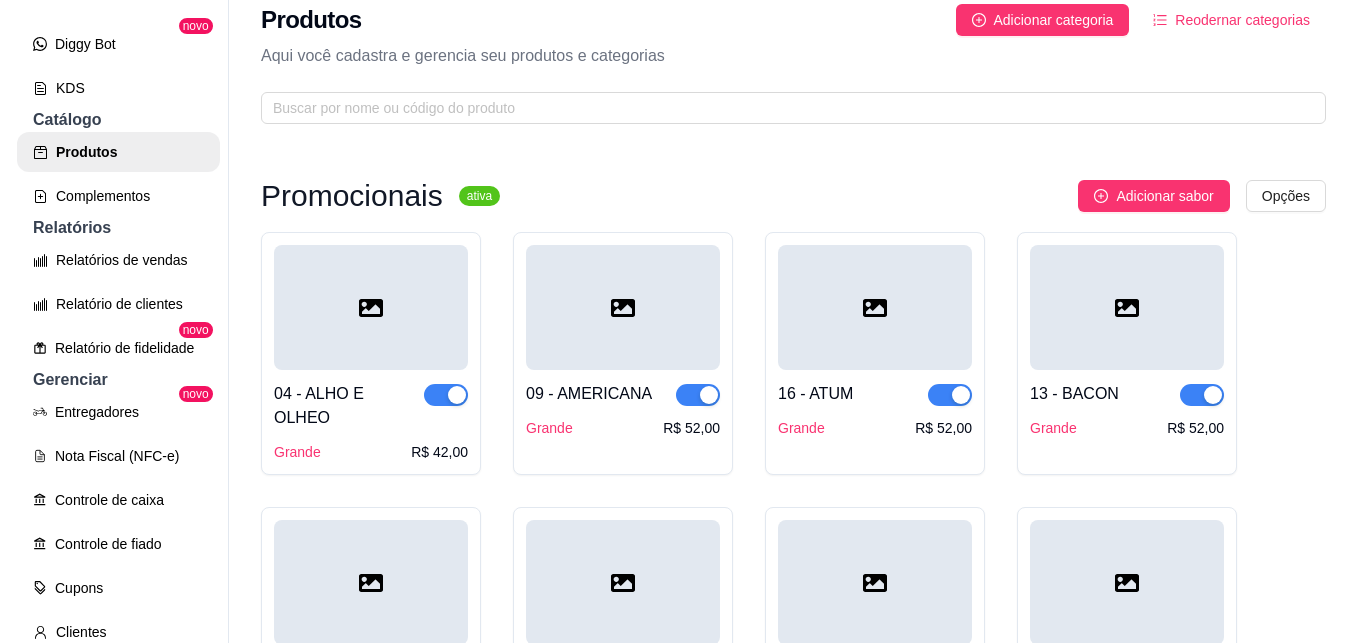 scroll, scrollTop: 0, scrollLeft: 0, axis: both 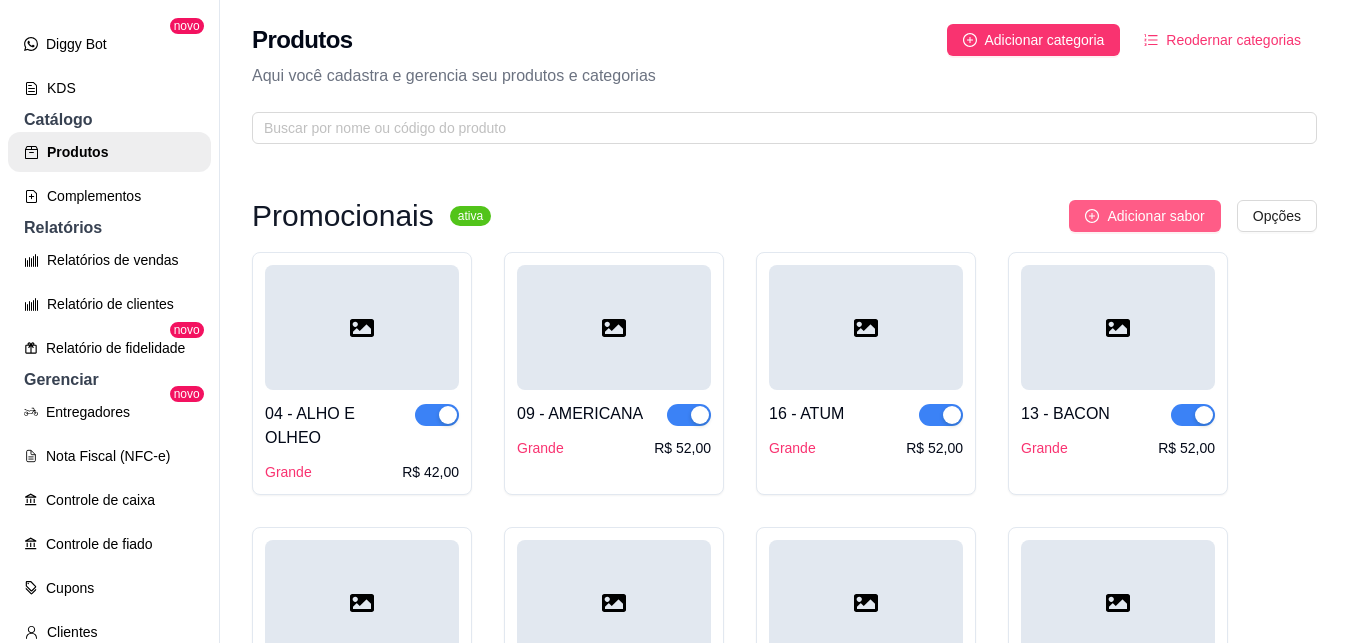 click on "Adicionar sabor" at bounding box center (1155, 216) 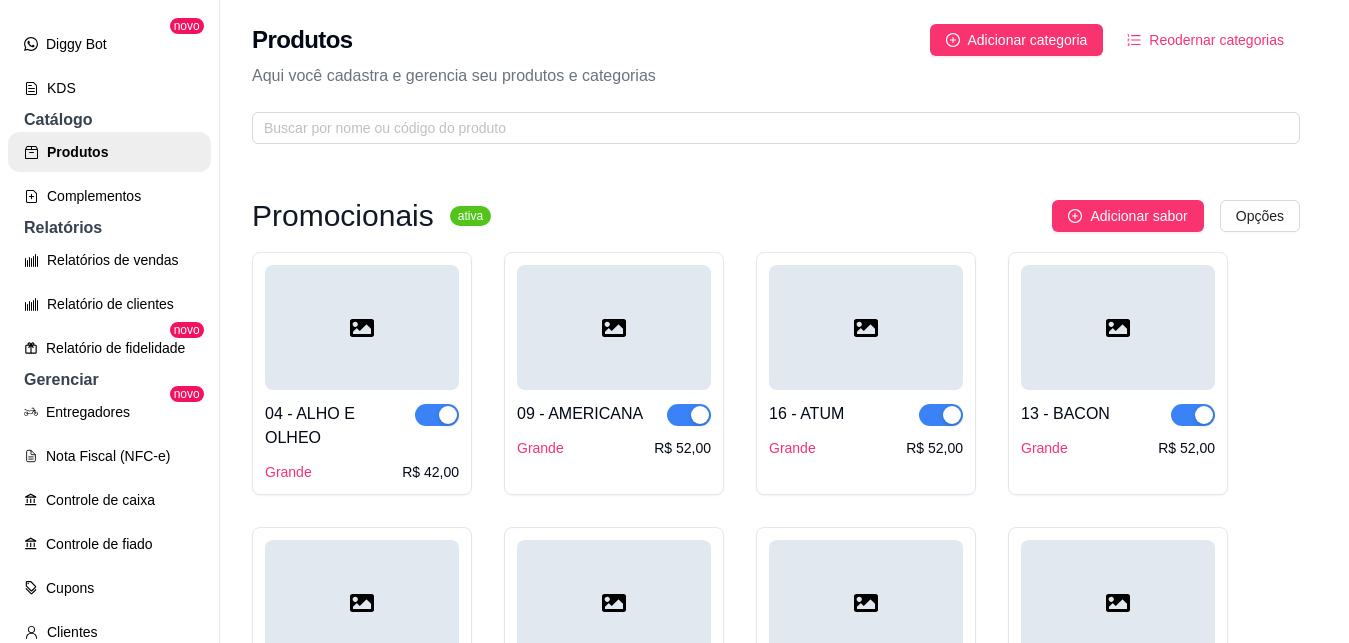 type 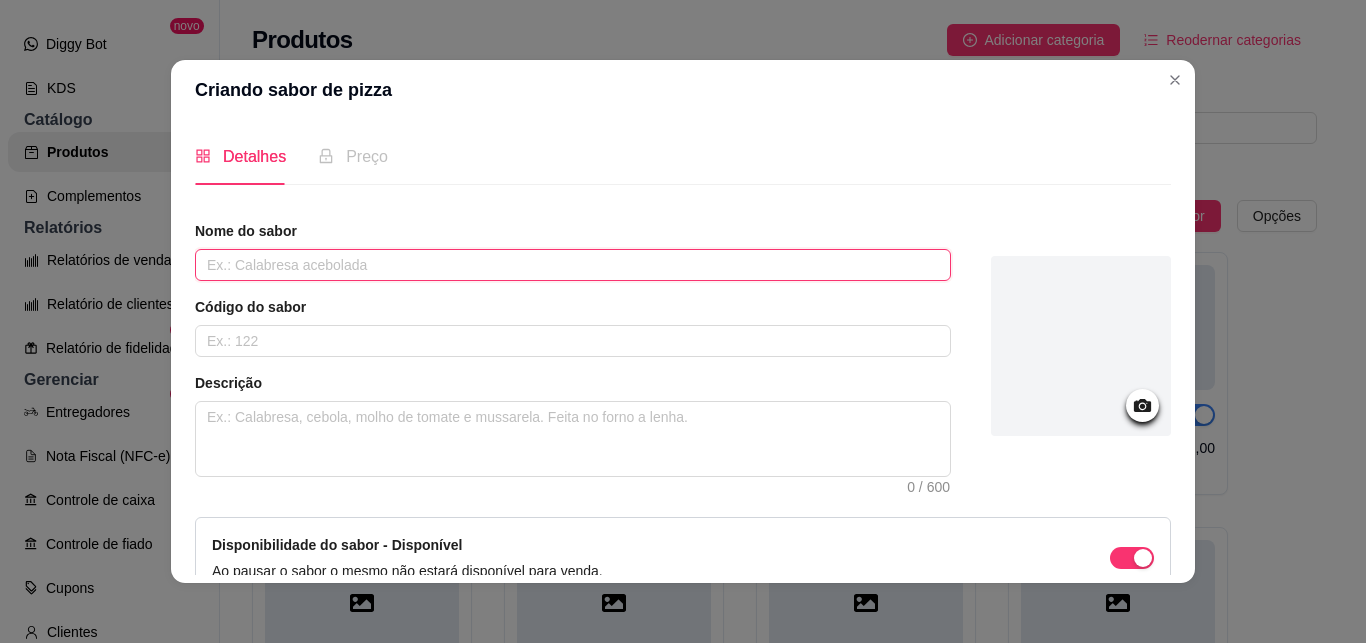 click at bounding box center [573, 265] 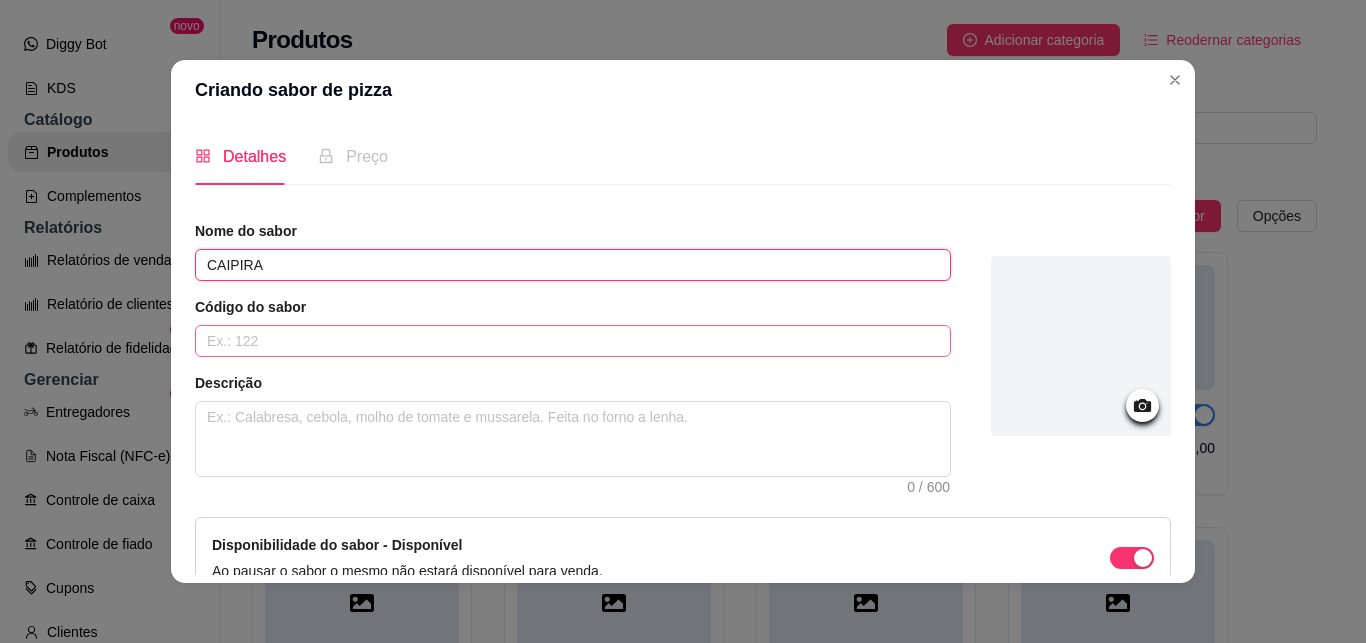 type on "CAIPIRA" 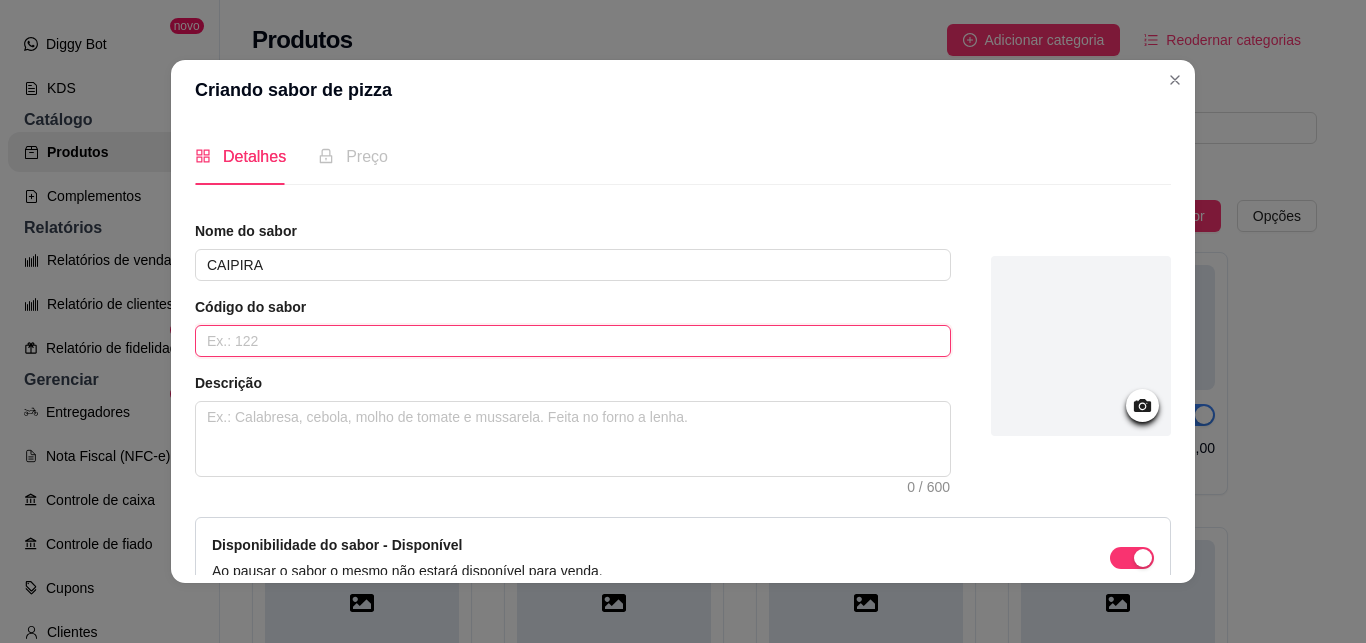 click at bounding box center (573, 341) 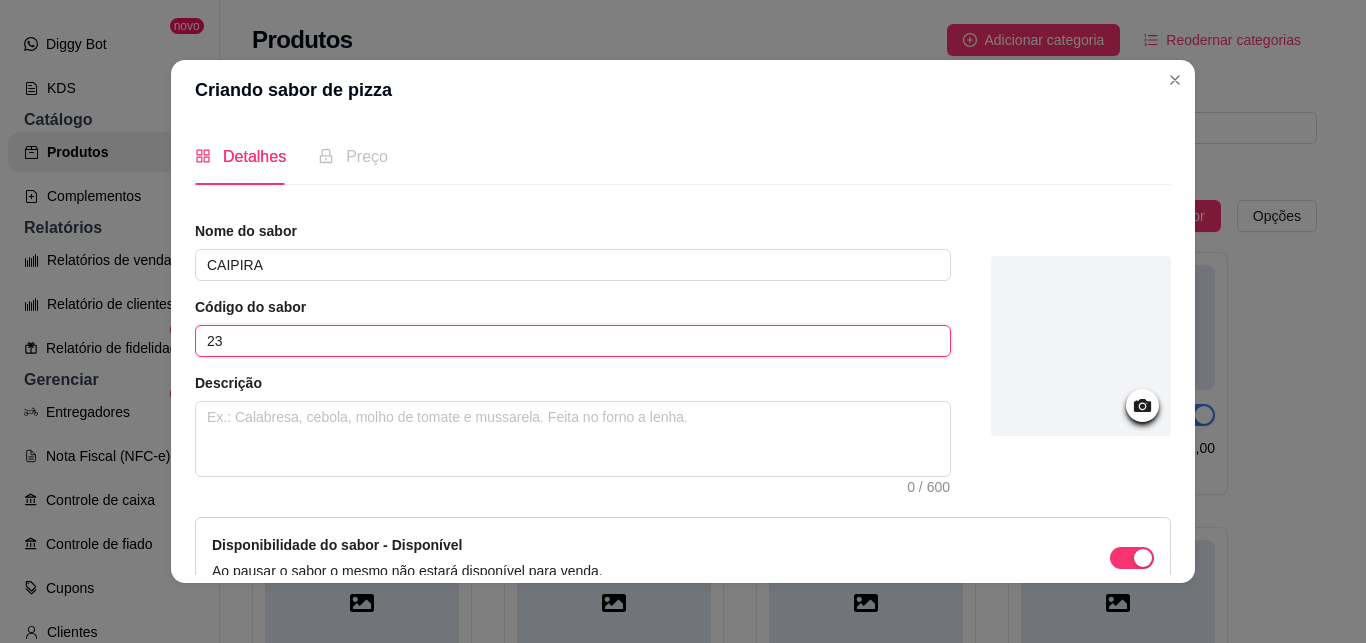 type on "23" 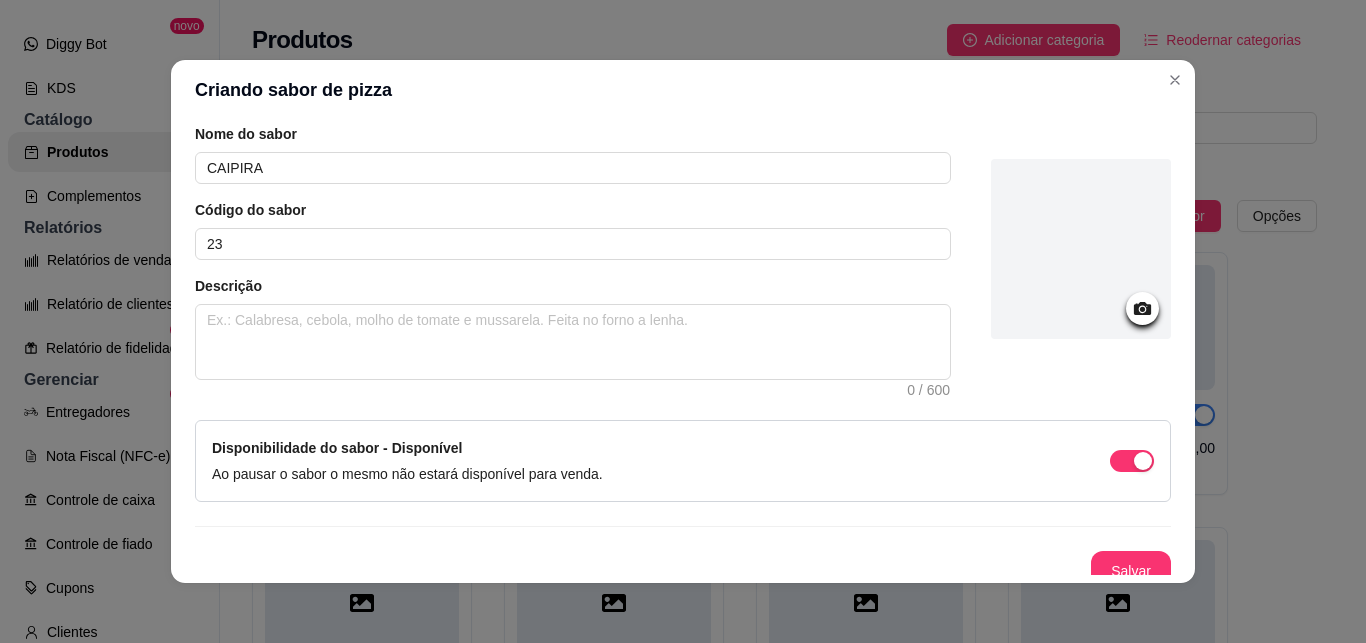 scroll, scrollTop: 113, scrollLeft: 0, axis: vertical 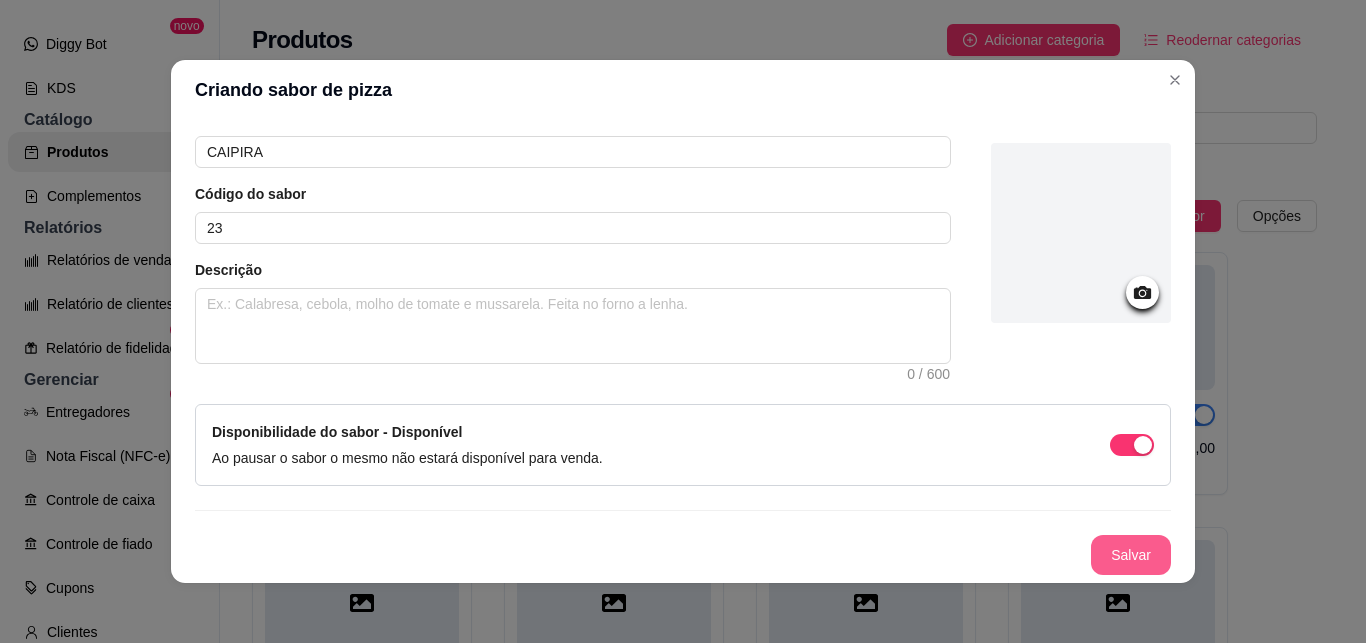 click on "Salvar" at bounding box center (1131, 555) 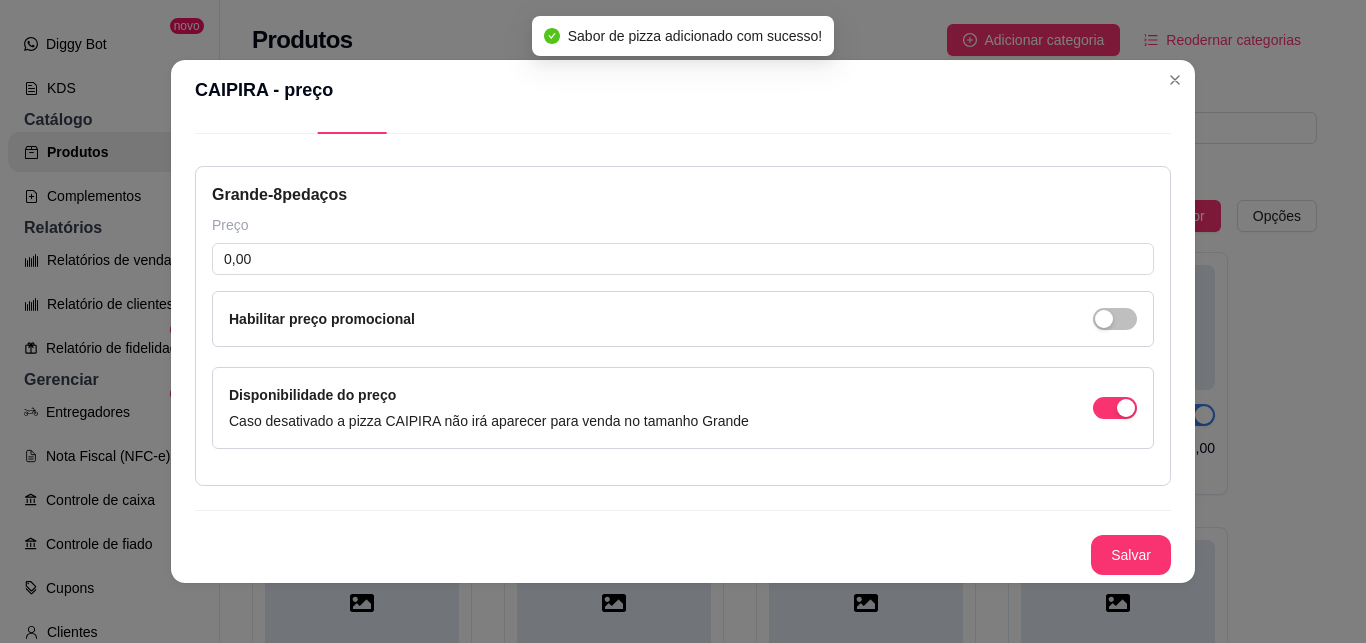 type 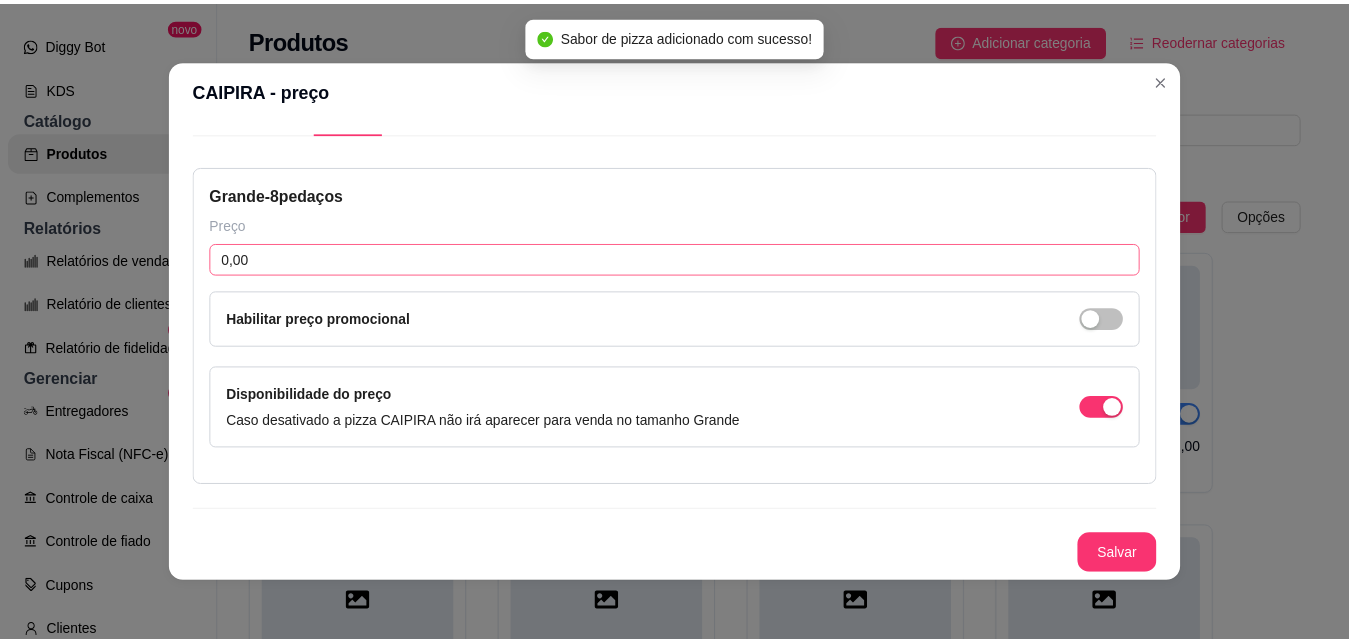scroll, scrollTop: 51, scrollLeft: 0, axis: vertical 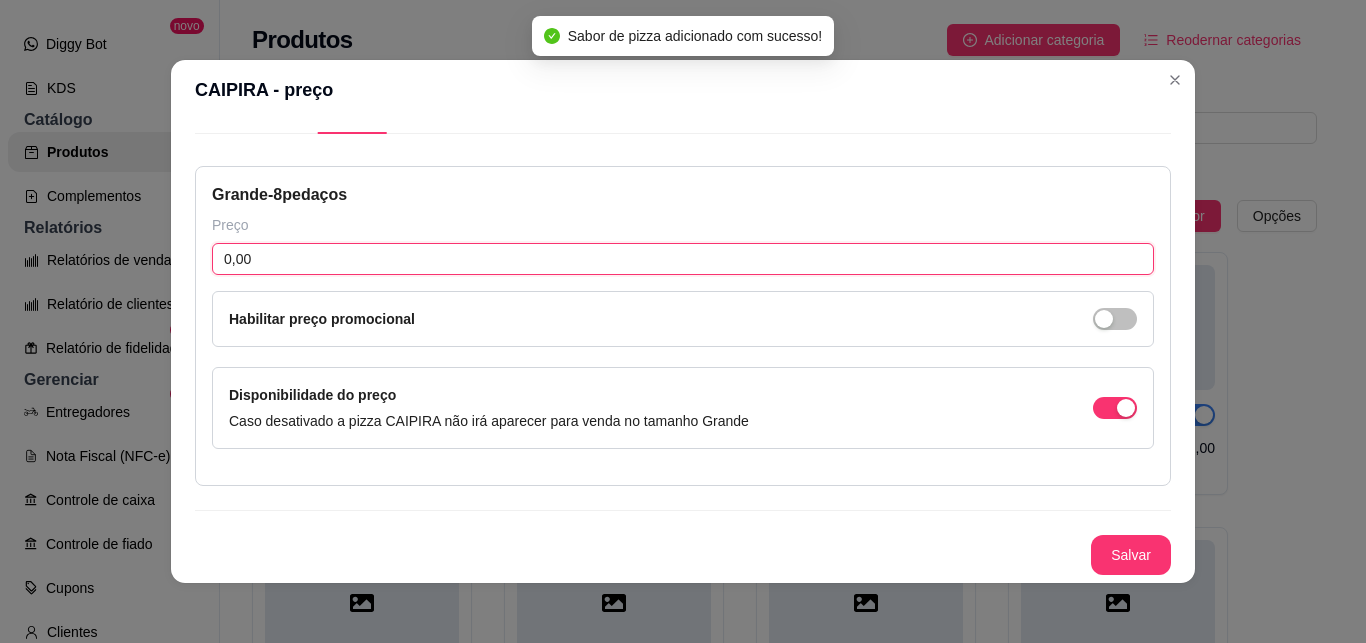 click on "0,00" at bounding box center (683, 259) 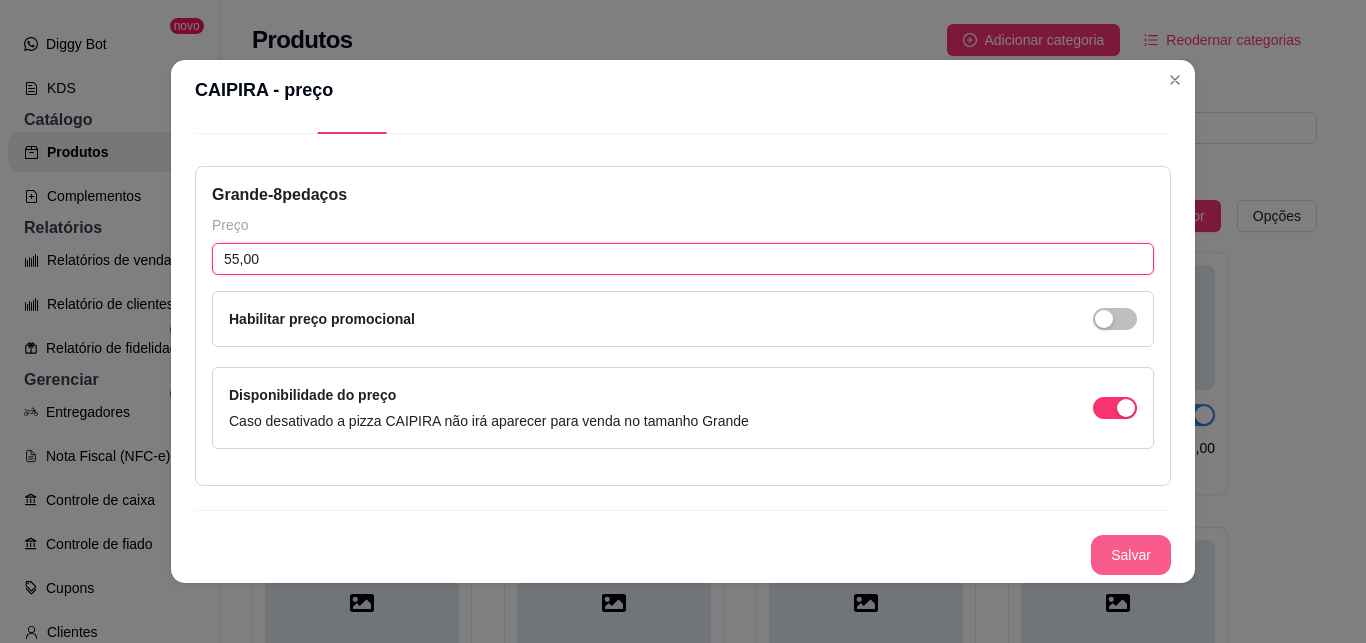 type on "55,00" 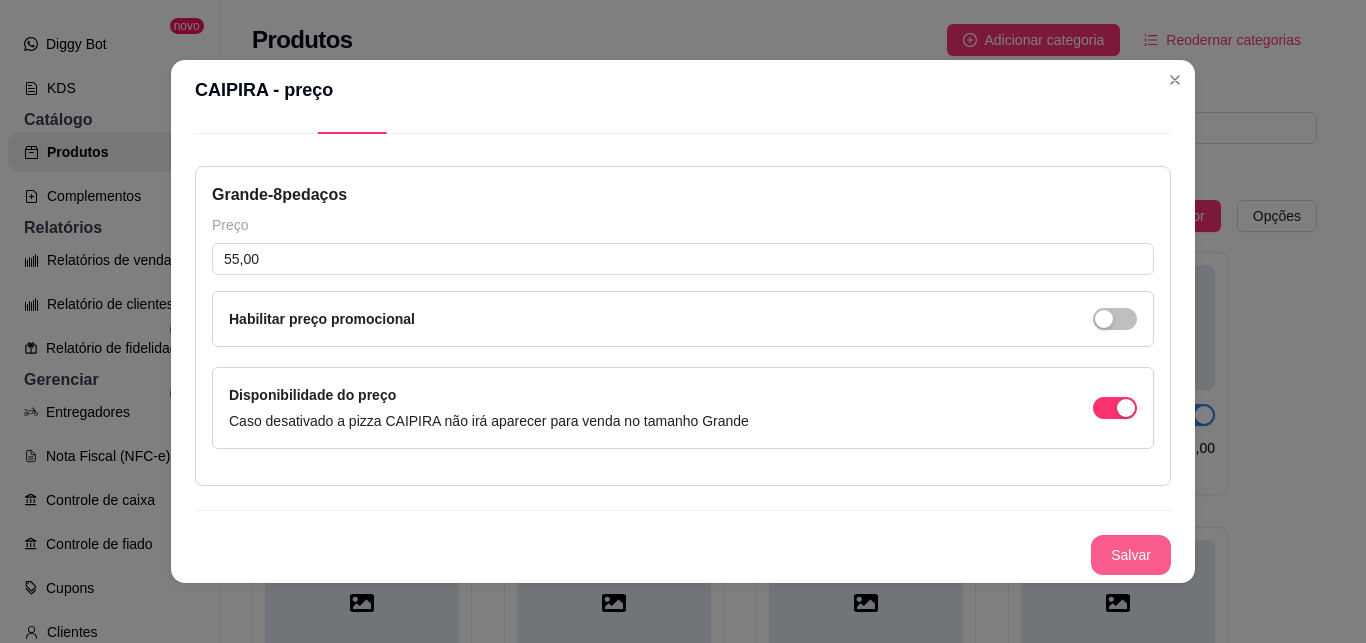 click on "Salvar" at bounding box center [1131, 555] 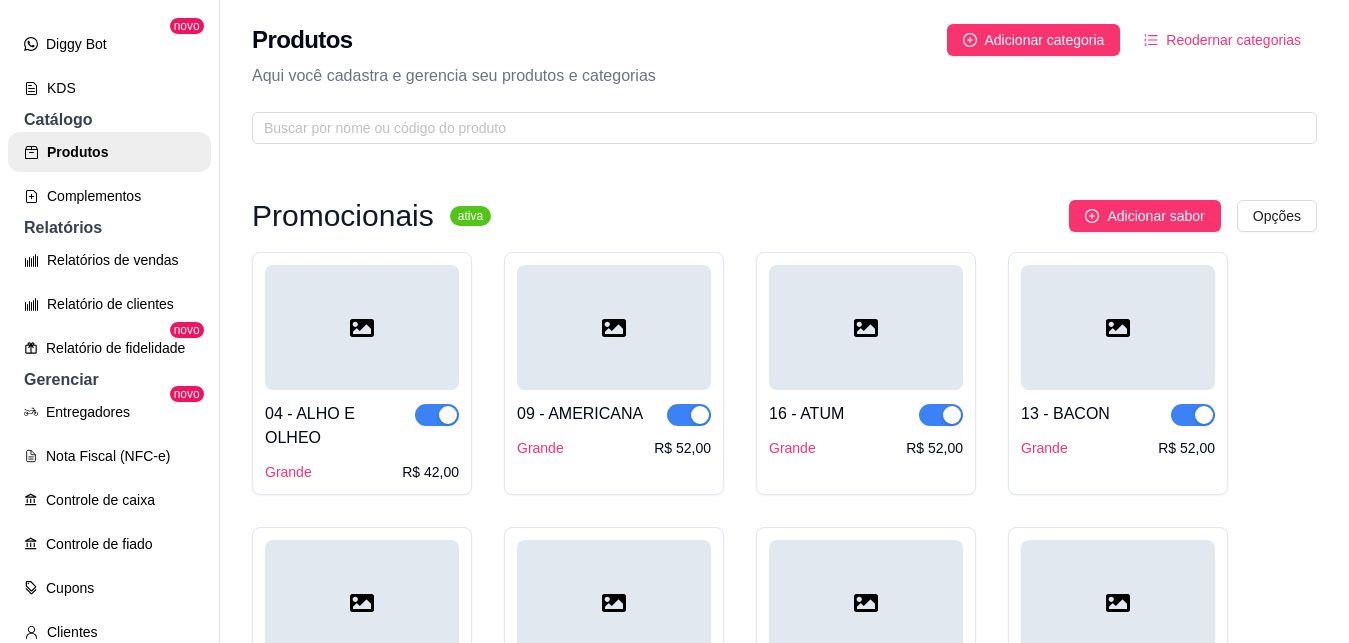 click on "04 - ALHO E OLHEO   Grande R$ 42,00 09 - AMERICANA   Grande R$ 52,00 16 - ATUM   Grande R$ 52,00 13 - BACON   Grande R$ 52,00 12 - [GEOGRAPHIC_DATA] R$ 52,00 08 - [GEOGRAPHIC_DATA]$ 52,00 07 - BROCOLIS   Grande R$ 42,00 14 - BROCOLIS COM BACON   Grande R$ 52,00 23 - CAIPIRA   Grande R$ 55,00 10 - CALABRESA   Grande R$ 52,00 11 - CALABRESA COM CATUPIRY   Grande R$ 52,00 19 - DOIS QUEIJOS   Grande R$ 52,00 22 - FRANBACON   Grande R$ 55,00 17 - FRANGO   Grande R$ 52,00 21 - FRANGO COM CATUPIRY   Grande R$ 55,00 03 - MAERGUERITA   Grande R$ 42,00 05 - MILHO   Grande R$ 42,00 20 - MISTA   Grande R$ 52,00 02 - MUÇARELA   Grande R$ 42,00 01 - [GEOGRAPHIC_DATA]$ 42,00 15 - [GEOGRAPHIC_DATA]$ 52,00 18 - PORTUGUESA   Grande R$ 52,00 06 - [GEOGRAPHIC_DATA]$ 42,00" at bounding box center (784, 1037) 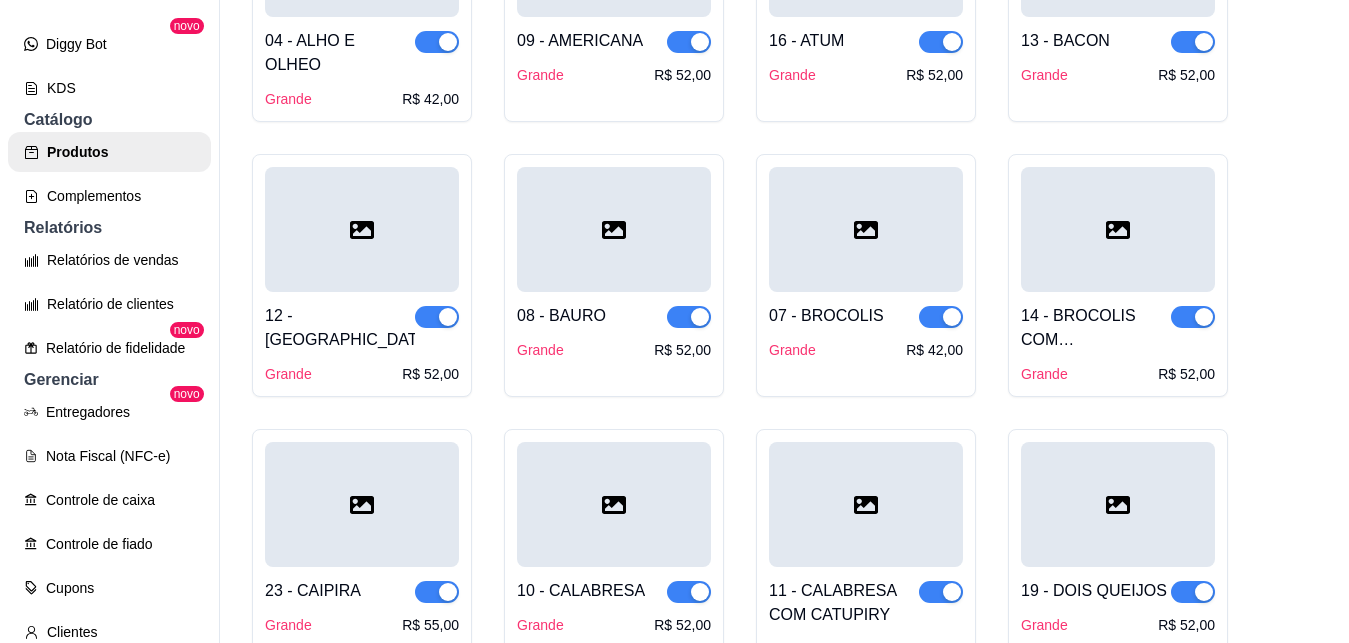 scroll, scrollTop: 378, scrollLeft: 0, axis: vertical 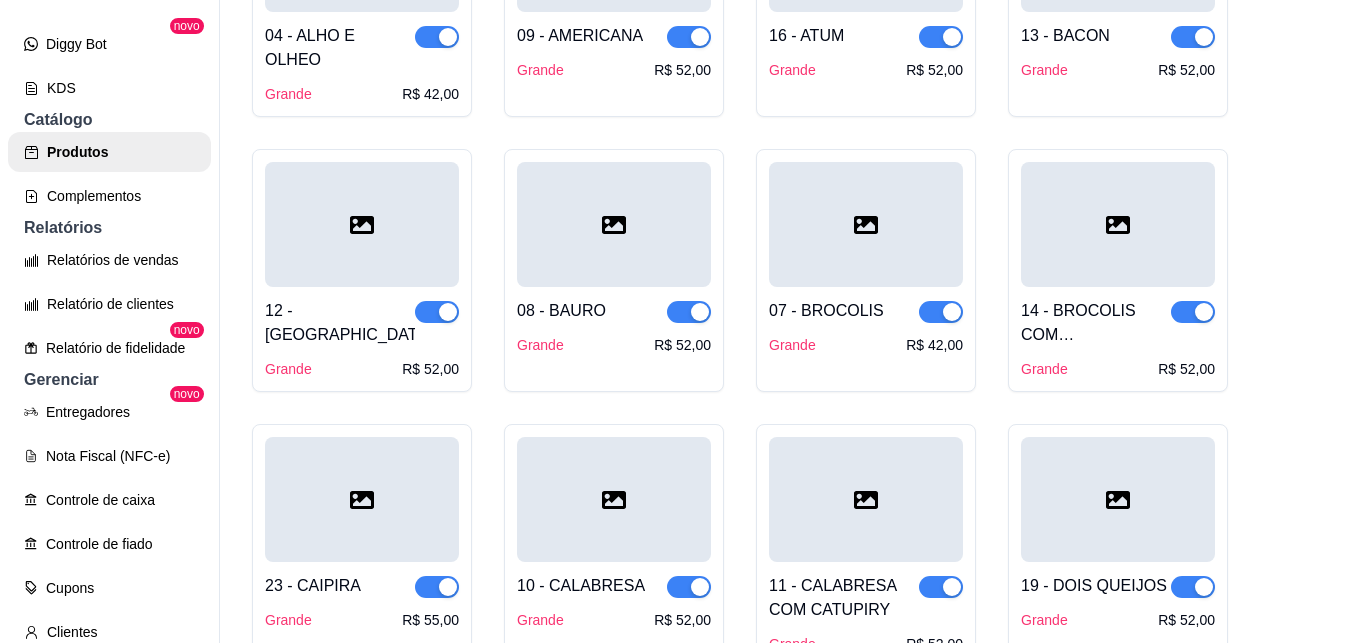 click on "04 - ALHO E OLHEO   Grande R$ 42,00 09 - AMERICANA   Grande R$ 52,00 16 - ATUM   Grande R$ 52,00 13 - BACON   Grande R$ 52,00 12 - [GEOGRAPHIC_DATA] R$ 52,00 08 - [GEOGRAPHIC_DATA]$ 52,00 07 - BROCOLIS   Grande R$ 42,00 14 - BROCOLIS COM BACON   Grande R$ 52,00 23 - CAIPIRA   Grande R$ 55,00 10 - CALABRESA   Grande R$ 52,00 11 - CALABRESA COM CATUPIRY   Grande R$ 52,00 19 - DOIS QUEIJOS   Grande R$ 52,00 22 - FRANBACON   Grande R$ 55,00 17 - FRANGO   Grande R$ 52,00 21 - FRANGO COM CATUPIRY   Grande R$ 55,00 03 - MAERGUERITA   Grande R$ 42,00 05 - MILHO   Grande R$ 42,00 20 - MISTA   Grande R$ 52,00 02 - MUÇARELA   Grande R$ 42,00 01 - [GEOGRAPHIC_DATA]$ 42,00 15 - [GEOGRAPHIC_DATA]$ 52,00 18 - PORTUGUESA   Grande R$ 52,00 06 - [GEOGRAPHIC_DATA]$ 42,00" at bounding box center (784, 659) 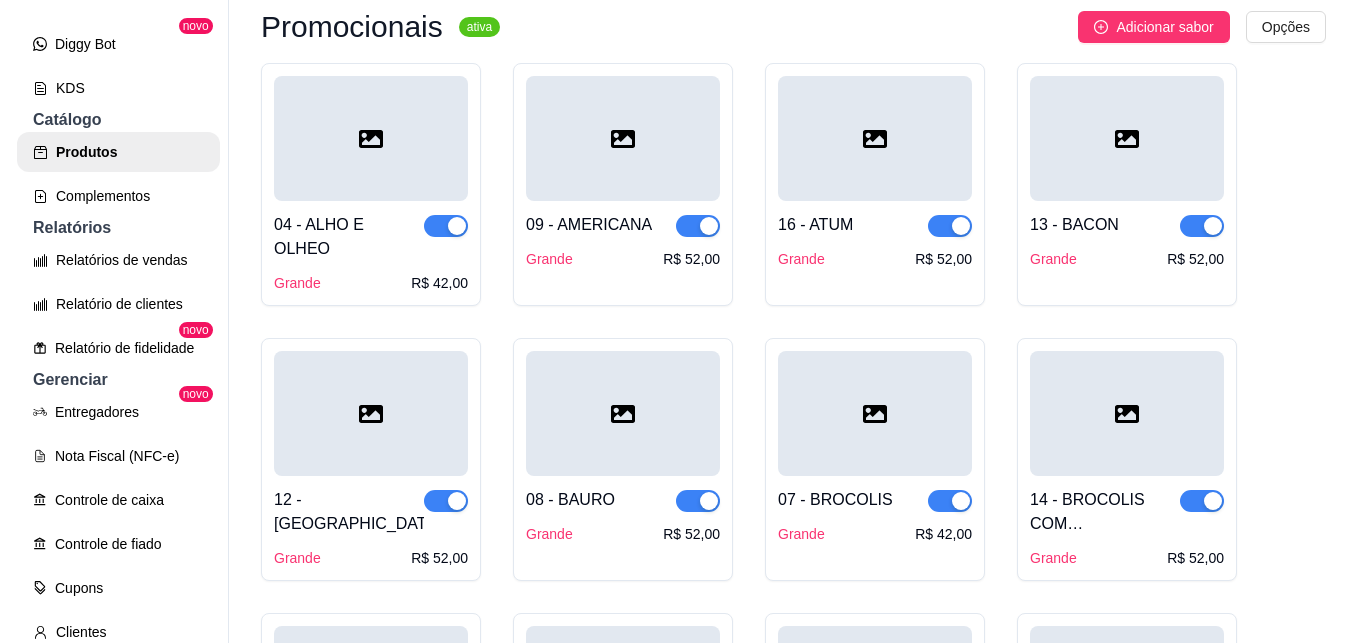 scroll, scrollTop: 0, scrollLeft: 0, axis: both 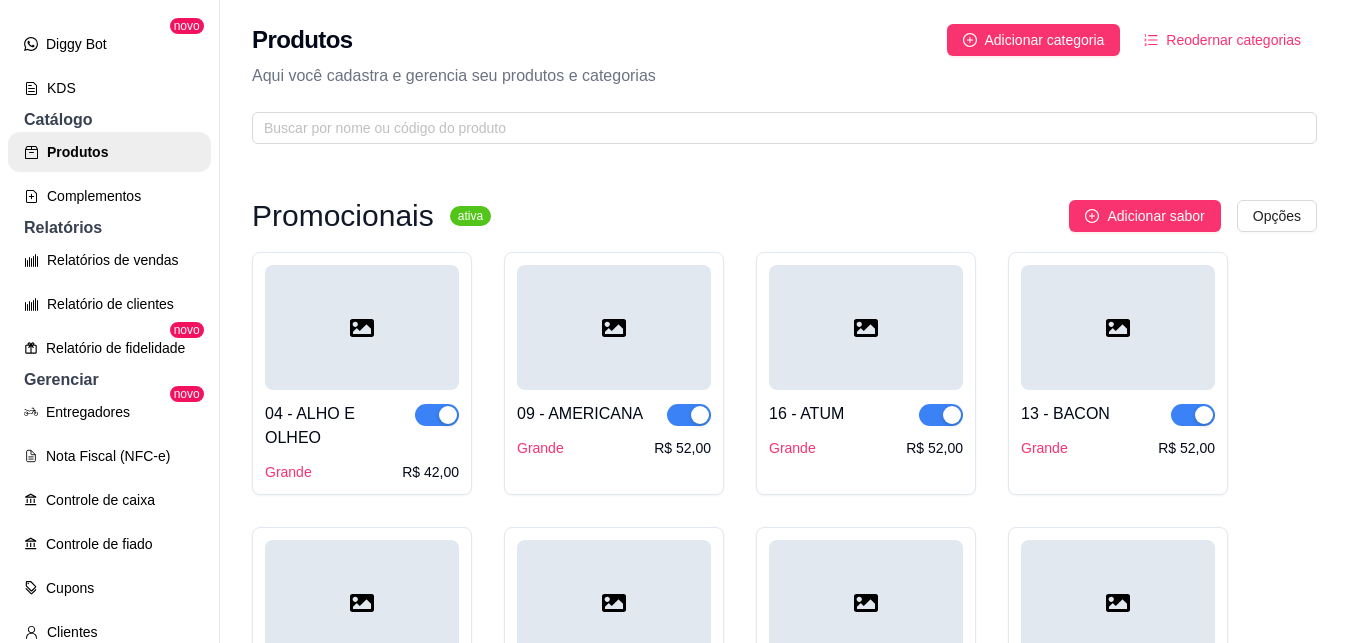 click on "Promocionais  ativa Adicionar sabor Opções 04 - ALHO E OLHEO   Grande R$ 42,00 09 - AMERICANA   Grande R$ 52,00 16 - ATUM   Grande R$ 52,00 13 - BACON   Grande R$ 52,00 12 - [GEOGRAPHIC_DATA]$ 52,00 08 - BAURO   Grande R$ 52,00 07 - BROCOLIS   Grande R$ 42,00 14 - BROCOLIS COM BACON   Grande R$ 52,00 23 - CAIPIRA   Grande R$ 55,00 10 - CALABRESA   Grande R$ 52,00 11 - CALABRESA COM CATUPIRY   Grande R$ 52,00 19 - [GEOGRAPHIC_DATA]$ 52,00 22 - FRANBACON   Grande R$ 55,00 17 - FRANGO   Grande R$ 52,00 21 - FRANGO COM CATUPIRY   Grande R$ 55,00 03 - MAERGUERITA   Grande R$ 42,00 05 - MILHO   Grande R$ 42,00 20 - MISTA   Grande R$ 52,00 02 - MUÇARELA   Grande R$ 42,00 01 - Napolitana   Grande R$ 42,00 15 - PALMITO   Grande R$ 52,00 18 - PORTUGUESA   Grande R$ 52,00 06 - PRESUNTO   Grande R$ 42,00 Lanches  ativa Adicionar produto Opções 01 - X tudo    R$ 22,00 02 - x Banana    R$ 23,00 03 - X Bacon   R$ 19,00 04 - X salada    R$ 17,00 05  - X Burger    R$ 18,00 06 - X Duplo" at bounding box center [784, 1527] 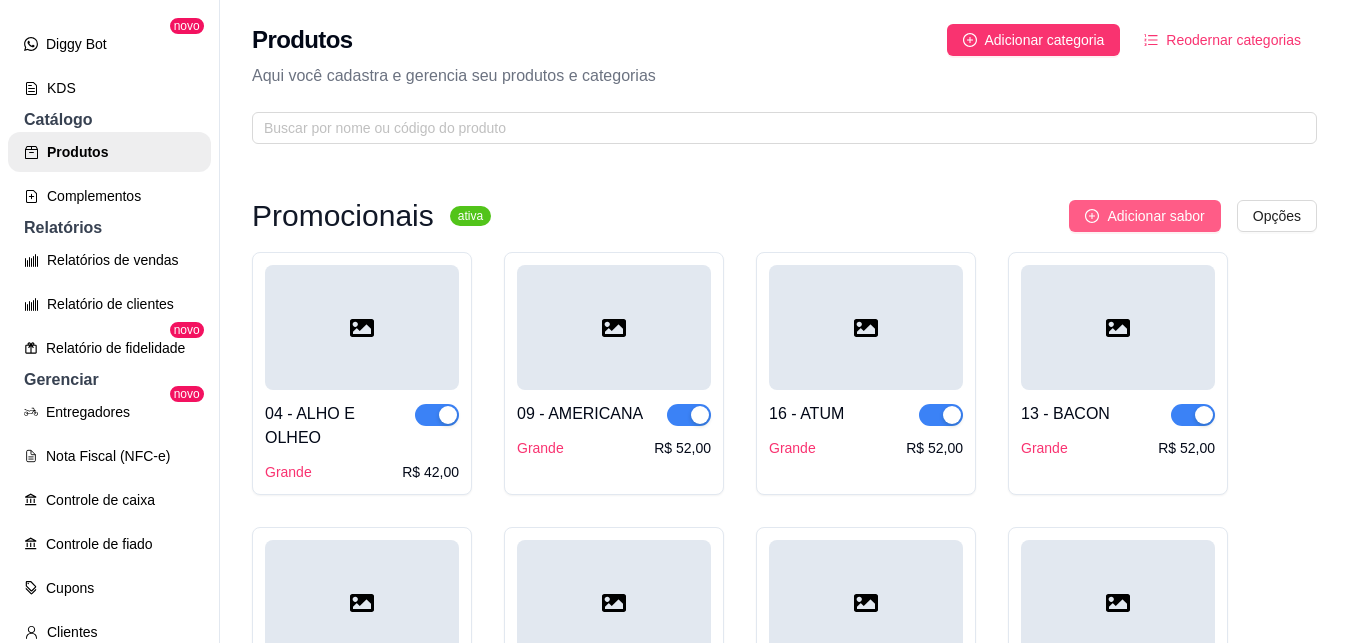 click on "Adicionar sabor" at bounding box center [1155, 216] 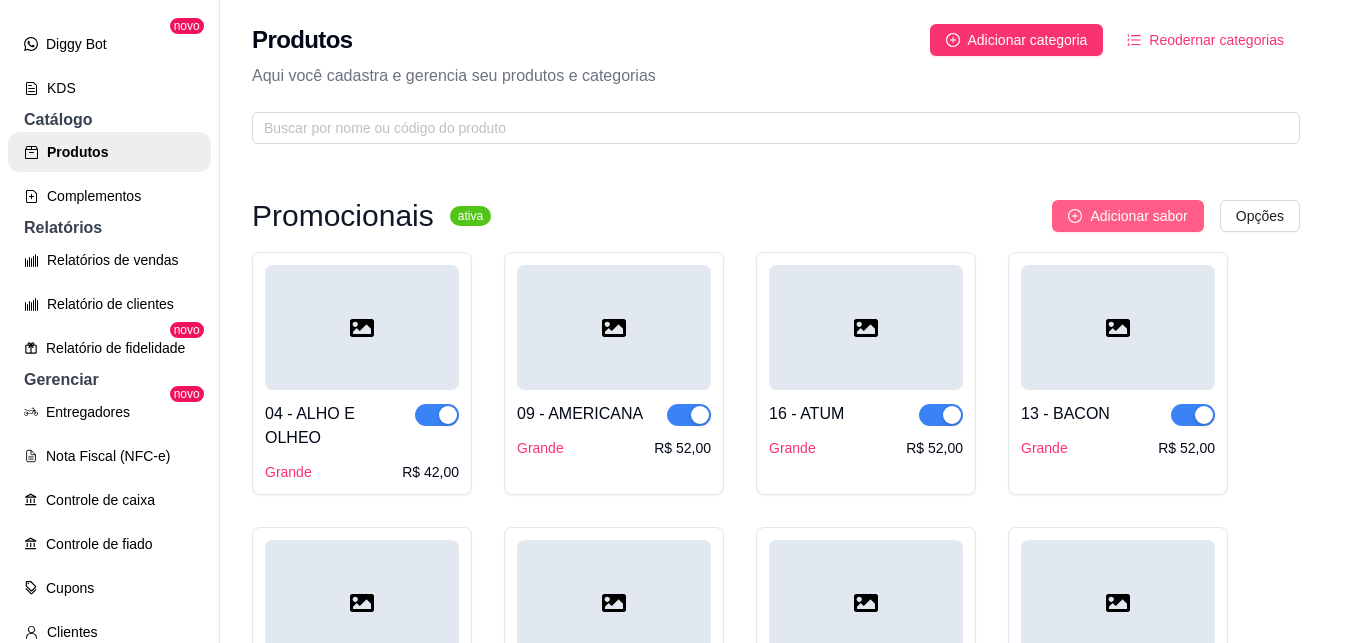 type 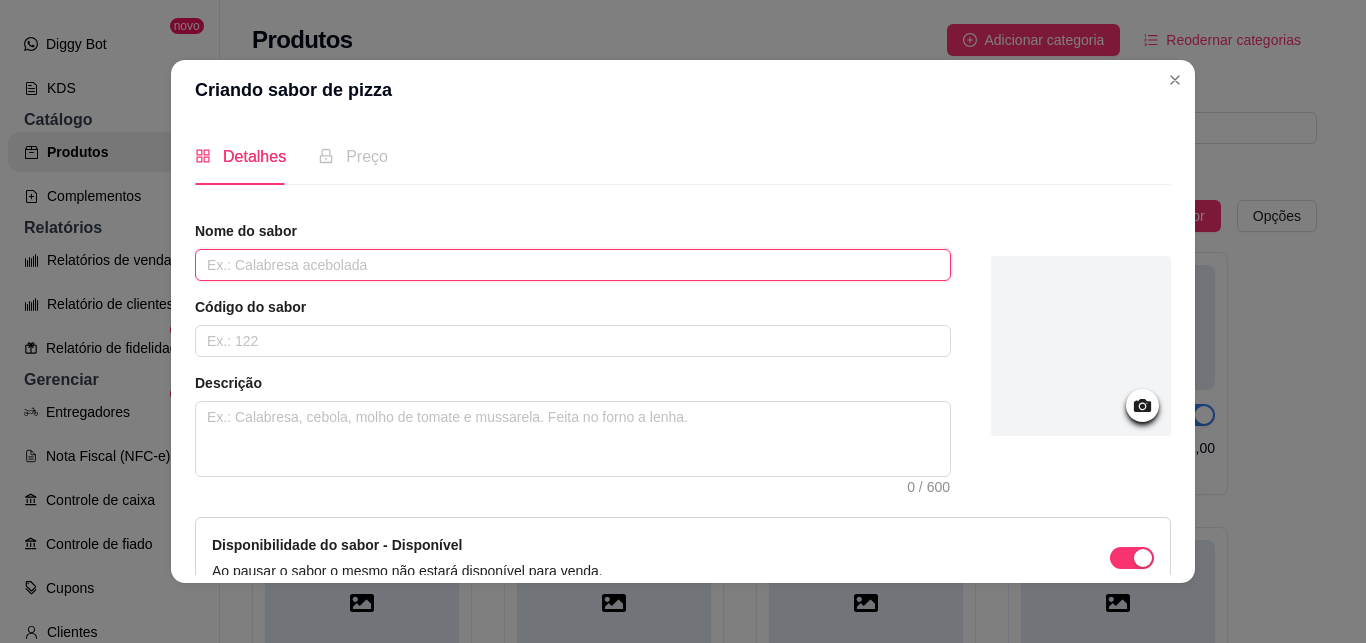 click at bounding box center [573, 265] 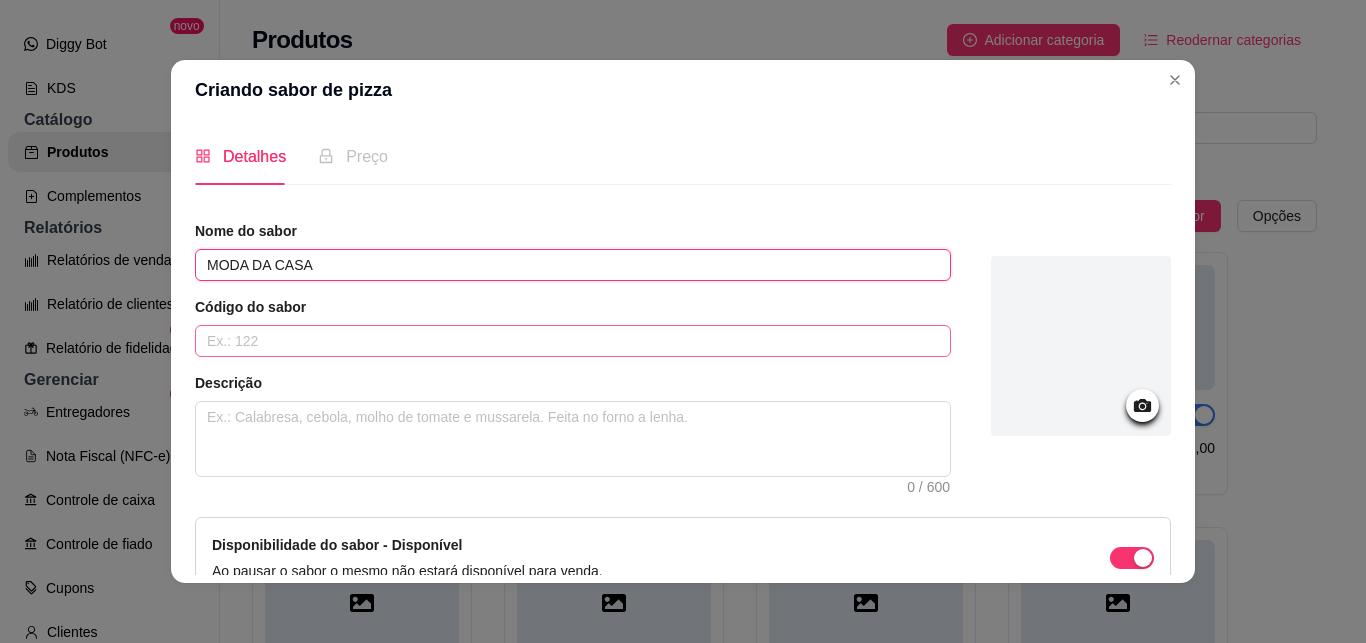 type on "MODA DA CASA" 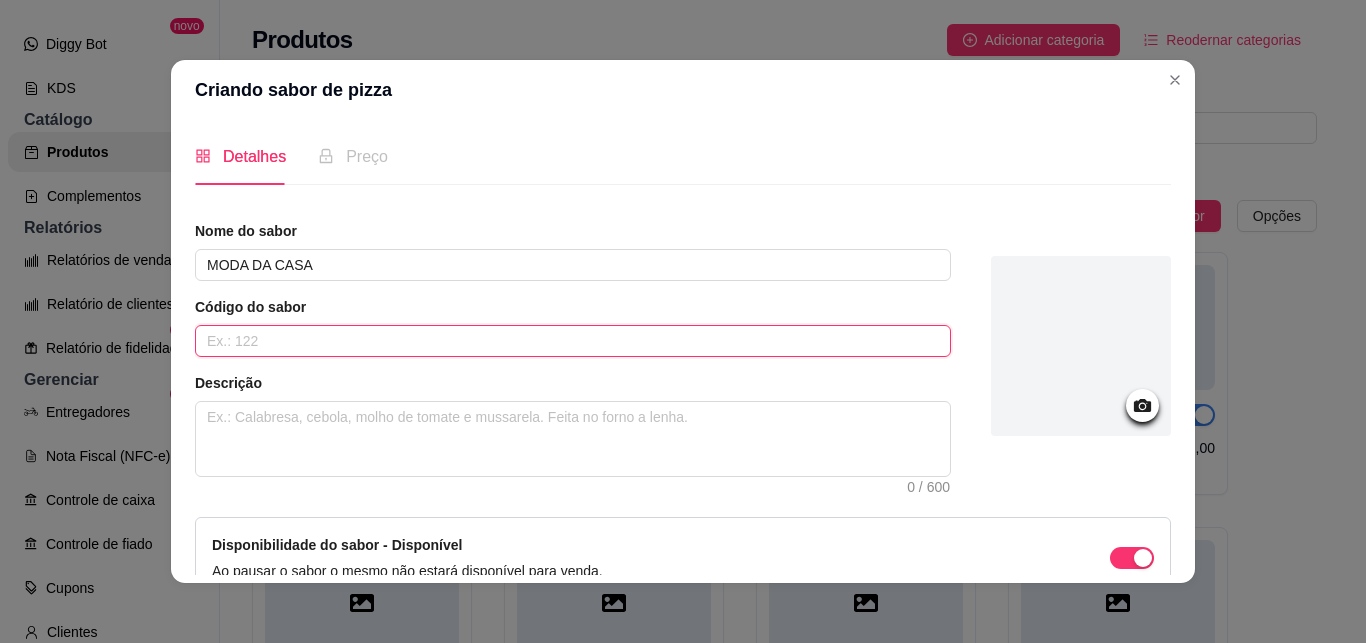 click at bounding box center (573, 341) 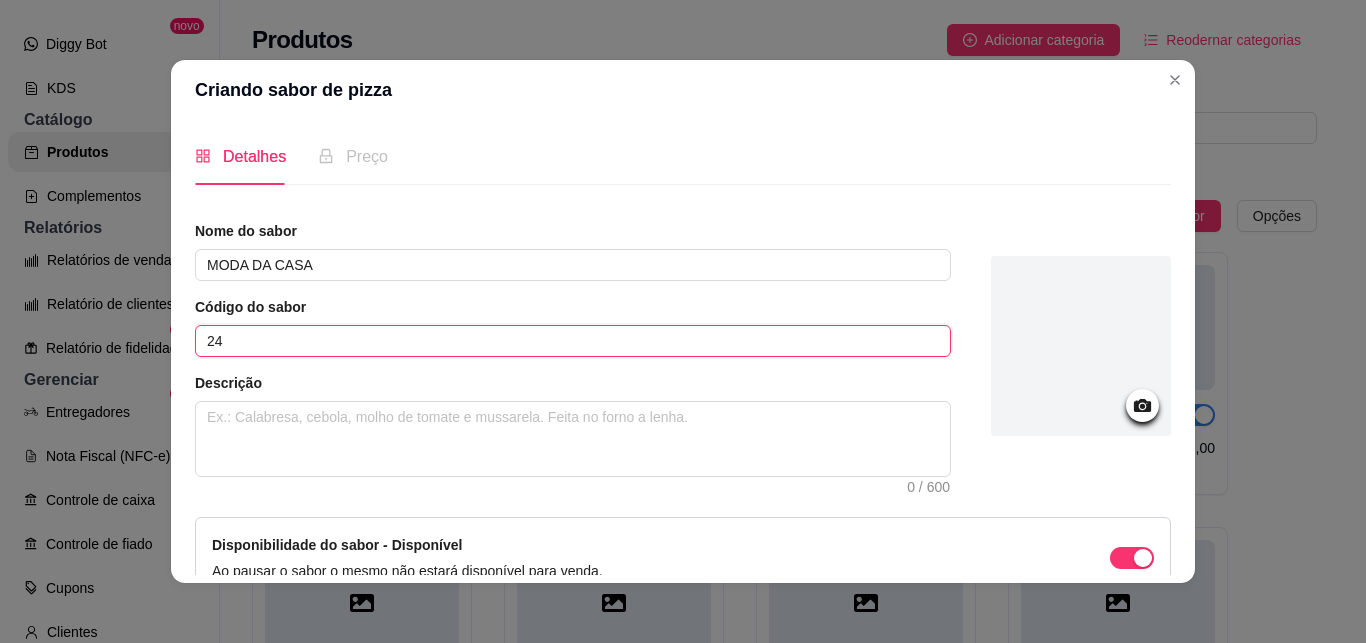 type on "24" 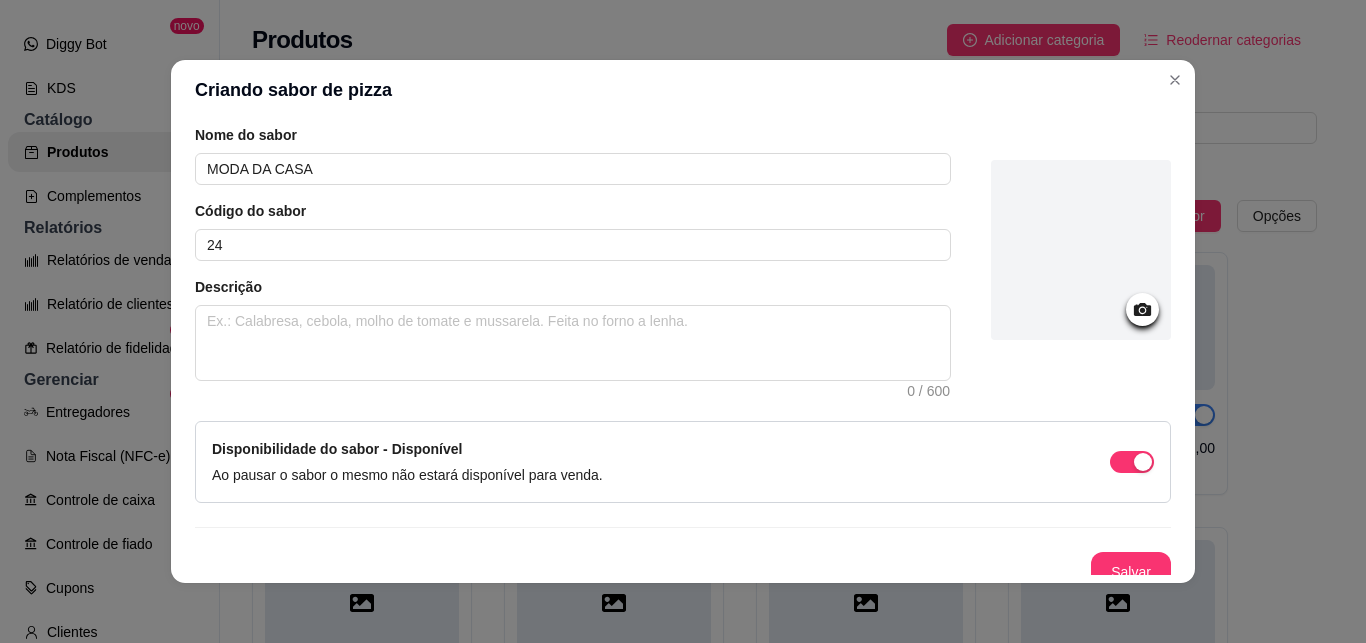 scroll, scrollTop: 113, scrollLeft: 0, axis: vertical 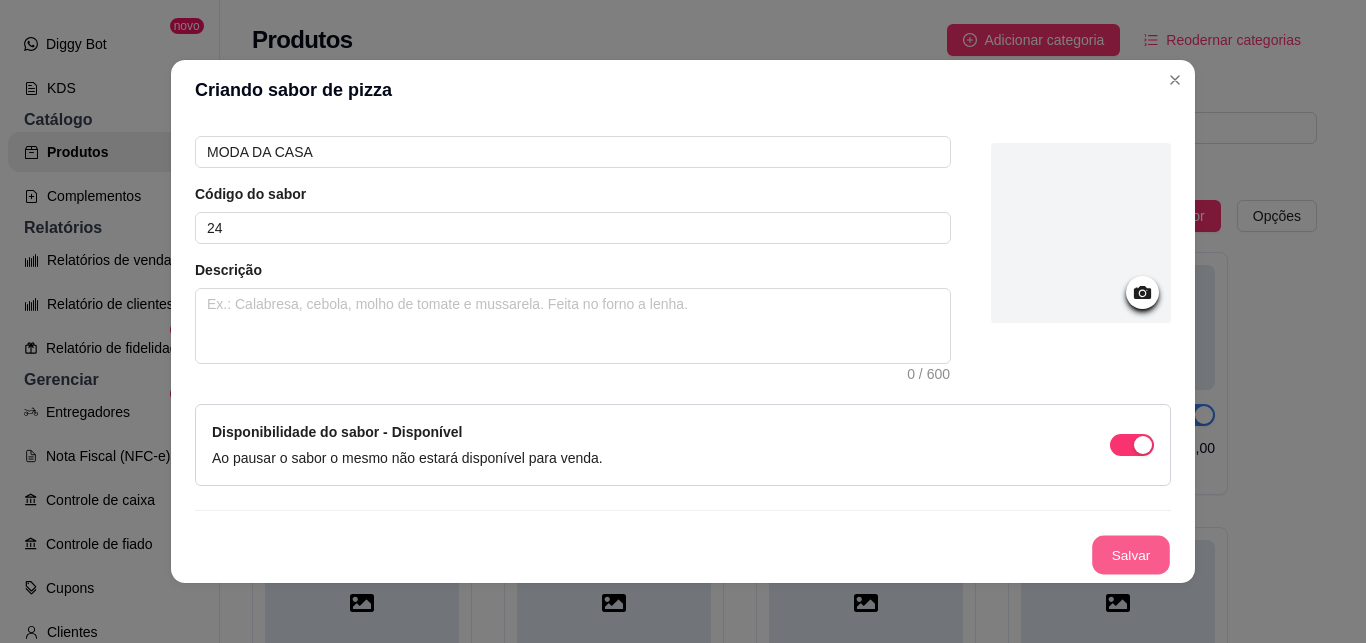 click on "Salvar" at bounding box center [1131, 555] 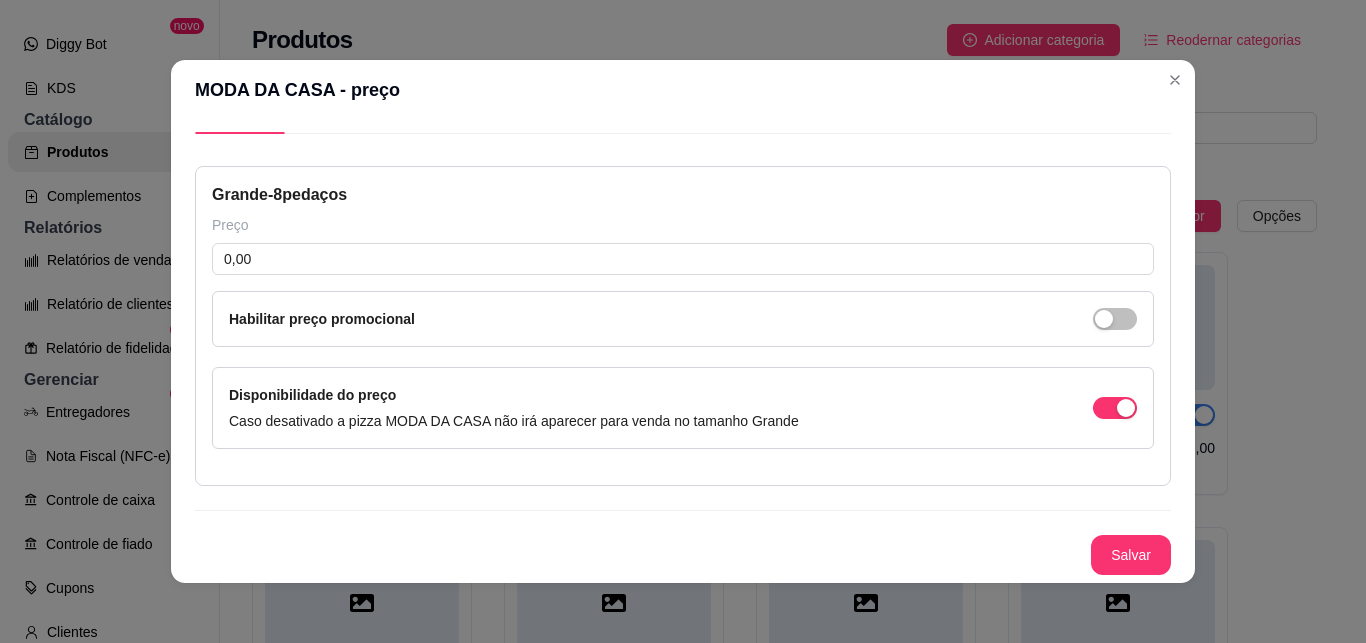 type 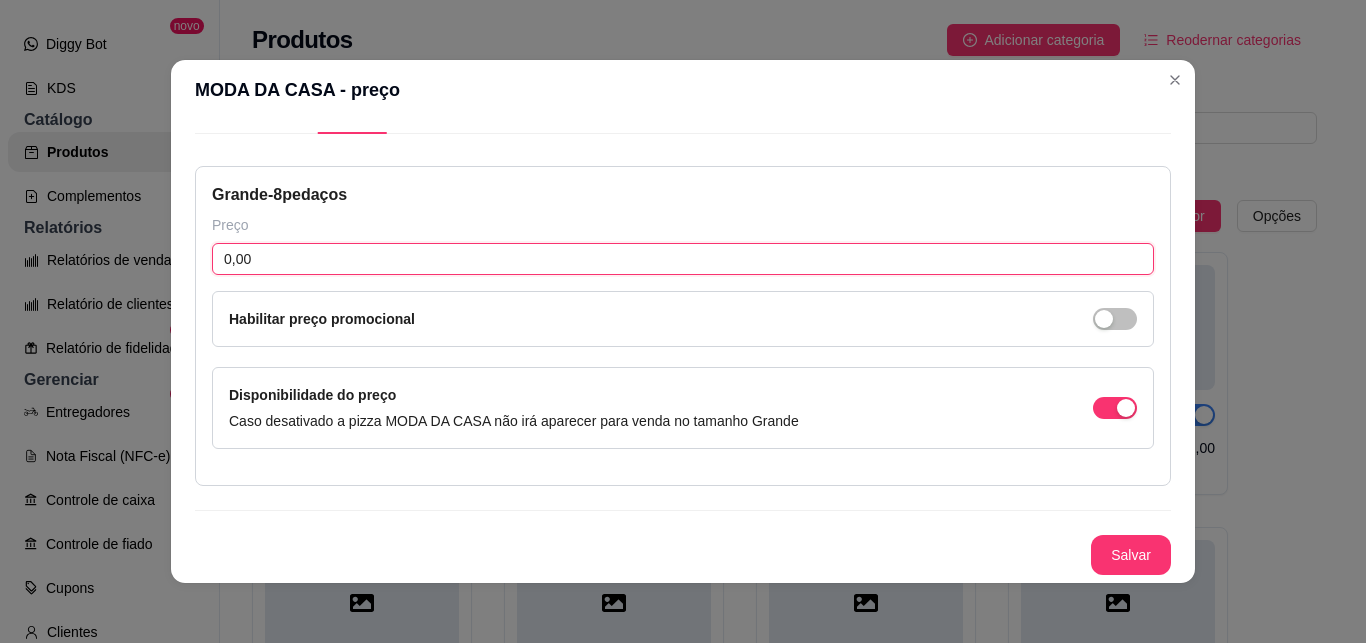 drag, startPoint x: 723, startPoint y: 247, endPoint x: 723, endPoint y: 260, distance: 13 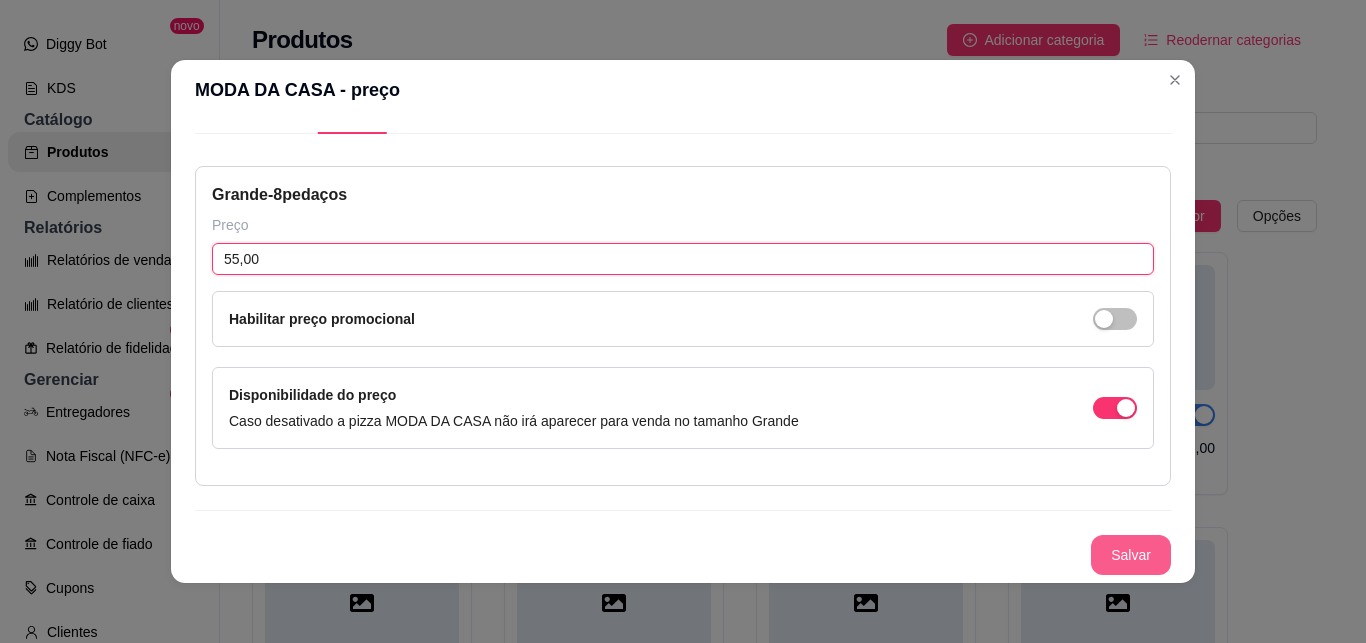 type on "55,00" 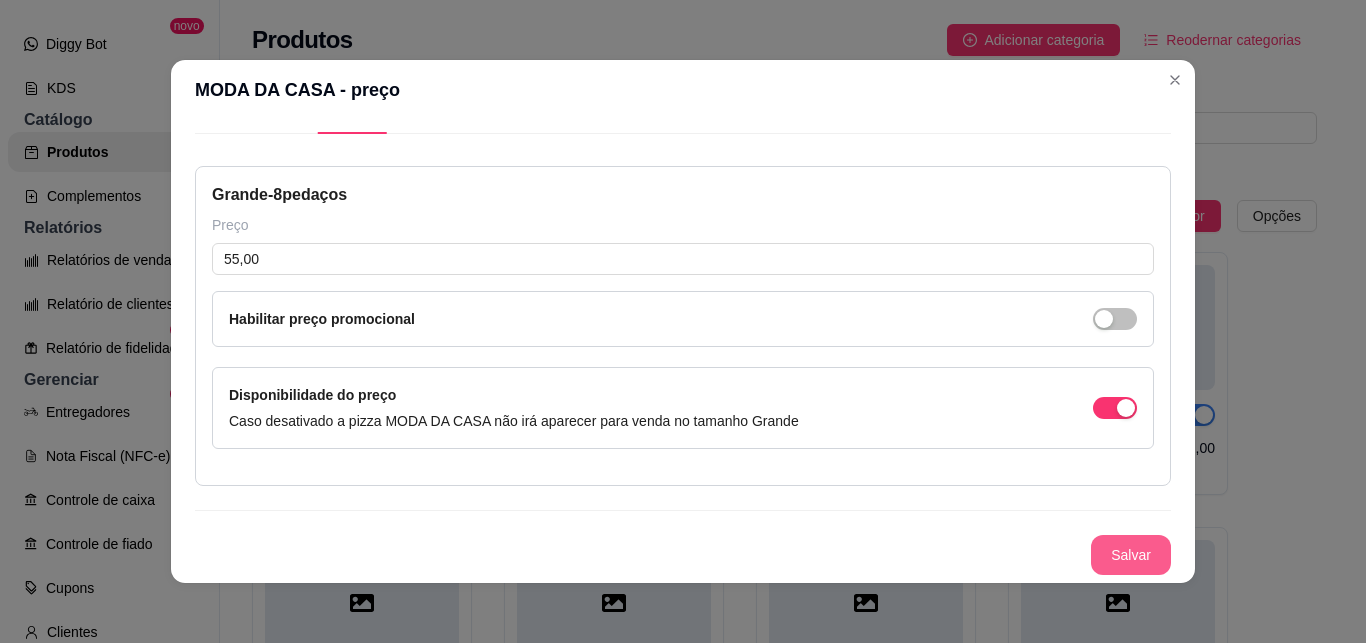 click on "Salvar" at bounding box center (1131, 555) 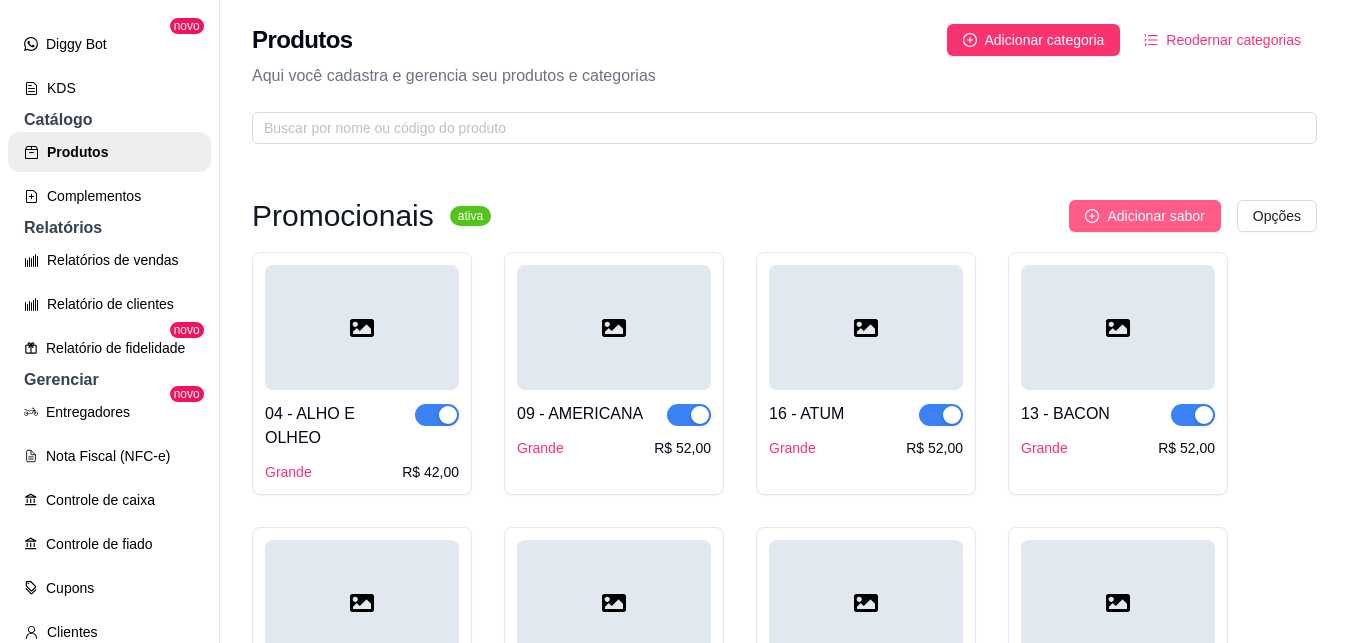 click on "Adicionar sabor" at bounding box center (1155, 216) 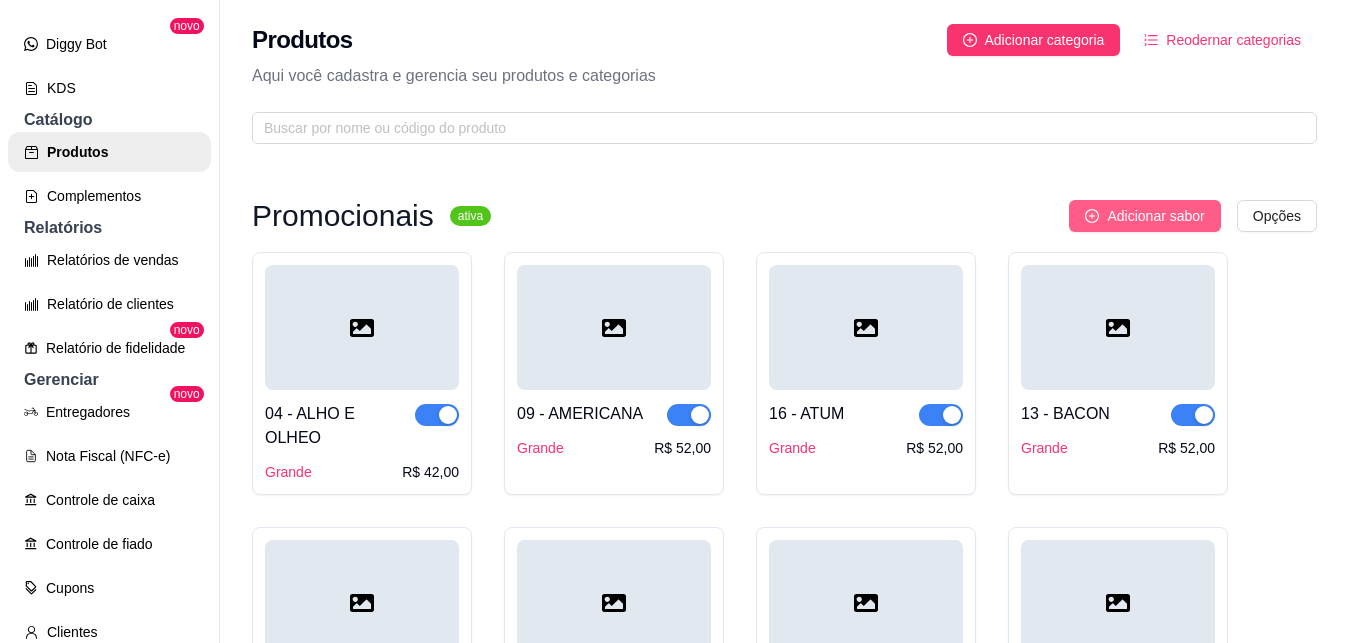 type 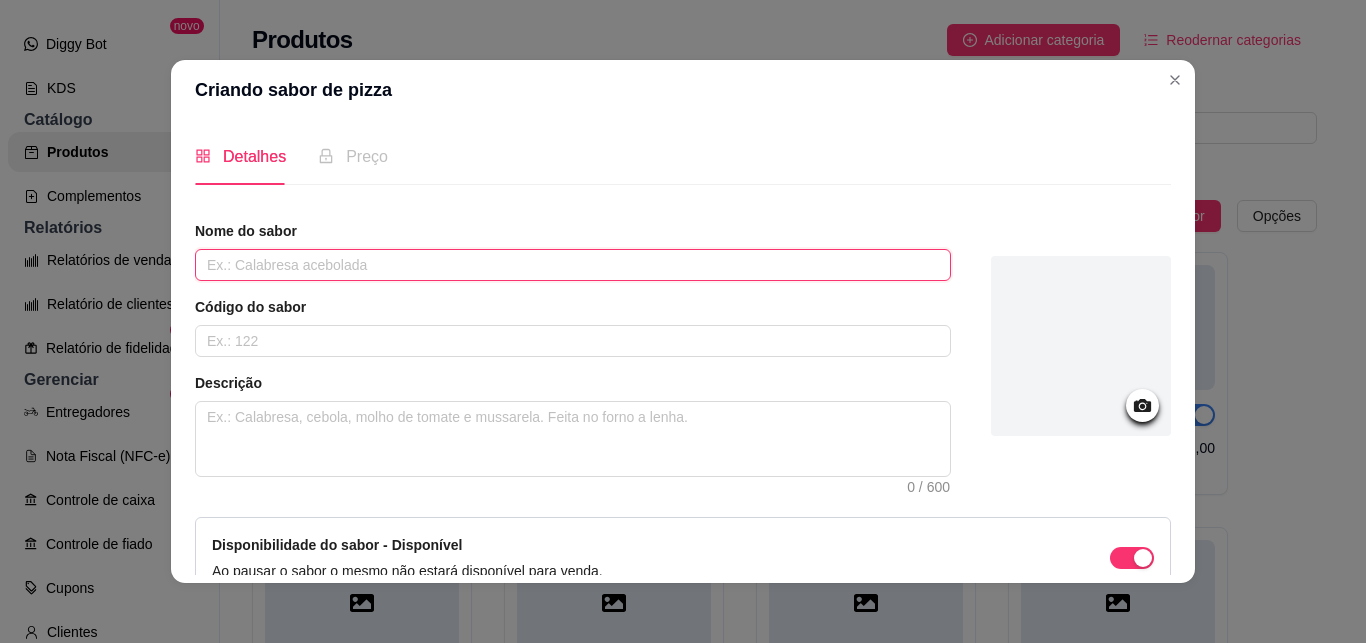 click at bounding box center [573, 265] 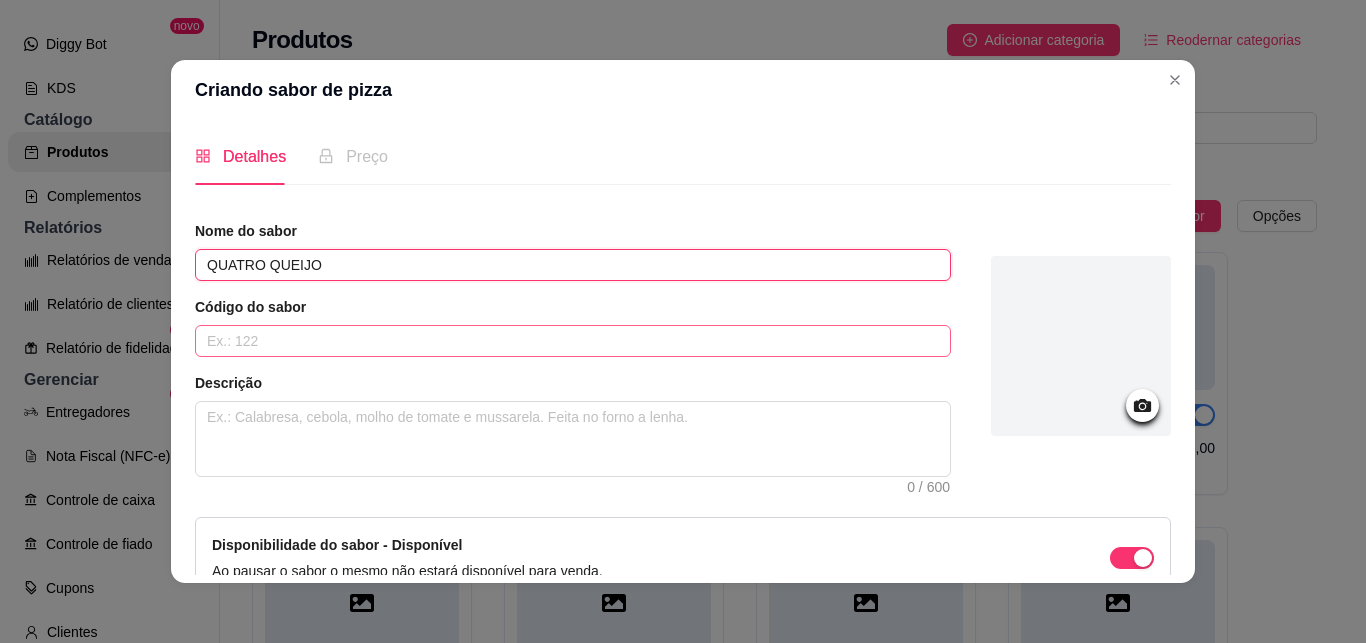 type on "QUATRO QUEIJO" 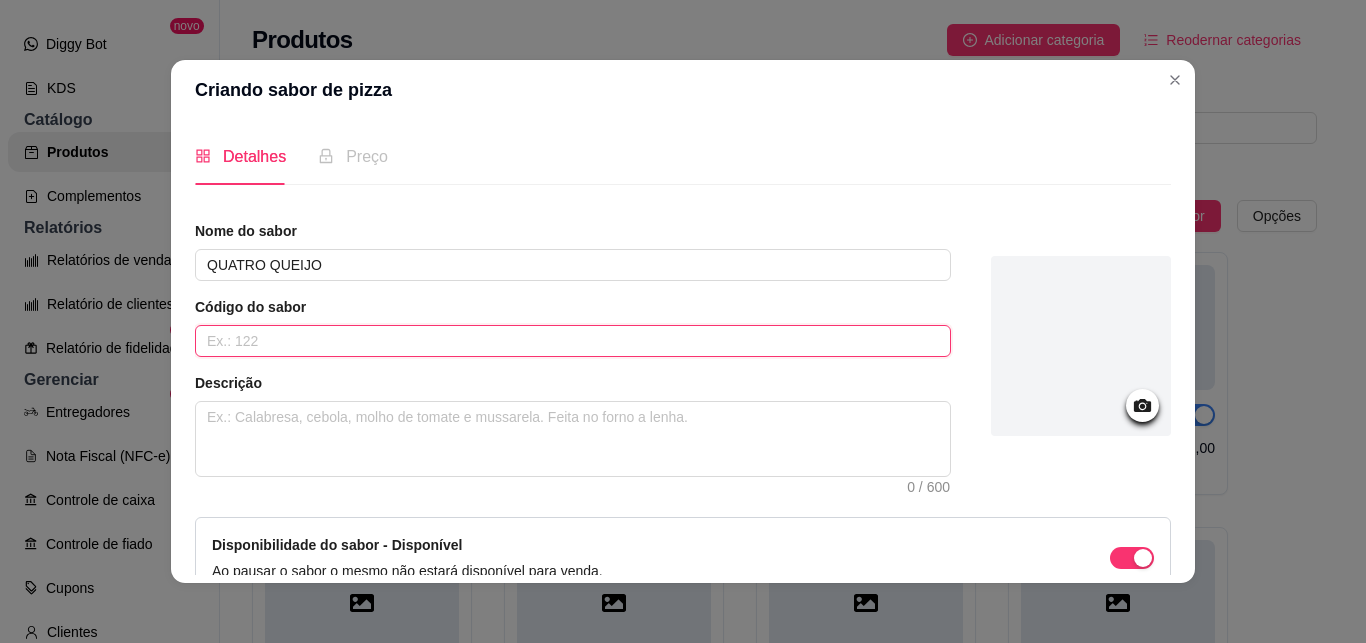 click at bounding box center (573, 341) 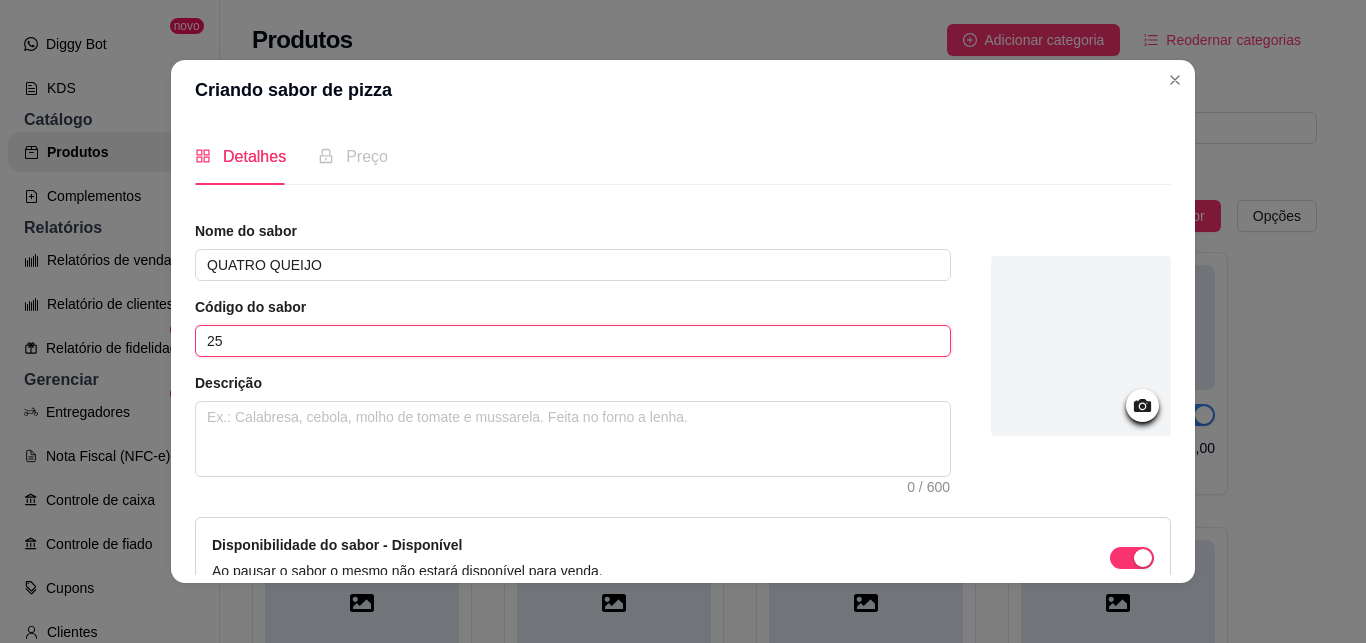 type on "25" 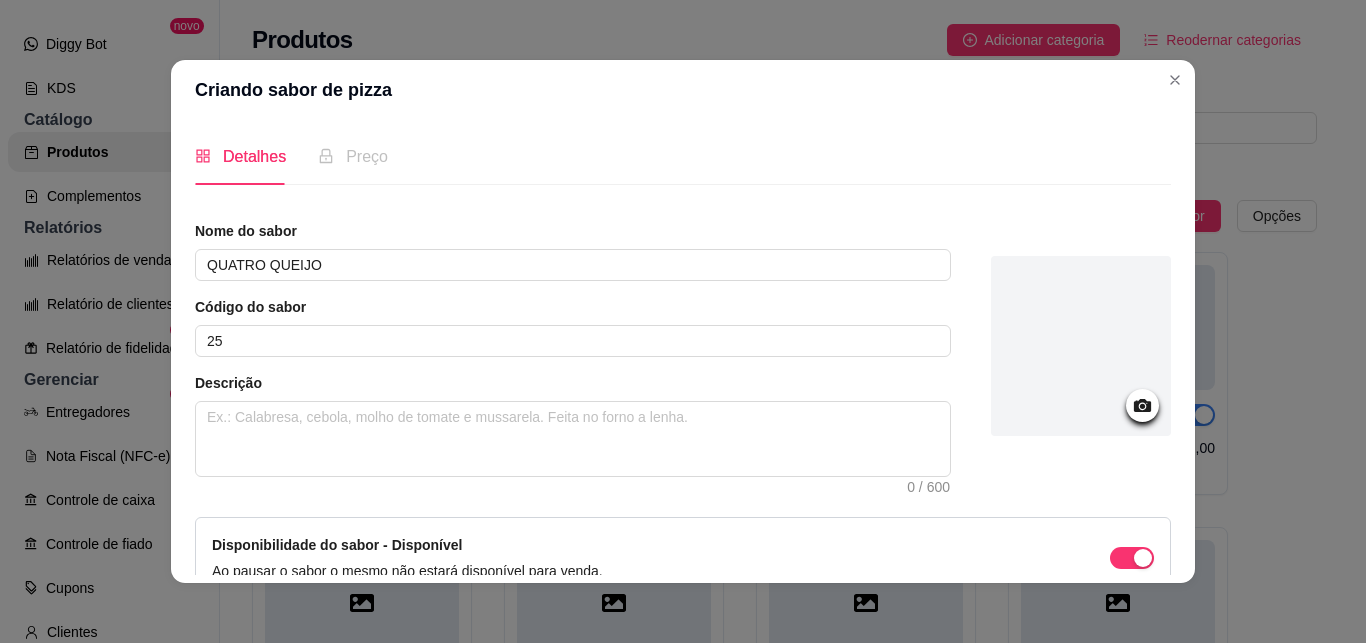 scroll, scrollTop: 113, scrollLeft: 0, axis: vertical 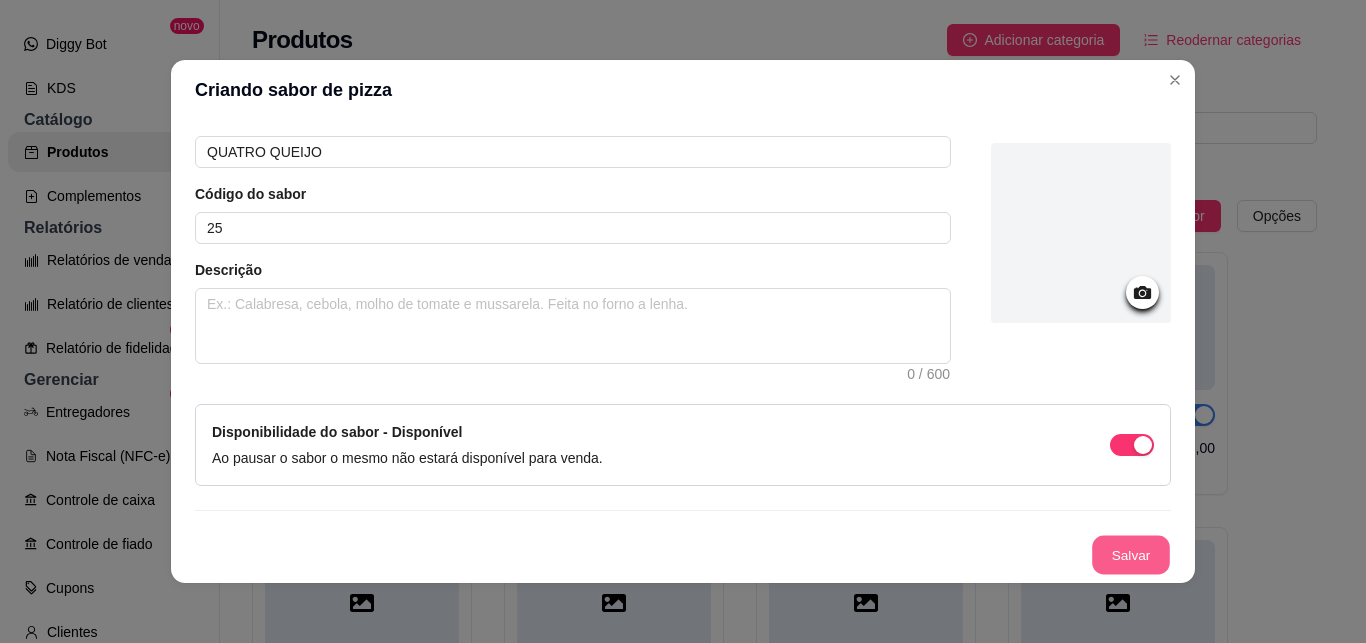 click on "Salvar" at bounding box center (1131, 555) 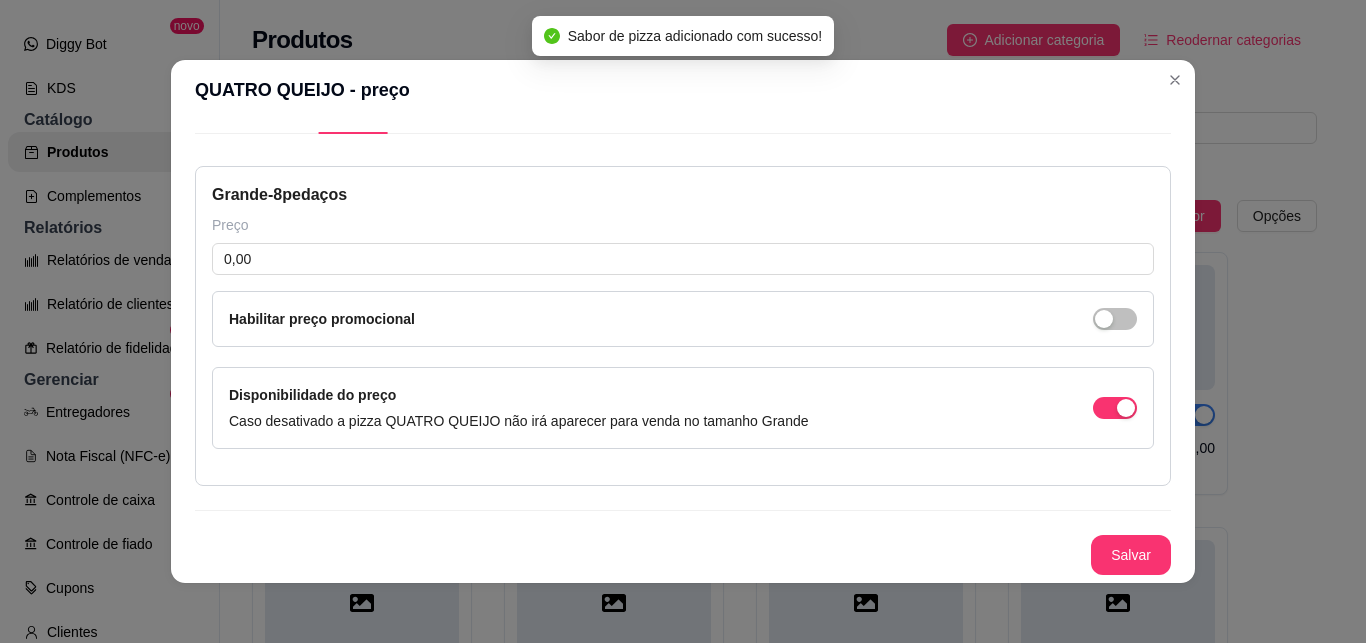 type 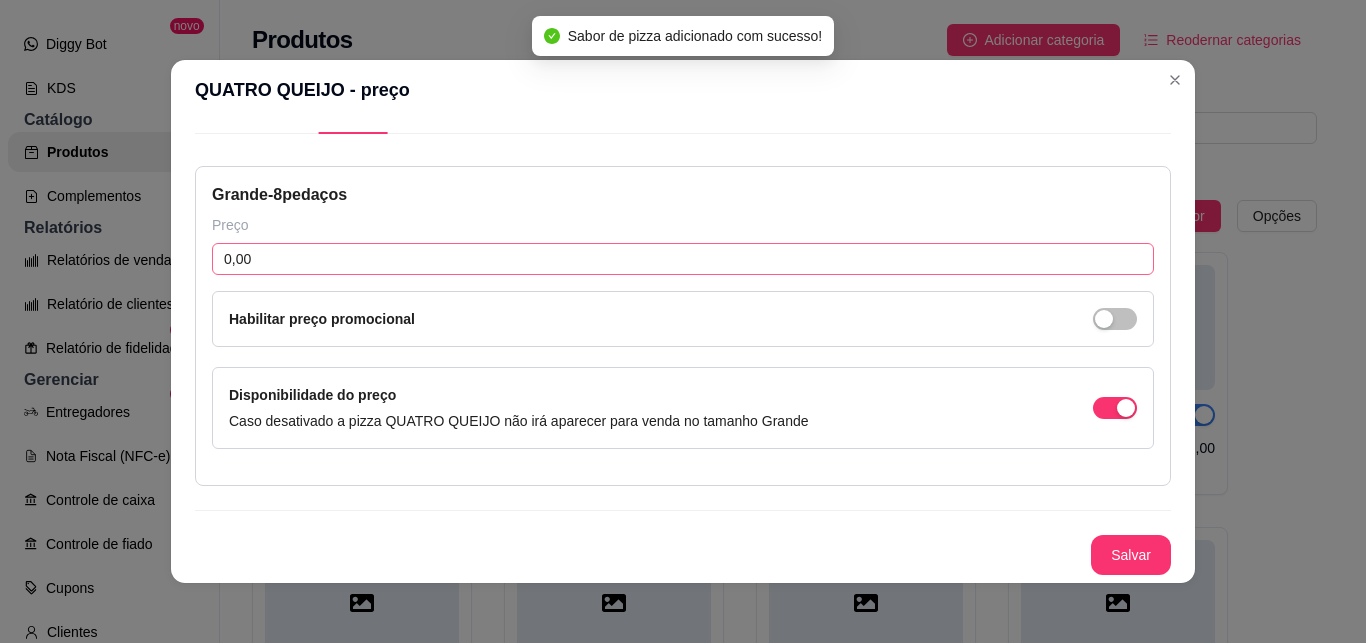 scroll, scrollTop: 51, scrollLeft: 0, axis: vertical 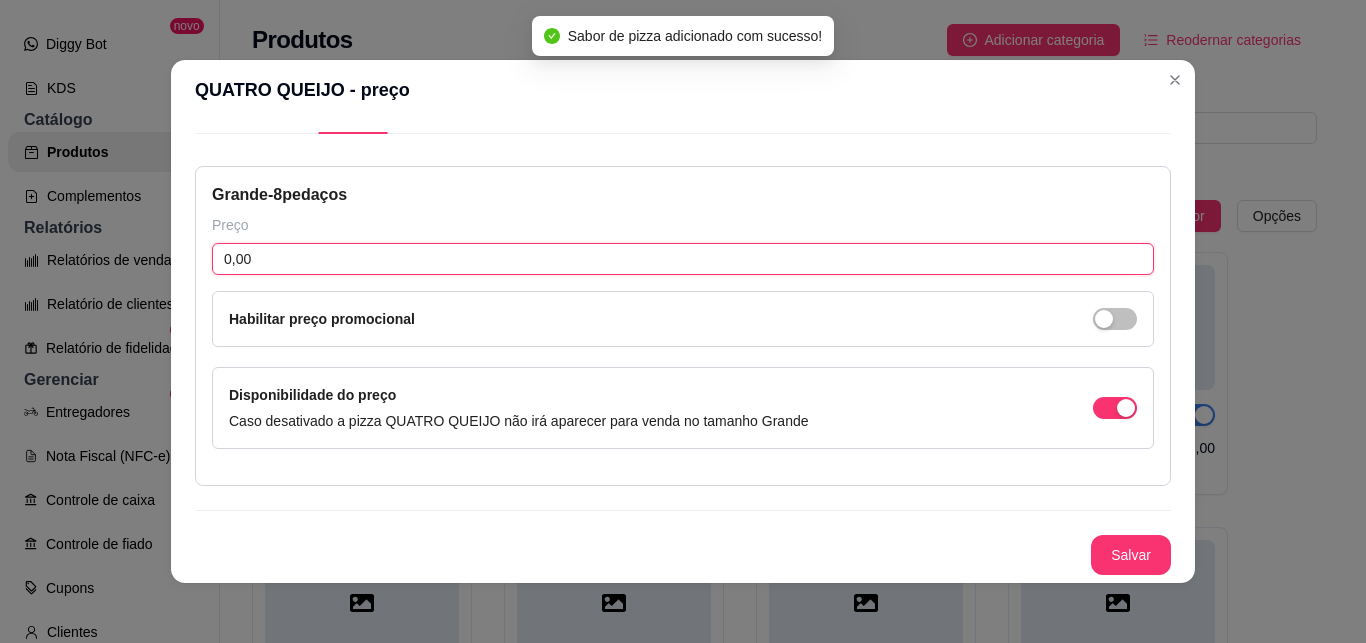 click on "0,00" at bounding box center (683, 259) 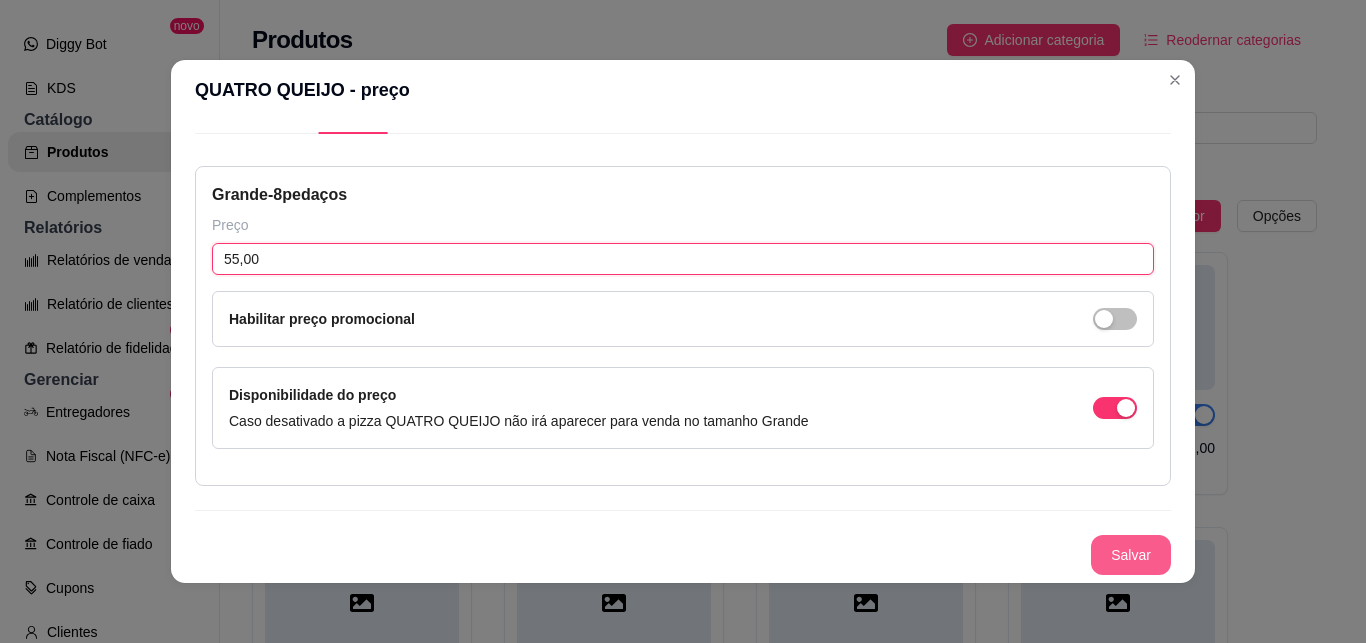 type on "55,00" 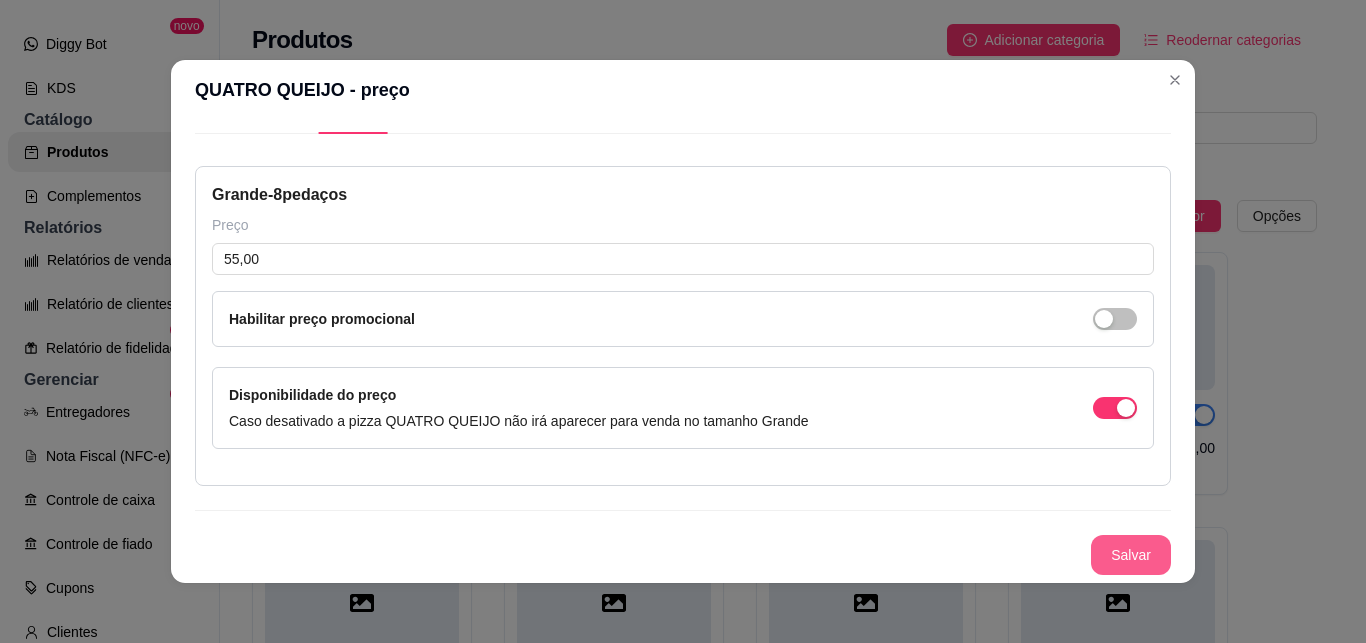 click on "Salvar" at bounding box center (1131, 555) 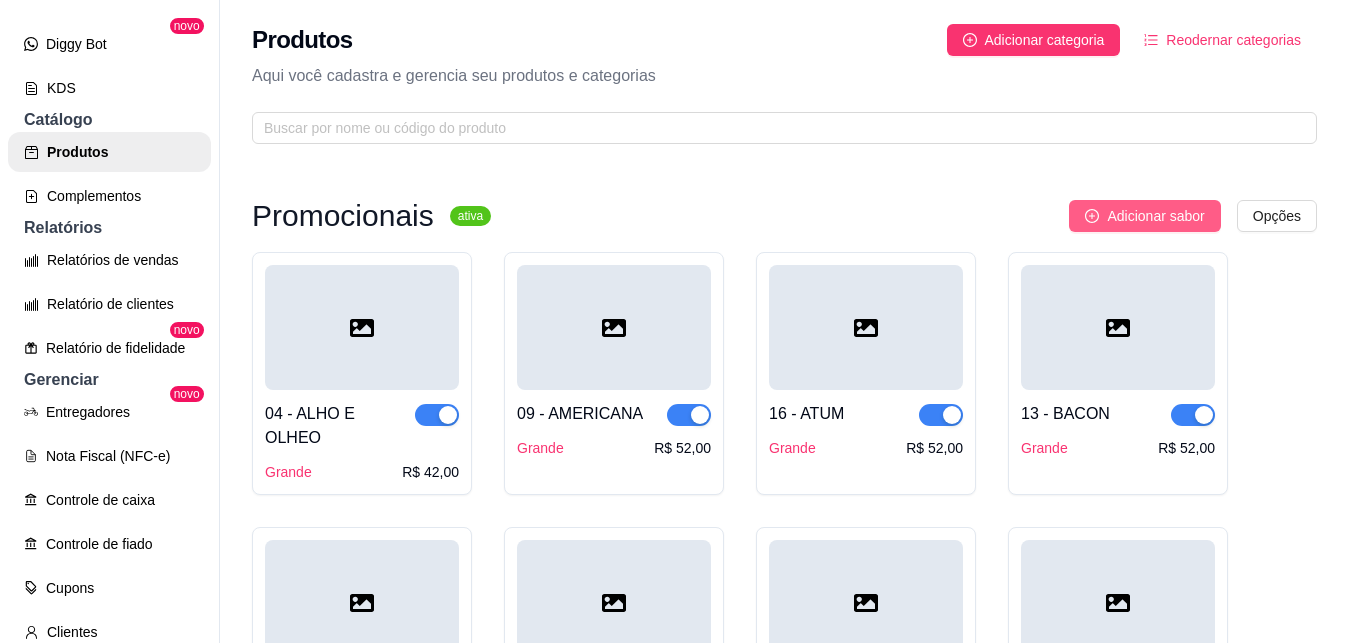 click on "Adicionar sabor" at bounding box center (1155, 216) 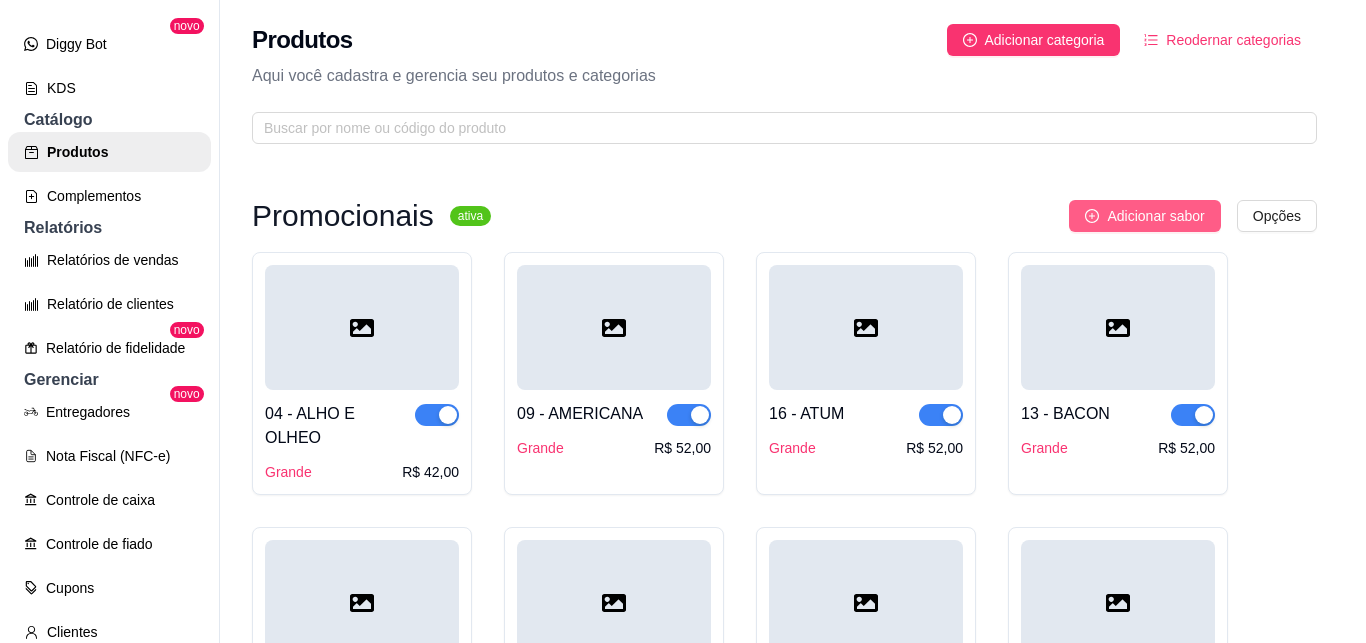 type 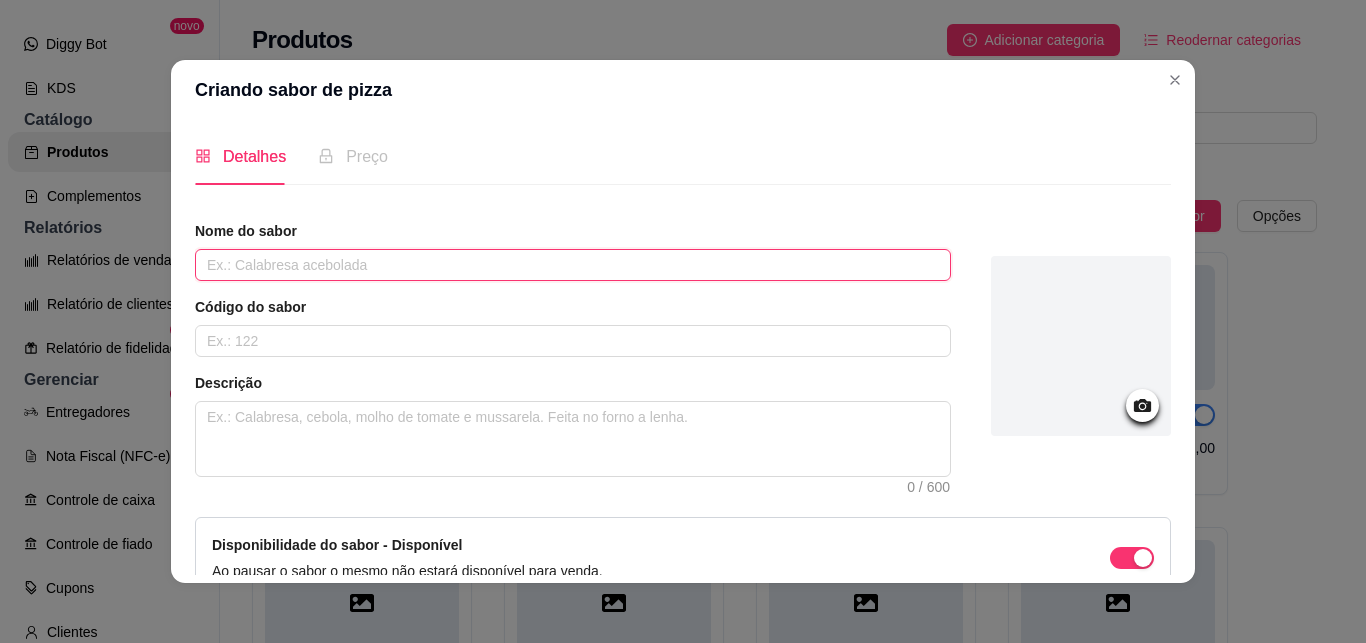 click at bounding box center (573, 265) 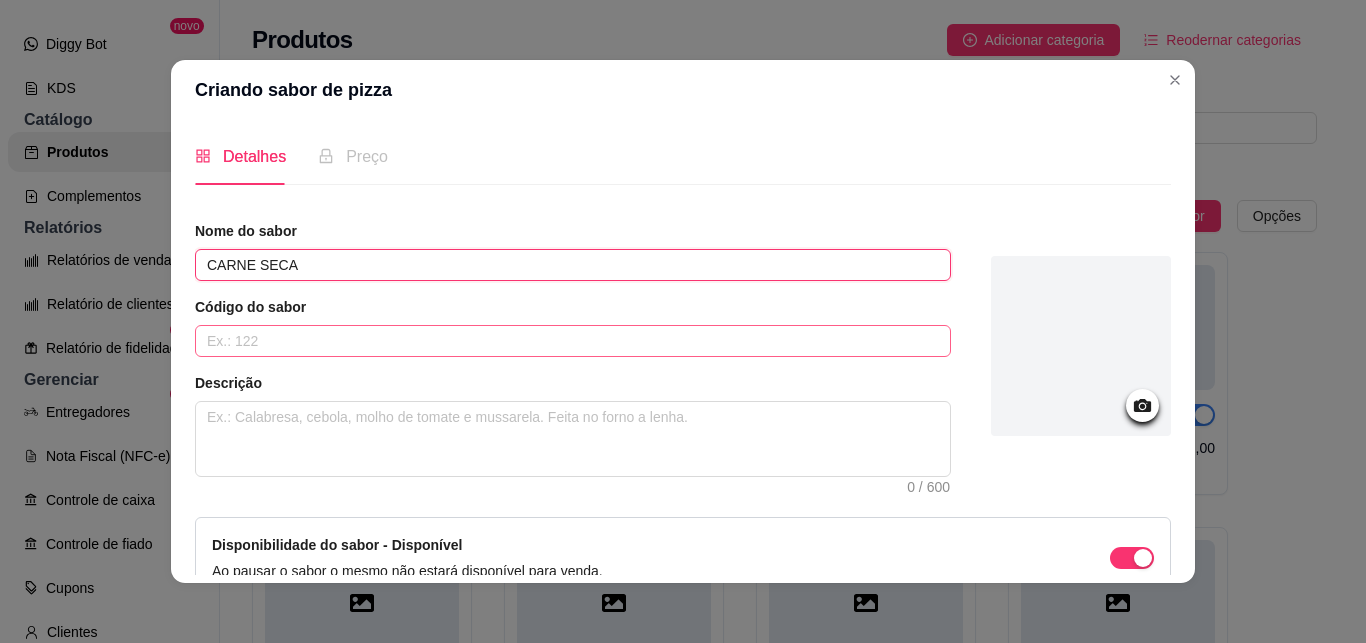 type on "CARNE SECA" 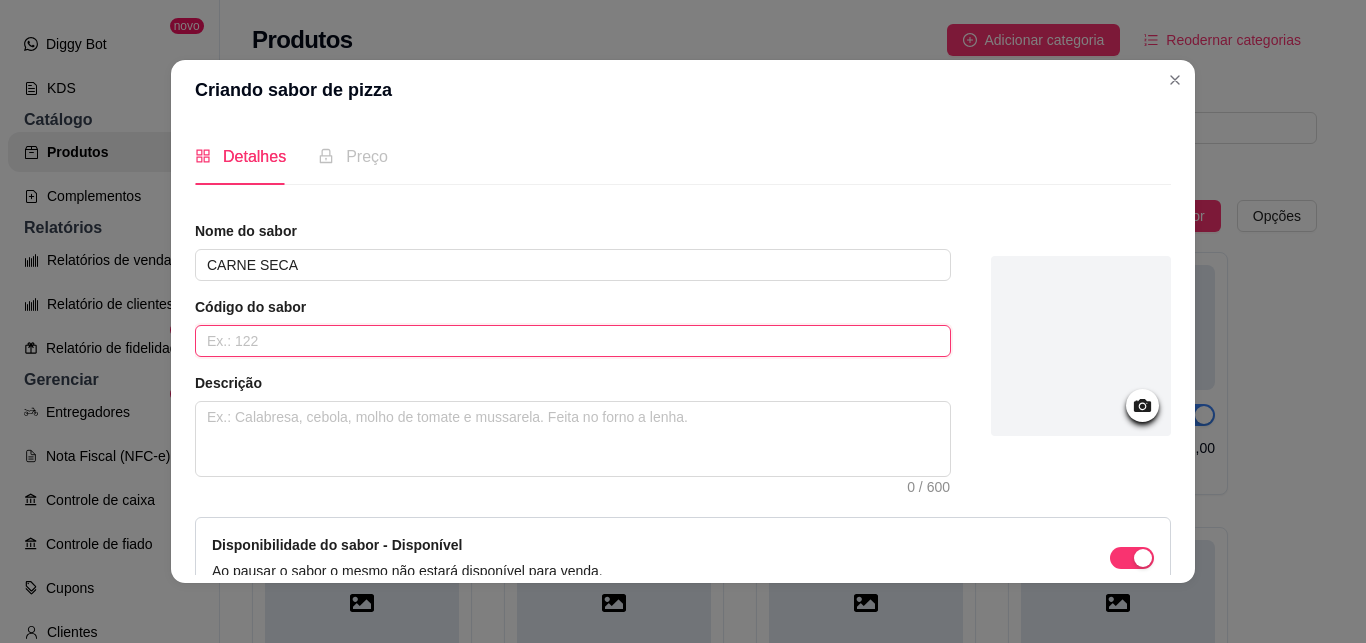 click at bounding box center [573, 341] 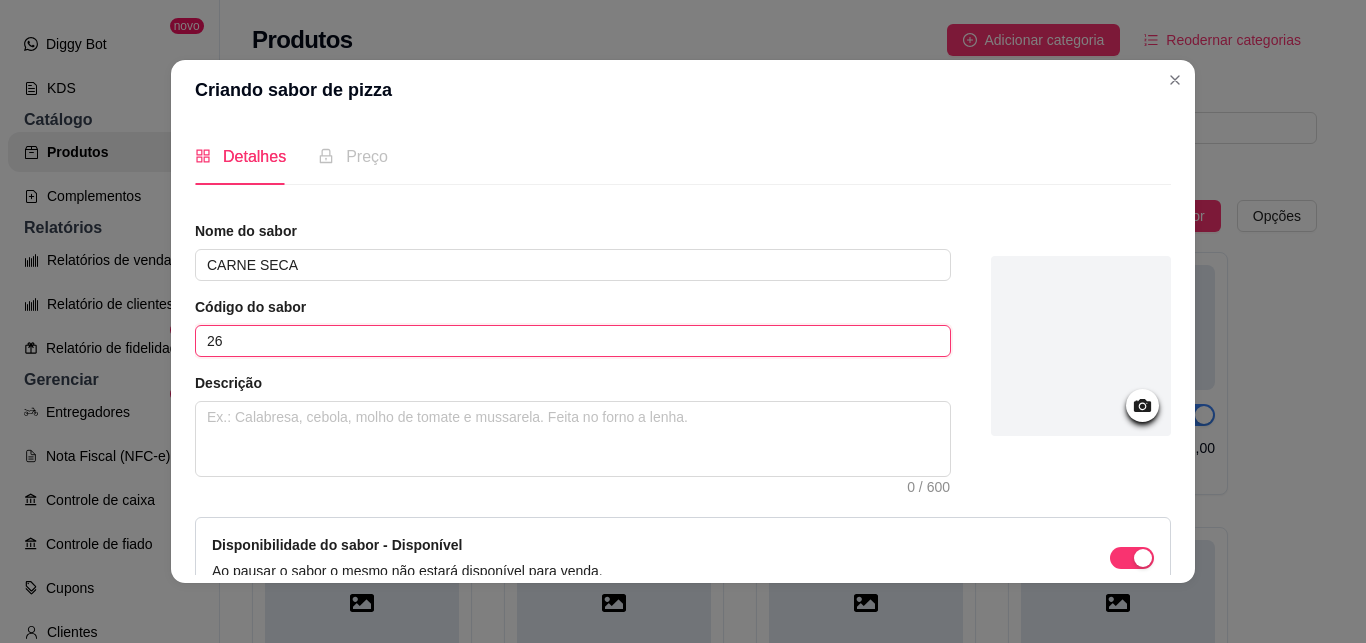 type on "26" 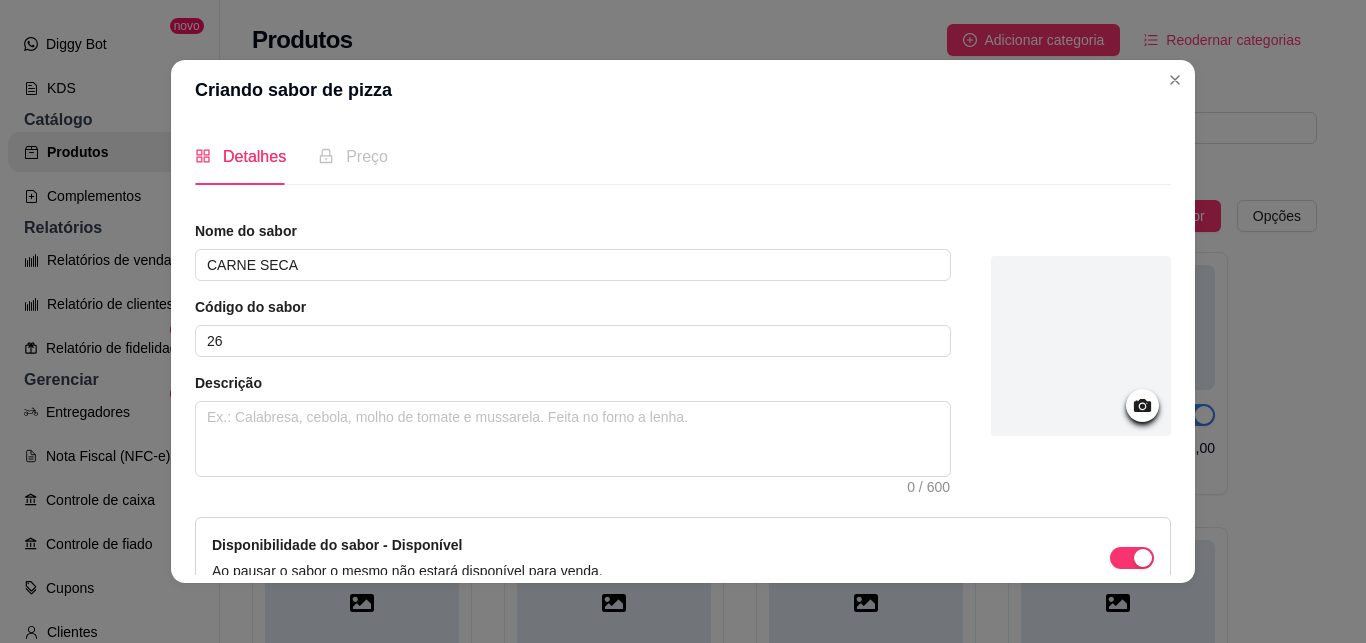 scroll, scrollTop: 113, scrollLeft: 0, axis: vertical 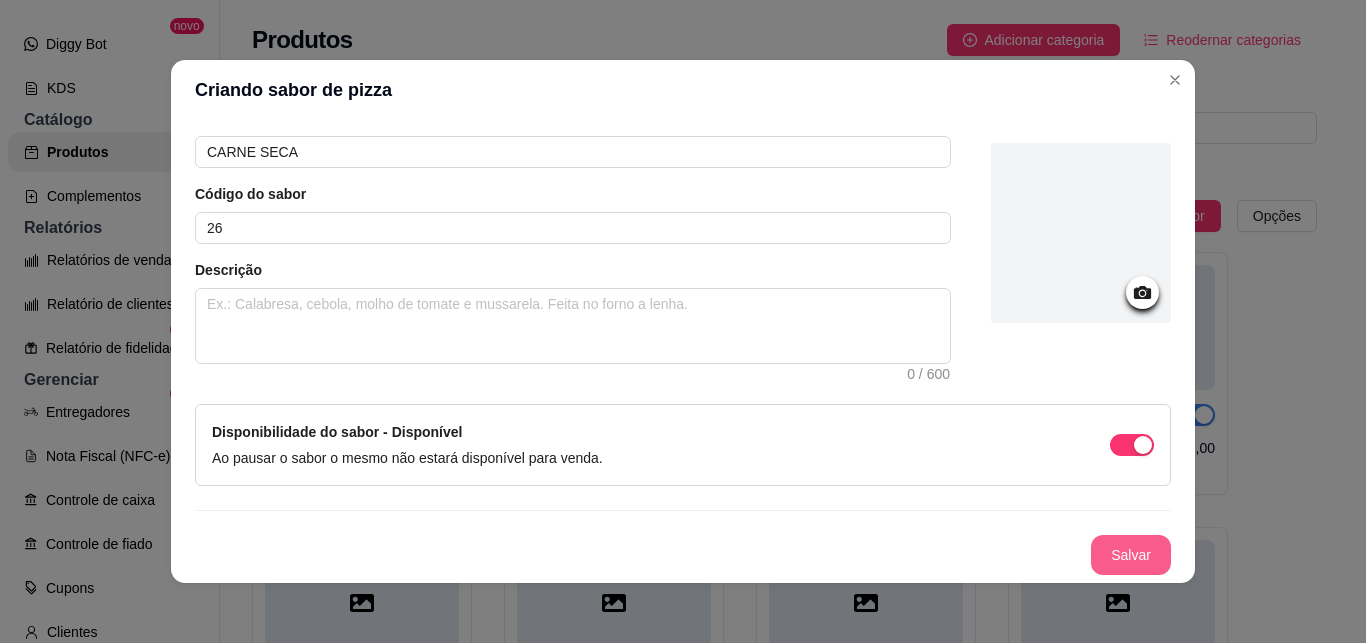click on "Salvar" at bounding box center (1131, 555) 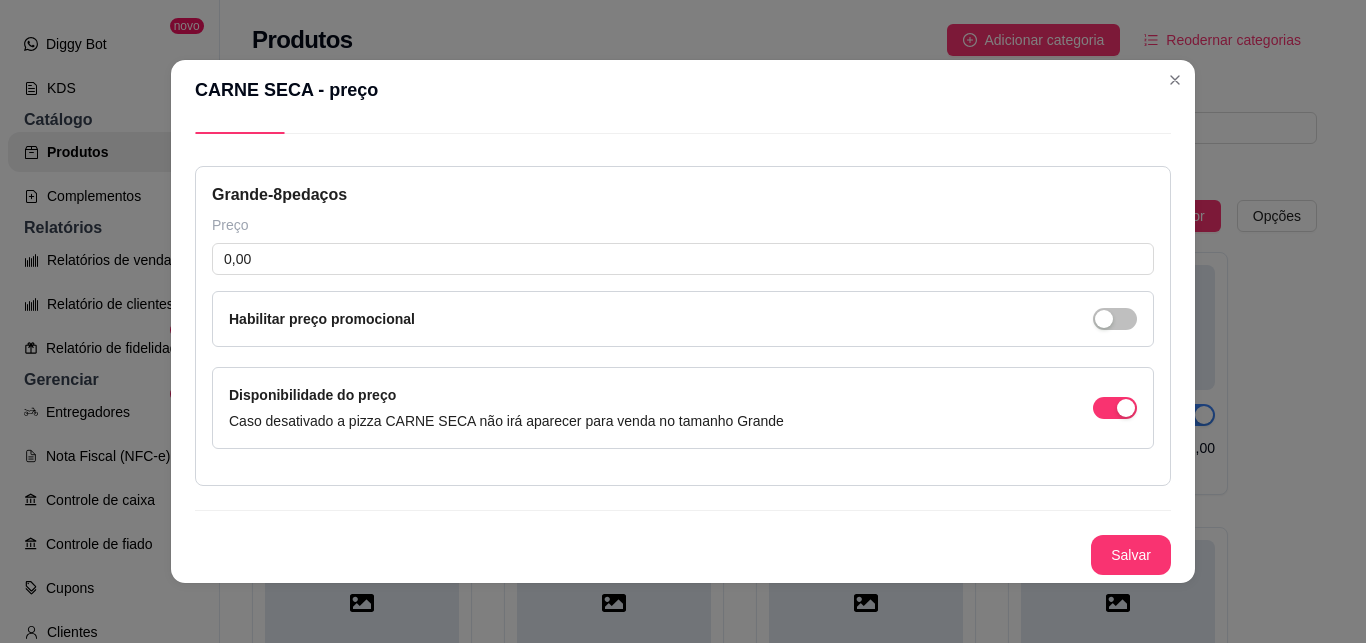 type 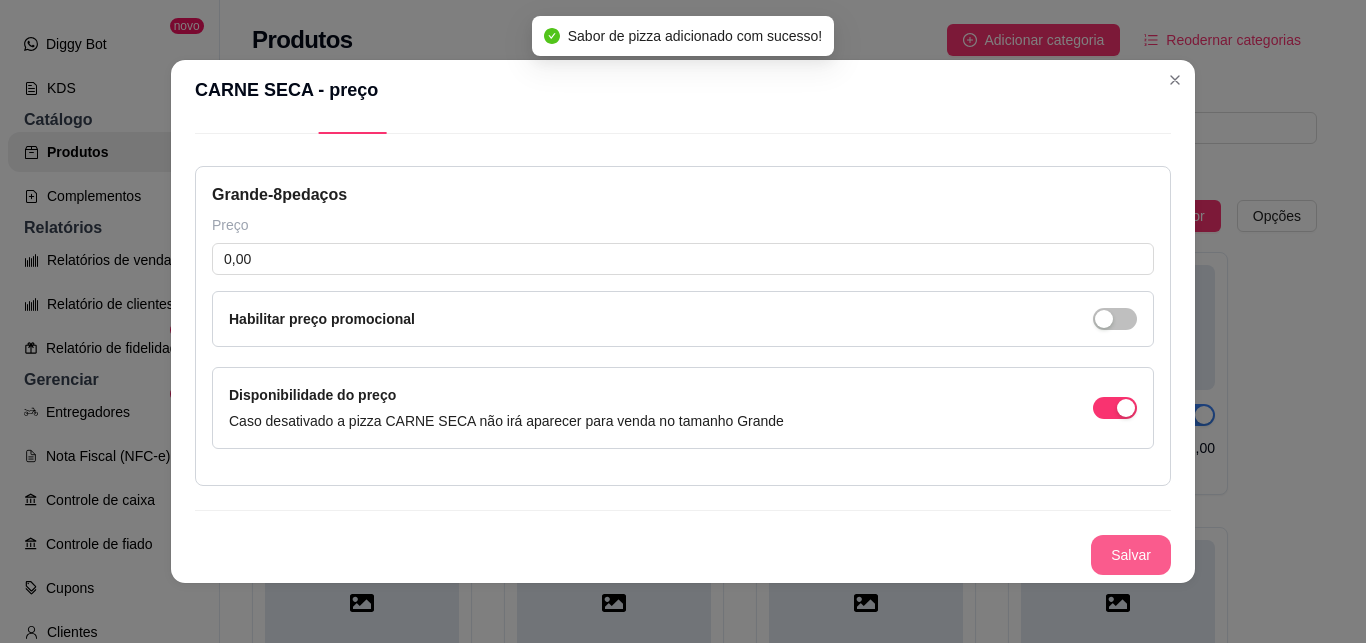 scroll, scrollTop: 51, scrollLeft: 0, axis: vertical 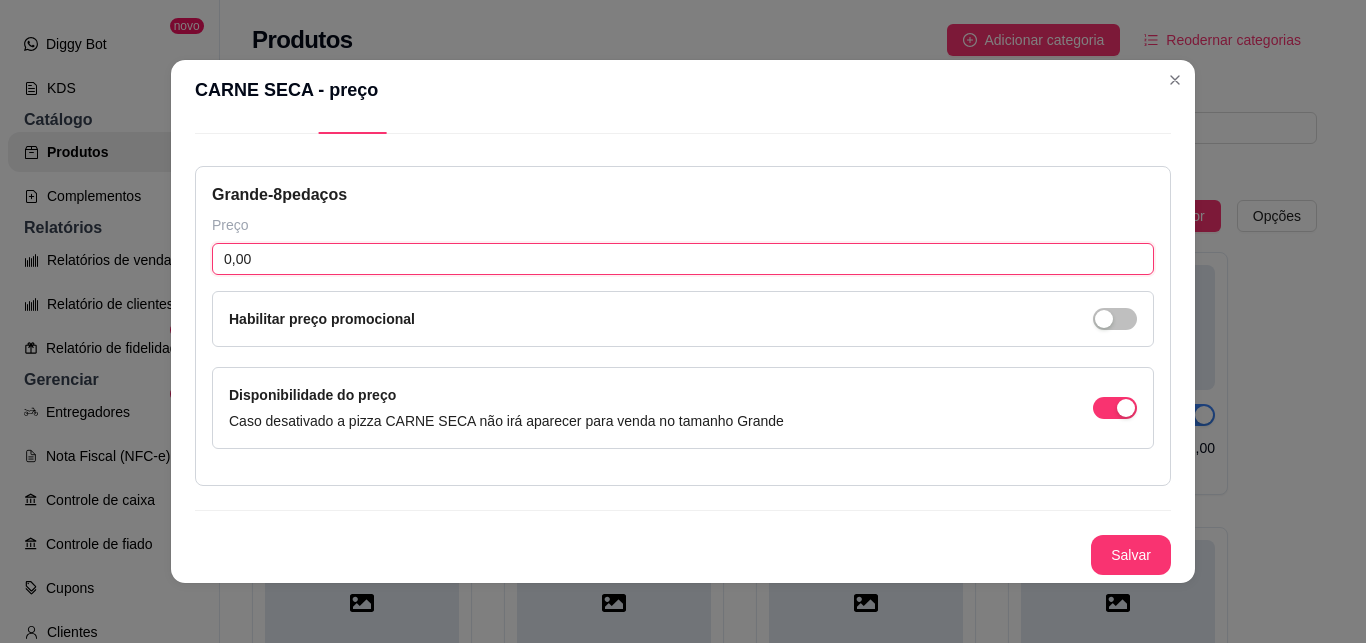 click on "0,00" at bounding box center (683, 259) 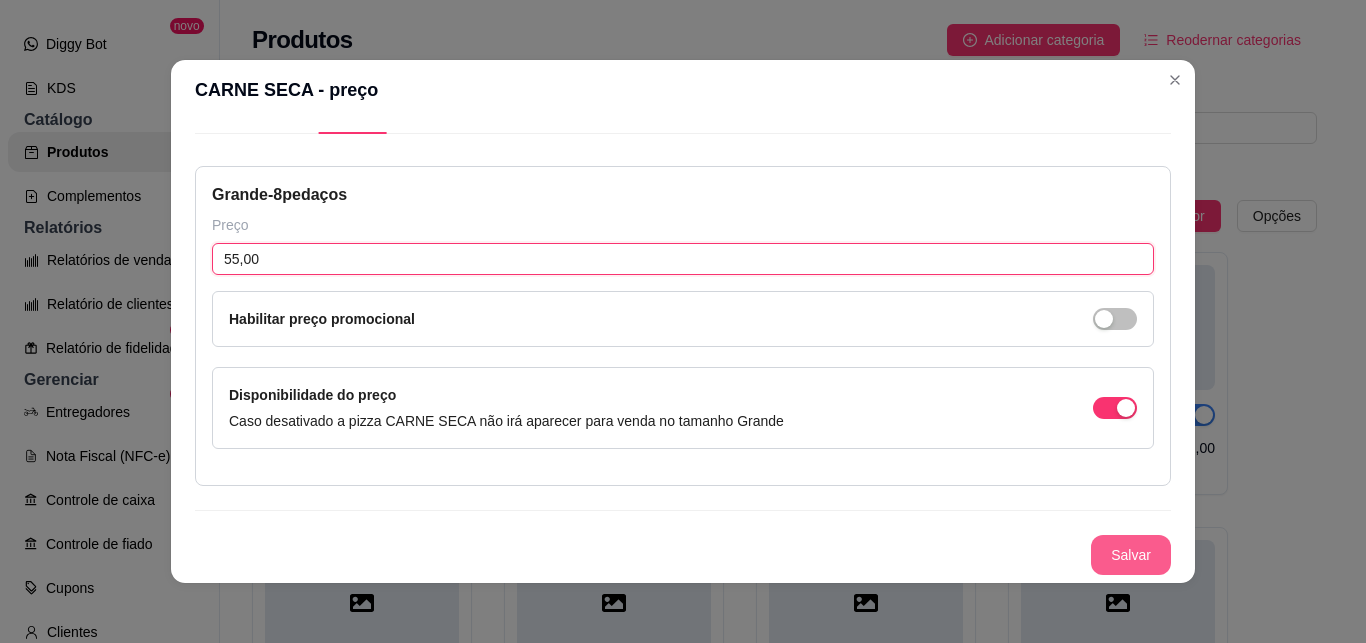 type on "55,00" 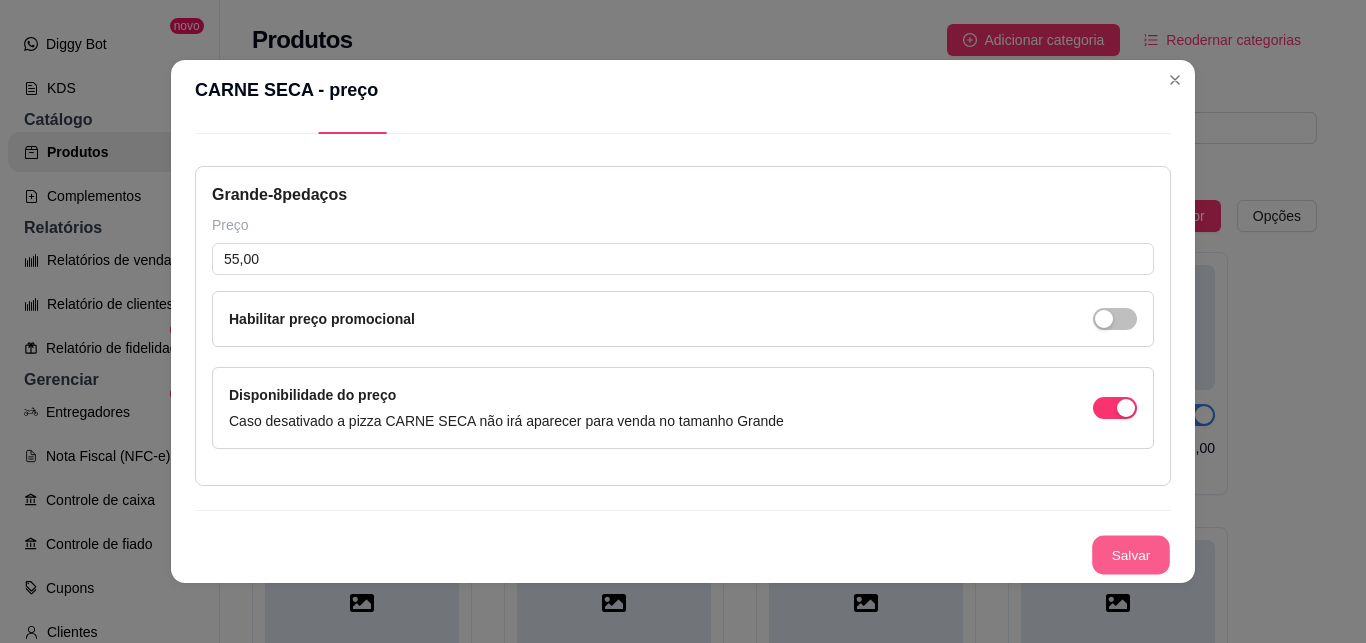 click on "Salvar" at bounding box center [1131, 555] 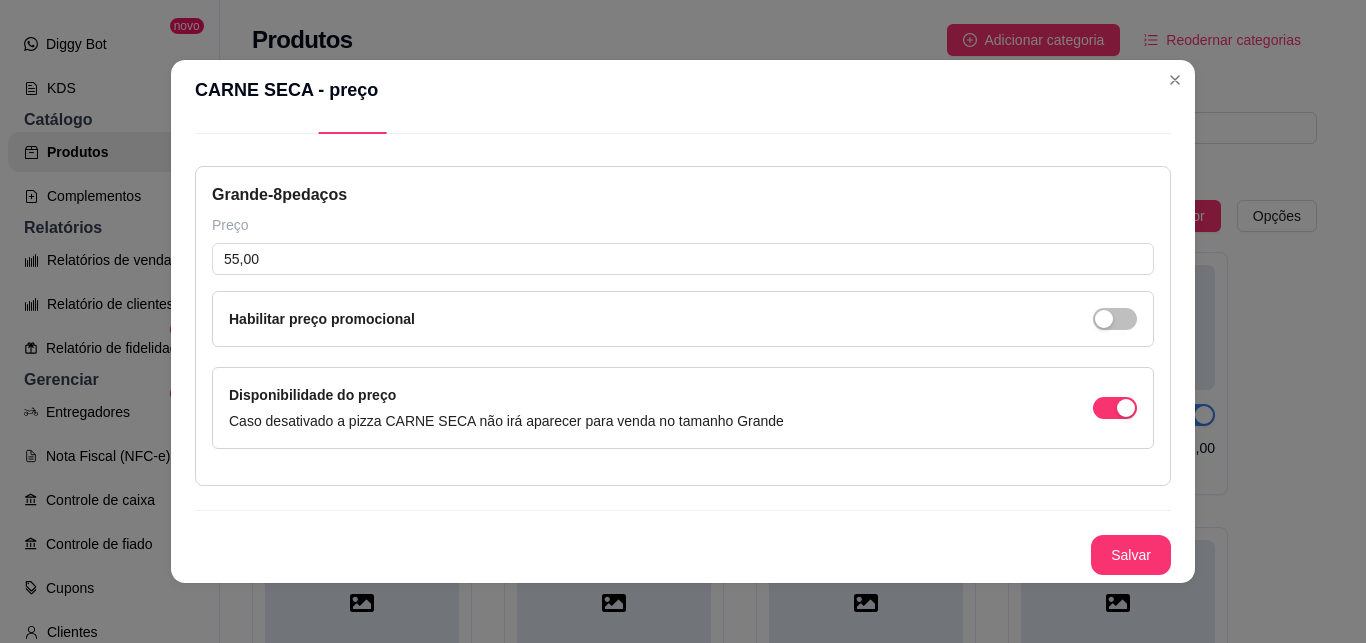 click on "CARNE SECA  - preço" at bounding box center (683, 90) 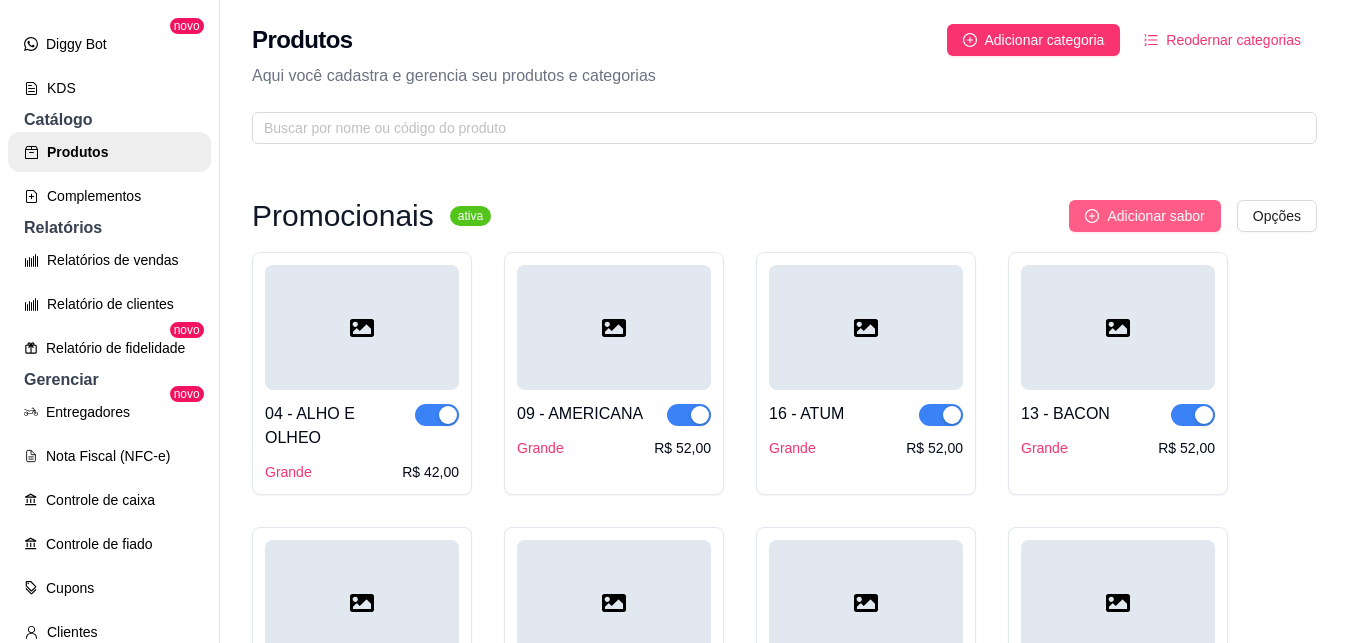click on "Adicionar sabor" at bounding box center [1155, 216] 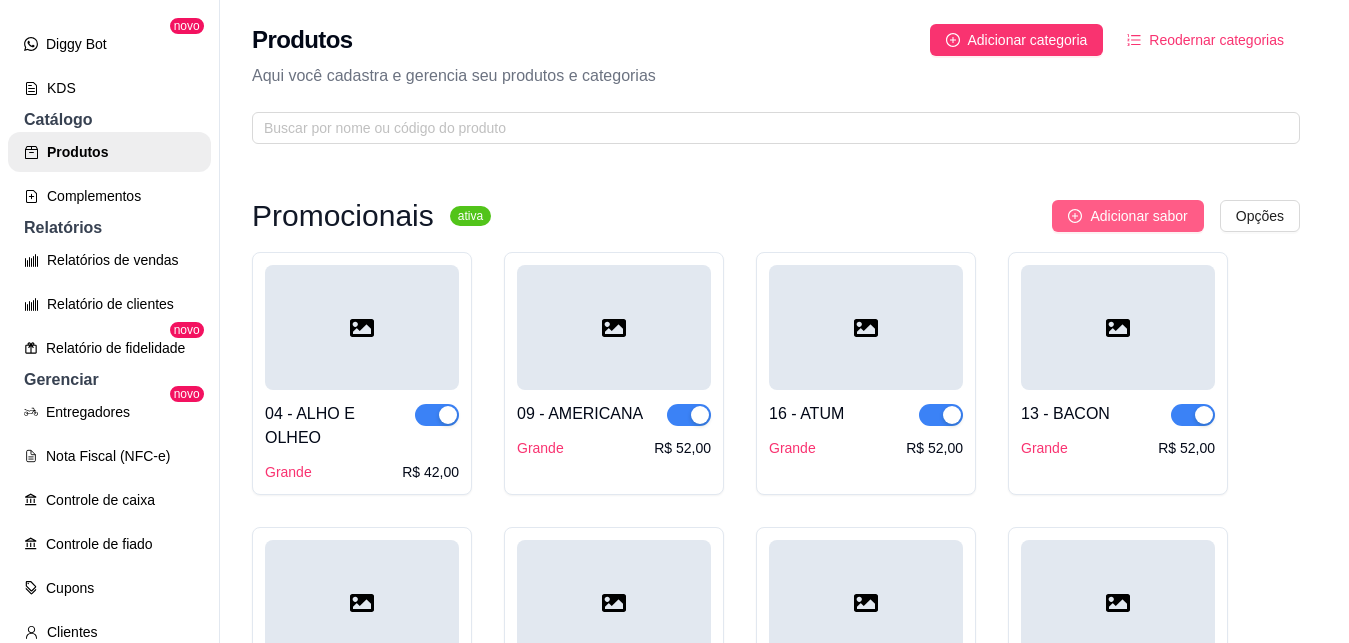 type 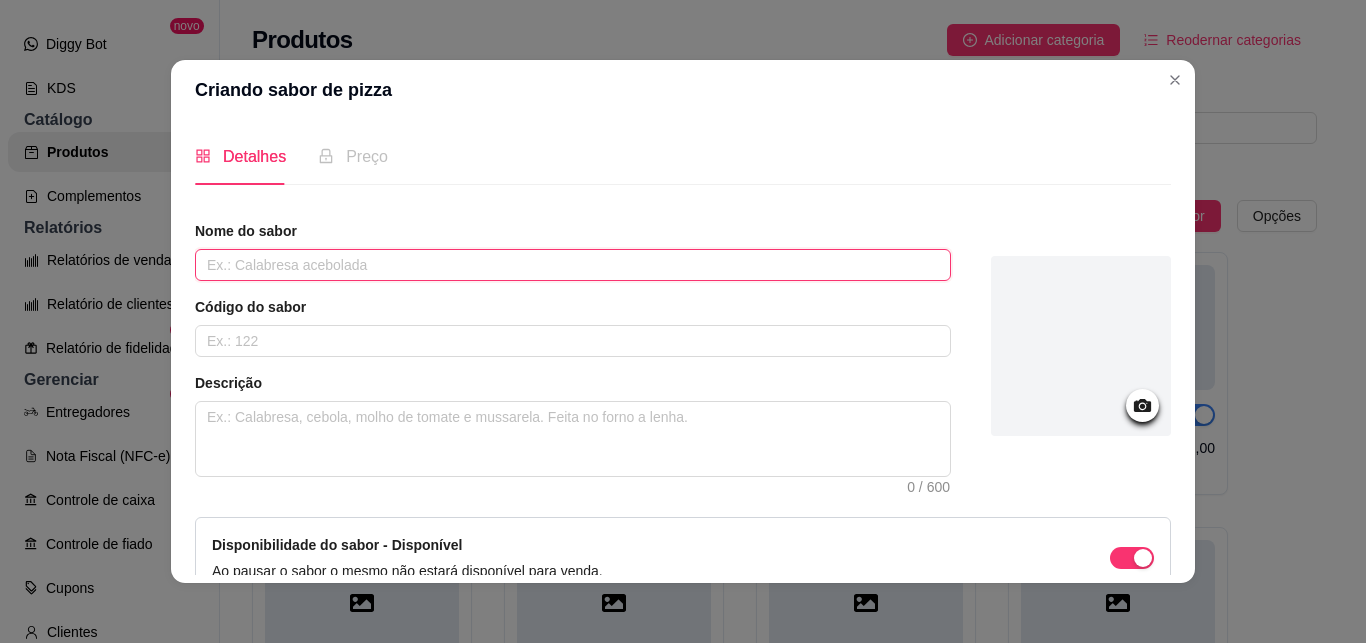paste on "R" 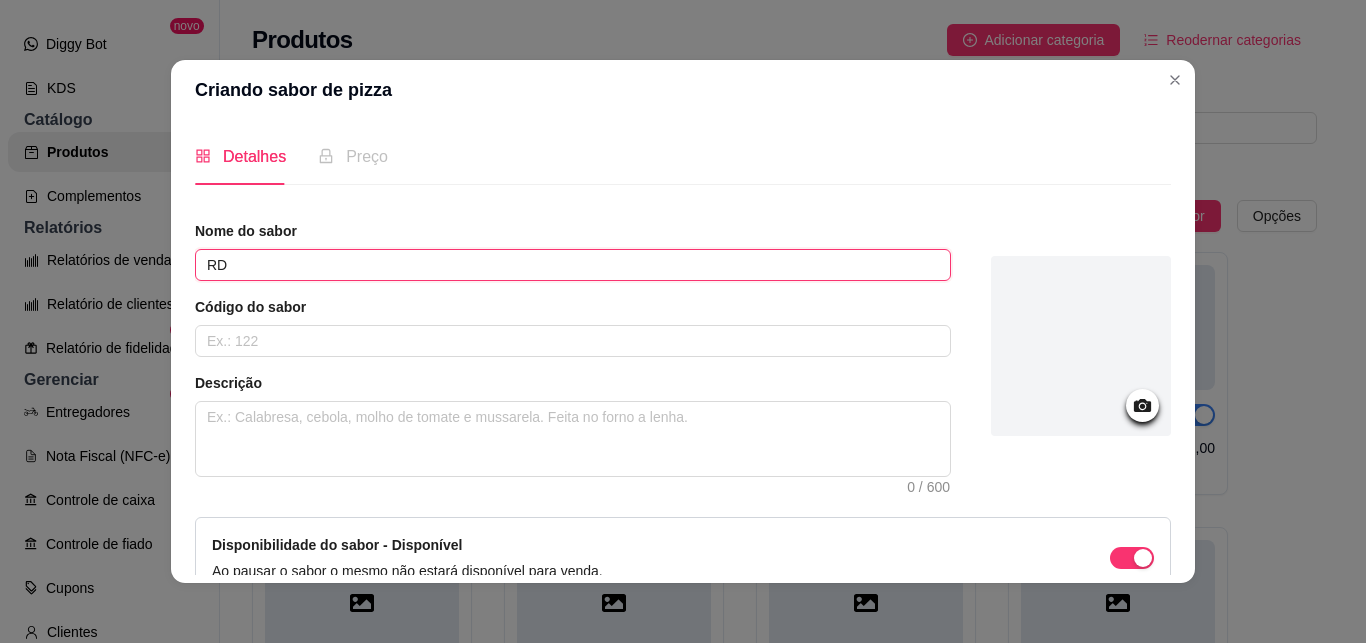 type on "R" 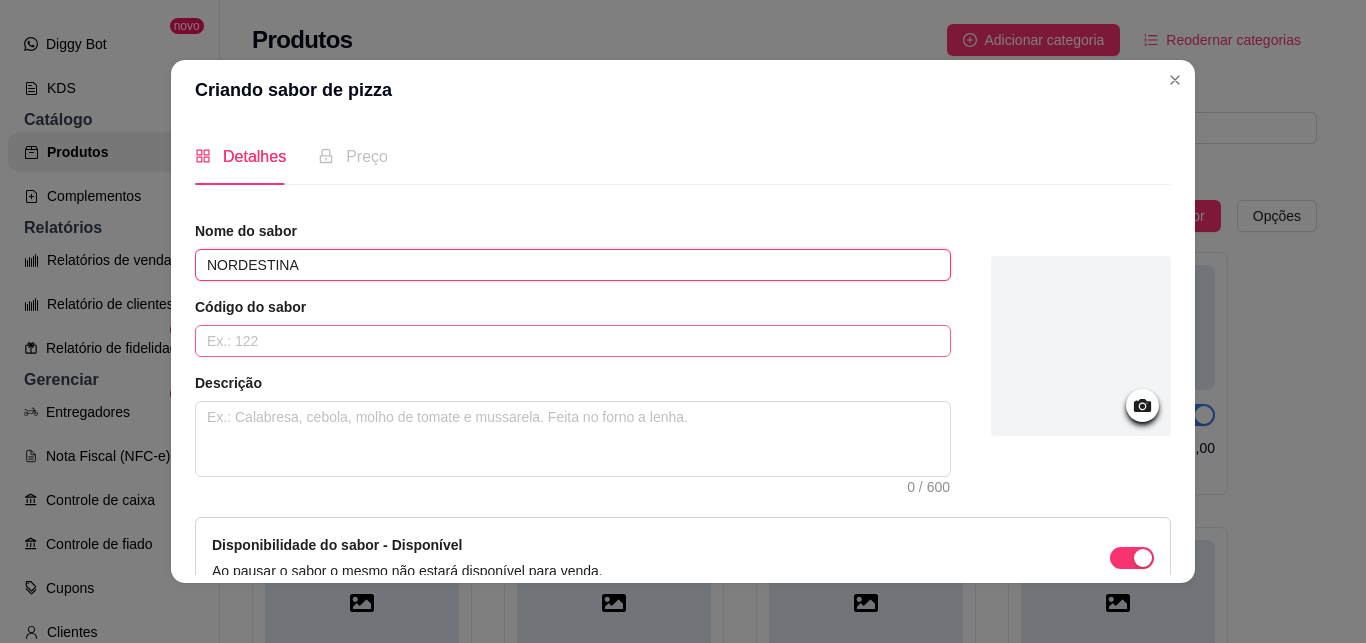 type on "NORDESTINA" 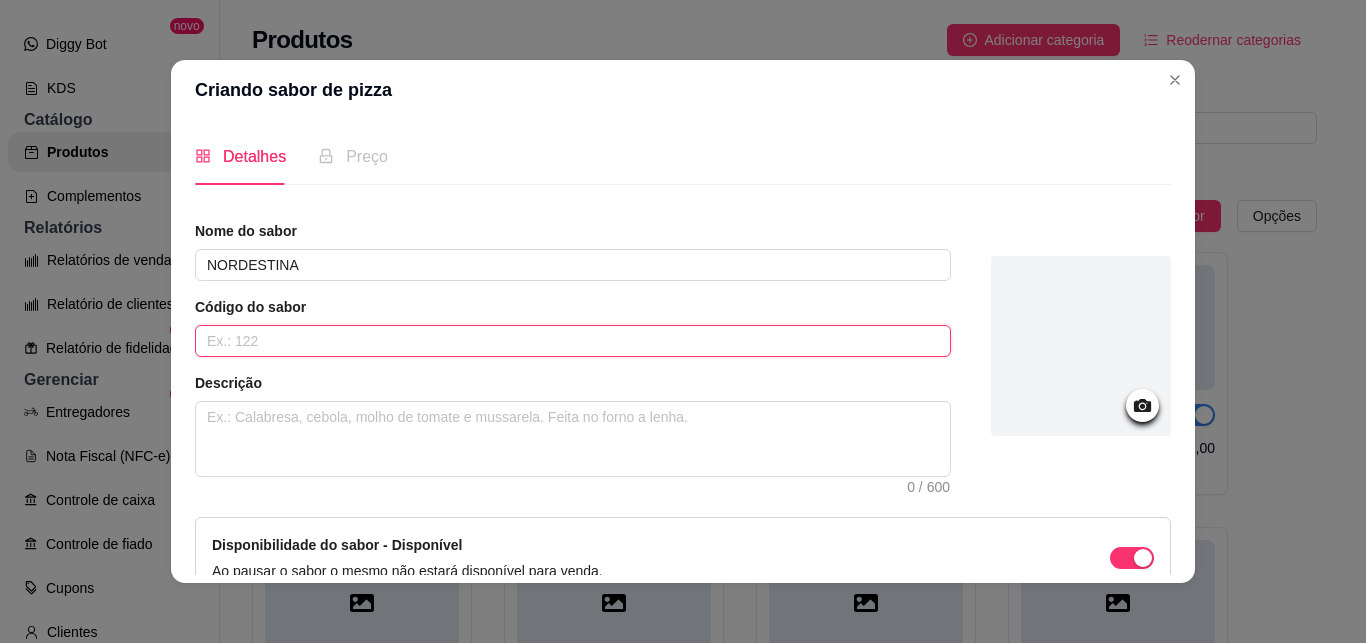 click at bounding box center (573, 341) 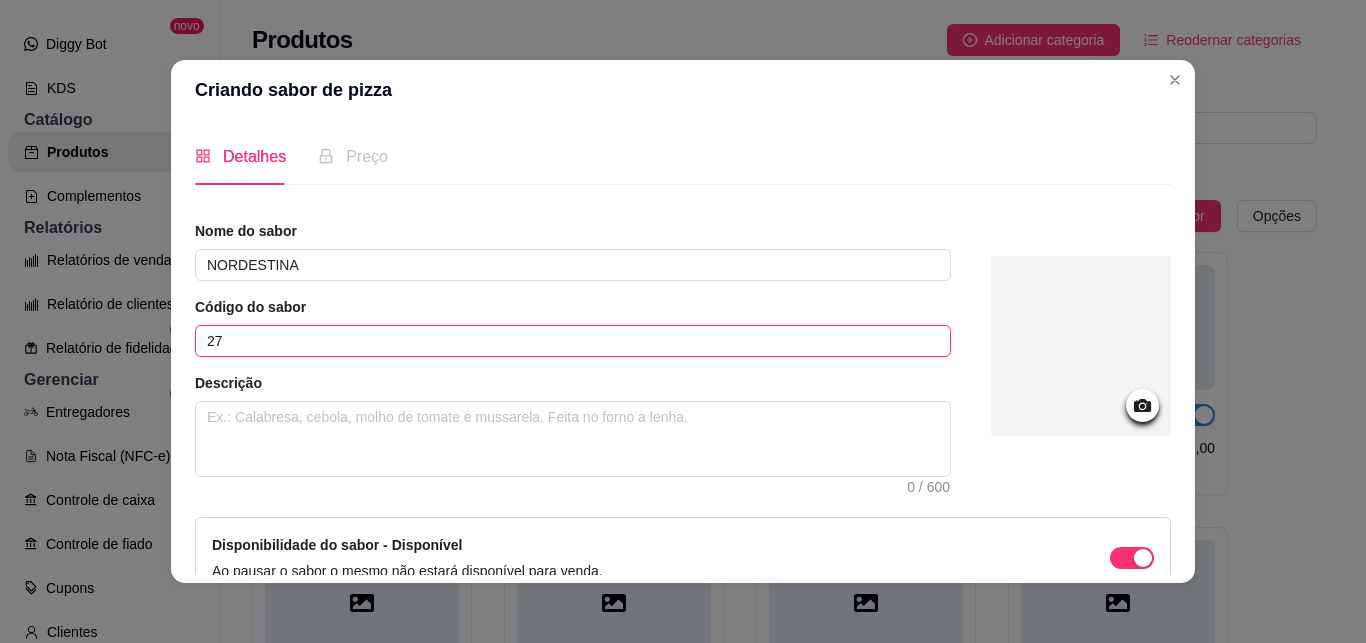 type on "27" 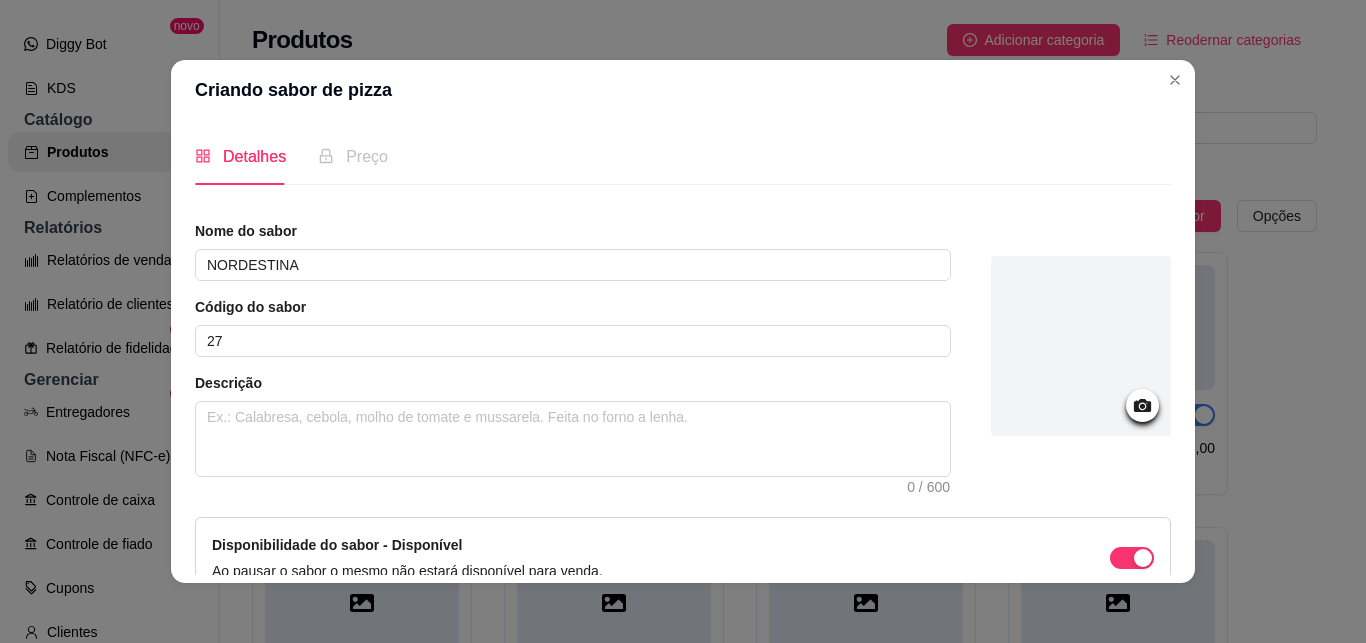scroll, scrollTop: 113, scrollLeft: 0, axis: vertical 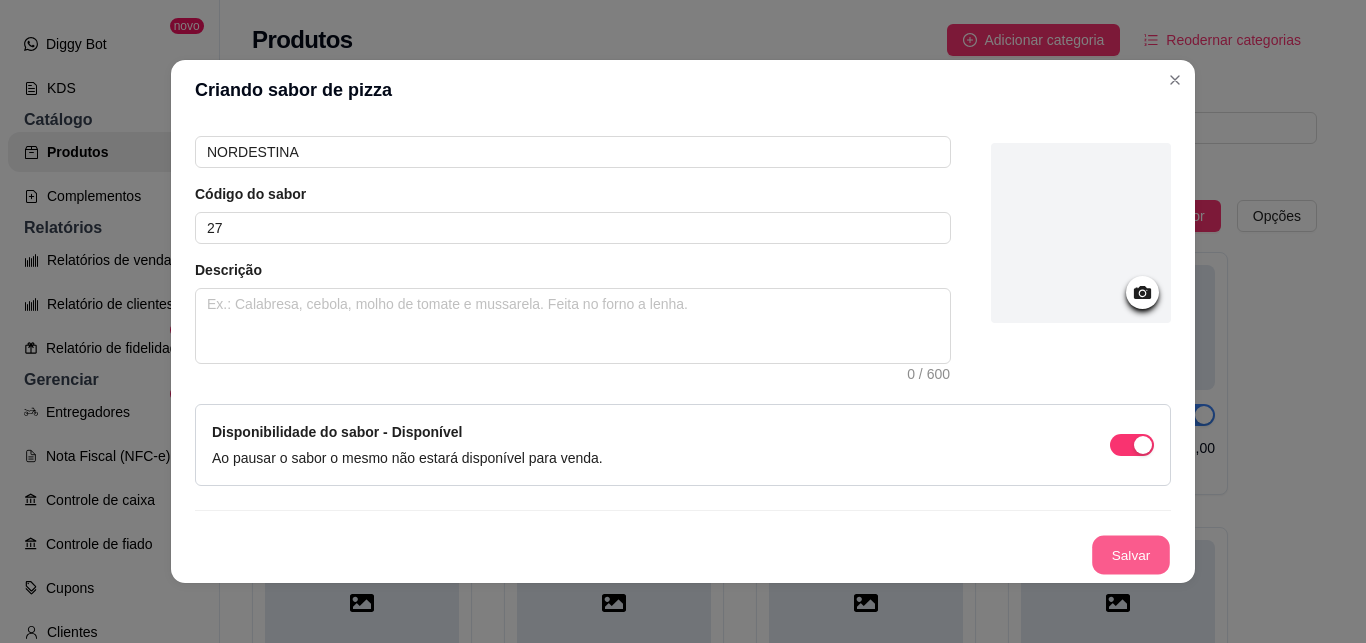 click on "Salvar" at bounding box center (1131, 555) 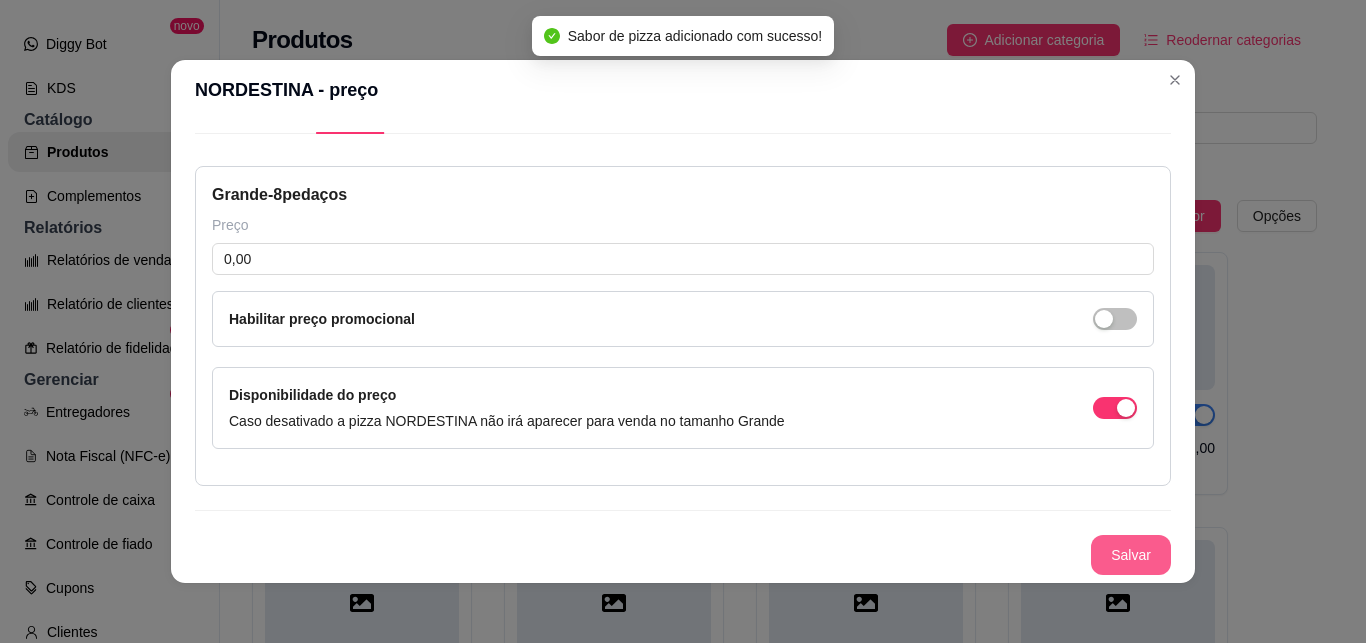 type 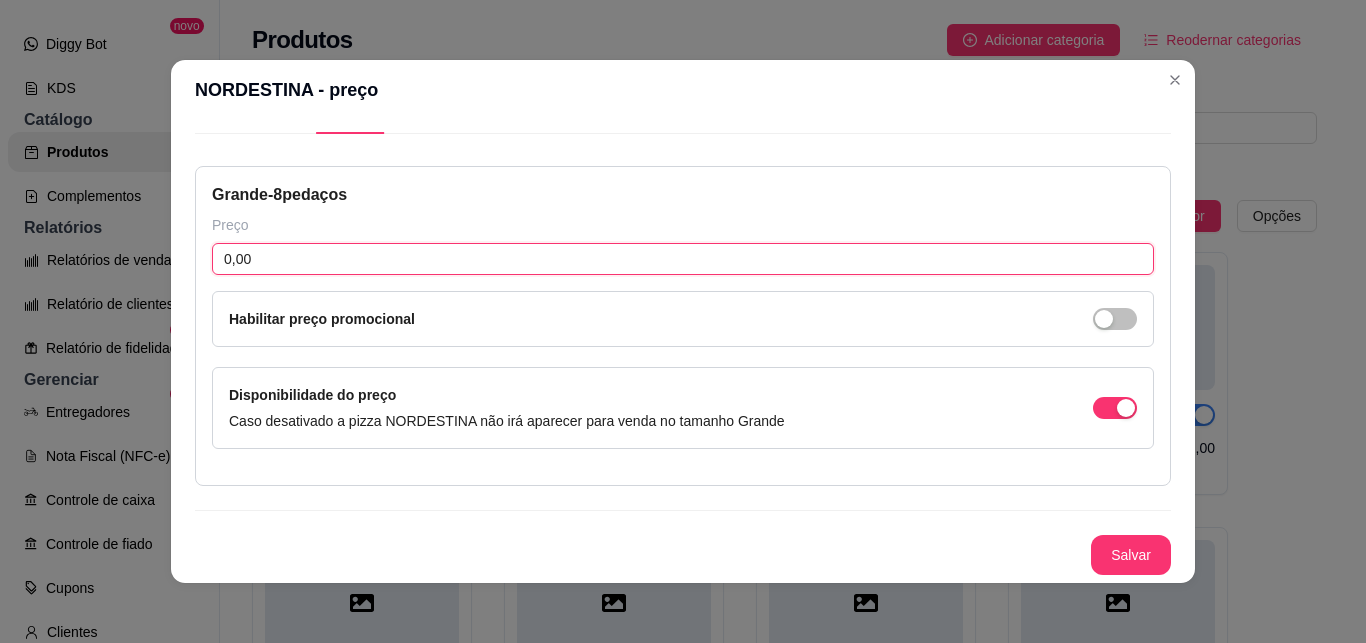 click on "0,00" at bounding box center [683, 259] 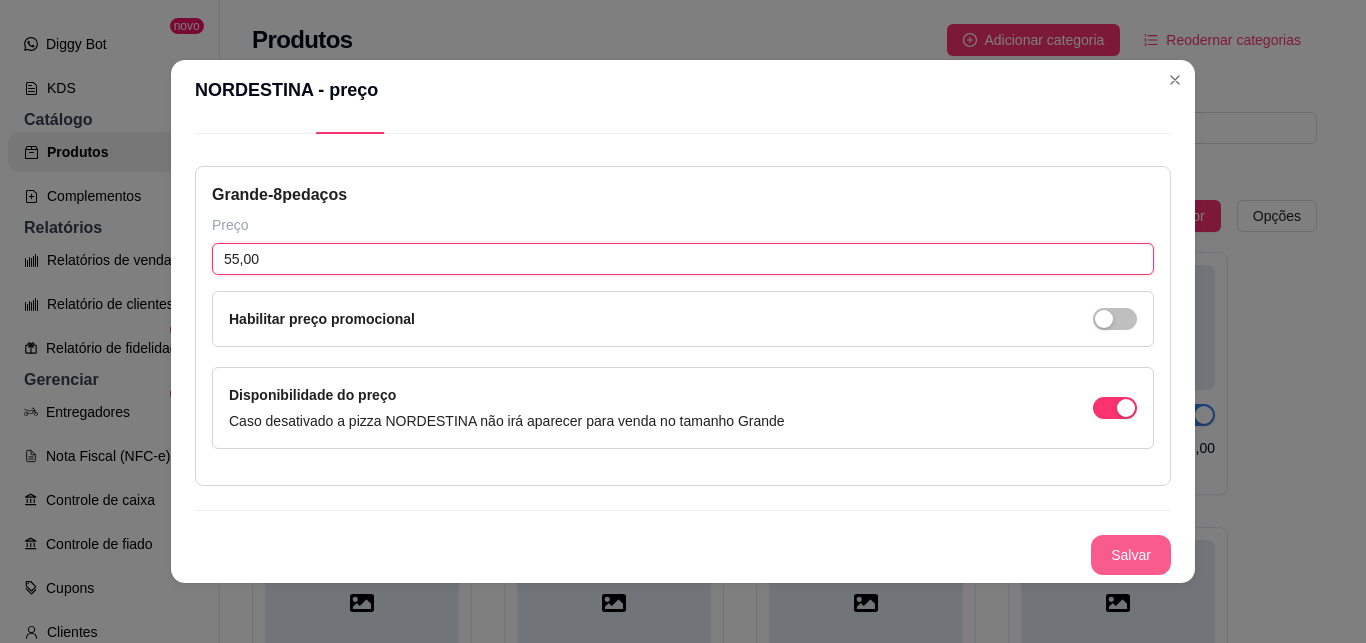 type on "55,00" 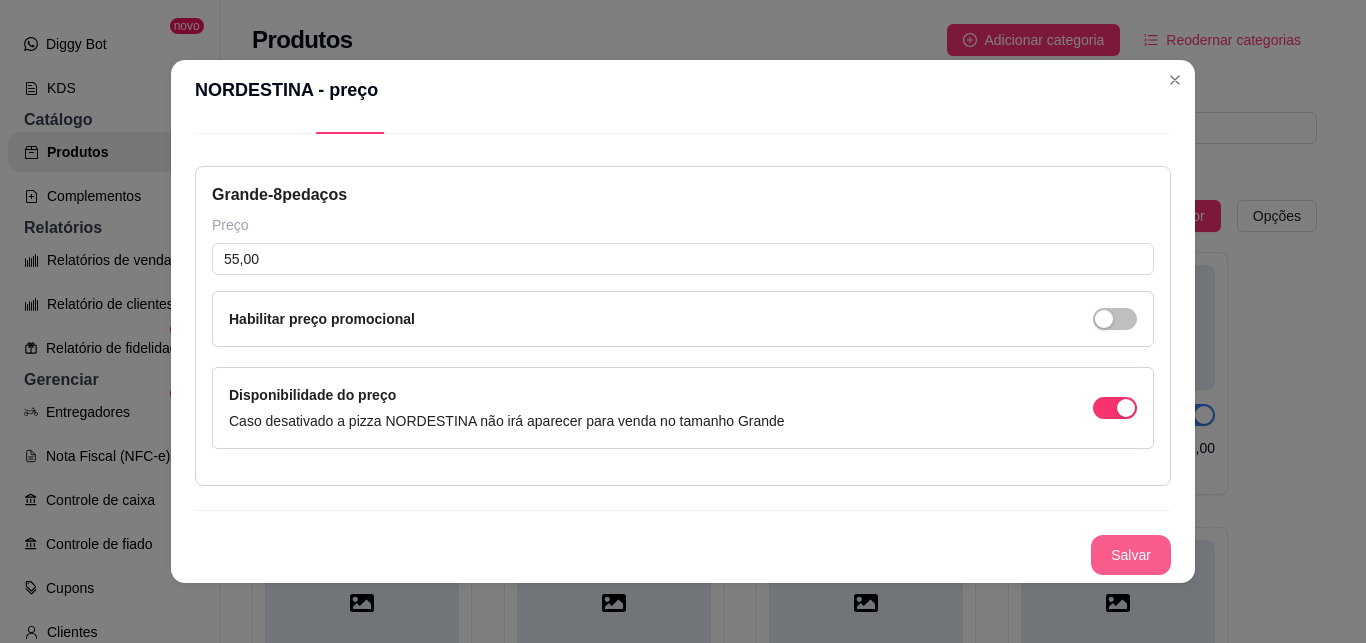 click on "Salvar" at bounding box center (1131, 555) 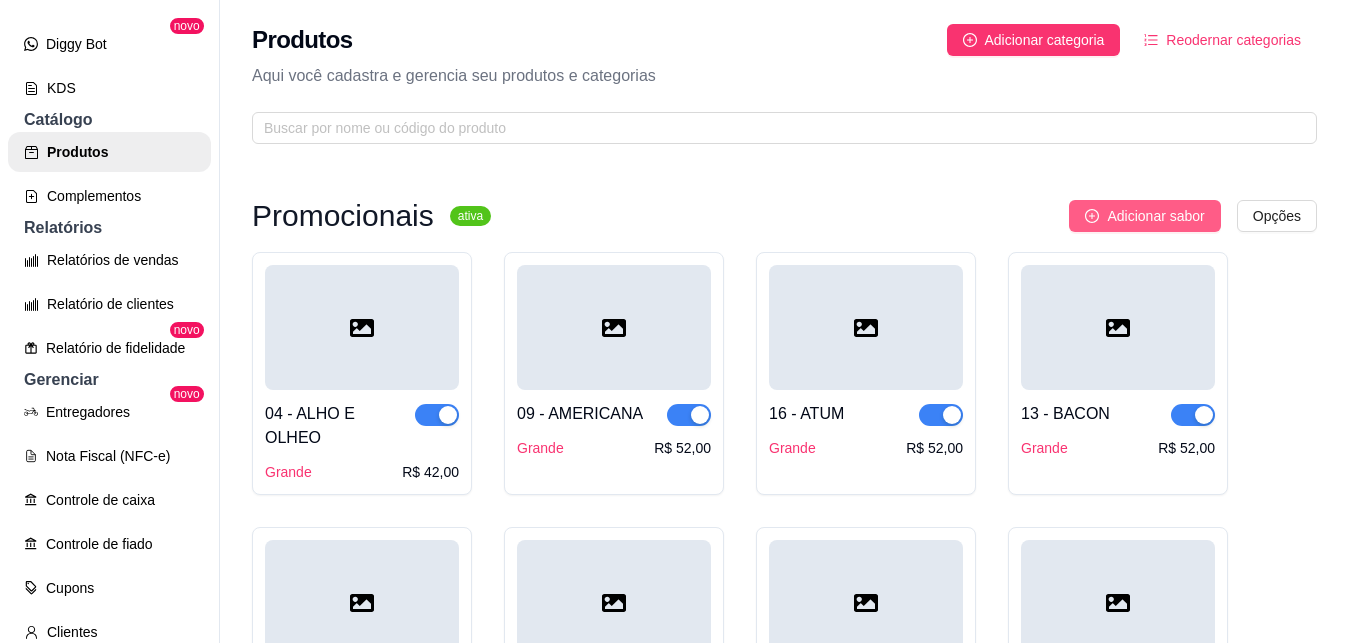 click on "Adicionar sabor" at bounding box center [1155, 216] 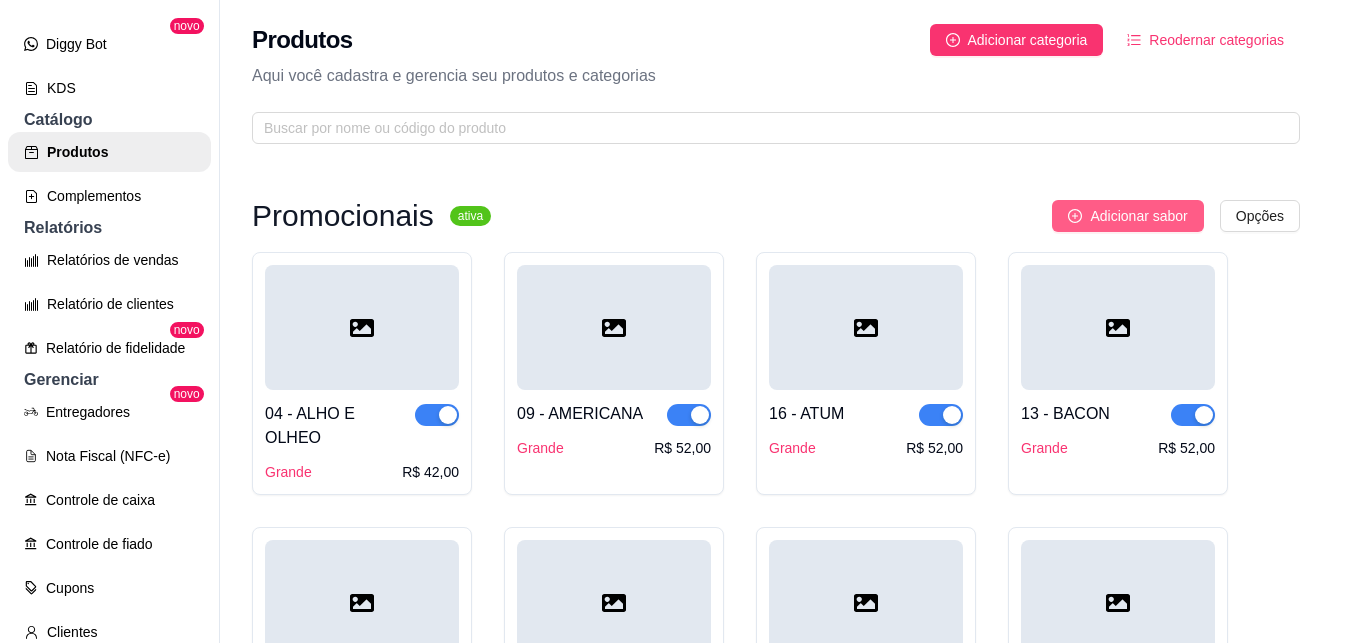type 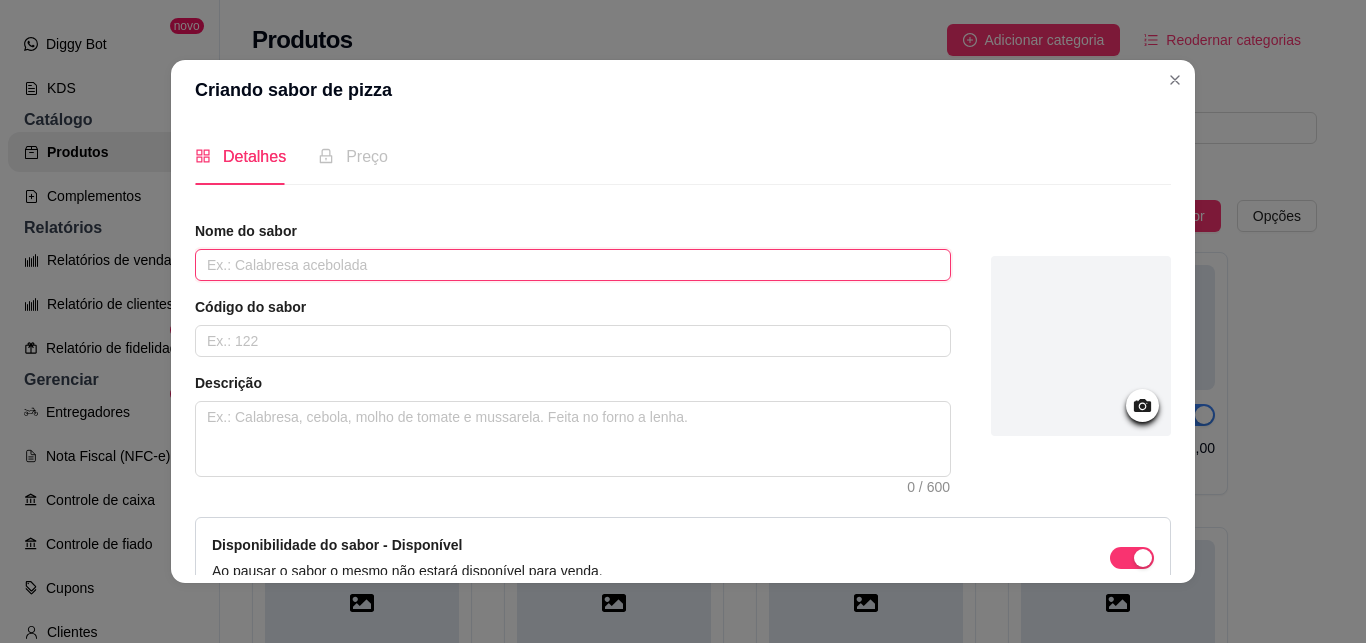 click at bounding box center (573, 265) 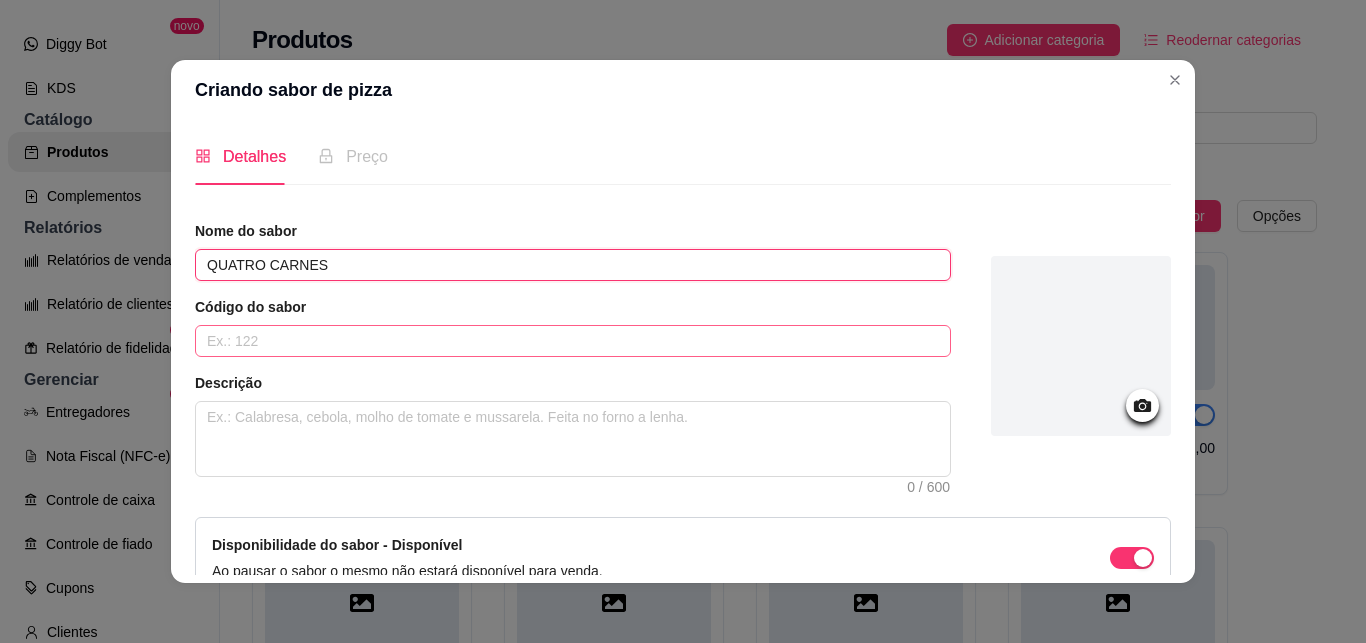 type on "QUATRO CARNES" 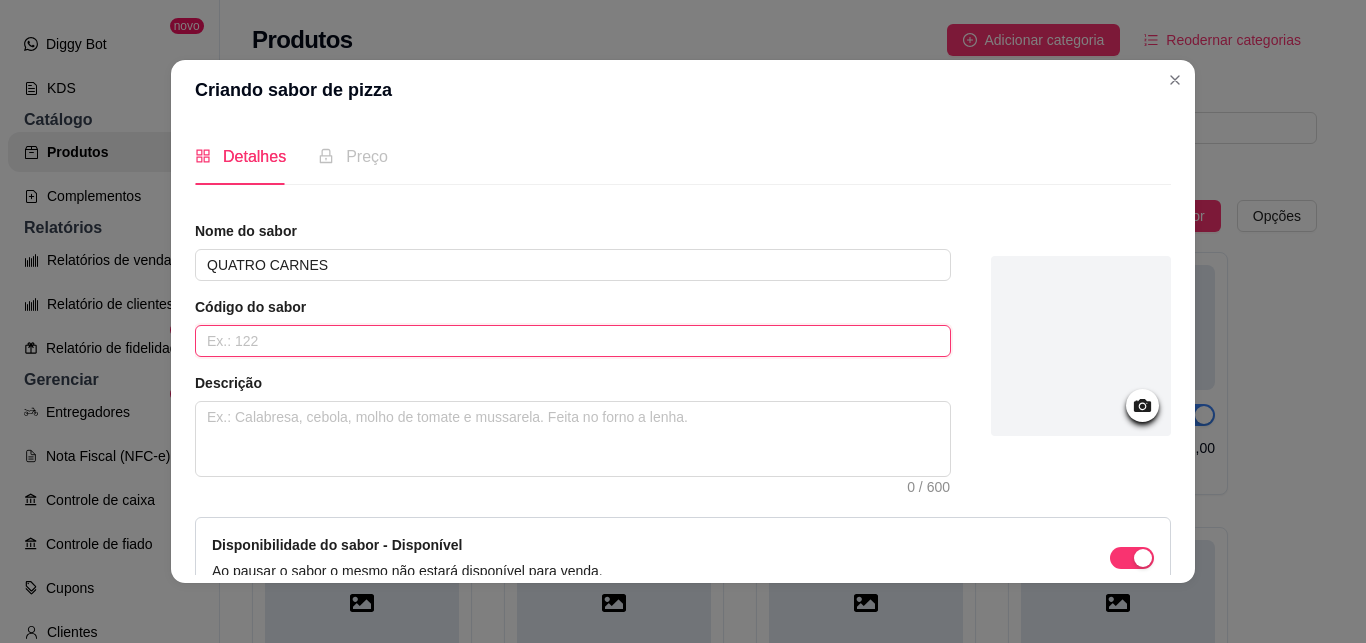 click at bounding box center [573, 341] 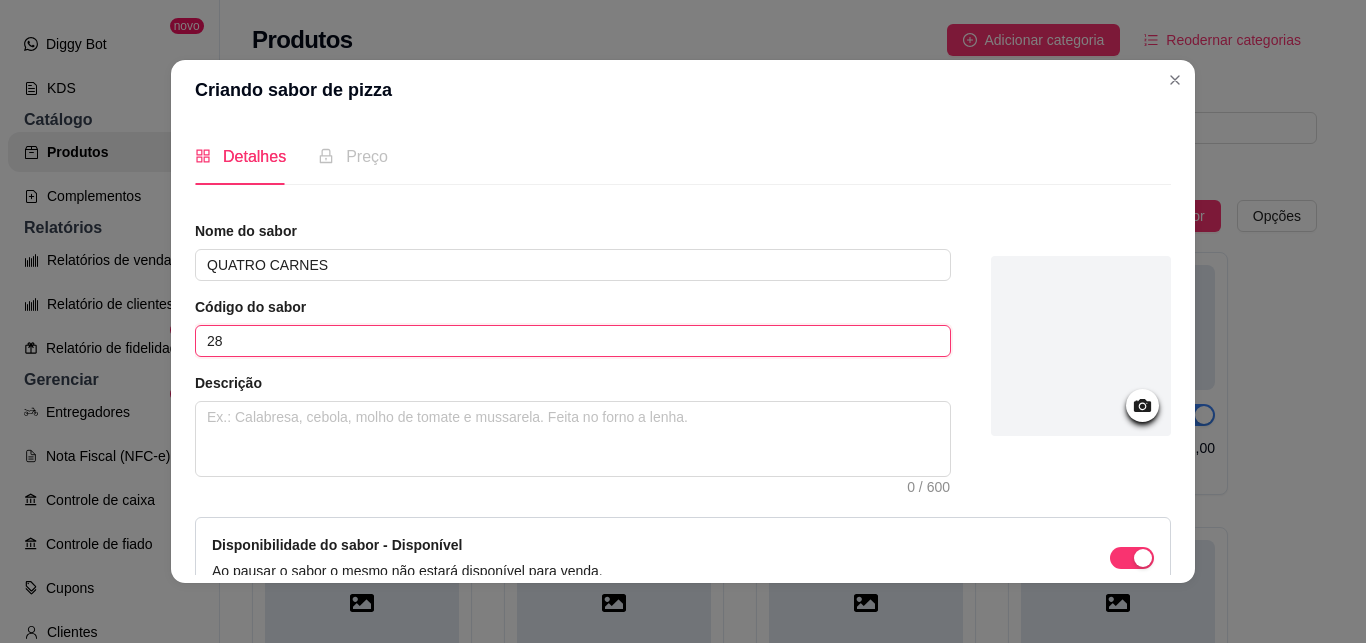 type on "28" 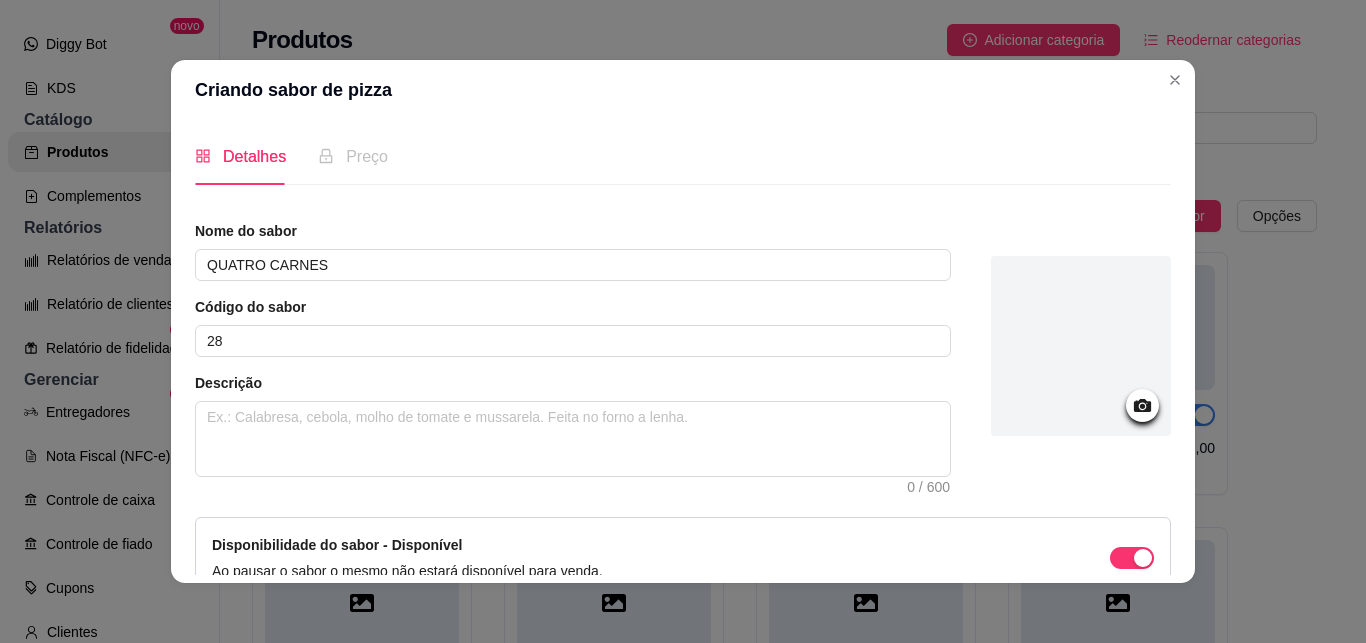 click on "Disponibilidade do sabor - Disponível Ao pausar o sabor o mesmo não estará disponível para venda." at bounding box center (683, 558) 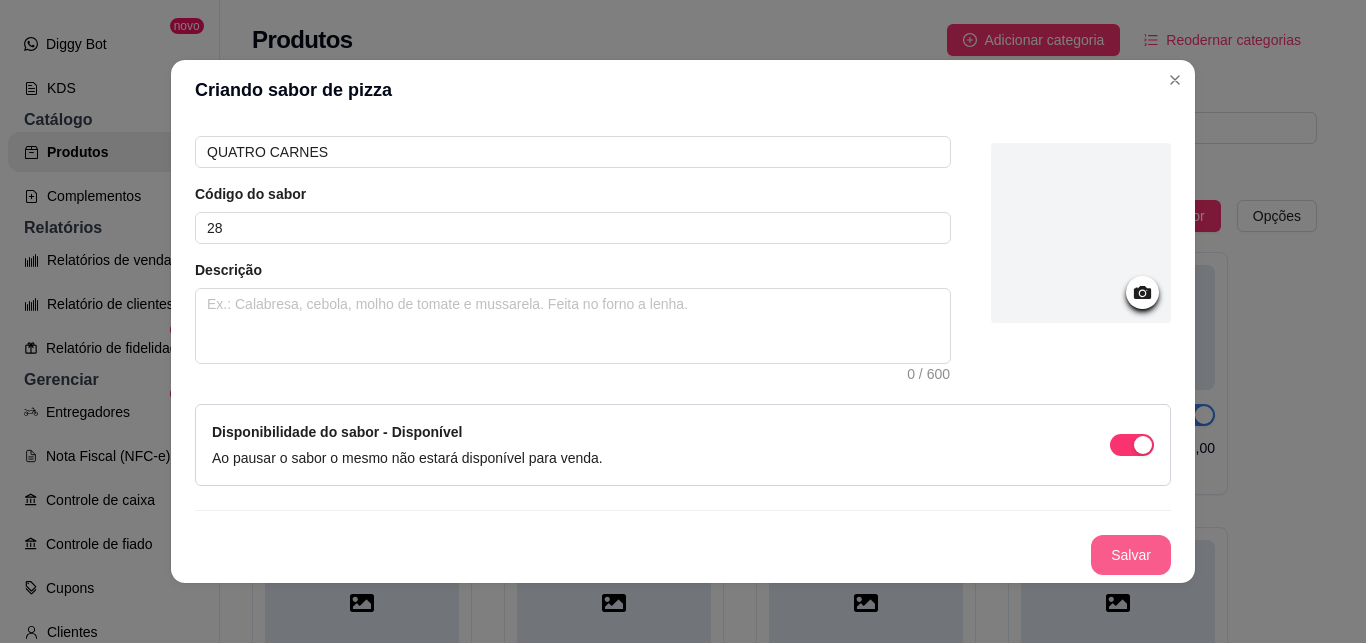 click on "Salvar" at bounding box center (1131, 555) 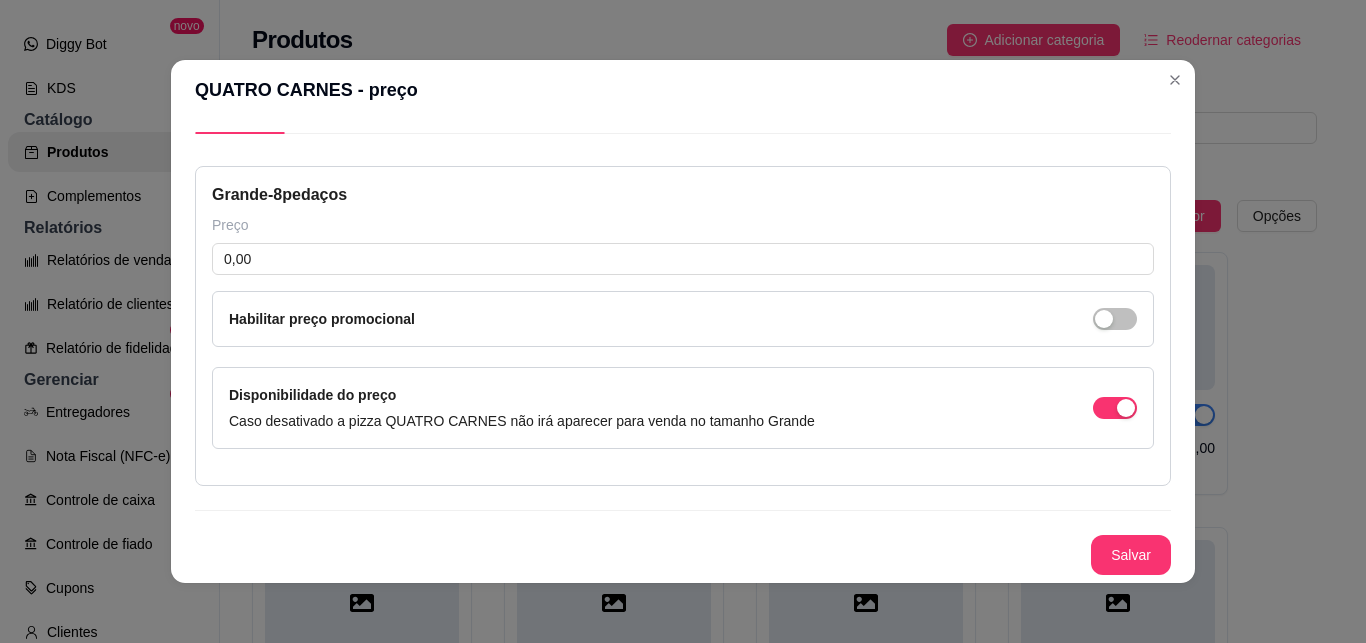 type 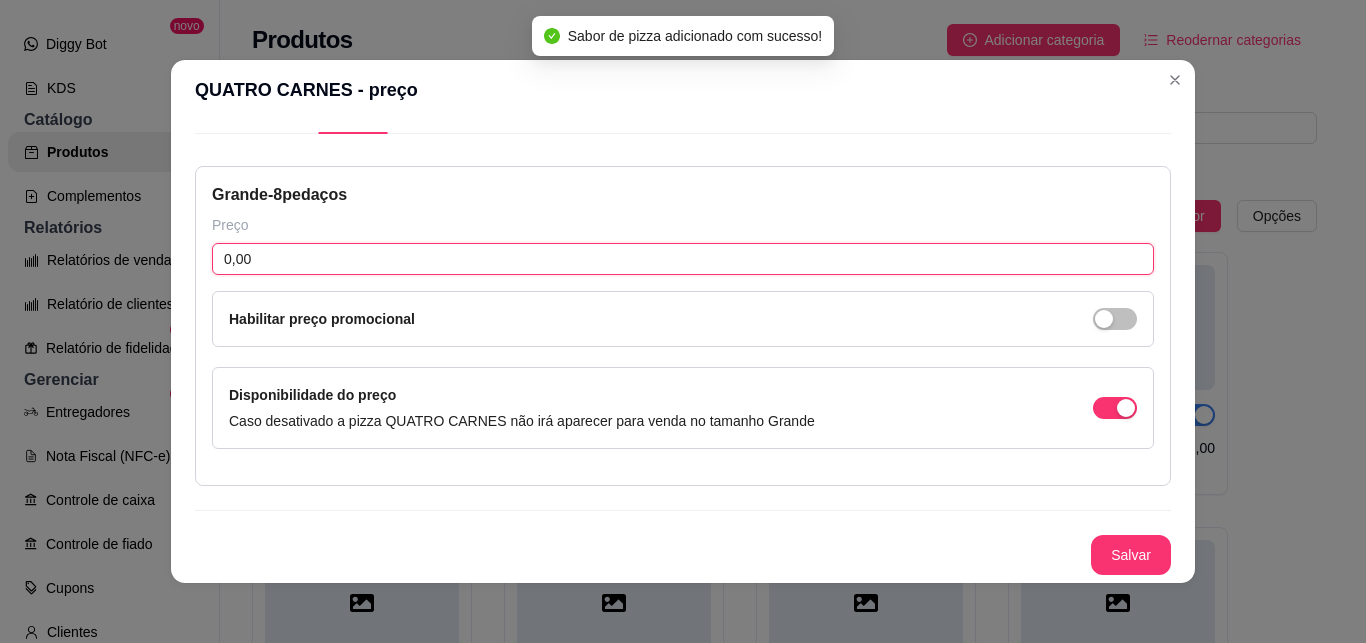 click on "0,00" at bounding box center (683, 259) 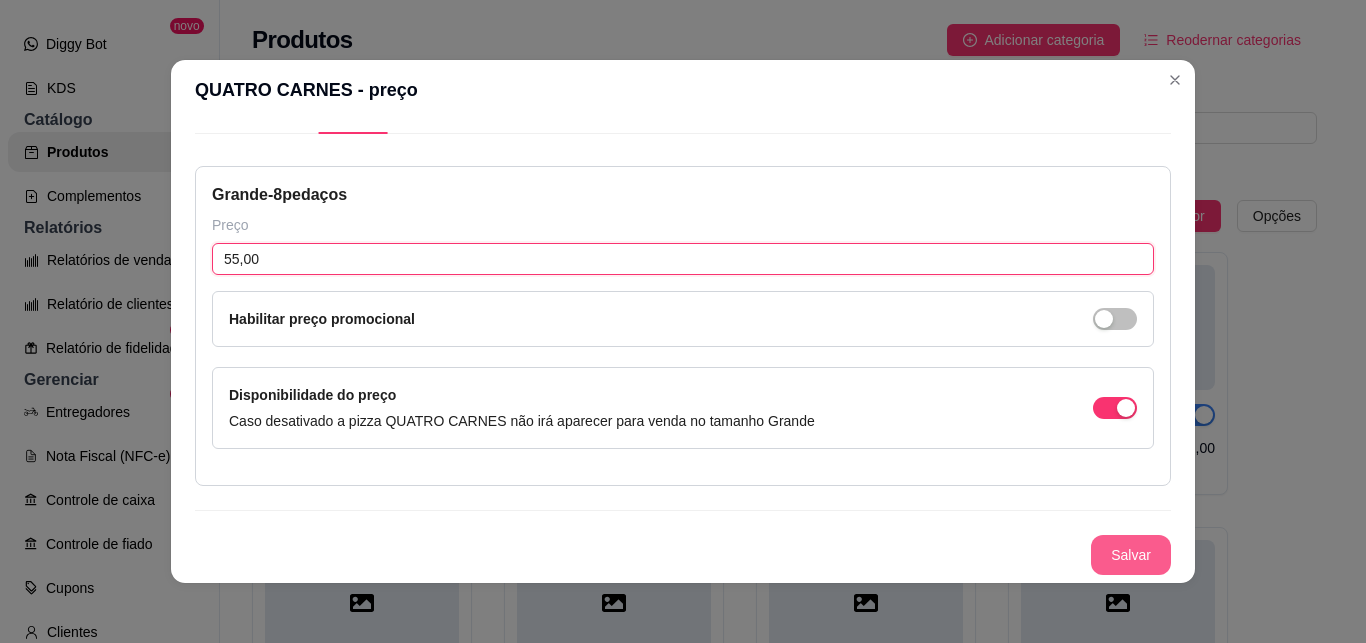 type on "55,00" 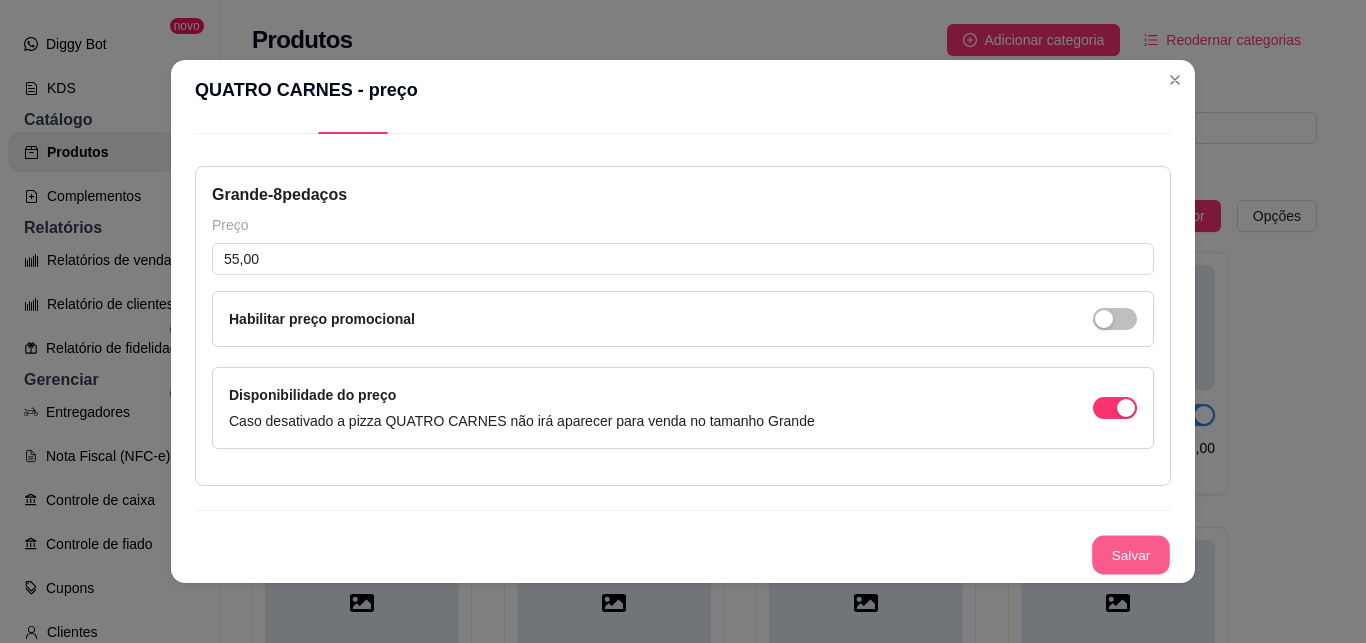 click on "Salvar" at bounding box center (1131, 555) 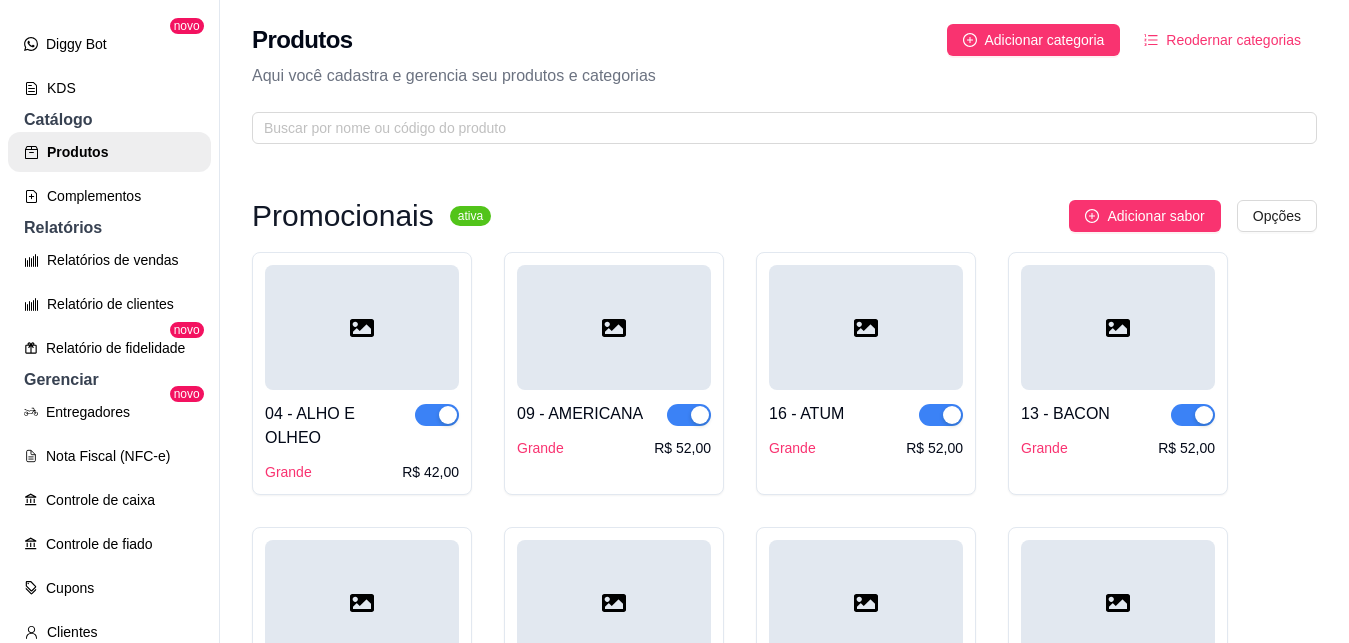 click on "Promocionais  ativa Adicionar sabor Opções 04 - ALHO E OLHEO   Grande R$ 42,00 09 - AMERICANA   Grande R$ 52,00 16 - ATUM   Grande R$ 52,00 13 - BACON   Grande R$ 52,00 12 - [GEOGRAPHIC_DATA]$ 52,00 08 - BAURO   Grande R$ 52,00 07 - BROCOLIS   Grande R$ 42,00 14 - BROCOLIS COM BACON   Grande R$ 52,00 23 - CAIPIRA   Grande R$ 55,00 10 - CALABRESA   Grande R$ 52,00 11 - CALABRESA COM CATUPIRY   Grande R$ 52,00 26 - CARNE SECA    Grande R$ 55,00 19 - DOIS QUEIJOS   Grande R$ 52,00 22 - FRANBACON   Grande R$ 55,00 17 - FRANGO   Grande R$ 52,00 21 - FRANGO COM CATUPIRY   Grande R$ 55,00 03 - MAERGUERITA   Grande R$ 42,00 05 - MILHO   Grande R$ 42,00 20 - MISTA   Grande R$ 52,00 24 - MODA DA [GEOGRAPHIC_DATA] R$ 55,00 02 - MUÇARELA   Grande R$ 42,00 01 - [GEOGRAPHIC_DATA]$ 42,00 27 - [GEOGRAPHIC_DATA]$ 55,00 15 - [GEOGRAPHIC_DATA]$ 52,00 18 - PORTUGUESA   Grande R$ 52,00 06 - [GEOGRAPHIC_DATA]$ 42,00 28 - QUATRO CARNES    Grande R$ 55,00 25 - QUATRO QUEIJO   Grande R$ 55,00" at bounding box center (784, 1822) 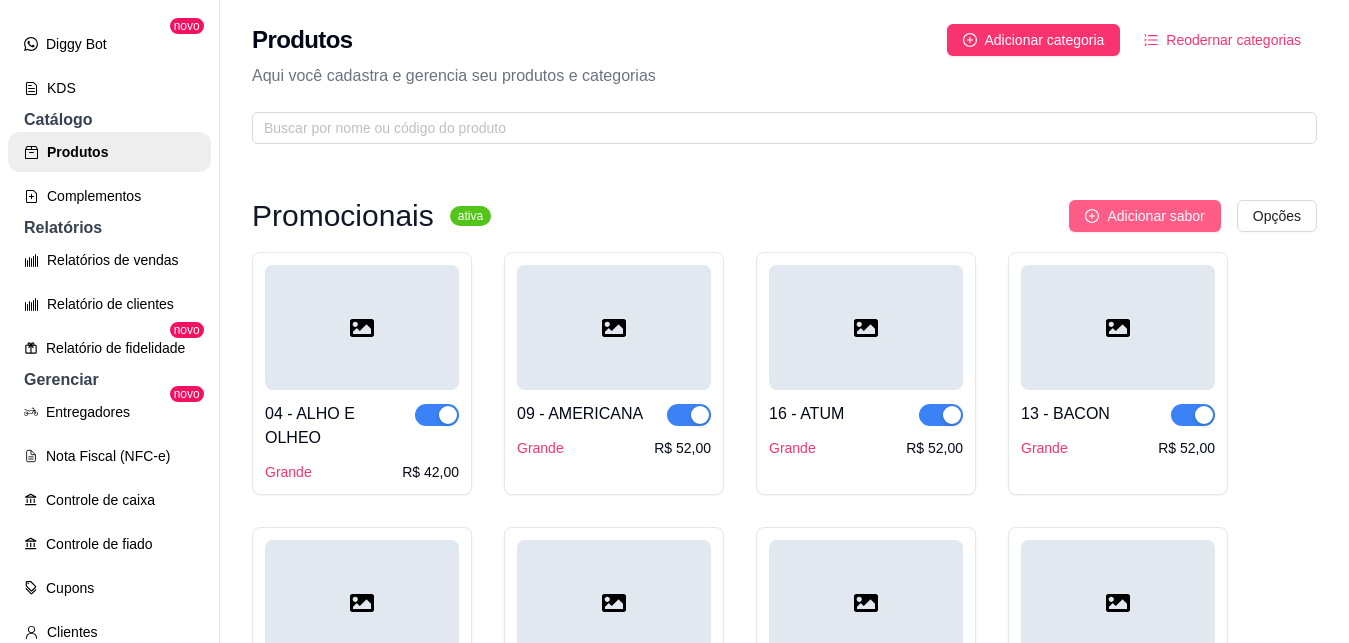 click on "Adicionar sabor" at bounding box center [1155, 216] 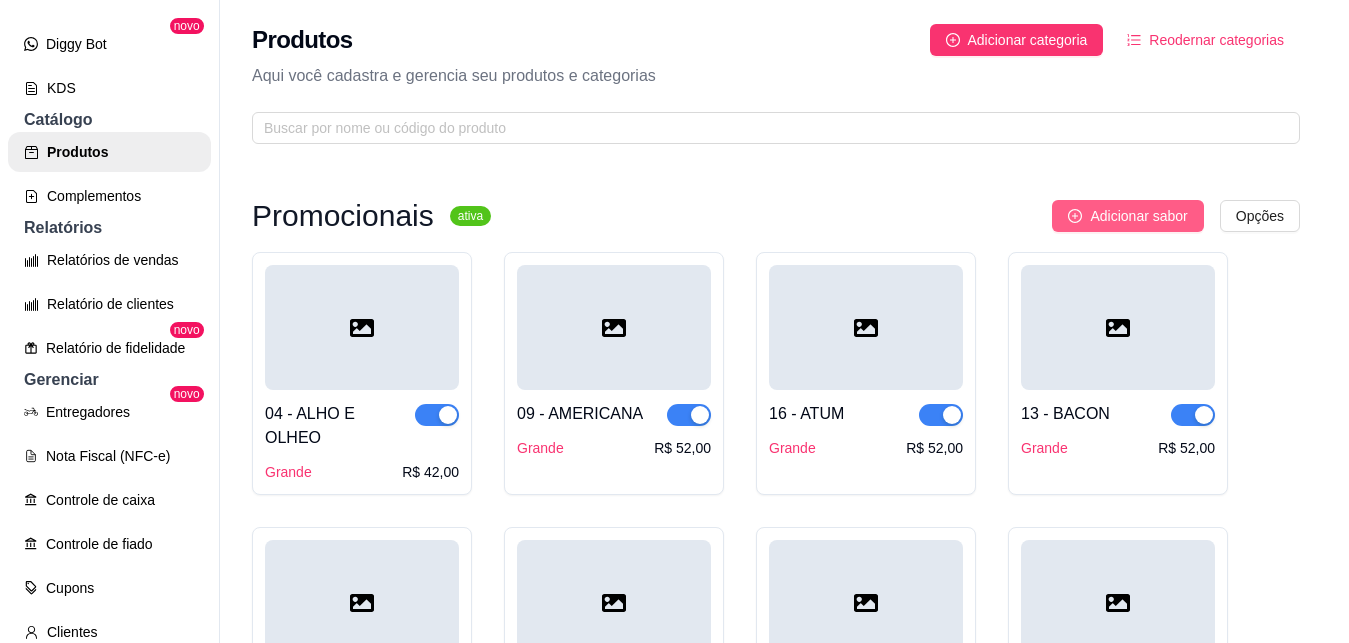 type 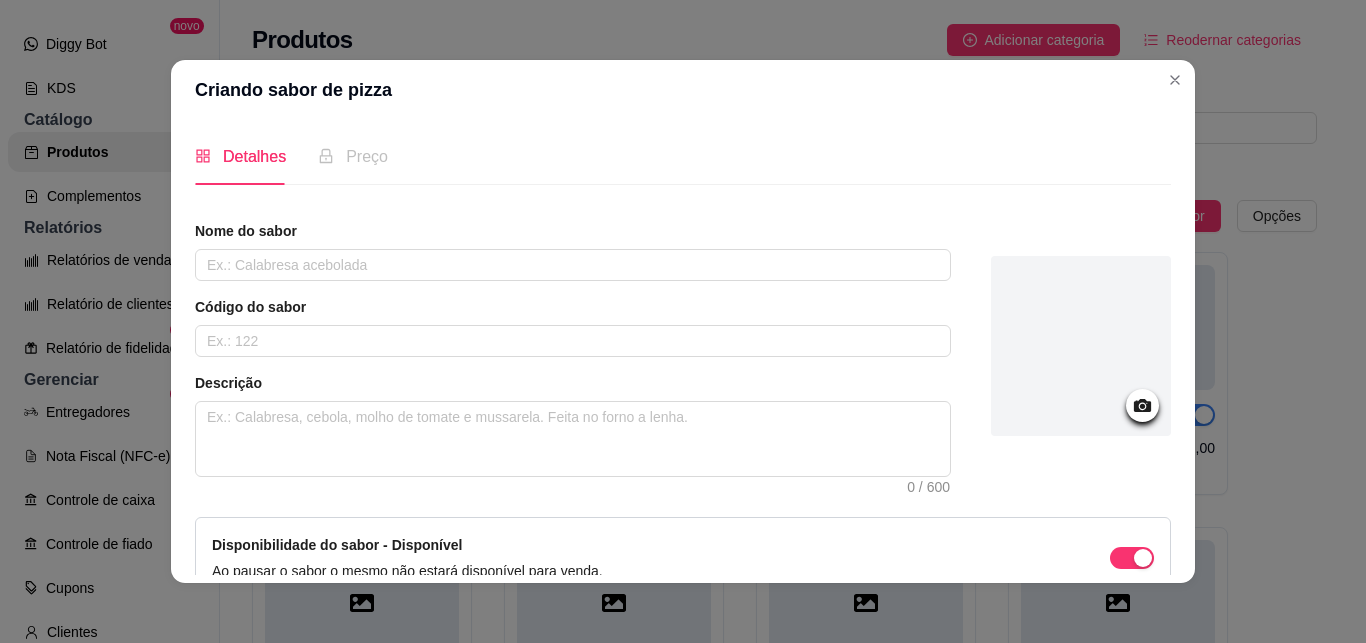 click on "Nome do sabor Código do sabor Descrição 0 / 600" at bounding box center (573, 349) 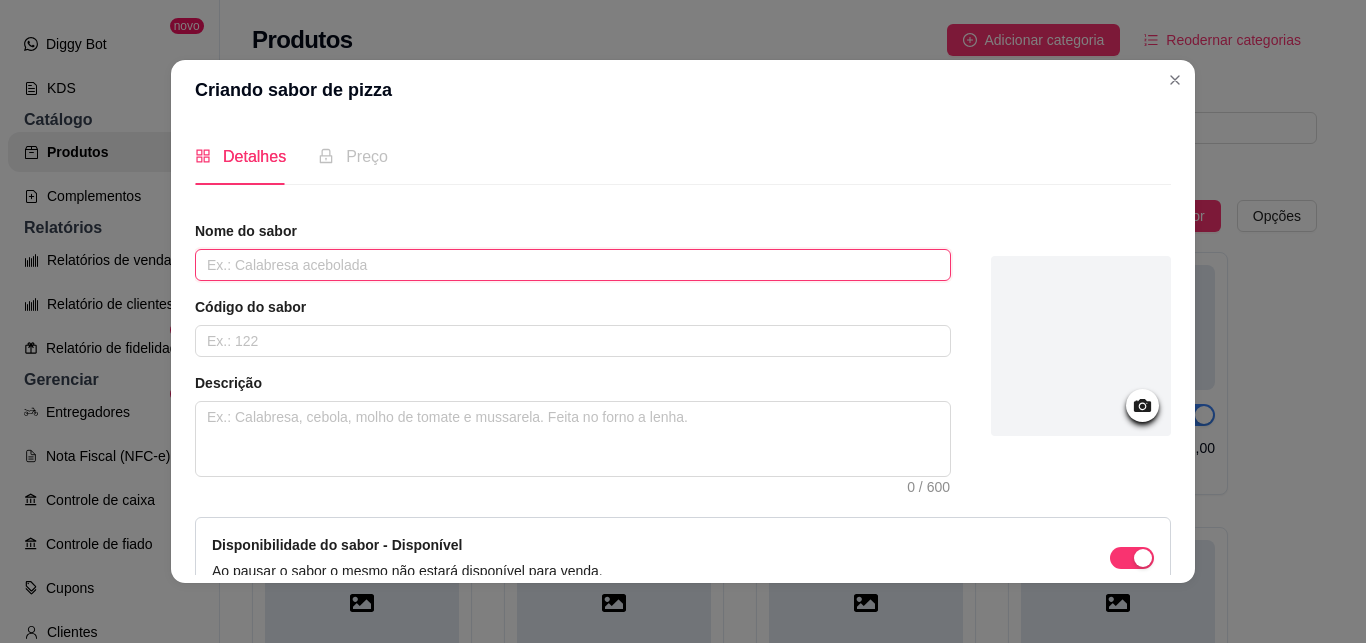 click at bounding box center [573, 265] 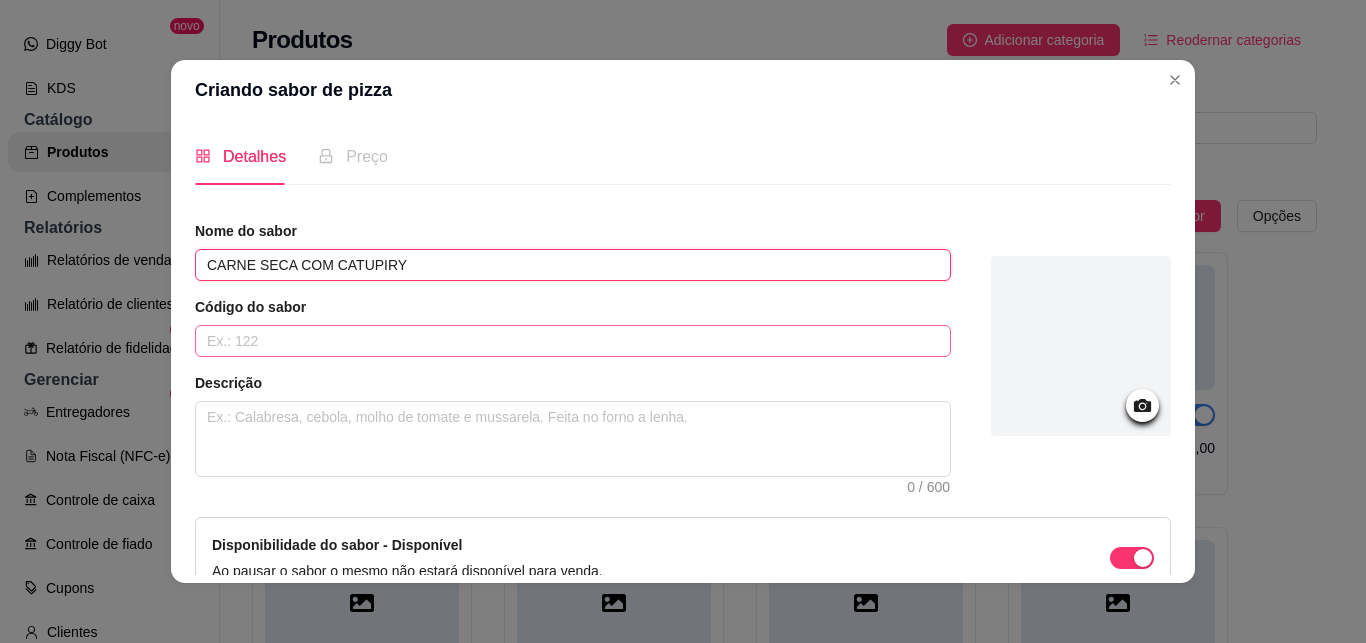 type on "CARNE SECA COM CATUPIRY" 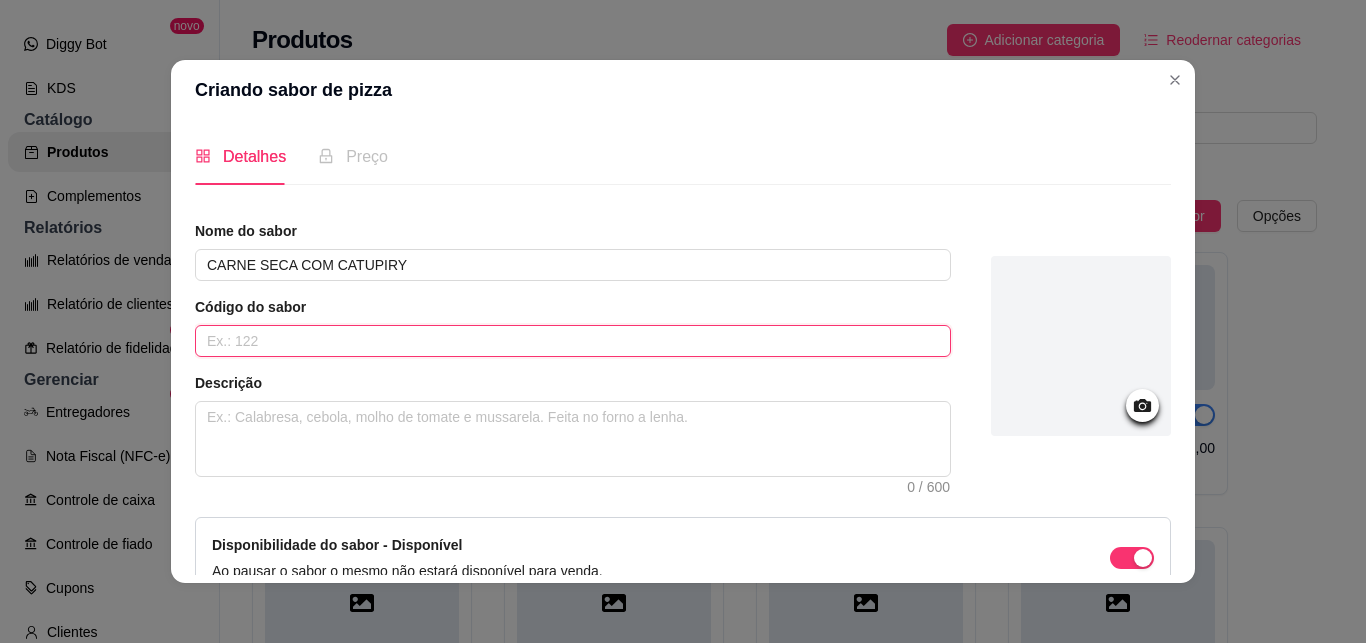 click at bounding box center [573, 341] 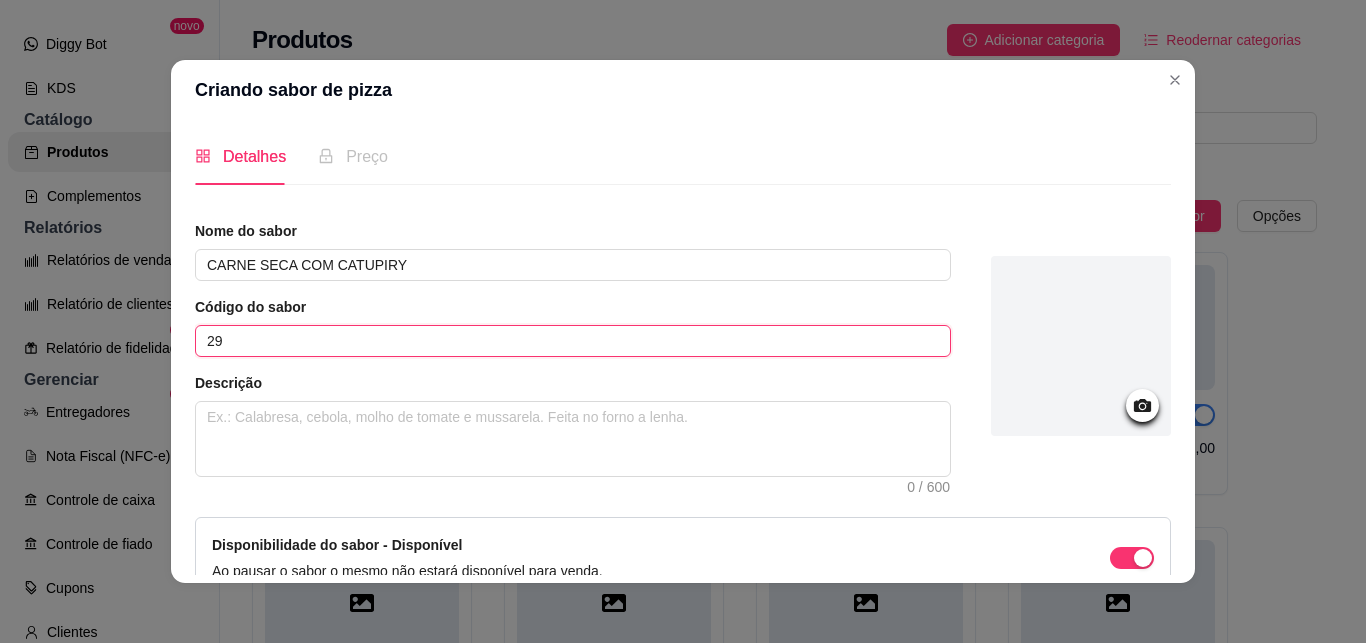 type on "29" 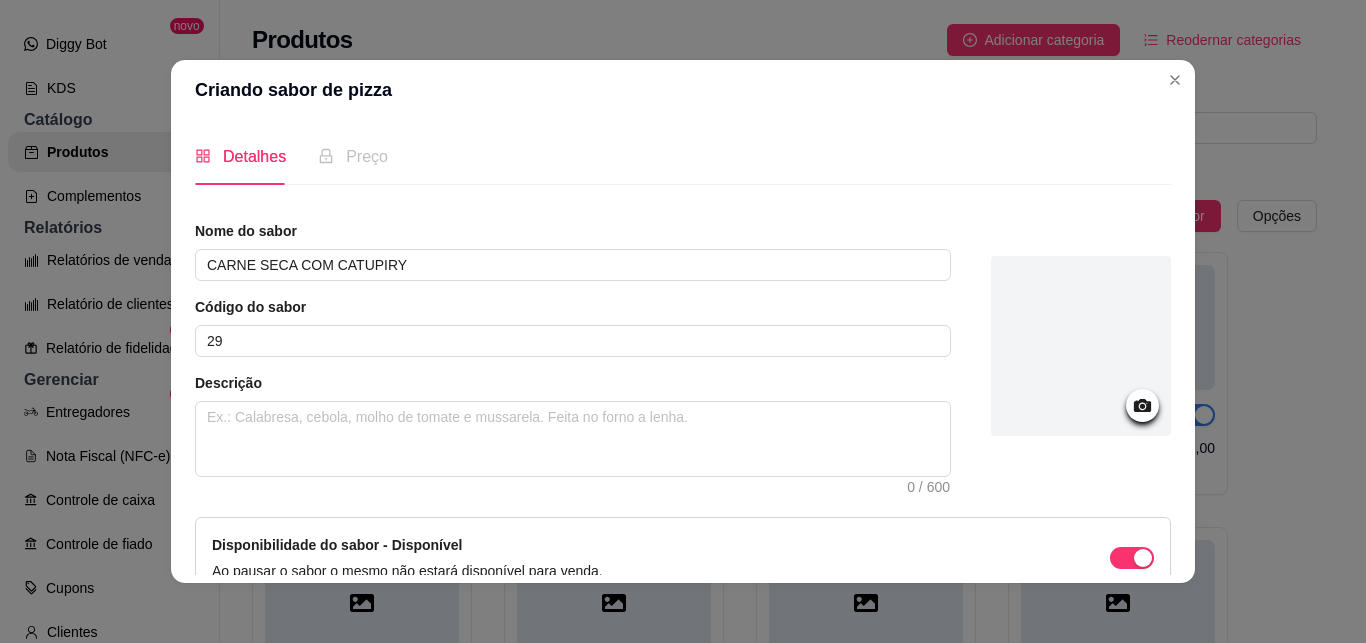 click at bounding box center (1081, 349) 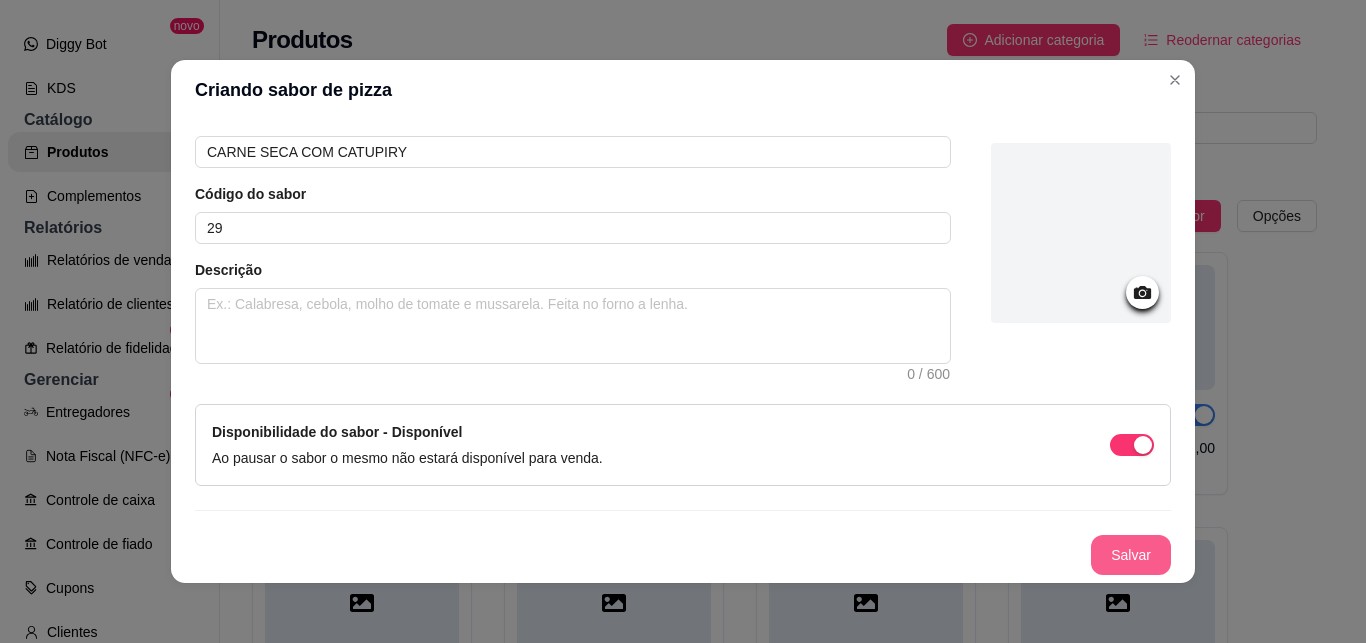 click on "Salvar" at bounding box center [1131, 555] 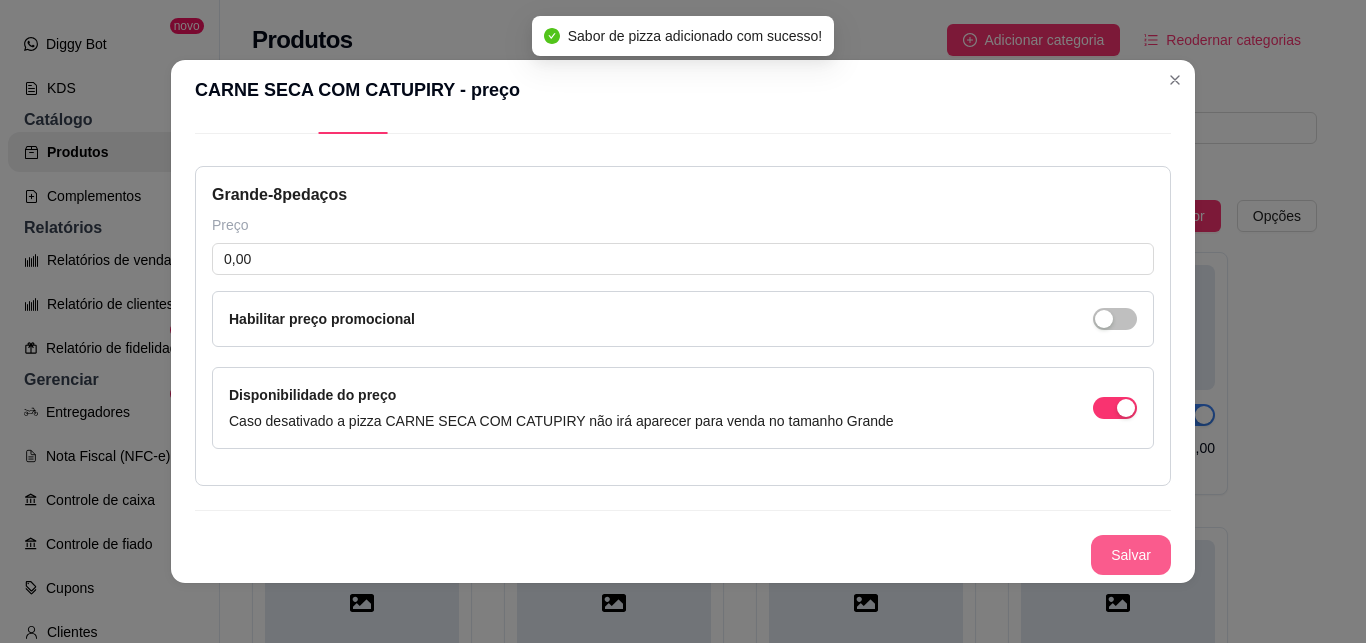 type 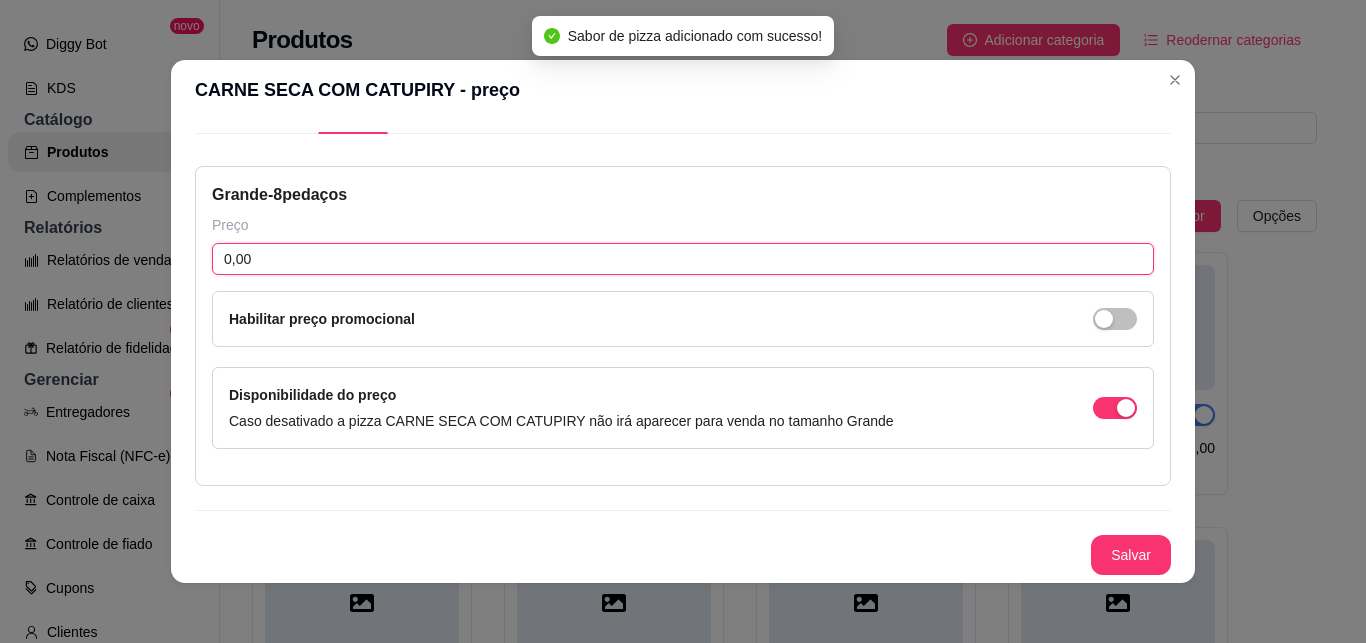 click on "0,00" at bounding box center [683, 259] 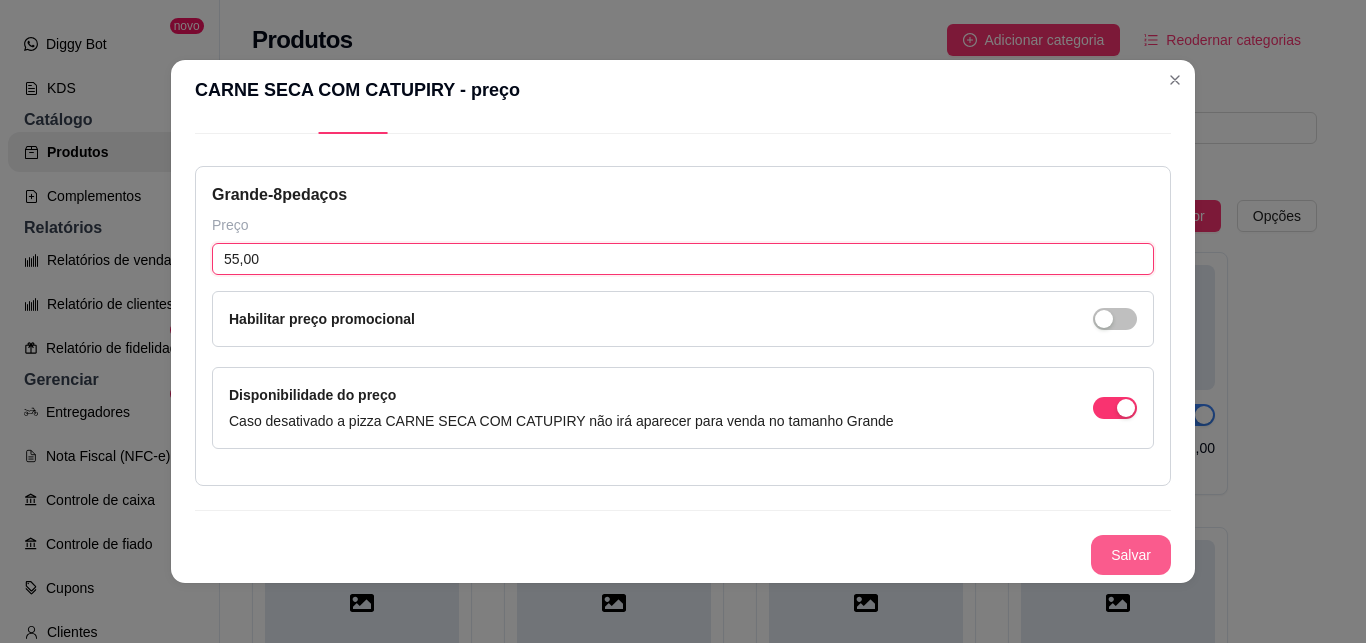 type on "55,00" 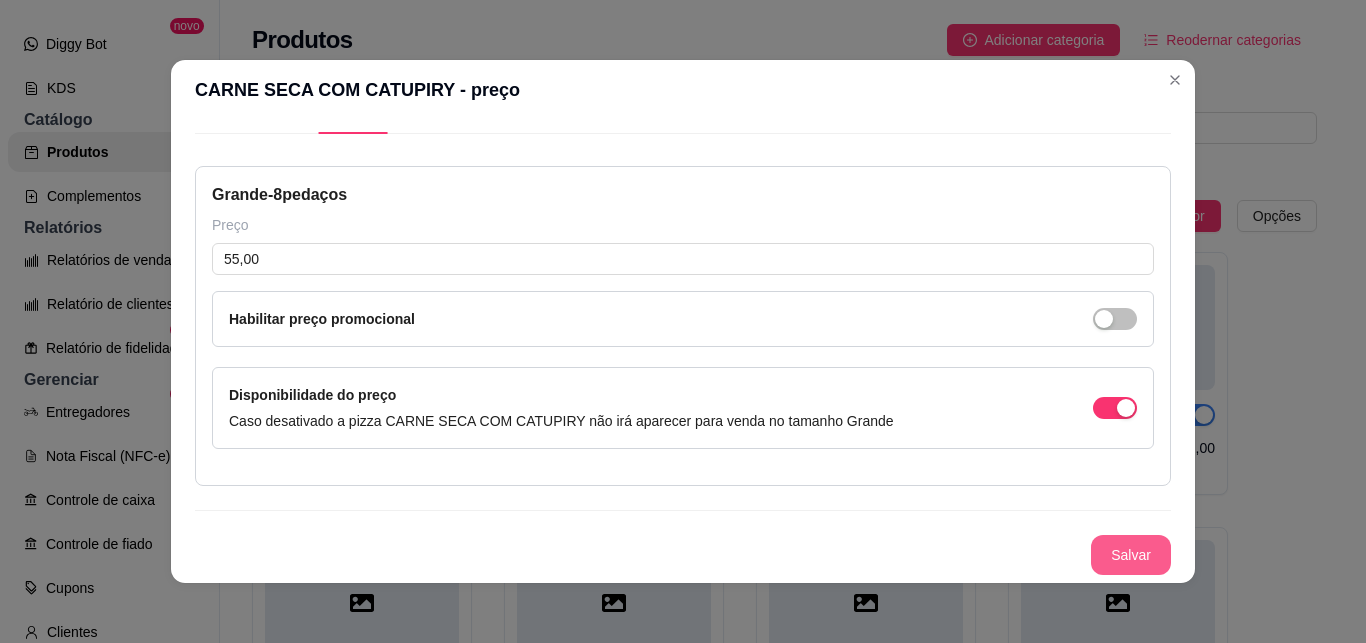click on "Salvar" at bounding box center (1131, 555) 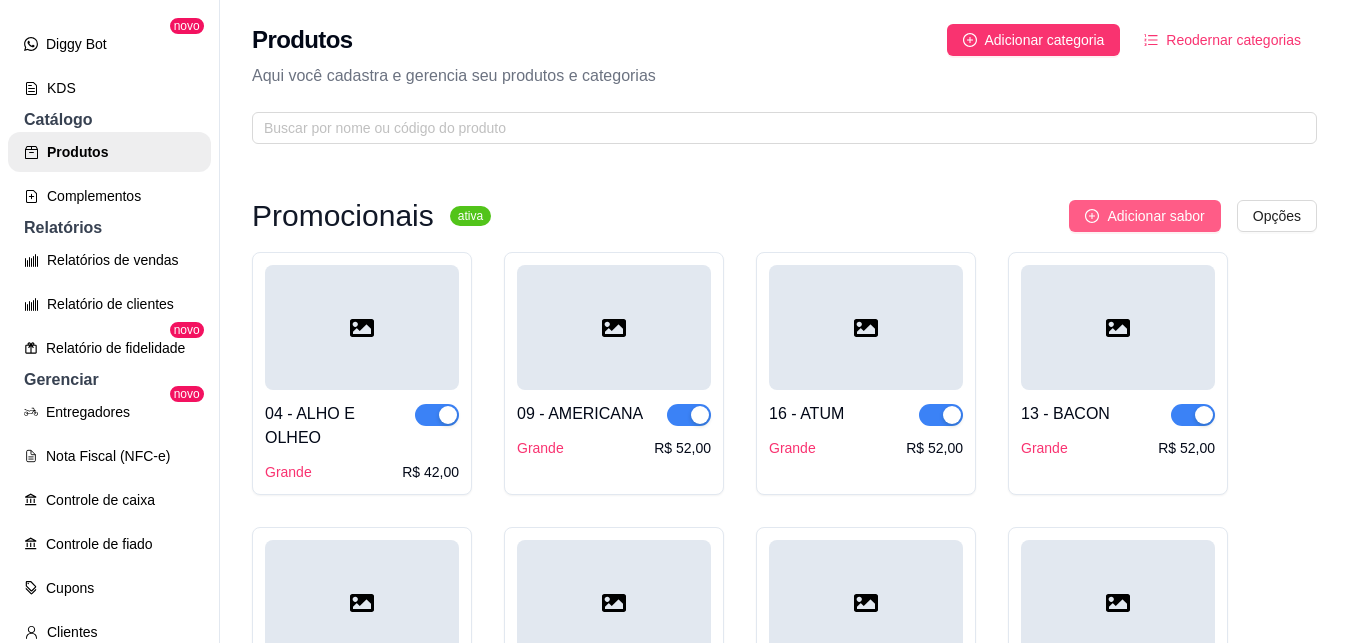 click on "Adicionar sabor" at bounding box center (1155, 216) 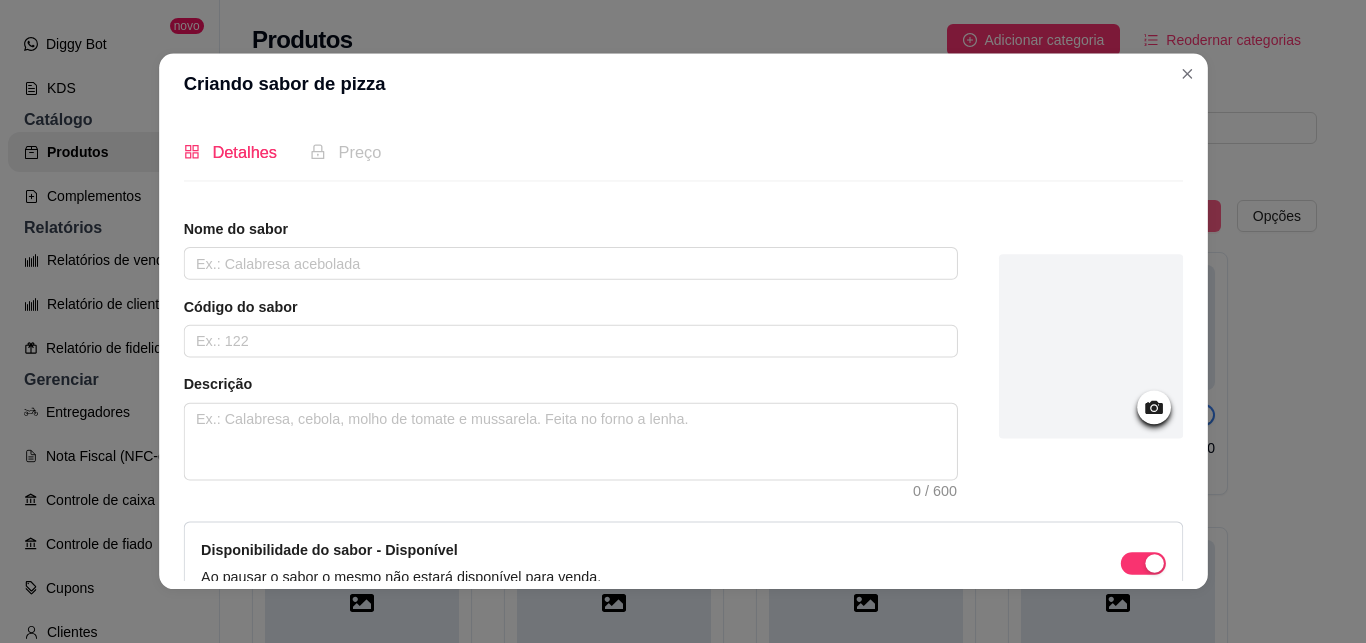 type 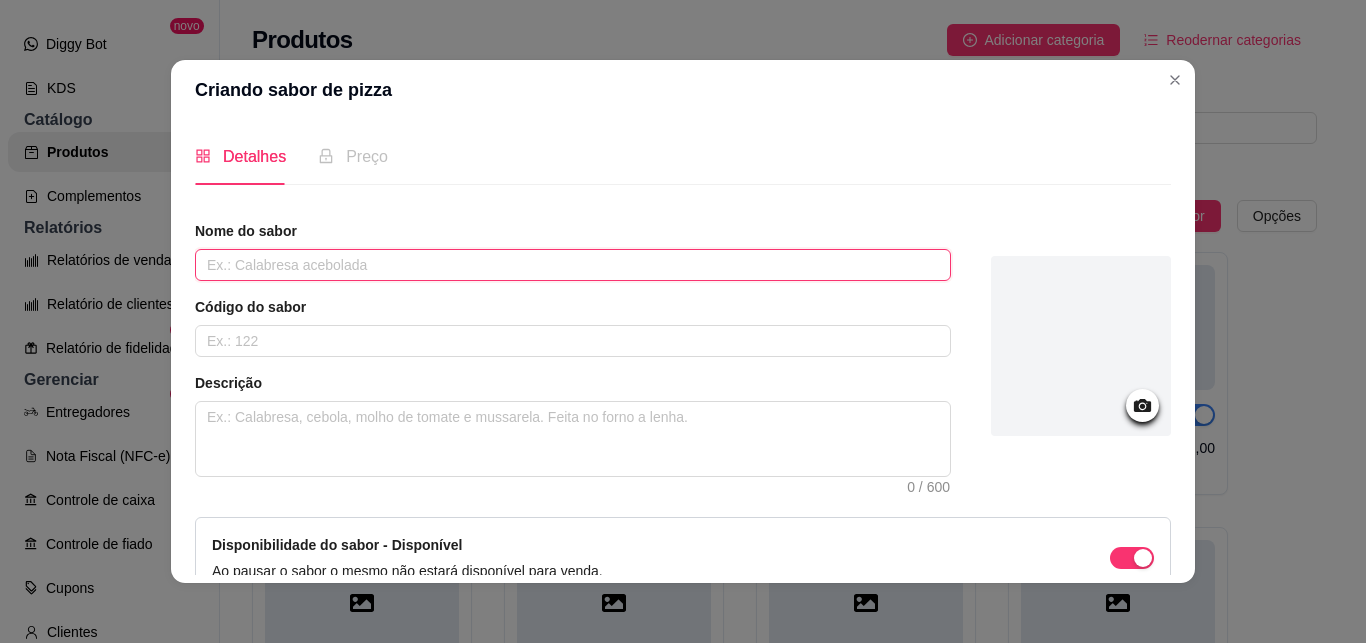 click at bounding box center [573, 265] 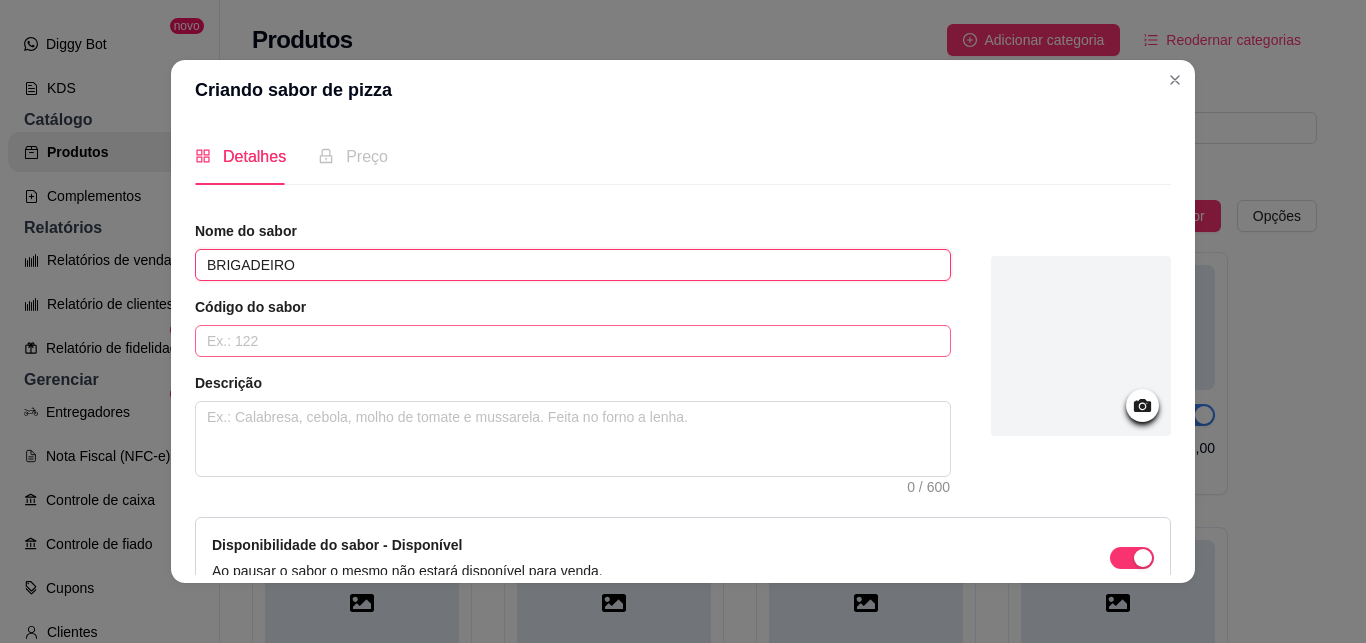 type on "BRIGADEIRO" 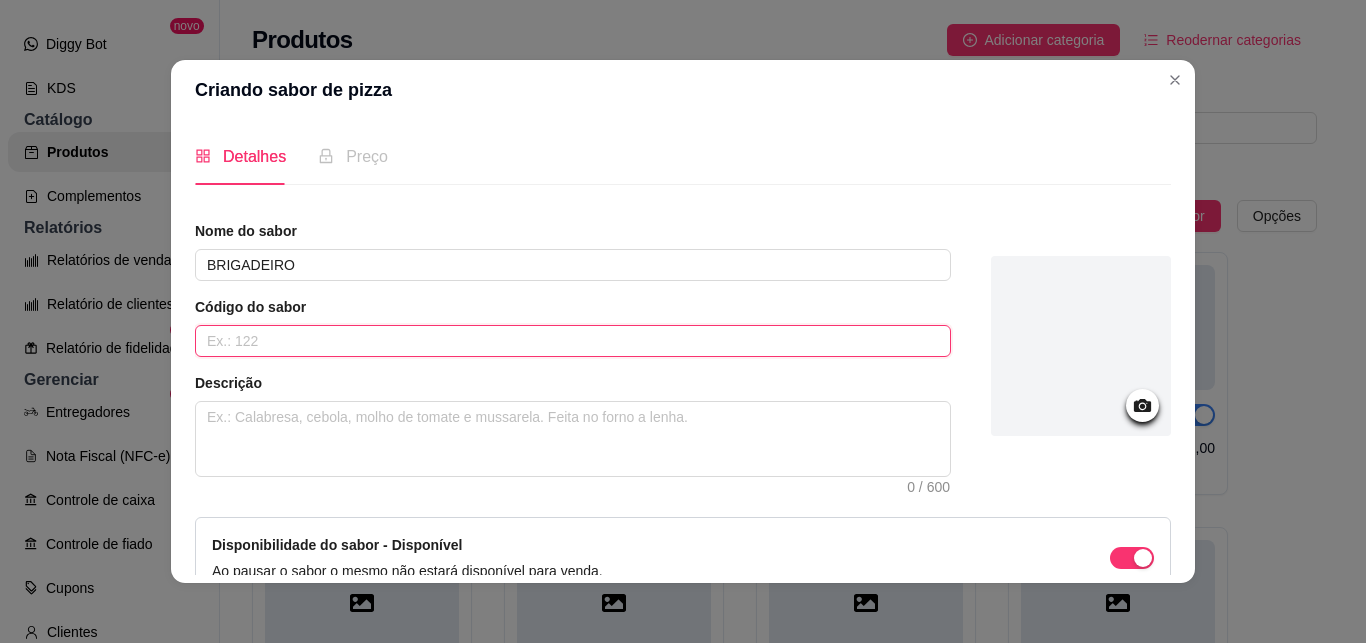 click at bounding box center (573, 341) 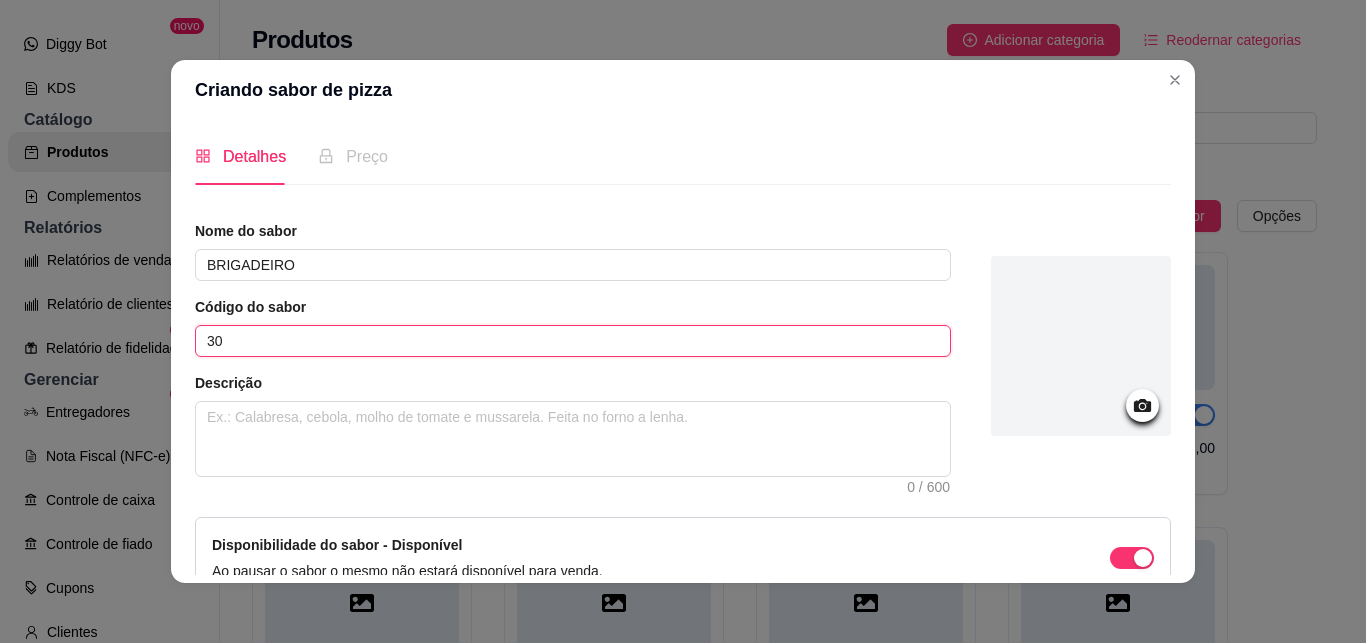 type on "30" 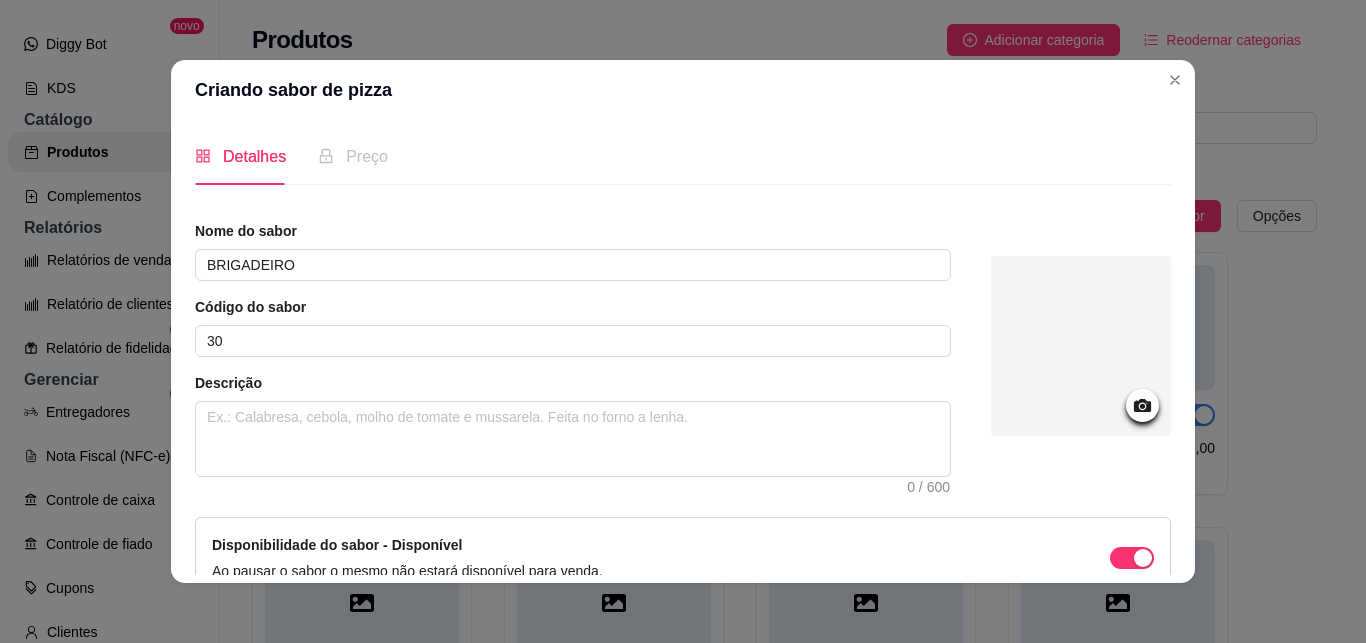 scroll, scrollTop: 113, scrollLeft: 0, axis: vertical 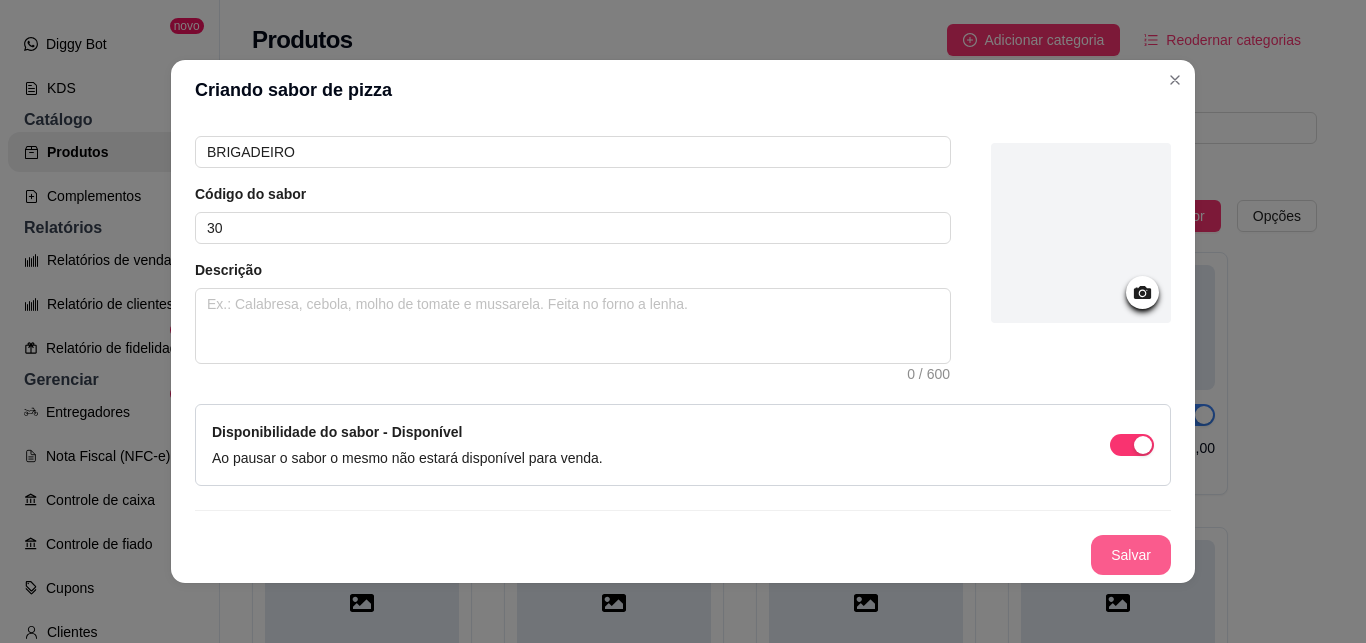 click on "Salvar" at bounding box center (1131, 555) 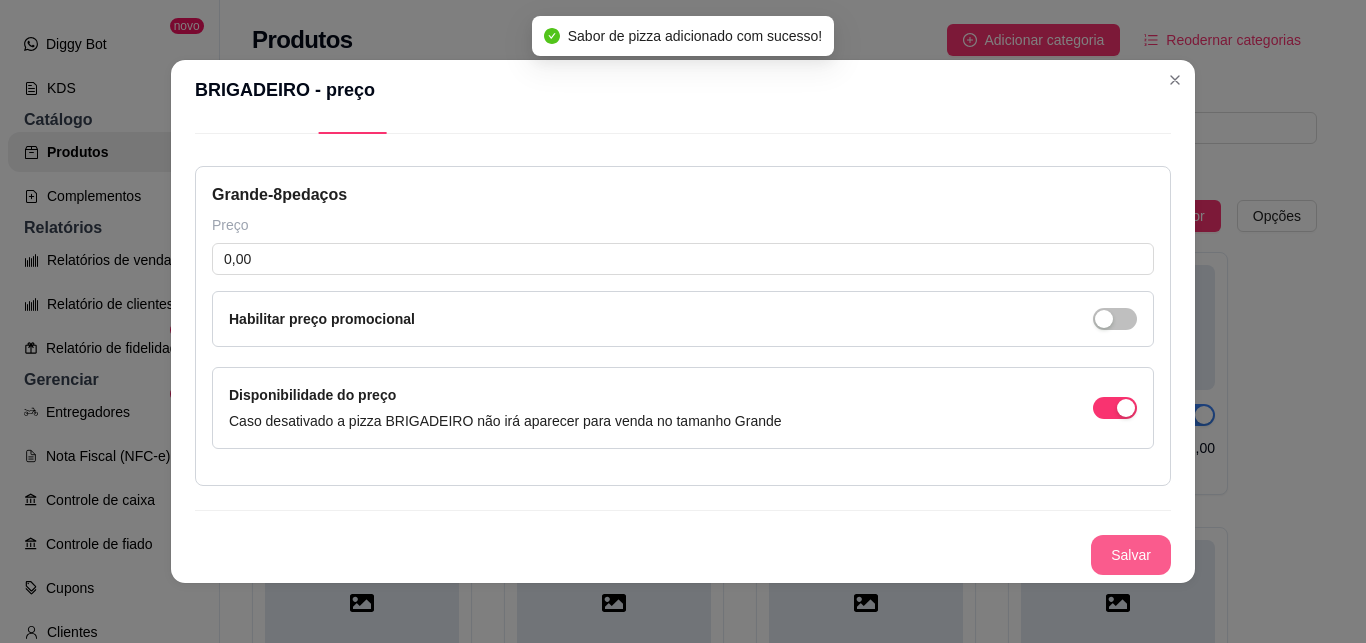 type 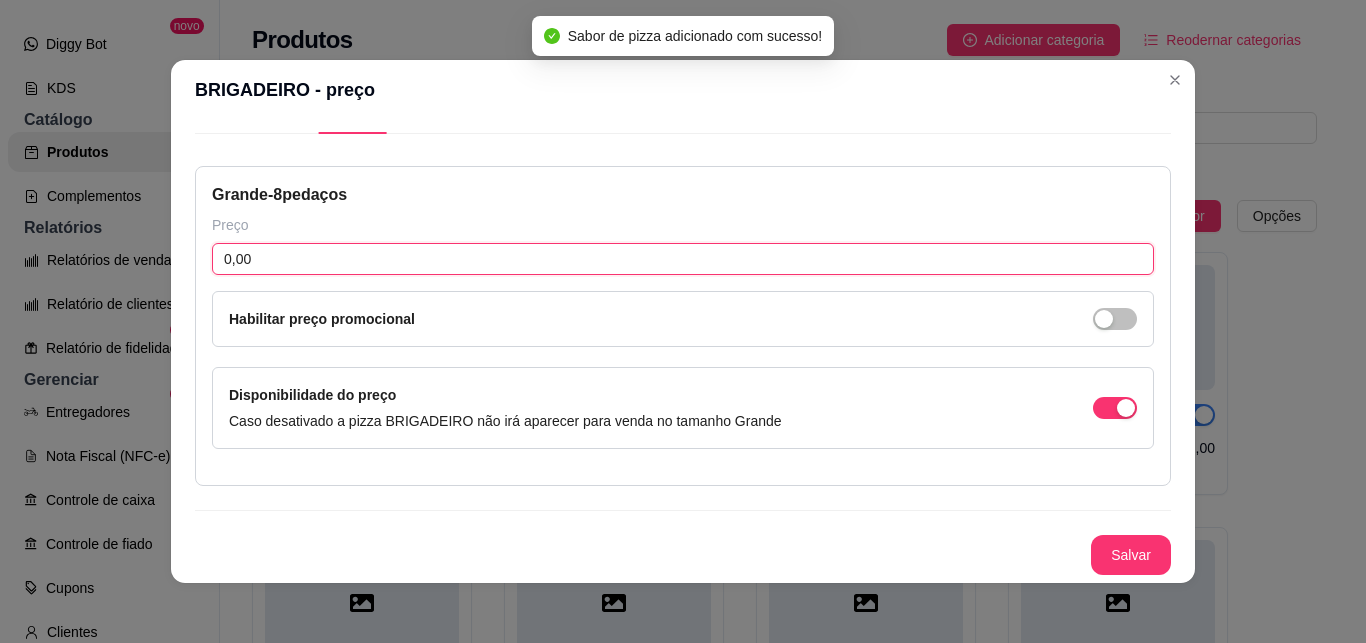 click on "0,00" at bounding box center [683, 259] 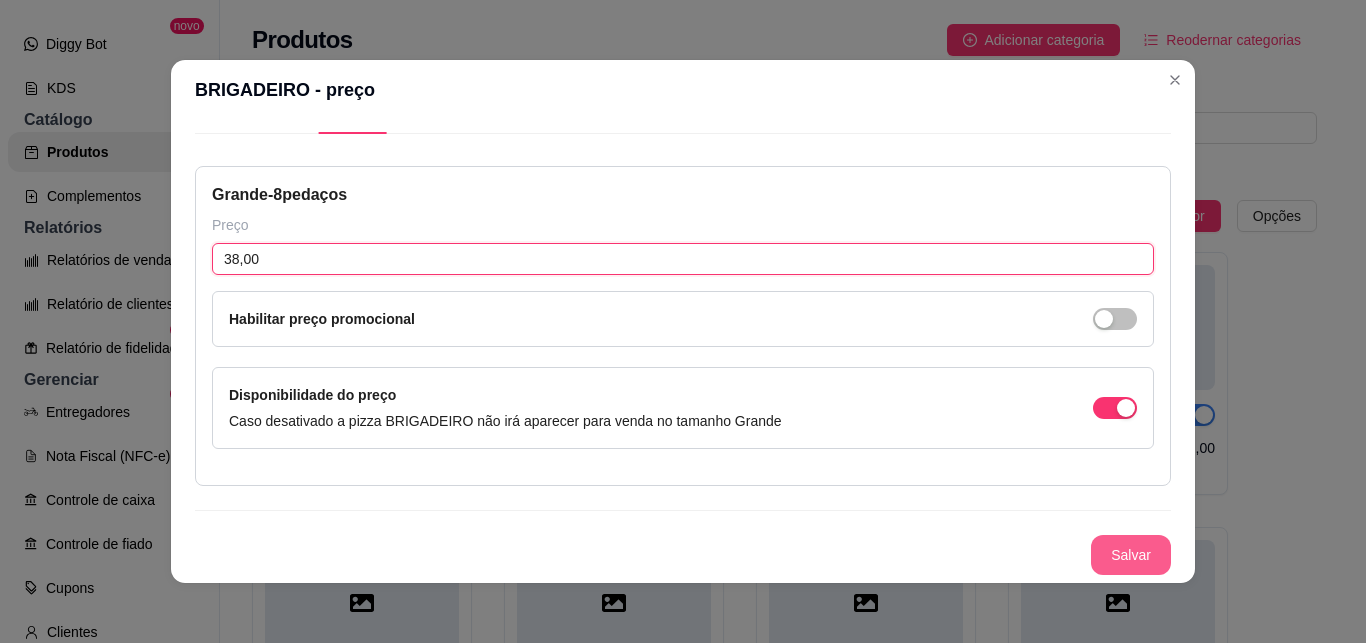 type on "38,00" 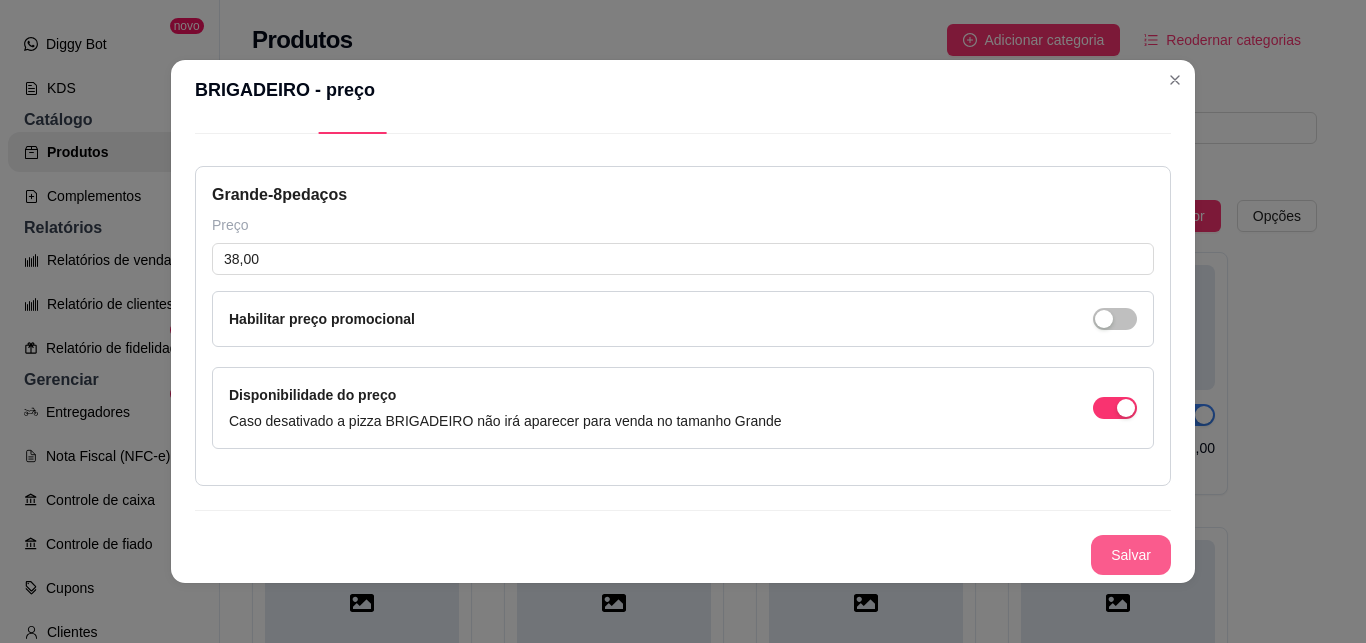 click on "Salvar" at bounding box center (1131, 555) 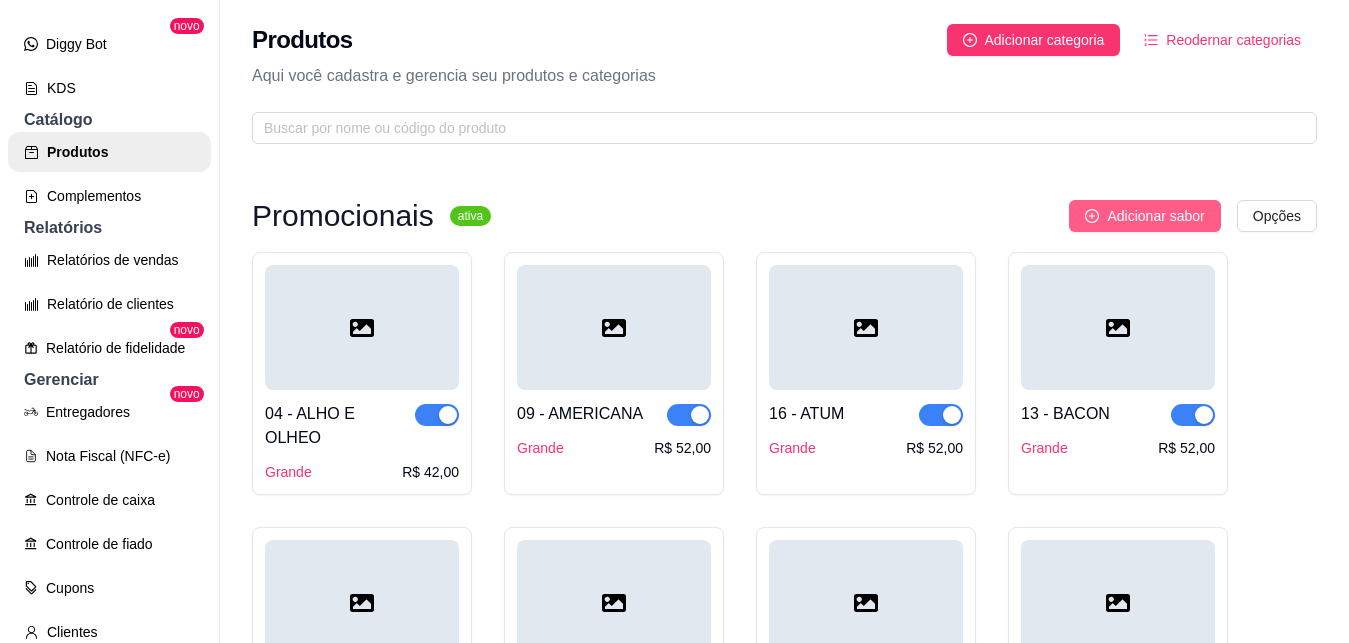 click on "Adicionar sabor" at bounding box center [1155, 216] 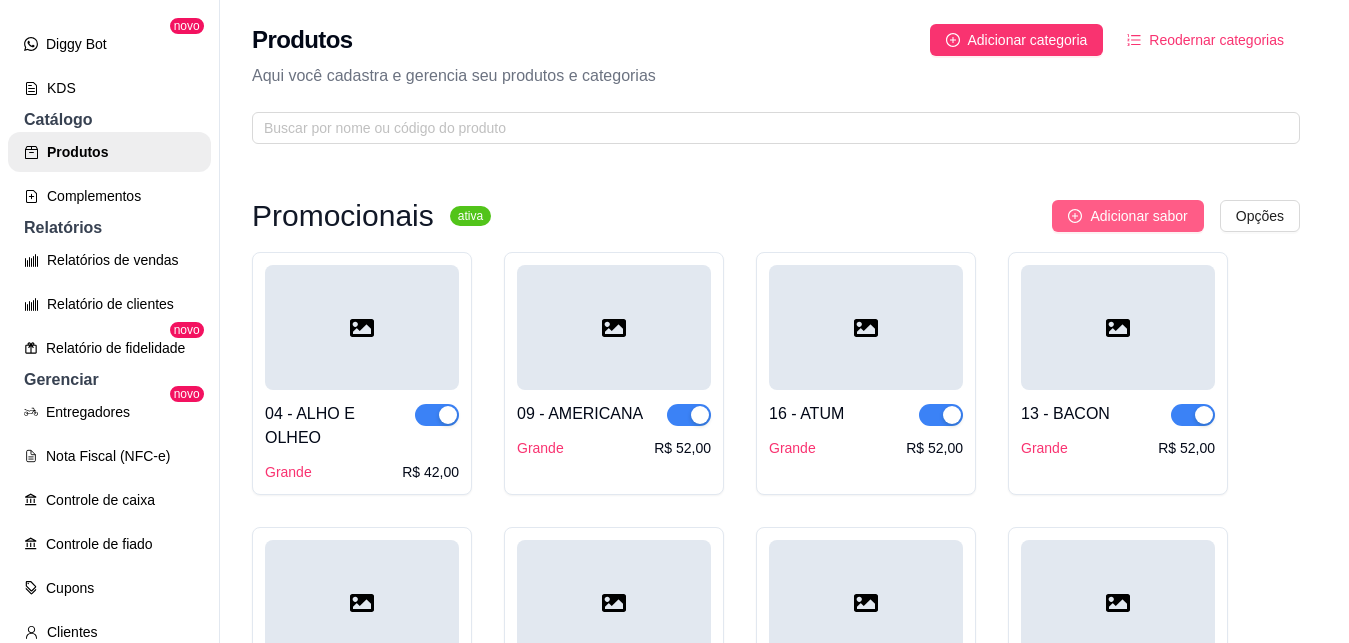 type 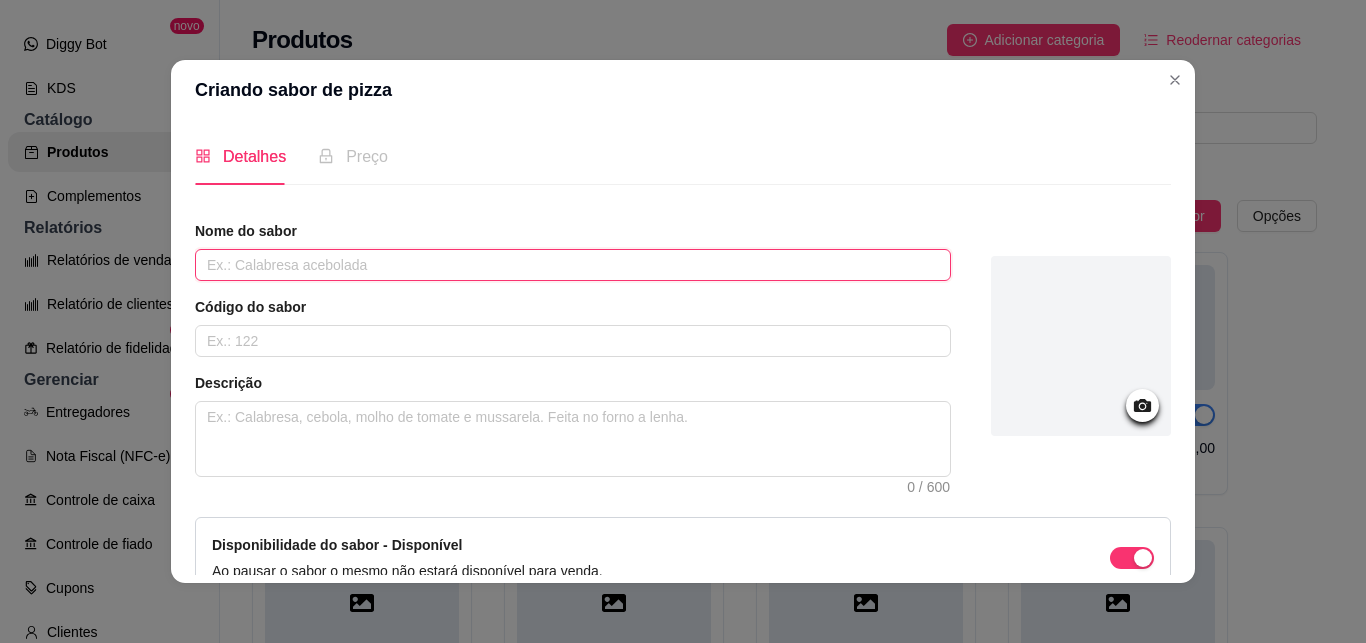 click at bounding box center [573, 265] 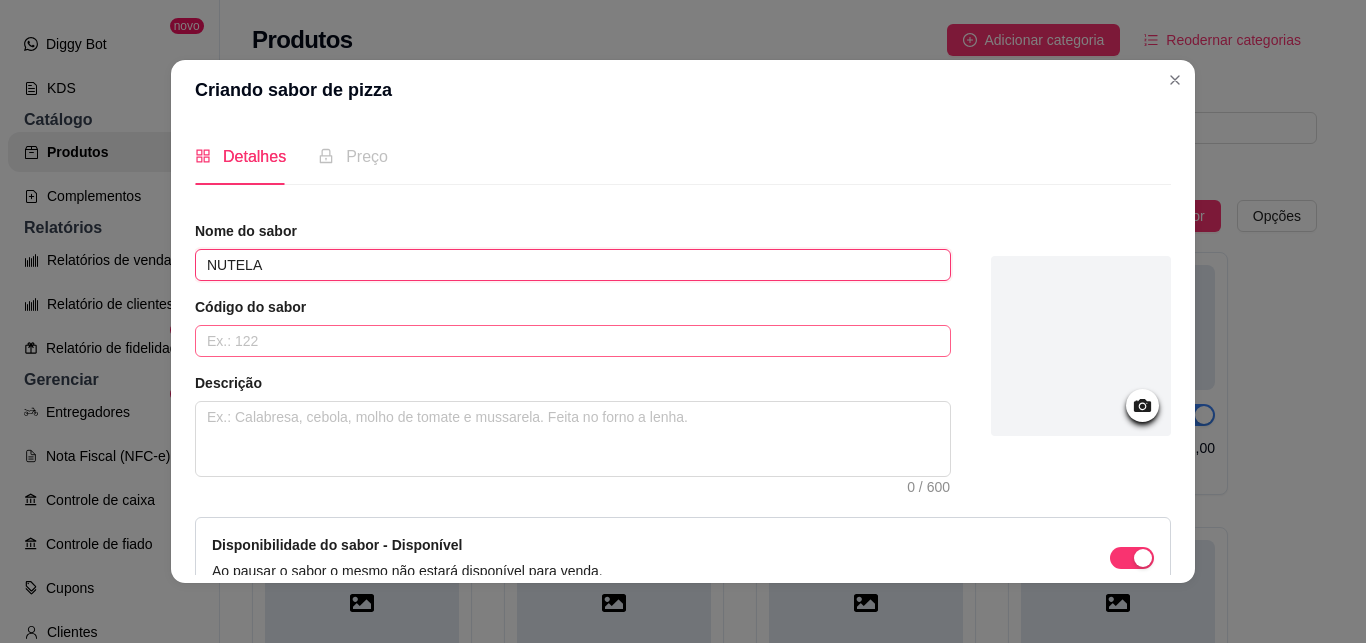 type on "NUTELA" 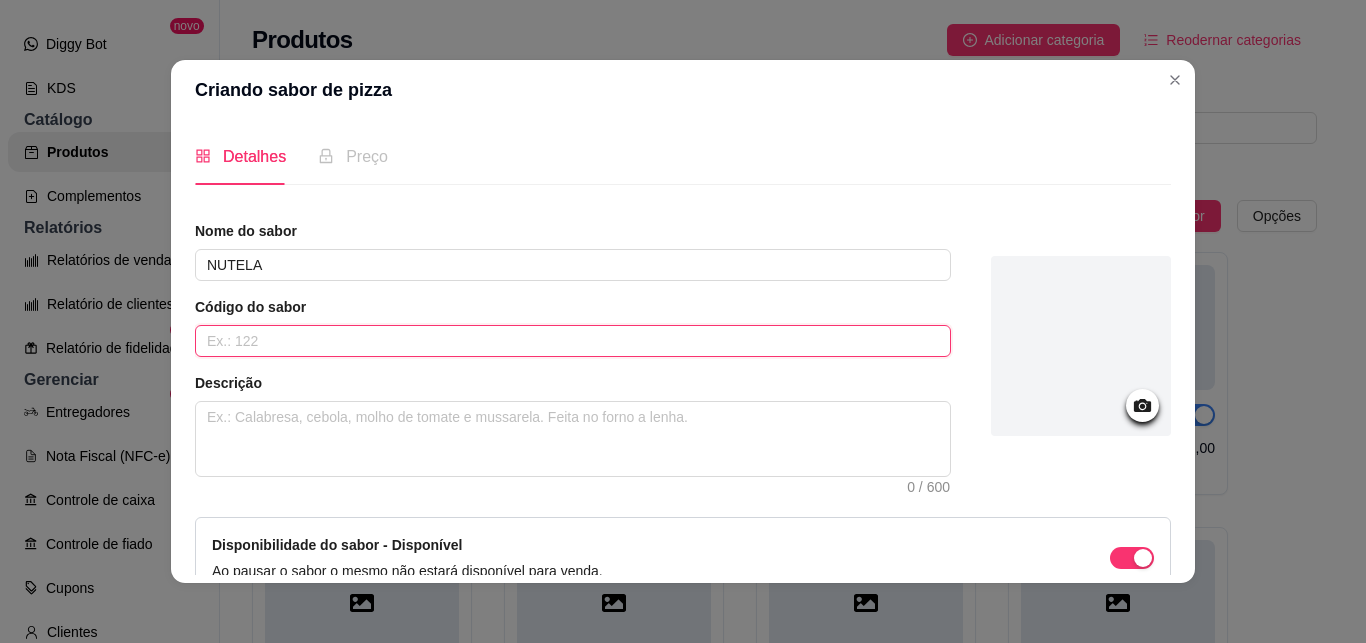 click at bounding box center [573, 341] 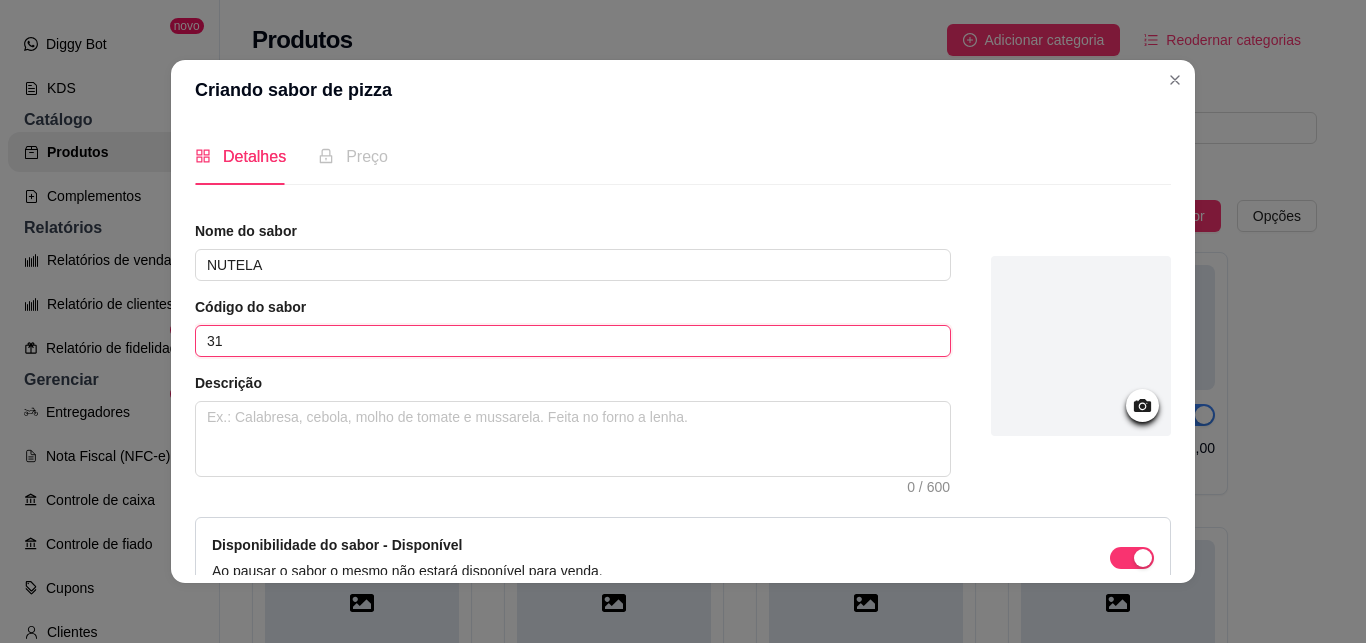 type on "31" 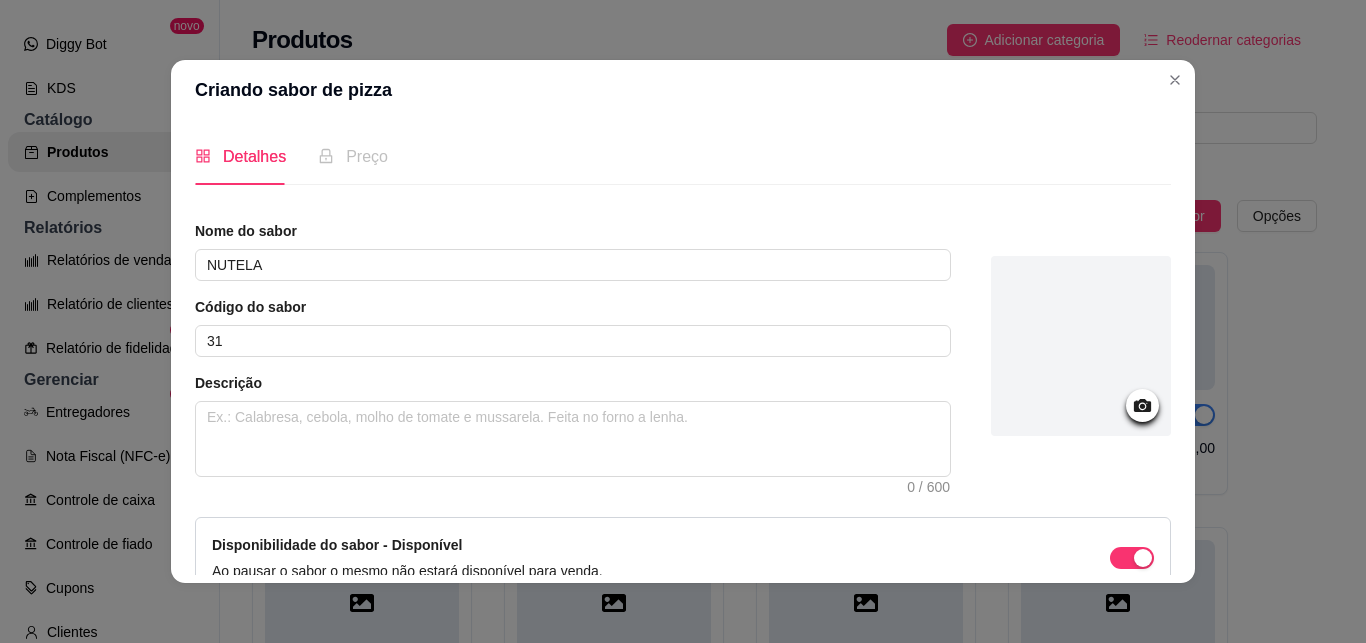 scroll, scrollTop: 113, scrollLeft: 0, axis: vertical 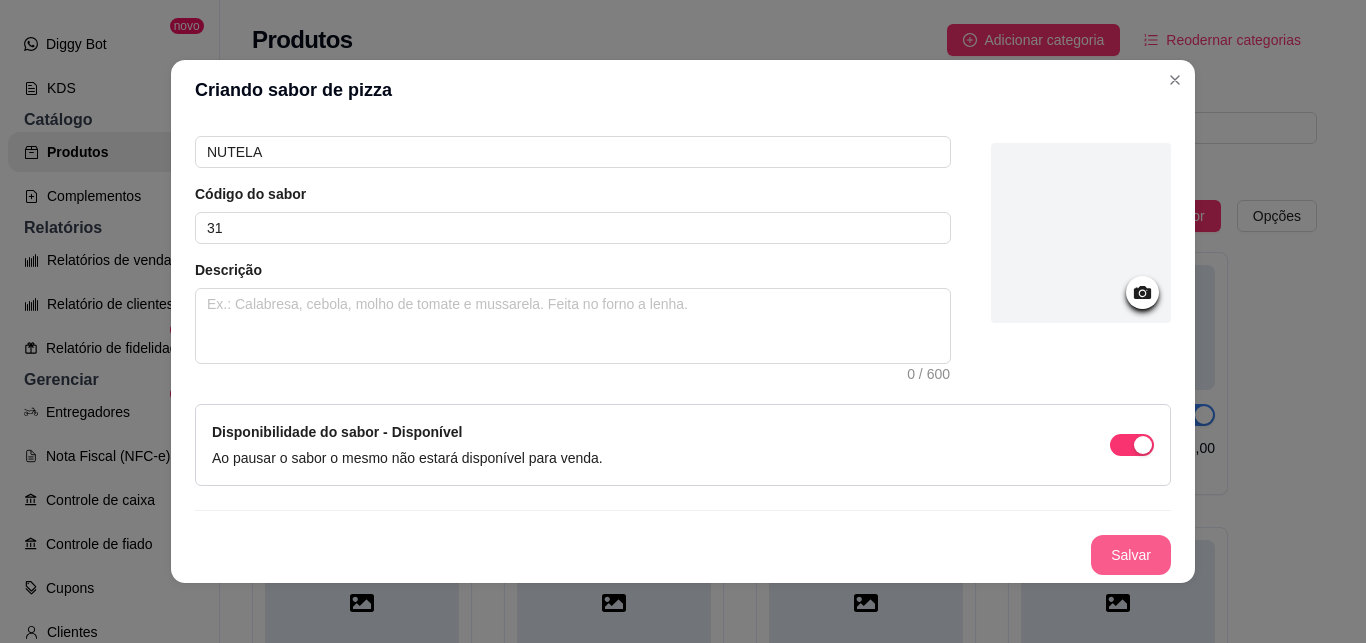 click on "Salvar" at bounding box center [1131, 555] 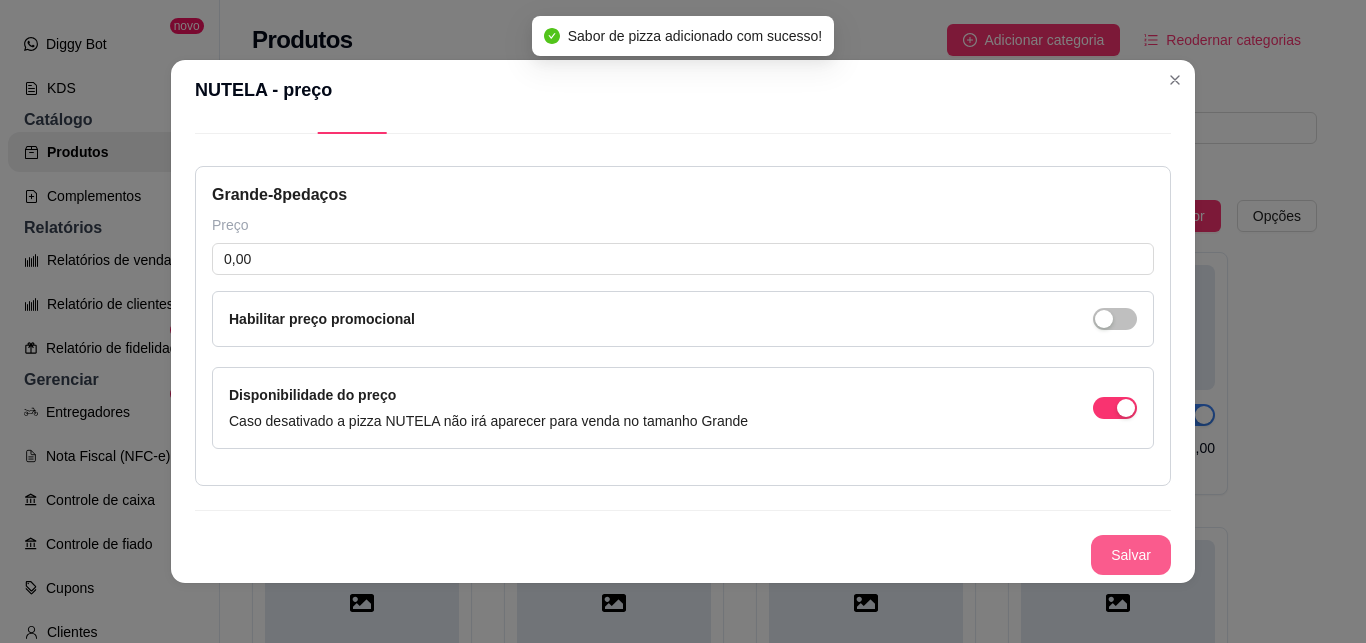 type 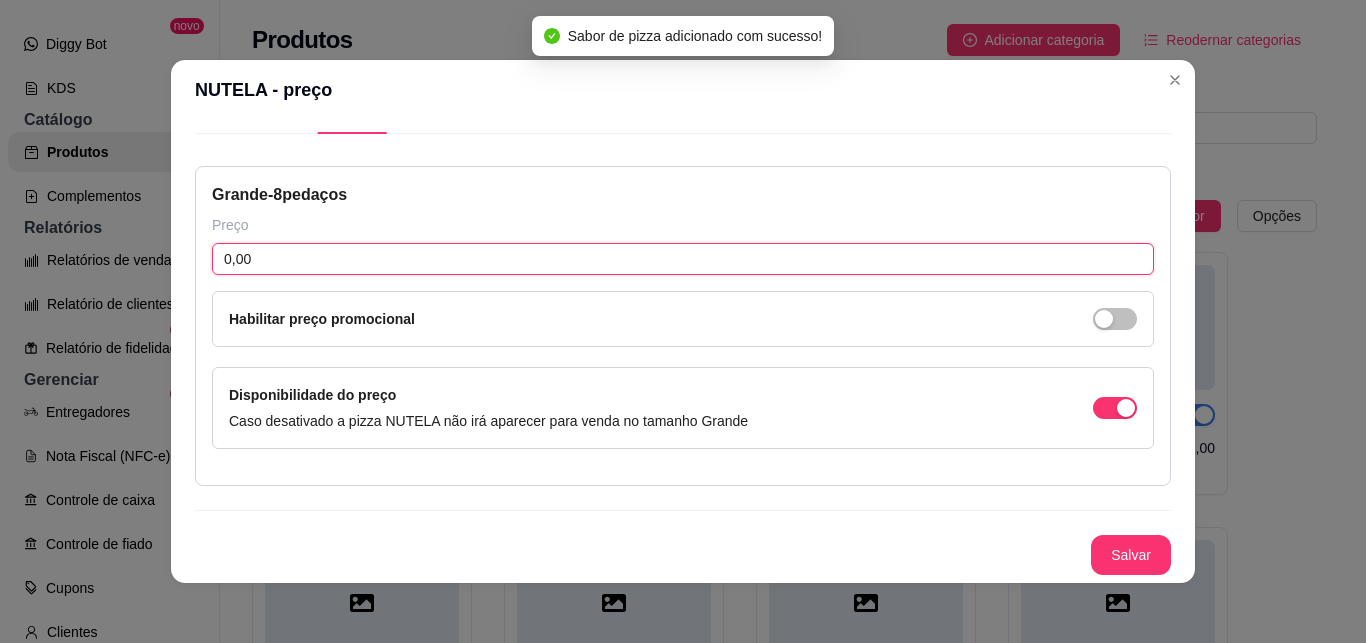 click on "0,00" at bounding box center [683, 259] 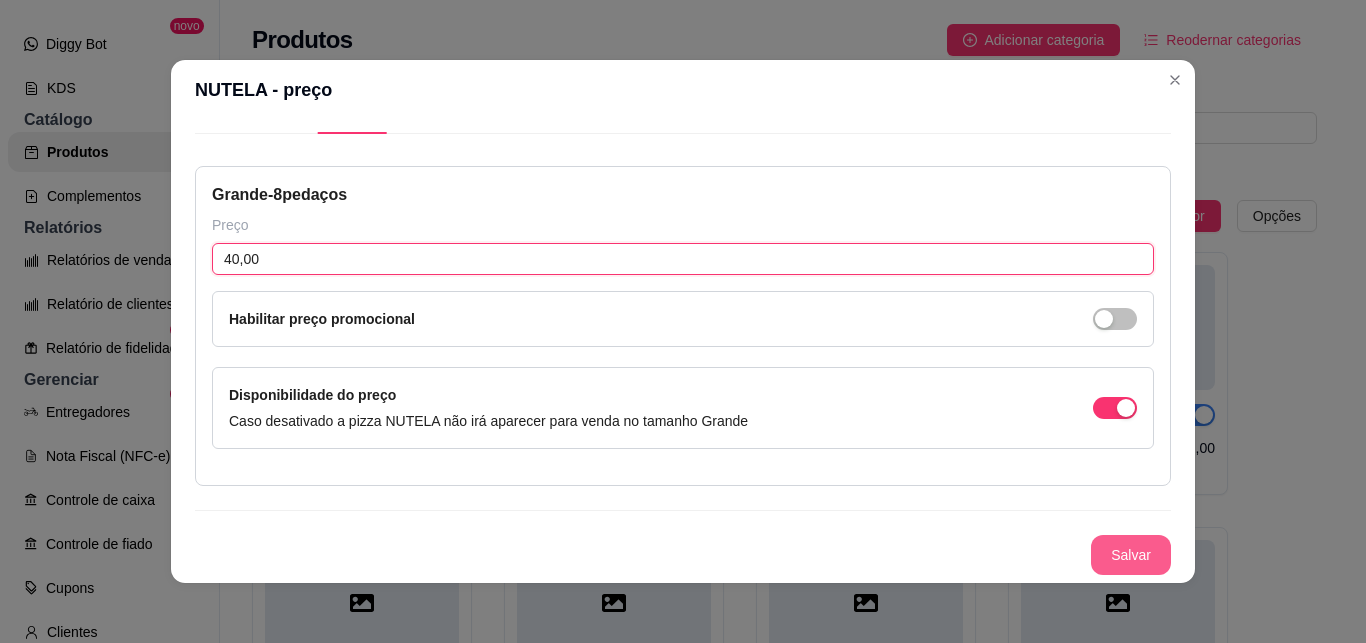 type on "40,00" 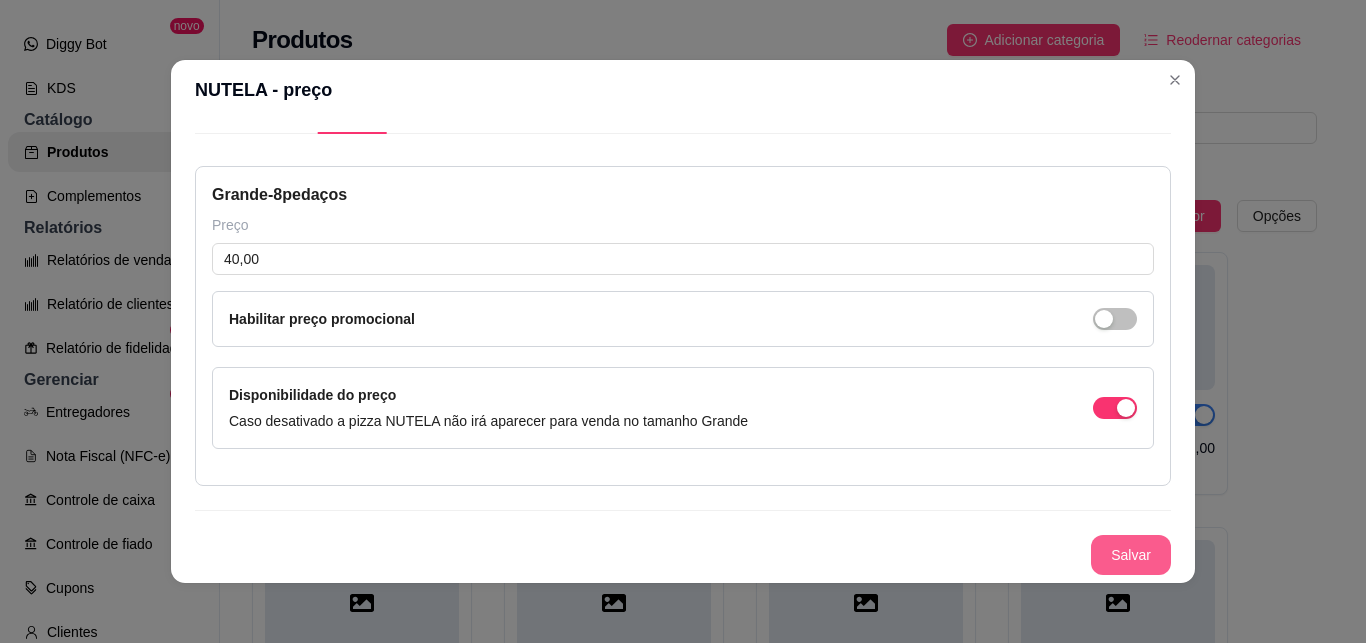 click on "Salvar" at bounding box center [1131, 555] 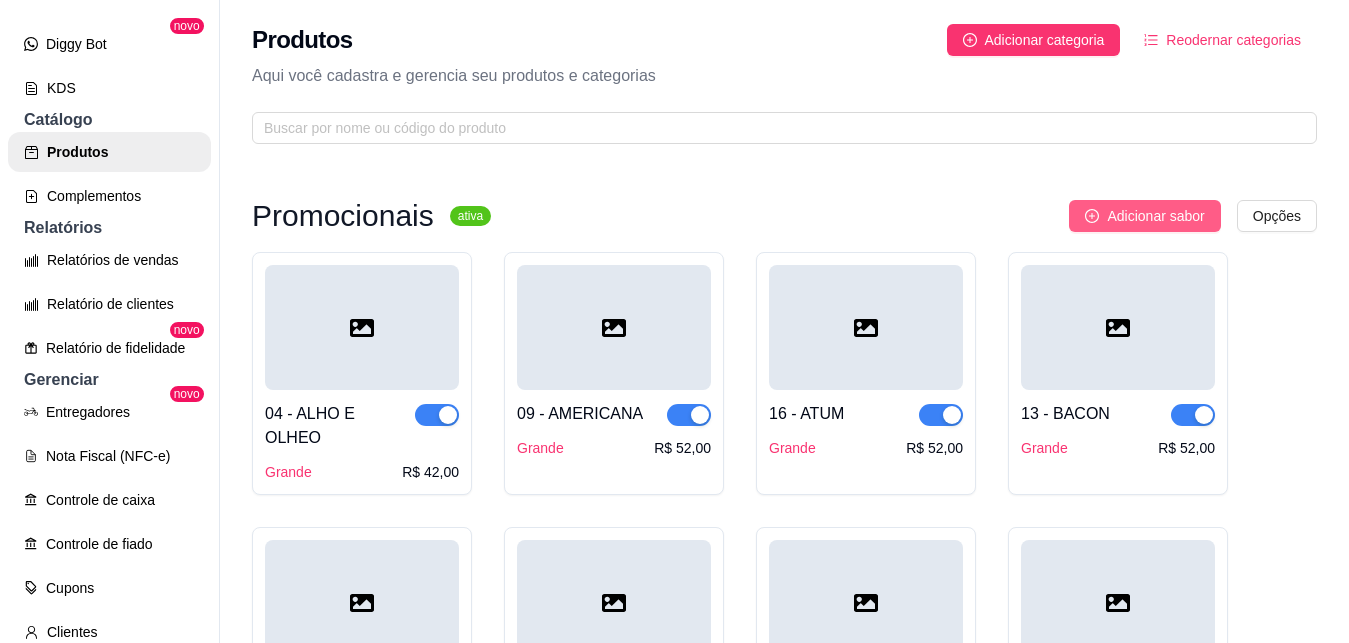 click on "Adicionar sabor" at bounding box center (1155, 216) 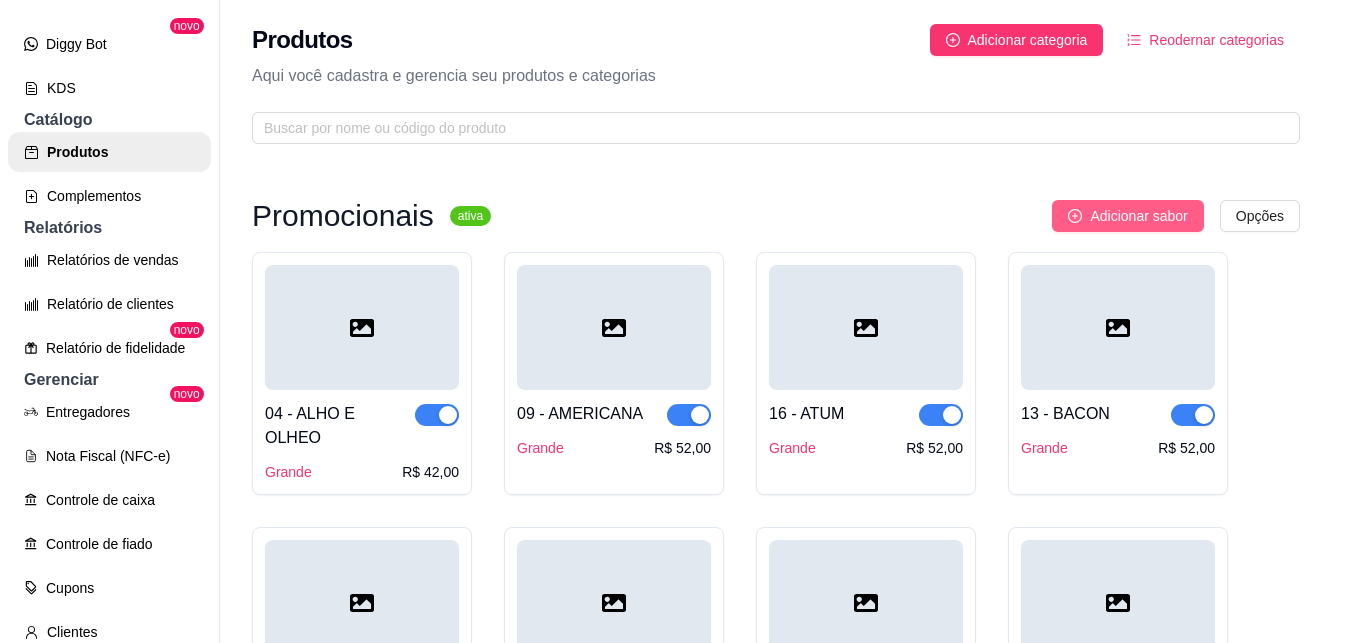 type 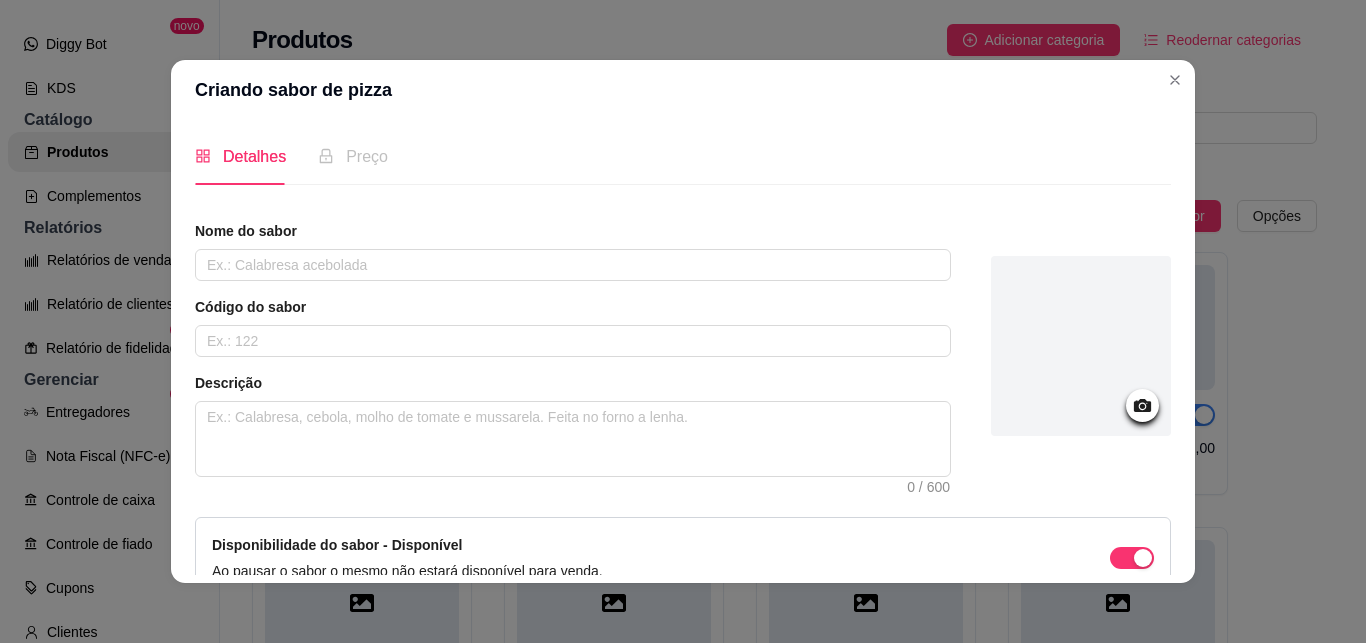 click on "Nome do sabor Código do sabor Descrição 0 / 600" at bounding box center (573, 349) 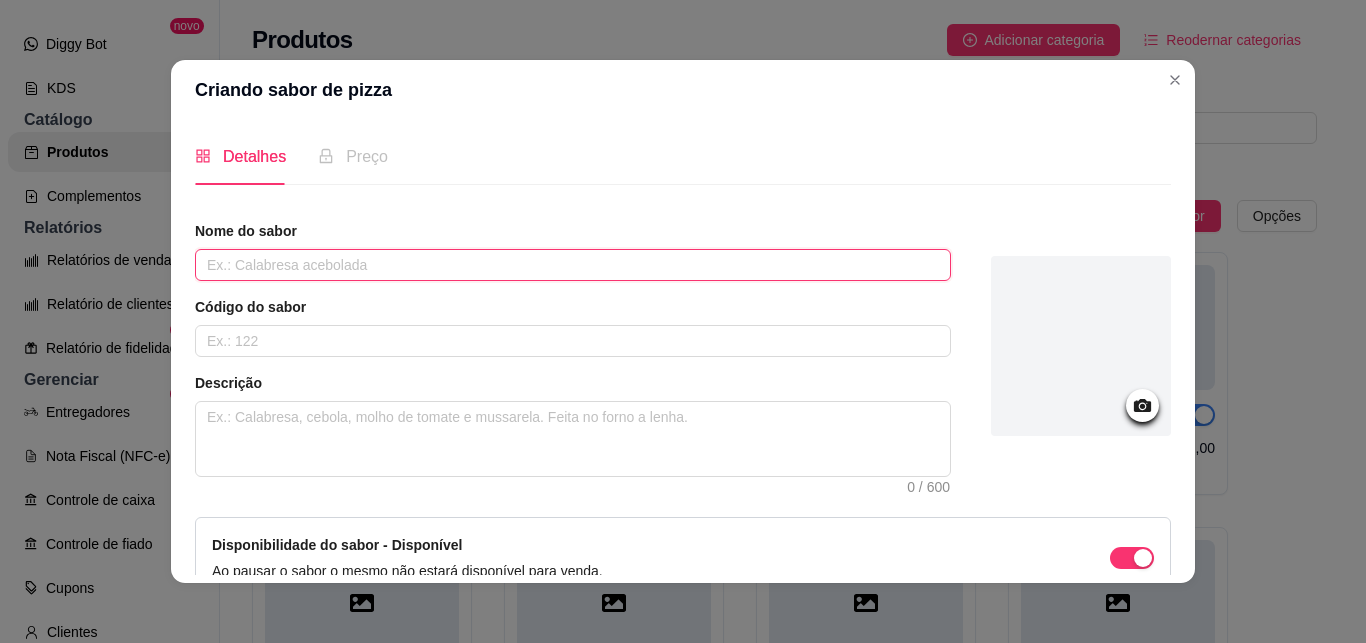 click at bounding box center (573, 265) 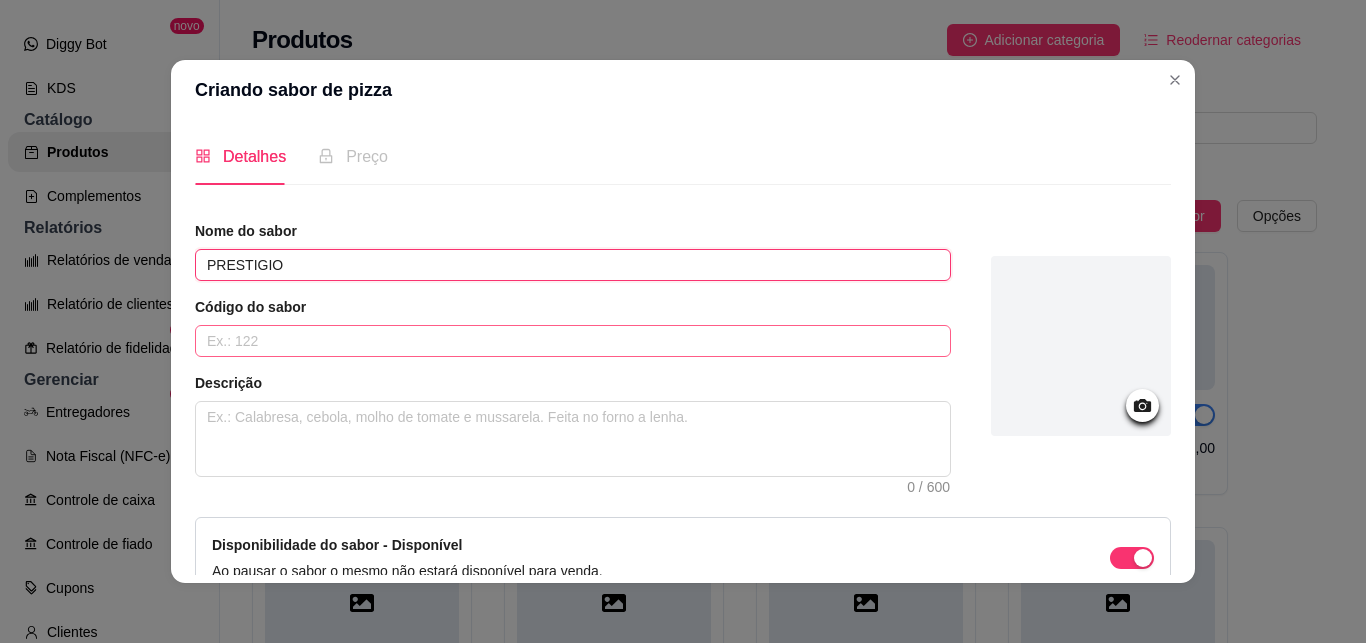 type on "PRESTIGIO" 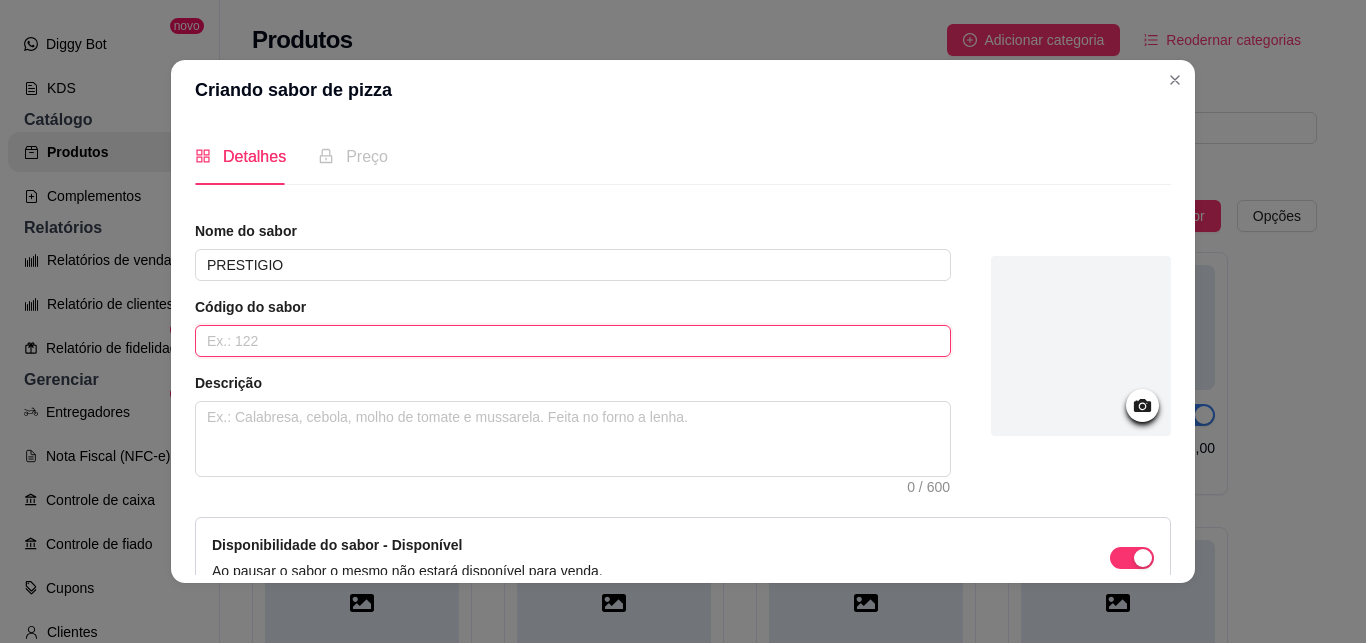 click at bounding box center [573, 341] 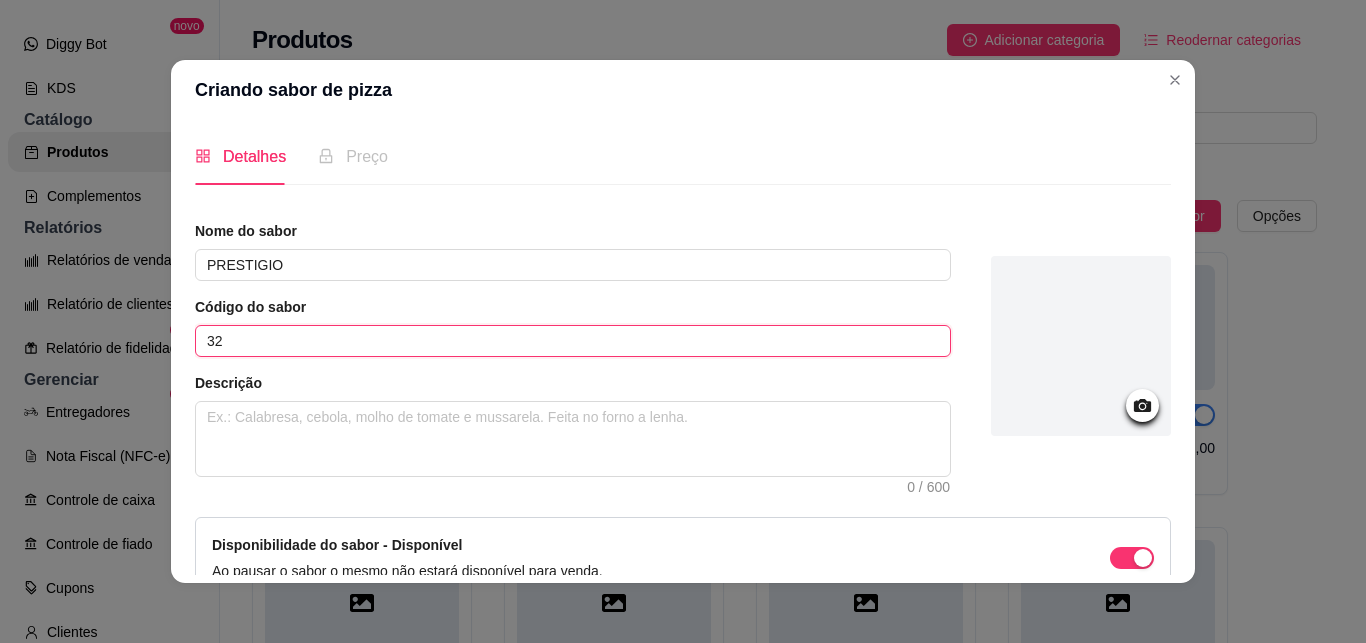 type 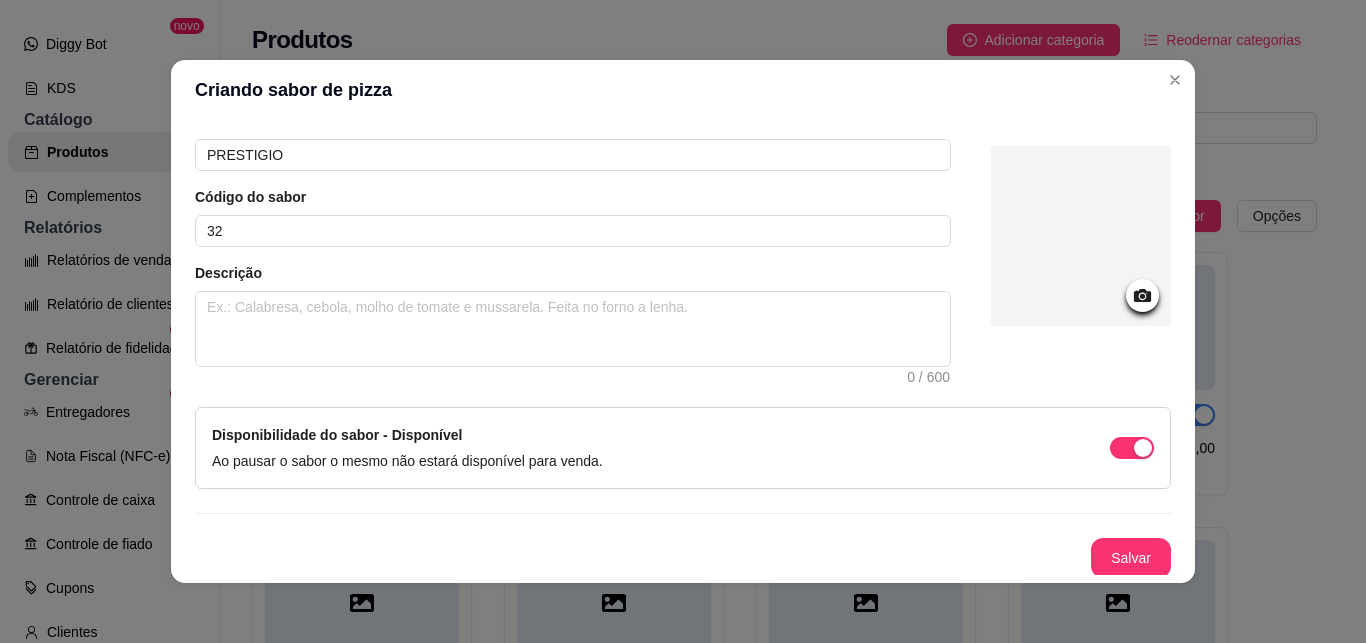 scroll, scrollTop: 113, scrollLeft: 0, axis: vertical 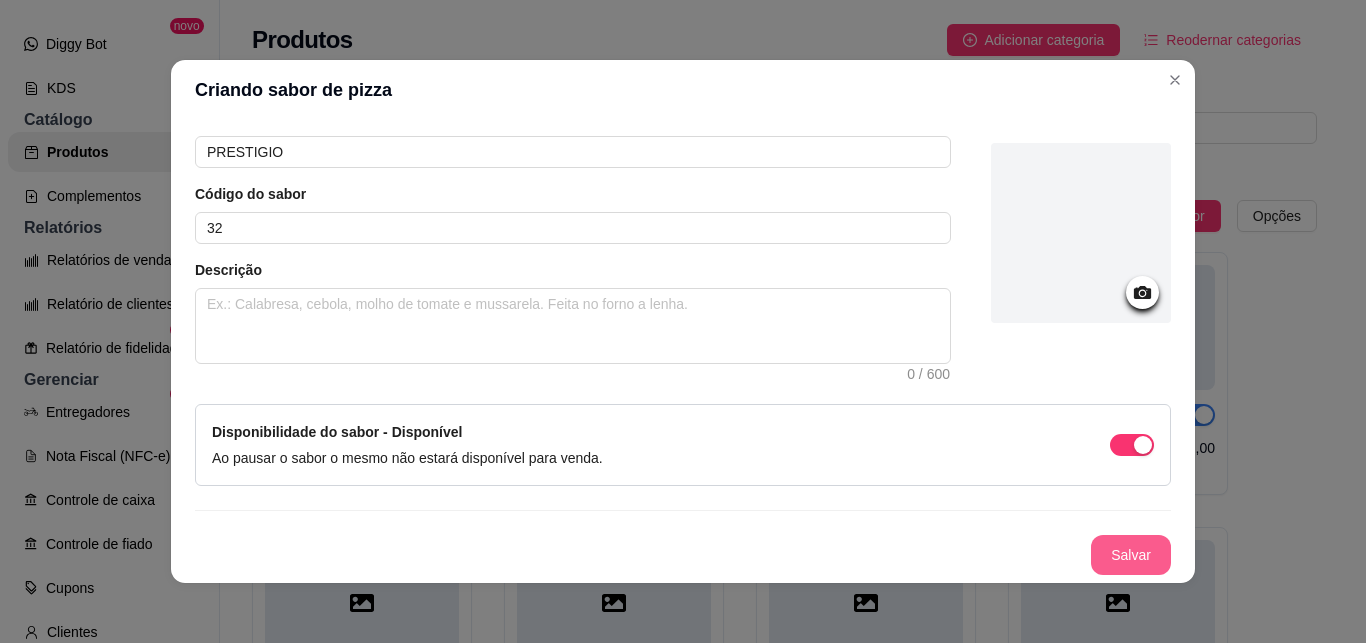 click on "Salvar" at bounding box center [1131, 555] 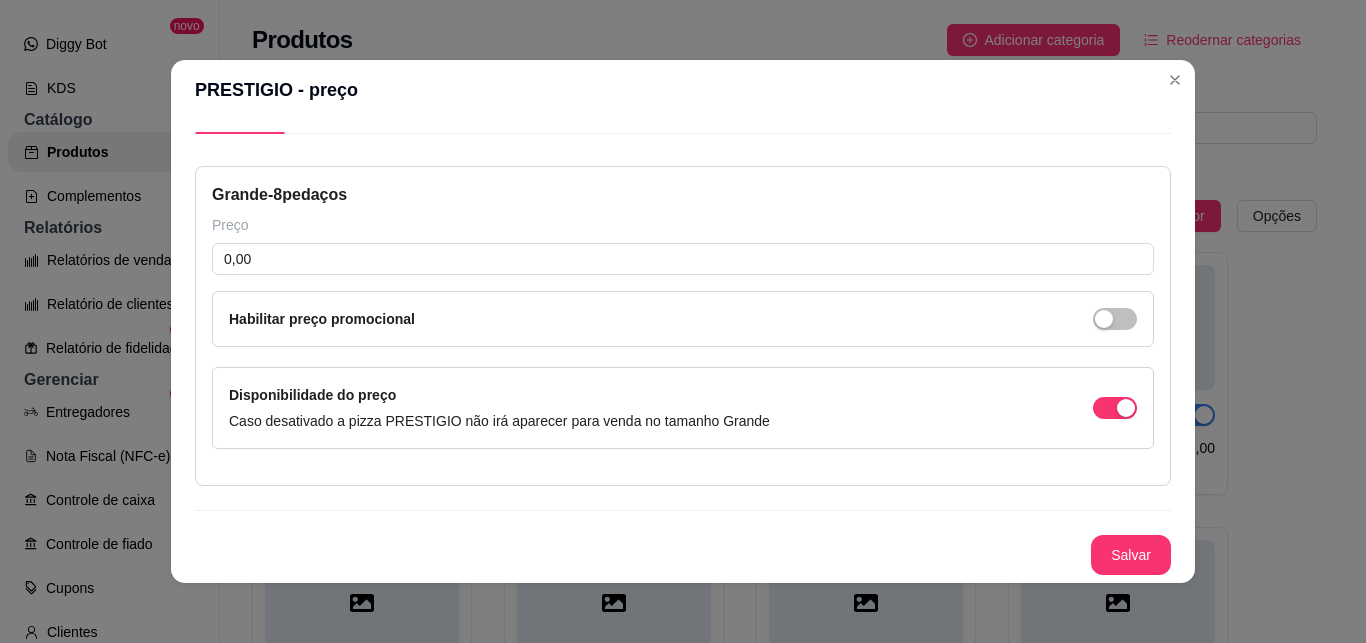scroll, scrollTop: 51, scrollLeft: 0, axis: vertical 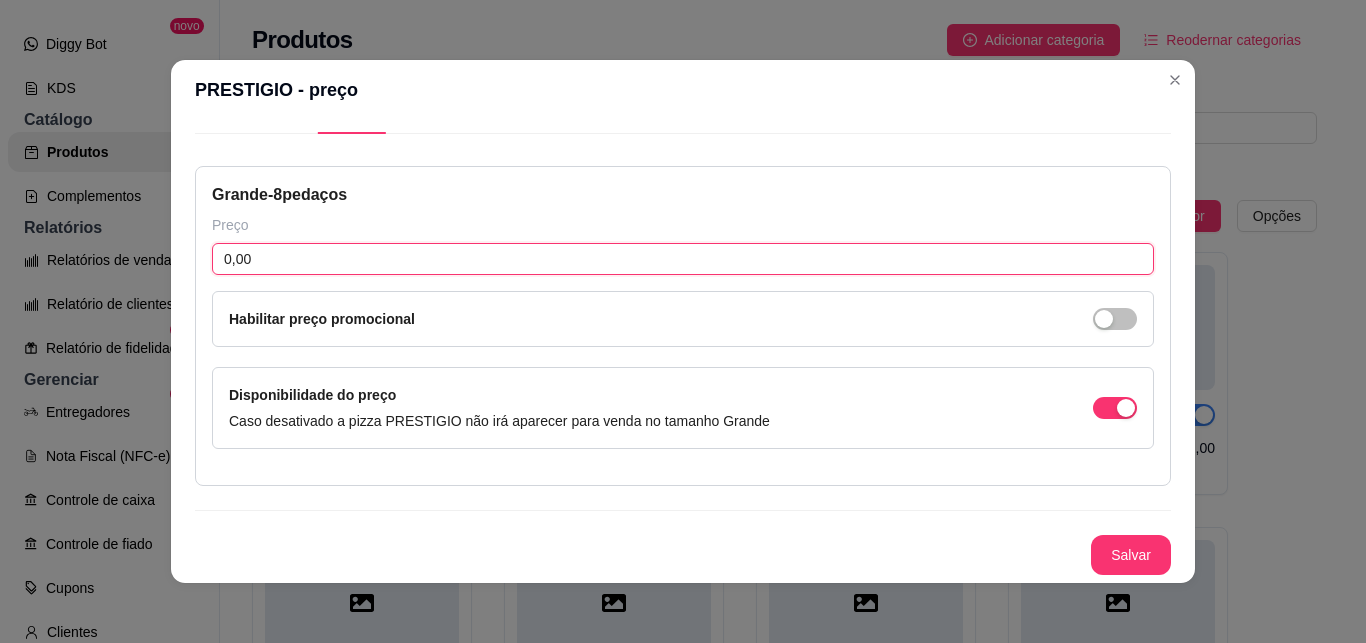 click on "0,00" at bounding box center [683, 259] 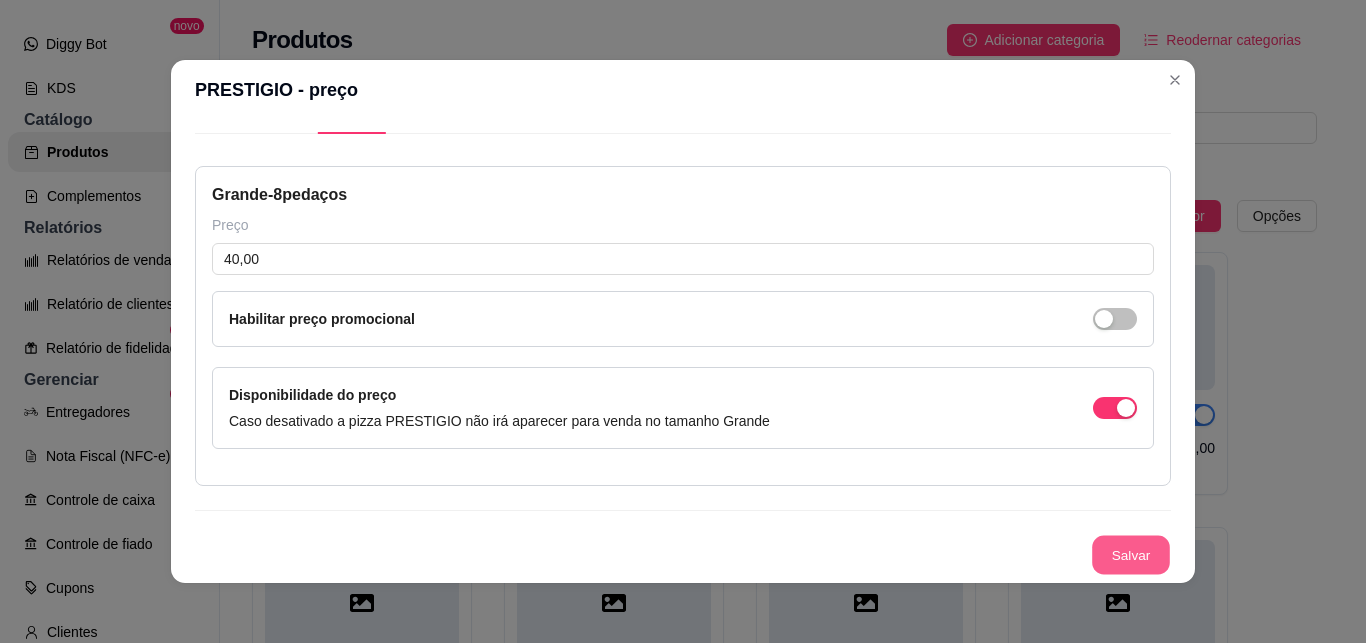 click on "Salvar" at bounding box center (1131, 555) 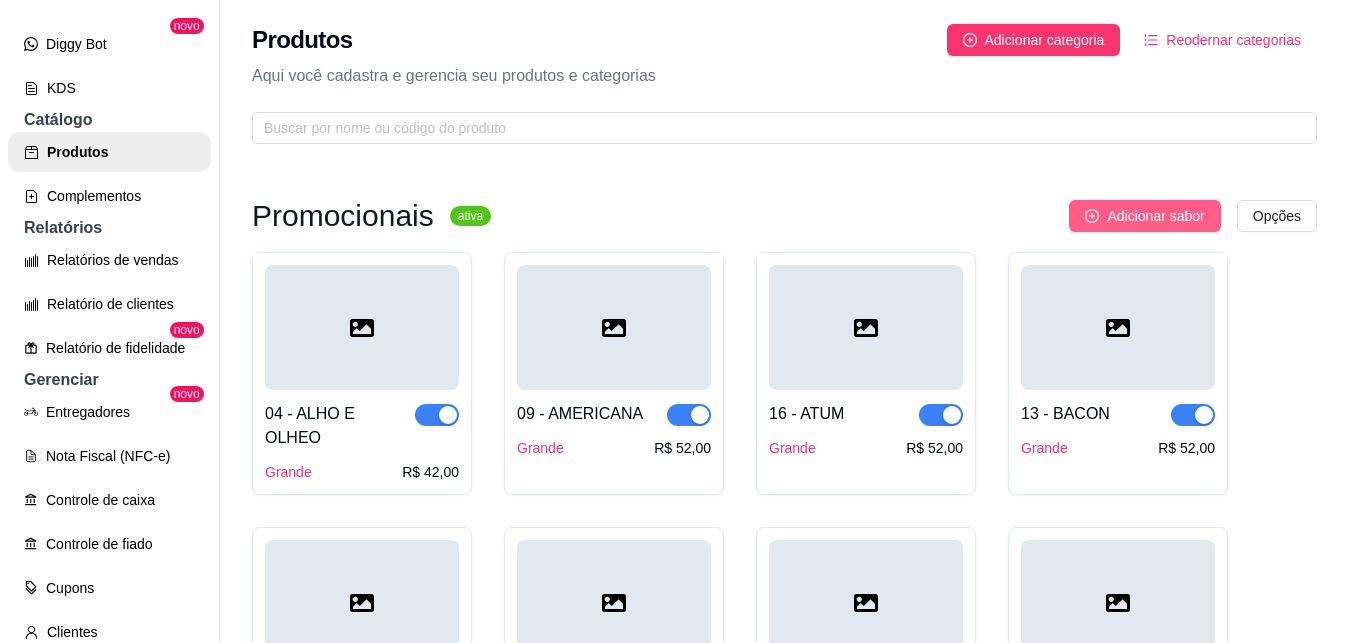 click on "Adicionar sabor" at bounding box center [1155, 216] 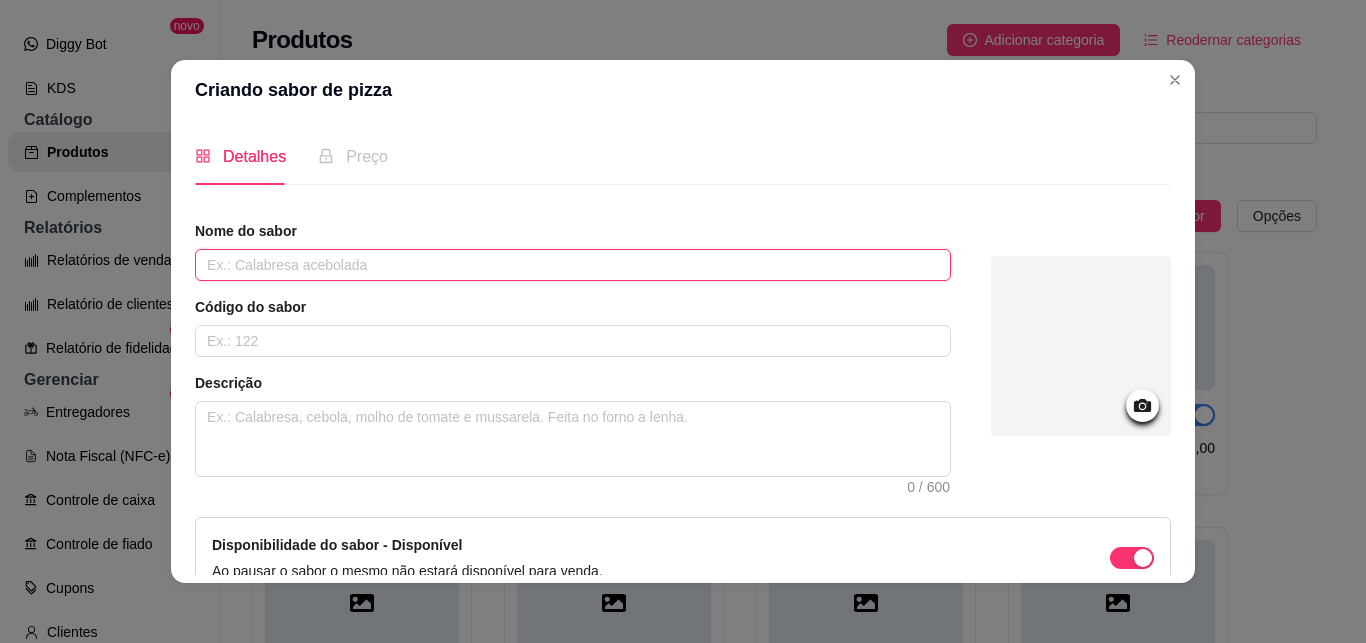 click at bounding box center [573, 265] 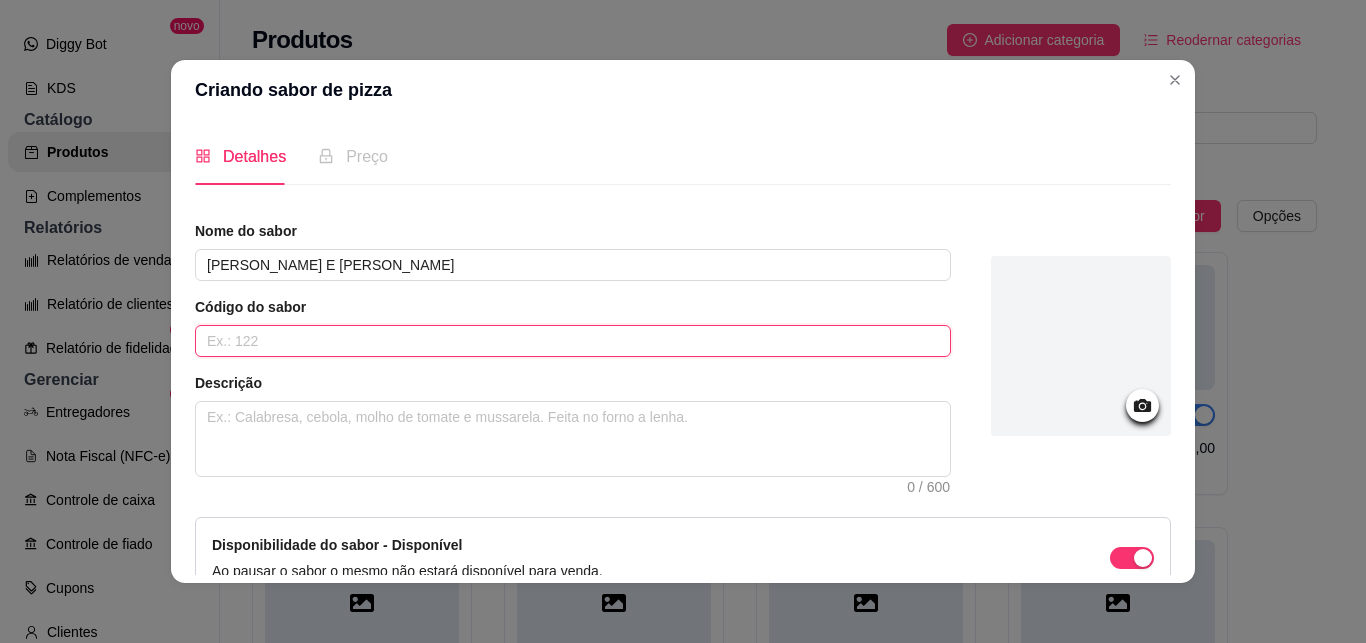 click at bounding box center (573, 341) 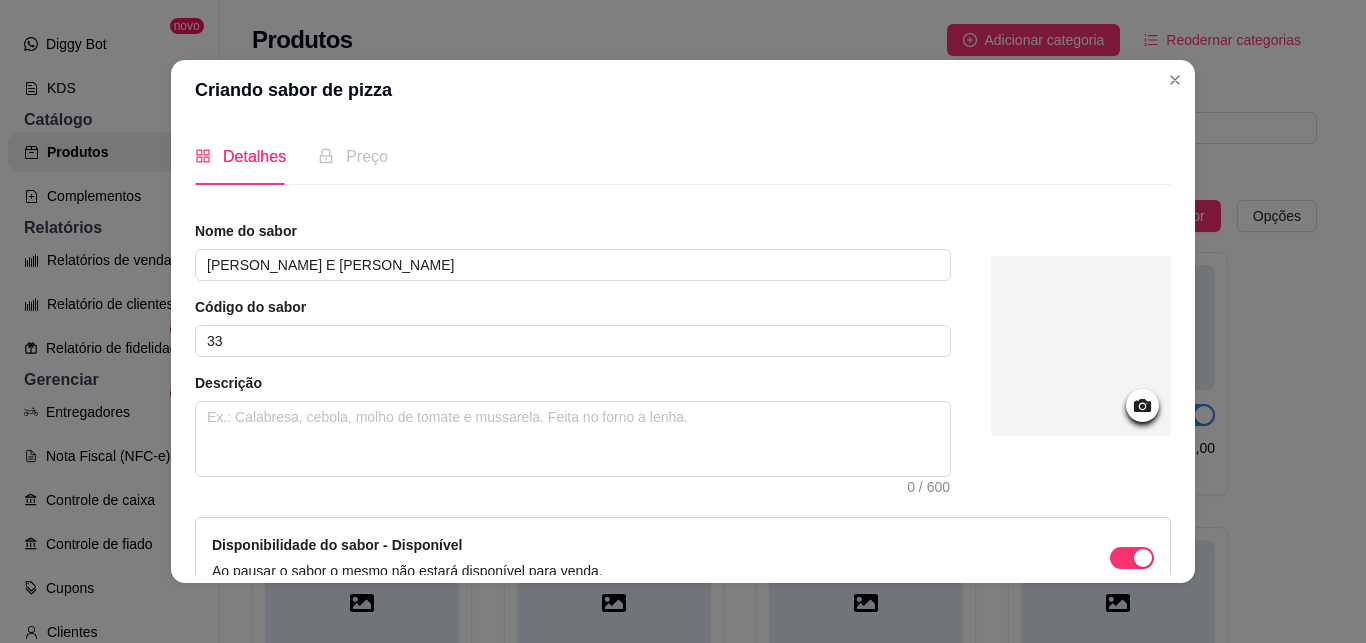 scroll, scrollTop: 113, scrollLeft: 0, axis: vertical 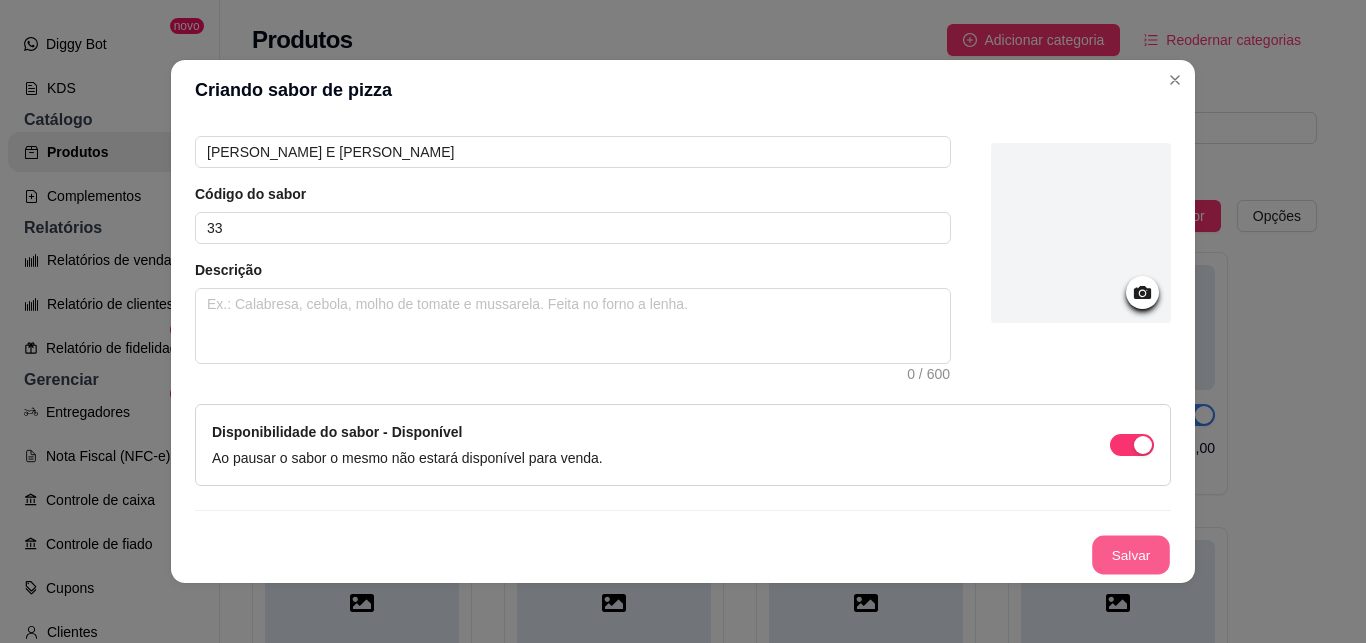 click on "Salvar" at bounding box center (1131, 555) 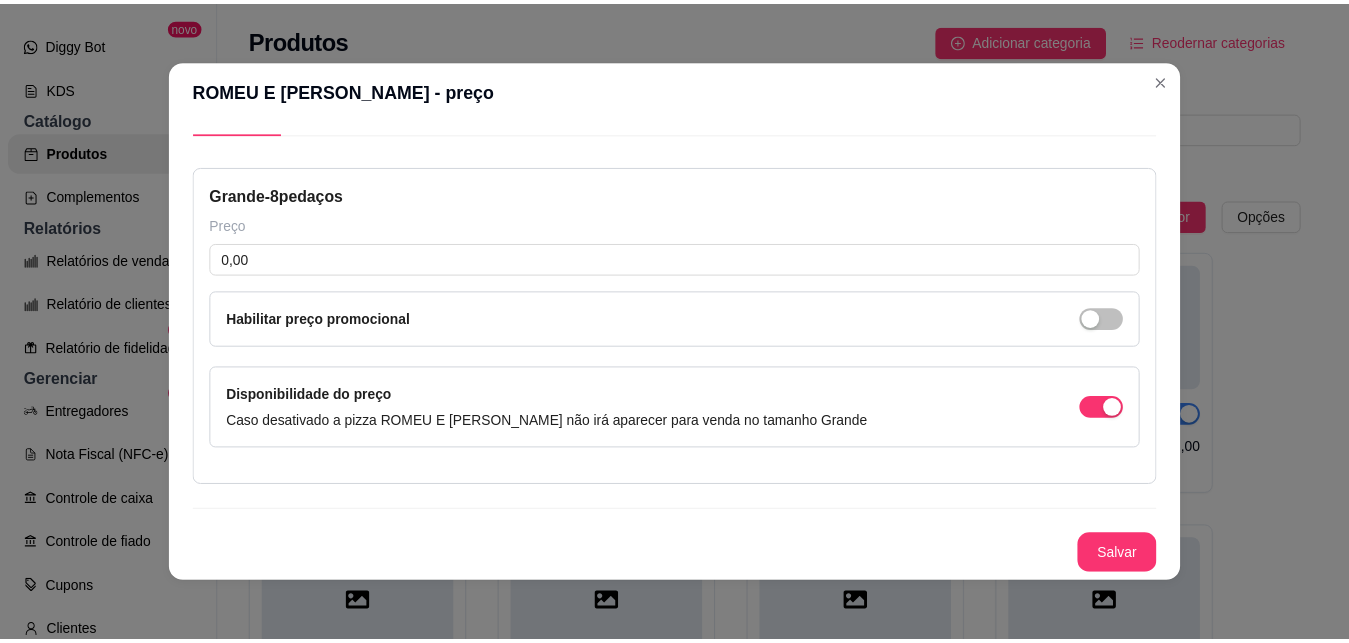 scroll, scrollTop: 51, scrollLeft: 0, axis: vertical 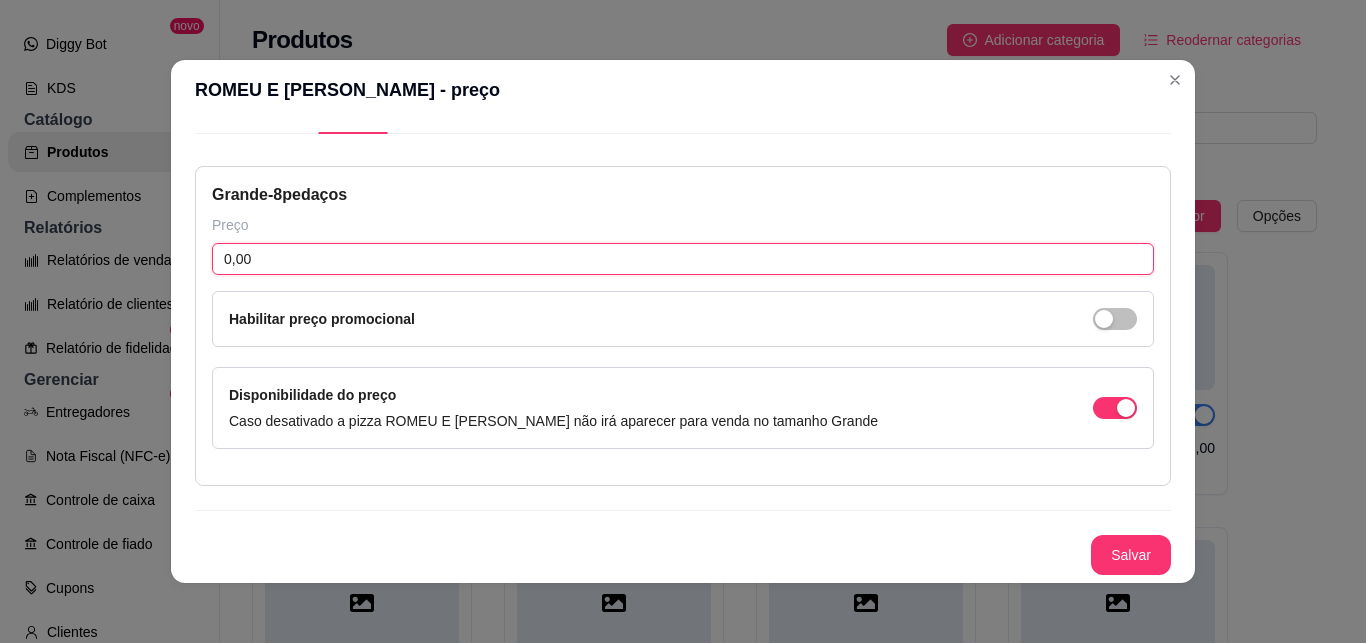 click on "0,00" at bounding box center [683, 259] 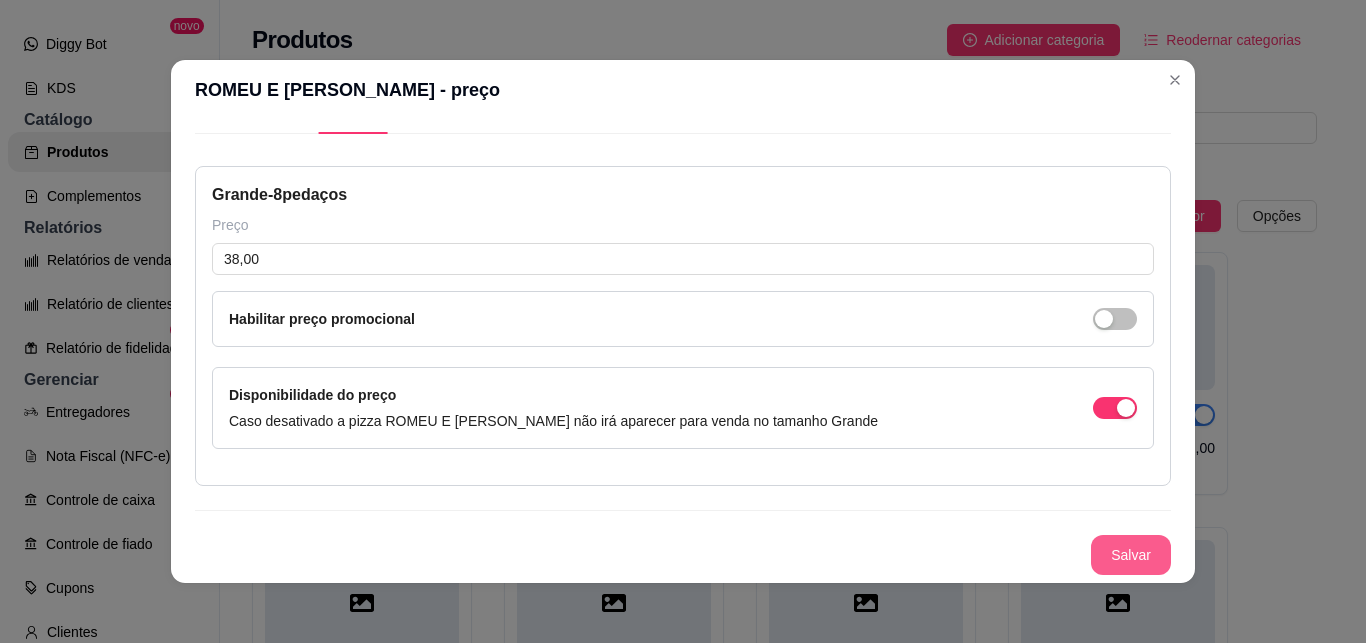click on "Salvar" at bounding box center (1131, 555) 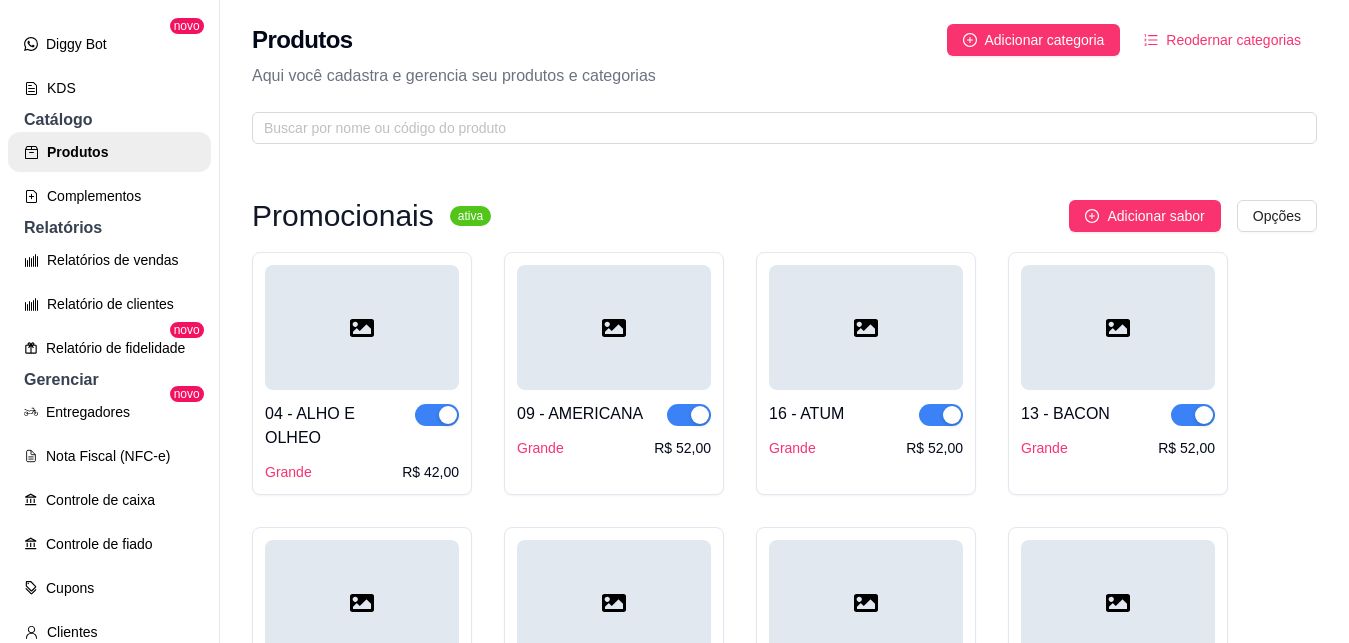 click on "04 - ALHO E OLHEO   Grande R$ 42,00 09 - AMERICANA   Grande R$ 52,00 16 - ATUM   Grande R$ 52,00 13 - BACON   Grande R$ 52,00 12 - [GEOGRAPHIC_DATA] R$ 52,00 08 - [GEOGRAPHIC_DATA]$ 52,00 30 - BRIGADEIRO   Grande R$ 38,00 07 - BROCOLIS   Grande R$ 42,00 14 - BROCOLIS COM BACON   Grande R$ 52,00 23 - CAIPIRA   Grande R$ 55,00 10 - CALABRESA   Grande R$ 52,00 11 - CALABRESA COM CATUPIRY   Grande R$ 52,00 26 - CARNE SECA    Grande R$ 55,00 29 - CARNE SECA COM CATUPIRY   Grande R$ 55,00 19 - DOIS QUEIJOS   Grande R$ 52,00 22 - FRANBACON   Grande R$ 55,00 17 - FRANGO   Grande R$ 52,00 21 - FRANGO COM CATUPIRY   Grande R$ 55,00 03 - MAERGUERITA   Grande R$ 42,00 05 - MILHO   Grande R$ 42,00 20 - MISTA   Grande R$ 52,00 24 - MODA DA CASA   Grande R$ 55,00 02 - MUÇARELA   Grande R$ 42,00 01 - [GEOGRAPHIC_DATA]$ 42,00 27 - [GEOGRAPHIC_DATA]$ 55,00 31 - NUTELA   Grande R$ 40,00 15 - [GEOGRAPHIC_DATA]$ 52,00 18 - PORTUGUESA   Grande R$ 52,00 32 - PRESTIGIO   Grande R$ 40,00   Grande" at bounding box center (784, 1461) 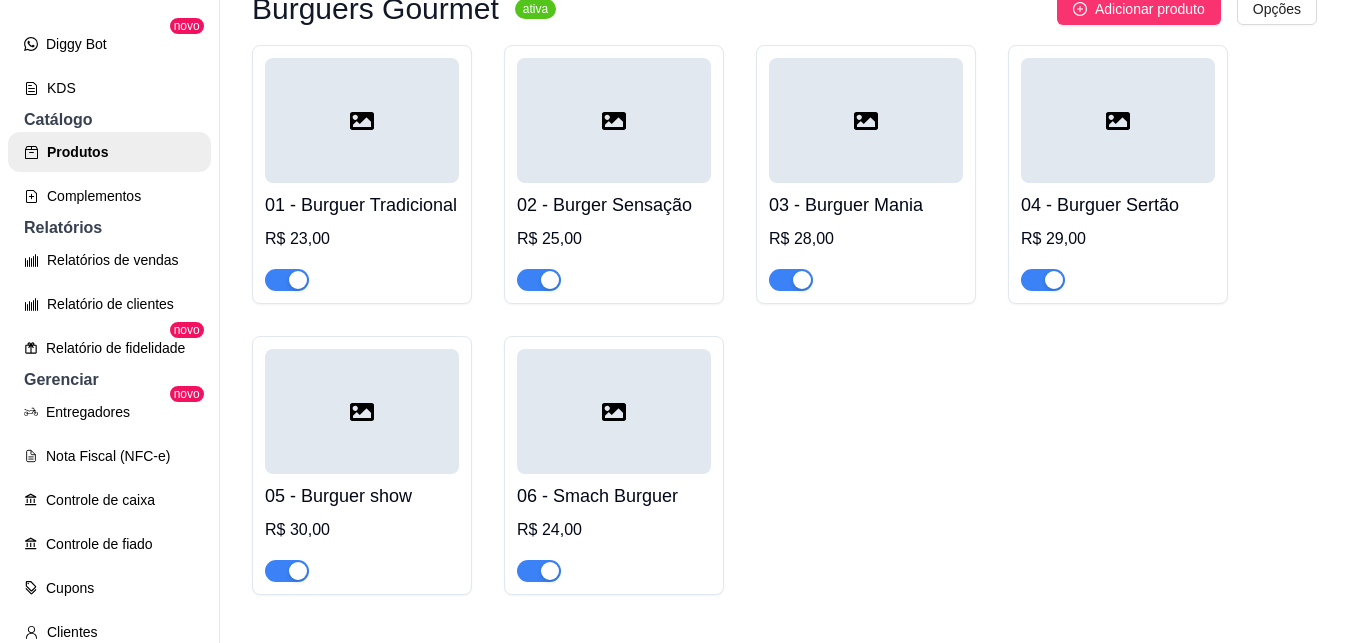 scroll, scrollTop: 3409, scrollLeft: 0, axis: vertical 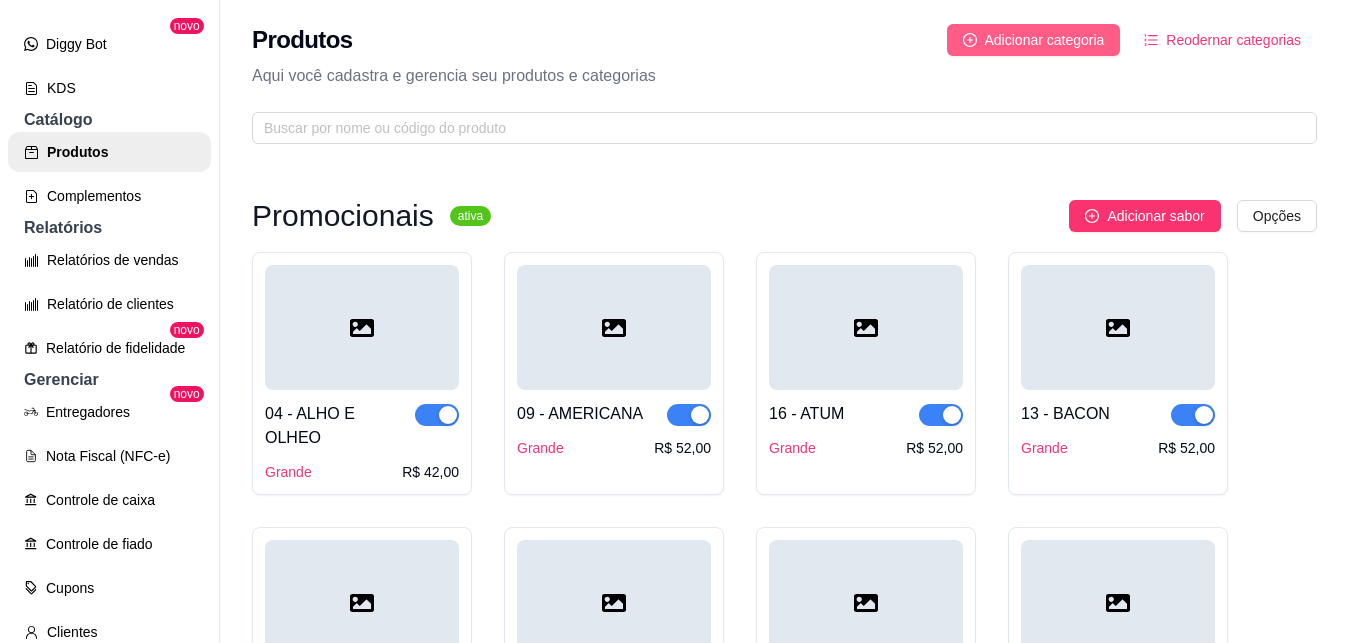 click on "Adicionar categoria" at bounding box center (1045, 40) 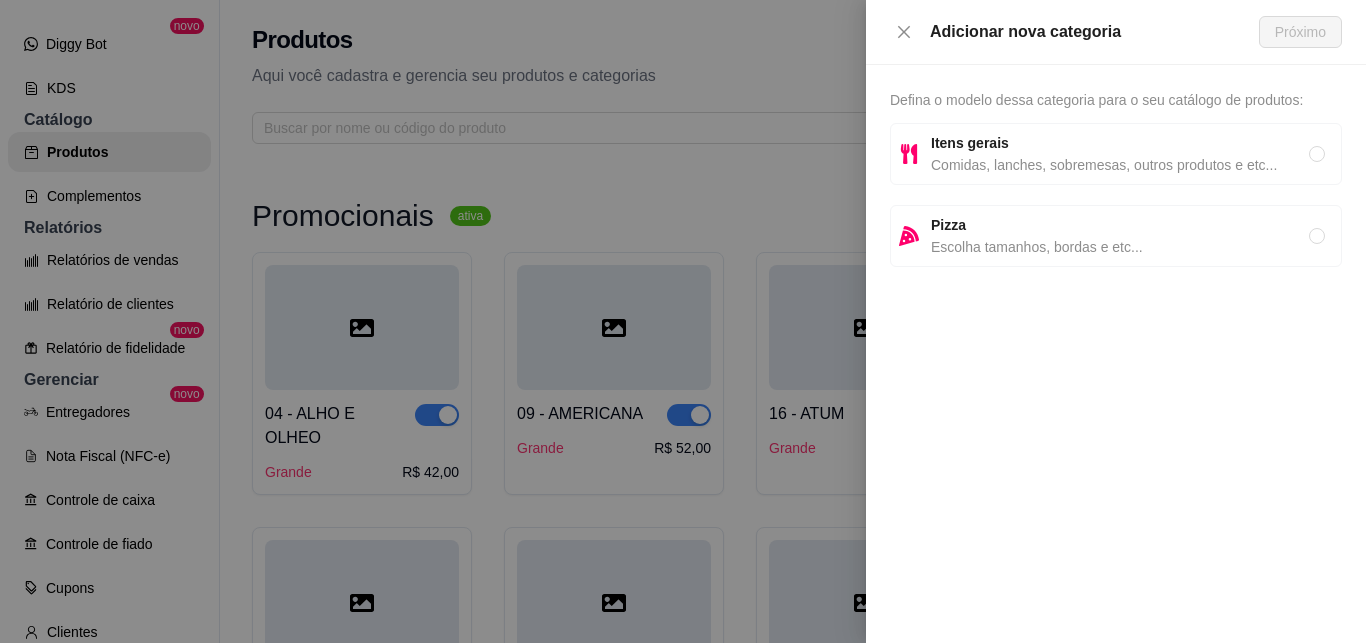 click on "Itens gerais" at bounding box center (970, 143) 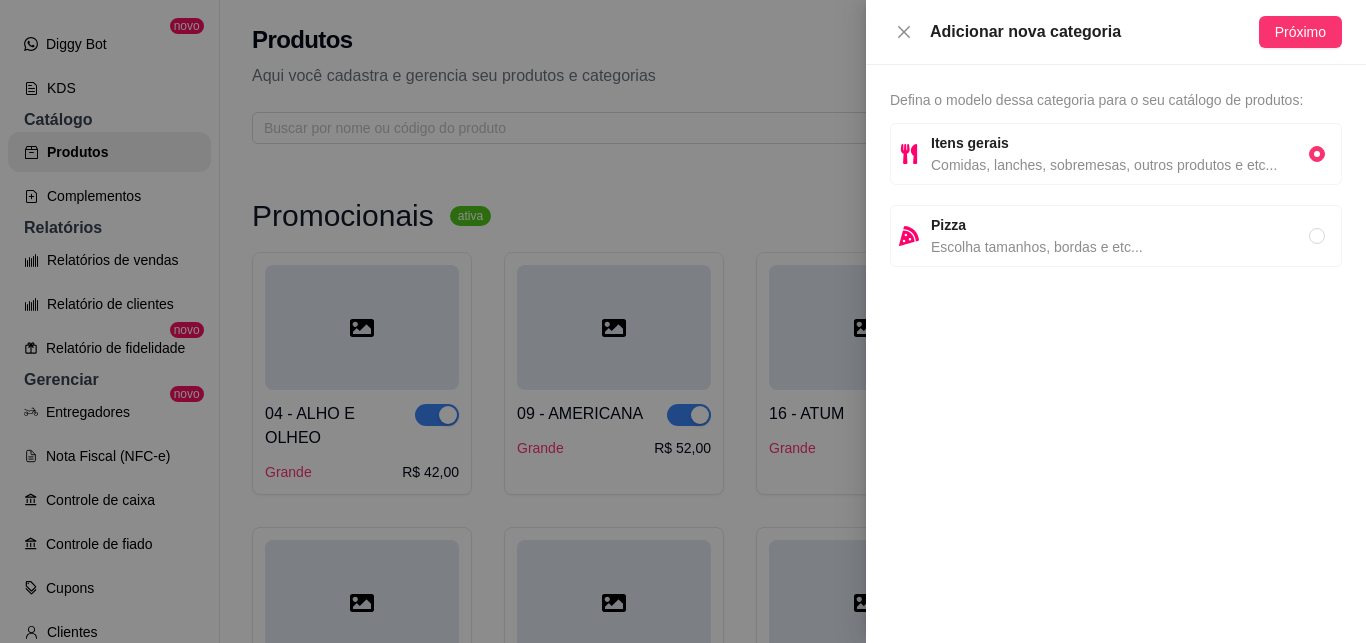 click on "Itens gerais" at bounding box center (970, 143) 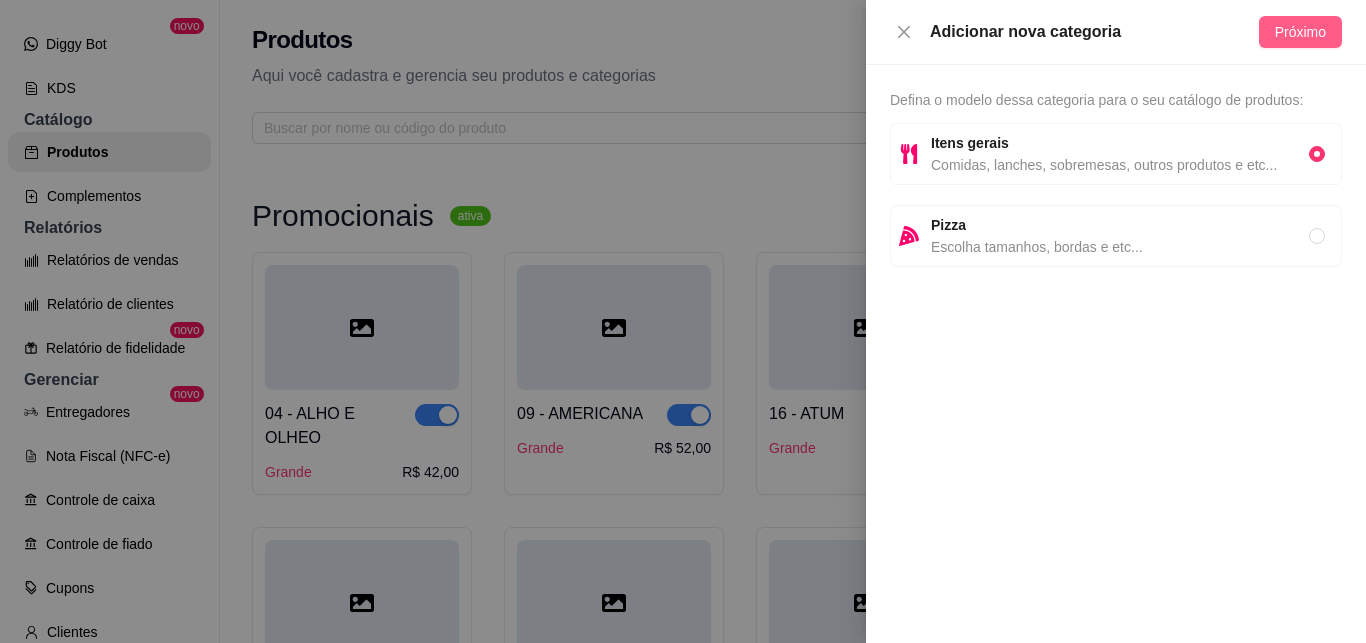 click on "Próximo" at bounding box center [1300, 32] 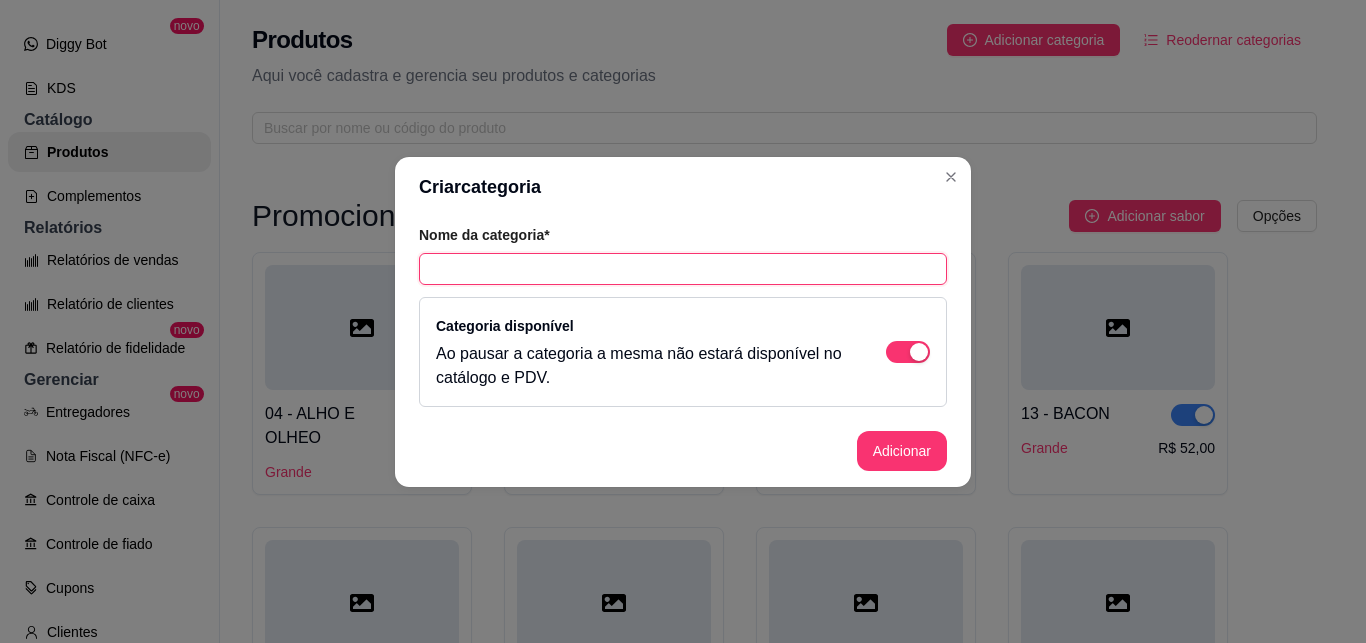 click at bounding box center [683, 269] 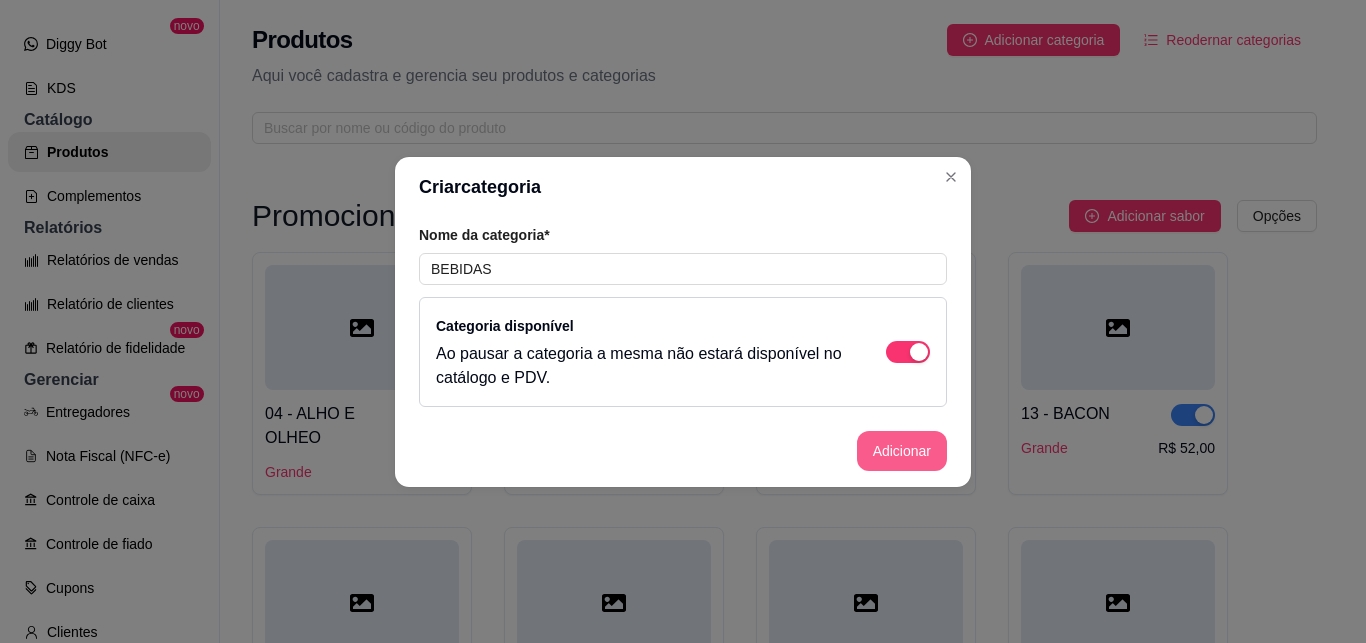click on "Adicionar" at bounding box center [902, 451] 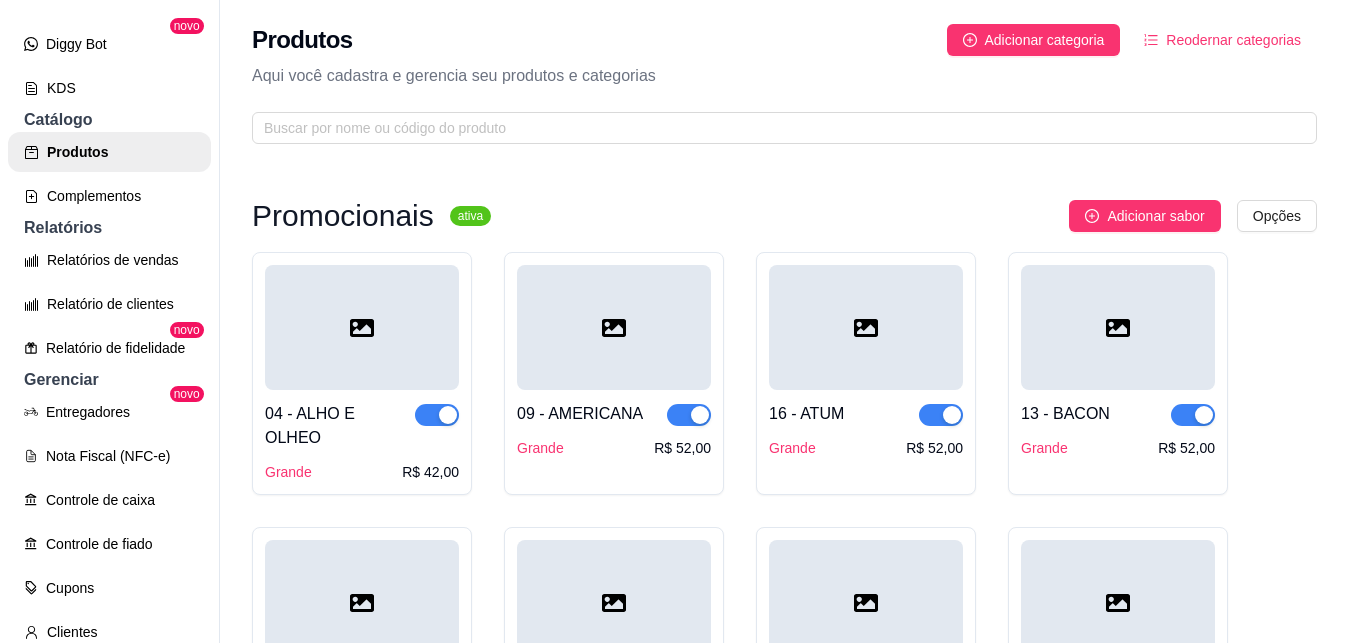 click on "04 - ALHO E OLHEO   Grande R$ 42,00 09 - AMERICANA   Grande R$ 52,00 16 - ATUM   Grande R$ 52,00 13 - BACON   Grande R$ 52,00 12 - [GEOGRAPHIC_DATA] R$ 52,00 08 - [GEOGRAPHIC_DATA]$ 52,00 30 - BRIGADEIRO   Grande R$ 38,00 07 - BROCOLIS   Grande R$ 42,00 14 - BROCOLIS COM BACON   Grande R$ 52,00 23 - CAIPIRA   Grande R$ 55,00 10 - CALABRESA   Grande R$ 52,00 11 - CALABRESA COM CATUPIRY   Grande R$ 52,00 26 - CARNE SECA    Grande R$ 55,00 29 - CARNE SECA COM CATUPIRY   Grande R$ 55,00 19 - DOIS QUEIJOS   Grande R$ 52,00 22 - FRANBACON   Grande R$ 55,00 17 - FRANGO   Grande R$ 52,00 21 - FRANGO COM CATUPIRY   Grande R$ 55,00 03 - MAERGUERITA   Grande R$ 42,00 05 - MILHO   Grande R$ 42,00 20 - MISTA   Grande R$ 52,00 24 - MODA DA CASA   Grande R$ 55,00 02 - MUÇARELA   Grande R$ 42,00 01 - [GEOGRAPHIC_DATA]$ 42,00 27 - [GEOGRAPHIC_DATA]$ 55,00 31 - NUTELA   Grande R$ 40,00 15 - [GEOGRAPHIC_DATA]$ 52,00 18 - PORTUGUESA   Grande R$ 52,00 32 - PRESTIGIO   Grande R$ 40,00   Grande" at bounding box center [784, 1461] 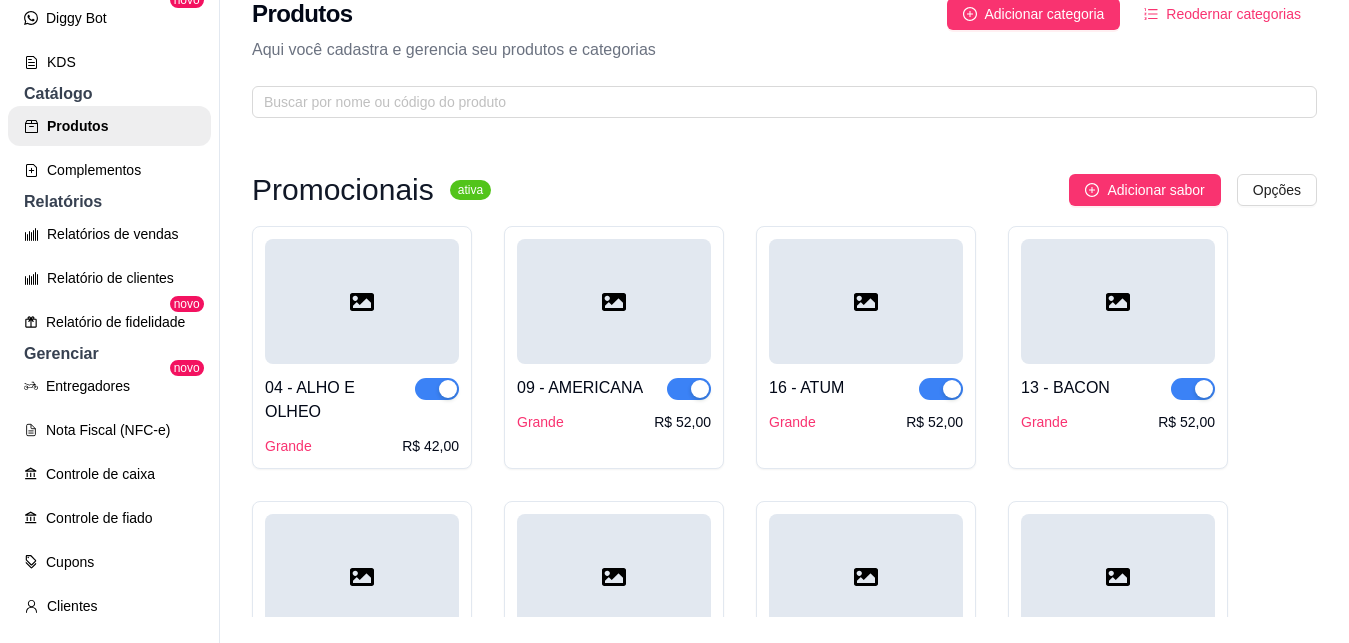 scroll, scrollTop: 32, scrollLeft: 0, axis: vertical 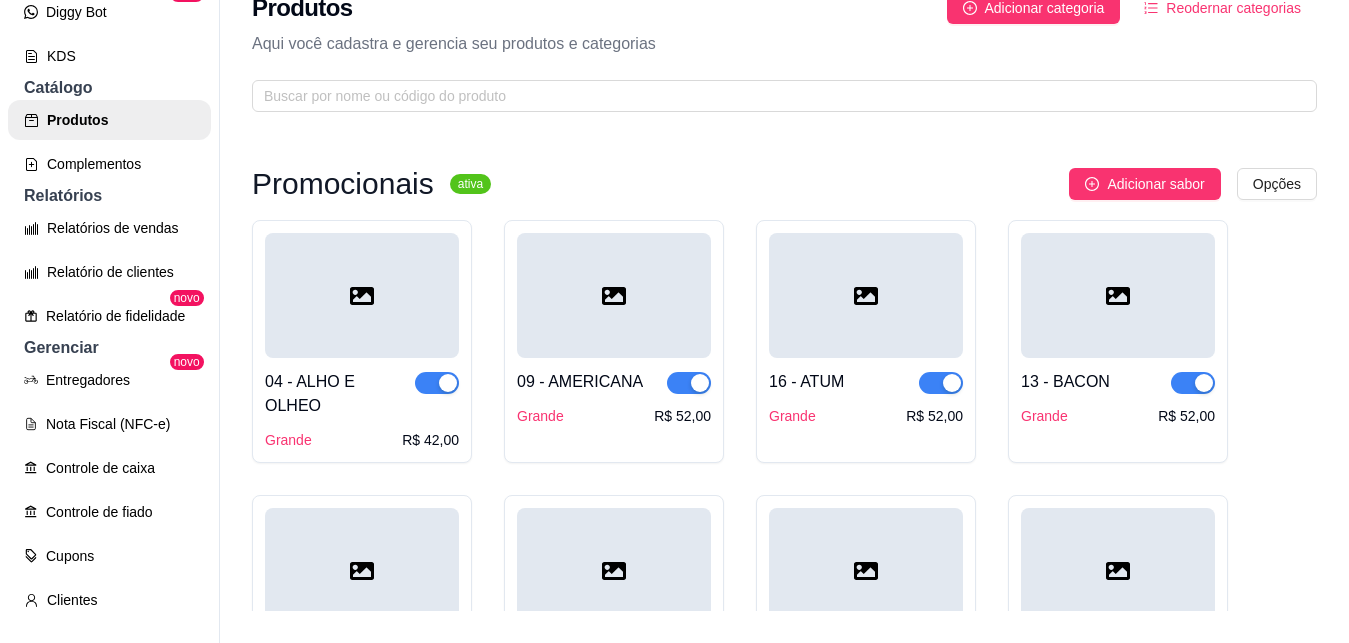 click on "04 - ALHO E OLHEO   Grande R$ 42,00 09 - AMERICANA   Grande R$ 52,00 16 - ATUM   Grande R$ 52,00 13 - BACON   Grande R$ 52,00 12 - [GEOGRAPHIC_DATA] R$ 52,00 08 - [GEOGRAPHIC_DATA]$ 52,00 30 - BRIGADEIRO   Grande R$ 38,00 07 - BROCOLIS   Grande R$ 42,00 14 - BROCOLIS COM BACON   Grande R$ 52,00 23 - CAIPIRA   Grande R$ 55,00 10 - CALABRESA   Grande R$ 52,00 11 - CALABRESA COM CATUPIRY   Grande R$ 52,00 26 - CARNE SECA    Grande R$ 55,00 29 - CARNE SECA COM CATUPIRY   Grande R$ 55,00 19 - DOIS QUEIJOS   Grande R$ 52,00 22 - FRANBACON   Grande R$ 55,00 17 - FRANGO   Grande R$ 52,00 21 - FRANGO COM CATUPIRY   Grande R$ 55,00 03 - MAERGUERITA   Grande R$ 42,00 05 - MILHO   Grande R$ 42,00 20 - MISTA   Grande R$ 52,00 24 - MODA DA CASA   Grande R$ 55,00 02 - MUÇARELA   Grande R$ 42,00 01 - [GEOGRAPHIC_DATA]$ 42,00 27 - [GEOGRAPHIC_DATA]$ 55,00 31 - NUTELA   Grande R$ 40,00 15 - [GEOGRAPHIC_DATA]$ 52,00 18 - PORTUGUESA   Grande R$ 52,00 32 - PRESTIGIO   Grande R$ 40,00   Grande" at bounding box center [784, 1429] 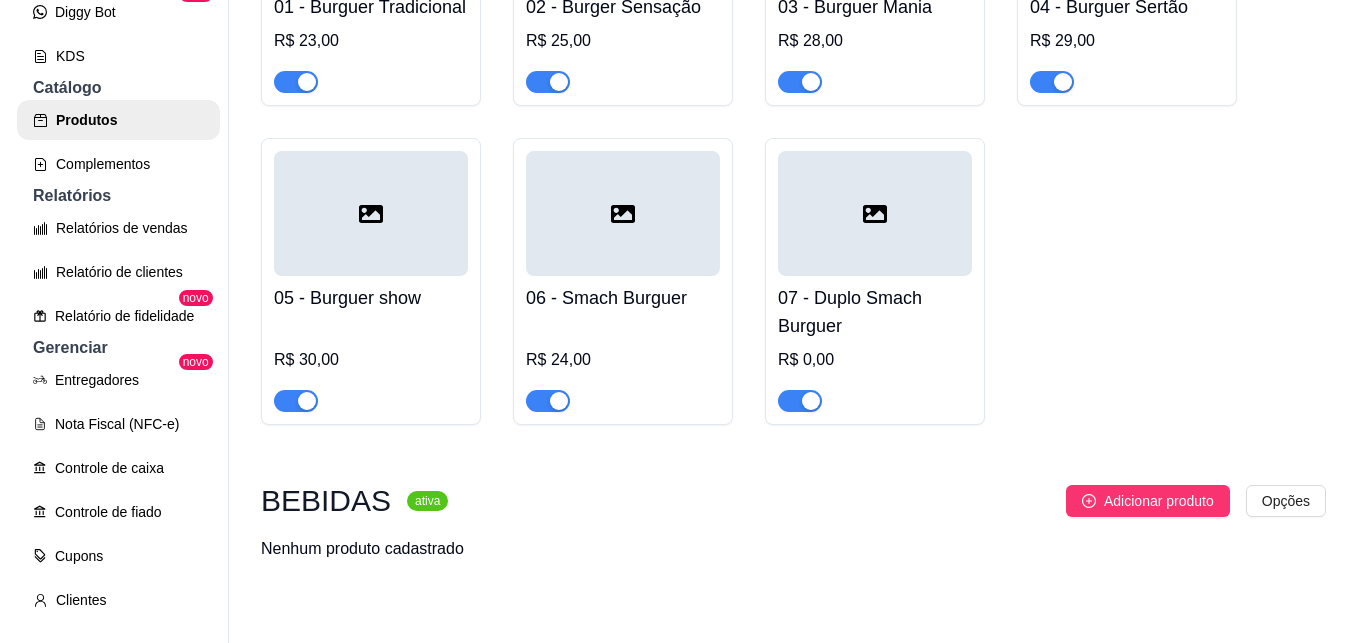 scroll, scrollTop: 3573, scrollLeft: 0, axis: vertical 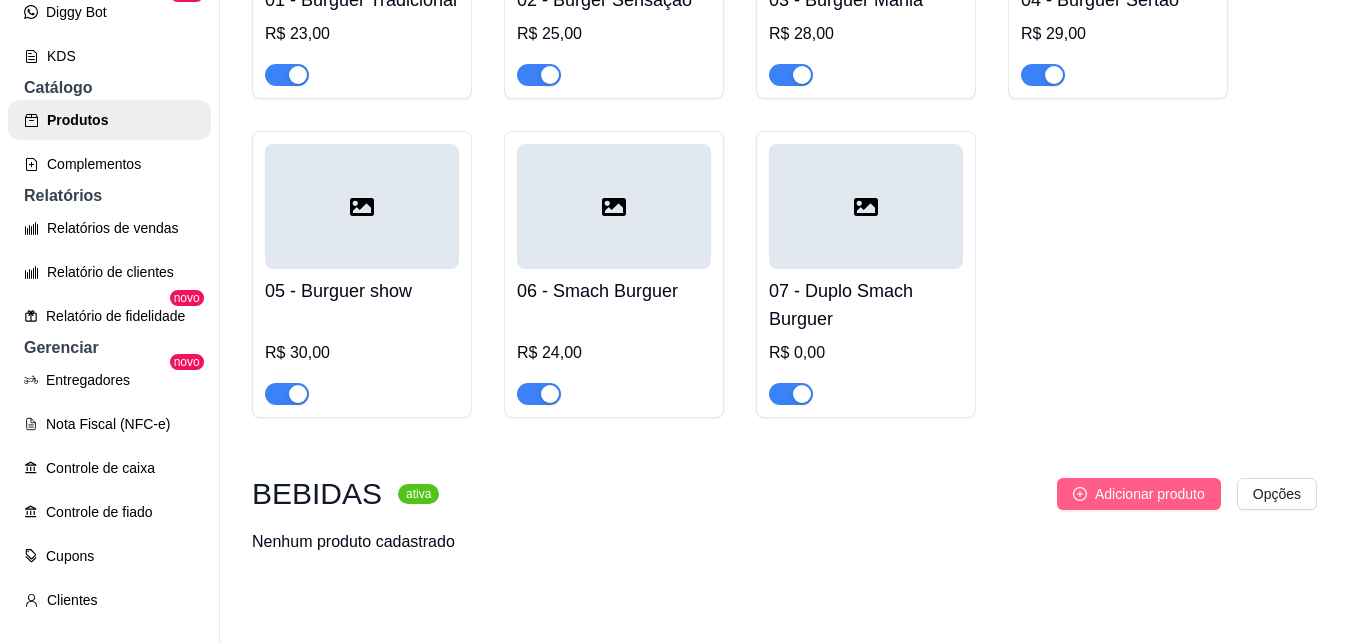 click on "Adicionar produto" at bounding box center (1150, 494) 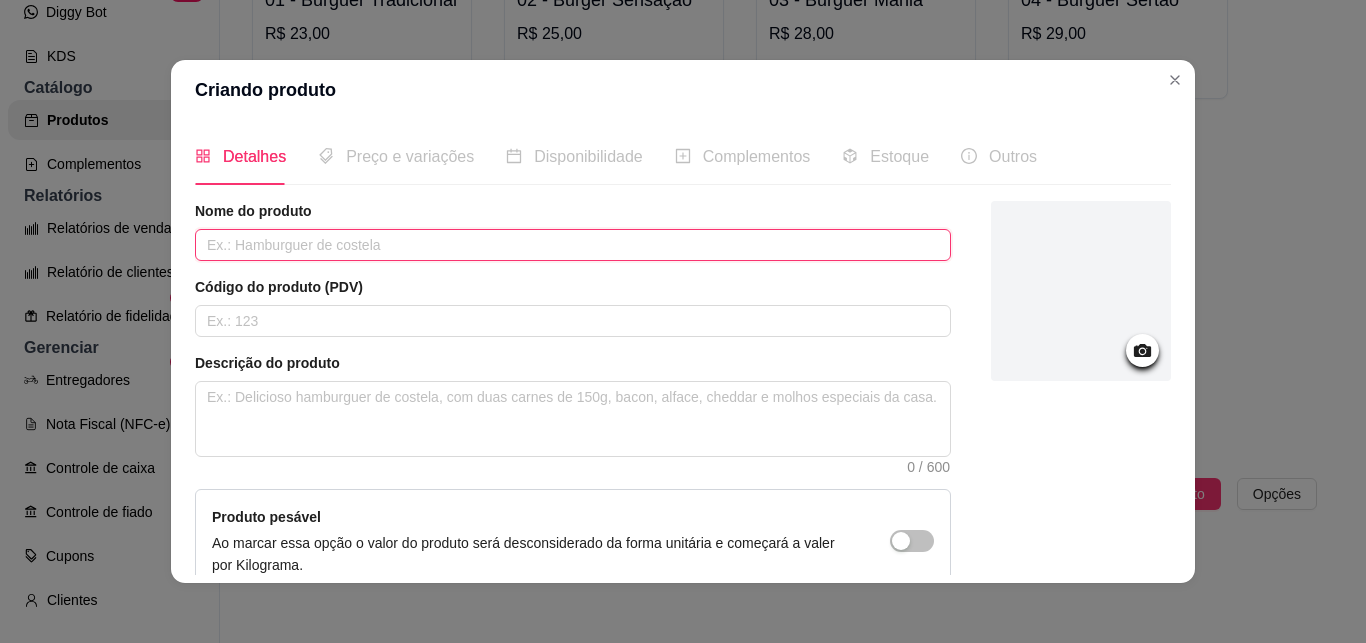 click at bounding box center (573, 245) 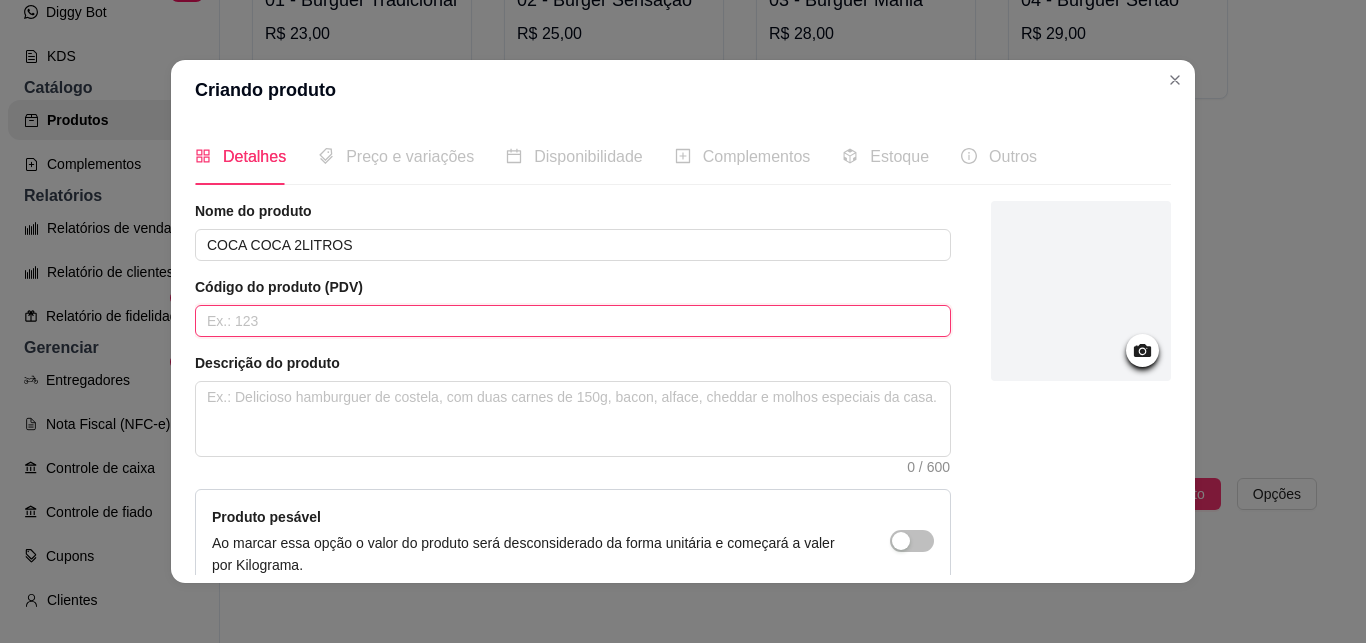 click at bounding box center [573, 321] 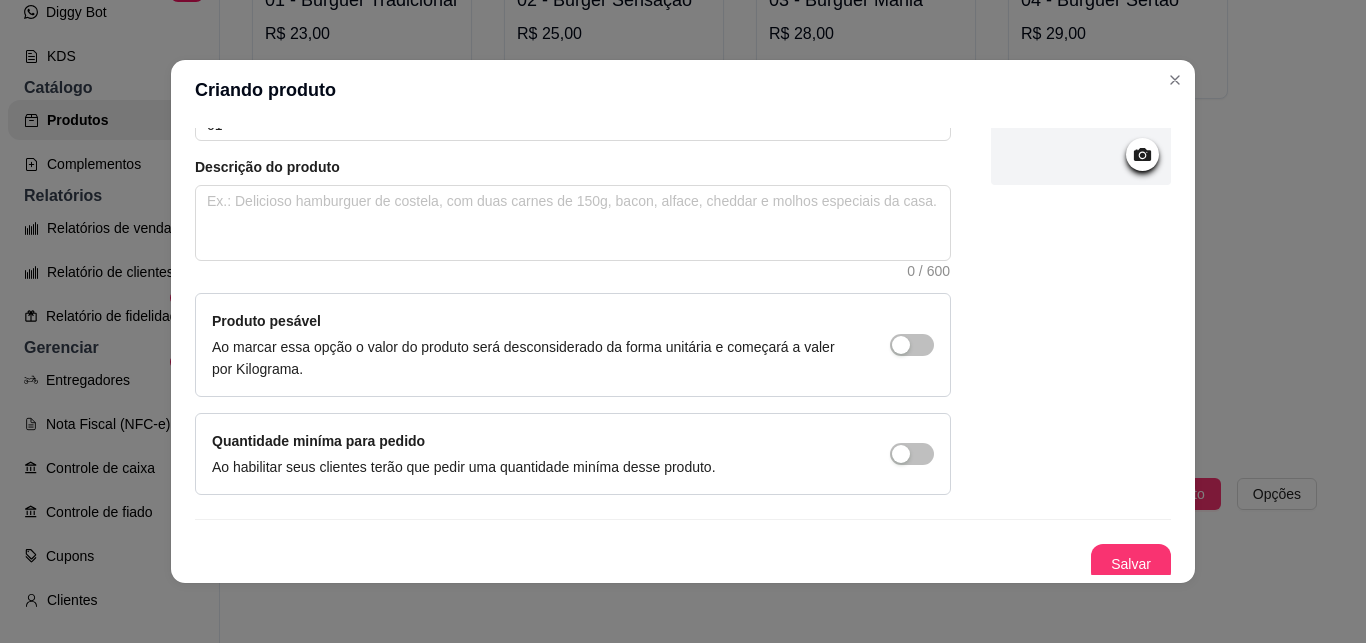 scroll, scrollTop: 205, scrollLeft: 0, axis: vertical 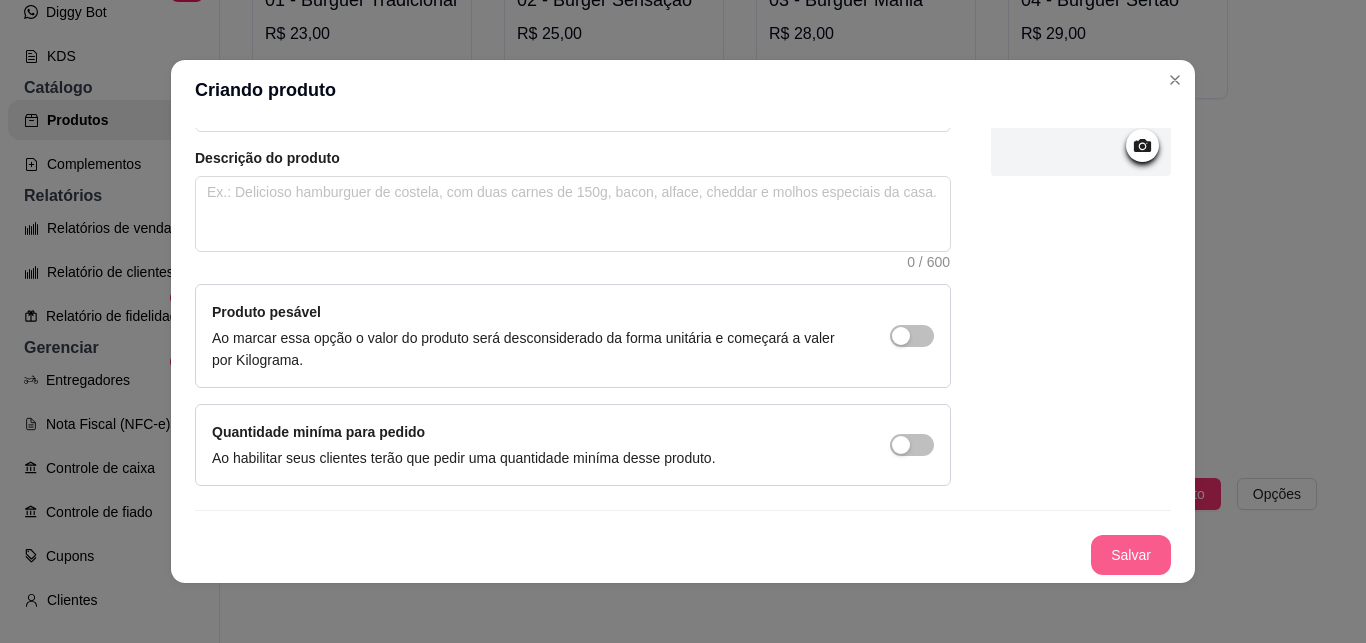 click on "Salvar" at bounding box center (1131, 555) 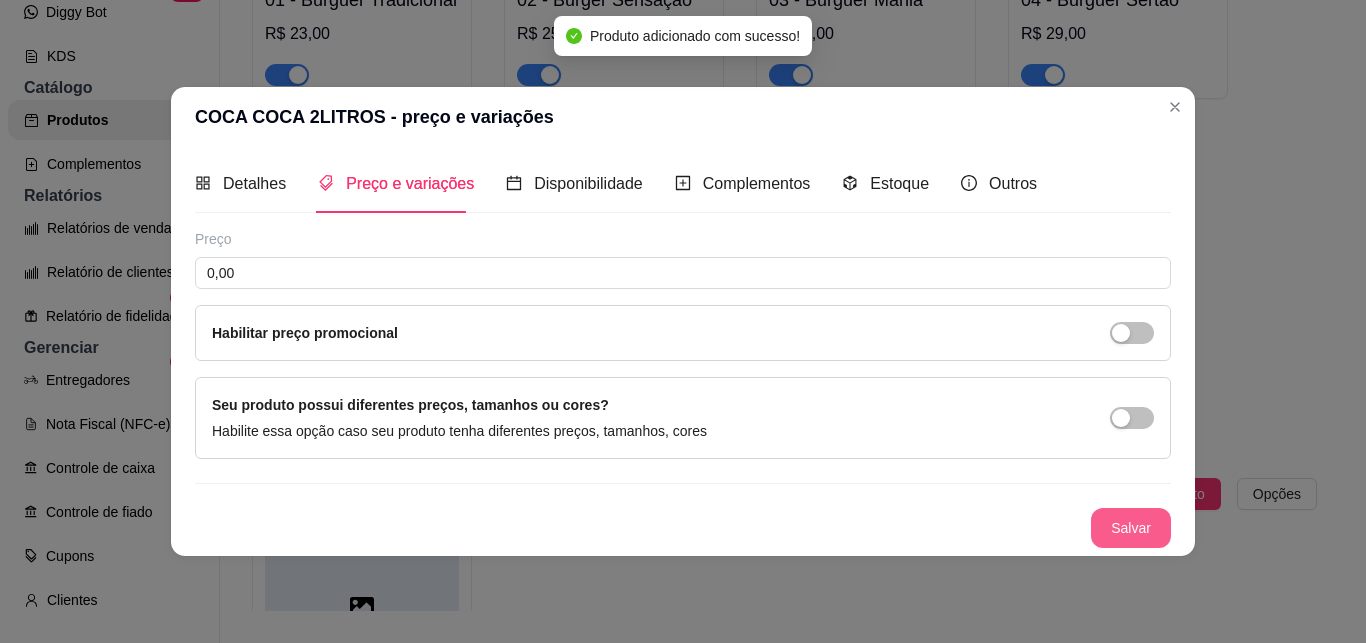 scroll, scrollTop: 0, scrollLeft: 0, axis: both 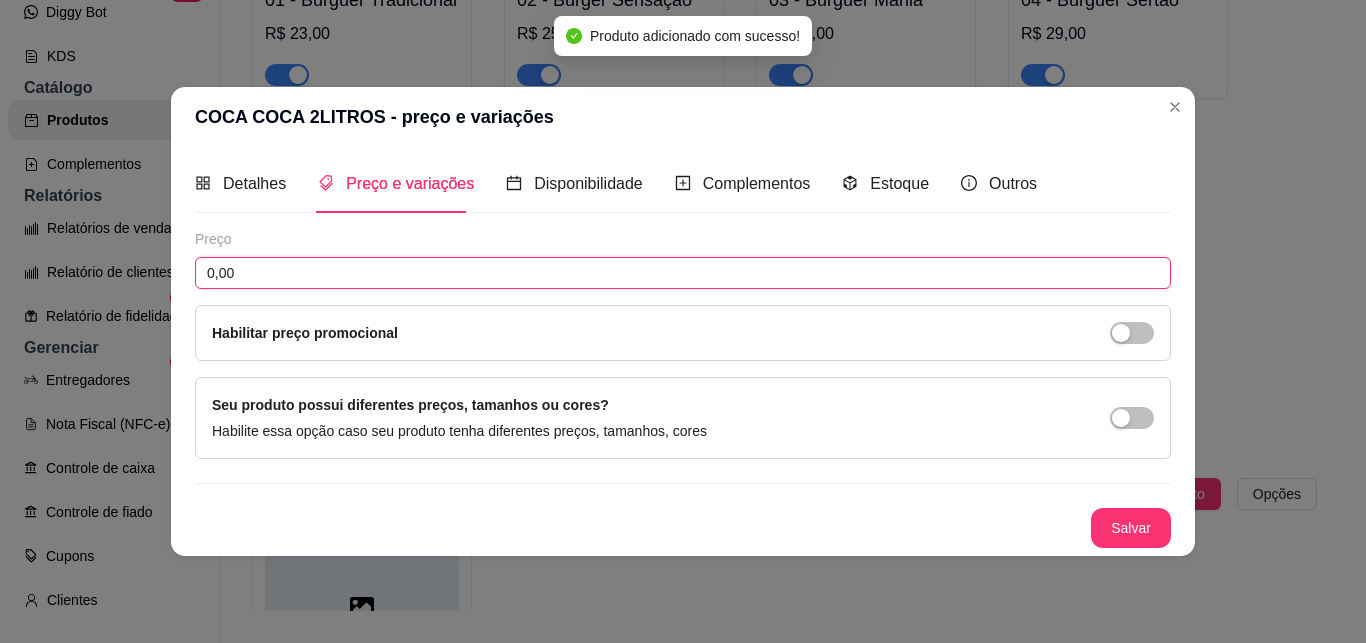 click on "0,00" at bounding box center [683, 273] 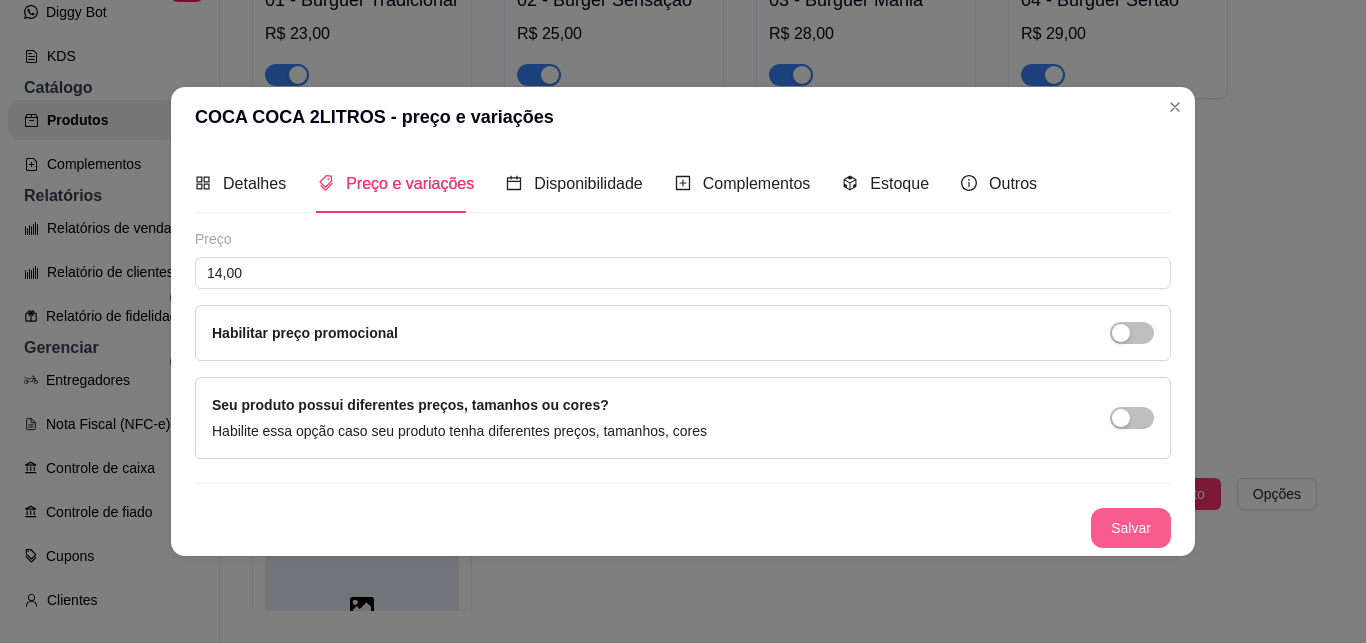 click on "Salvar" at bounding box center [1131, 528] 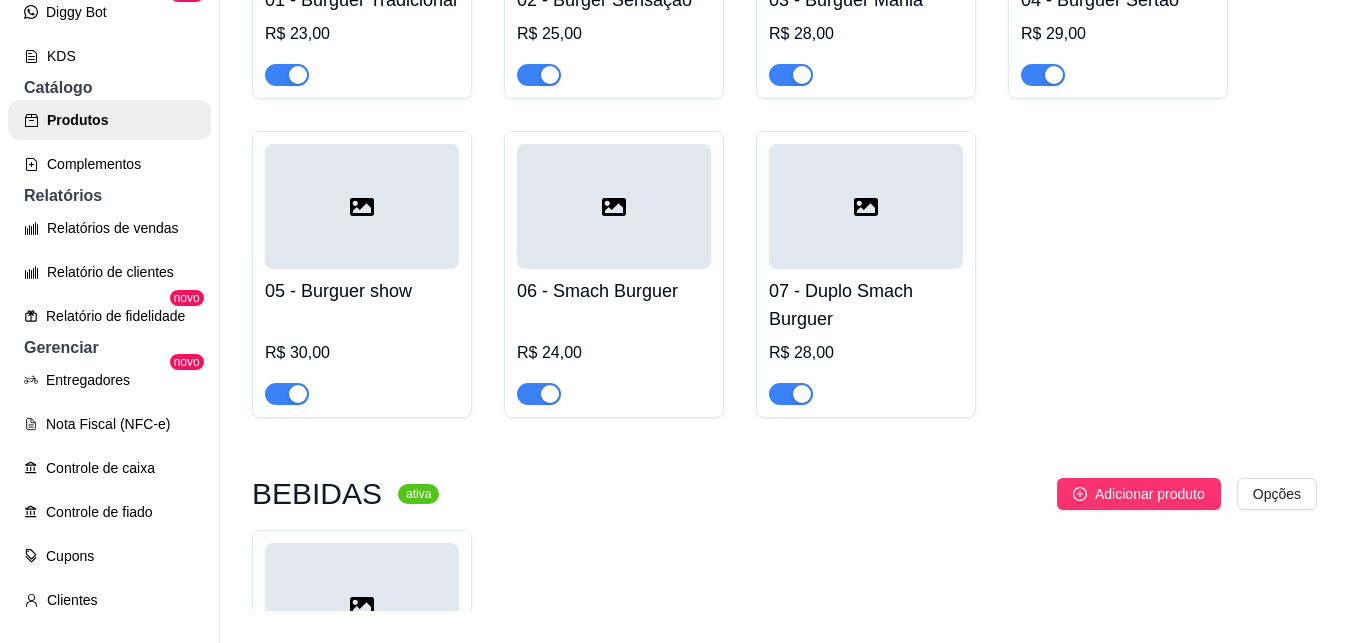 click on "Promocionais  ativa Adicionar sabor Opções 04 - ALHO E OLHEO   Grande R$ 42,00 09 - AMERICANA   Grande R$ 52,00 16 - ATUM   Grande R$ 52,00 13 - BACON   Grande R$ 52,00 12 - [GEOGRAPHIC_DATA]$ 52,00 08 - BAURO   Grande R$ 52,00 30 - BRIGADEIRO   Grande R$ 38,00 07 - BROCOLIS   Grande R$ 42,00 14 - BROCOLIS COM BACON   Grande R$ 52,00 23 - CAIPIRA   Grande R$ 55,00 10 - CALABRESA   Grande R$ 52,00 11 - CALABRESA COM CATUPIRY   Grande R$ 52,00 26 - CARNE SECA    Grande R$ 55,00 29 - CARNE SECA COM CATUPIRY   Grande R$ 55,00 19 - DOIS QUEIJOS   Grande R$ 52,00 22 - FRANBACON   Grande R$ 55,00 17 - FRANGO   Grande R$ 52,00 21 - FRANGO COM CATUPIRY   Grande R$ 55,00 03 - MAERGUERITA   Grande R$ 42,00 05 - MILHO   Grande R$ 42,00 20 - MISTA   Grande R$ 52,00 24 - MODA DA [GEOGRAPHIC_DATA]$ 55,00 02 - MUÇARELA   Grande R$ 42,00 01 - [GEOGRAPHIC_DATA]$ 42,00 27 - [GEOGRAPHIC_DATA]$ 55,00 31 - NUTELA   Grande R$ 40,00 15 - PALMITO   Grande R$ 52,00 18 - PORTUGUESA   Grande R$ 52,00" at bounding box center (784, -1284) 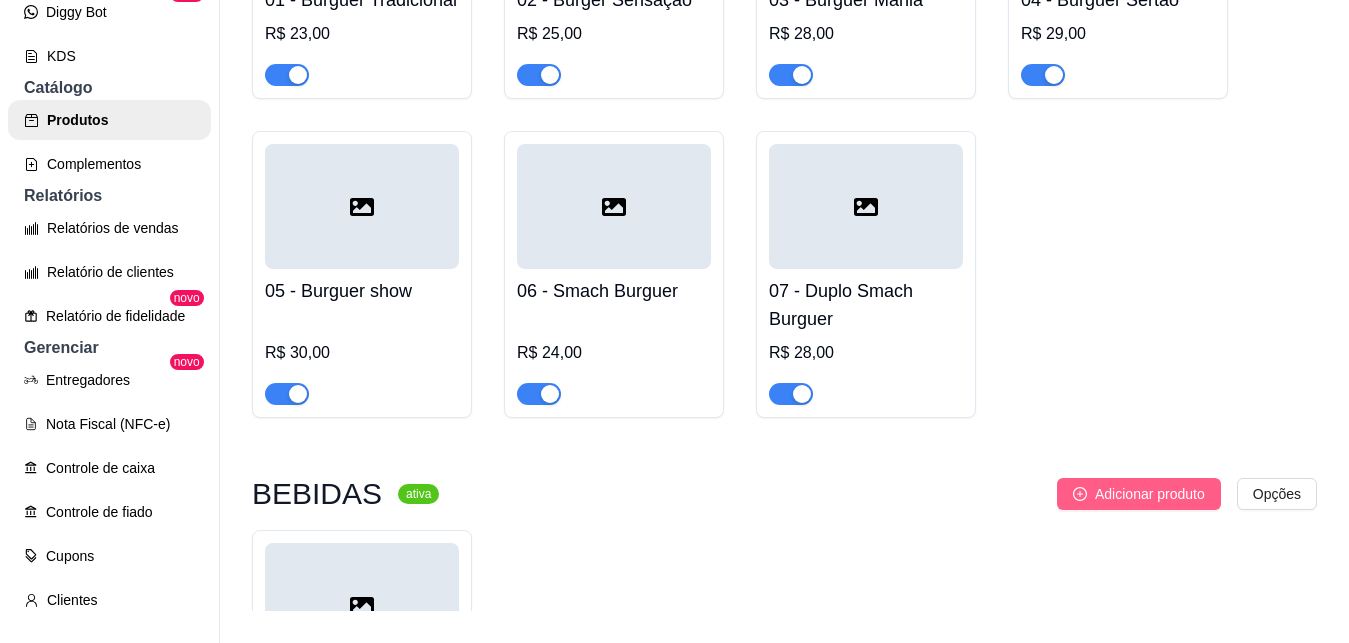click on "Adicionar produto" at bounding box center [1150, 494] 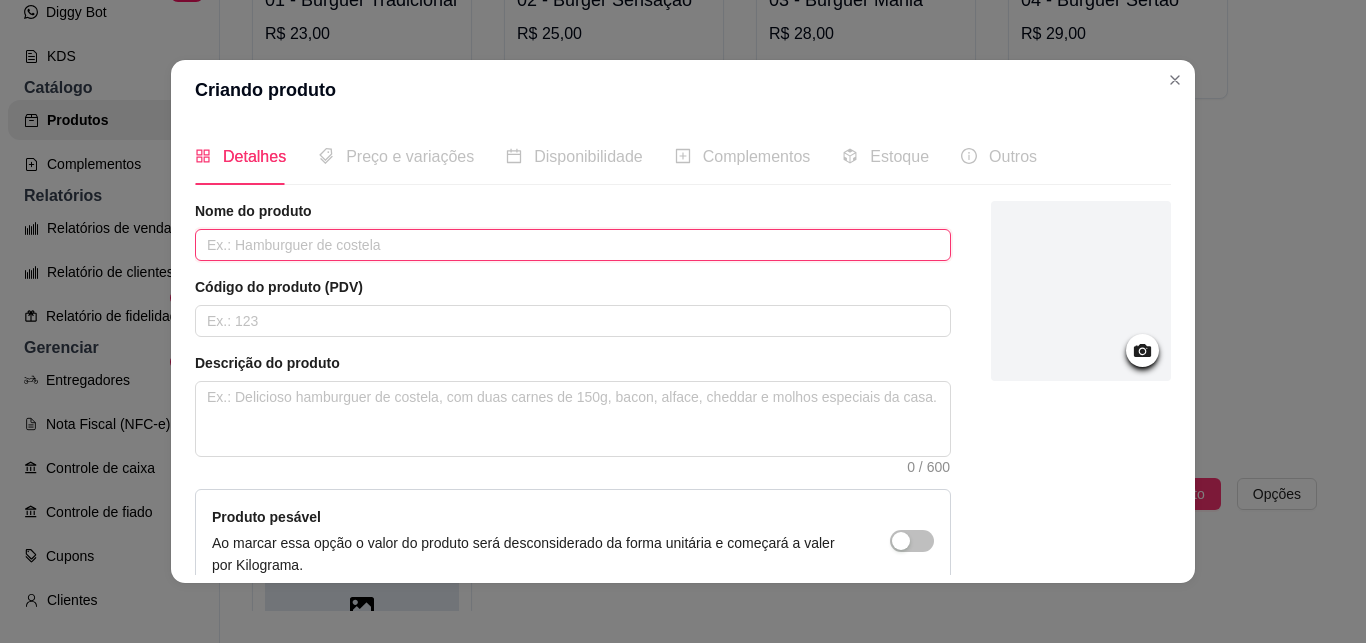 click at bounding box center (573, 245) 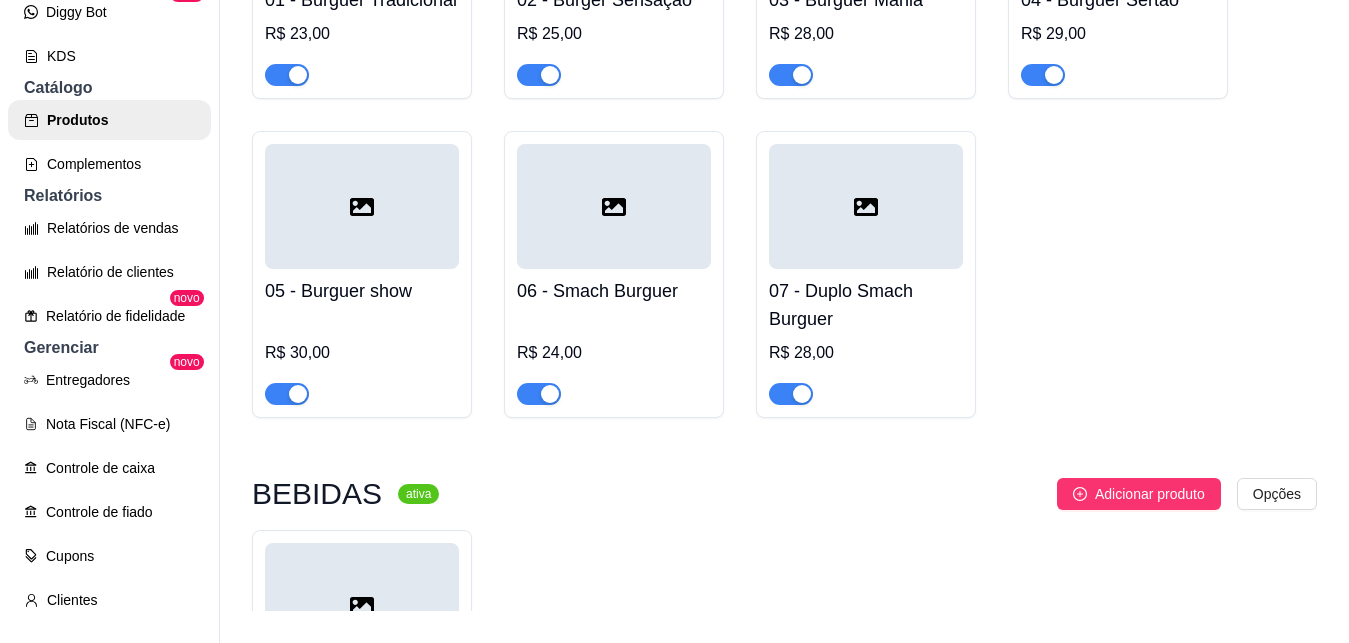 click on "01 - COCA COCA 2LITROS   R$ 14,00" at bounding box center [784, 673] 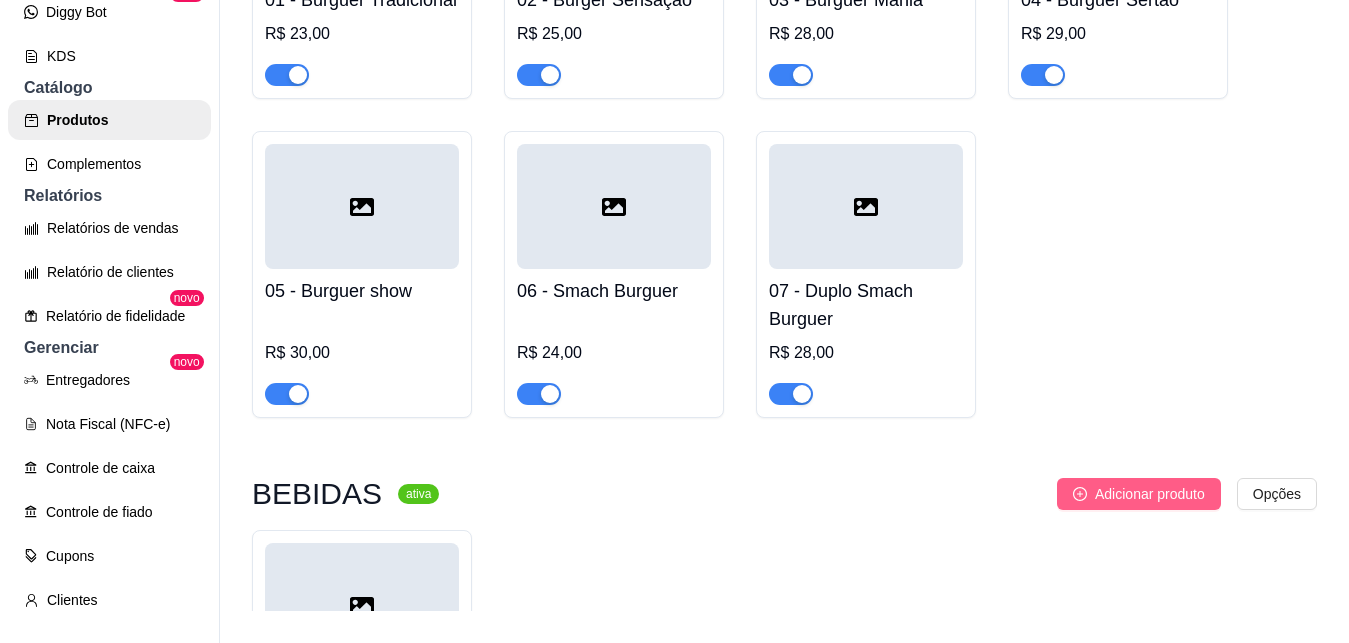 click on "Adicionar produto" at bounding box center [1150, 494] 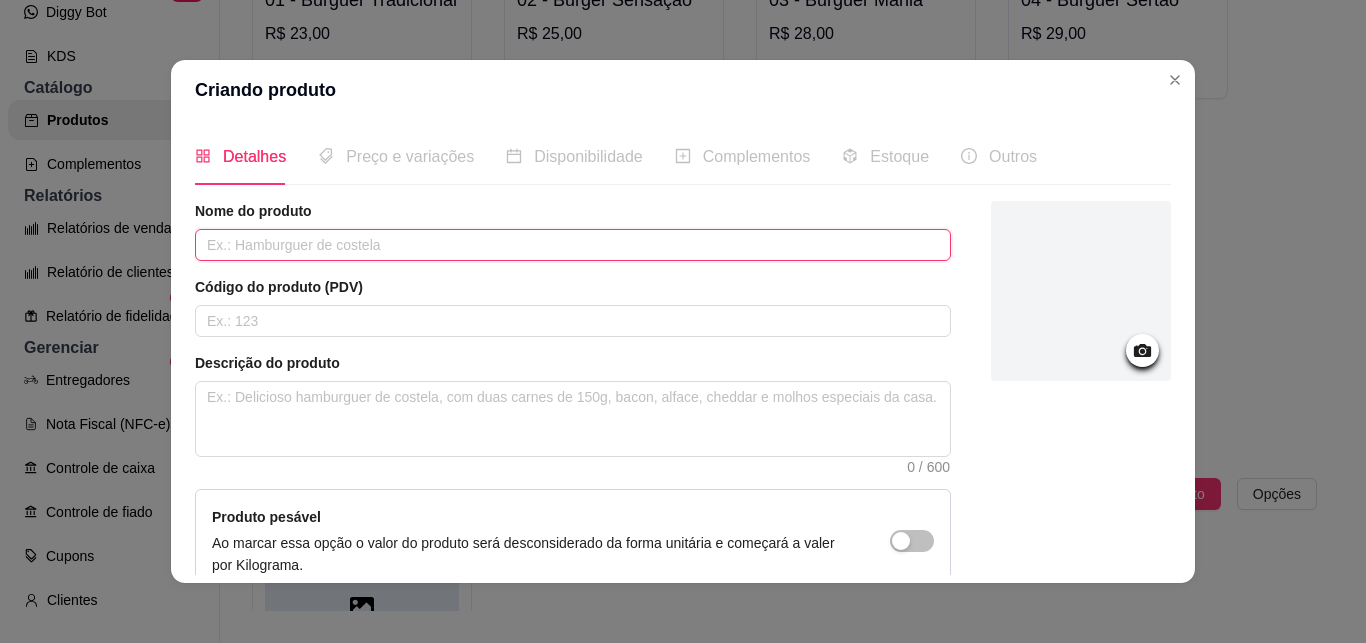 click at bounding box center (573, 245) 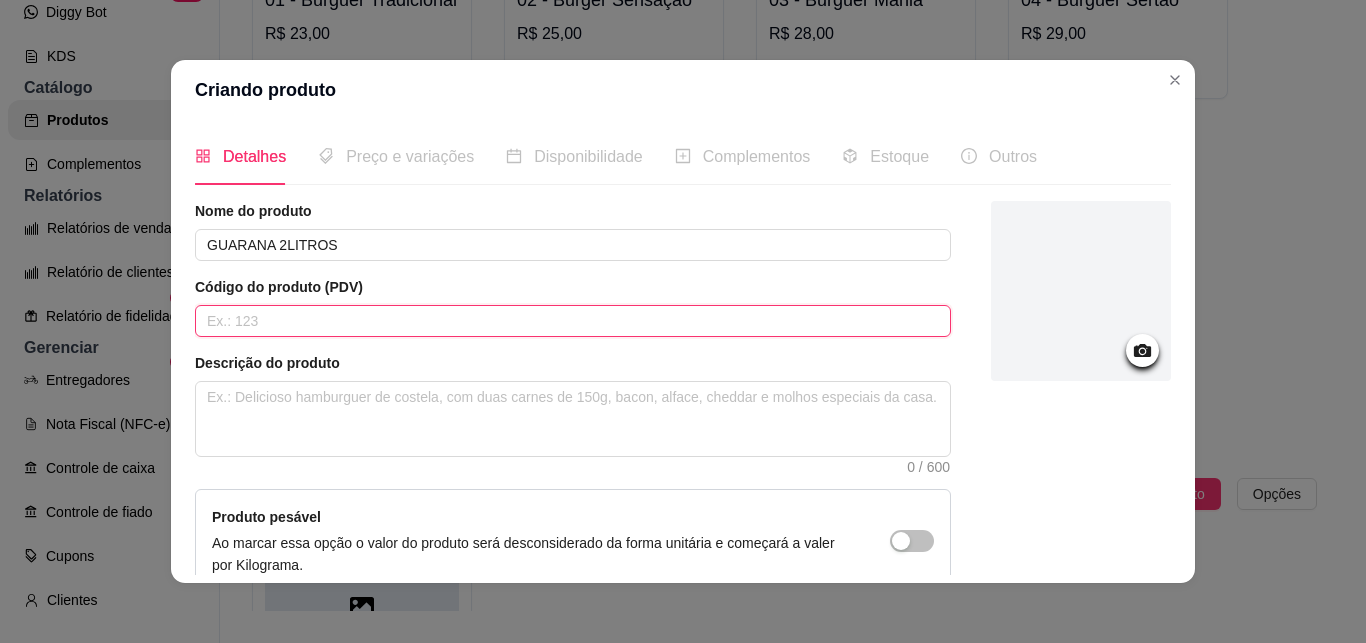 click at bounding box center (573, 321) 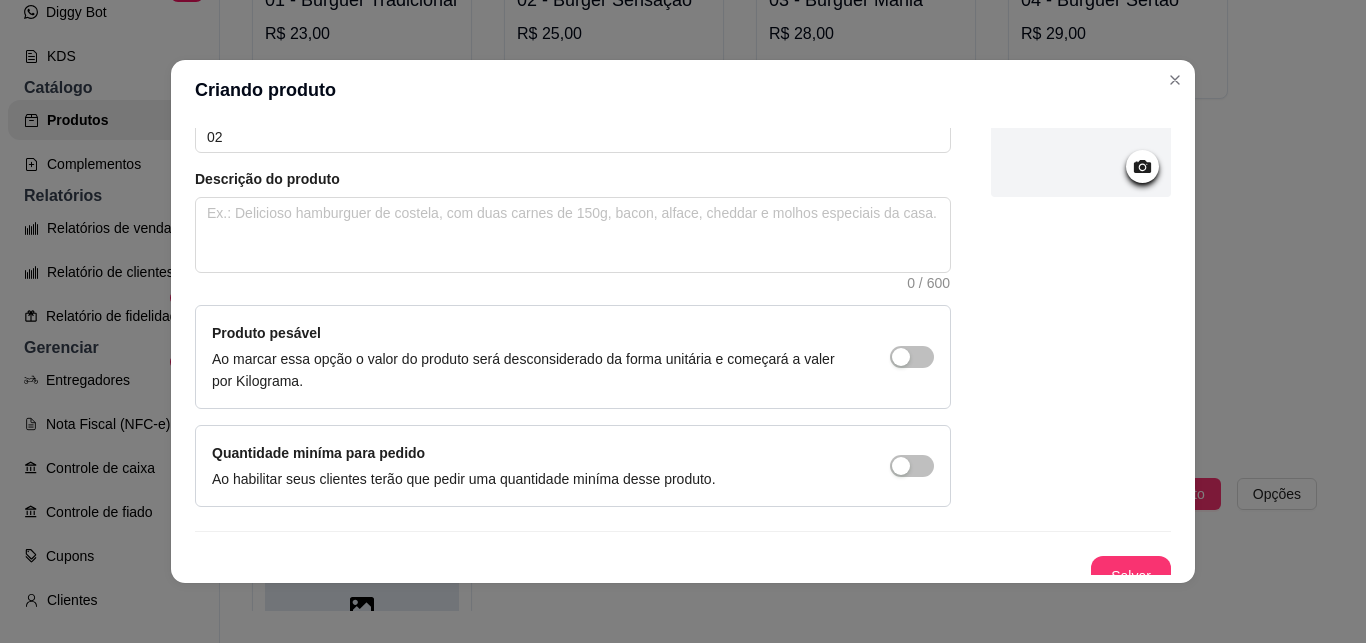 scroll, scrollTop: 205, scrollLeft: 0, axis: vertical 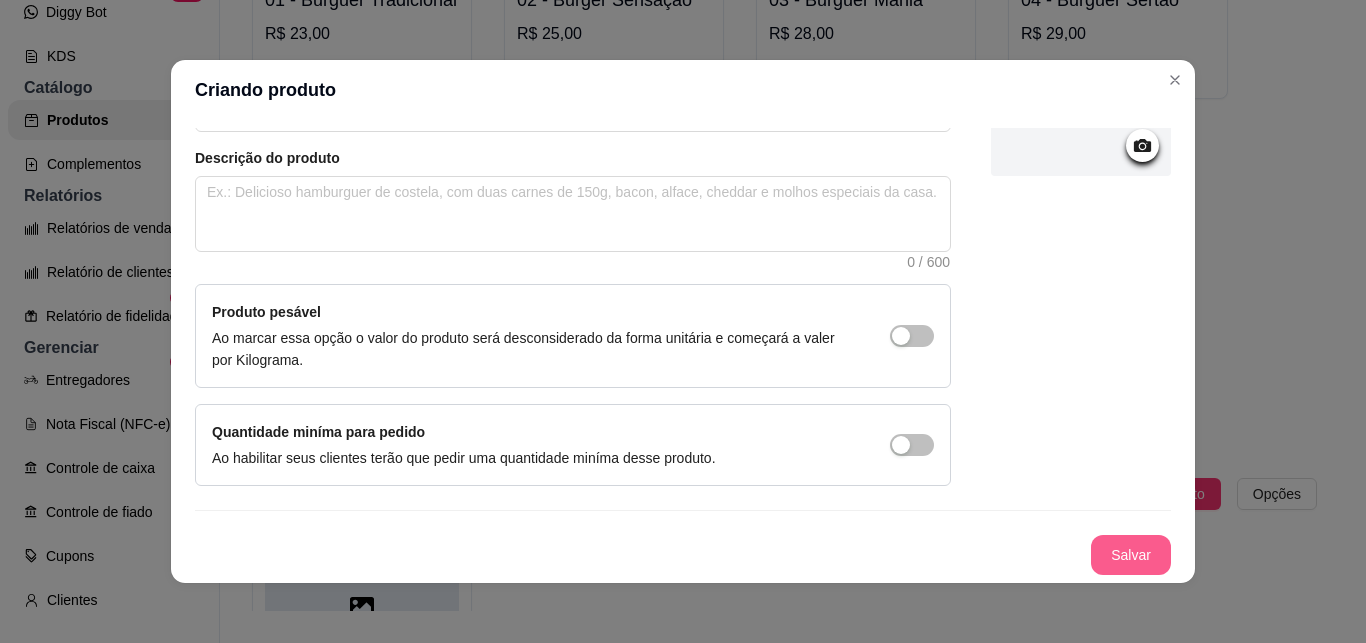 click on "Salvar" at bounding box center [1131, 555] 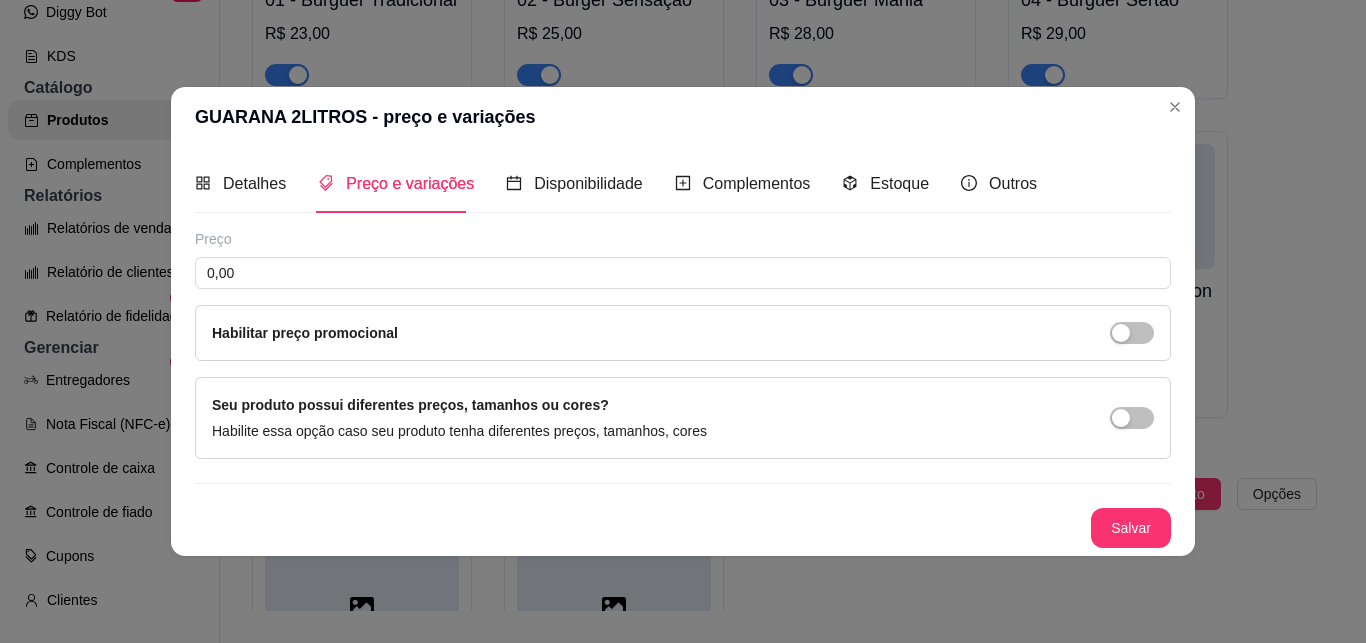scroll, scrollTop: 0, scrollLeft: 0, axis: both 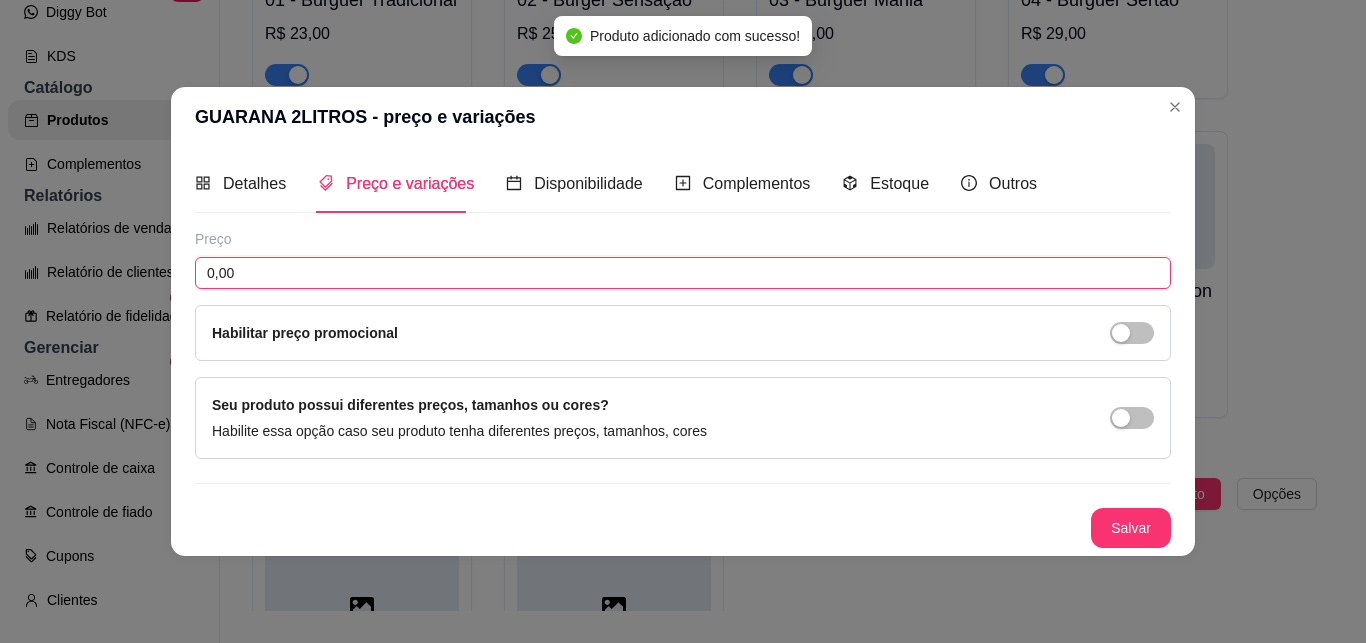 click on "0,00" at bounding box center (683, 273) 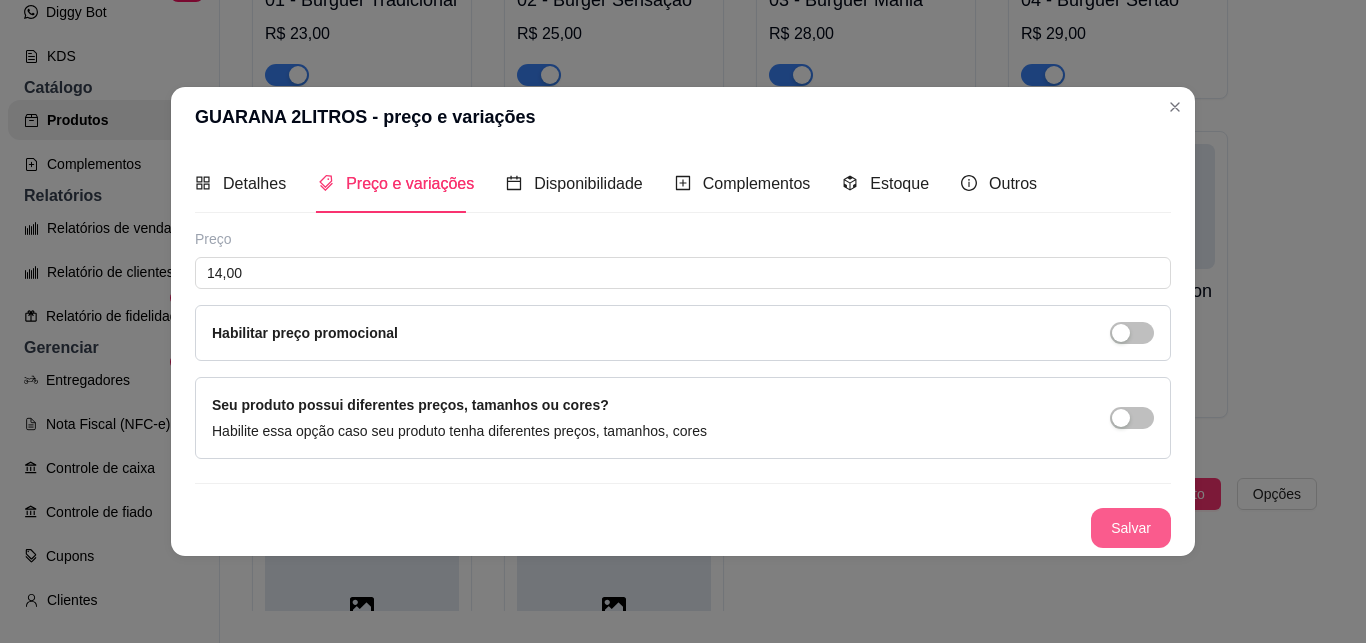 click on "Salvar" at bounding box center [1131, 528] 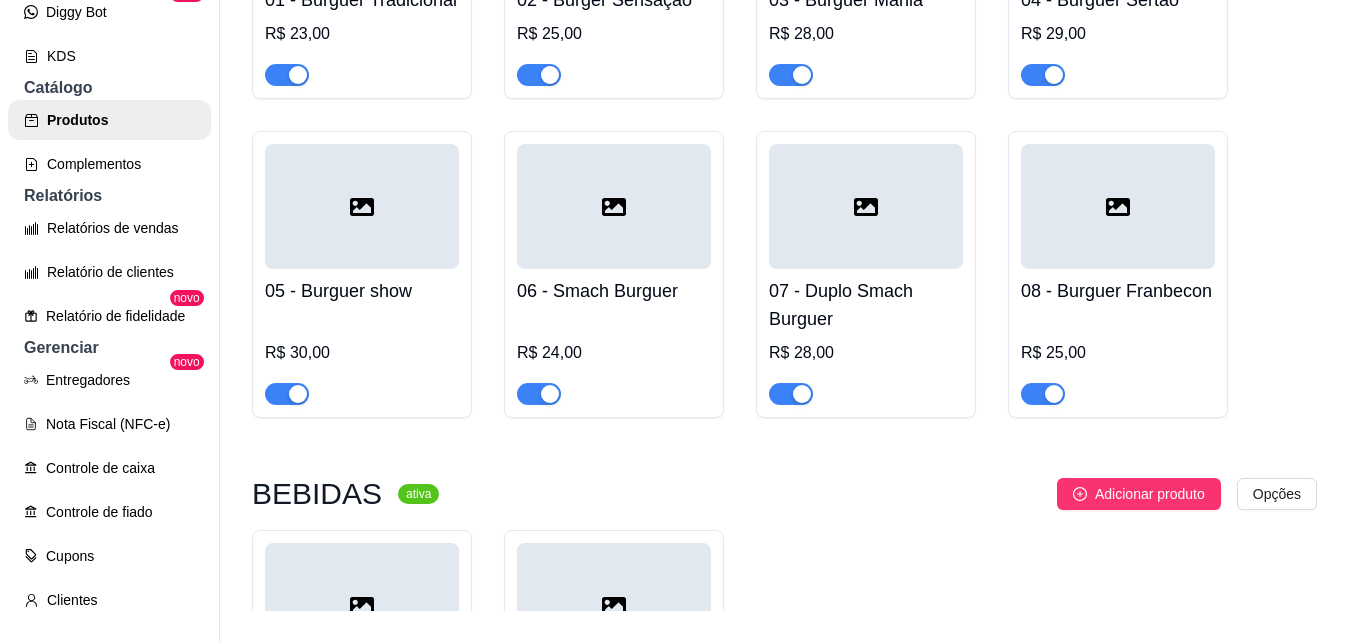 click at bounding box center (1118, 206) 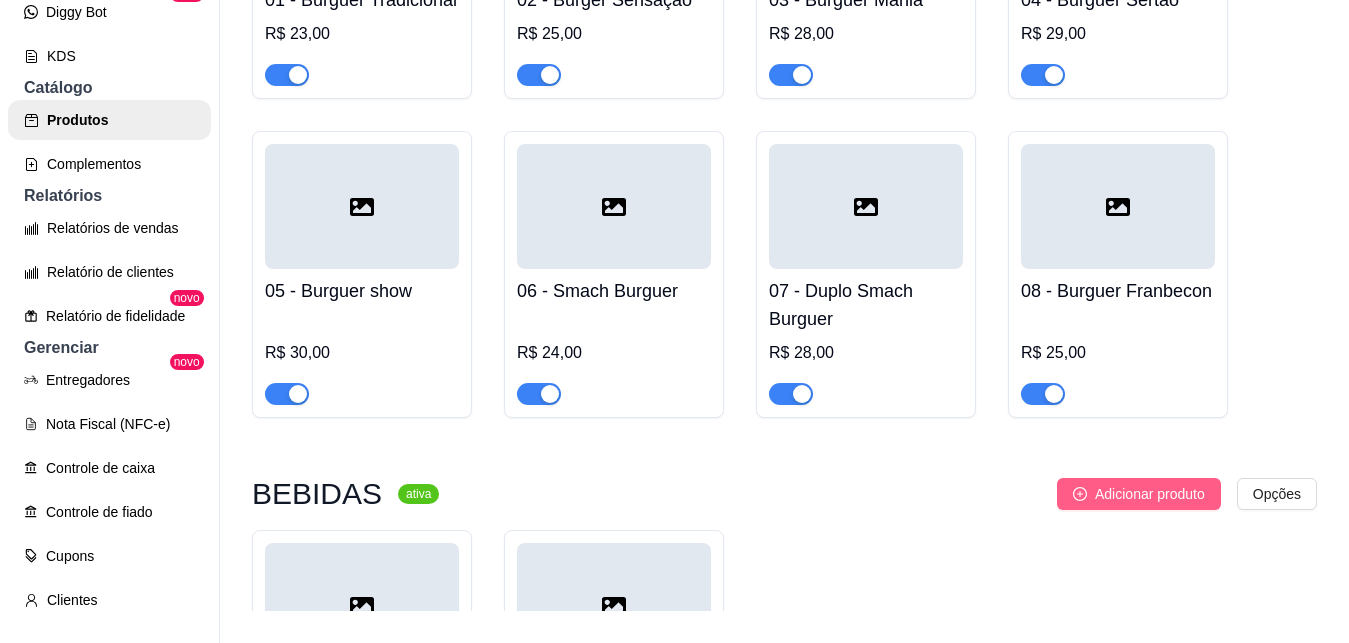click on "Adicionar produto" at bounding box center [1150, 494] 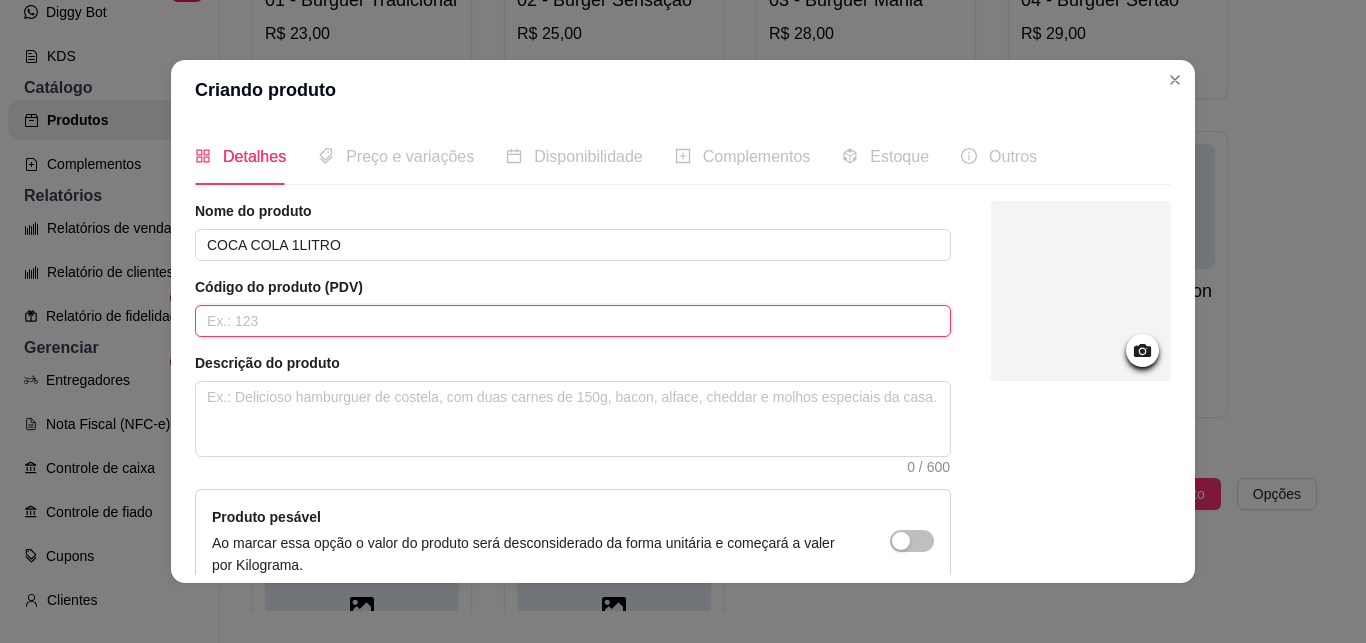 click at bounding box center [573, 321] 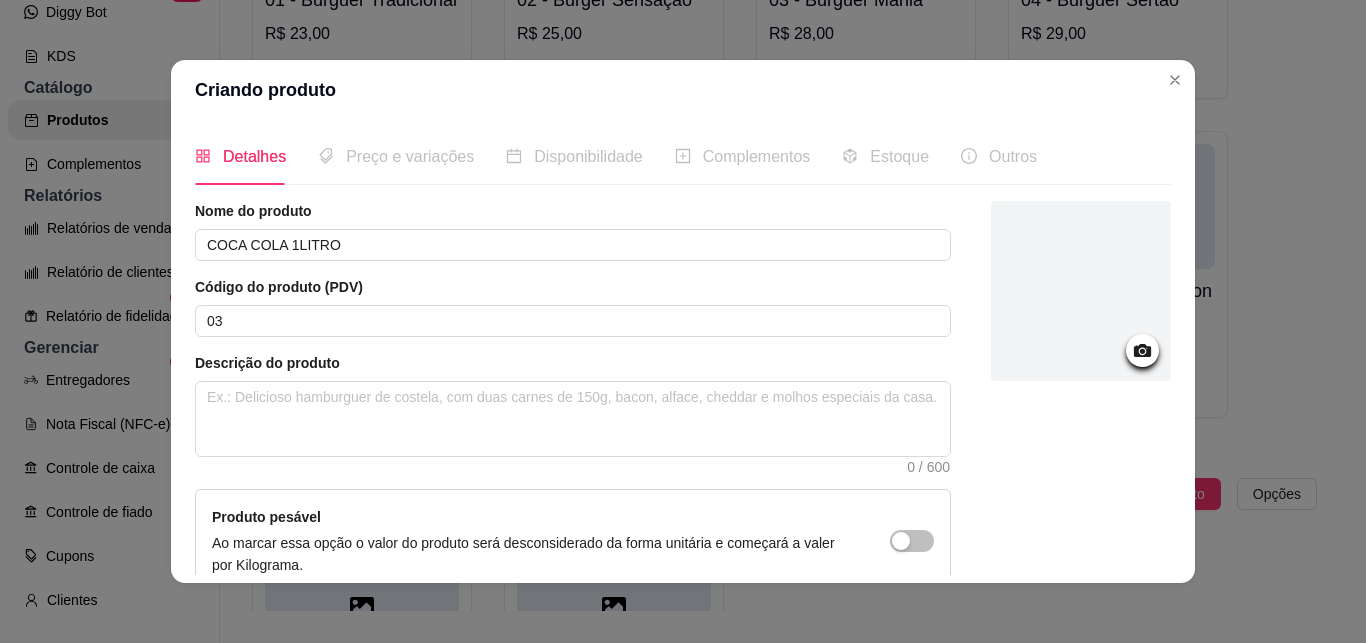 scroll, scrollTop: 205, scrollLeft: 0, axis: vertical 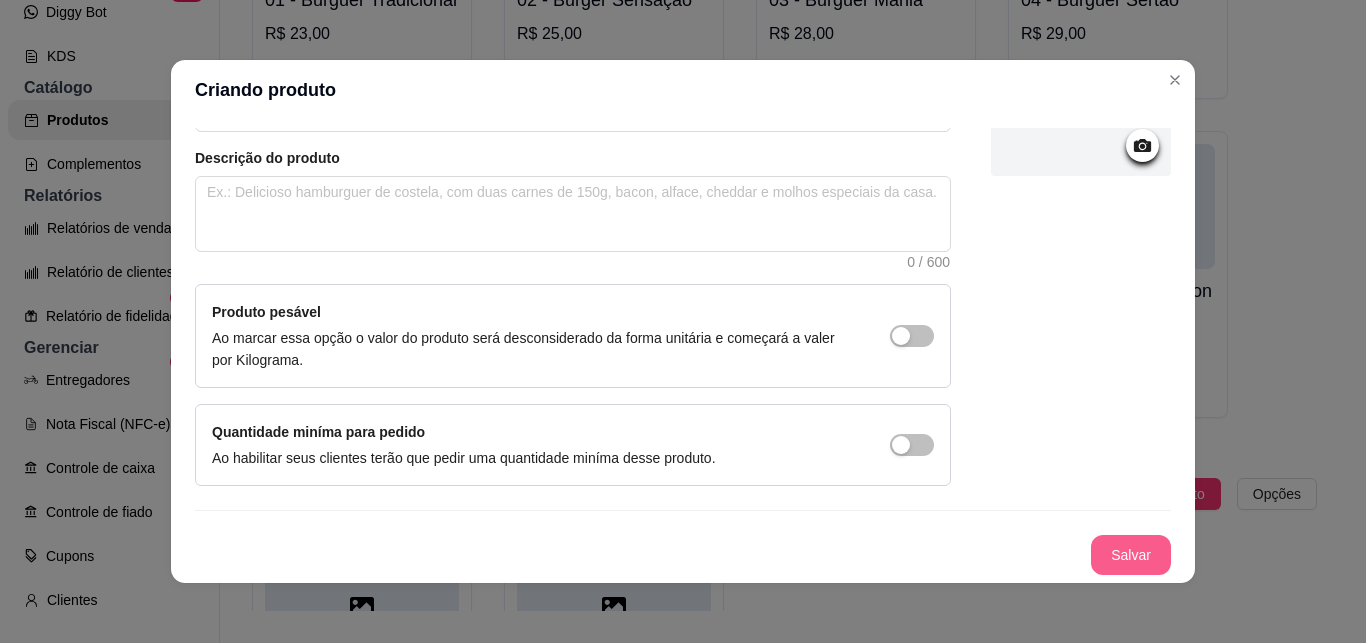 click on "Salvar" at bounding box center (1131, 555) 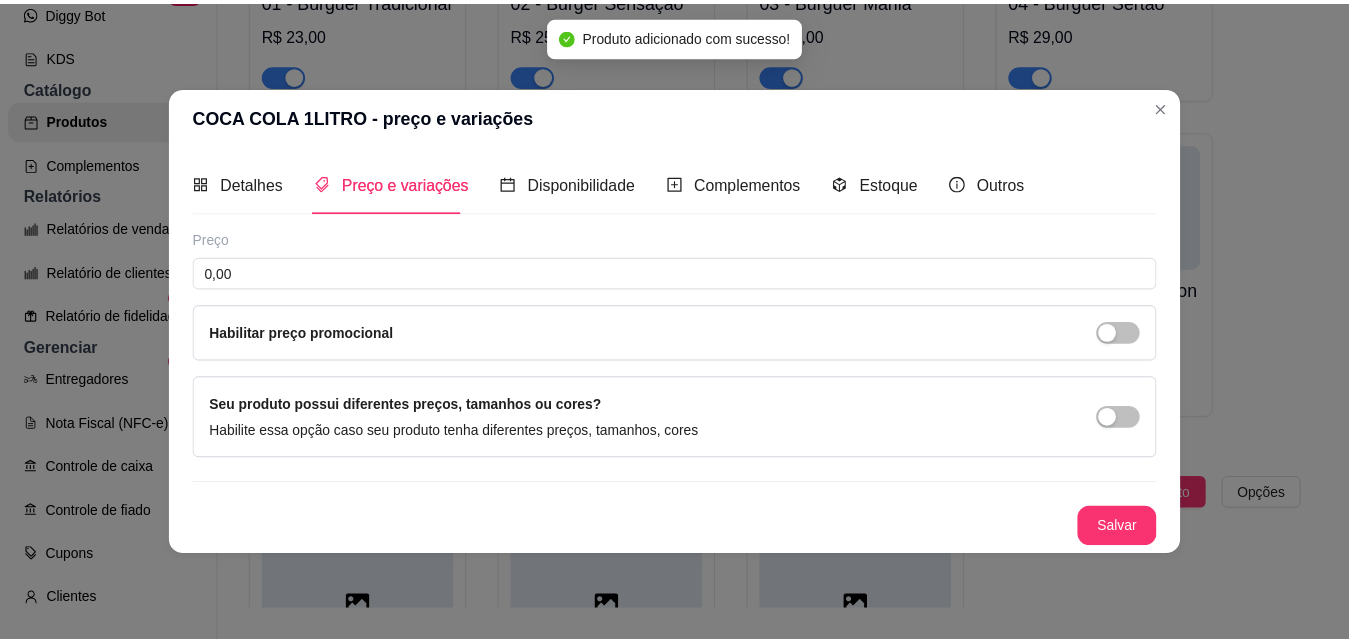scroll, scrollTop: 0, scrollLeft: 0, axis: both 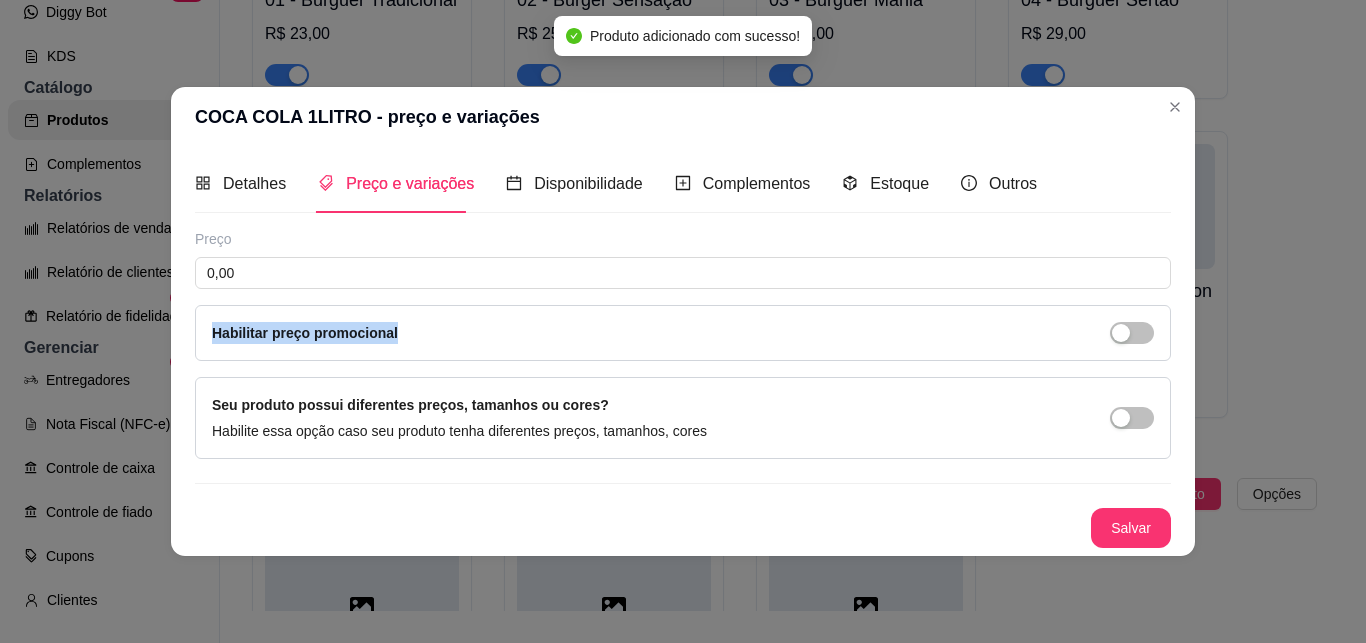 drag, startPoint x: 1118, startPoint y: 552, endPoint x: 834, endPoint y: 157, distance: 486.49872 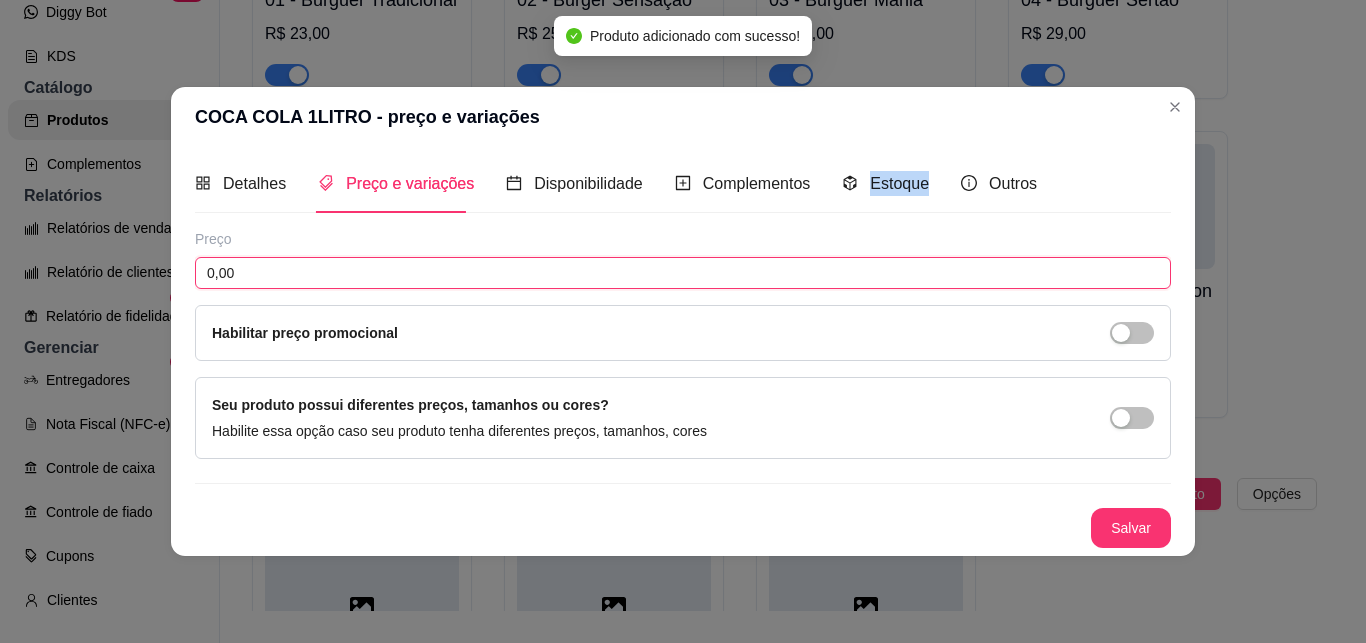 click on "0,00" at bounding box center (683, 273) 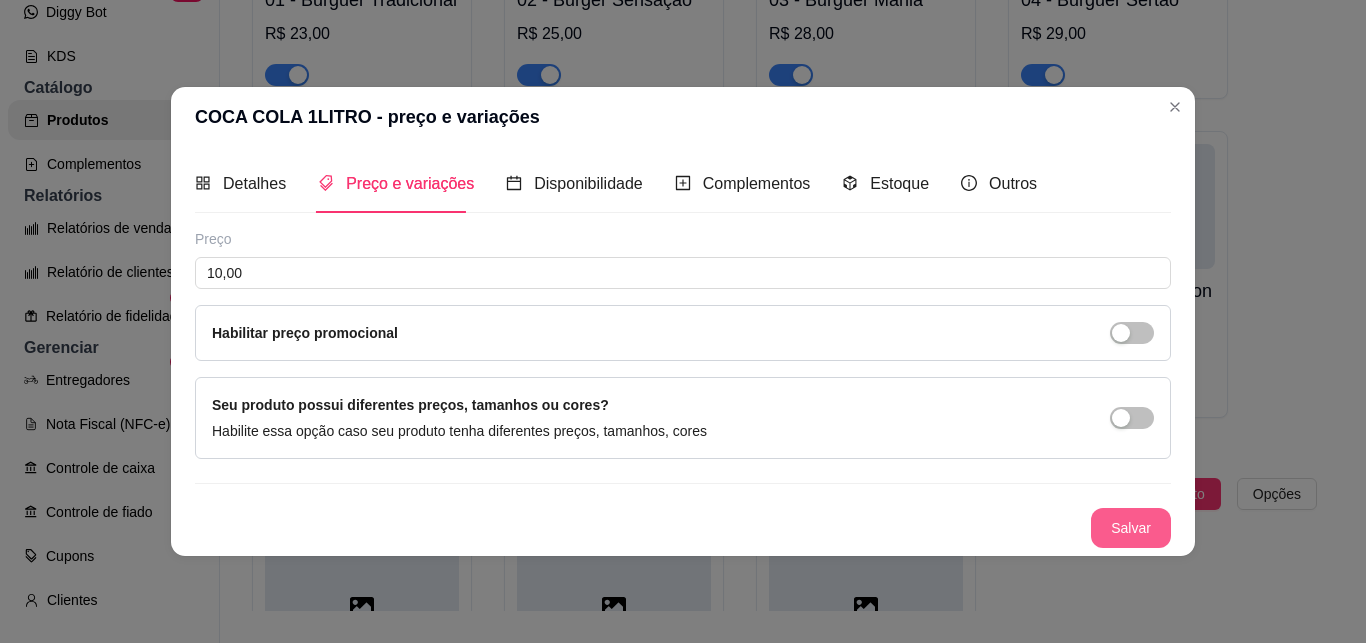 click on "Salvar" at bounding box center (1131, 528) 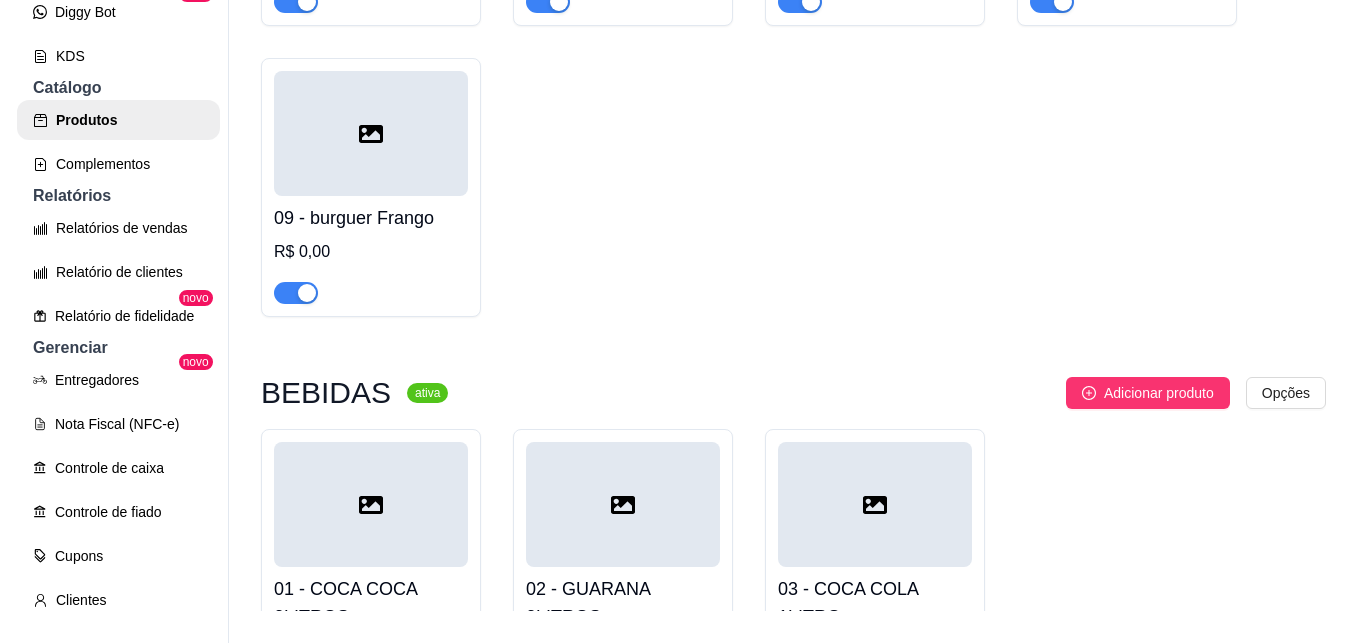 scroll, scrollTop: 3993, scrollLeft: 0, axis: vertical 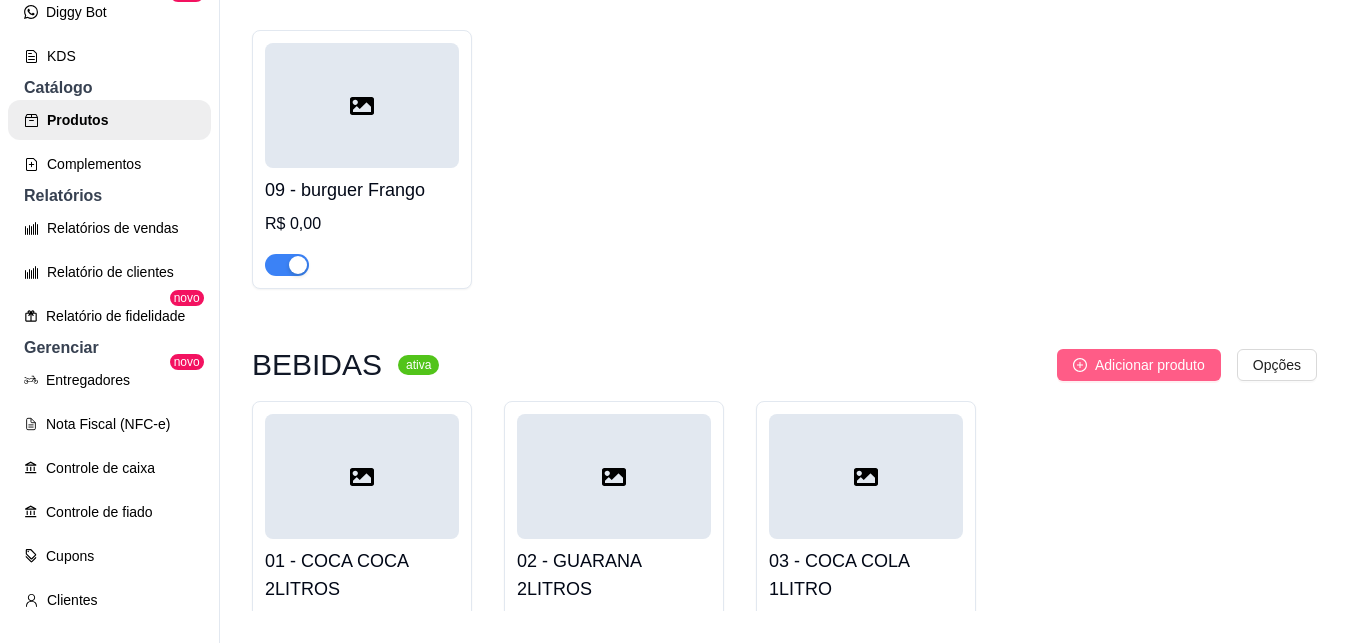 click on "Adicionar produto" at bounding box center [1150, 365] 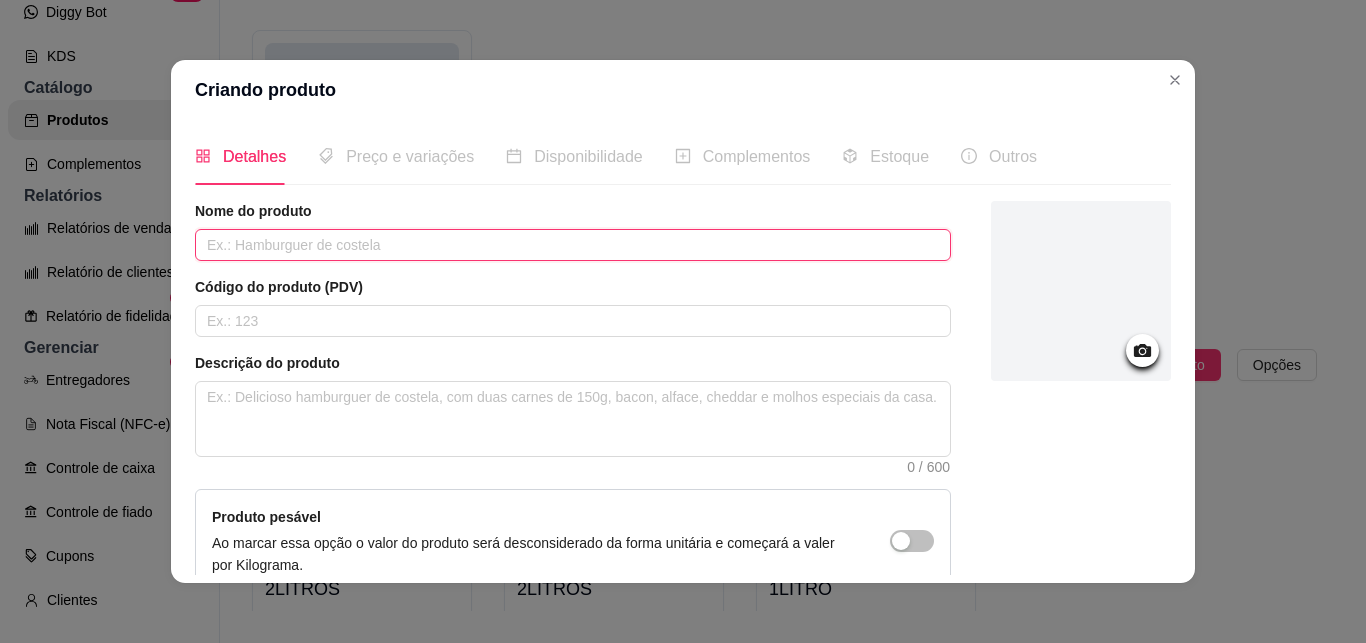click at bounding box center [573, 245] 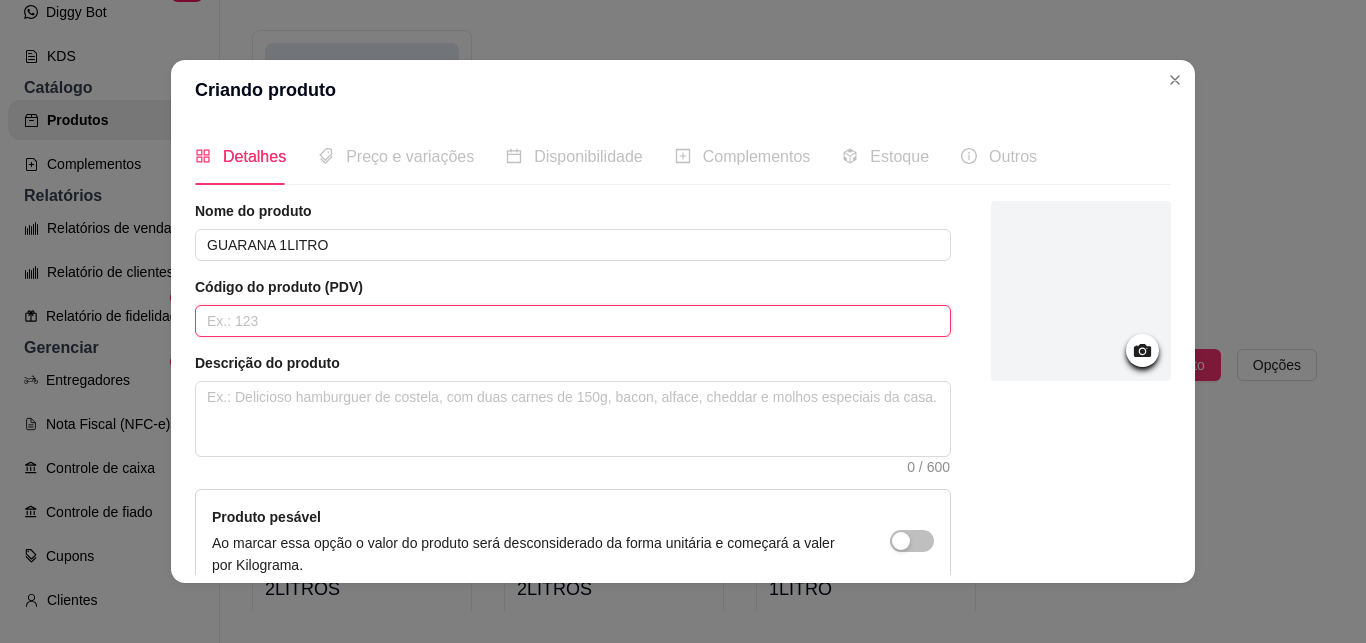 click at bounding box center (573, 321) 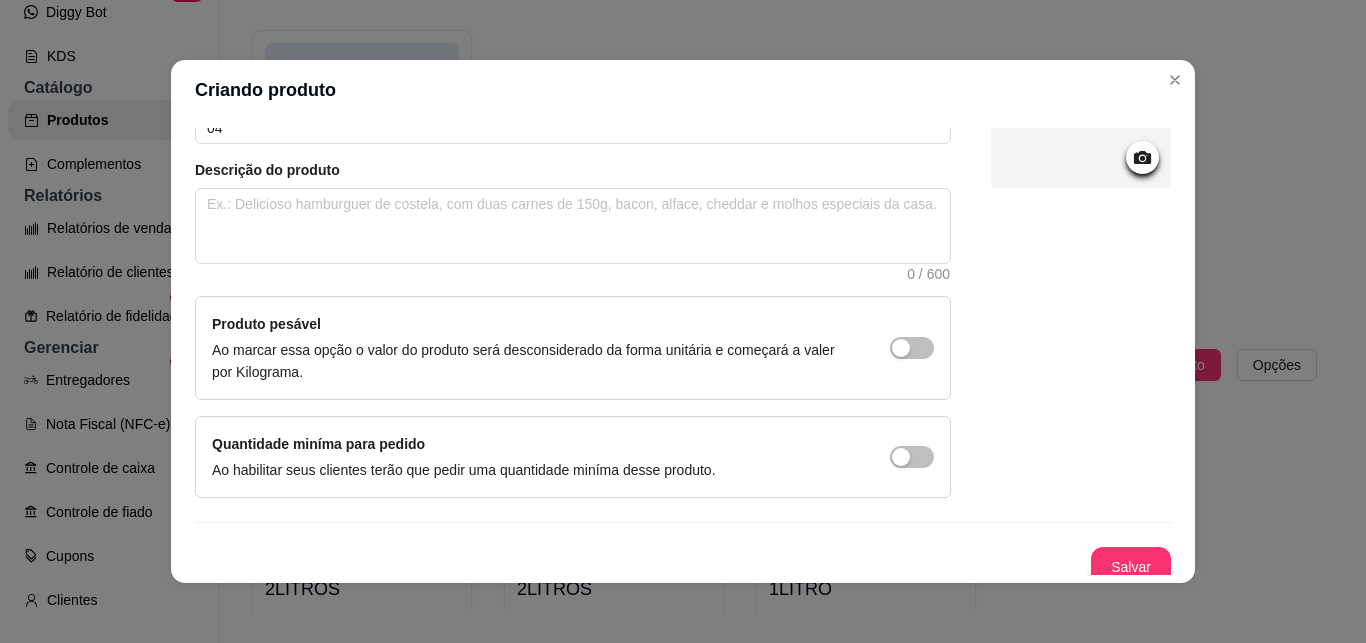 scroll, scrollTop: 205, scrollLeft: 0, axis: vertical 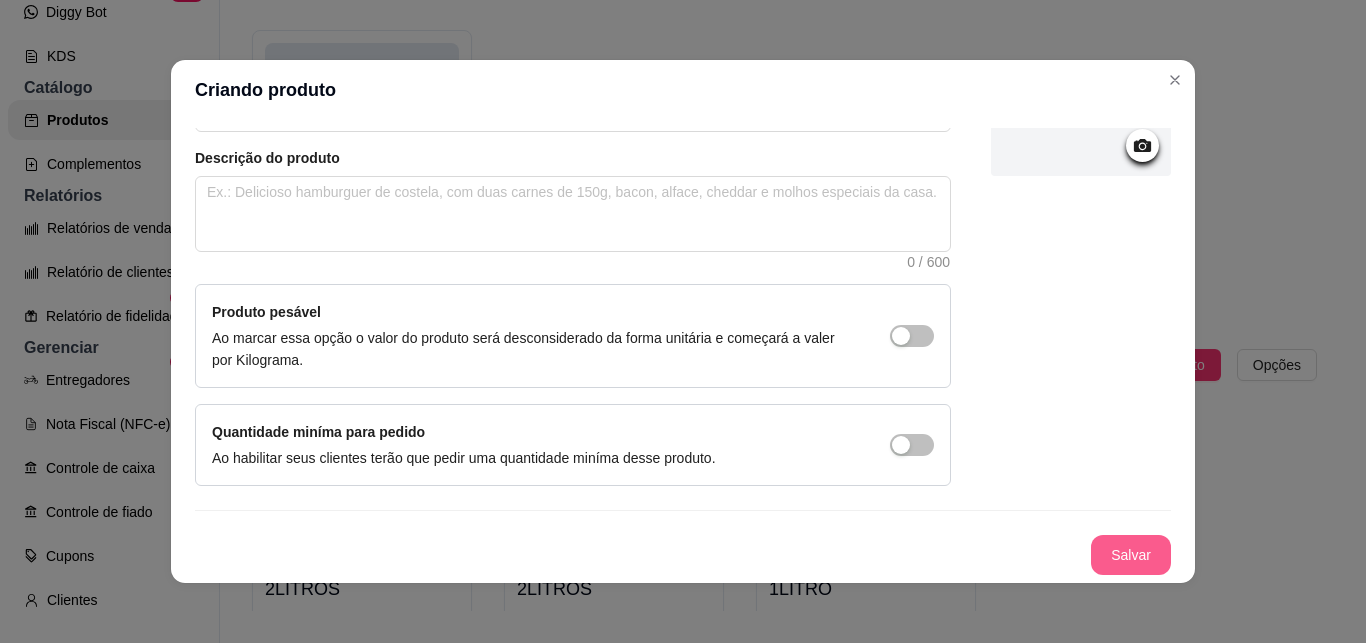 click on "Salvar" at bounding box center (1131, 555) 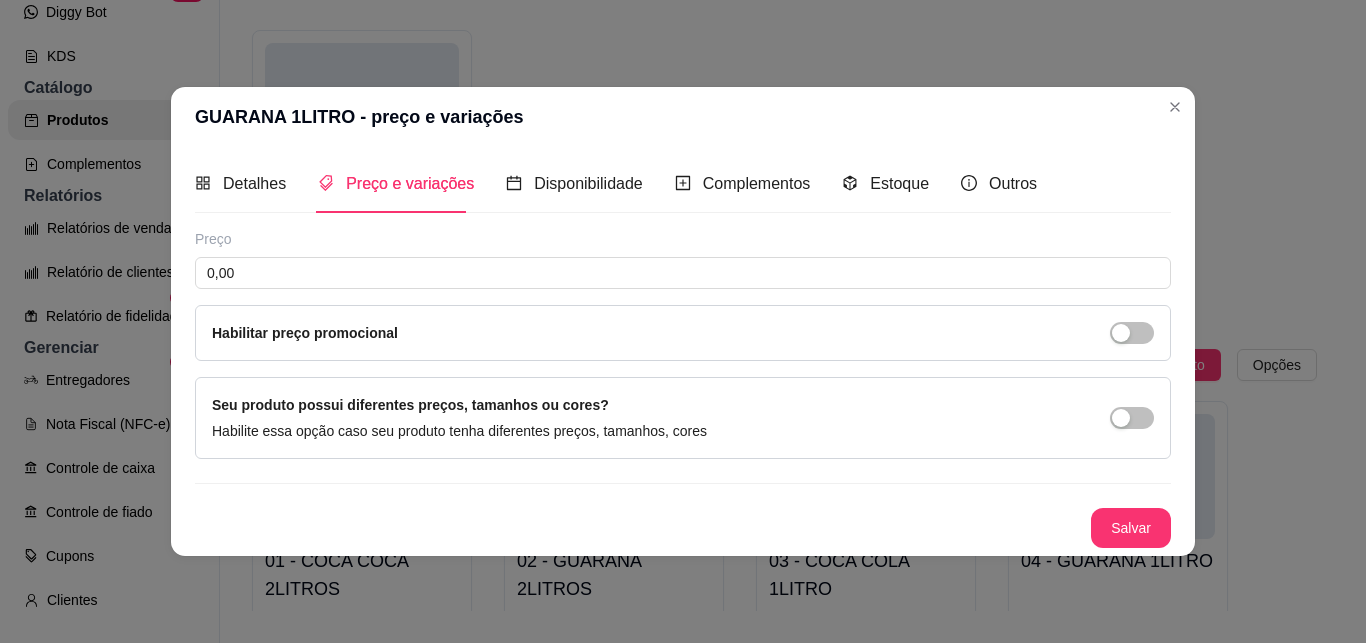 scroll, scrollTop: 0, scrollLeft: 0, axis: both 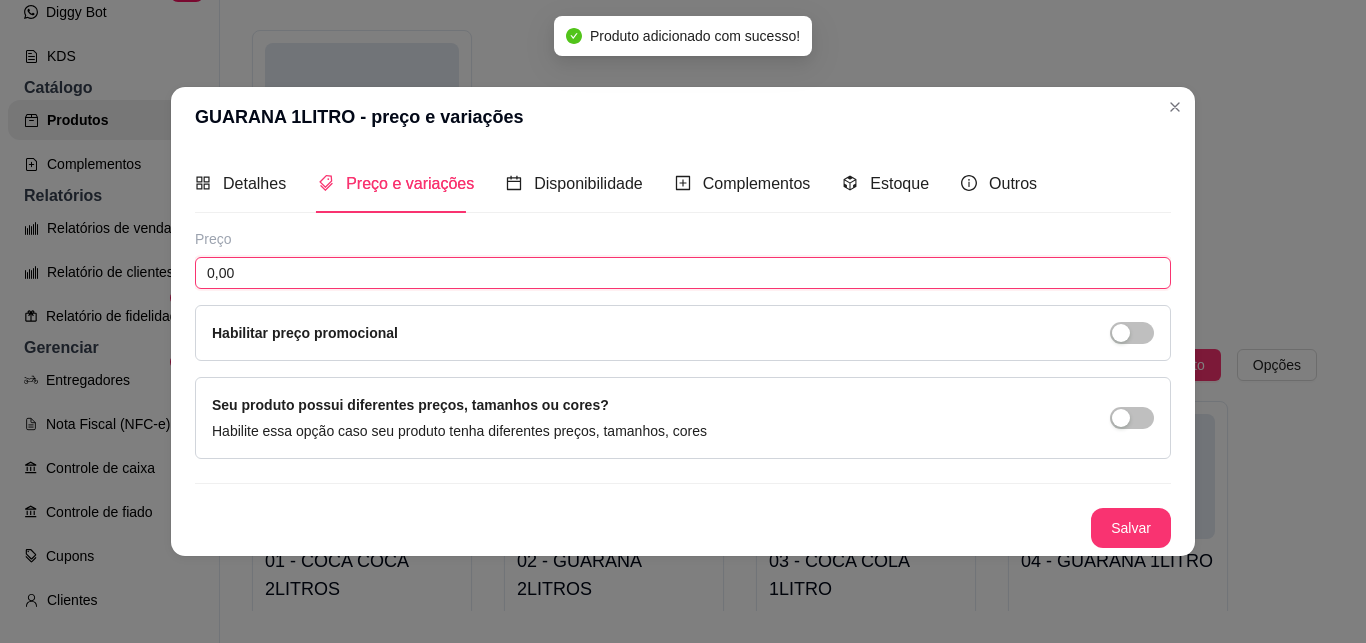 click on "0,00" at bounding box center (683, 273) 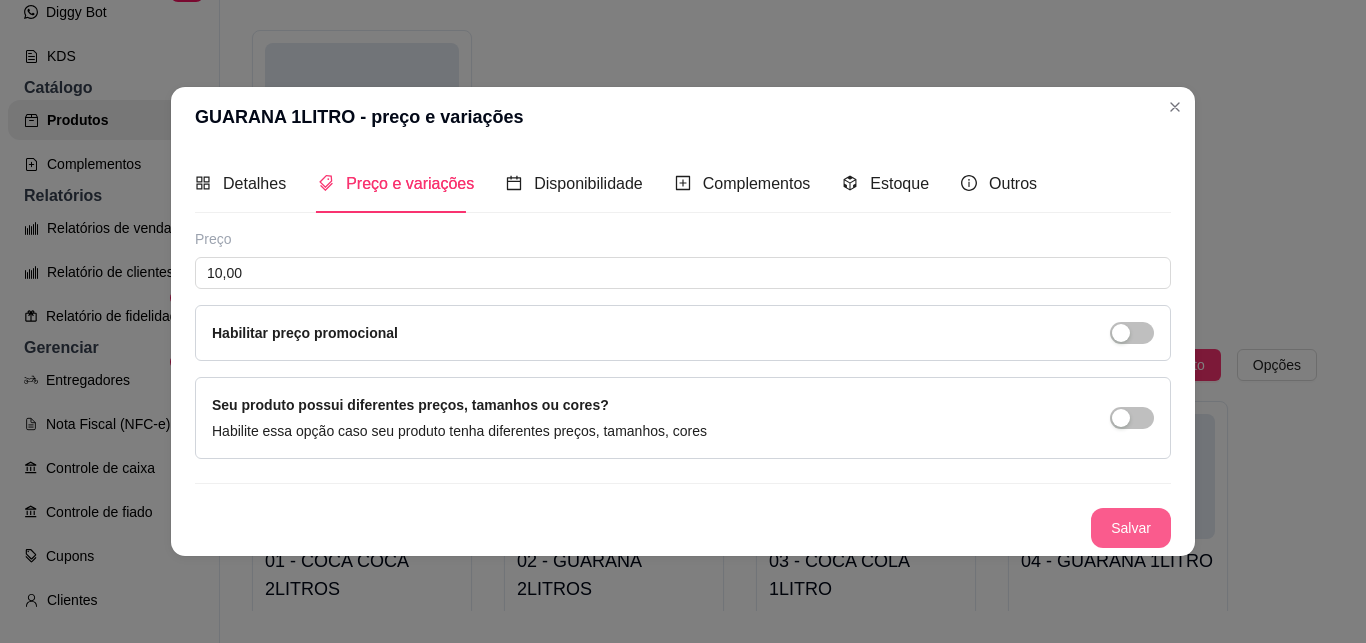 click on "Salvar" at bounding box center (1131, 528) 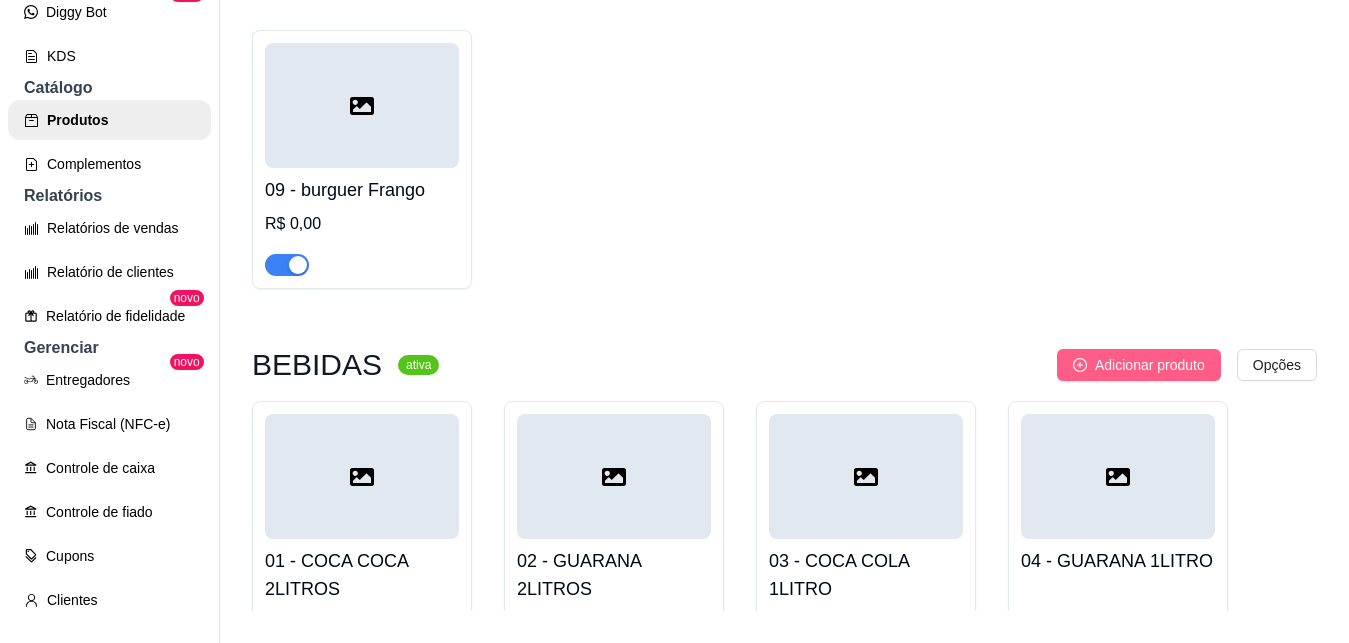 click on "Adicionar produto" at bounding box center (1150, 365) 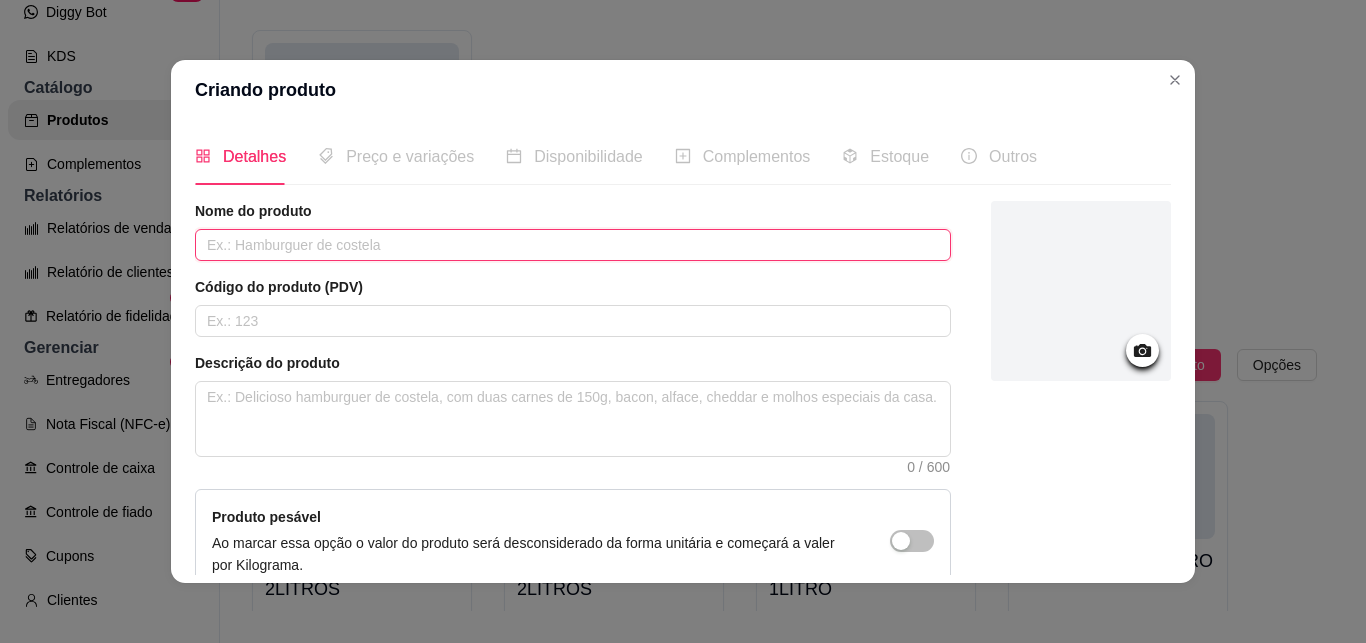 click at bounding box center (573, 245) 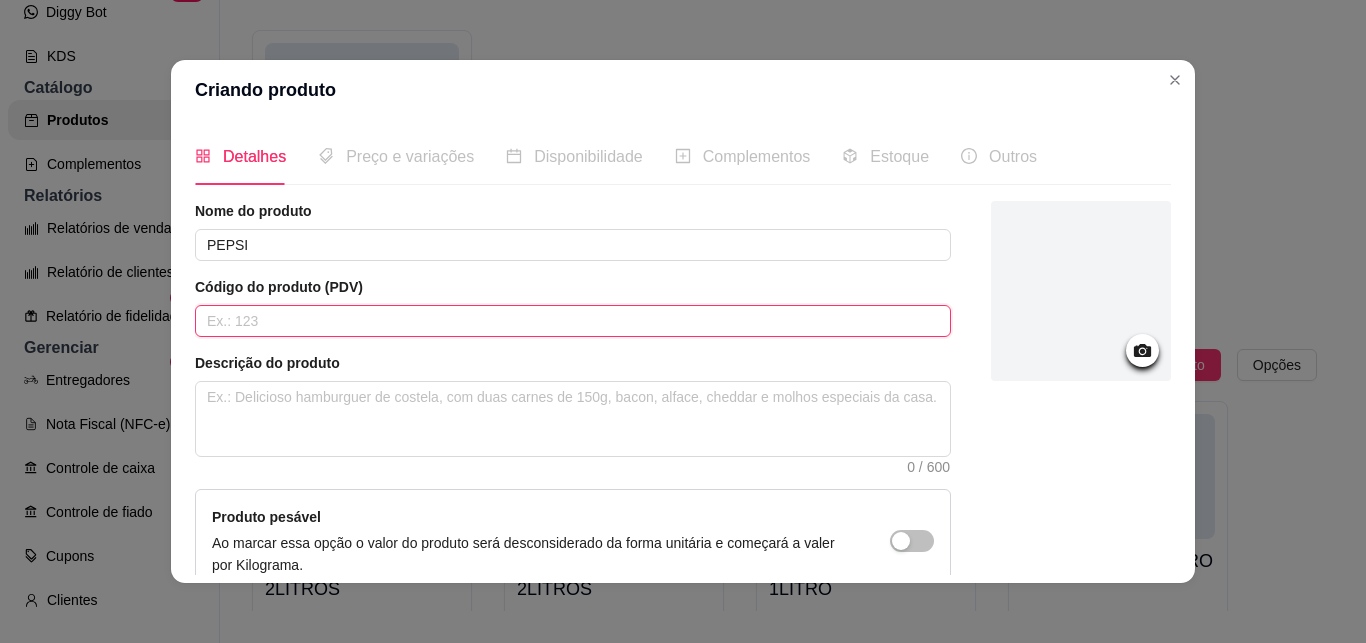 click at bounding box center [573, 321] 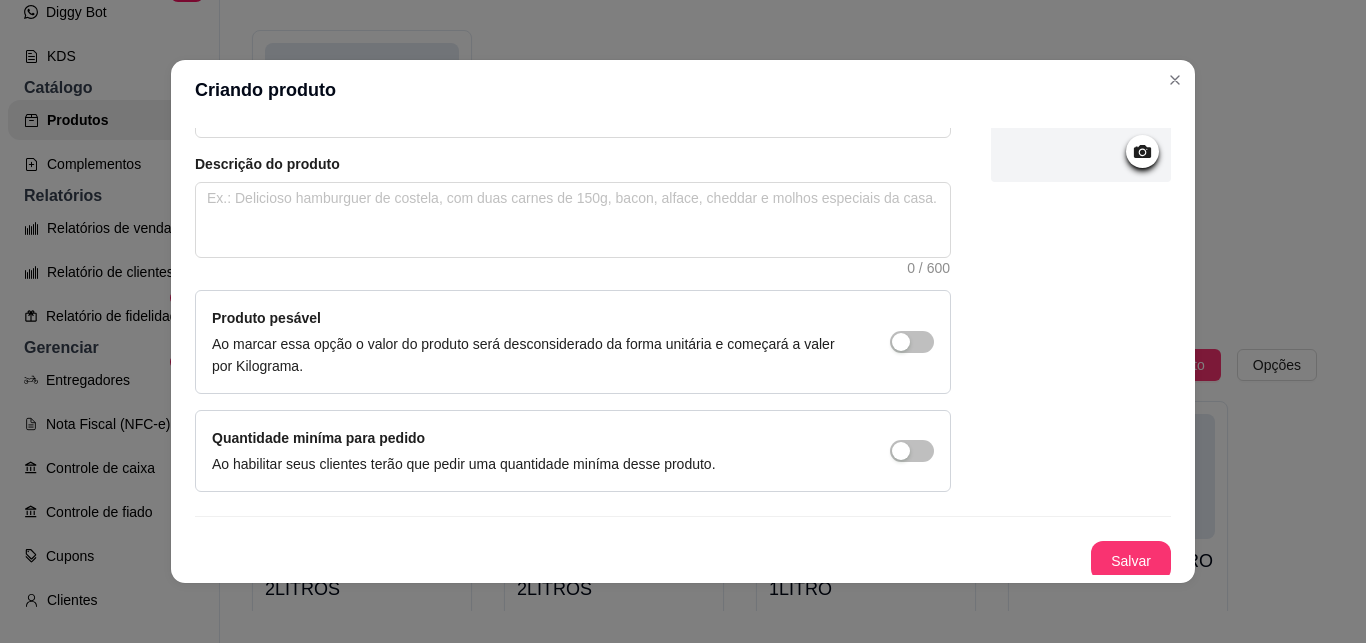 scroll, scrollTop: 205, scrollLeft: 0, axis: vertical 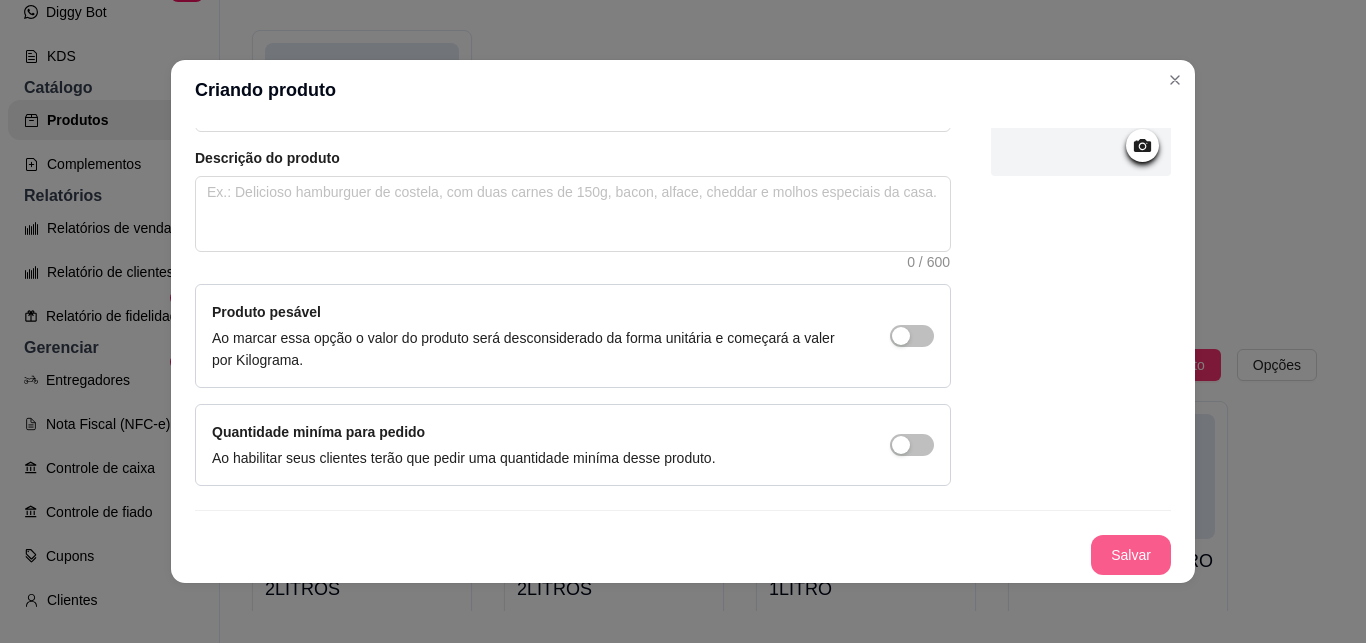 click on "Salvar" at bounding box center [1131, 555] 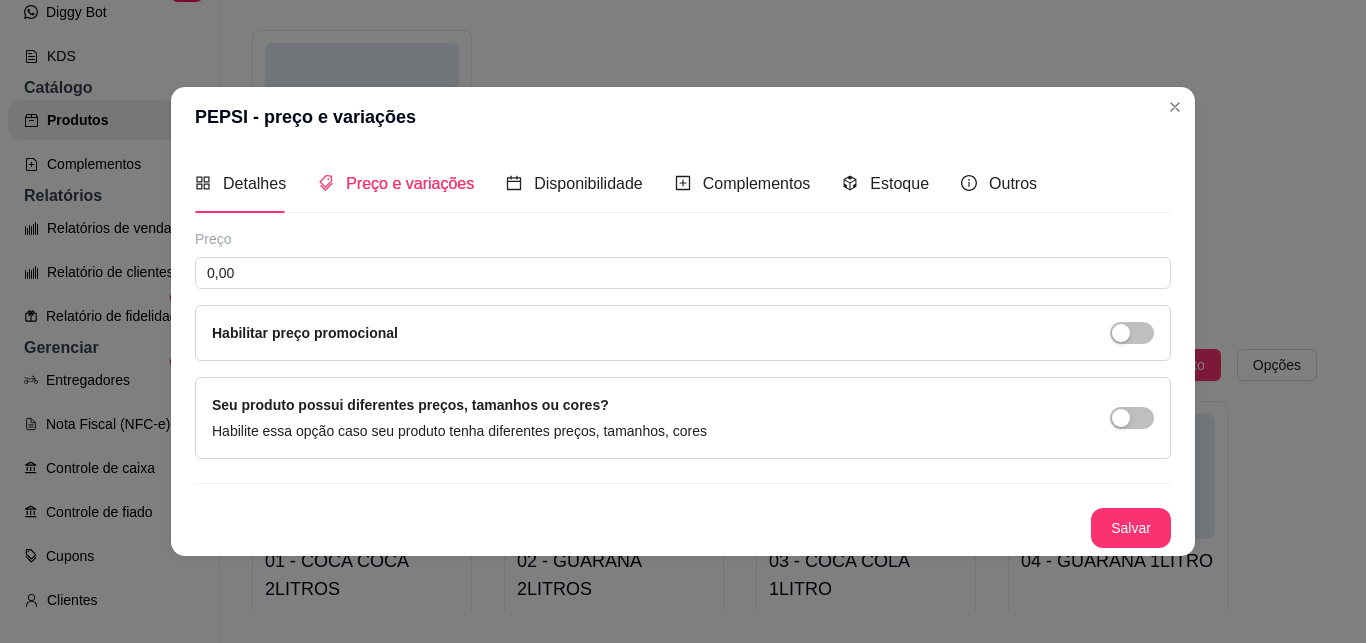 scroll, scrollTop: 0, scrollLeft: 0, axis: both 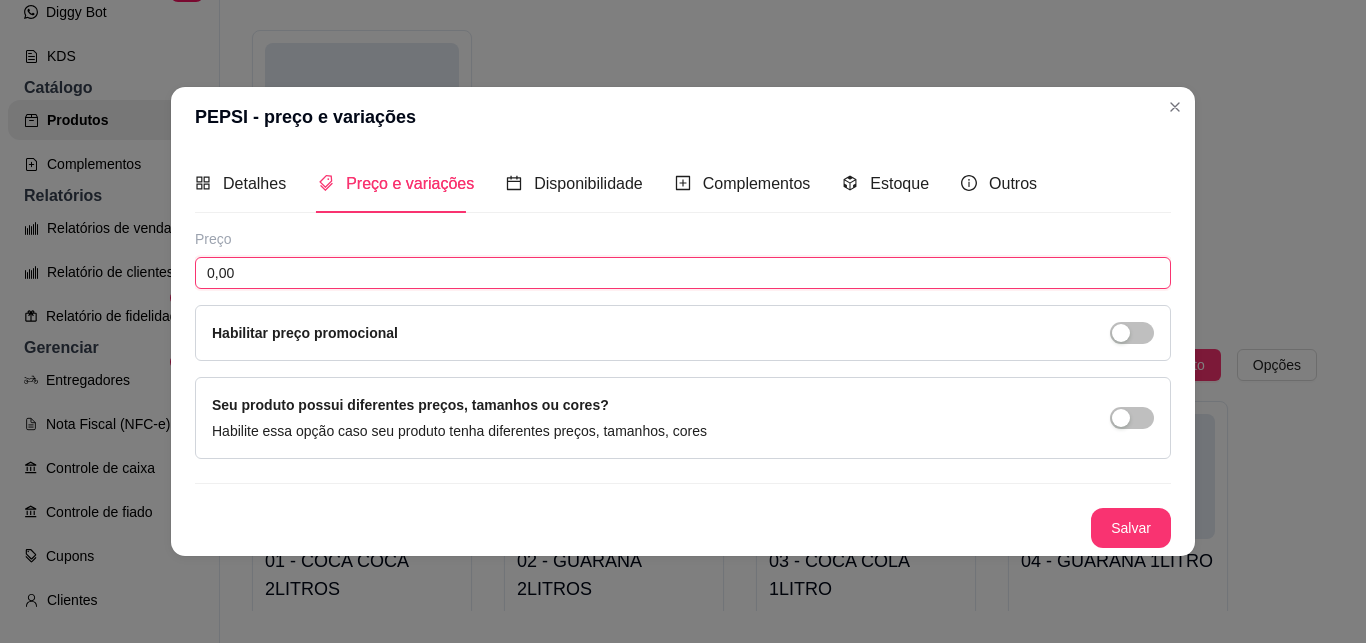 click on "0,00" at bounding box center [683, 273] 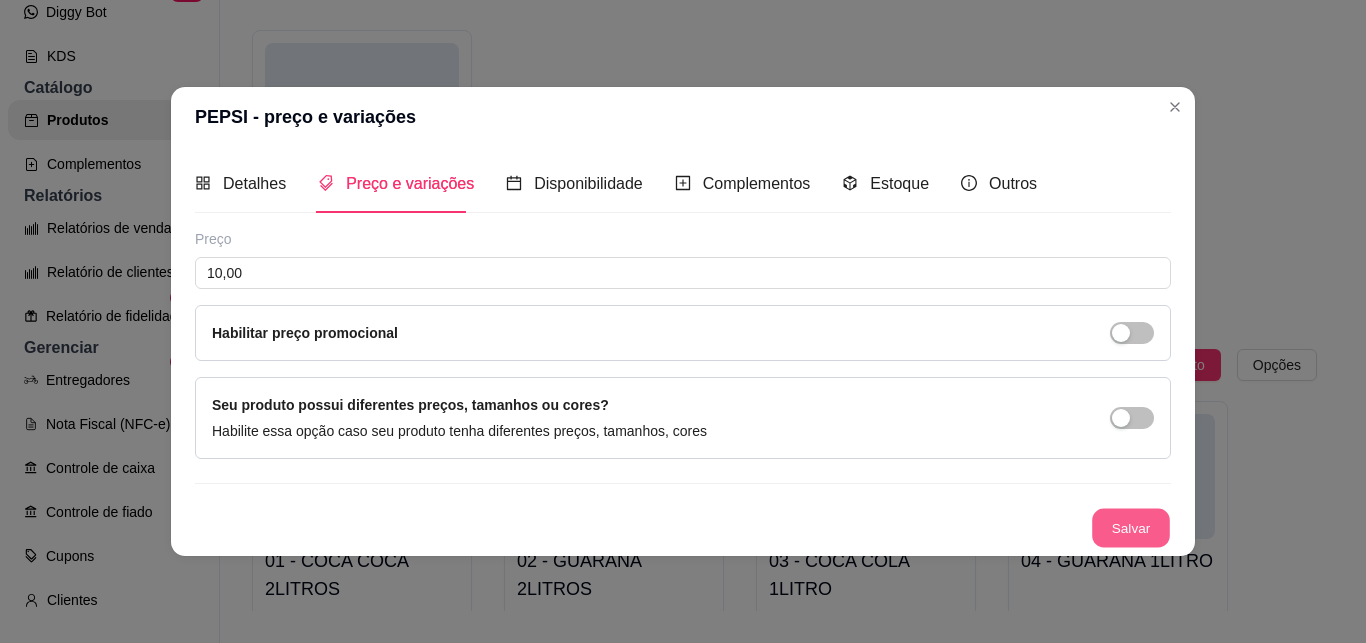 click on "Salvar" at bounding box center [1131, 527] 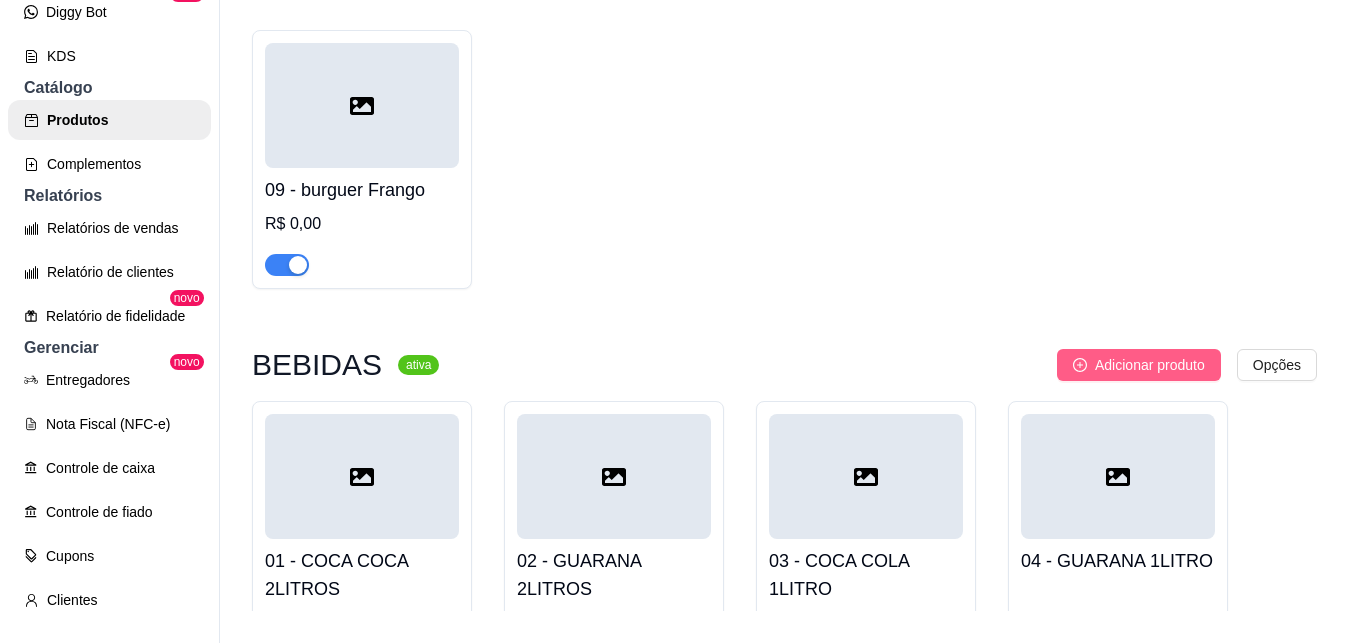 click on "Adicionar produto" at bounding box center [1150, 365] 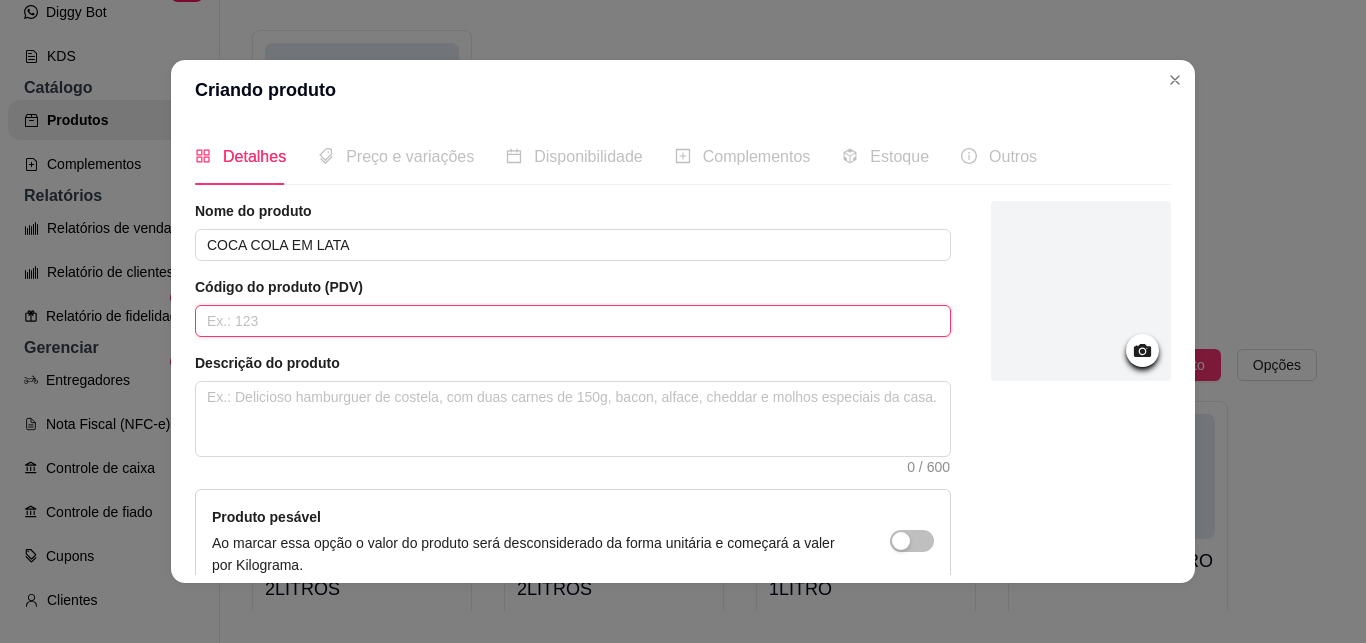 click at bounding box center (573, 321) 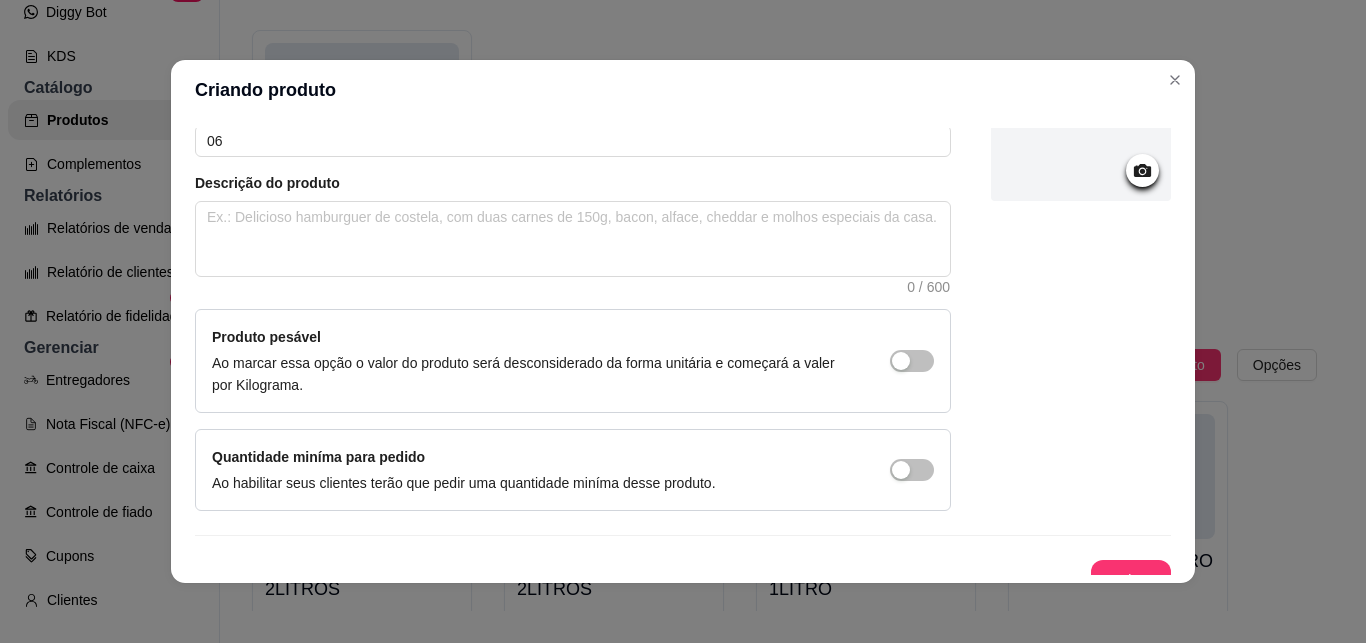 scroll, scrollTop: 205, scrollLeft: 0, axis: vertical 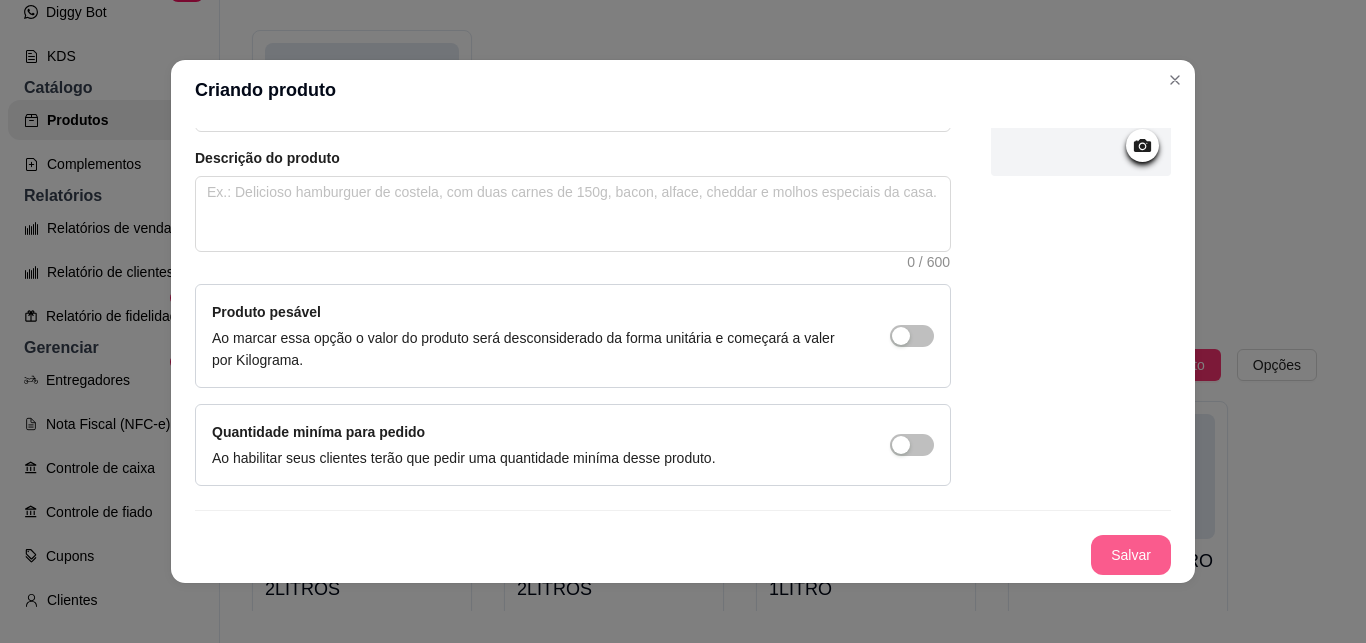 click on "Salvar" at bounding box center [1131, 555] 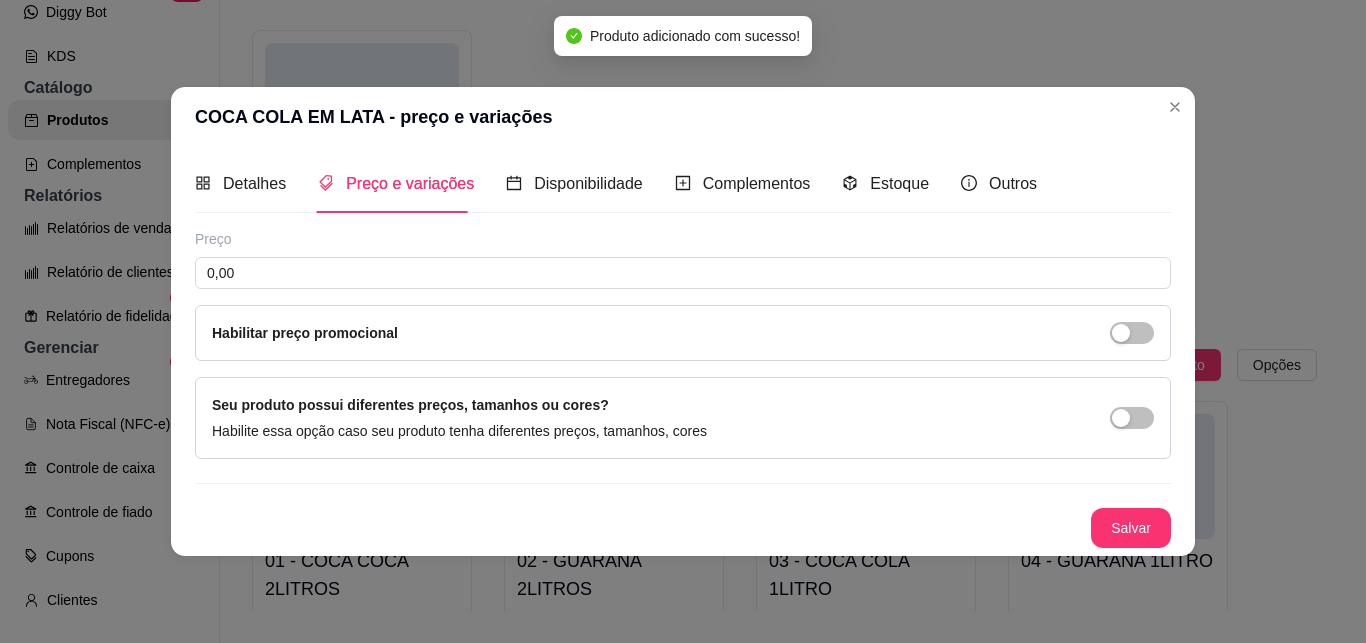 scroll, scrollTop: 0, scrollLeft: 0, axis: both 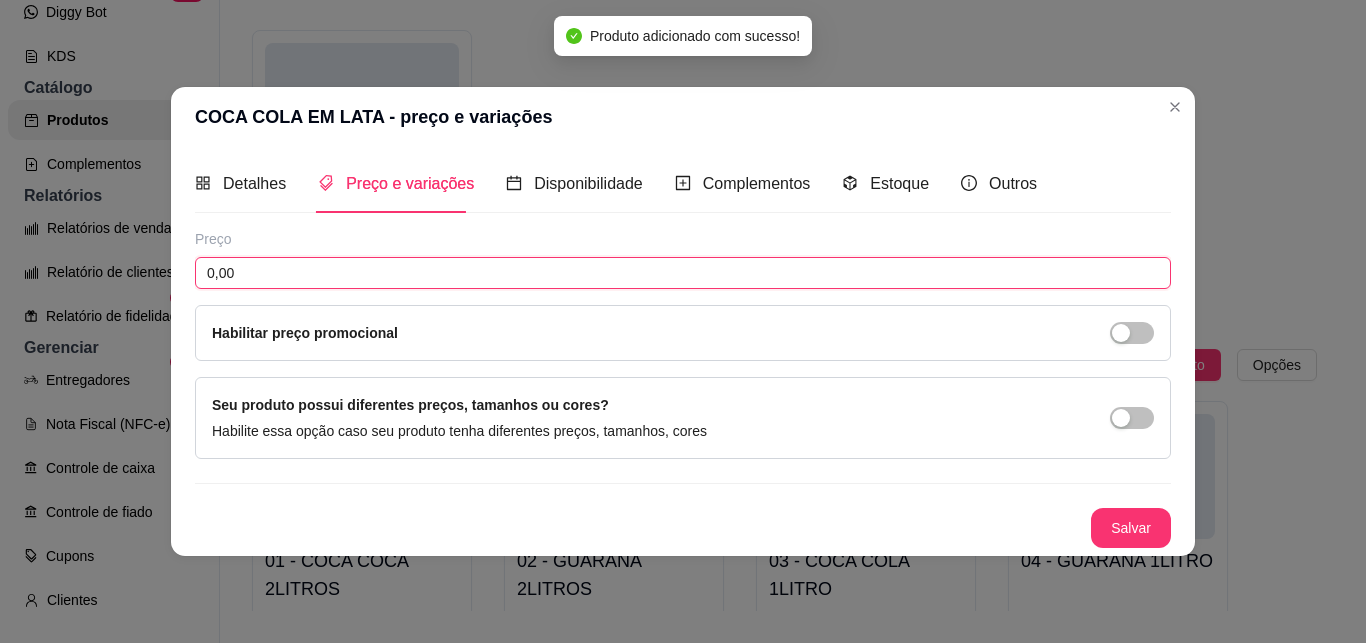 click on "0,00" at bounding box center [683, 273] 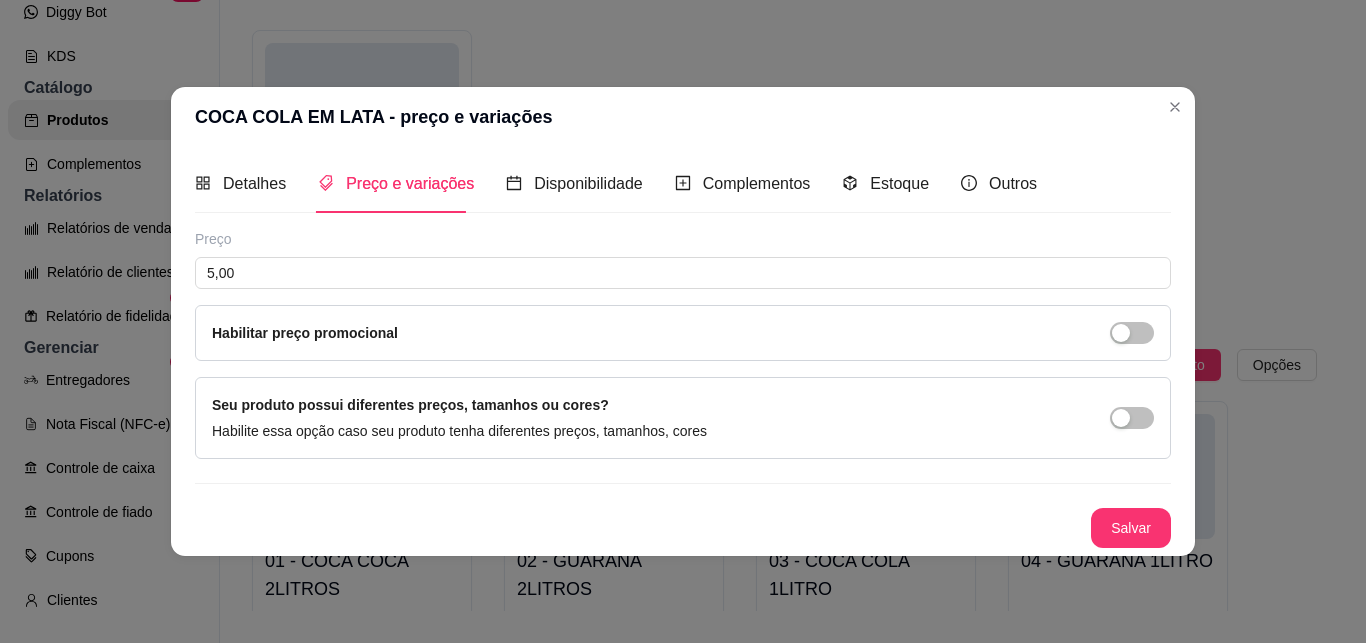 click on "Salvar" at bounding box center [683, 528] 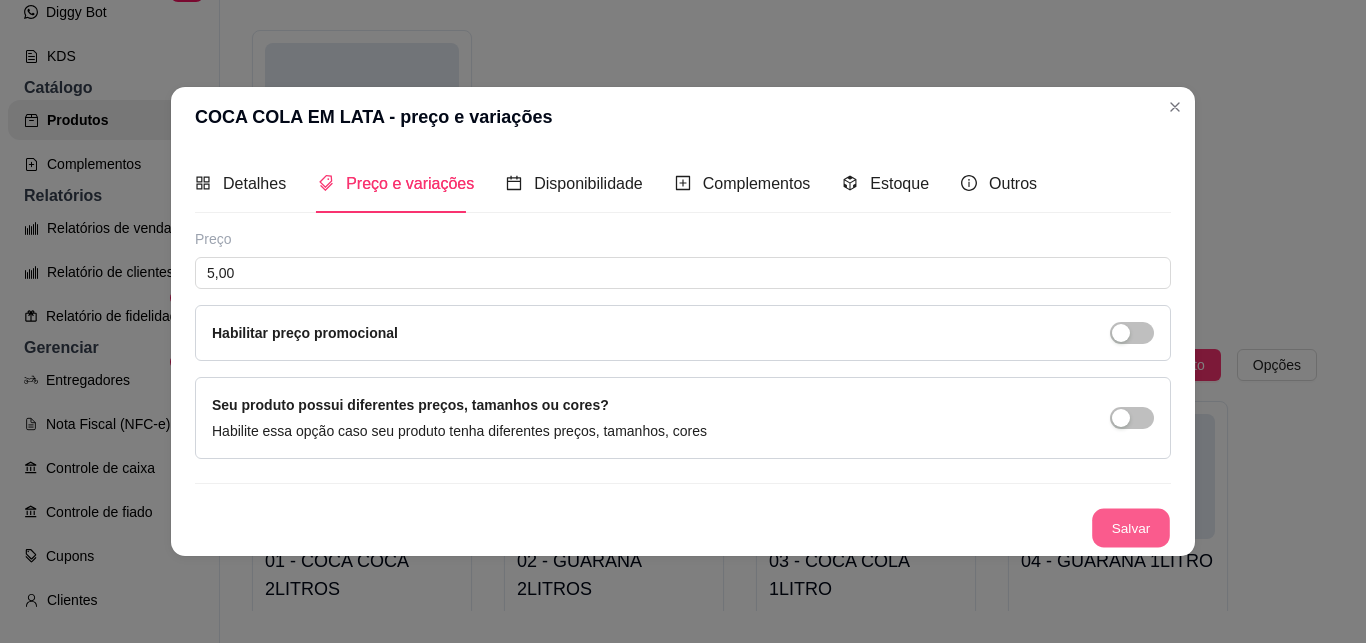 click on "Salvar" at bounding box center [1131, 527] 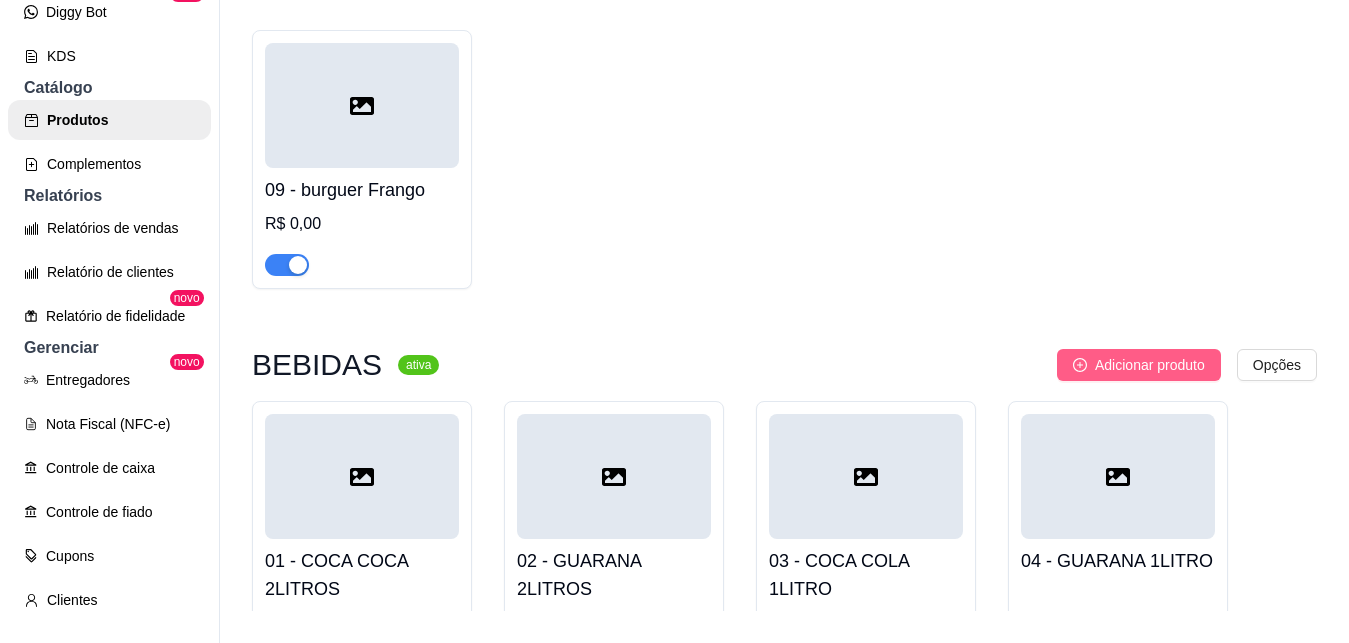 click on "Adicionar produto" at bounding box center (1139, 365) 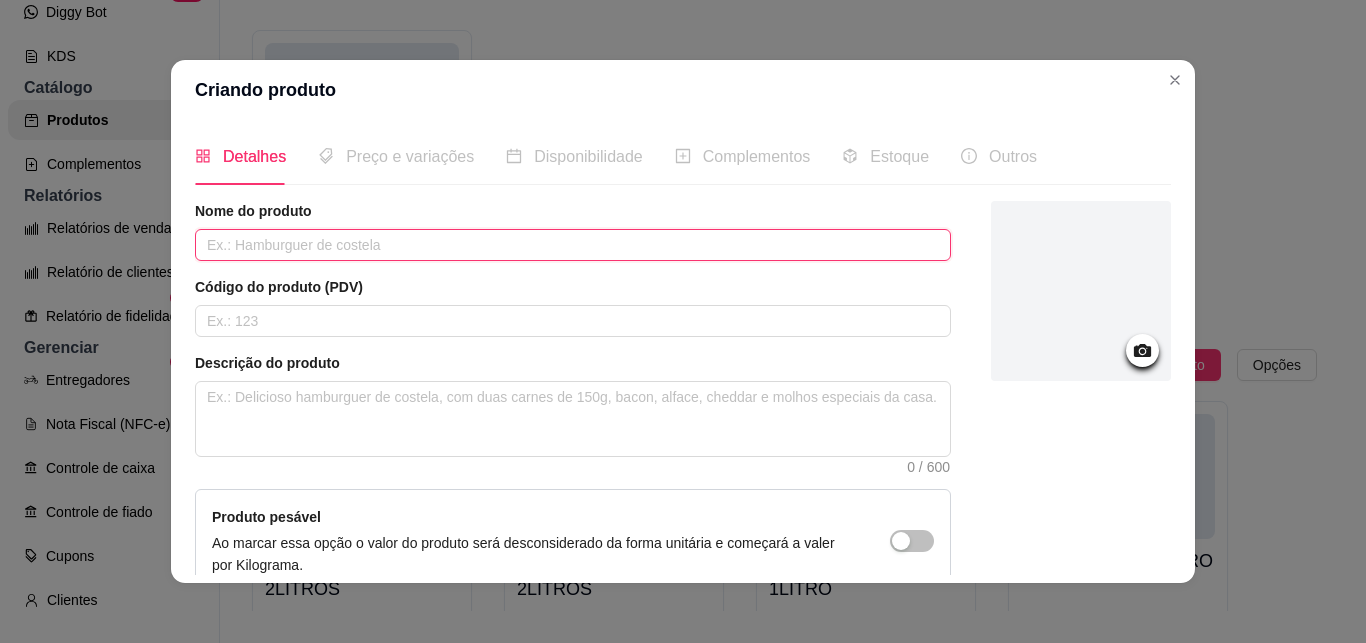 click at bounding box center (573, 245) 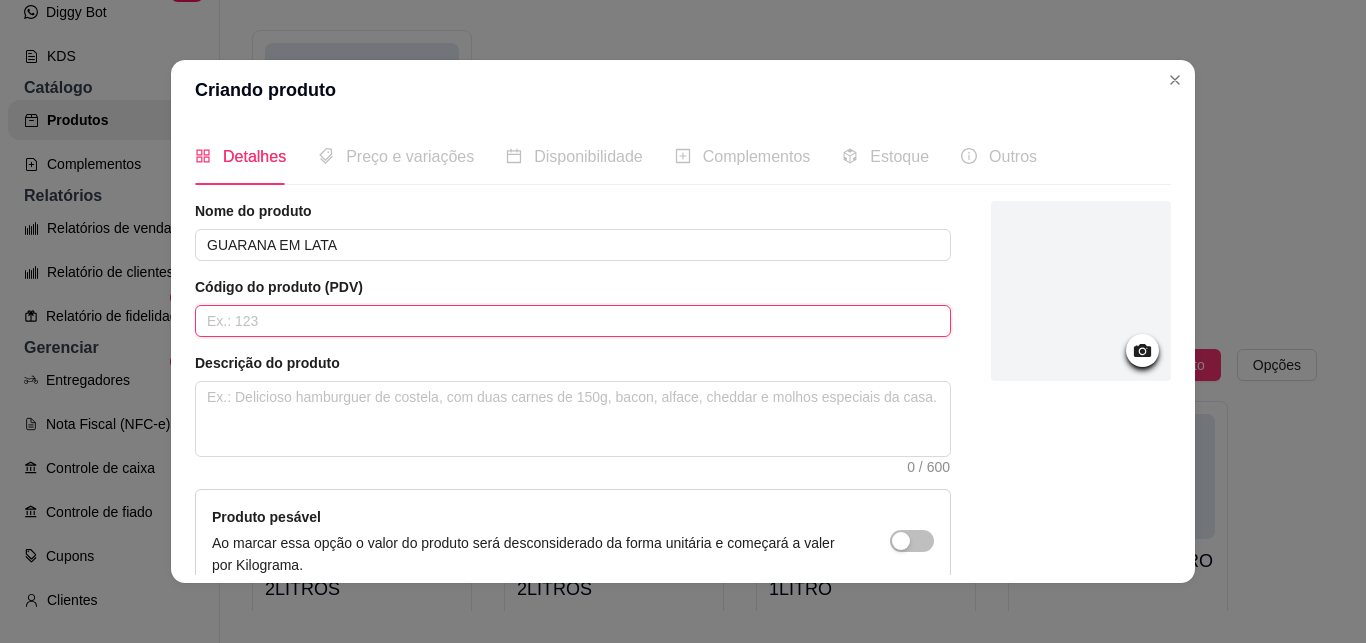 click at bounding box center [573, 321] 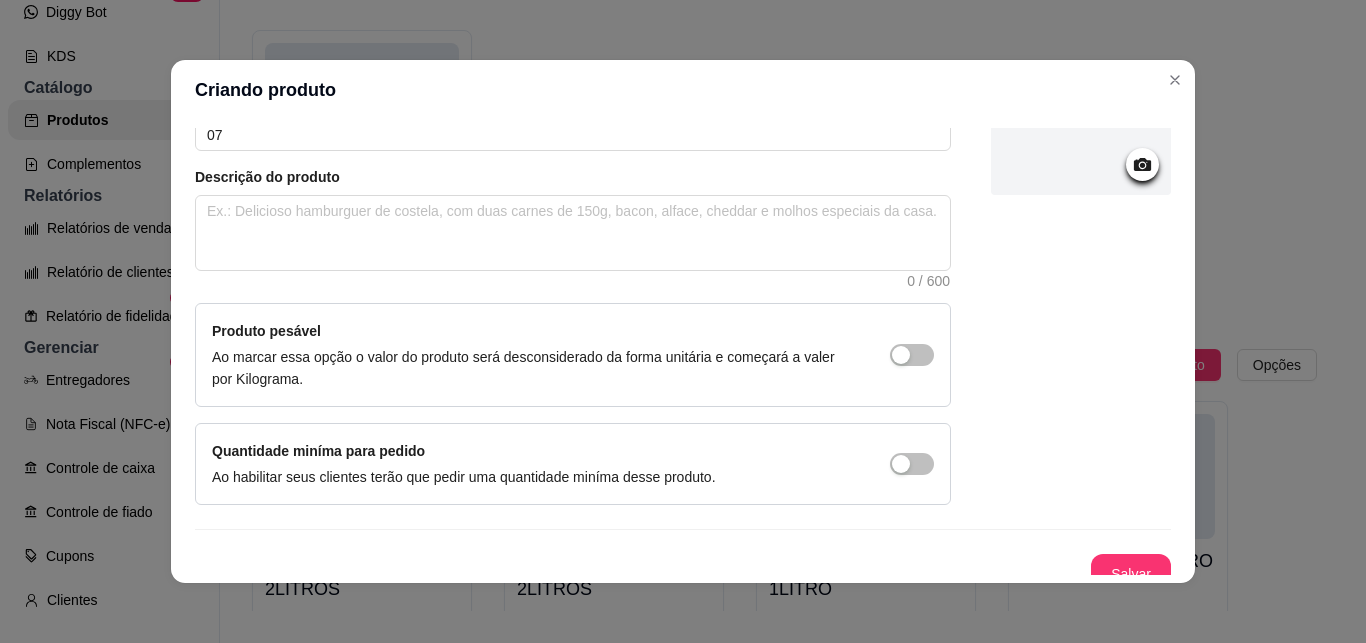 scroll, scrollTop: 205, scrollLeft: 0, axis: vertical 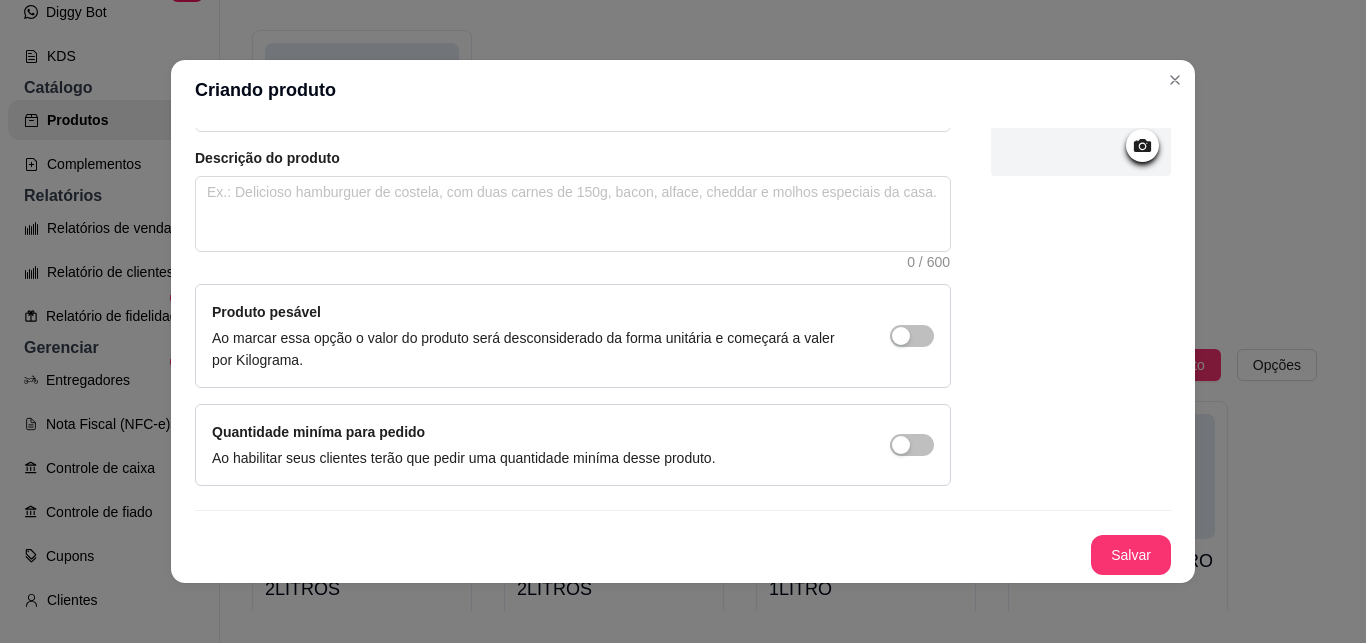 click on "Salvar" at bounding box center (1131, 555) 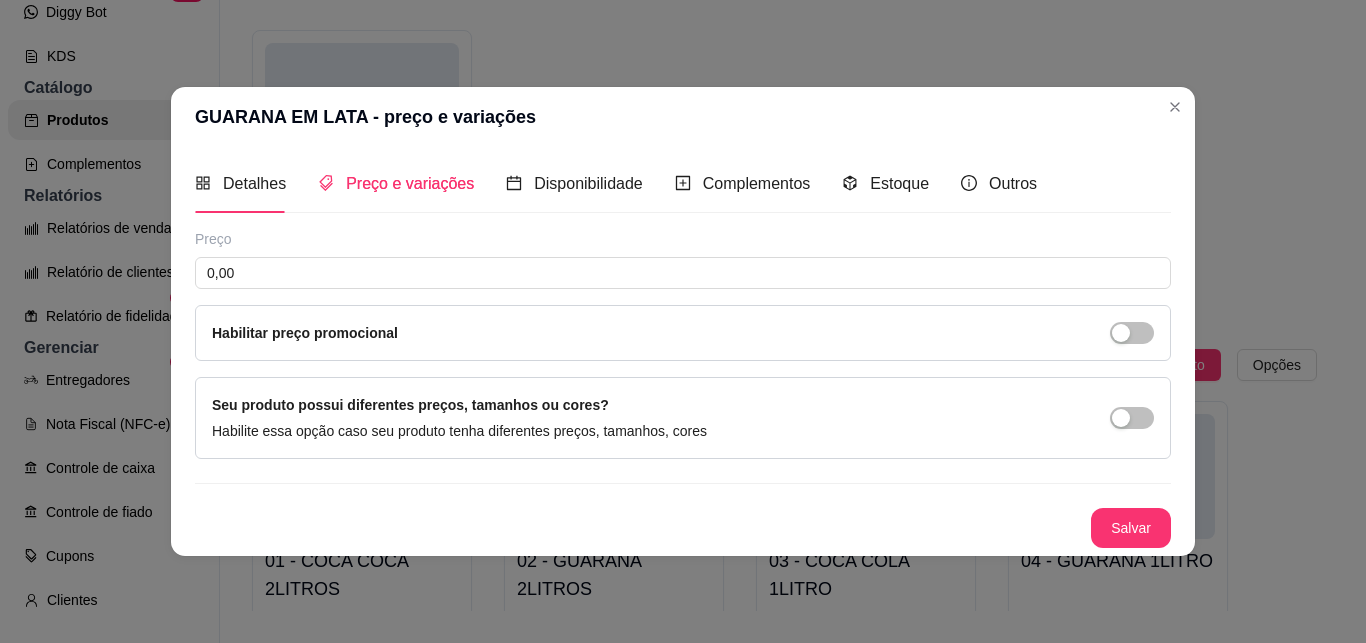 scroll, scrollTop: 0, scrollLeft: 0, axis: both 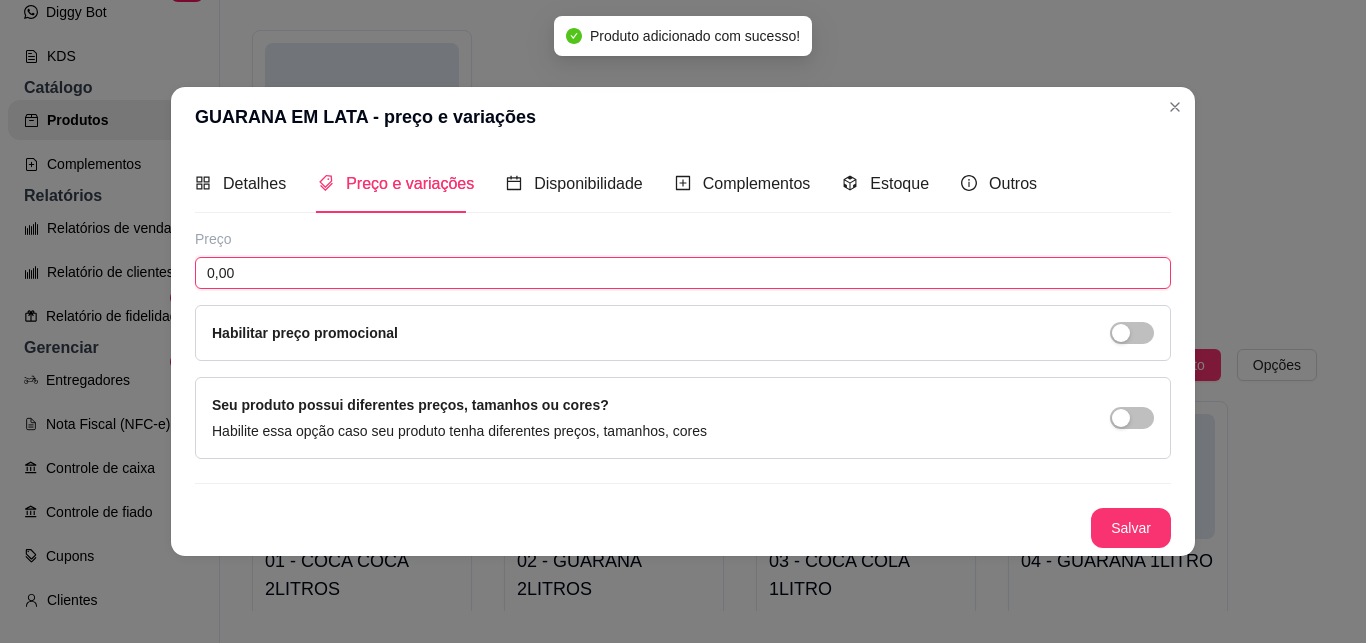 click on "0,00" at bounding box center [683, 273] 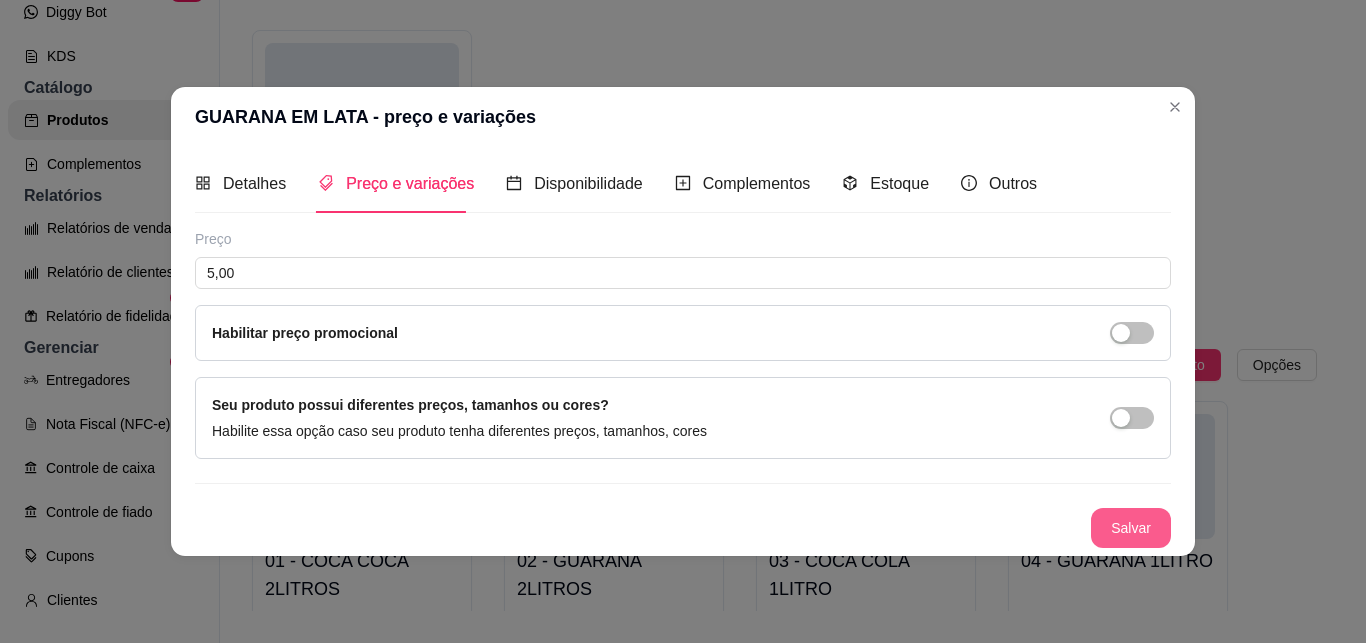 click on "Salvar" at bounding box center (1131, 528) 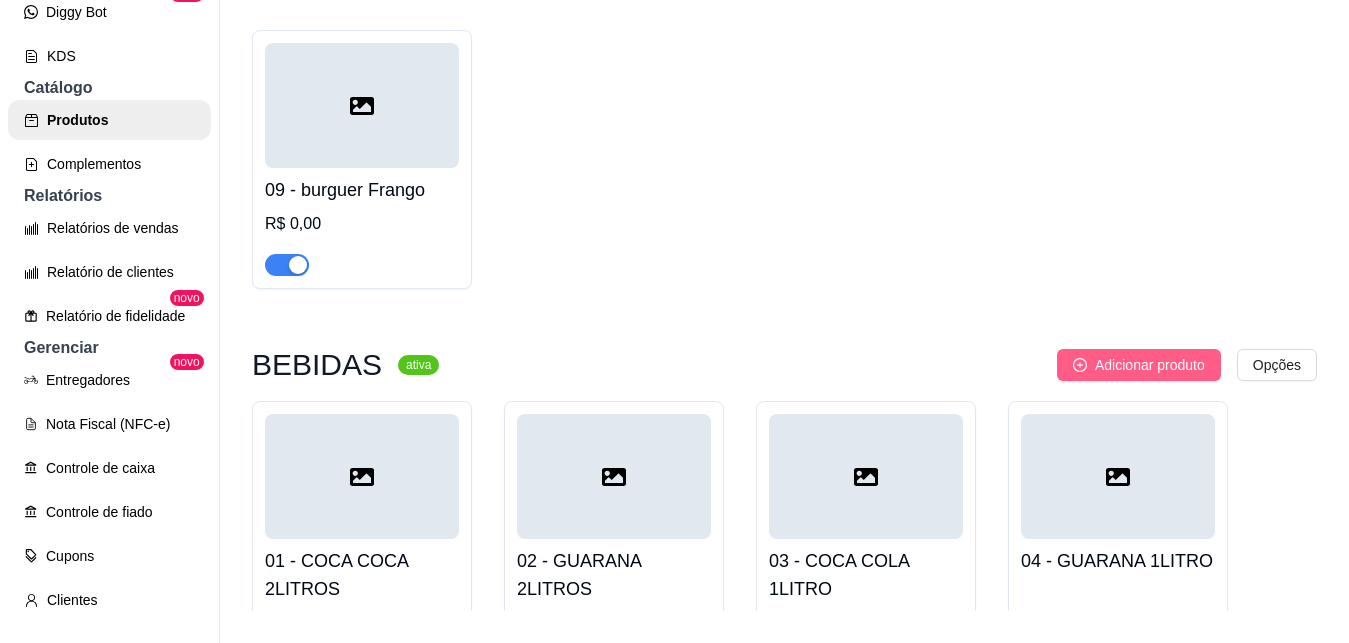click on "Adicionar produto" at bounding box center [1150, 365] 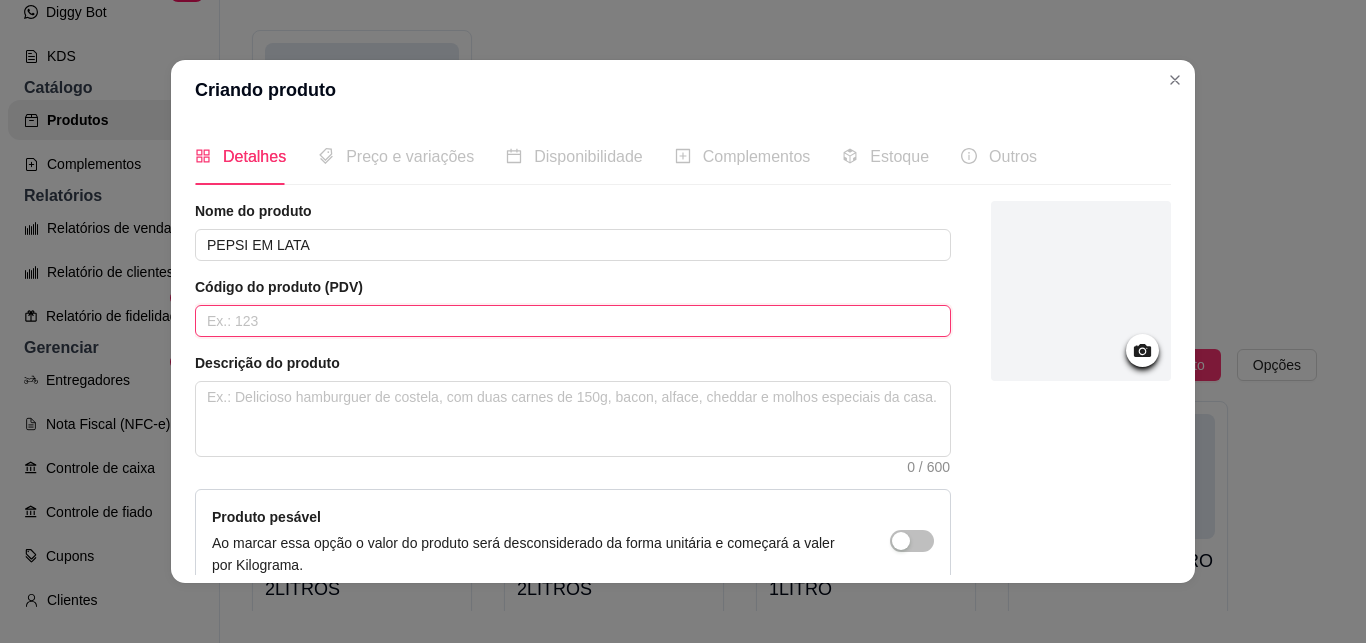 click at bounding box center [573, 321] 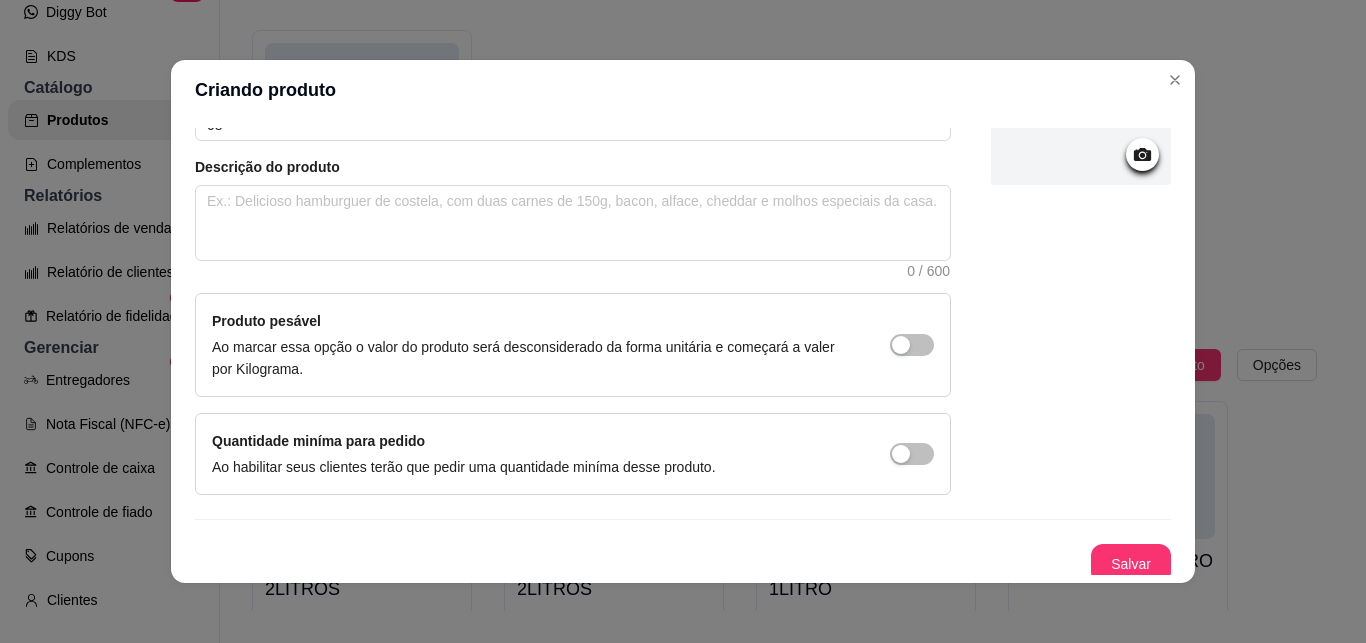 scroll, scrollTop: 205, scrollLeft: 0, axis: vertical 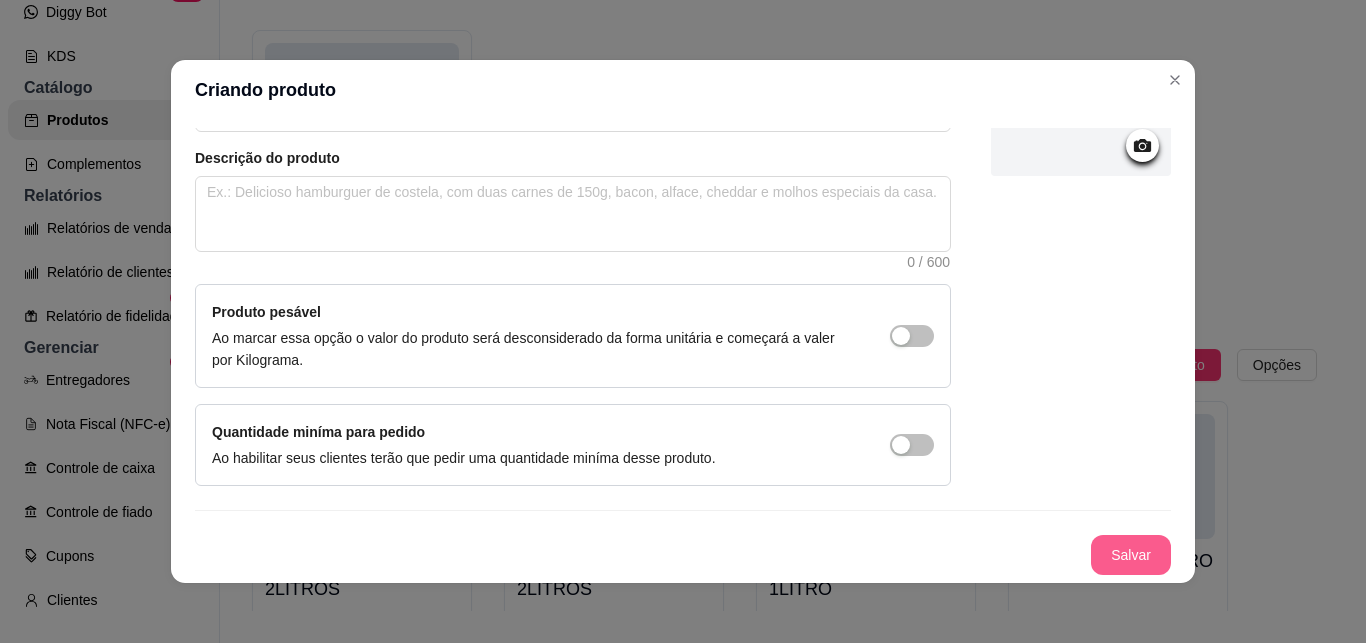 click on "Salvar" at bounding box center [1131, 555] 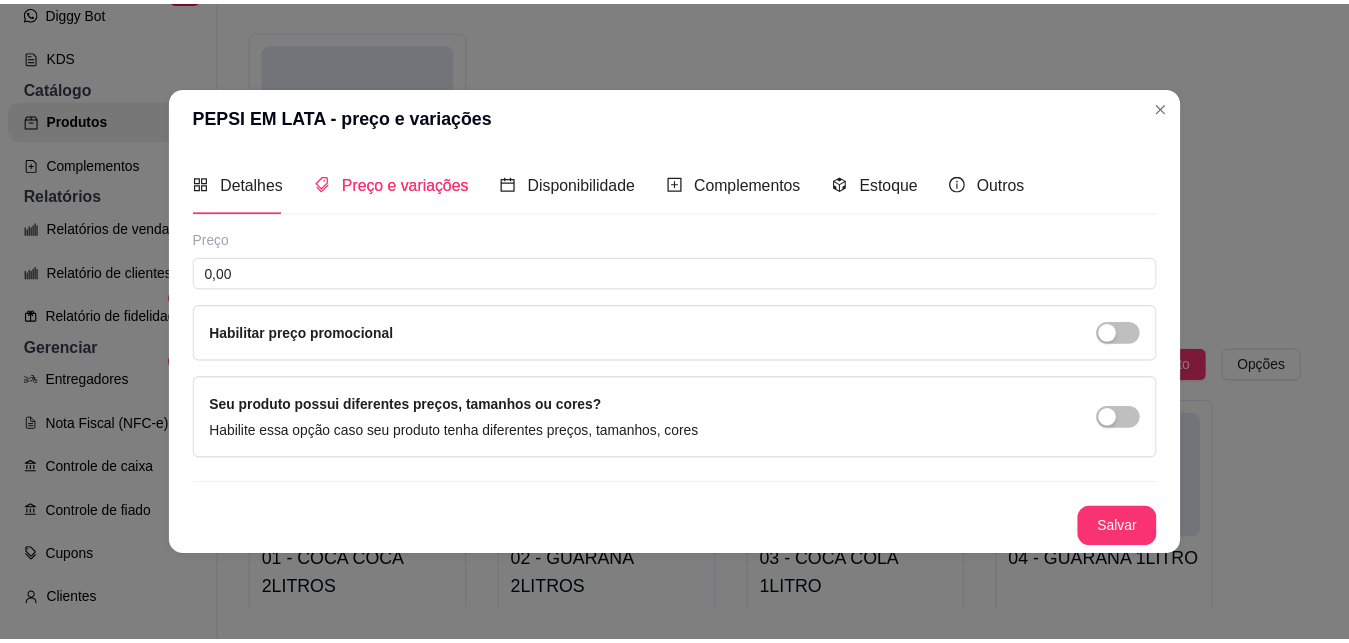 scroll, scrollTop: 0, scrollLeft: 0, axis: both 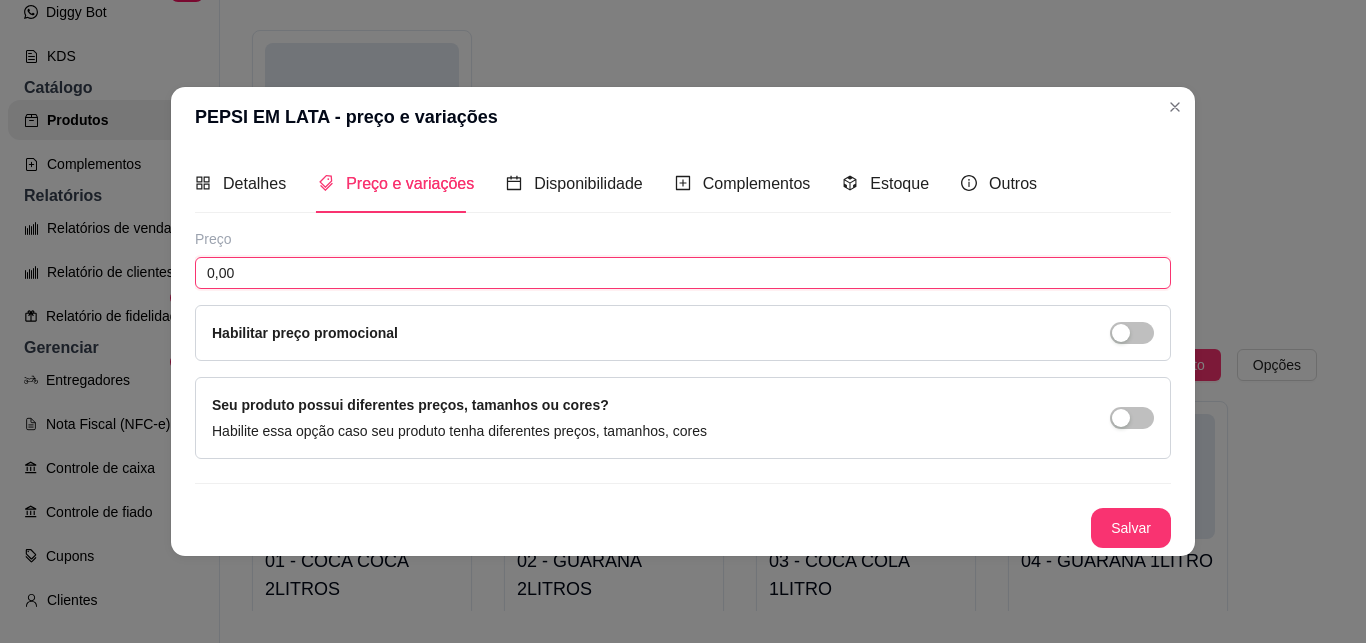 click on "0,00" at bounding box center [683, 273] 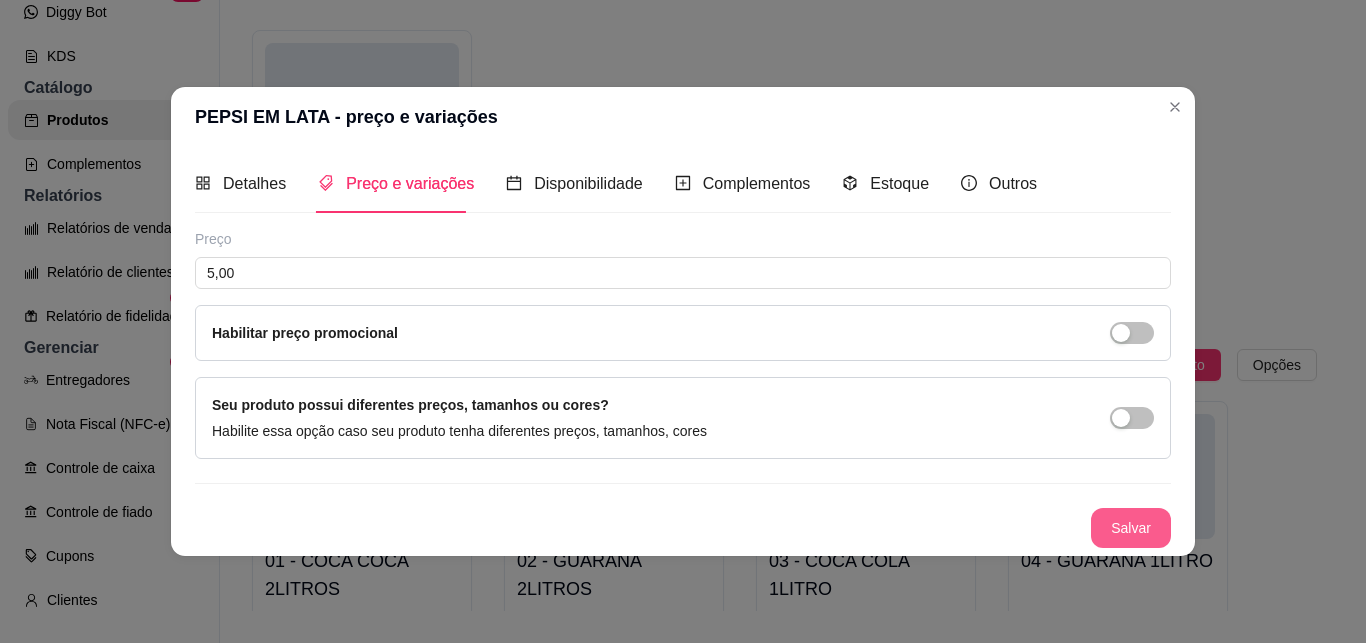 click on "Salvar" at bounding box center [1131, 528] 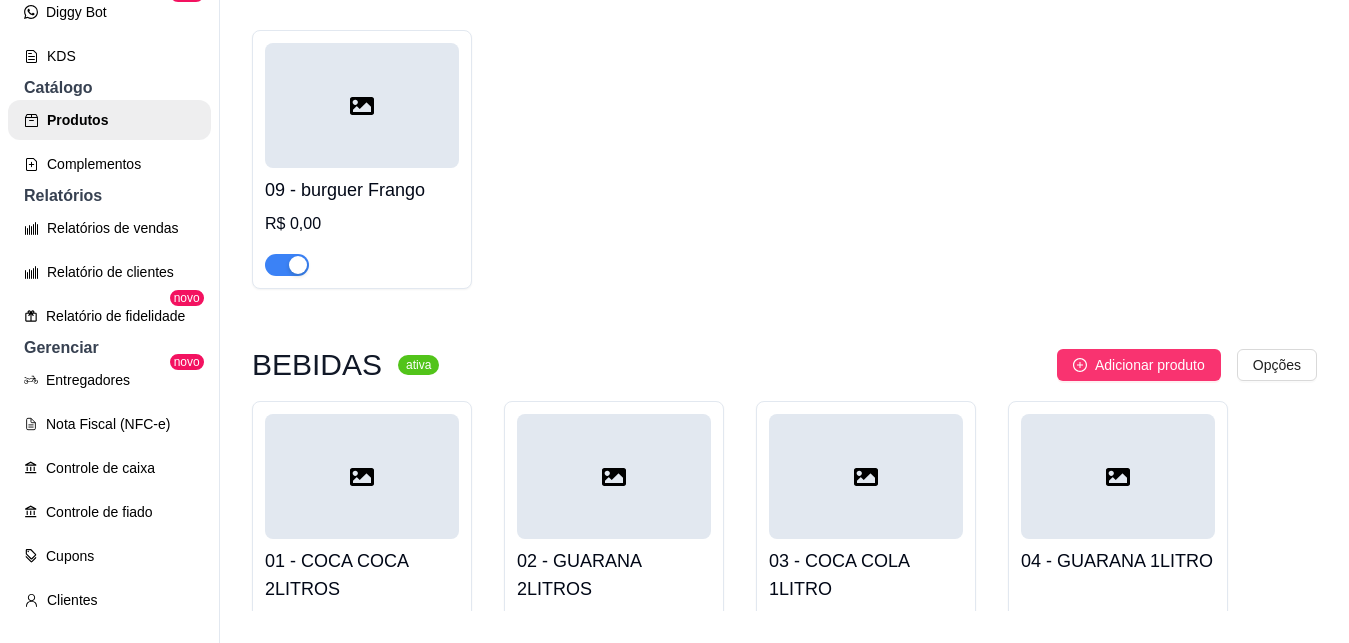 click on "01 - COCA COCA 2LITROS   R$ 14,00 02 - GUARANA 2LITROS   R$ 14,00 03 - COCA COLA 1LITRO   R$ 10,00 04 - GUARANA 1LITRO   R$ 10,00 05 - PEPSI   R$ 10,00 06 - COCA COLA EM LATA   R$ 5,00 07 - GUARANA EM LATA    R$ 5,00 08 - PEPSI EM LATA    R$ 5,00" at bounding box center (784, 704) 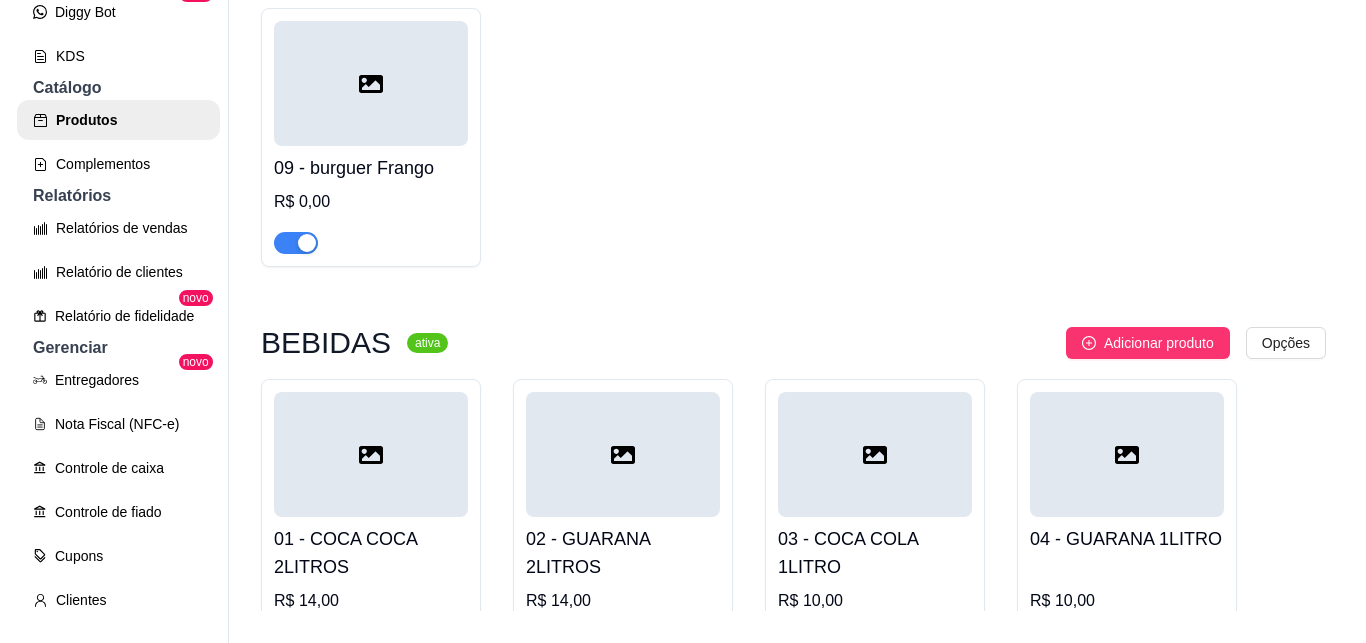 scroll, scrollTop: 4010, scrollLeft: 0, axis: vertical 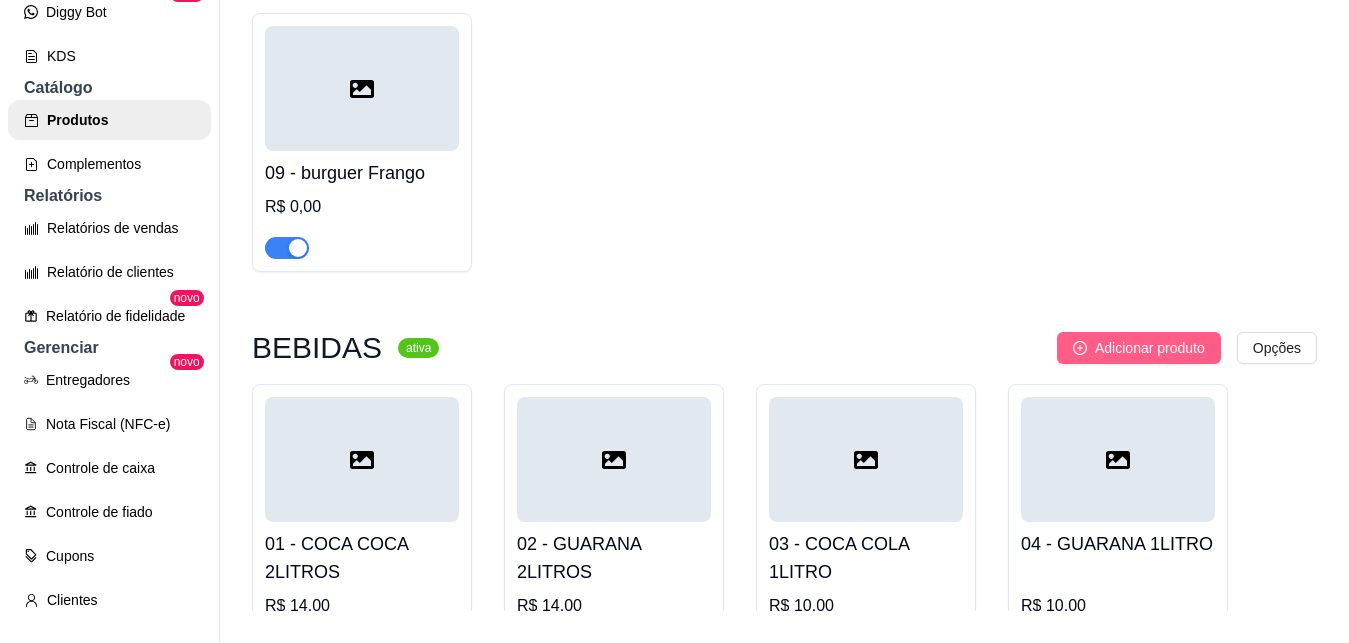 click on "Adicionar produto" at bounding box center (1150, 348) 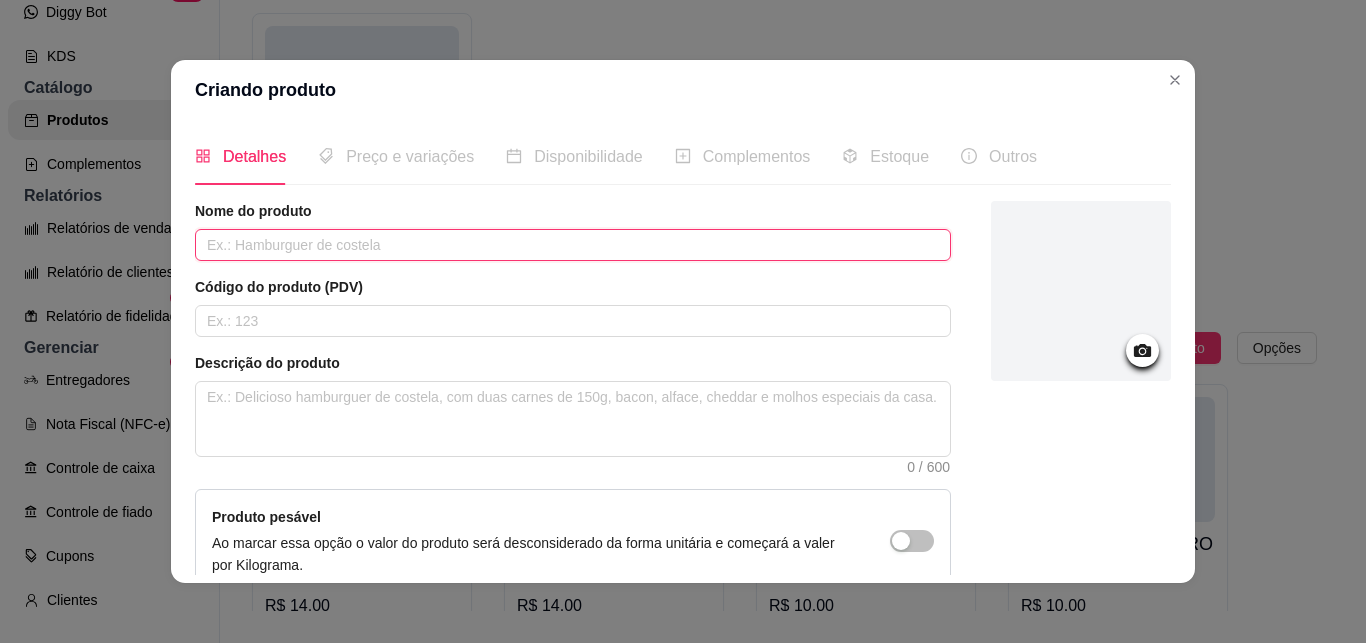 click at bounding box center (573, 245) 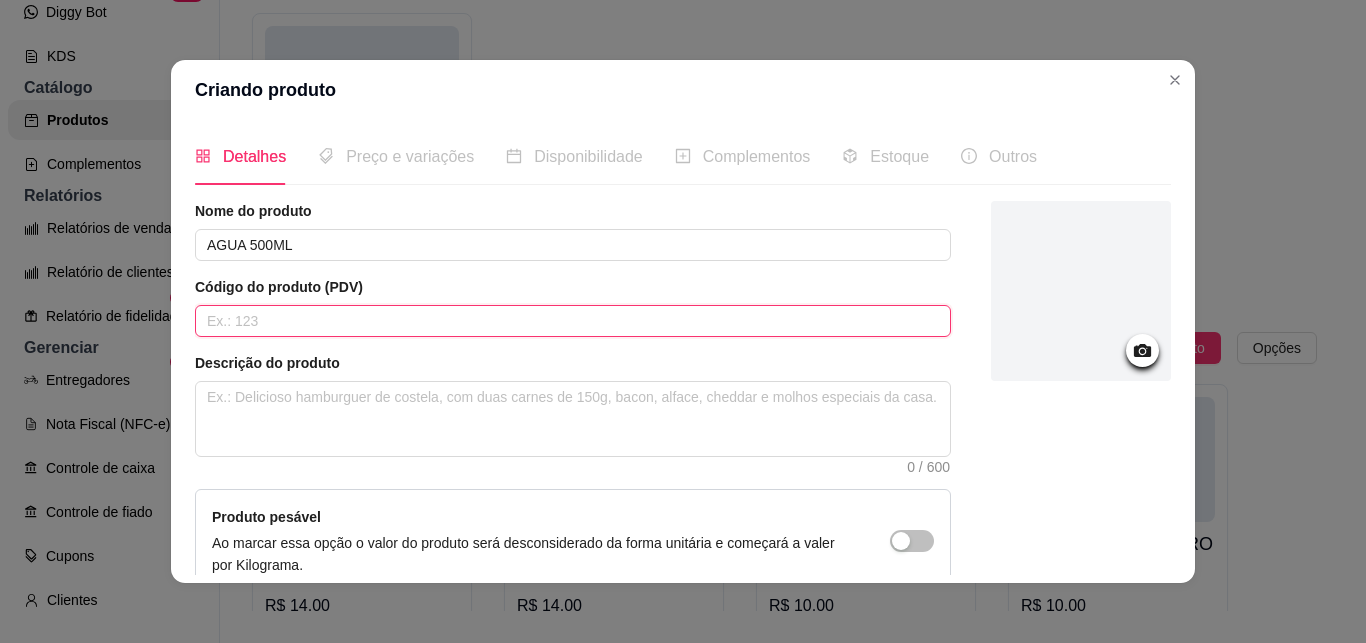 click at bounding box center (573, 321) 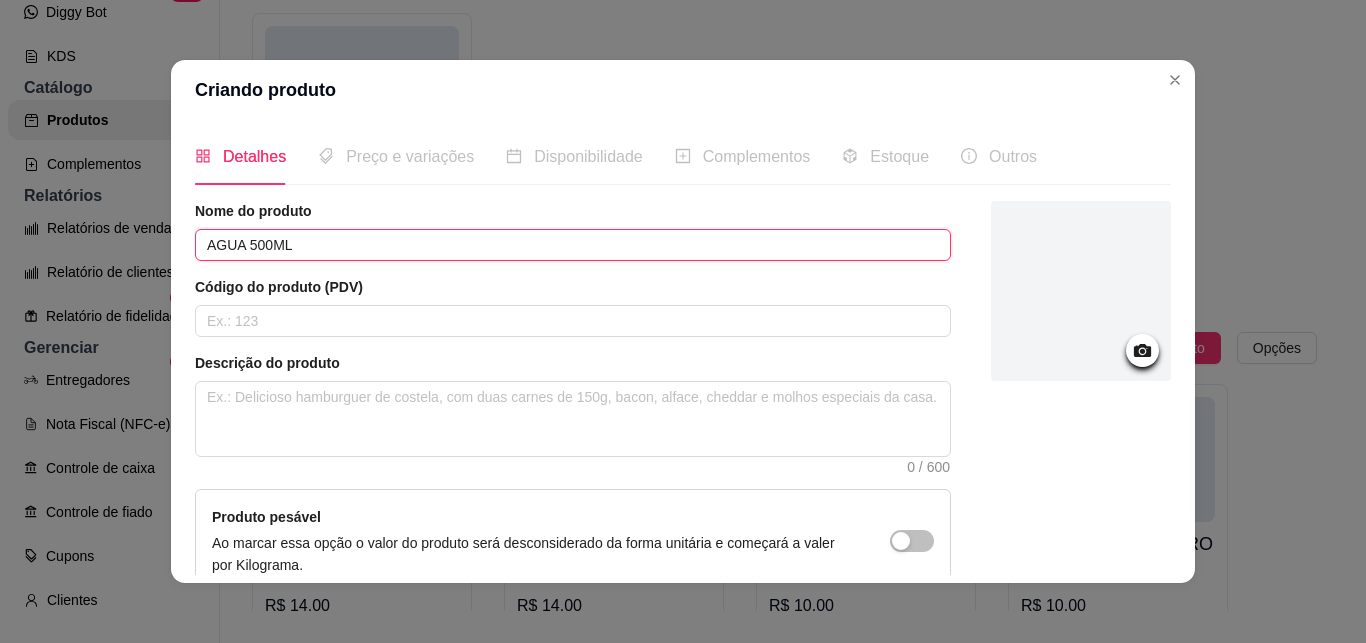 click on "AGUA 500ML" at bounding box center [573, 245] 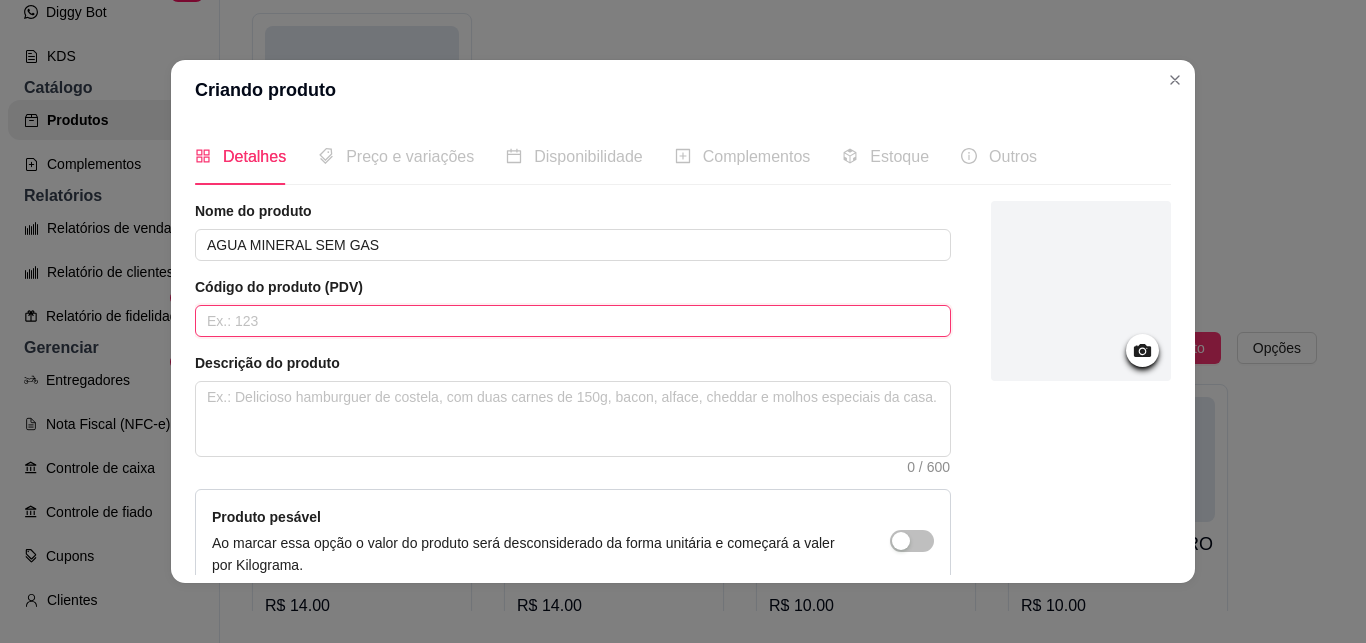 click at bounding box center (573, 321) 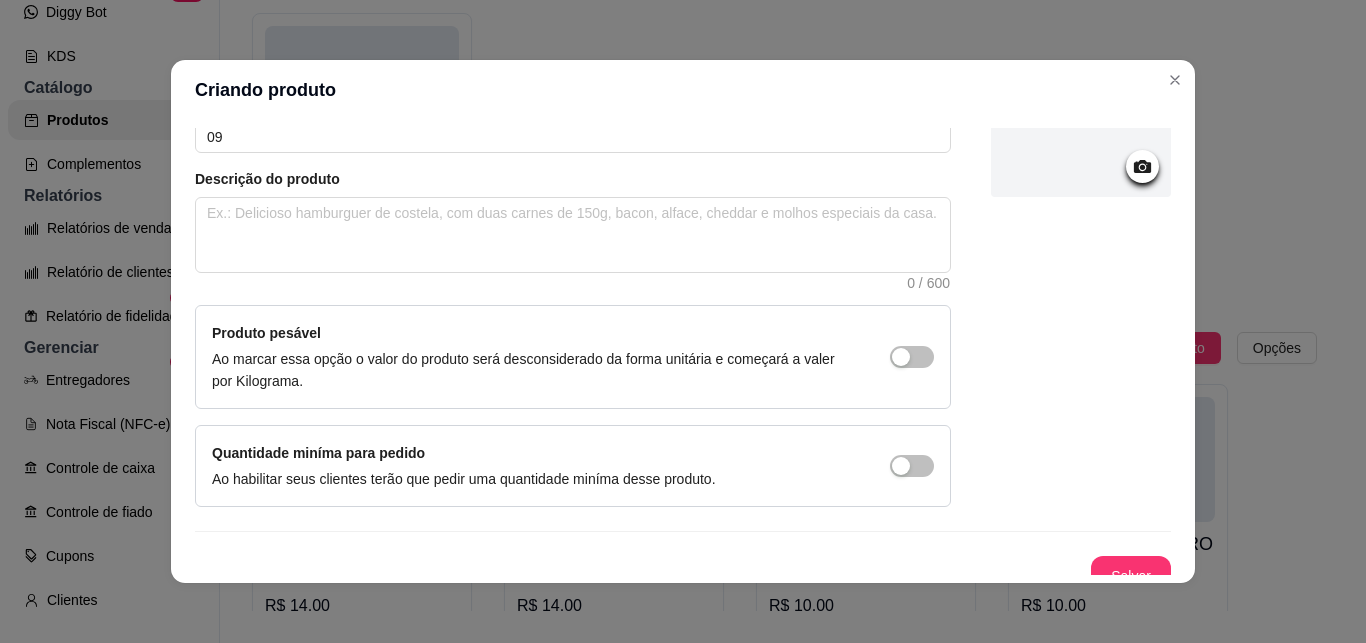 scroll, scrollTop: 205, scrollLeft: 0, axis: vertical 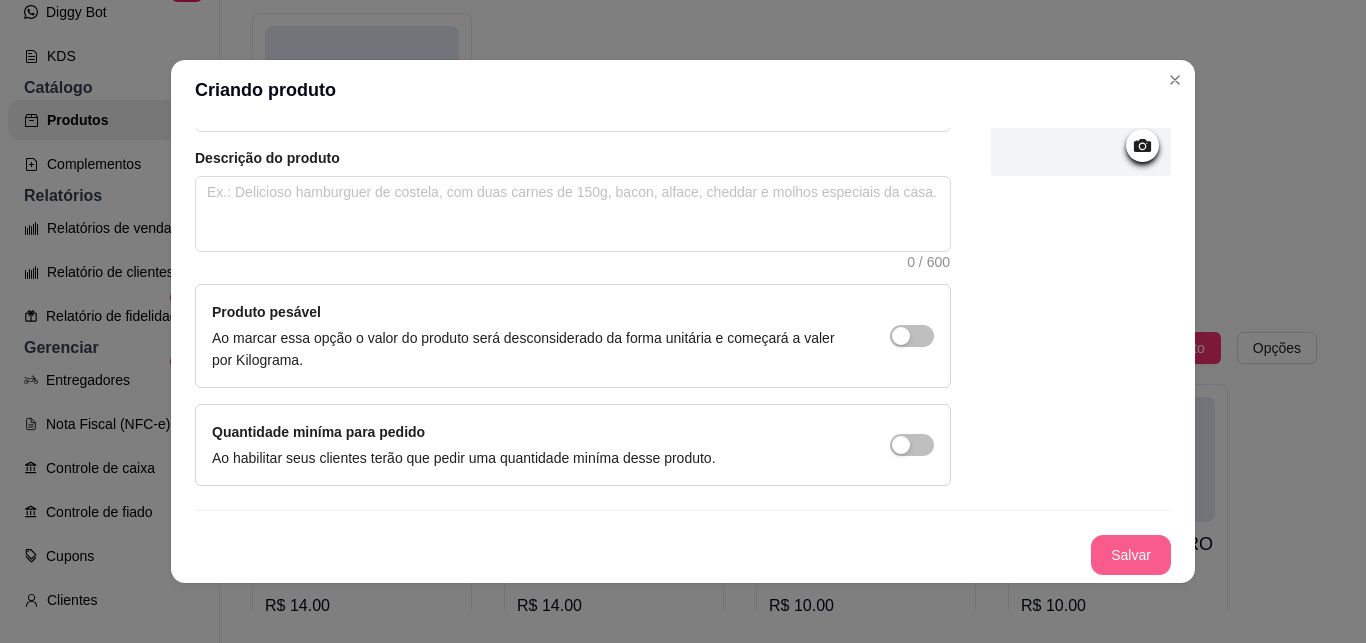 click on "Salvar" at bounding box center (1131, 555) 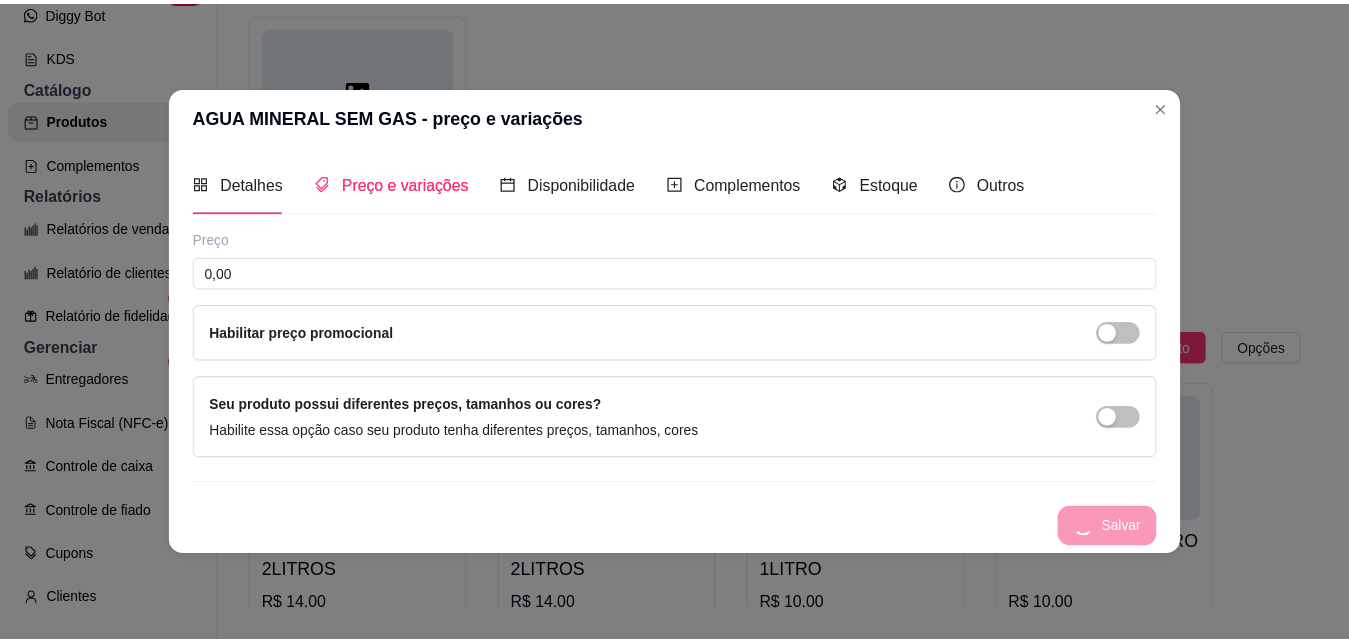 scroll, scrollTop: 0, scrollLeft: 0, axis: both 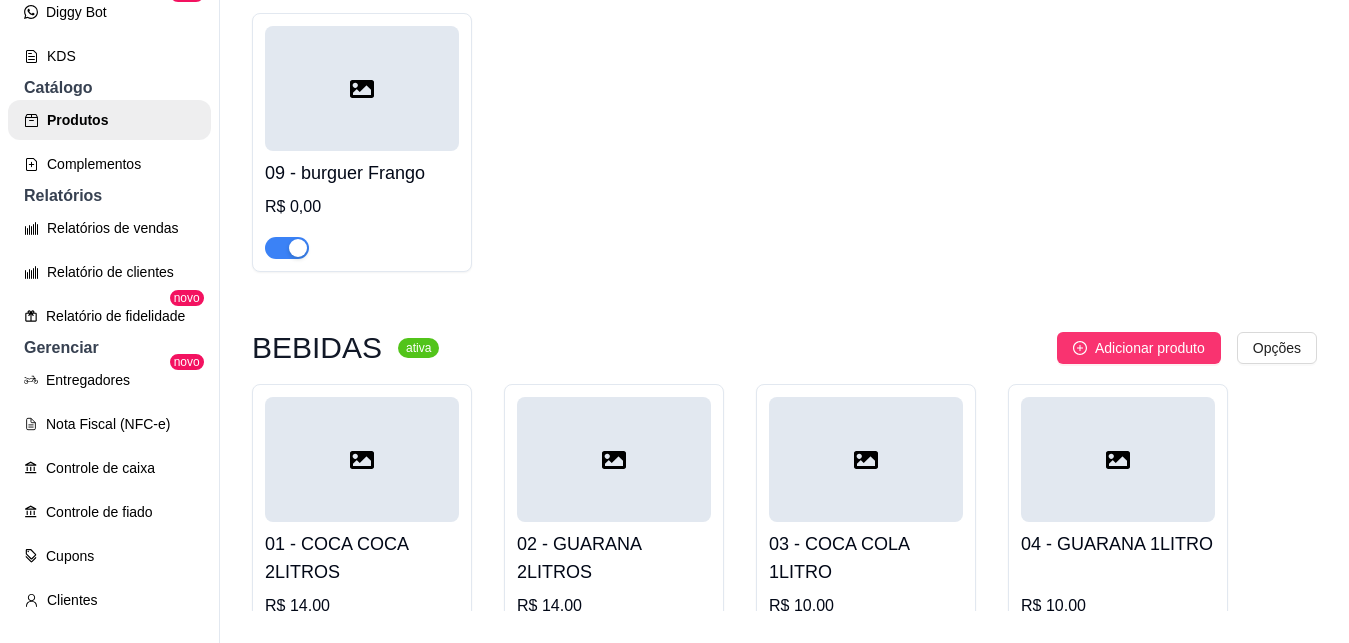 click on "01 - COCA COCA 2LITROS   R$ 14,00 02 - GUARANA 2LITROS   R$ 14,00 03 - COCA COLA 1LITRO   R$ 10,00 04 - GUARANA 1LITRO   R$ 10,00 05 - PEPSI   R$ 10,00 06 - COCA COLA EM LATA   R$ 5,00 07 - GUARANA EM LATA    R$ 5,00 08 - PEPSI EM LATA    R$ 5,00 09 - AGUA MINERAL SEM GAS   R$ 0,00 09 - AGUA MINERAL SEM GAS   R$ 0,00" at bounding box center (784, 846) 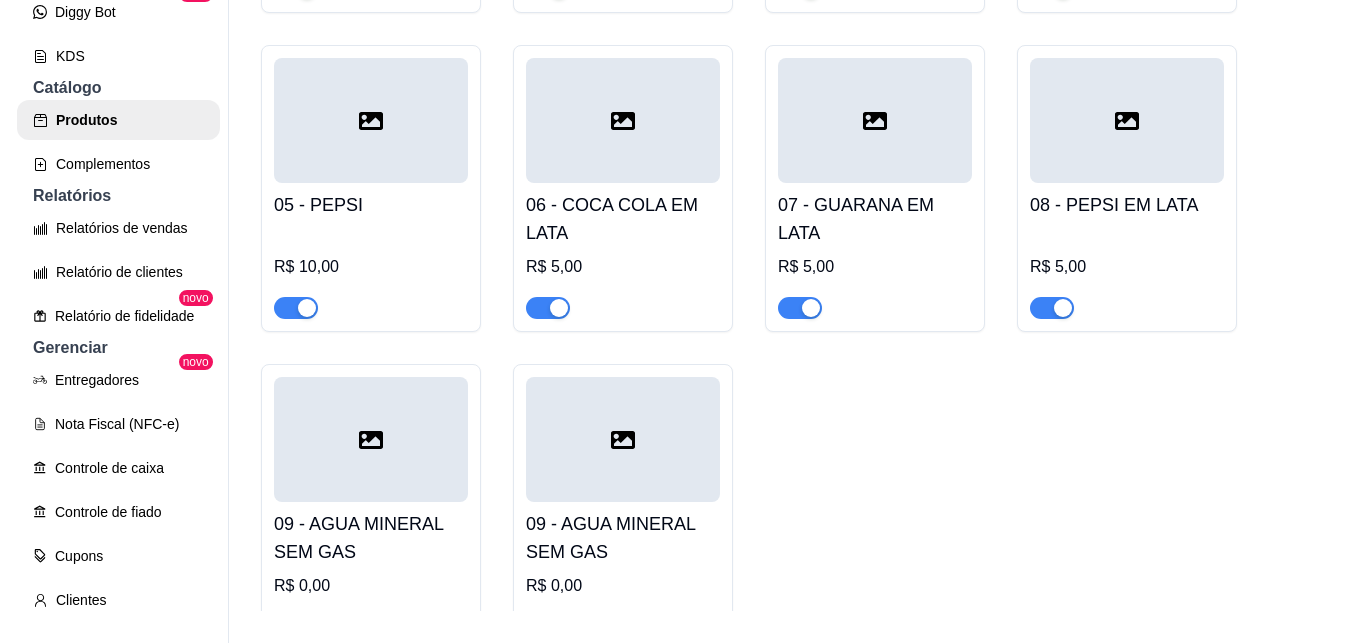 scroll, scrollTop: 4771, scrollLeft: 0, axis: vertical 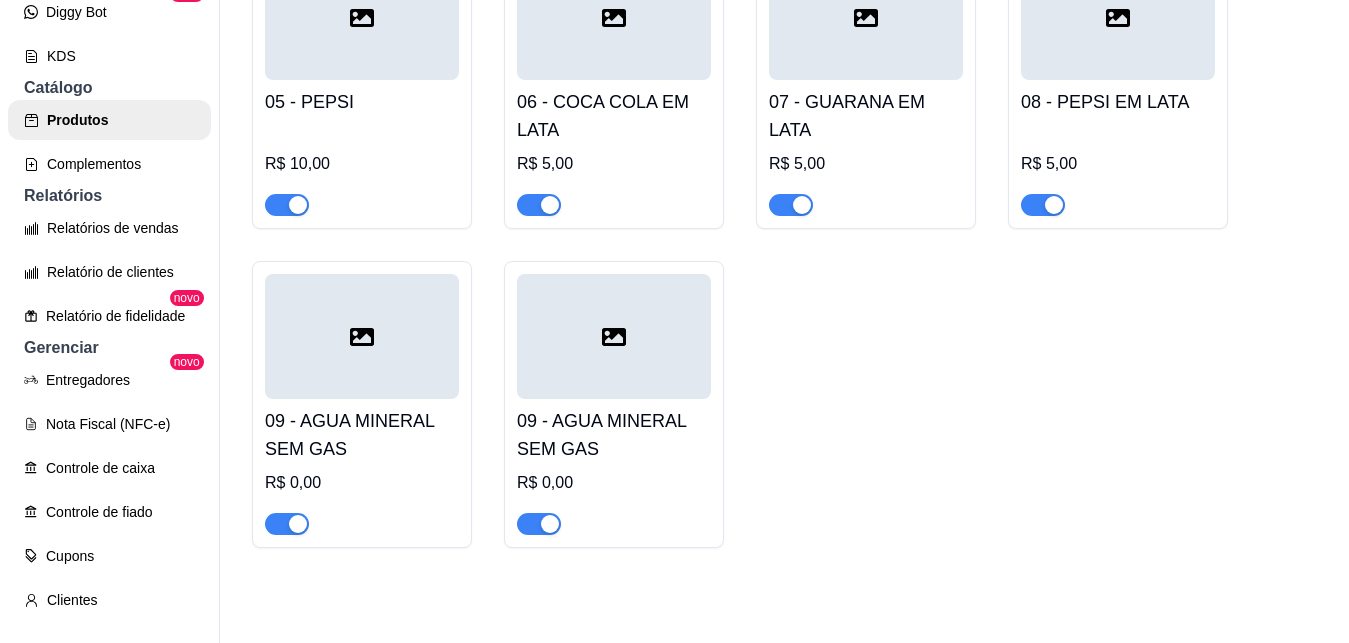 click at bounding box center (539, 524) 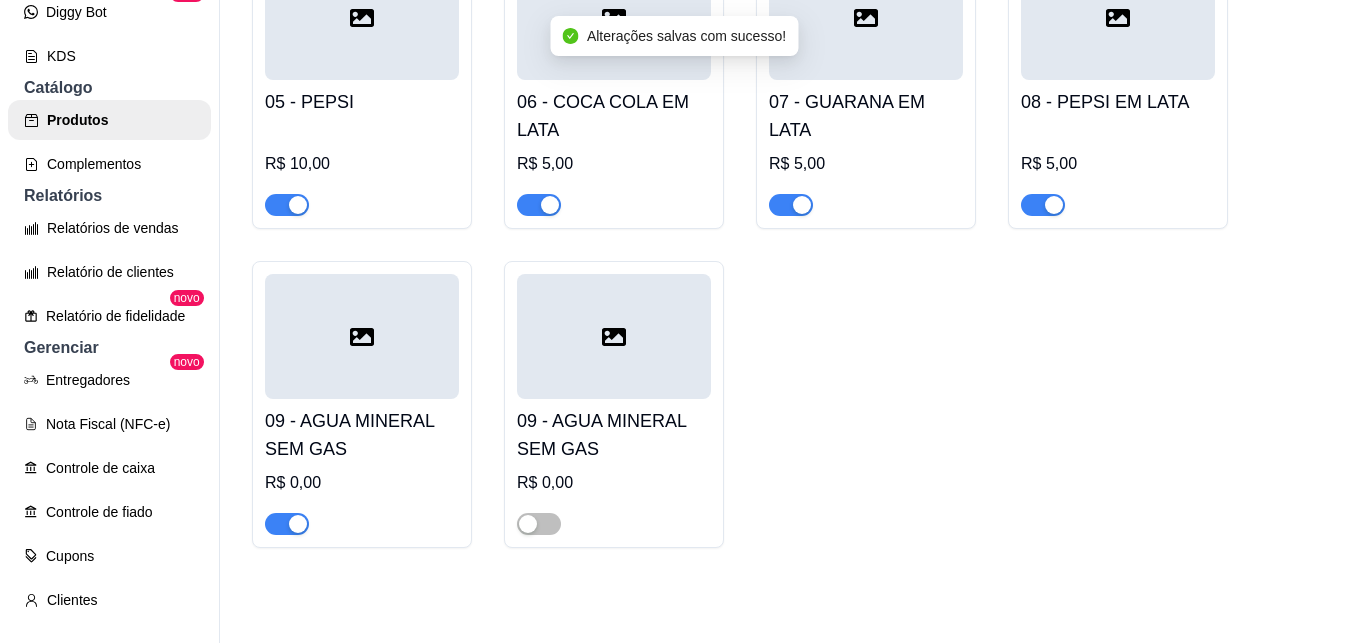 click on "09 - AGUA MINERAL SEM GAS" at bounding box center [362, 435] 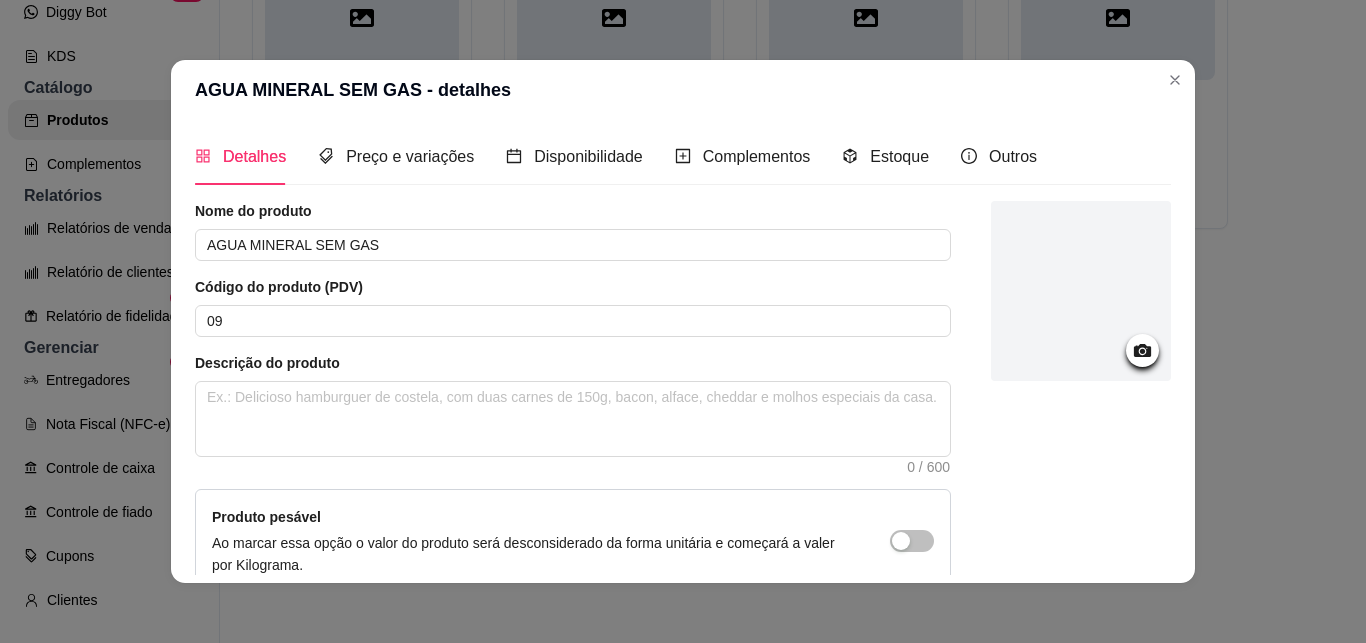 scroll, scrollTop: 205, scrollLeft: 0, axis: vertical 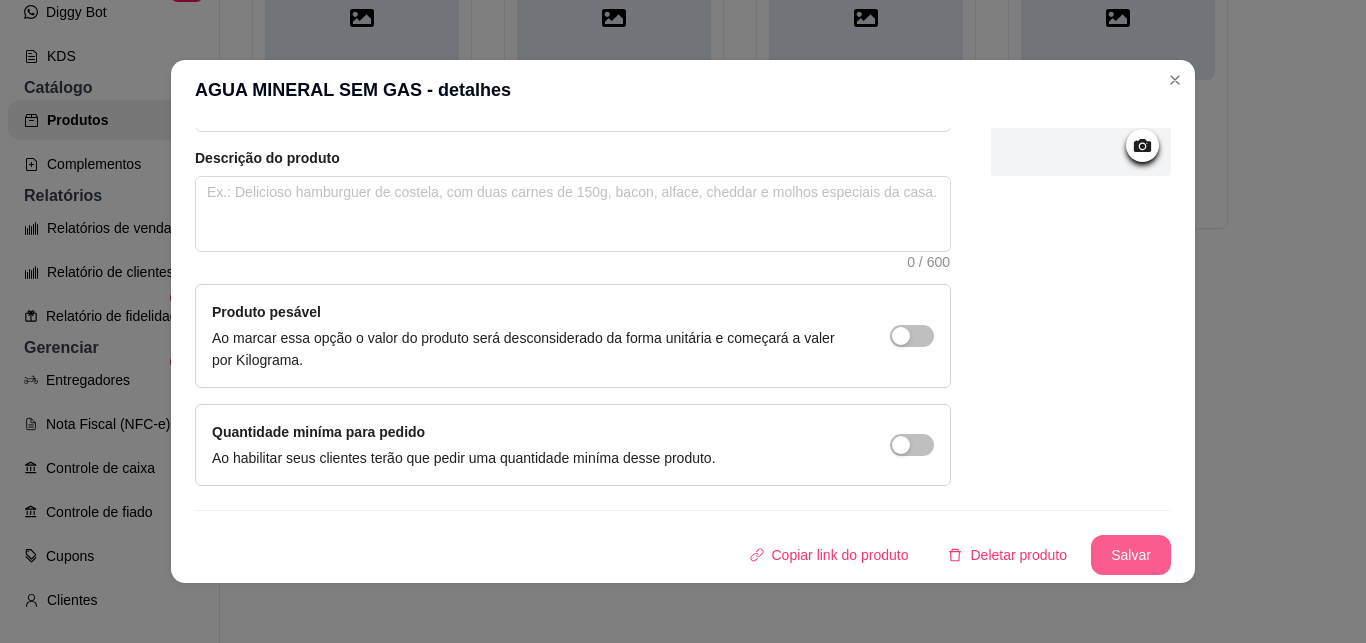 click on "Salvar" at bounding box center (1131, 555) 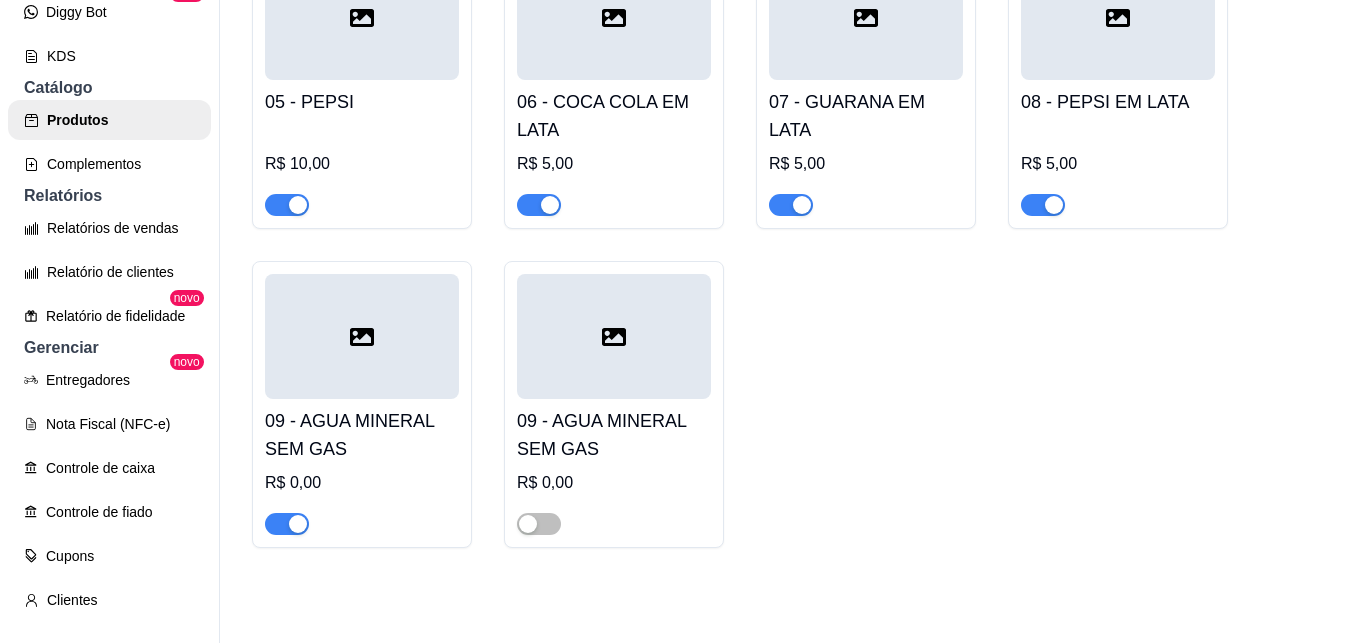 click on "09 - AGUA MINERAL SEM GAS   R$ 0,00" at bounding box center (362, 467) 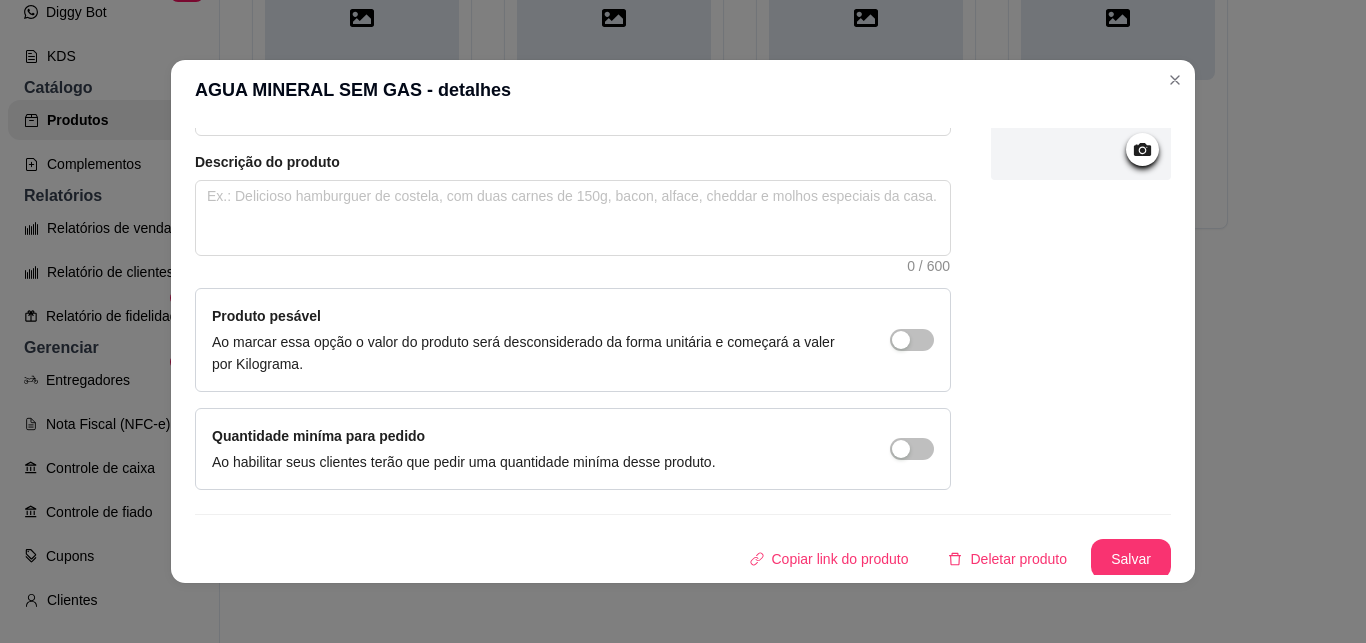 scroll, scrollTop: 205, scrollLeft: 0, axis: vertical 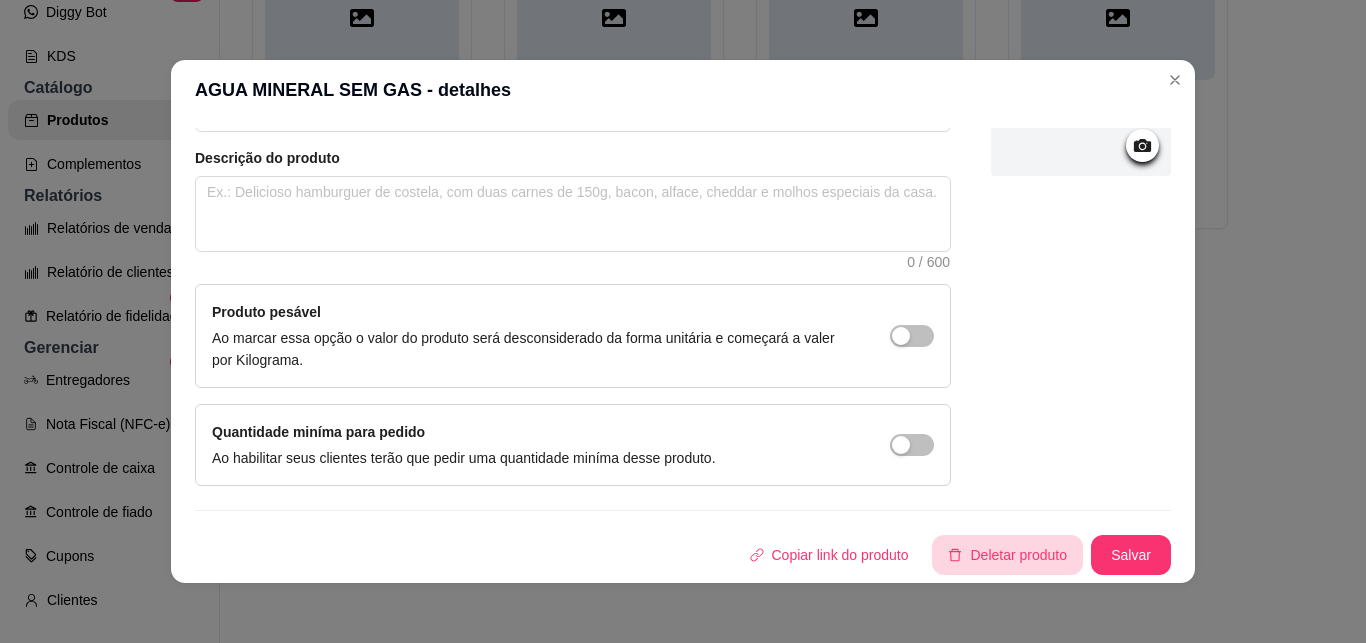 click on "Deletar produto" at bounding box center (1007, 555) 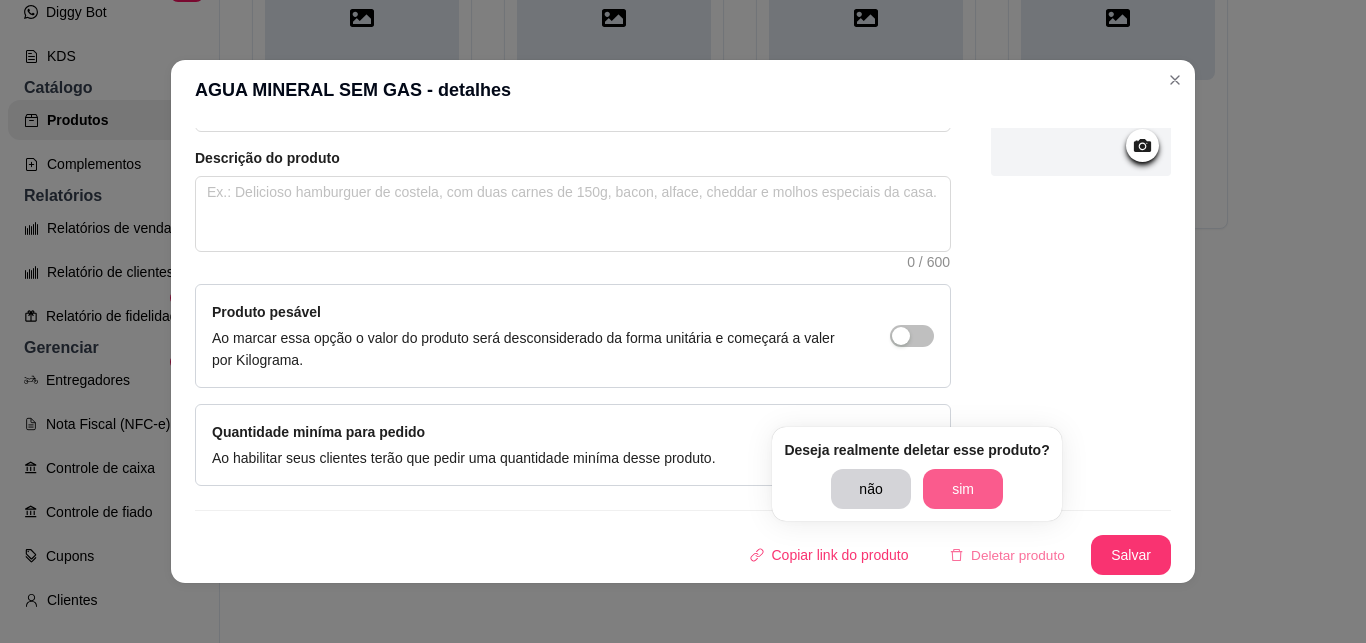click on "sim" at bounding box center [963, 489] 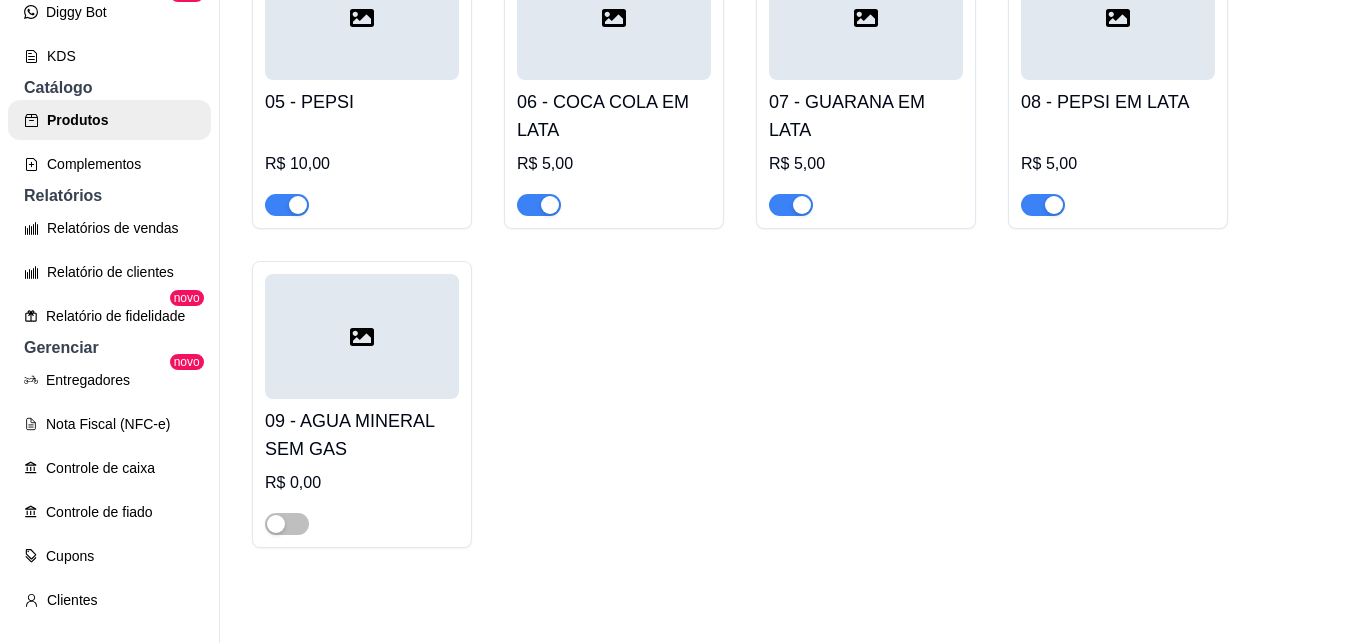 click on "09 - AGUA MINERAL SEM GAS" at bounding box center [362, 435] 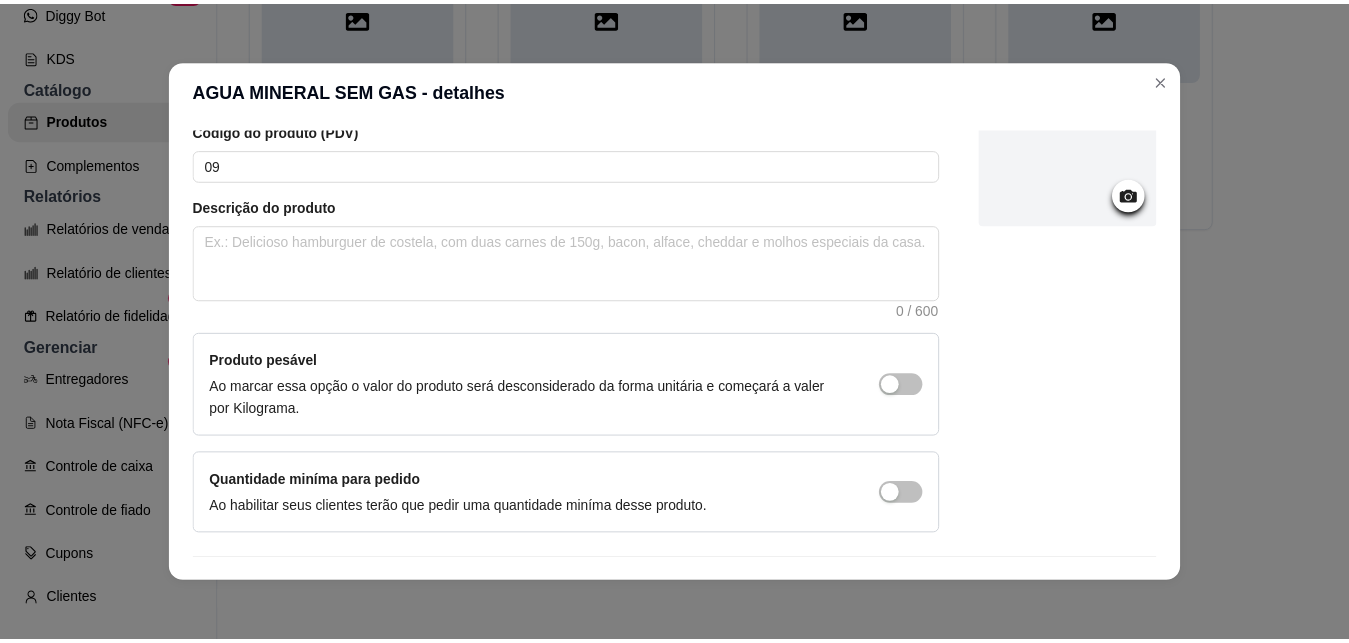scroll, scrollTop: 205, scrollLeft: 0, axis: vertical 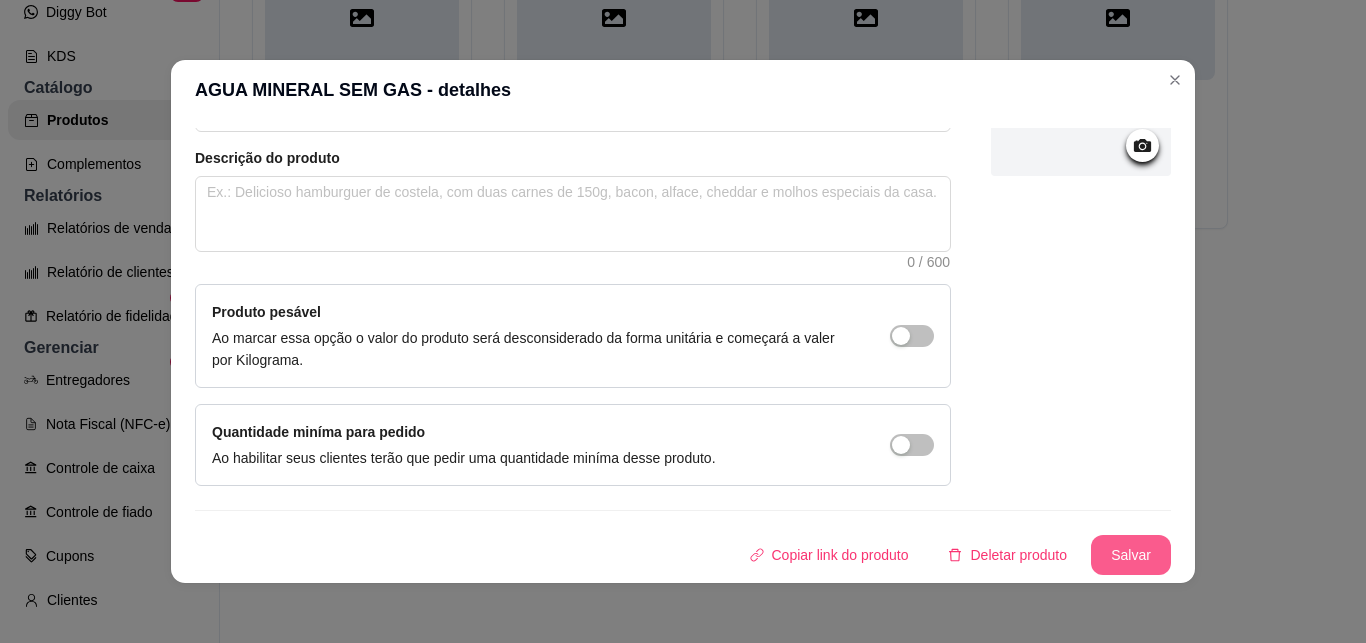 click on "Salvar" at bounding box center (1131, 555) 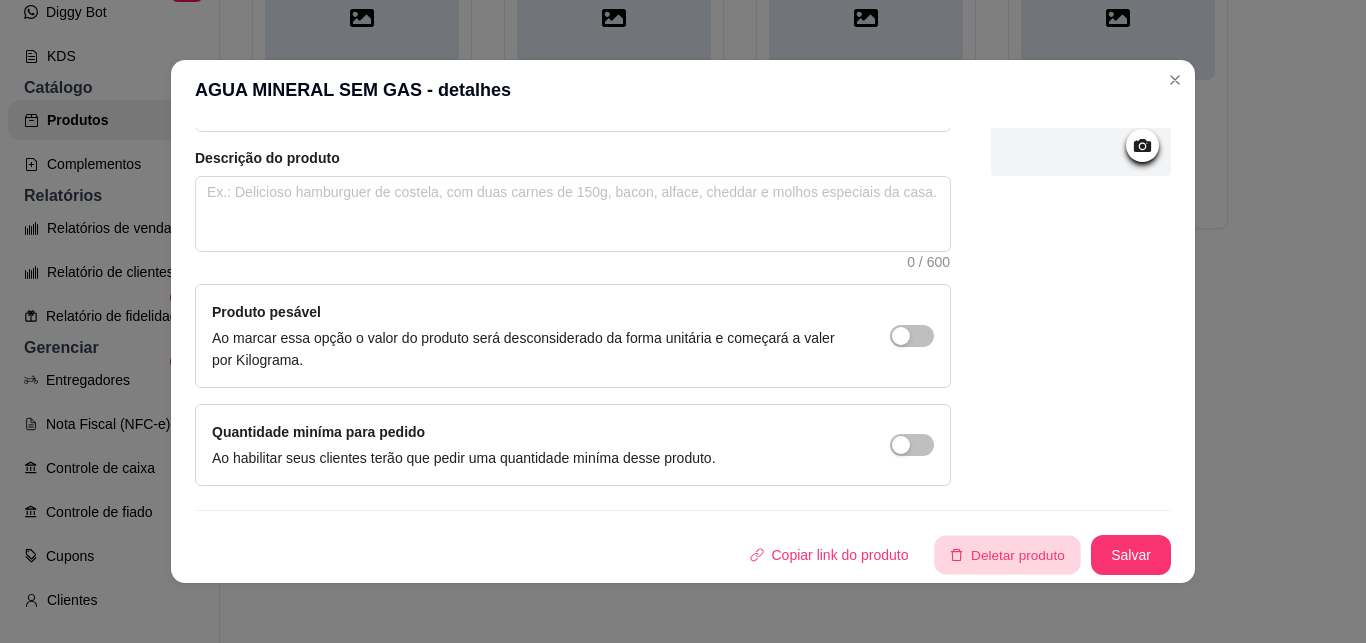 click 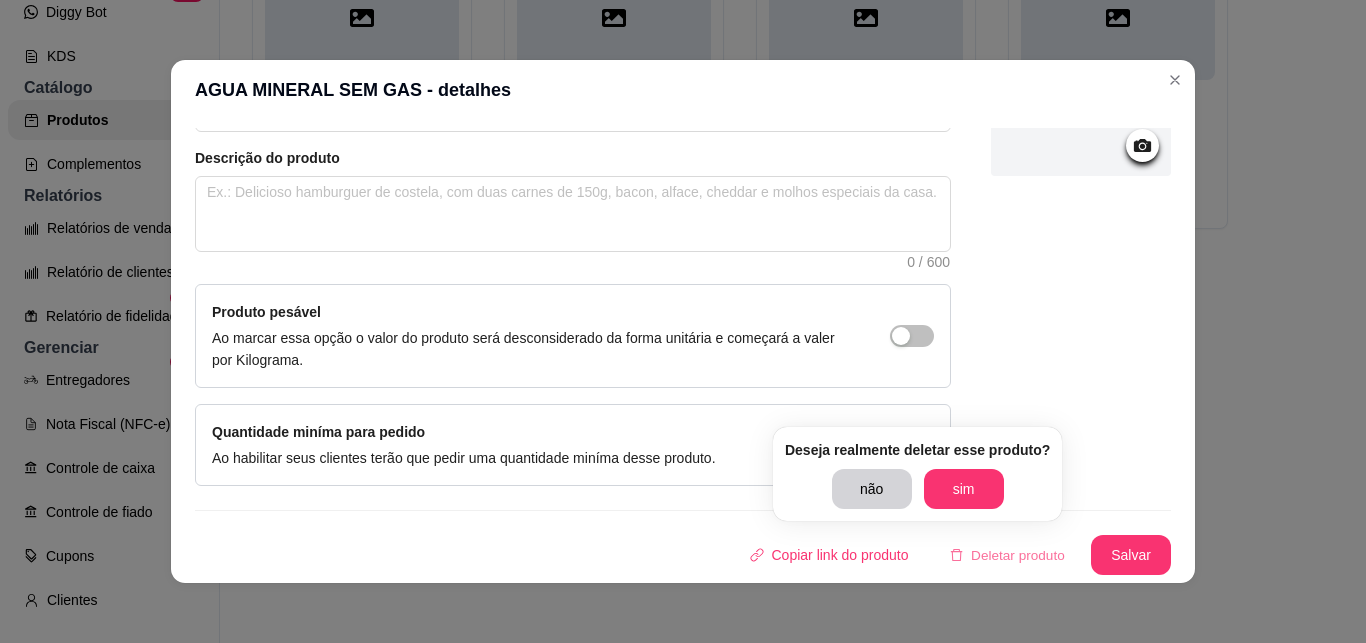 click on "sim" at bounding box center (964, 489) 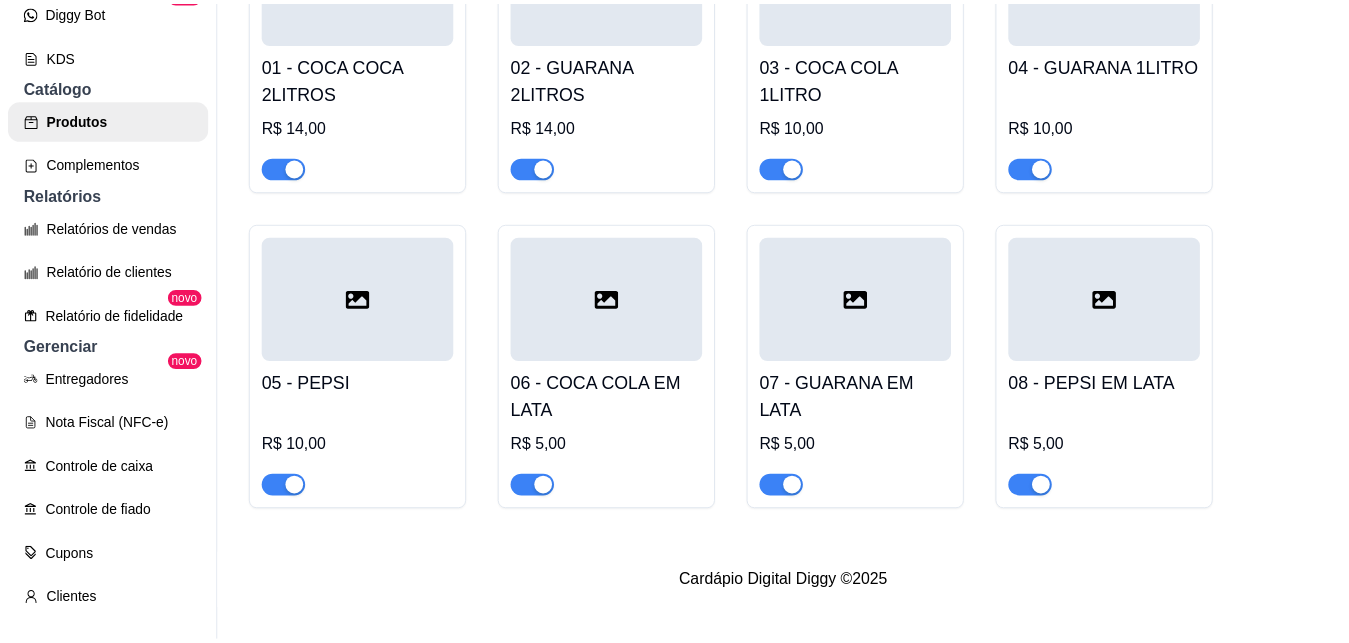scroll, scrollTop: 4451, scrollLeft: 0, axis: vertical 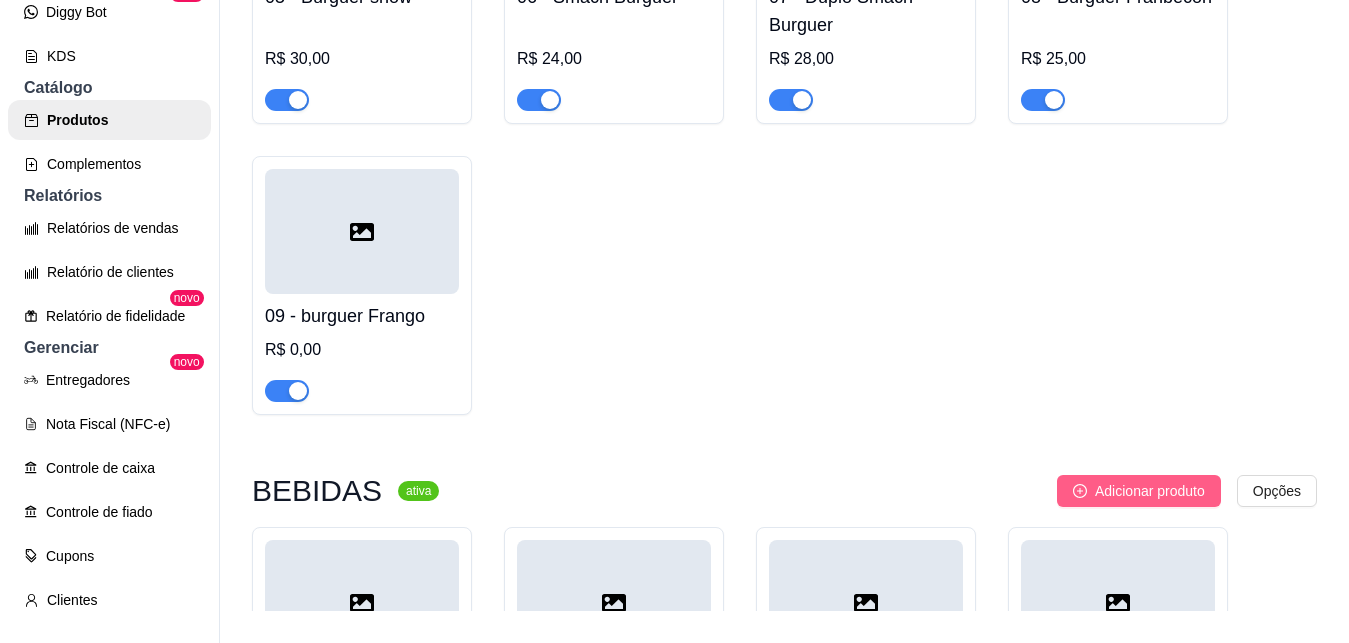 click on "Adicionar produto" at bounding box center (1150, 491) 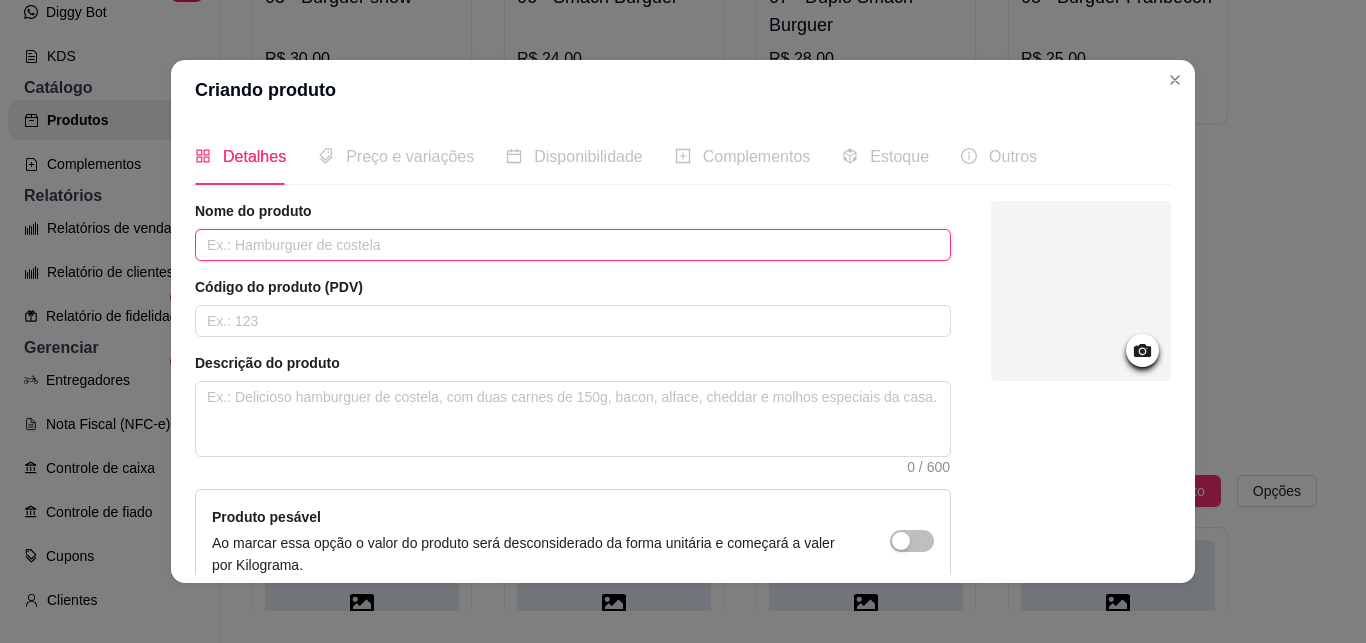 click at bounding box center [573, 245] 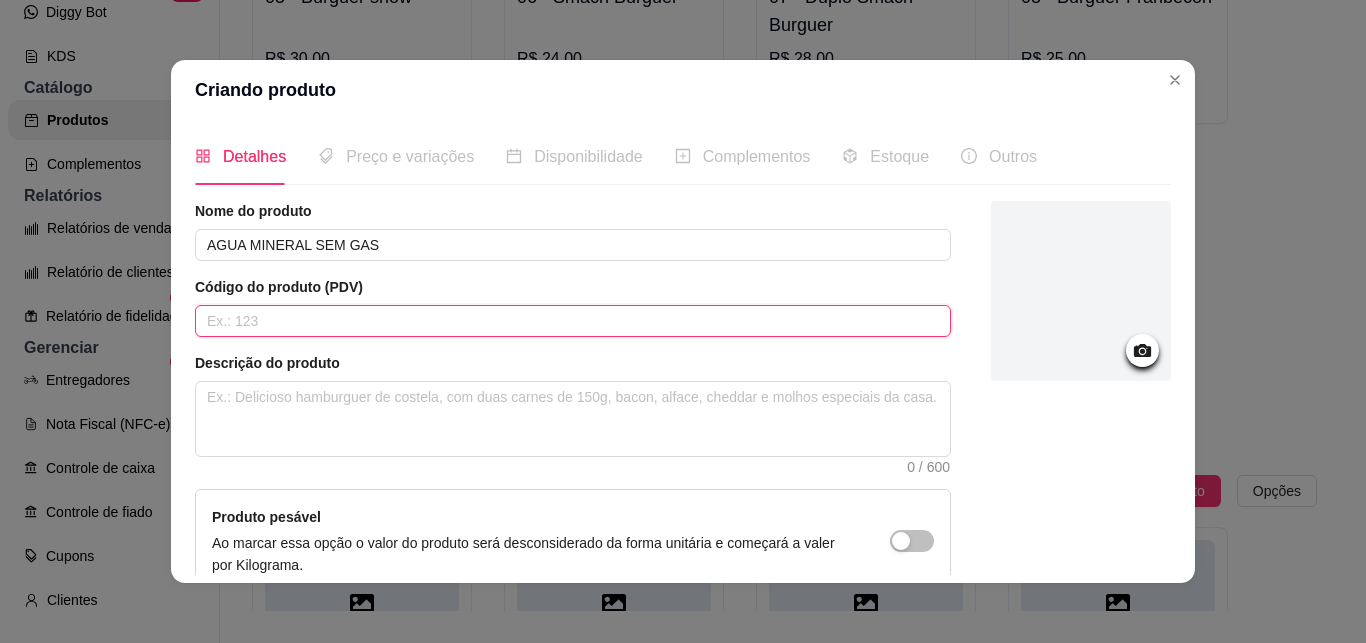 click at bounding box center (573, 321) 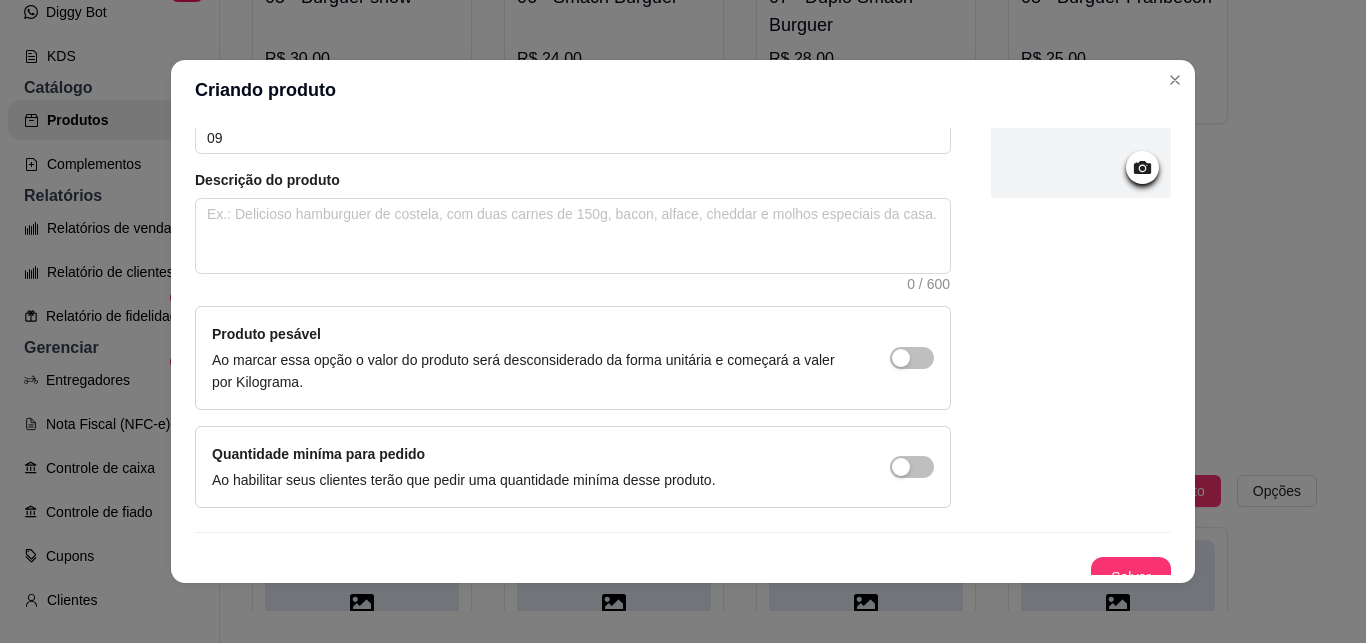 scroll, scrollTop: 205, scrollLeft: 0, axis: vertical 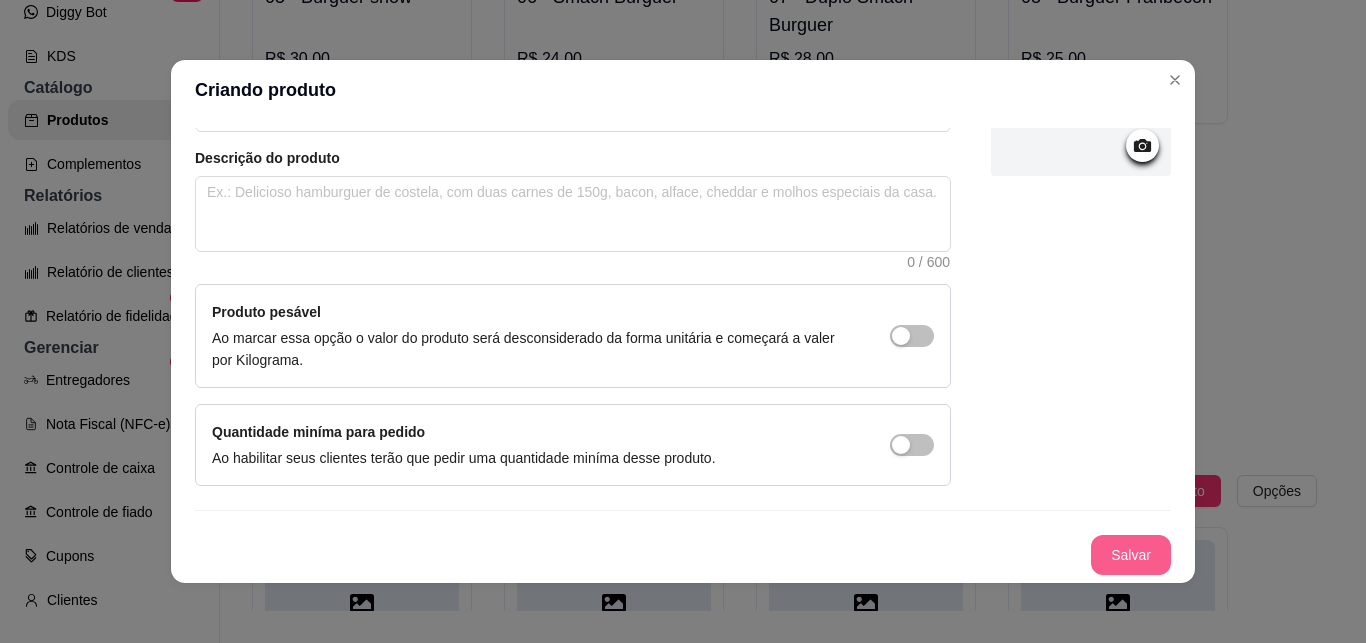 click on "Salvar" at bounding box center (1131, 555) 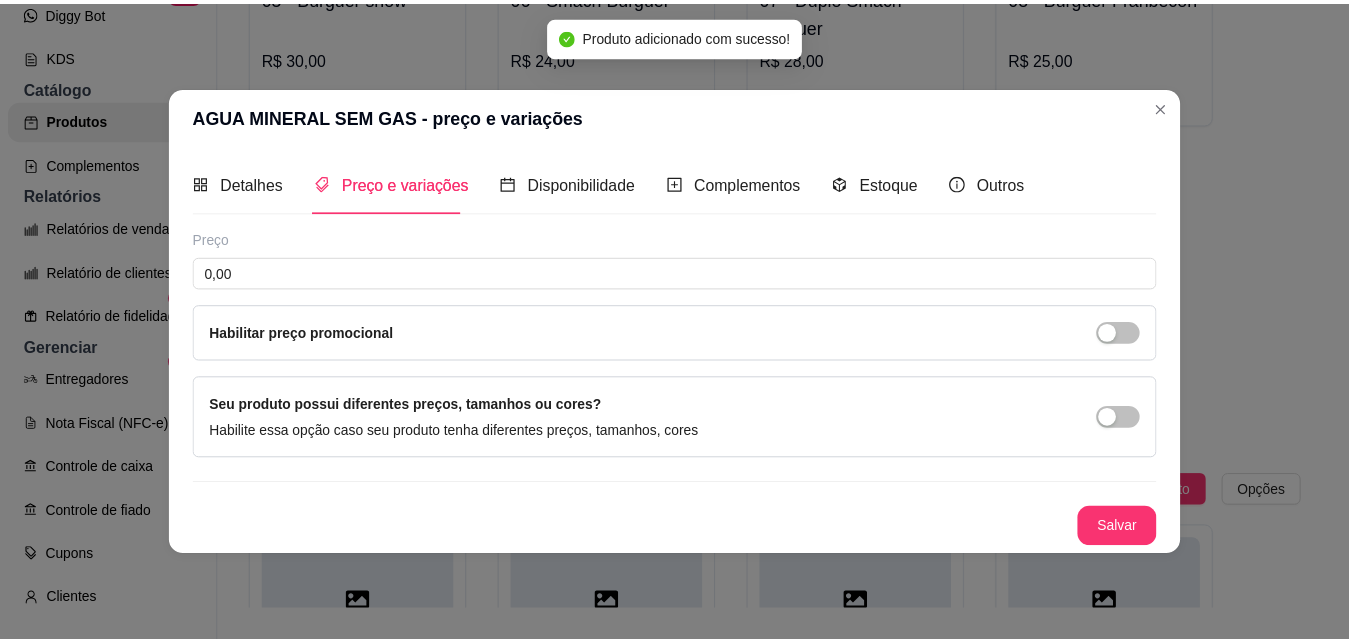 scroll, scrollTop: 0, scrollLeft: 0, axis: both 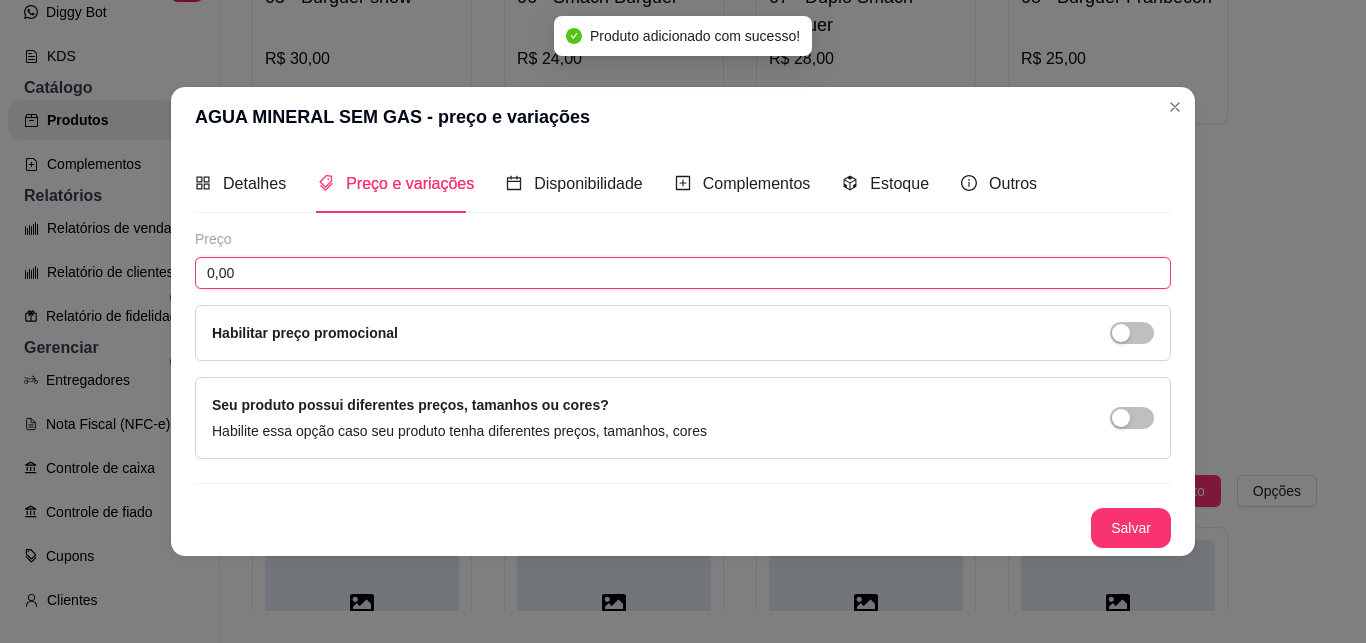 click on "0,00" at bounding box center [683, 273] 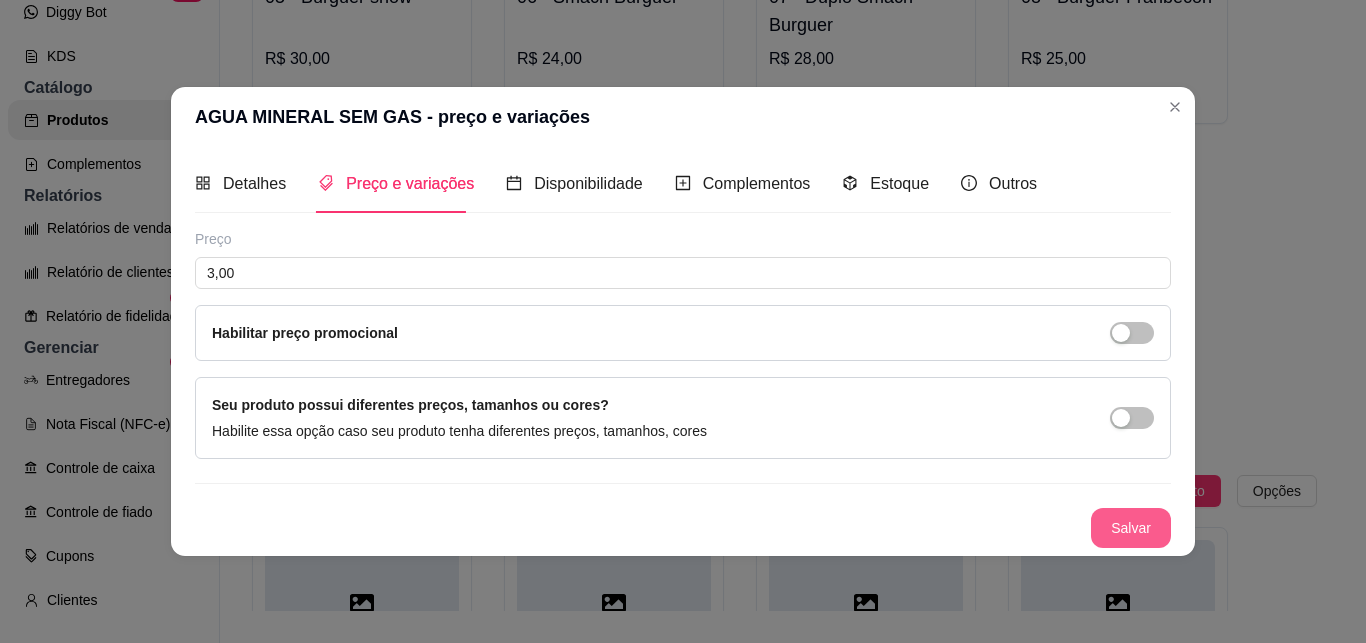 click on "Salvar" at bounding box center [1131, 528] 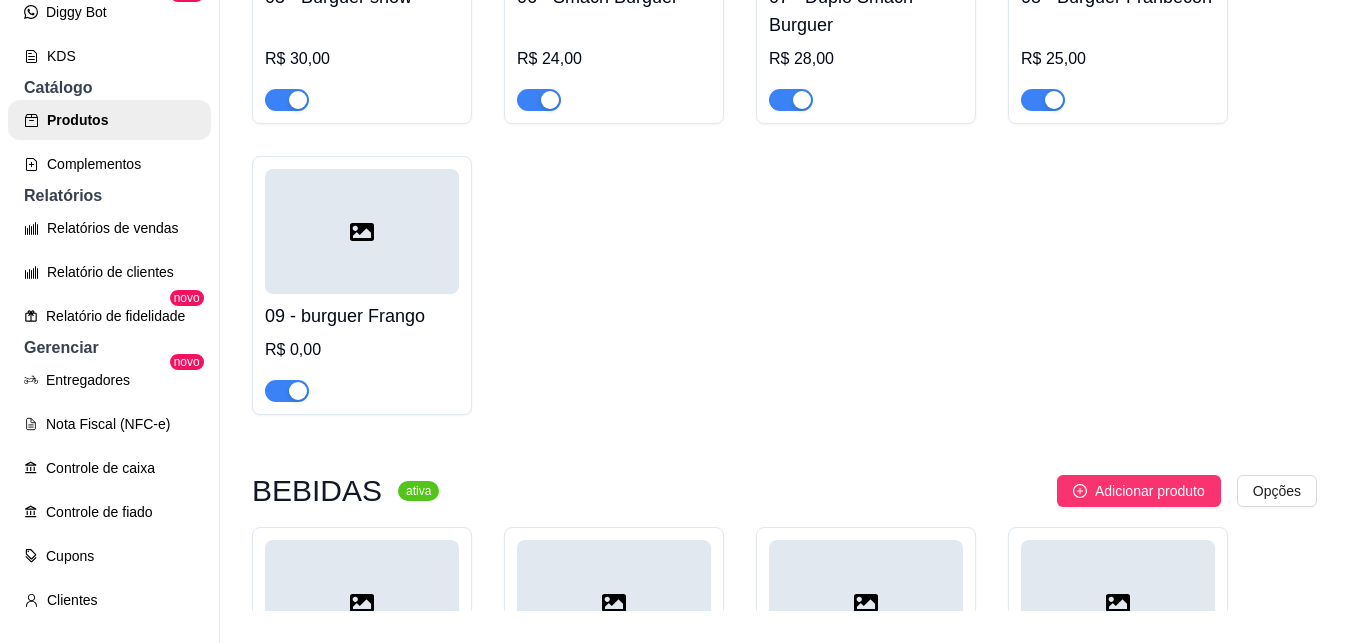 click on "01 - COCA COCA 2LITROS   R$ 14,00 02 - GUARANA 2LITROS   R$ 14,00 03 - COCA COLA 1LITRO   R$ 10,00 04 - GUARANA 1LITRO   R$ 10,00 05 - PEPSI   R$ 10,00 06 - COCA COLA EM LATA   R$ 5,00 07 - GUARANA EM LATA    R$ 5,00 08 - PEPSI EM LATA    R$ 5,00 09 - AGUA MINERAL SEM GAS   R$ 3,00" at bounding box center [784, 989] 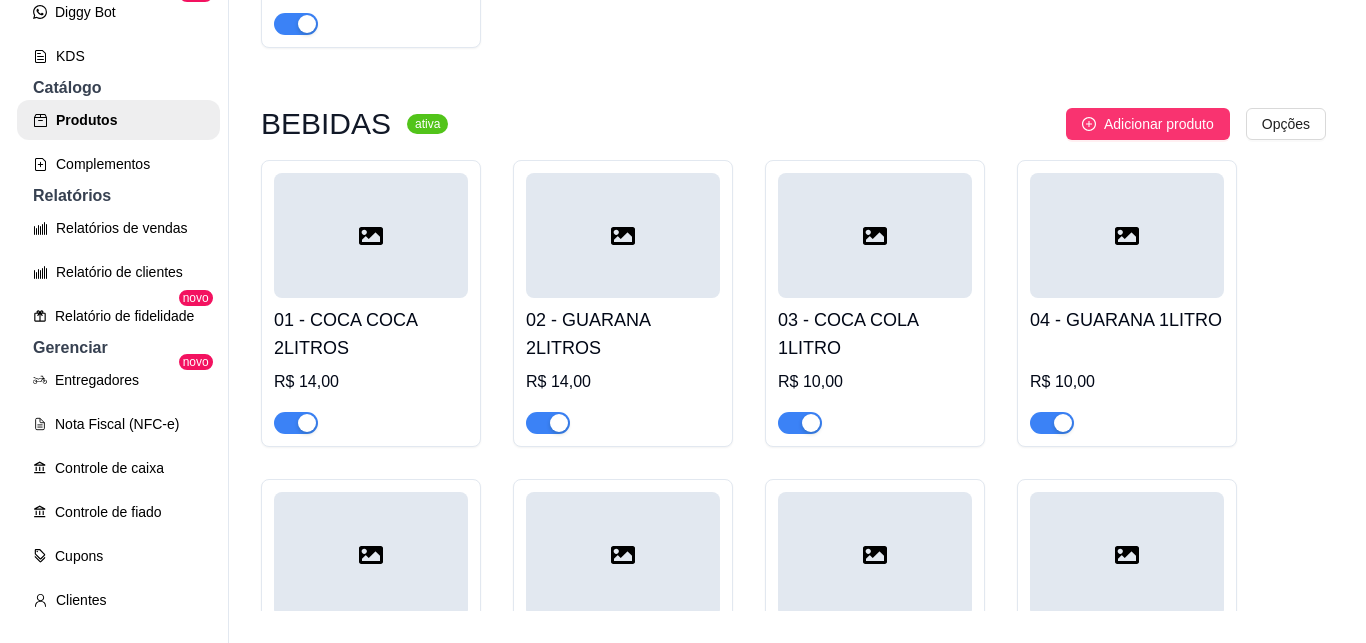scroll, scrollTop: 4204, scrollLeft: 0, axis: vertical 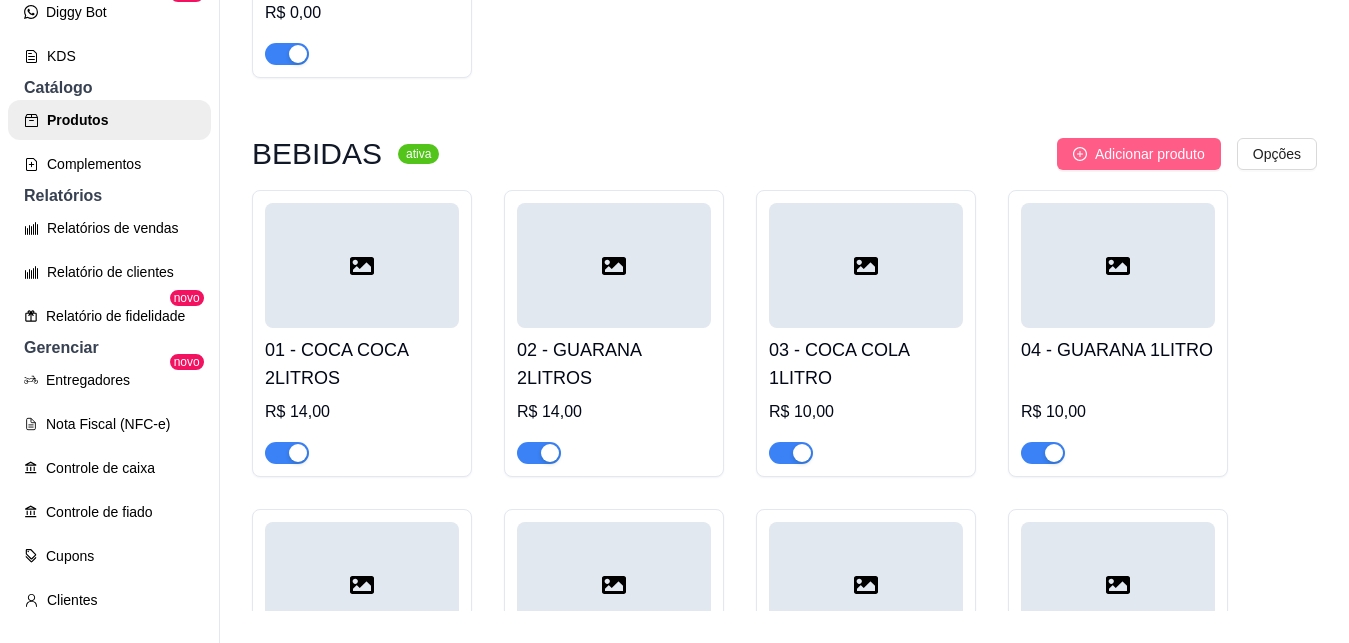 click on "Adicionar produto" at bounding box center (1150, 154) 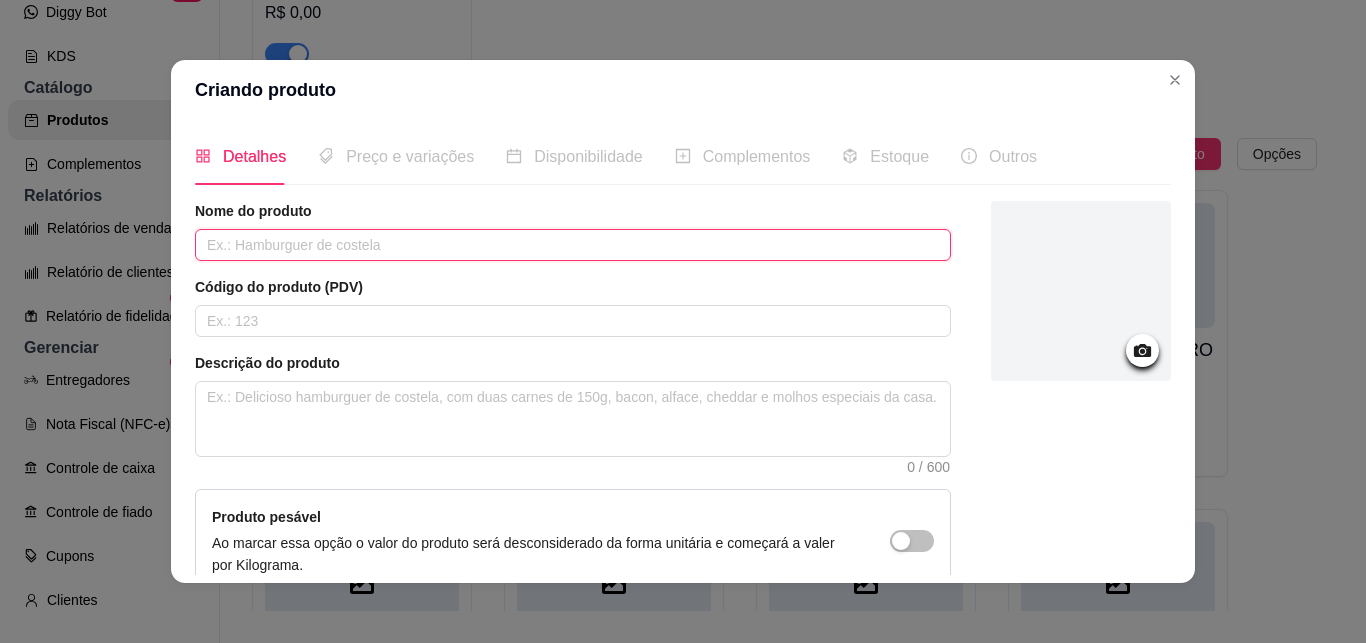 click at bounding box center (573, 245) 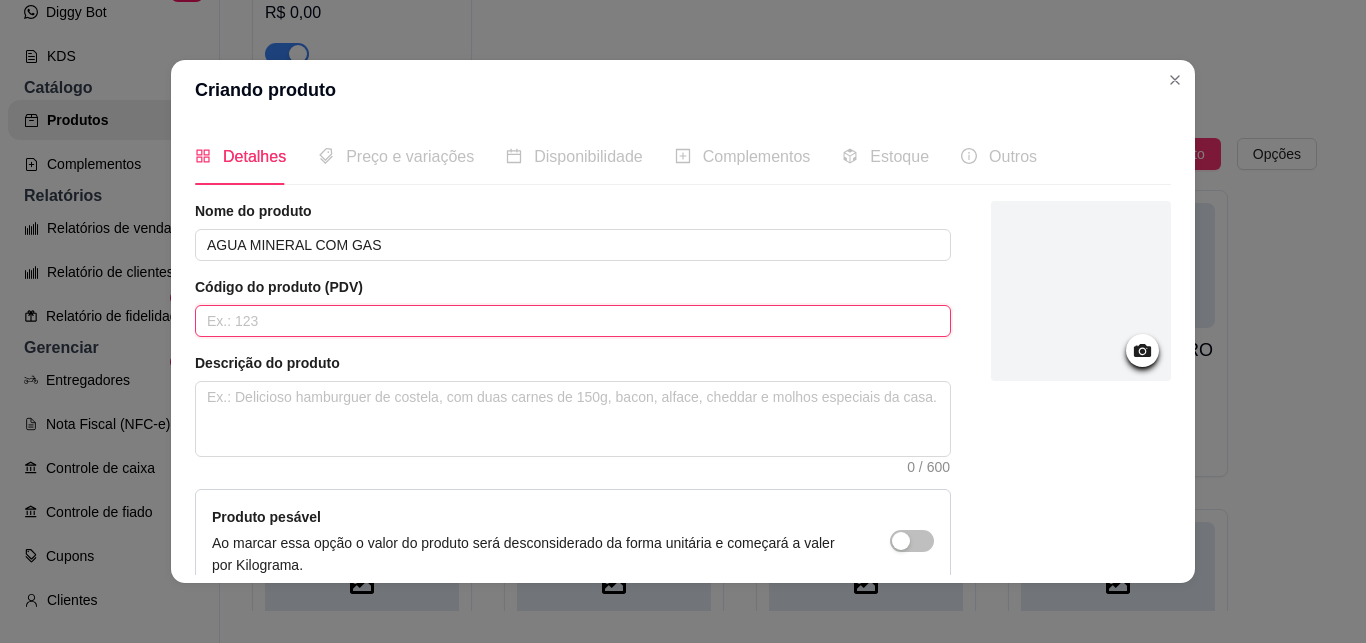 click at bounding box center [573, 321] 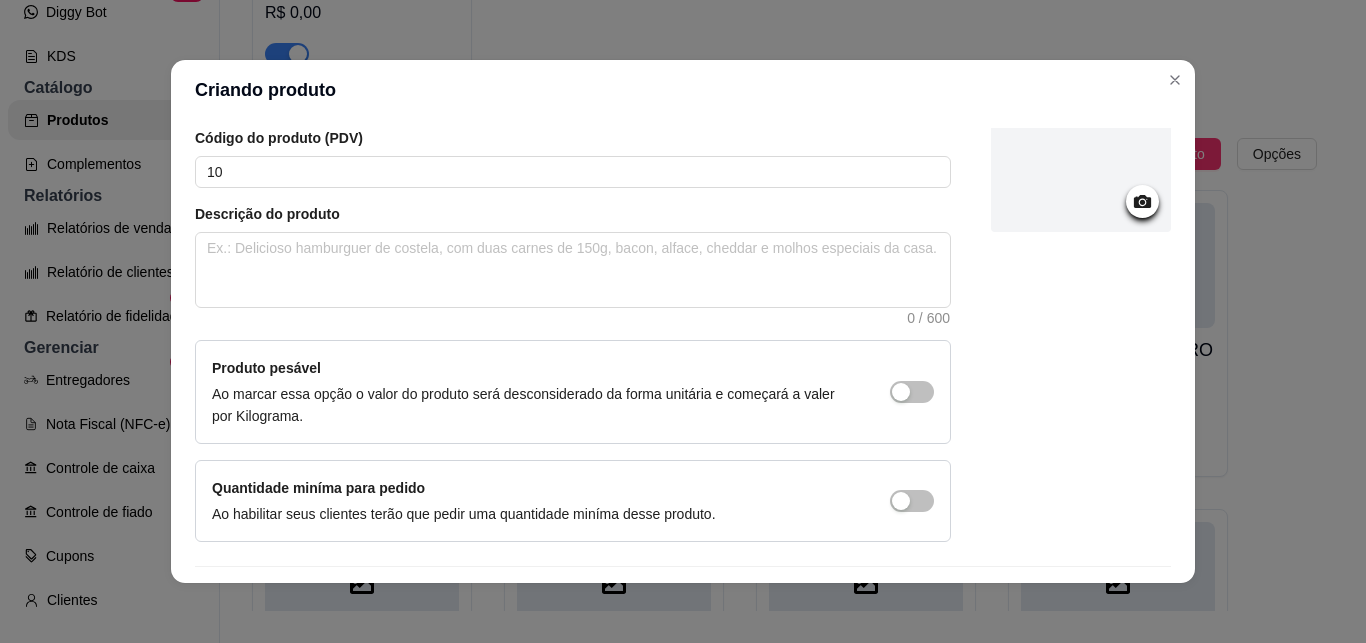 scroll, scrollTop: 205, scrollLeft: 0, axis: vertical 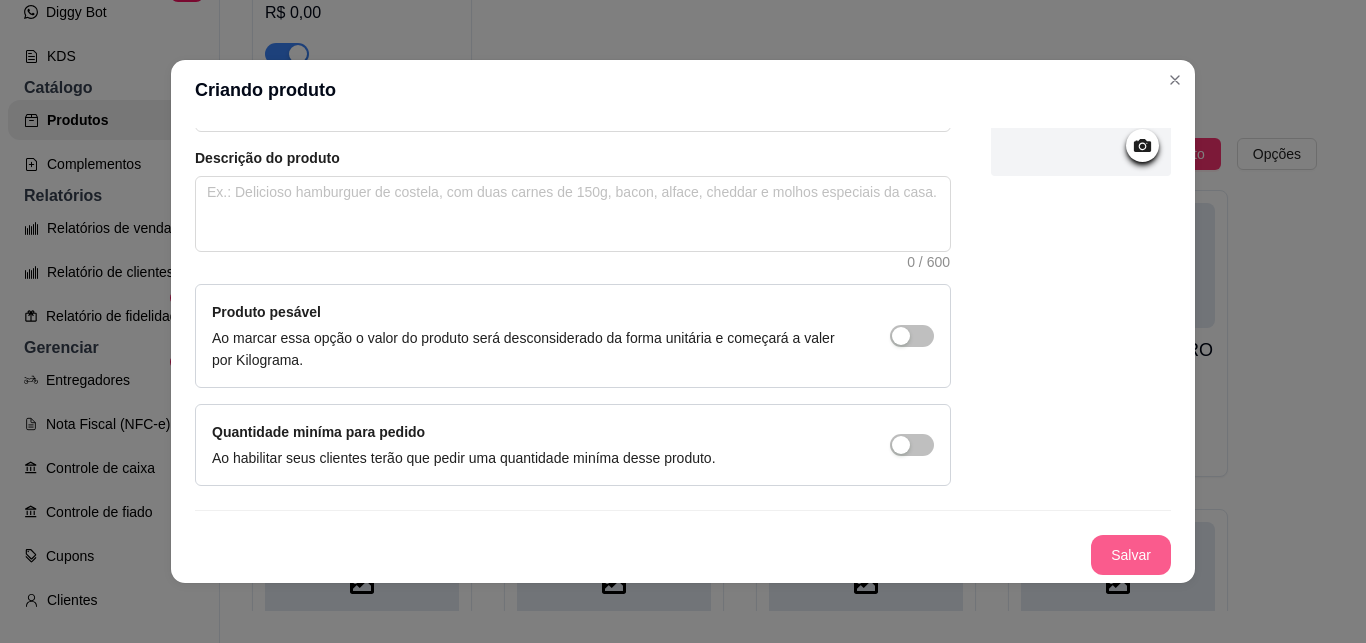 click on "Salvar" at bounding box center [1131, 555] 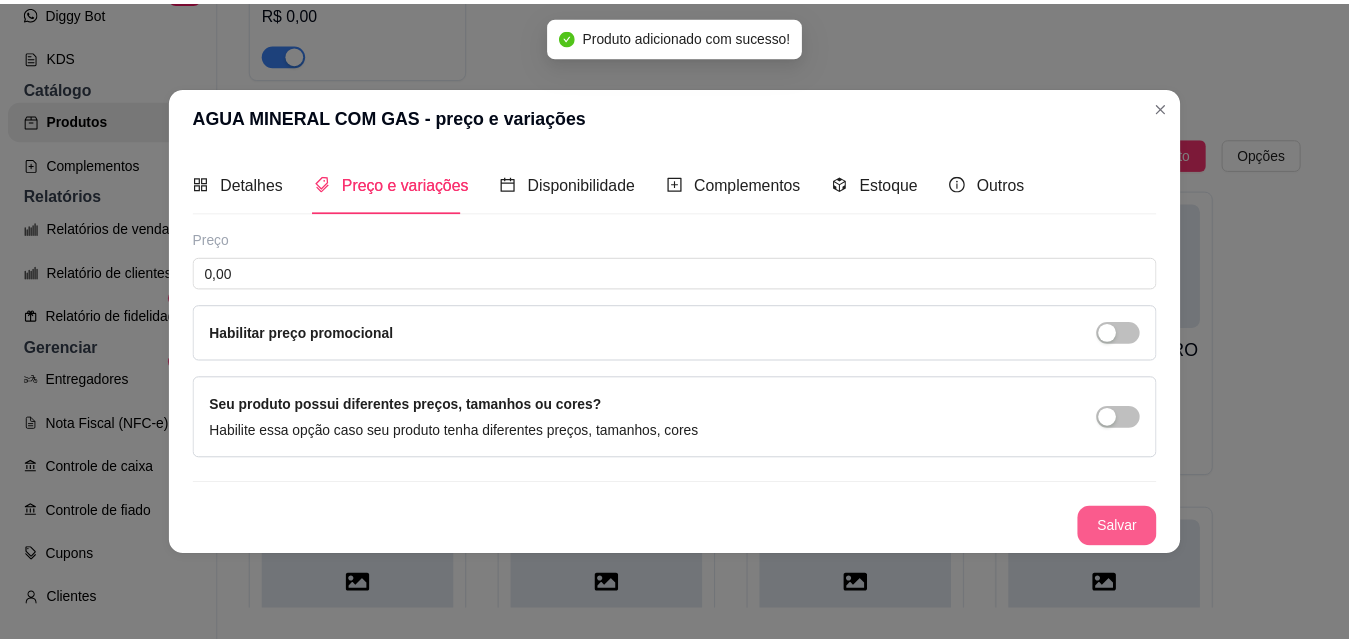 scroll, scrollTop: 0, scrollLeft: 0, axis: both 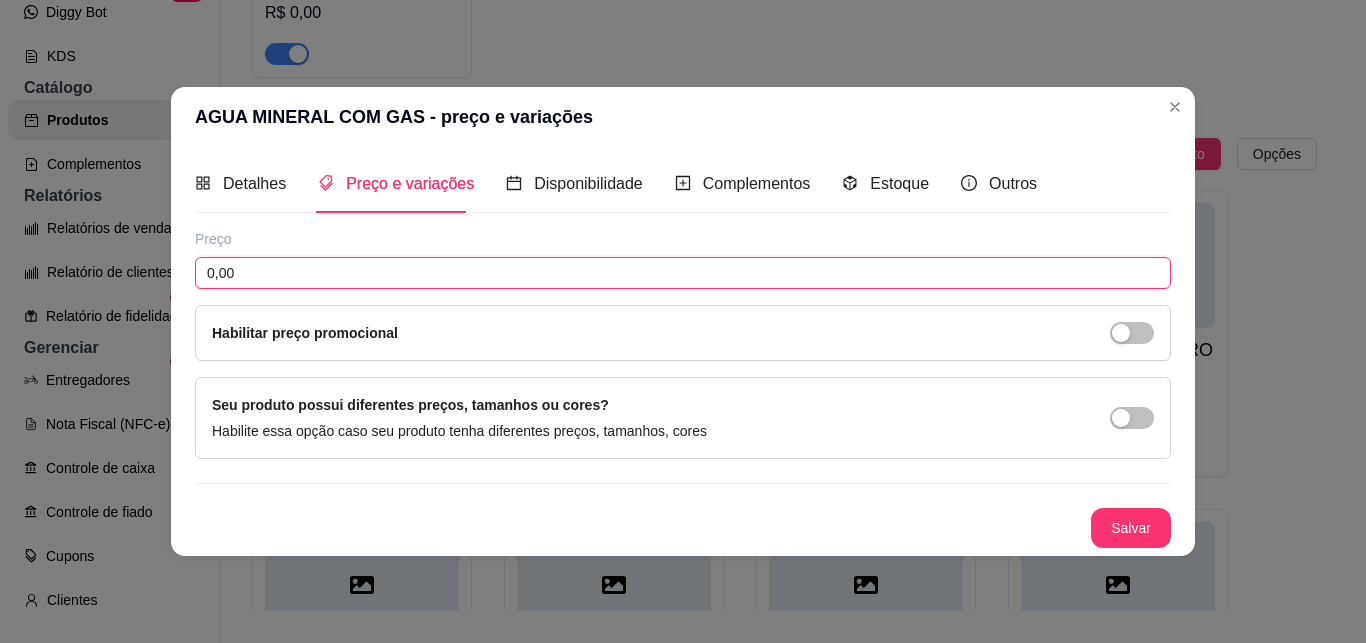 click on "0,00" at bounding box center [683, 273] 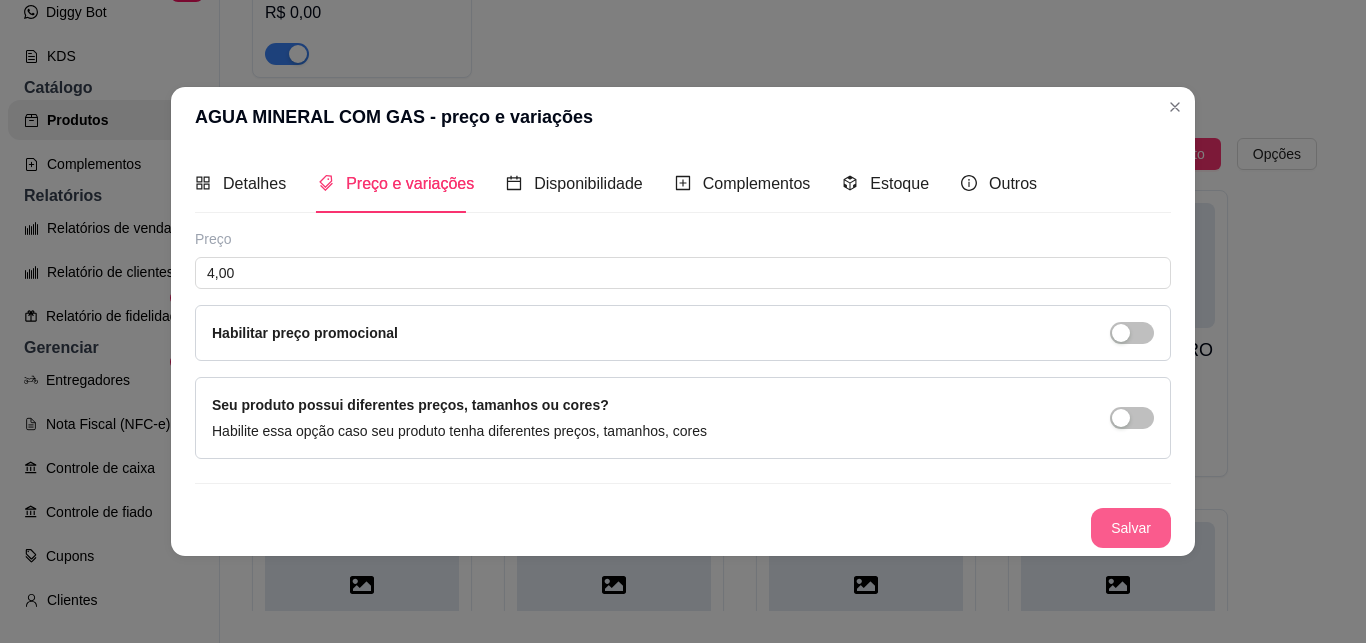 click on "Salvar" at bounding box center [1131, 528] 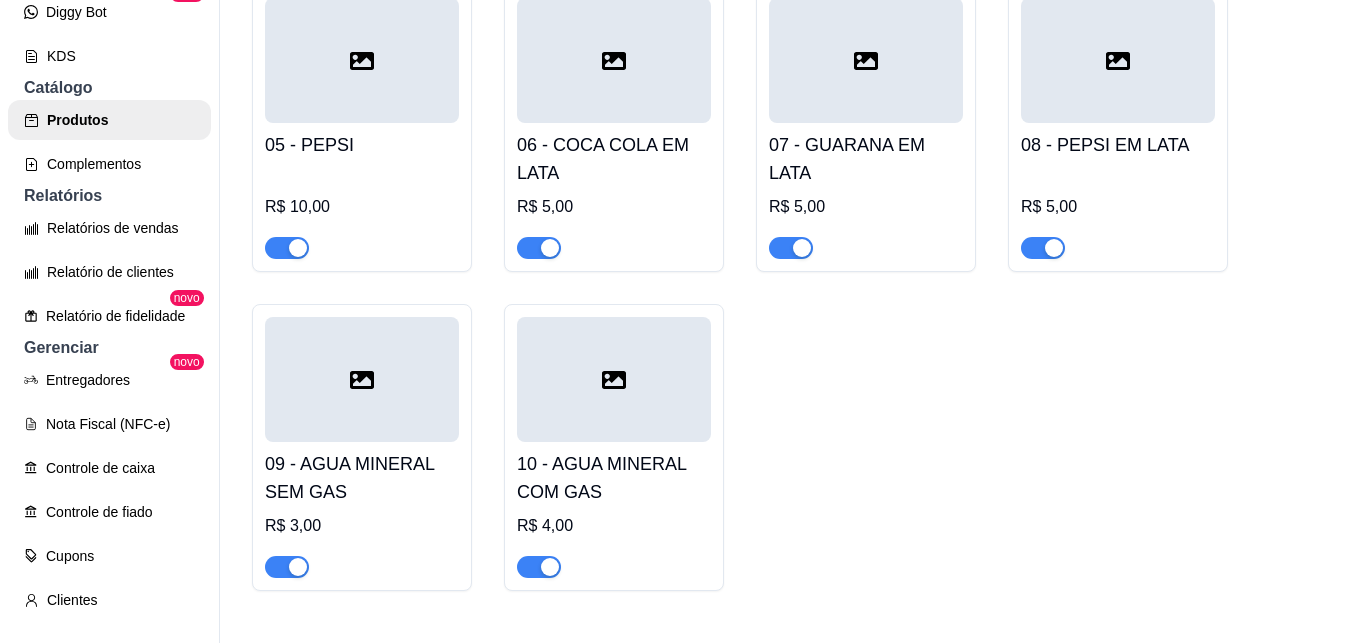 scroll, scrollTop: 4771, scrollLeft: 0, axis: vertical 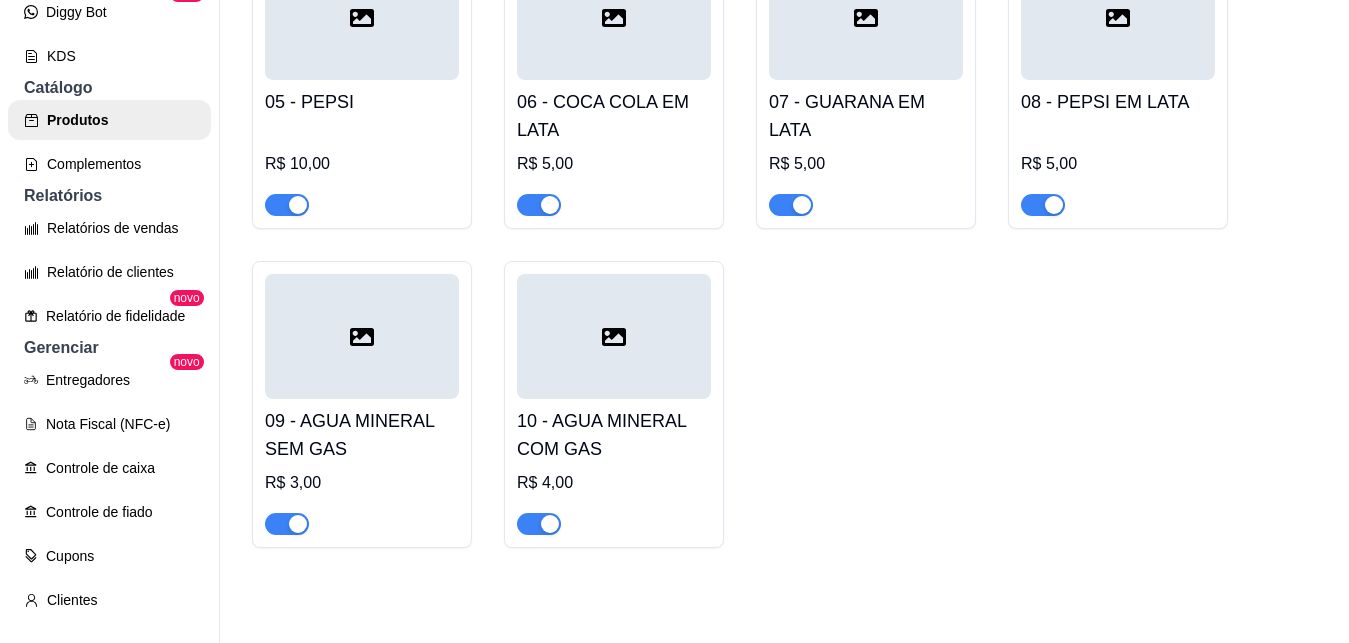 click on "01 - COCA COCA 2LITROS   R$ 14,00 02 - GUARANA 2LITROS   R$ 14,00 03 - COCA COLA 1LITRO   R$ 10,00 04 - GUARANA 1LITRO   R$ 10,00 05 - PEPSI   R$ 10,00 06 - COCA COLA EM LATA   R$ 5,00 07 - GUARANA EM LATA    R$ 5,00 08 - PEPSI EM LATA    R$ 5,00 09 - AGUA MINERAL SEM GAS   R$ 3,00 10 - AGUA MINERAL COM GAS   R$ 4,00" at bounding box center [784, 85] 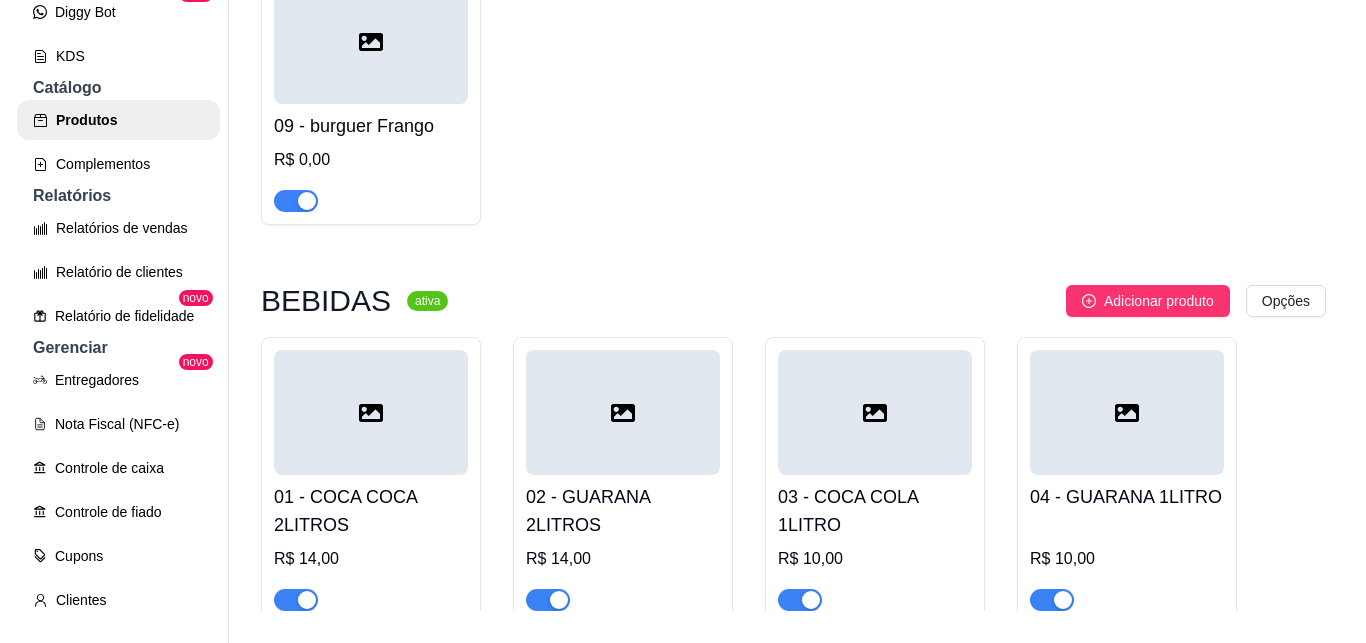 scroll, scrollTop: 3826, scrollLeft: 0, axis: vertical 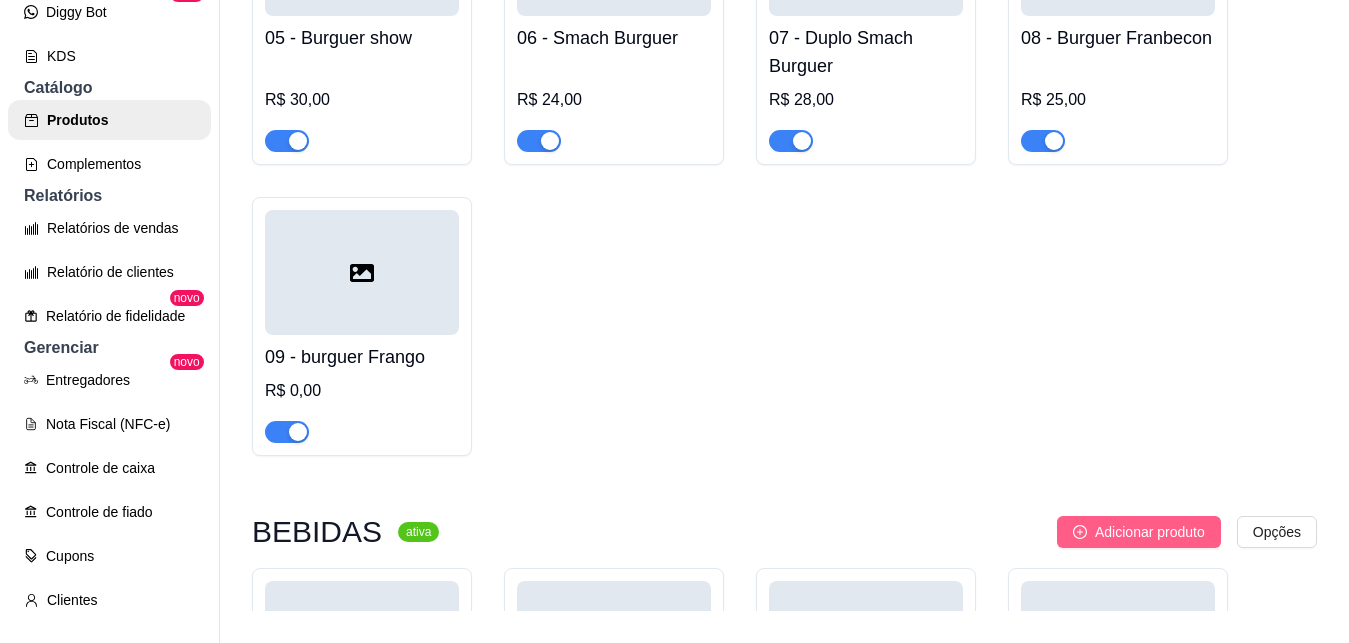 click on "Adicionar produto" at bounding box center [1139, 532] 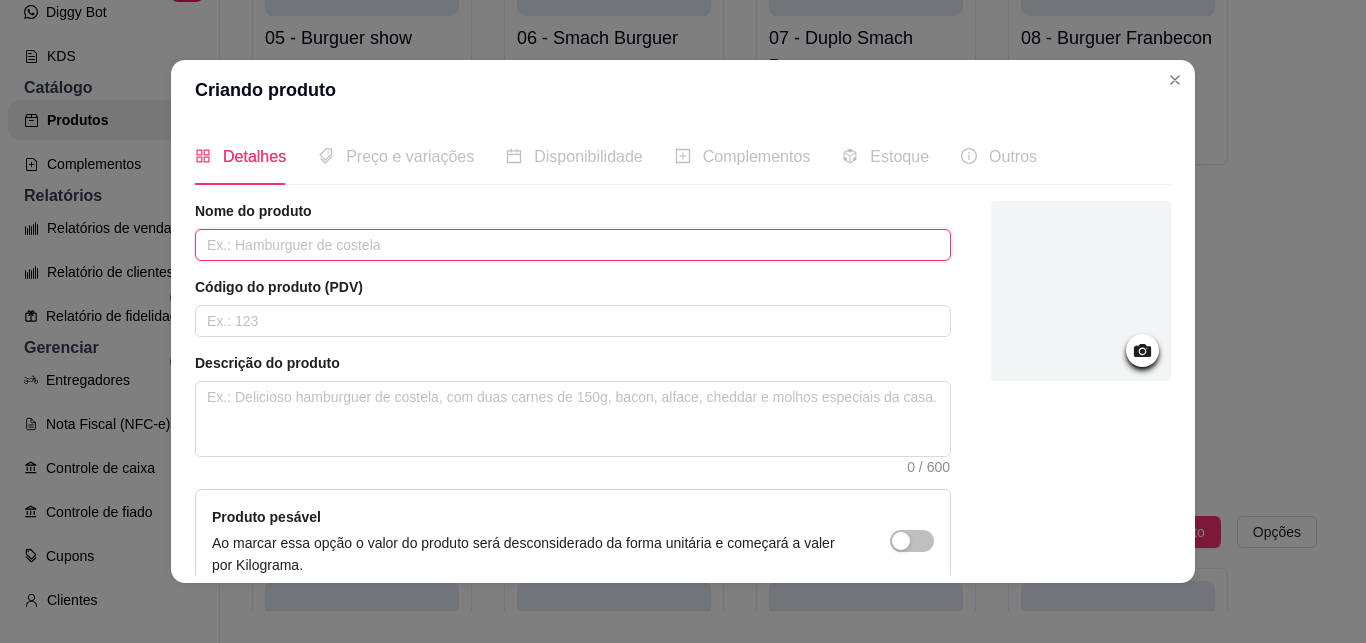 click at bounding box center (573, 245) 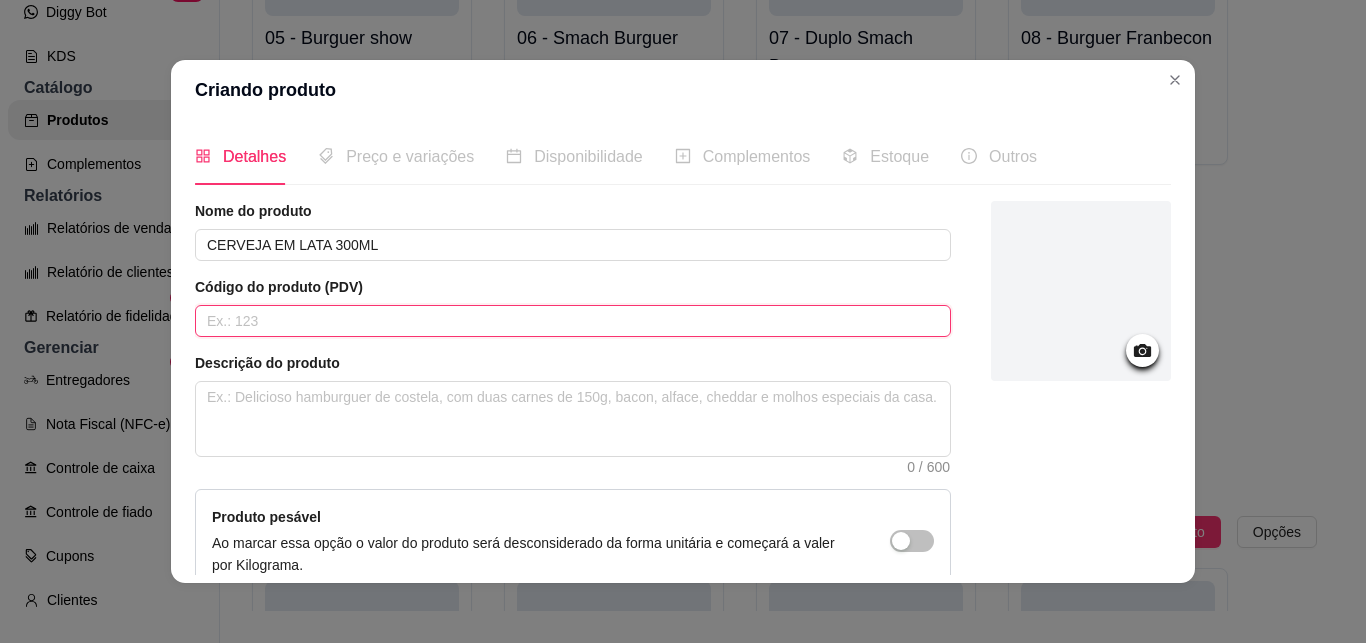 click at bounding box center [573, 321] 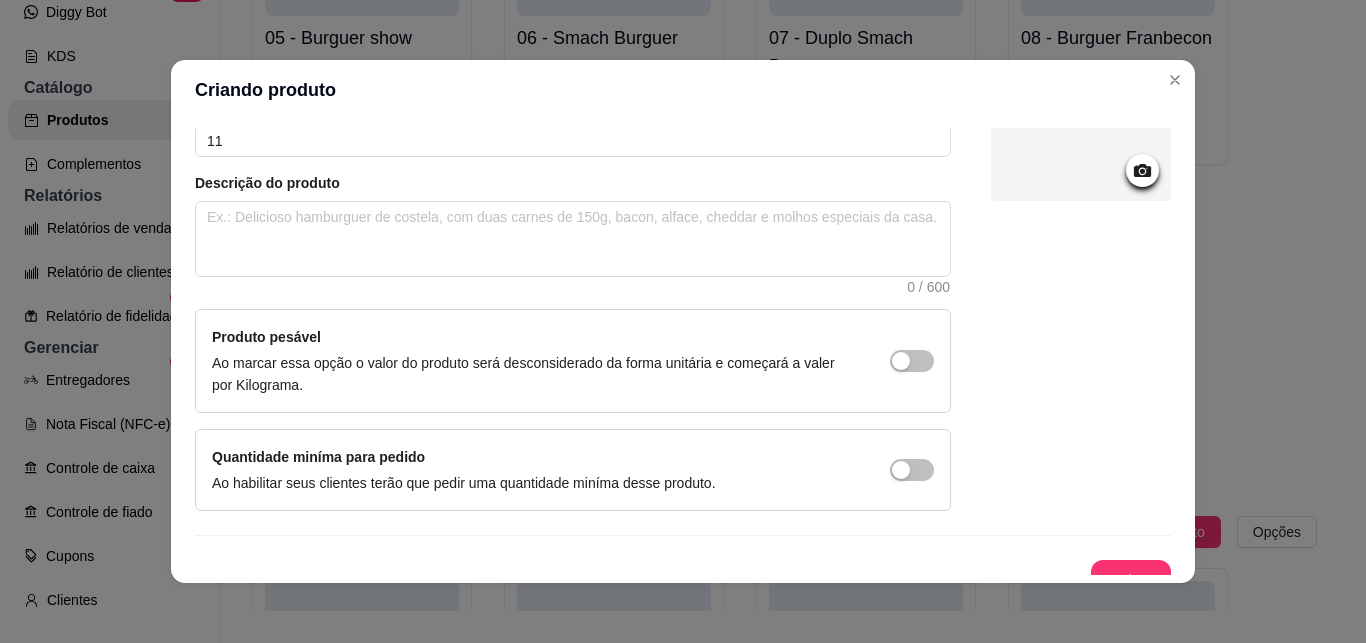 scroll, scrollTop: 205, scrollLeft: 0, axis: vertical 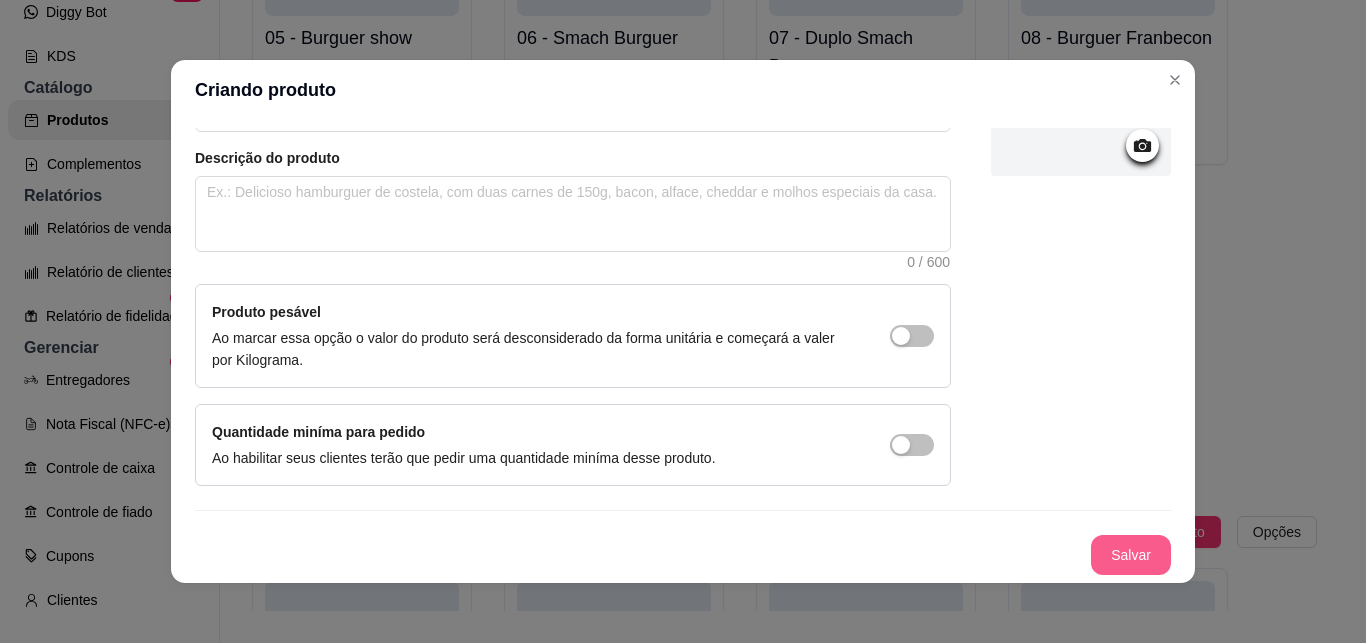 click on "Salvar" at bounding box center [1131, 555] 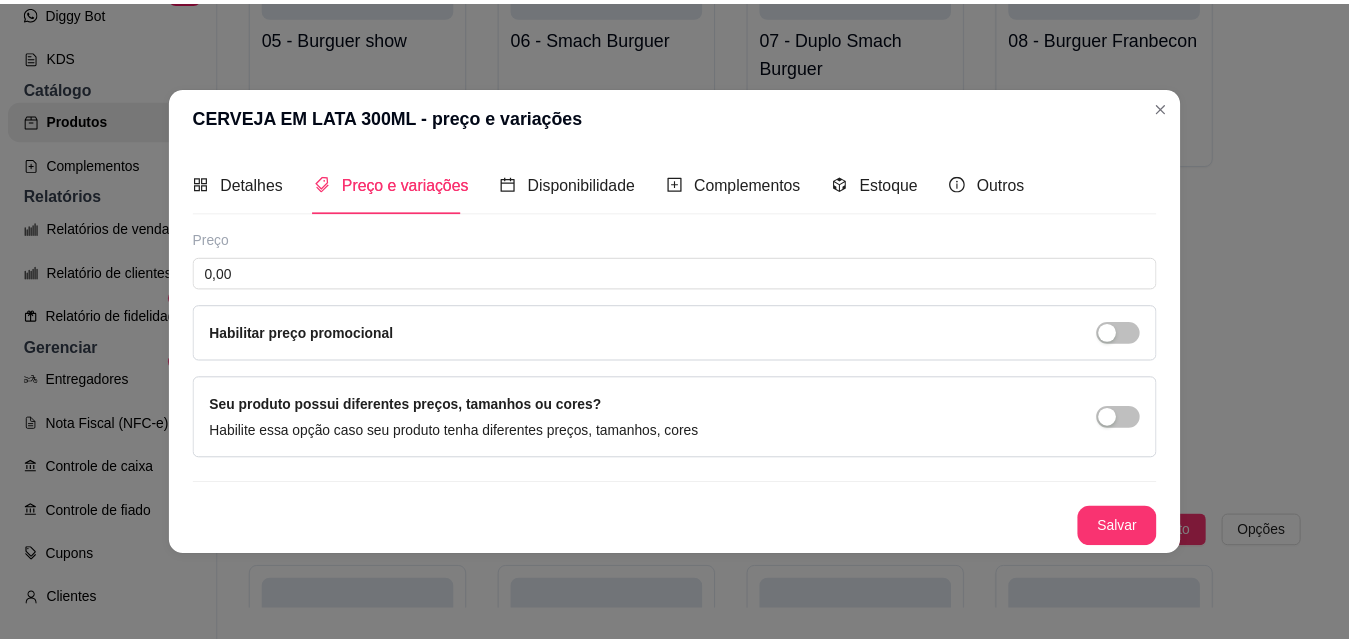 scroll, scrollTop: 0, scrollLeft: 0, axis: both 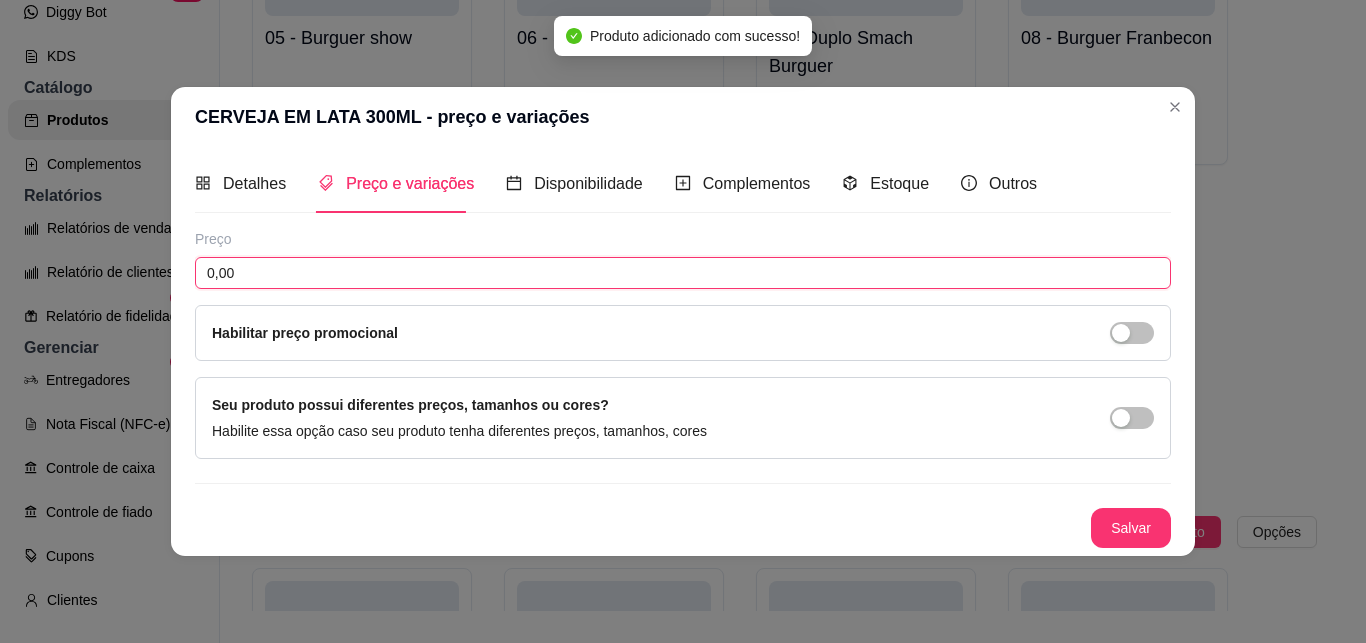 click on "0,00" at bounding box center (683, 273) 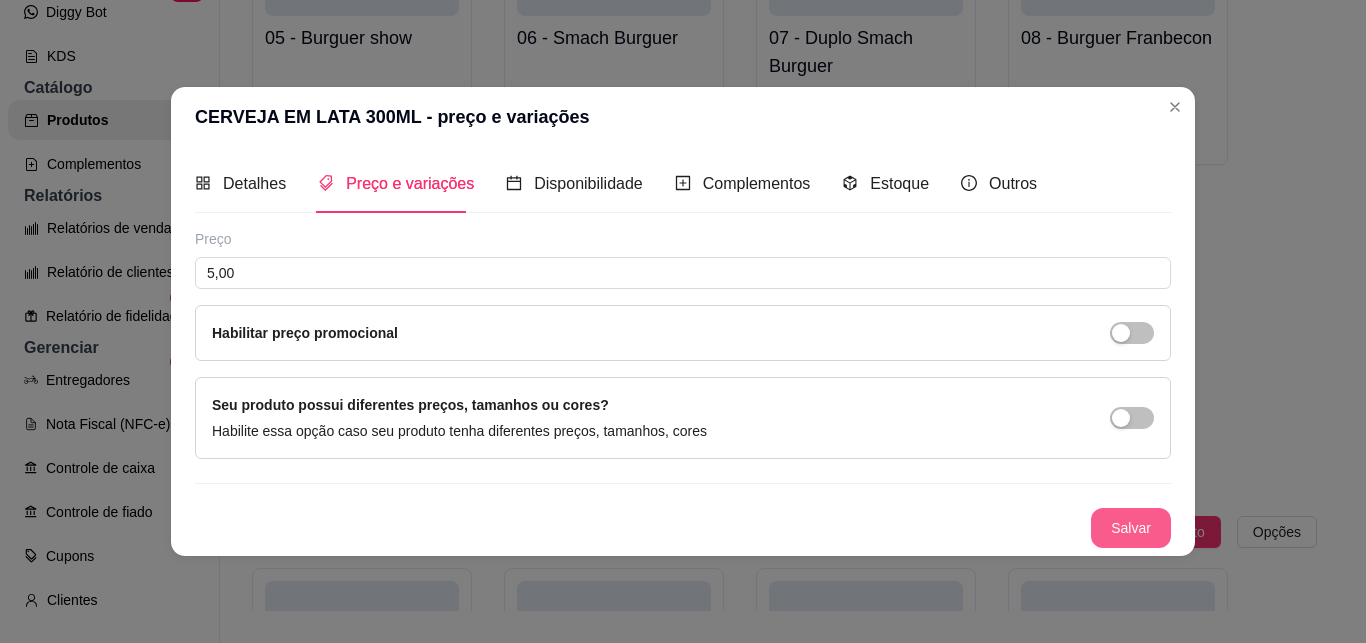 click on "Salvar" at bounding box center [1131, 528] 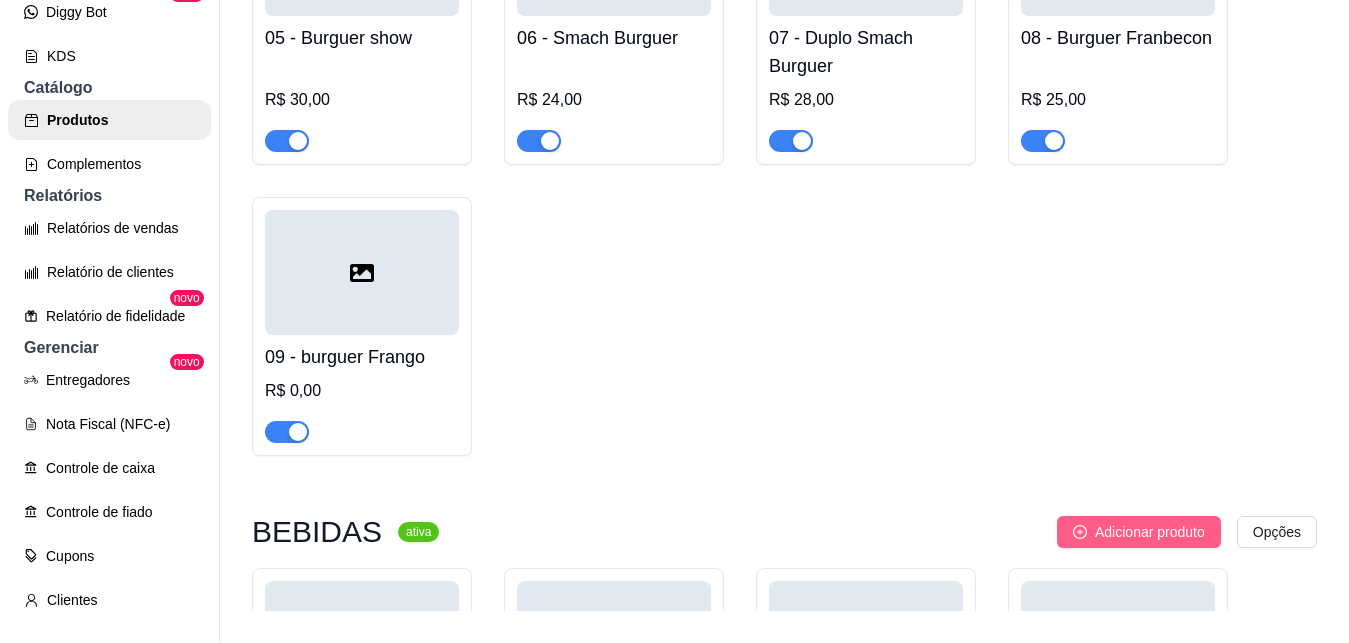 click on "Adicionar produto" at bounding box center (1150, 532) 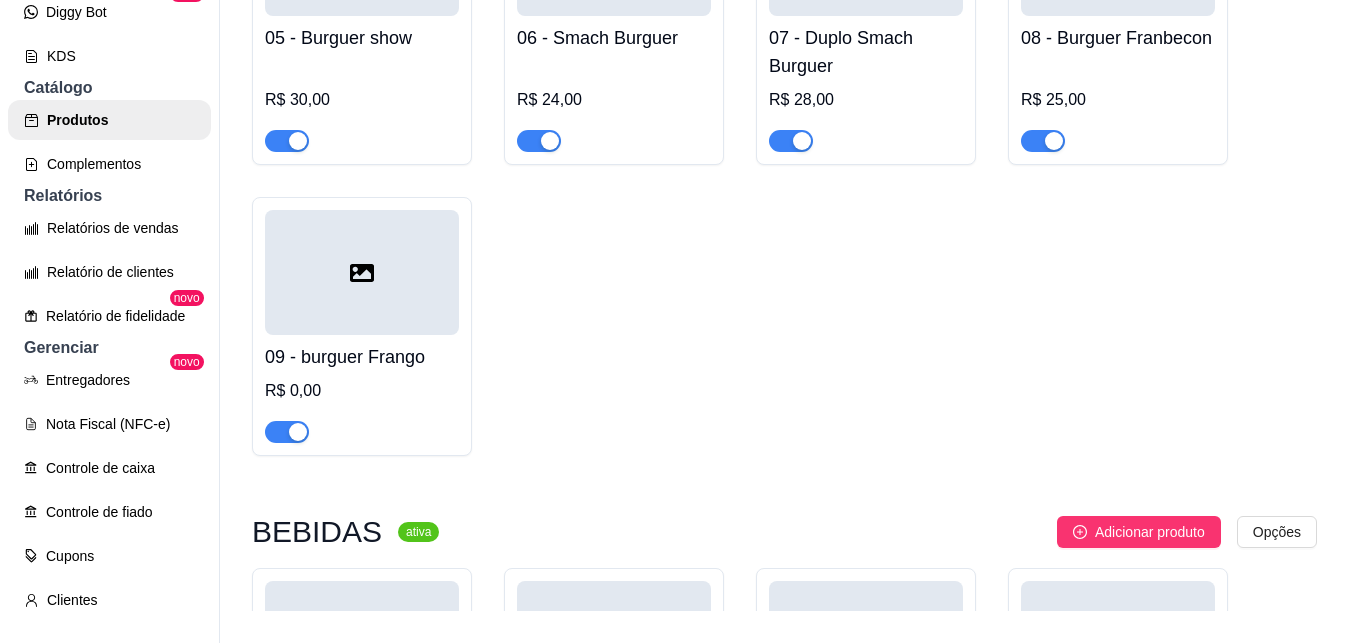 click on "01  - Burguer Tradicional    R$ 23,00 02 - Burger Sensação    R$ 25,00 03 - Burguer Mania    R$ 28,00 04 - Burguer Sertão    R$ 29,00 05 - Burguer show    R$ 30,00 06 - Smach Burguer    R$ 24,00 07 - Duplo Smach Burguer    R$ 28,00 08 - Burguer Franbecon   R$ 25,00 09 - burguer Frango    R$ 0,00" at bounding box center (784, 21) 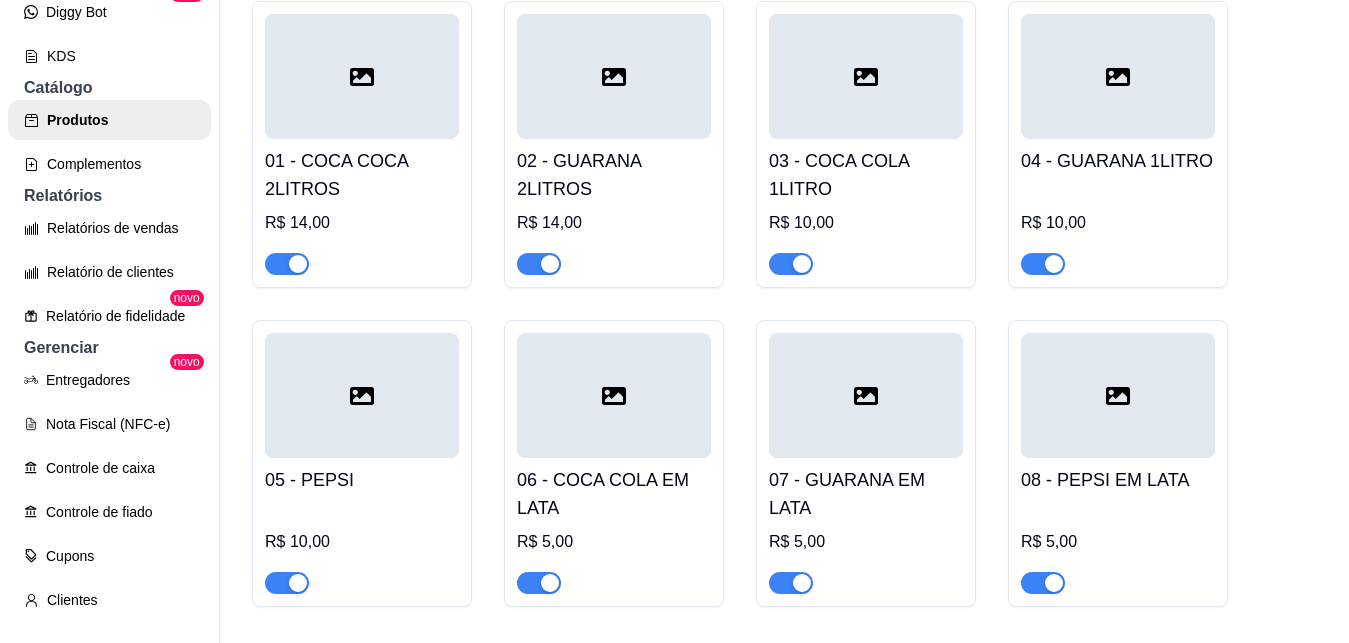 scroll, scrollTop: 4330, scrollLeft: 0, axis: vertical 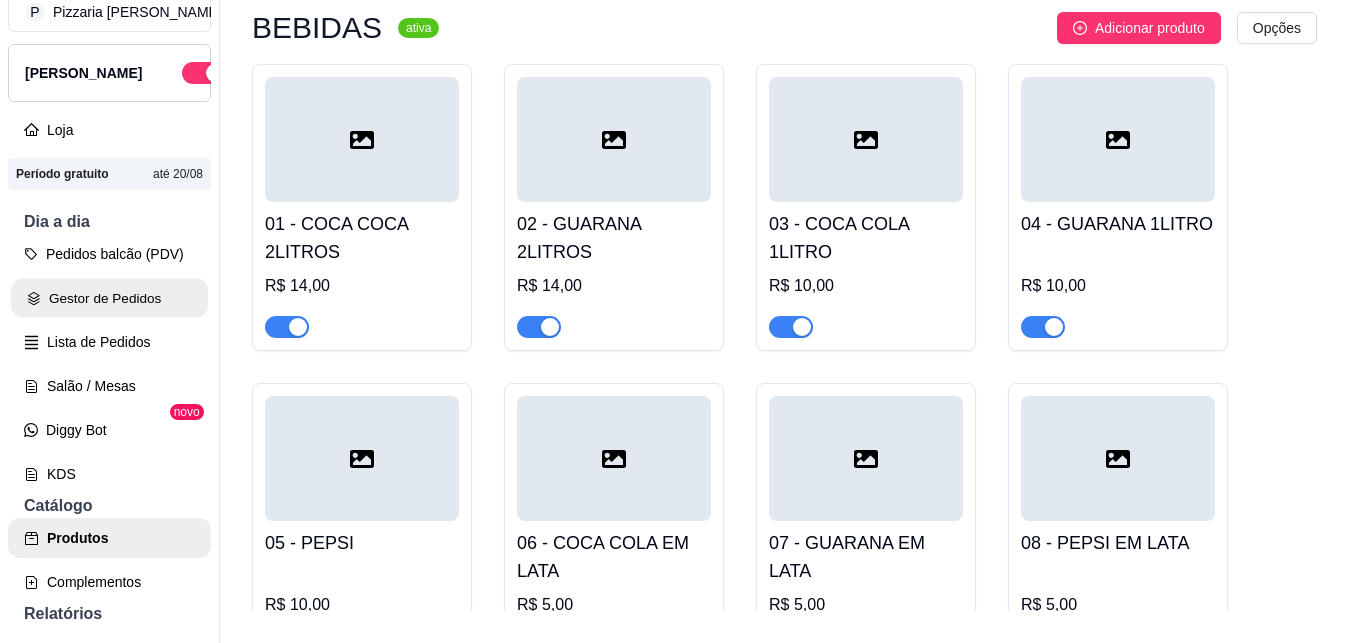 click on "Gestor de Pedidos" at bounding box center [109, 298] 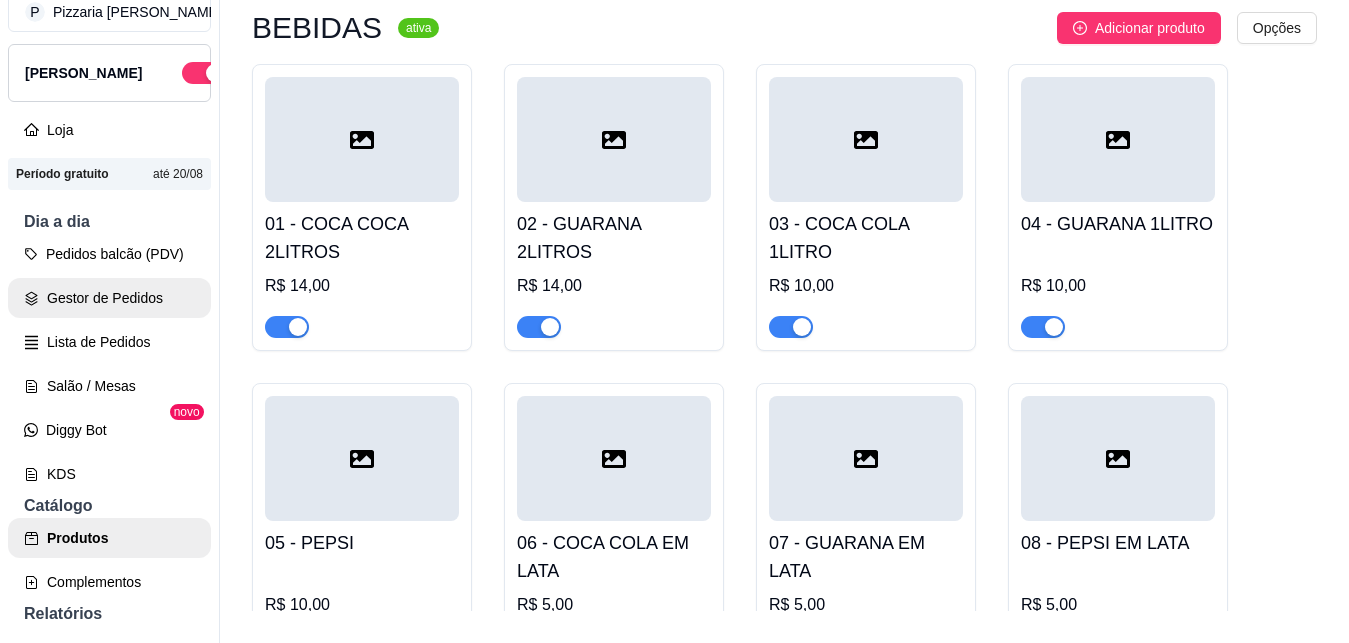 scroll, scrollTop: 0, scrollLeft: 0, axis: both 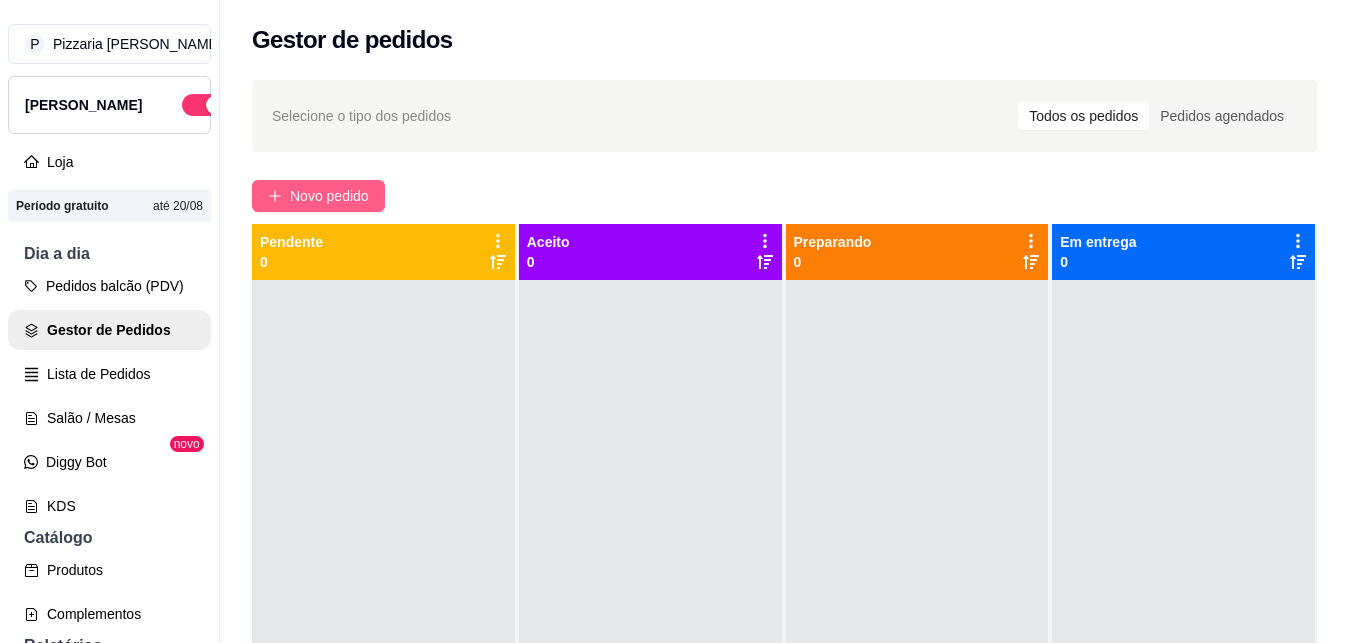 click on "Novo pedido" at bounding box center (329, 196) 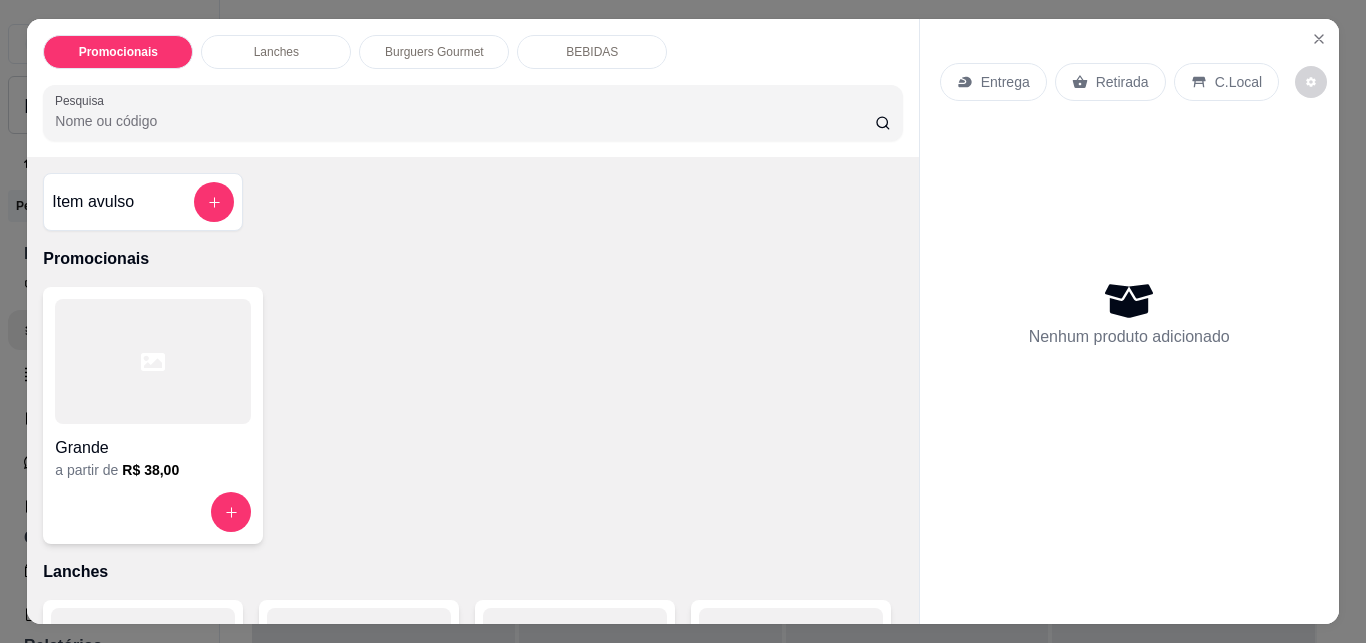 click on "Item avulso Promocionais  Grande a partir de     R$ 38,00 Lanches  01 - X tudo    R$ 22,00 0 02 - x Banana    R$ 23,00 0 03 - X Bacon   R$ 19,00 0 04 - X salada    R$ 17,00 0 05  - X Burger    R$ 18,00 0 06 - X Duplo    R$ 32,99 0 Burguers Gourmet  01  - Burguer Tradicional    R$ 23,00 0 02 - Burger Sensação    R$ 25,00 0 03 - Burguer Mania    R$ 28,00 0 04 - Burguer Sertão    R$ 29,00 0 05 - Burguer show    R$ 30,00 0 06 - Smach Burguer    R$ 24,00 0 07 - Duplo Smach Burguer    R$ 28,00 0 08 - Burguer Franbecon   R$ 25,00 0 09 - burguer Frango    R$ 0,00 0 BEBIDAS 01 - COCA COCA 2LITROS   R$ 14,00 0 02 - GUARANA 2LITROS   R$ 14,00 0 03 - COCA COLA 1LITRO   R$ 10,00 0 04 - GUARANA 1LITRO   R$ 10,00 0 05 - PEPSI   R$ 10,00 0 06 - COCA COLA EM LATA   R$ 5,00 0 07 - GUARANA EM LATA    R$ 5,00 0 08 - PEPSI EM LATA    R$ 5,00 0 09 - AGUA MINERAL SEM GAS   R$ 3,00 0 10 - AGUA MINERAL COM GAS   R$ 4,00 0 11 - CERVEJA EM LATA 300ML   R$ 5,00 0" at bounding box center (472, 390) 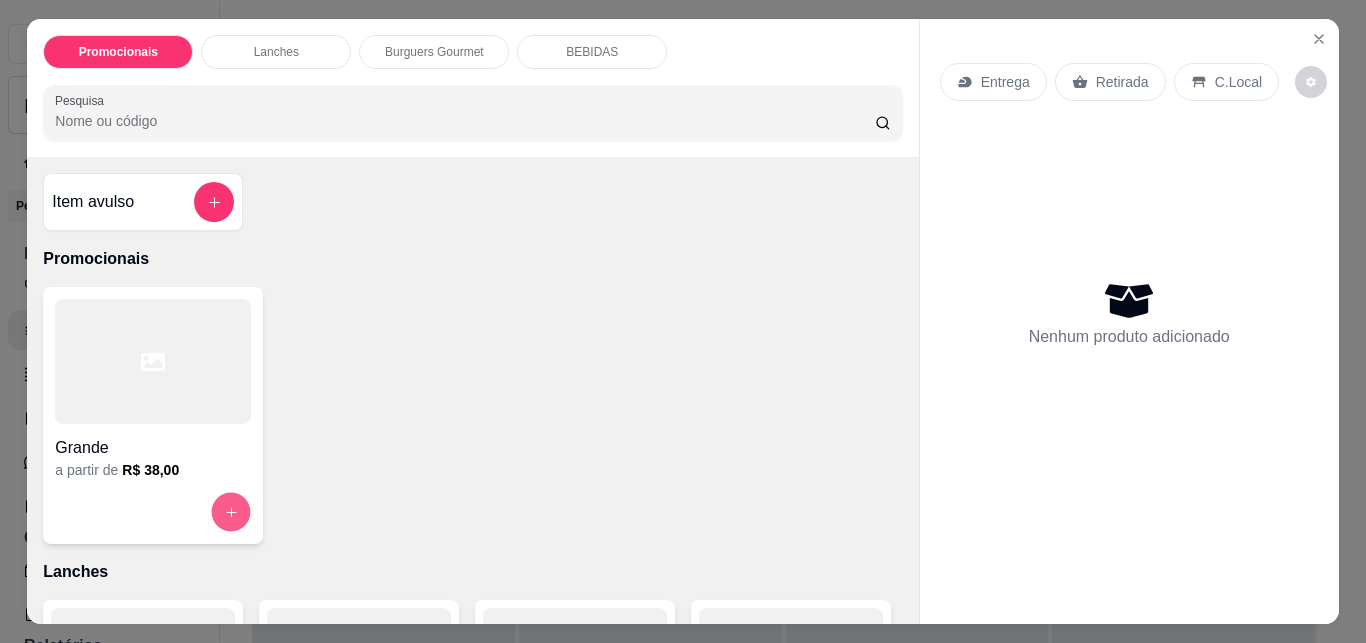 click 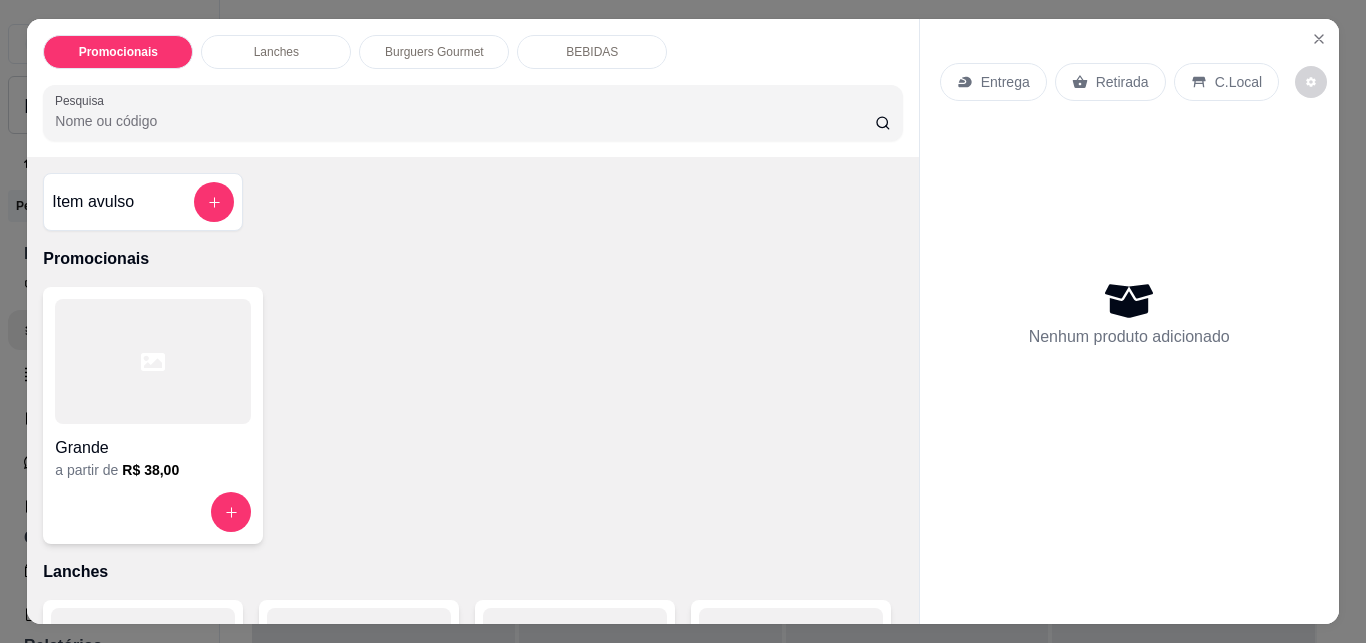 click 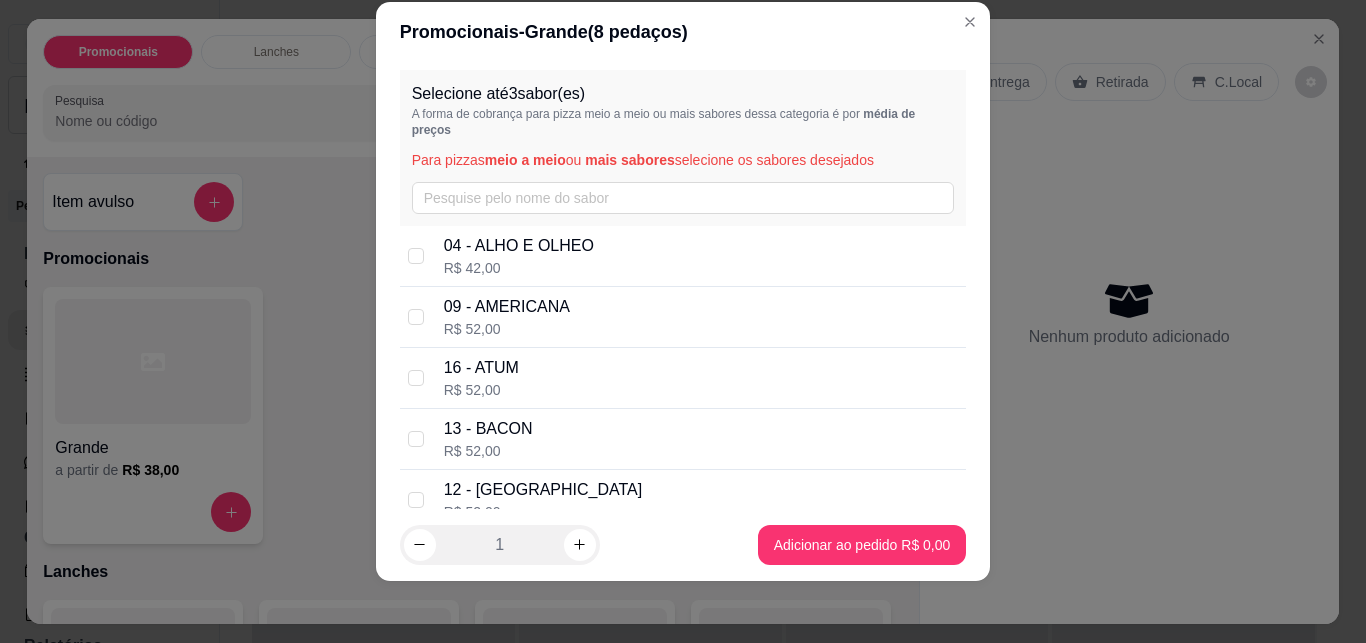 scroll, scrollTop: 32, scrollLeft: 0, axis: vertical 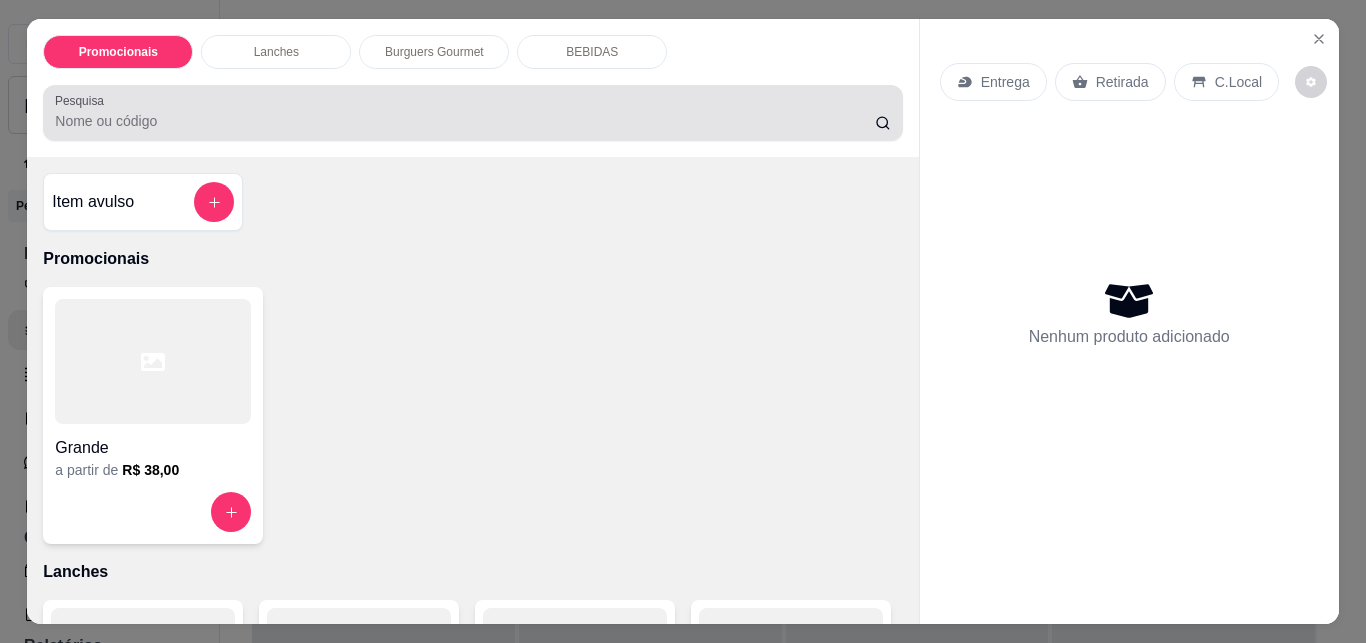 click on "Pesquisa" at bounding box center (472, 113) 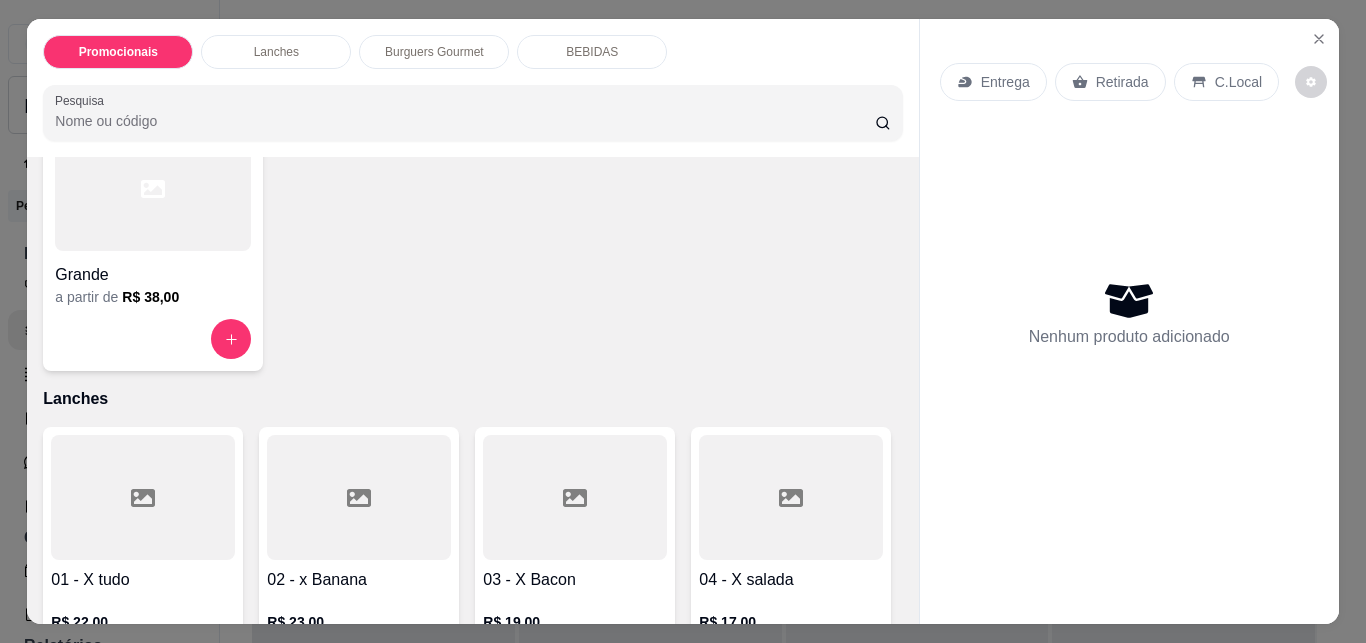 scroll, scrollTop: 274, scrollLeft: 0, axis: vertical 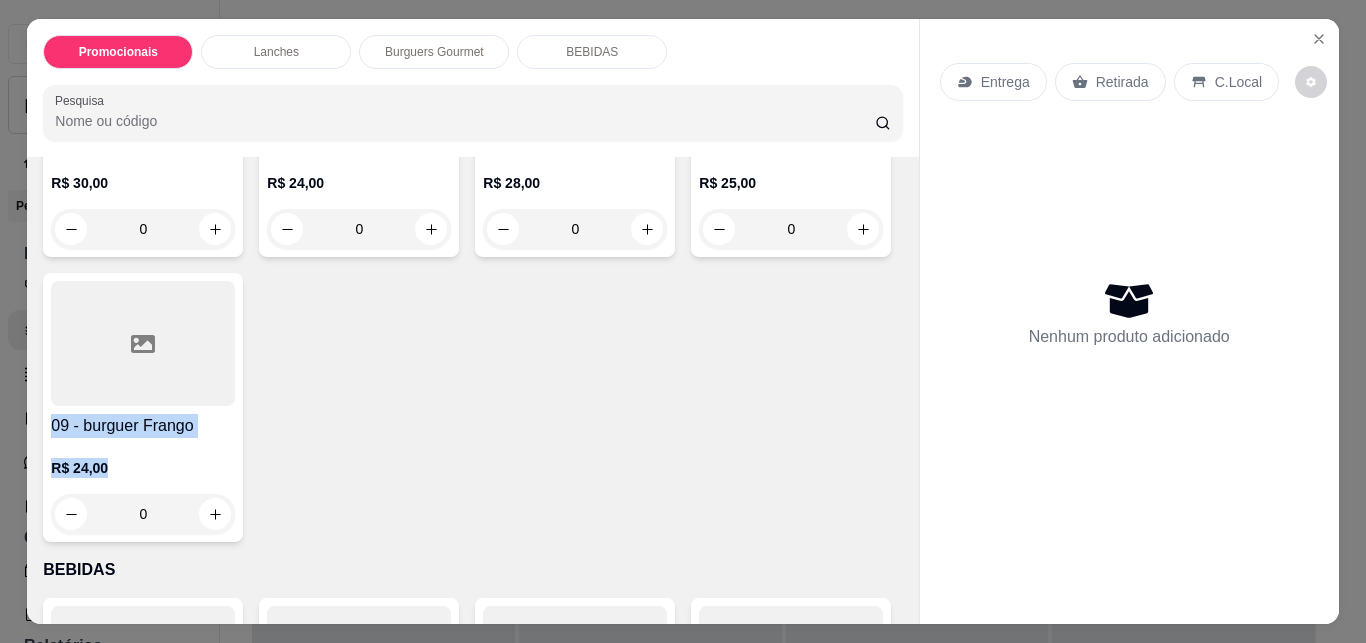 drag, startPoint x: 897, startPoint y: 312, endPoint x: 870, endPoint y: 310, distance: 27.073973 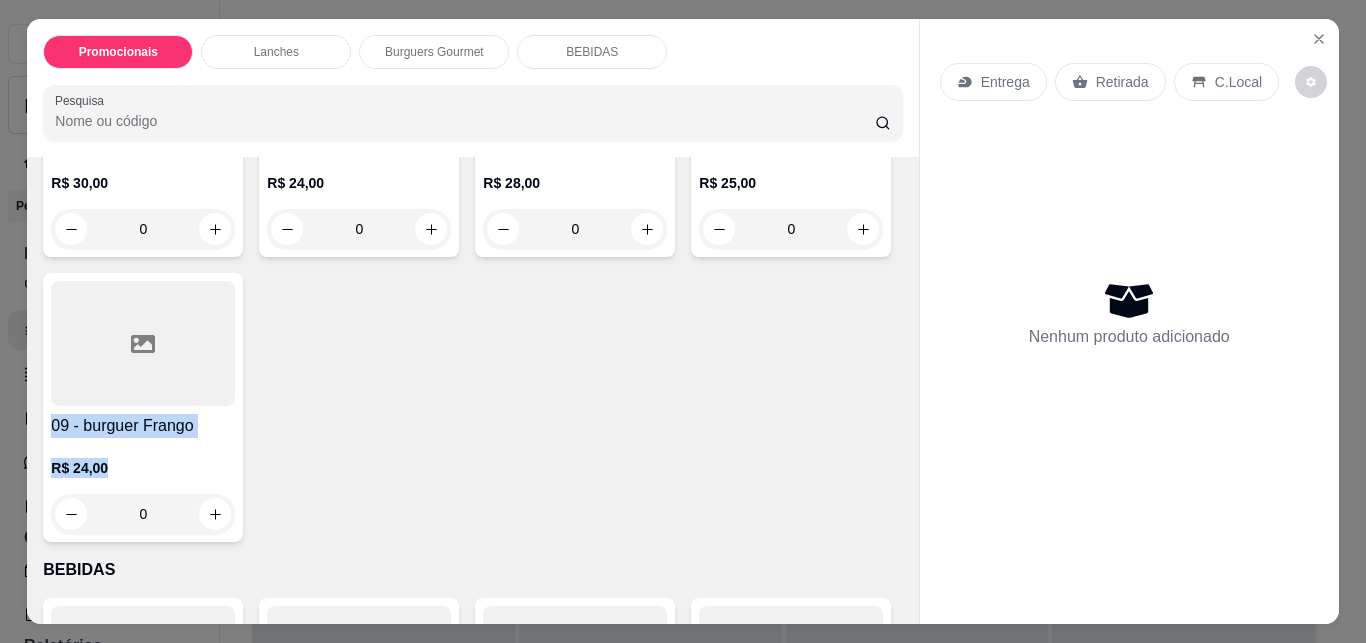 click on "Entrega Retirada C.Local Nenhum produto adicionado" at bounding box center [1129, 305] 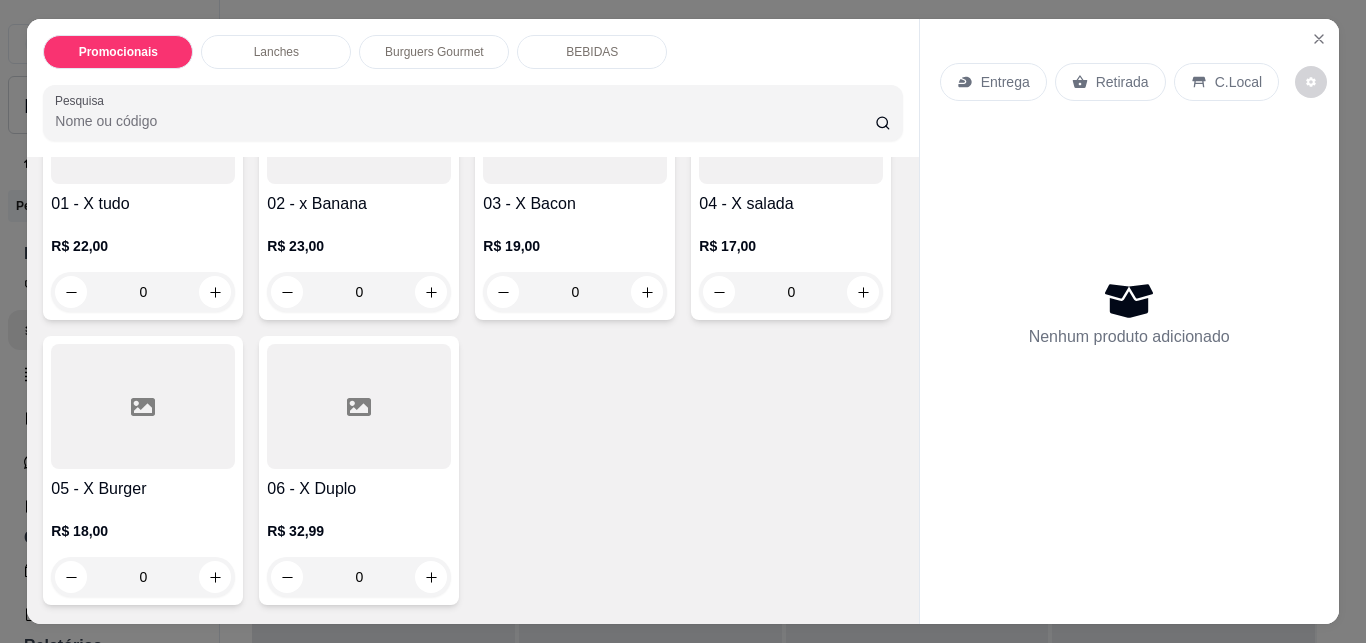 scroll, scrollTop: 534, scrollLeft: 0, axis: vertical 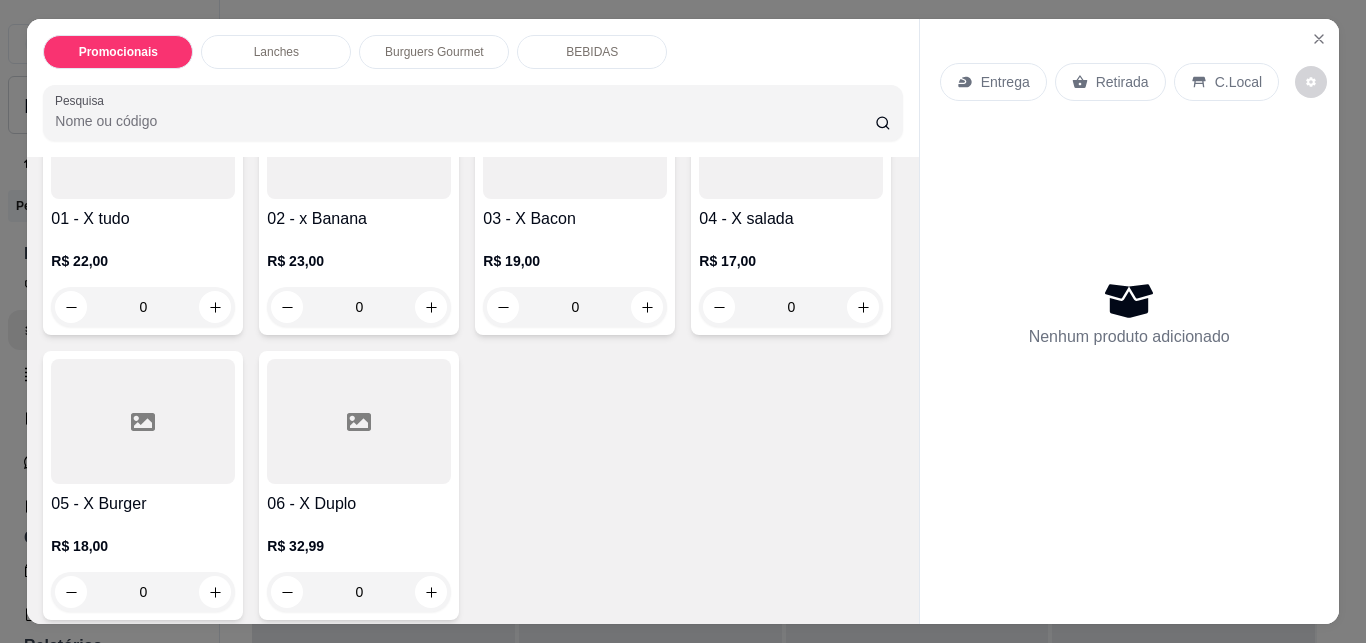 click on "01 - X tudo    R$ 22,00 0 02 - x Banana    R$ 23,00 0 03 - X Bacon   R$ 19,00 0 04 - X salada    R$ 17,00 0 05  - X Burger    R$ 18,00 0 06 - X Duplo    R$ 32,99 0" at bounding box center [472, 343] 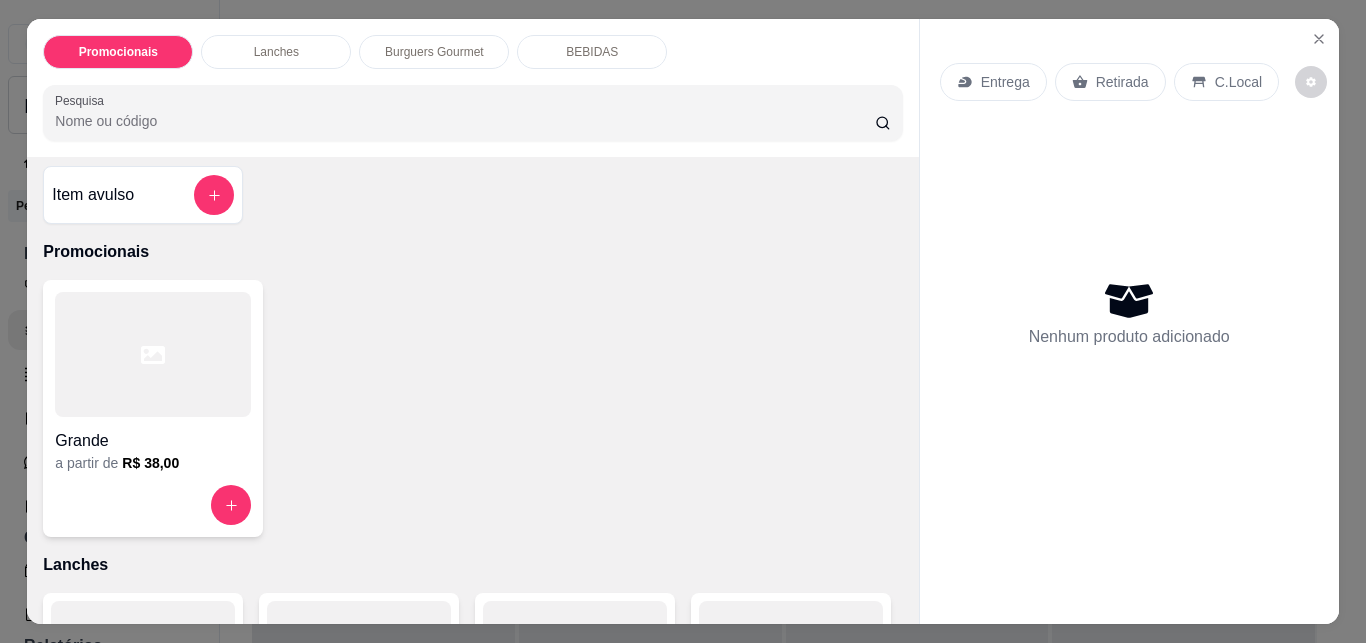 scroll, scrollTop: 0, scrollLeft: 0, axis: both 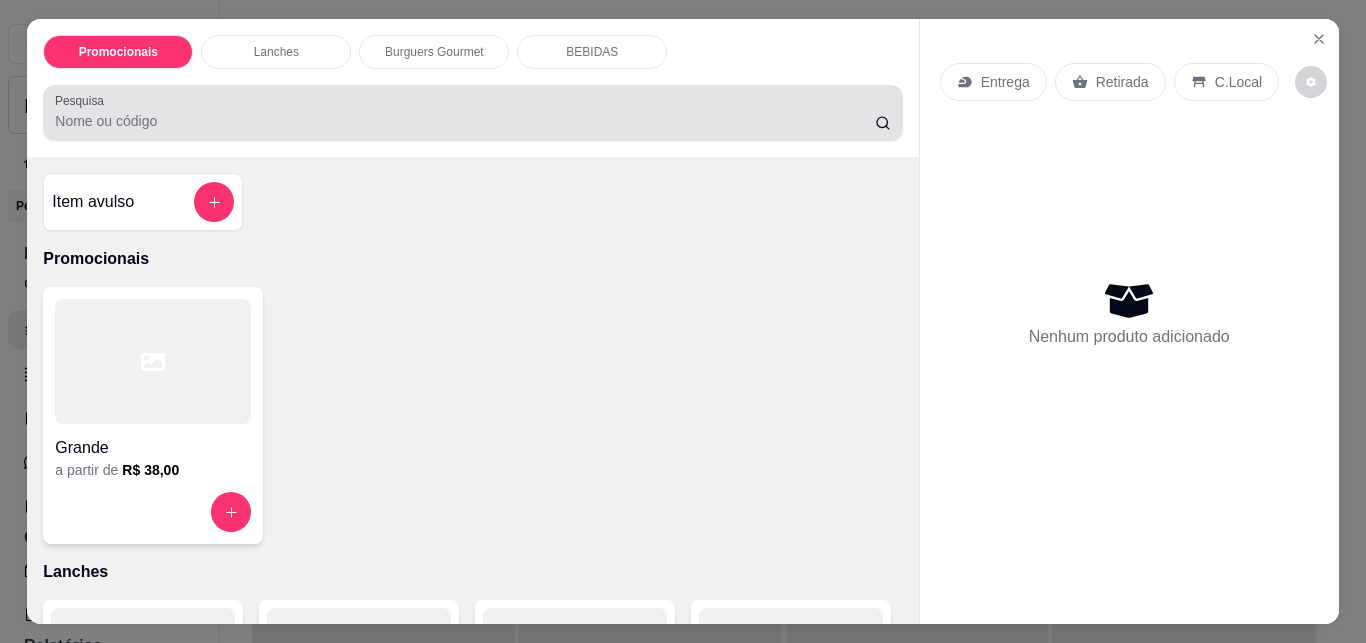 click at bounding box center [472, 113] 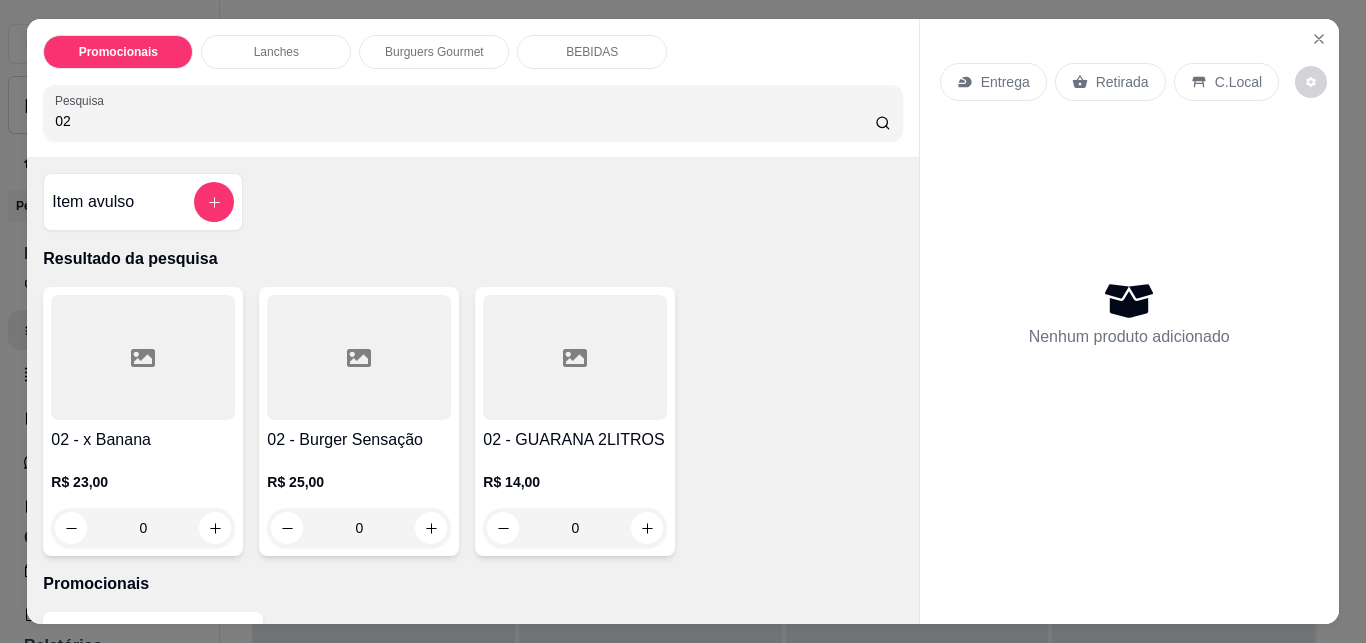 click at bounding box center [143, 357] 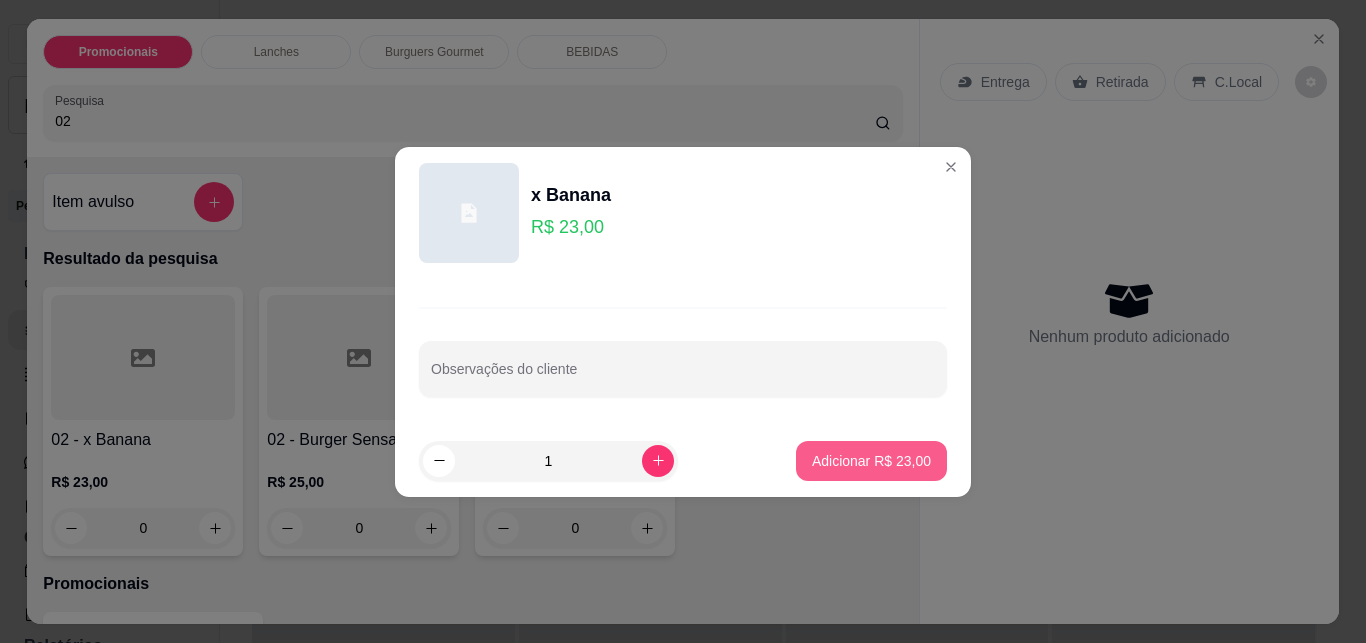 click on "Adicionar   R$ 23,00" at bounding box center [871, 461] 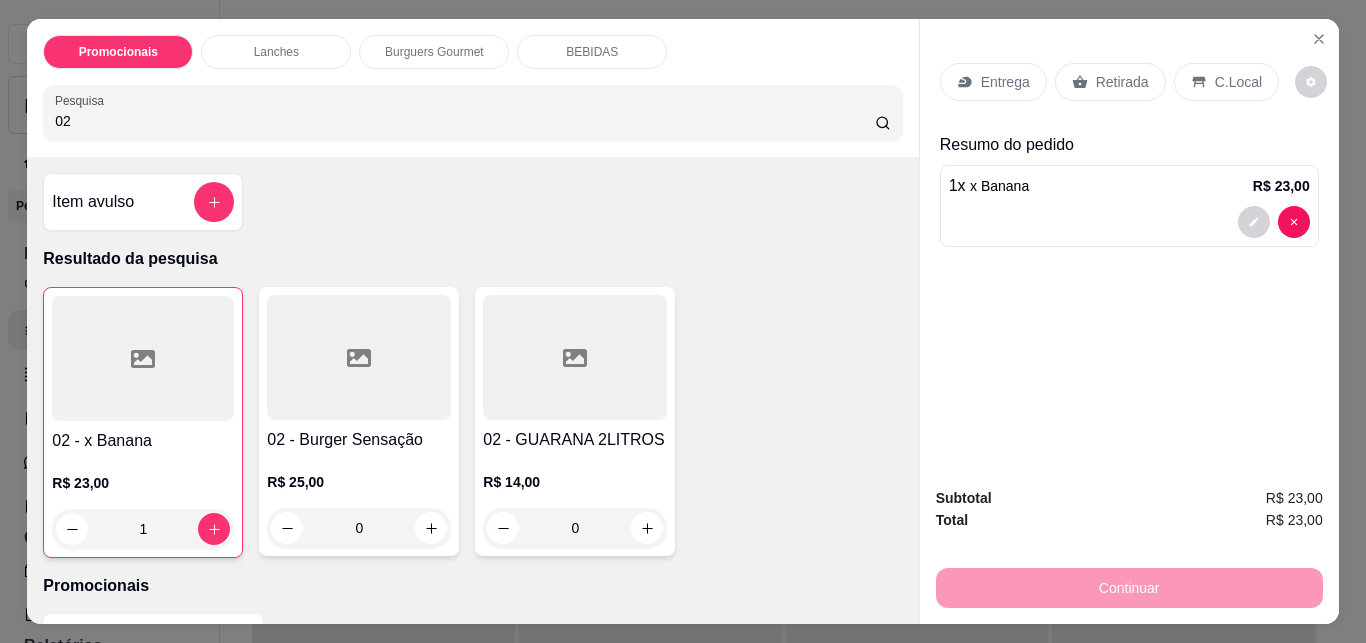 click on "Entrega" at bounding box center [993, 82] 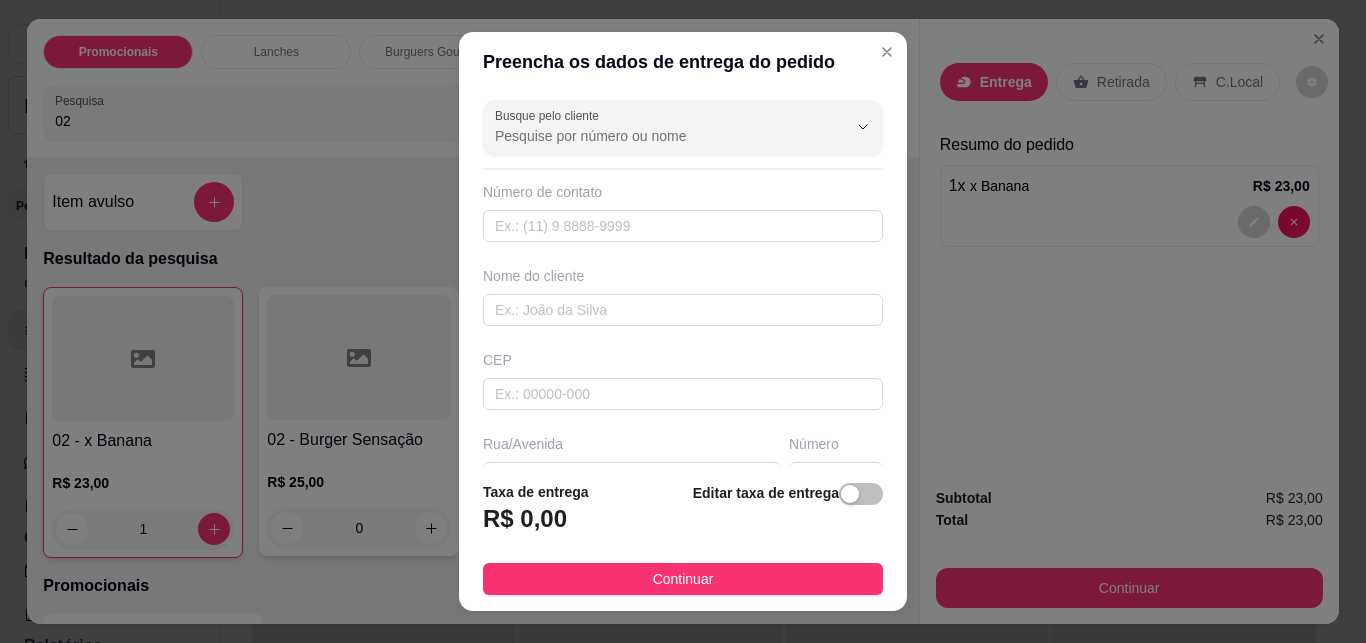click on "Taxa de entrega R$ 0,00 Editar taxa de entrega  Continuar" at bounding box center [683, 538] 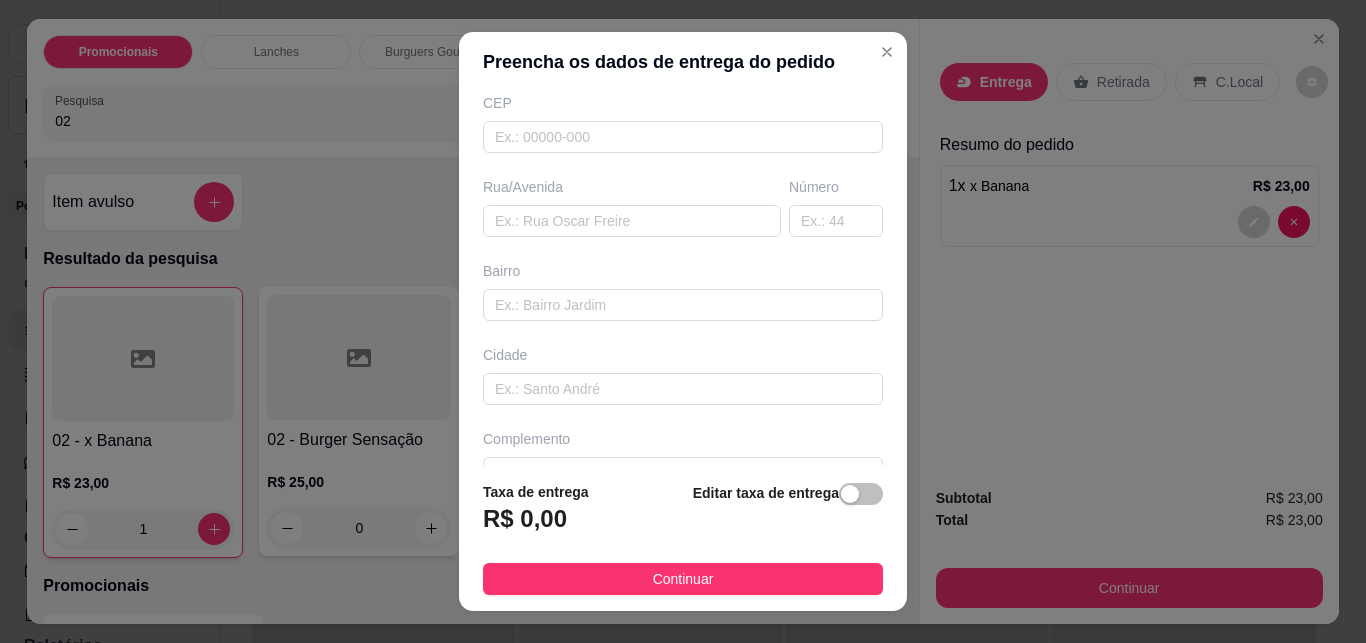 scroll, scrollTop: 301, scrollLeft: 0, axis: vertical 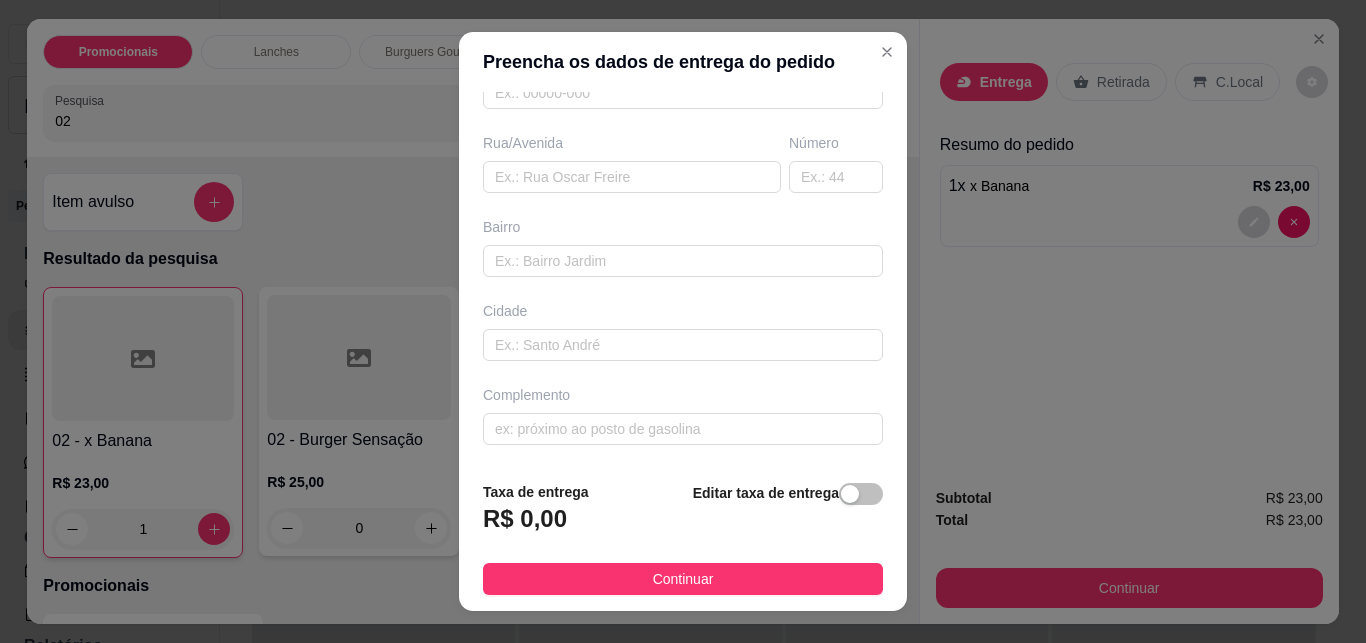 click on "Busque pelo cliente Número de contato Nome do cliente CEP Rua/[GEOGRAPHIC_DATA]" at bounding box center (683, 278) 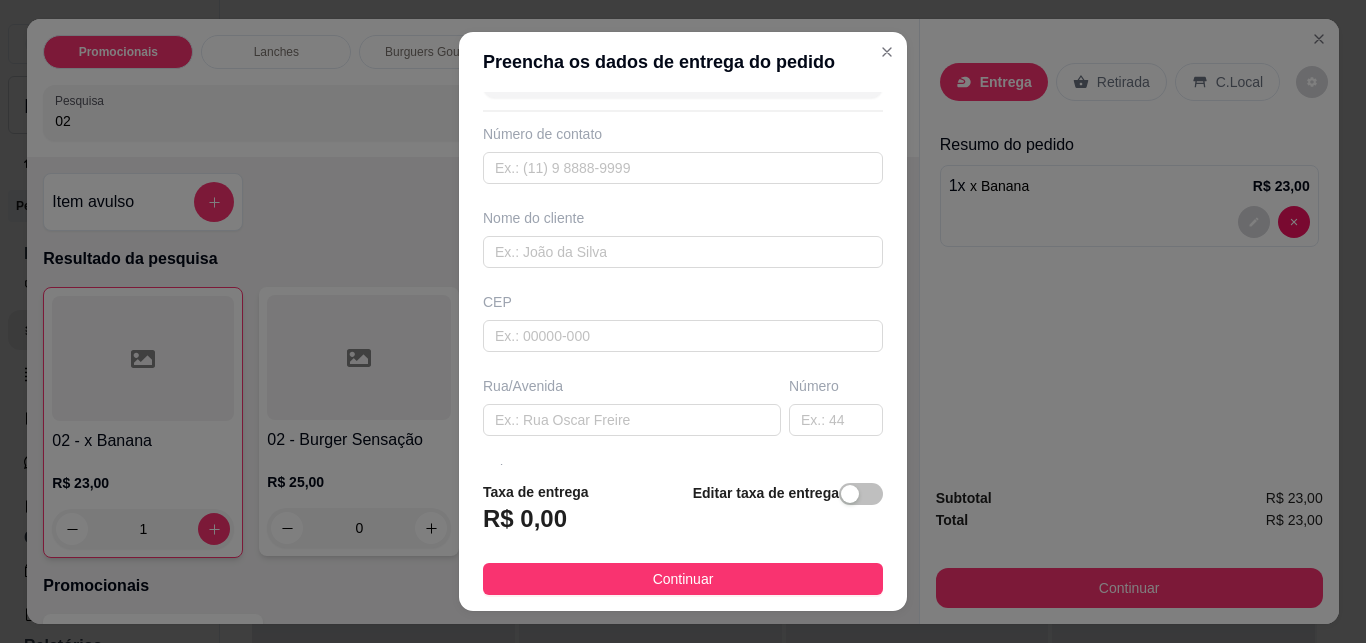 scroll, scrollTop: 0, scrollLeft: 0, axis: both 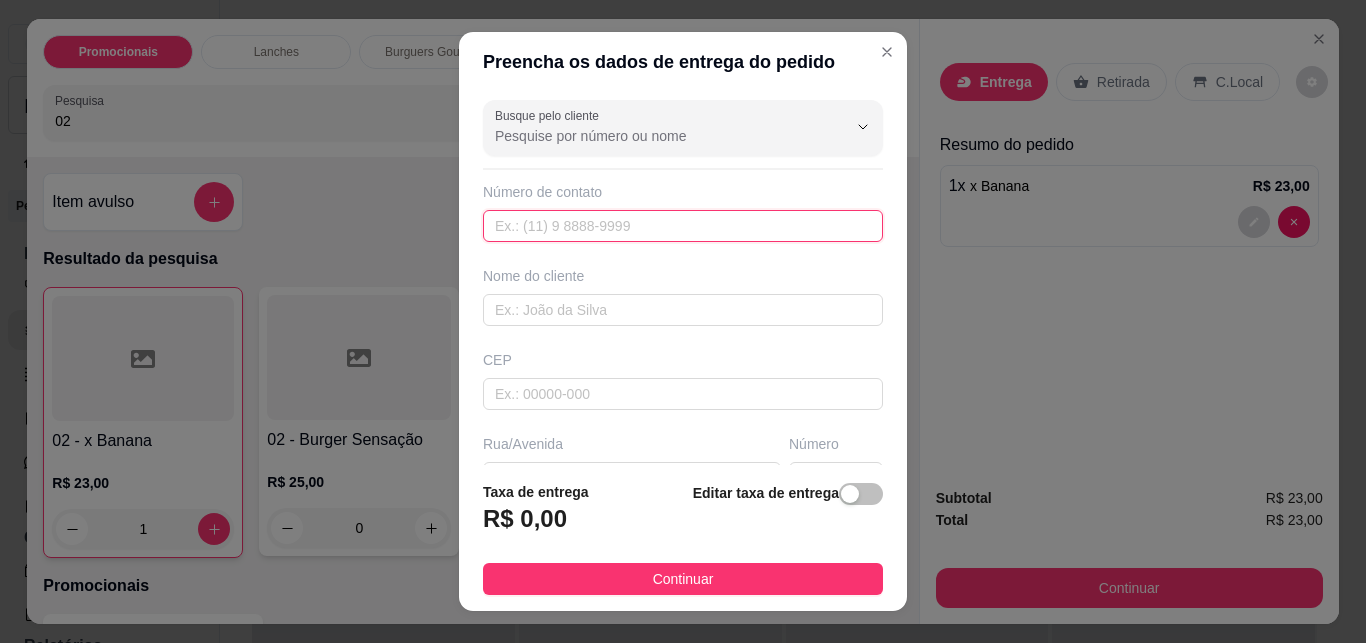 click at bounding box center [683, 226] 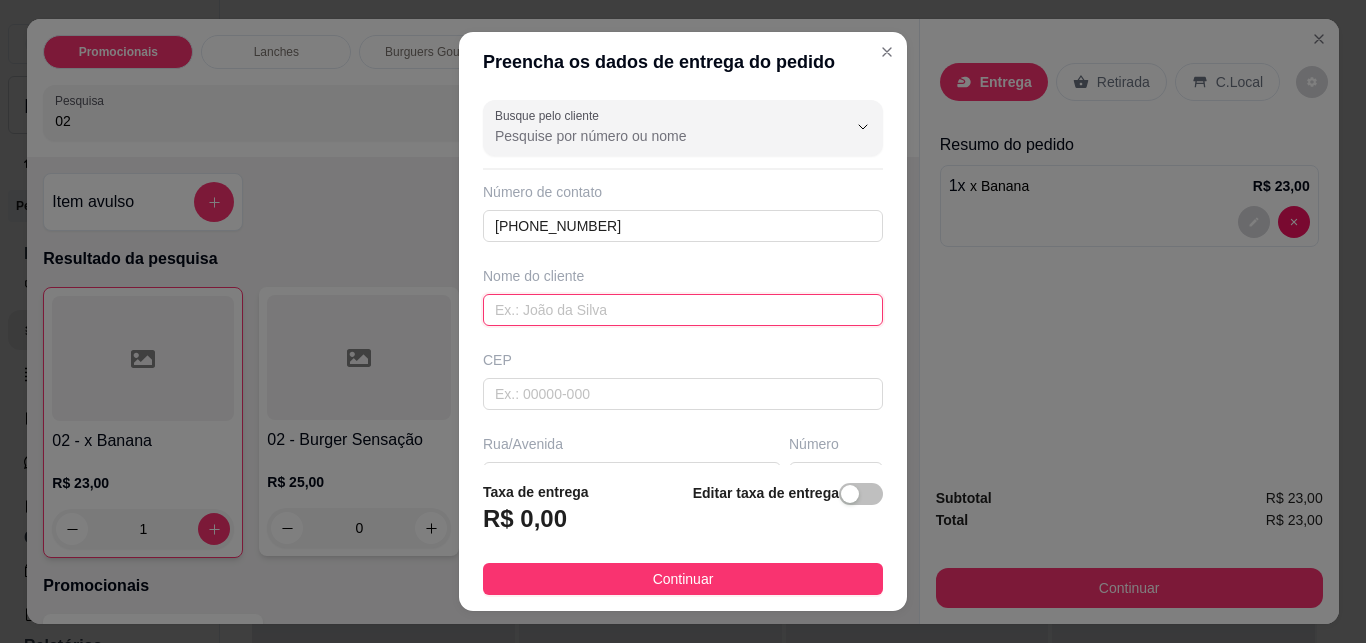 click at bounding box center (683, 310) 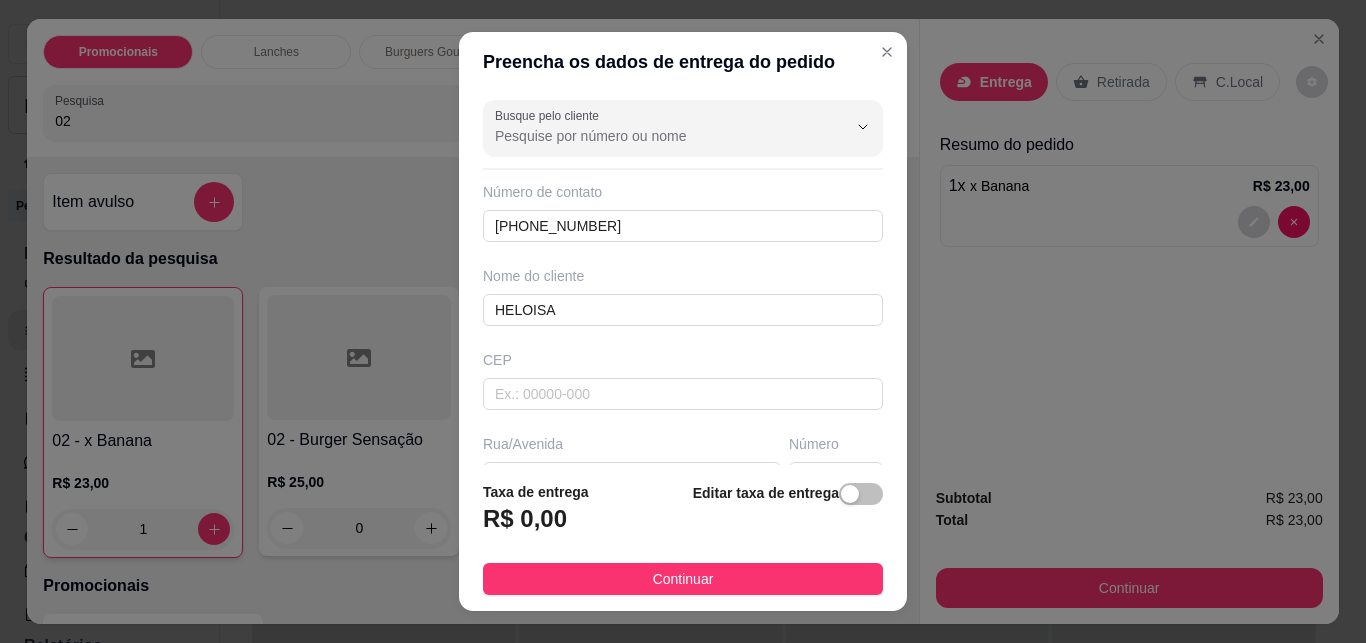 scroll, scrollTop: 63, scrollLeft: 0, axis: vertical 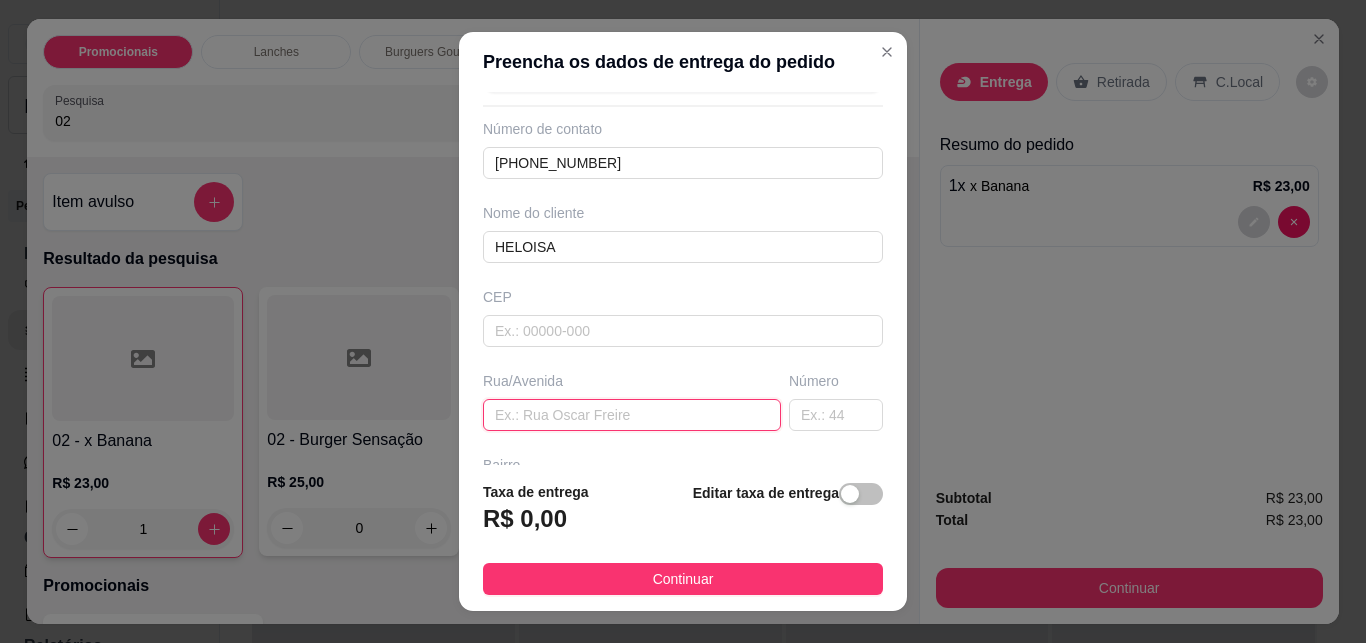 click at bounding box center [632, 415] 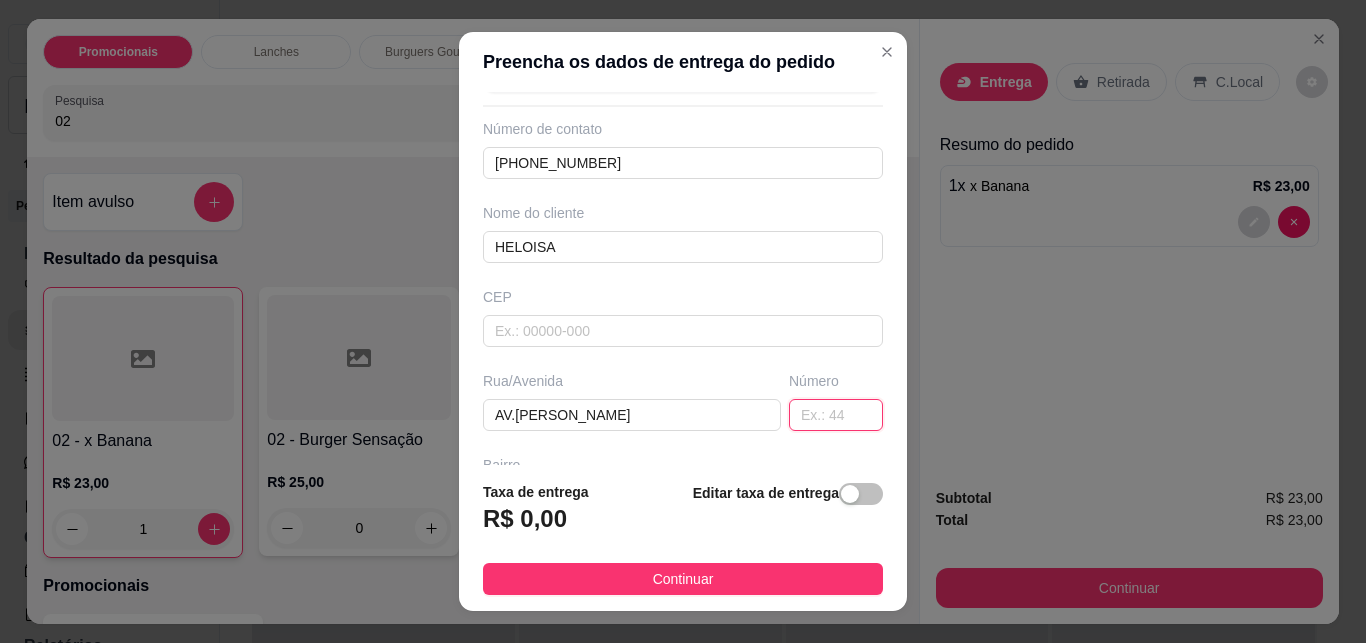 click at bounding box center (836, 415) 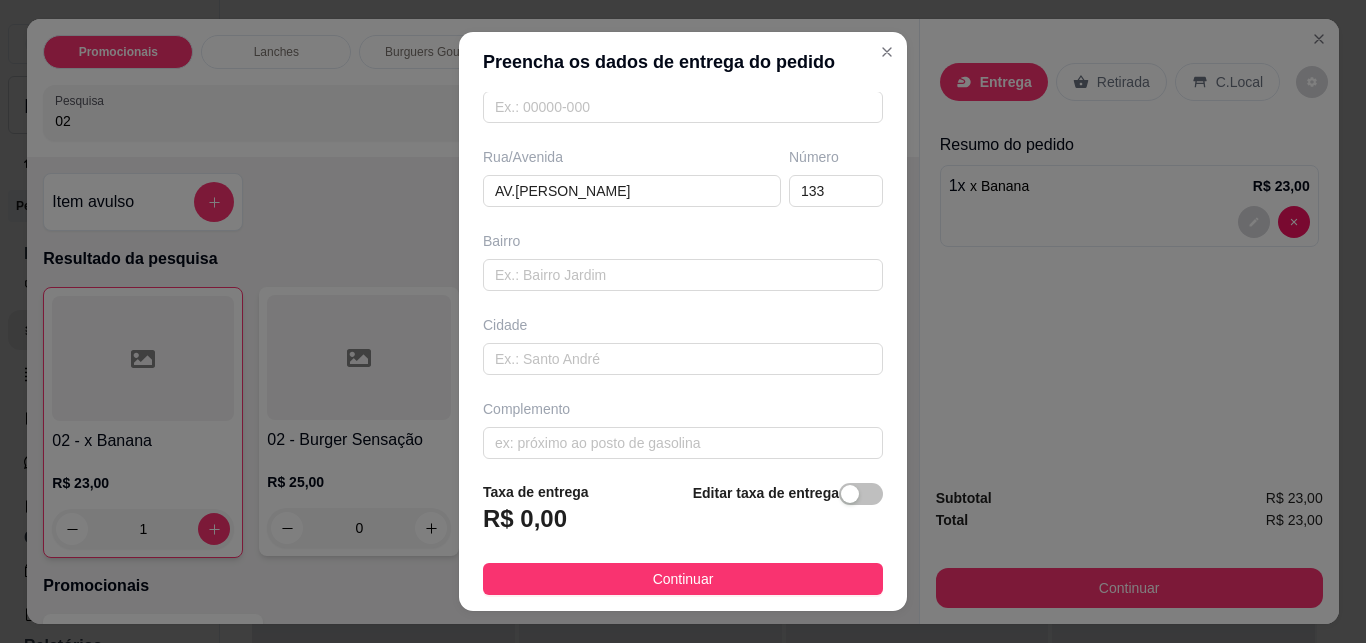 scroll, scrollTop: 294, scrollLeft: 0, axis: vertical 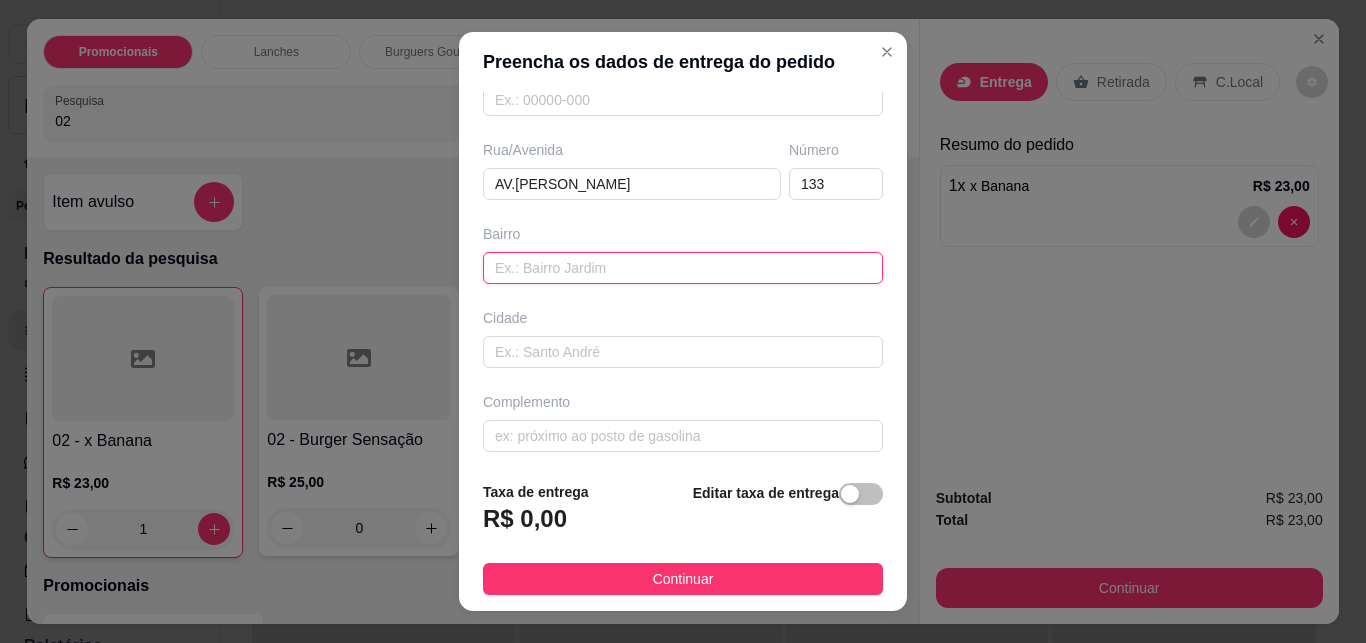 click at bounding box center [683, 268] 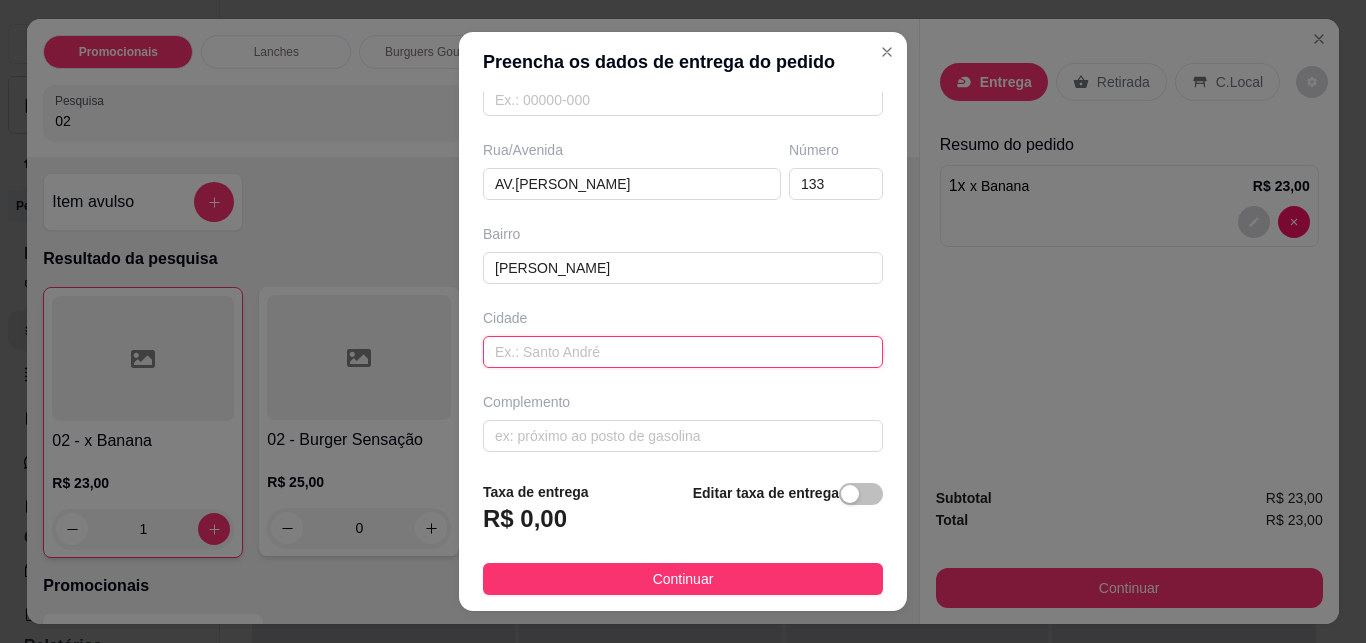 click at bounding box center (683, 352) 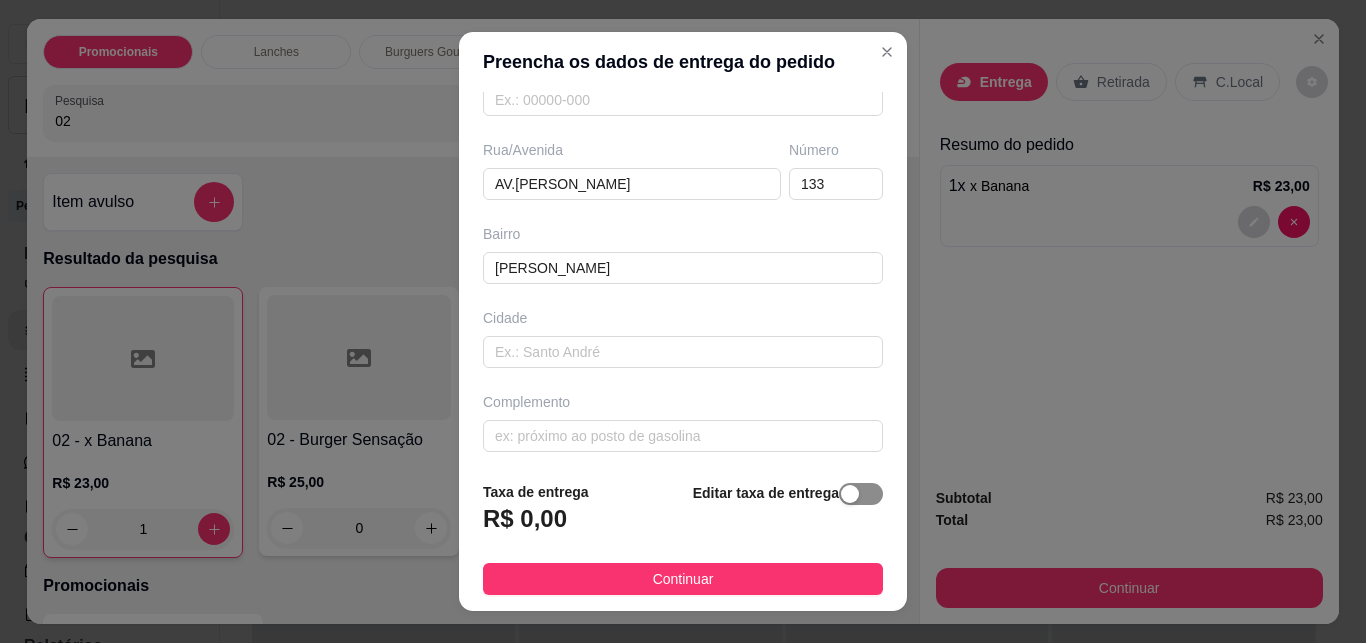 click at bounding box center [850, 494] 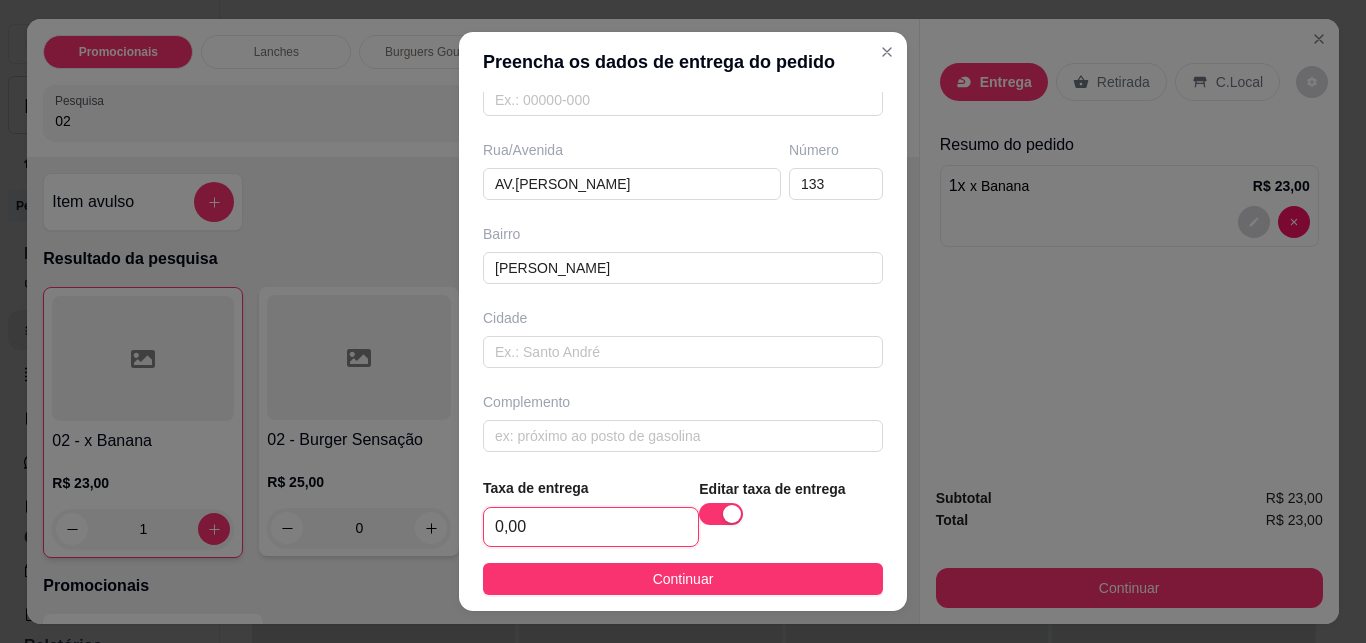drag, startPoint x: 590, startPoint y: 540, endPoint x: 661, endPoint y: 478, distance: 94.26028 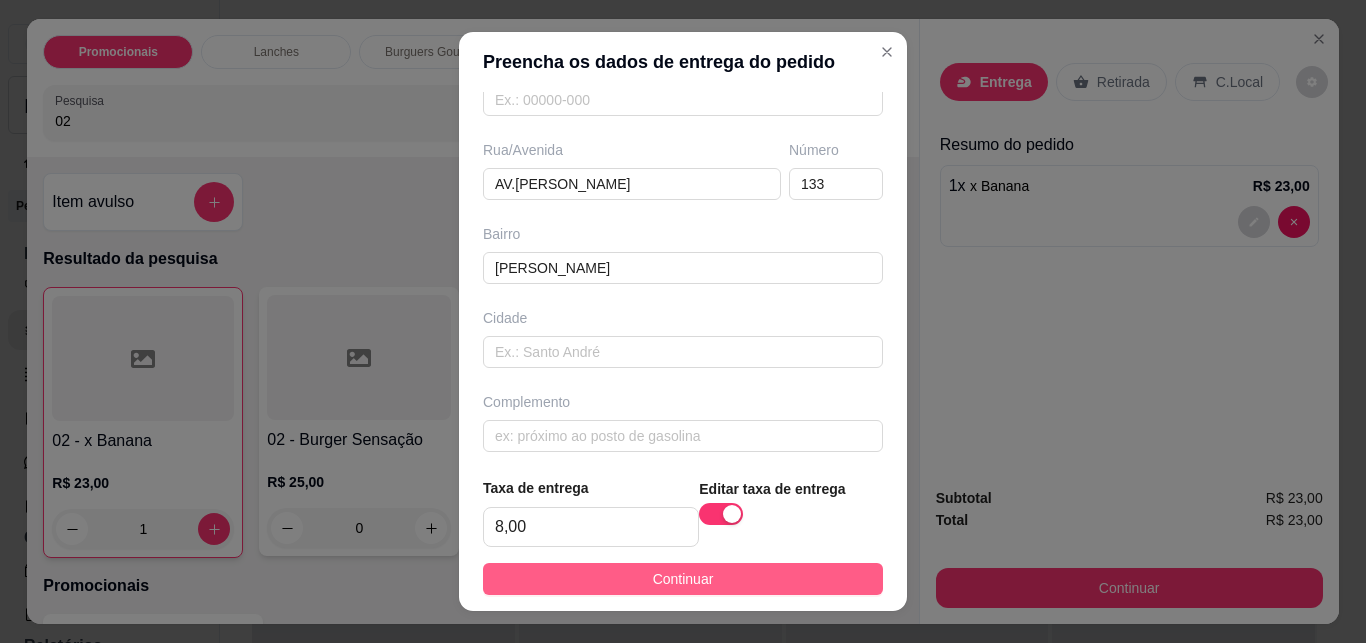 click on "Continuar" at bounding box center (683, 579) 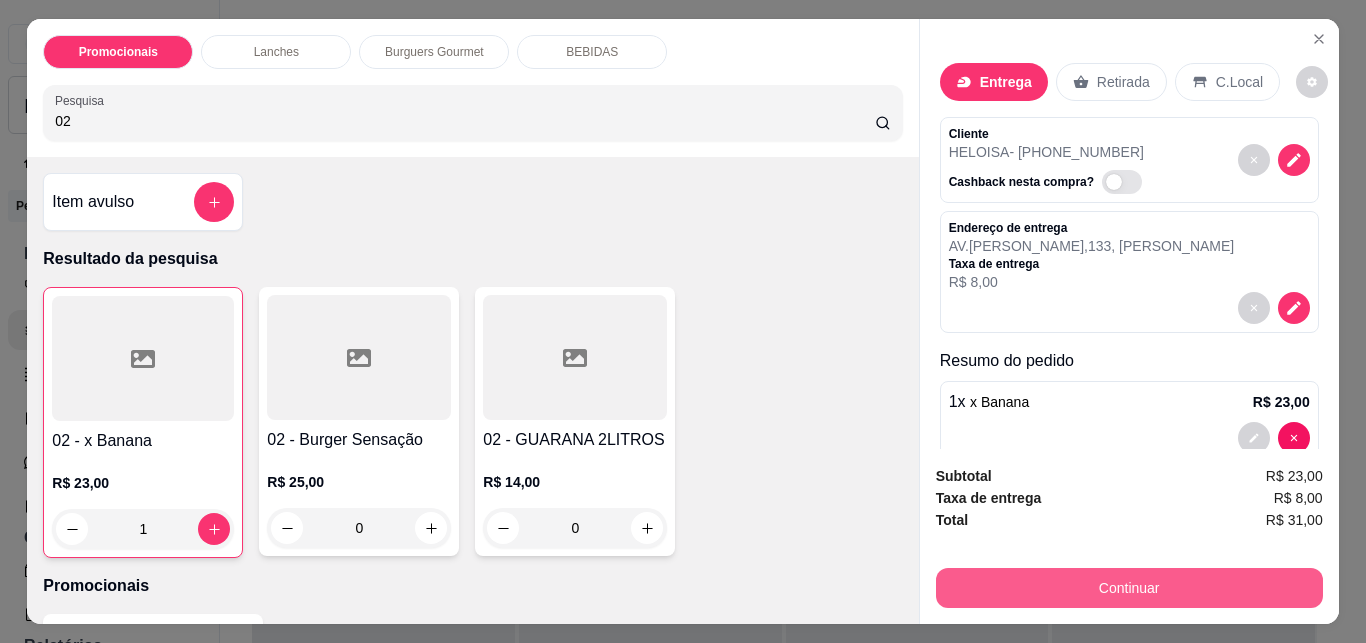 click on "Continuar" at bounding box center [1129, 588] 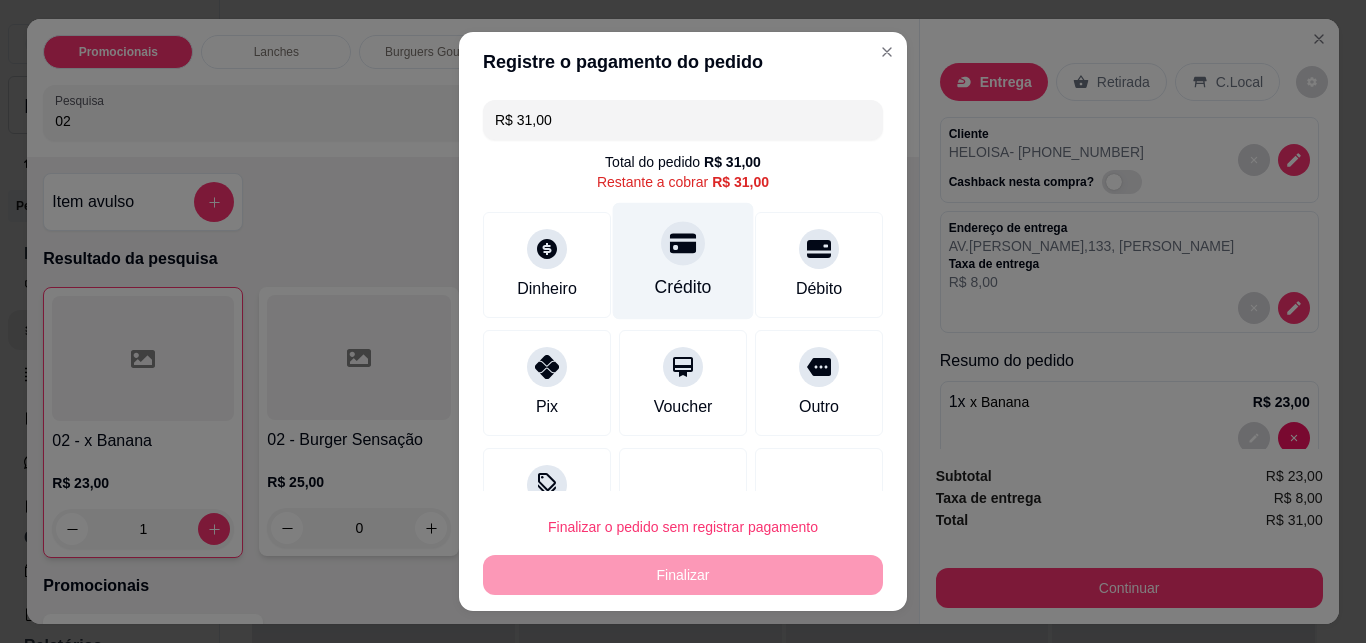 click on "Crédito" at bounding box center (683, 261) 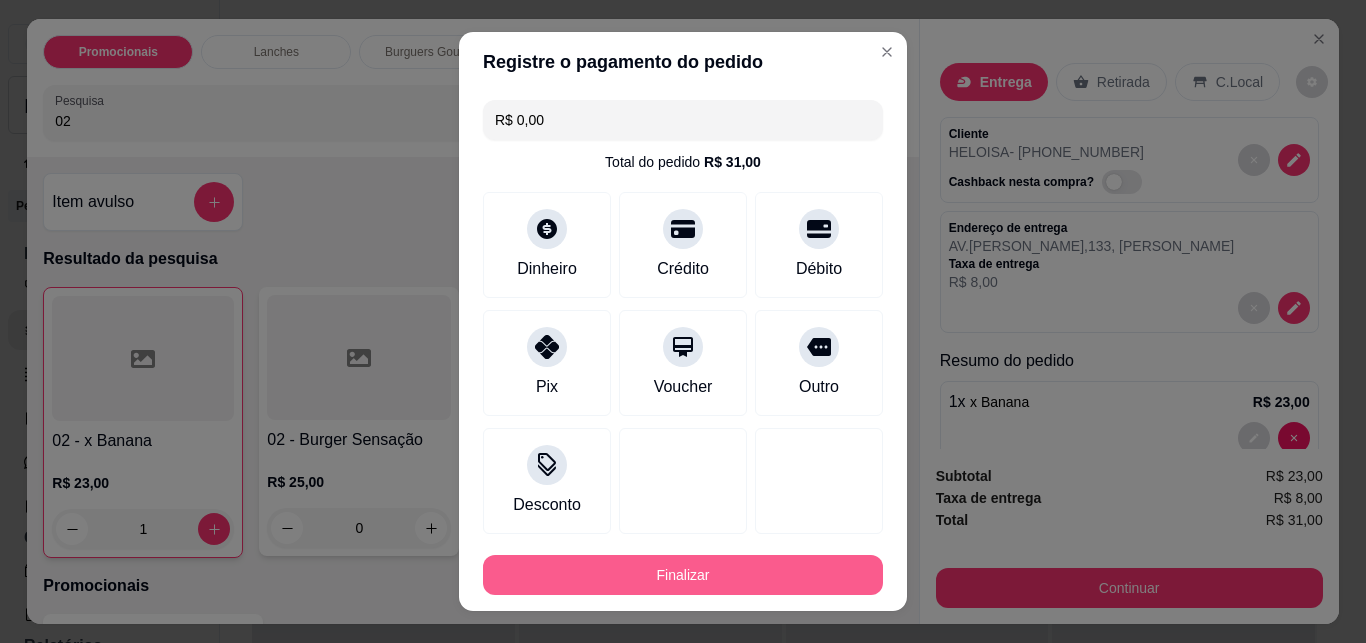 click on "Finalizar" at bounding box center (683, 575) 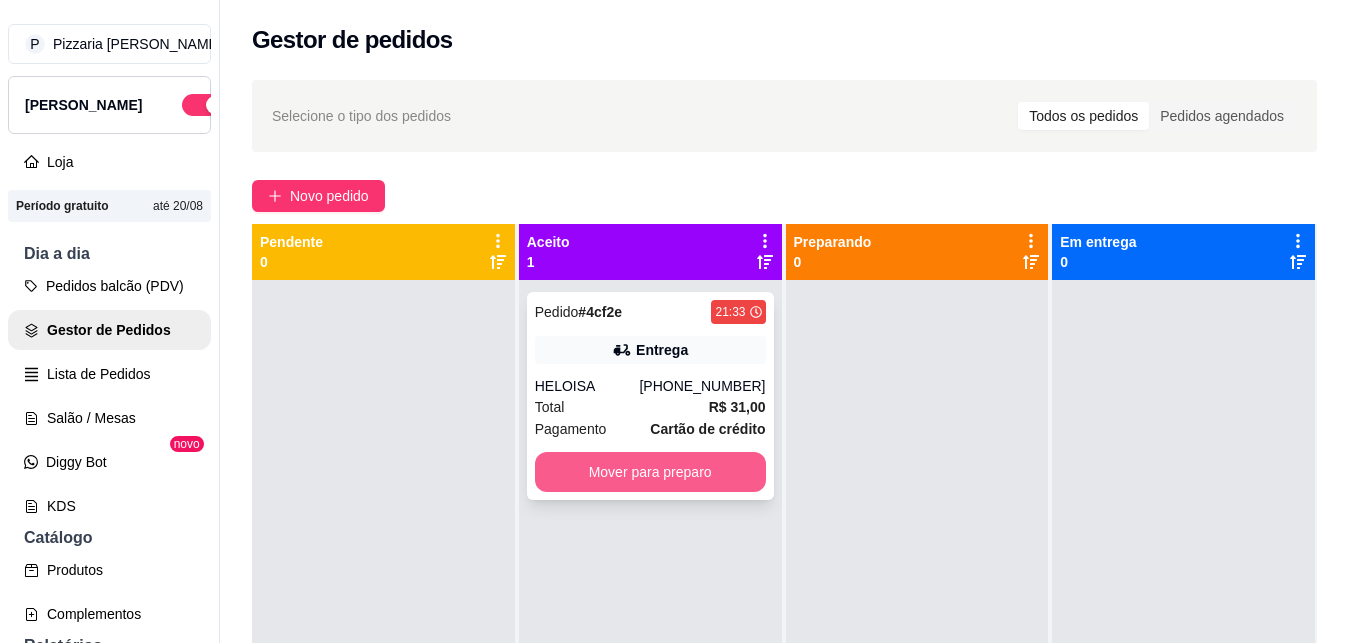 click on "Mover para preparo" at bounding box center [650, 472] 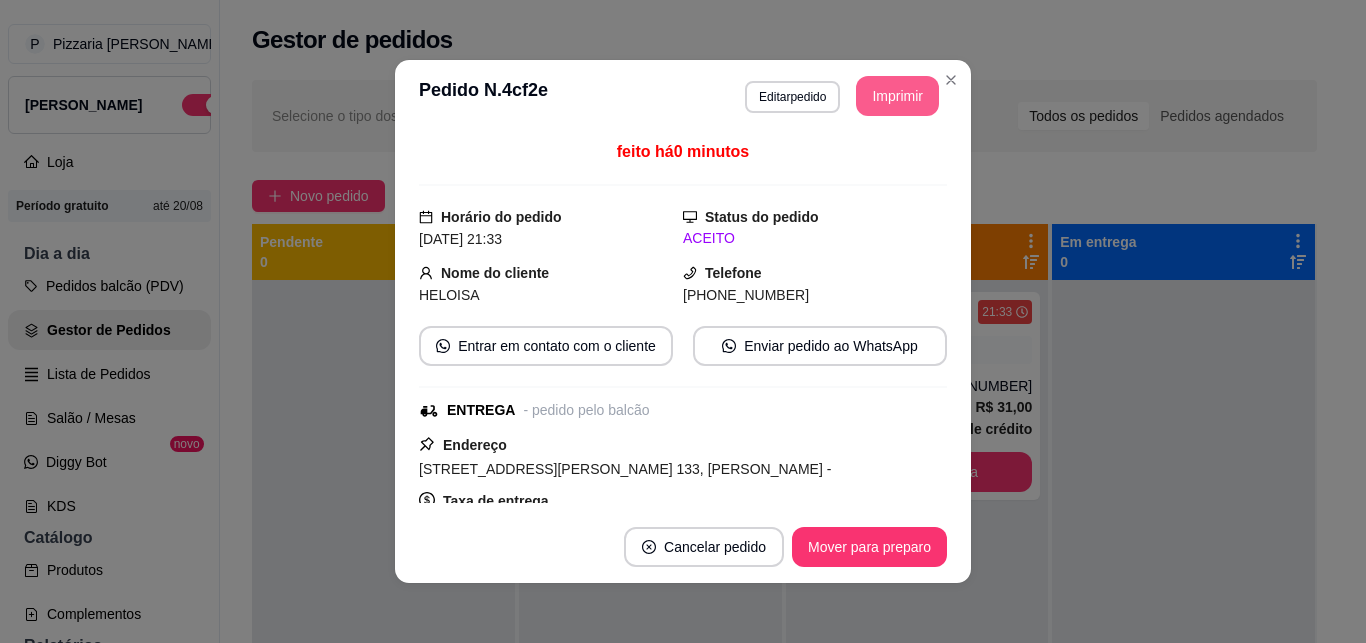 click on "Imprimir" at bounding box center (897, 96) 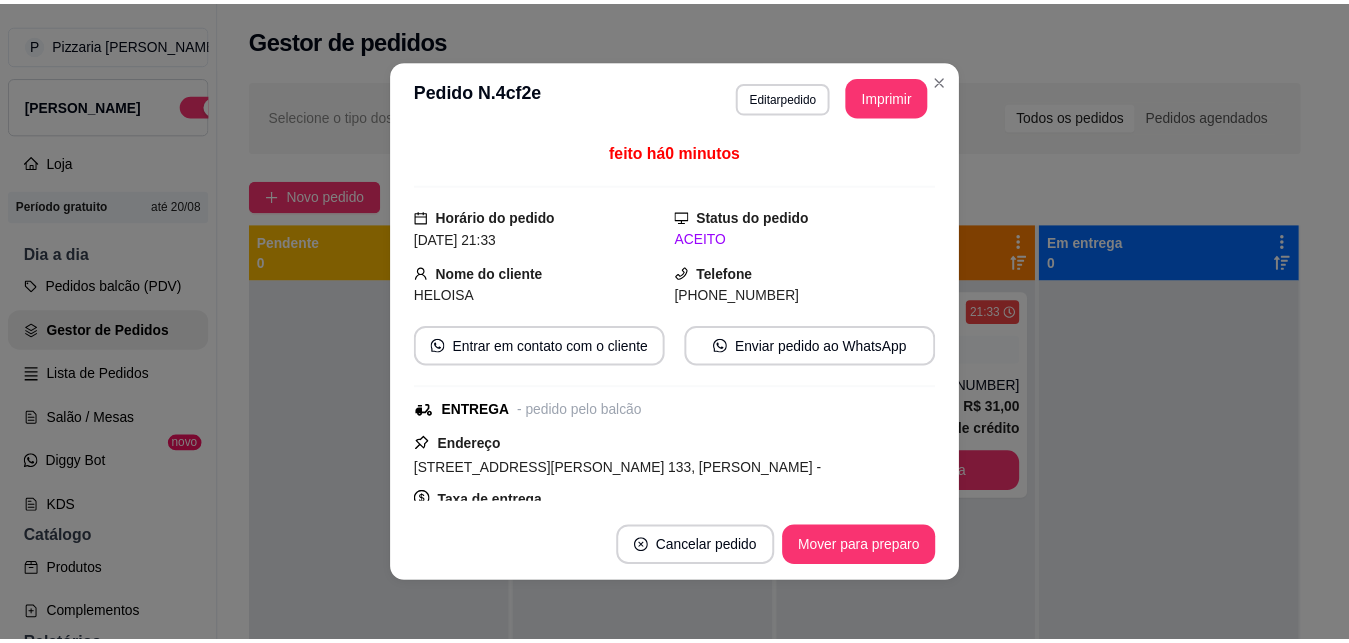 scroll, scrollTop: 0, scrollLeft: 0, axis: both 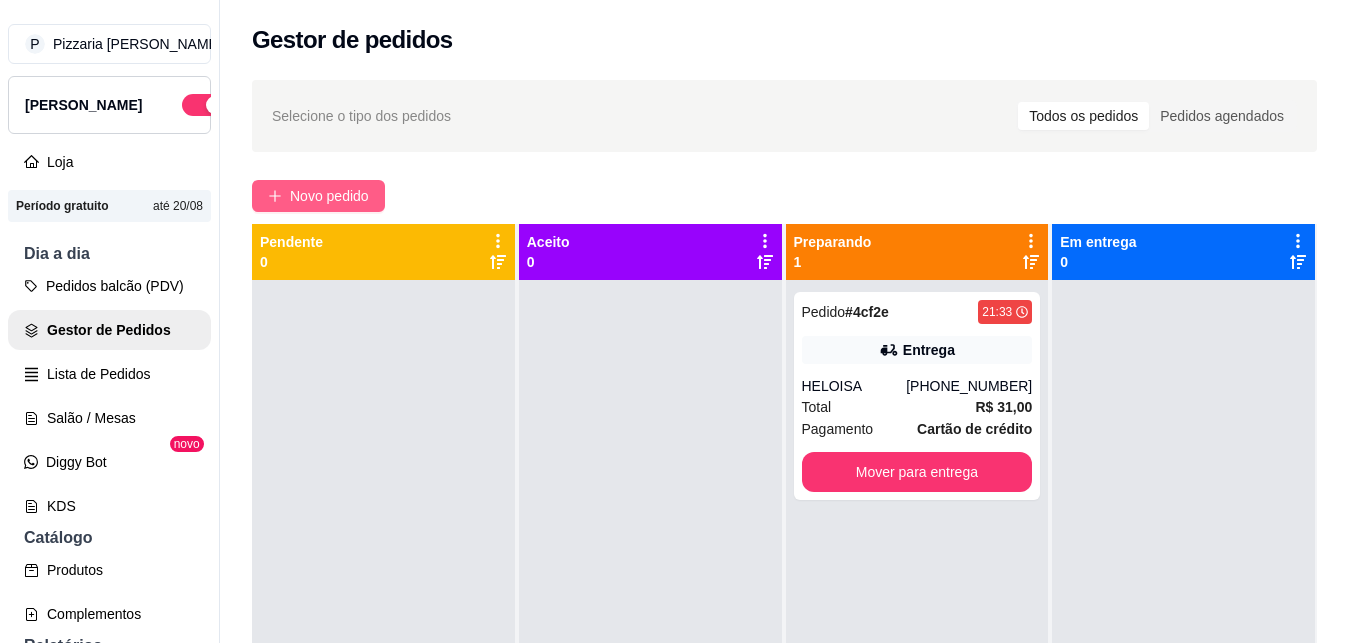 click on "Novo pedido" at bounding box center [329, 196] 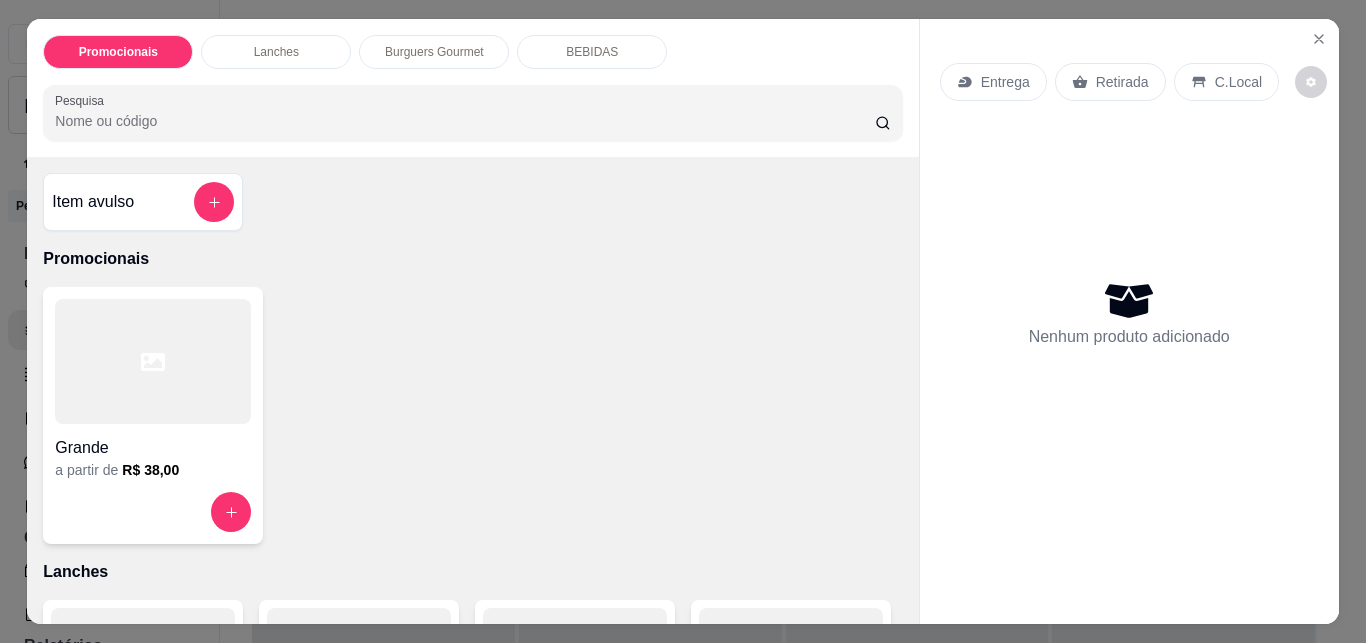 click at bounding box center [153, 361] 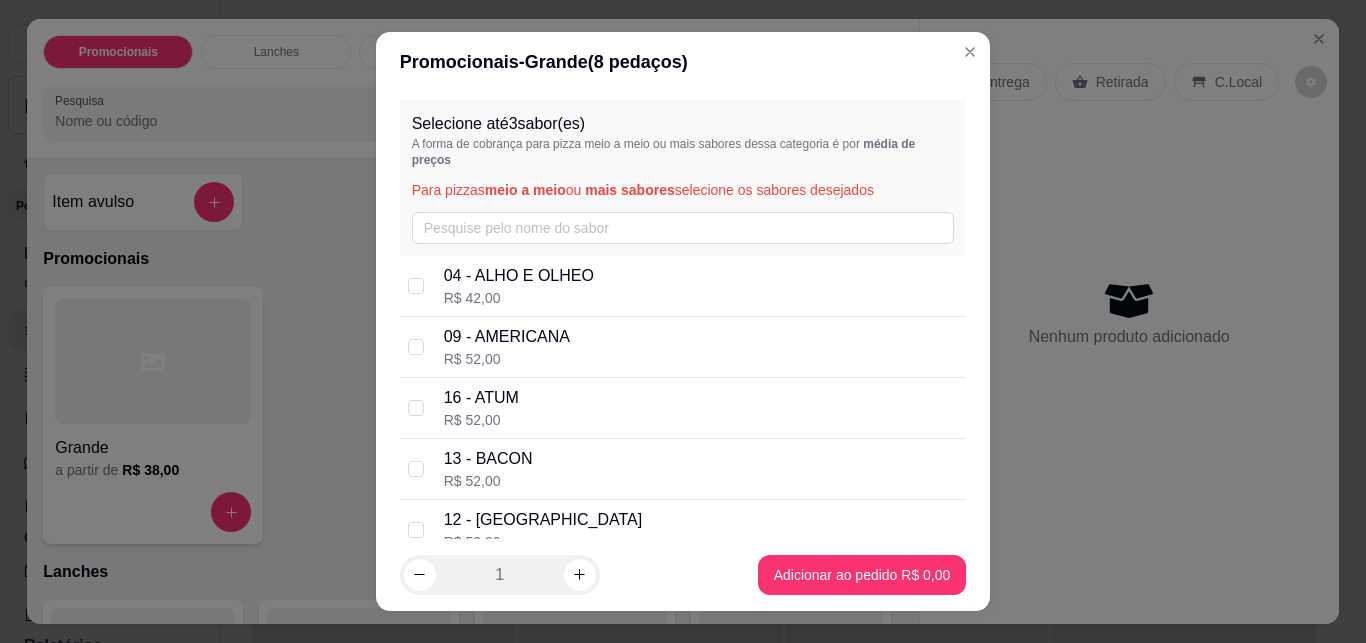 click on "12 - BAIANA R$ 52,00" at bounding box center (701, 530) 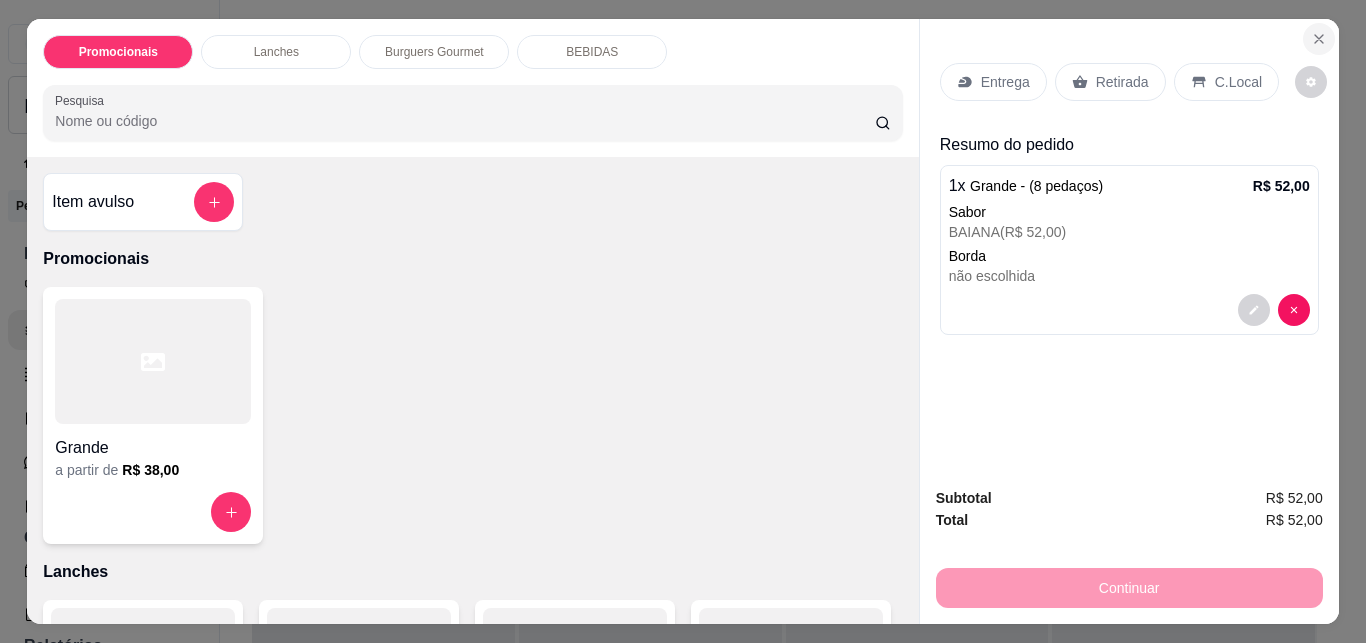click at bounding box center [1319, 39] 